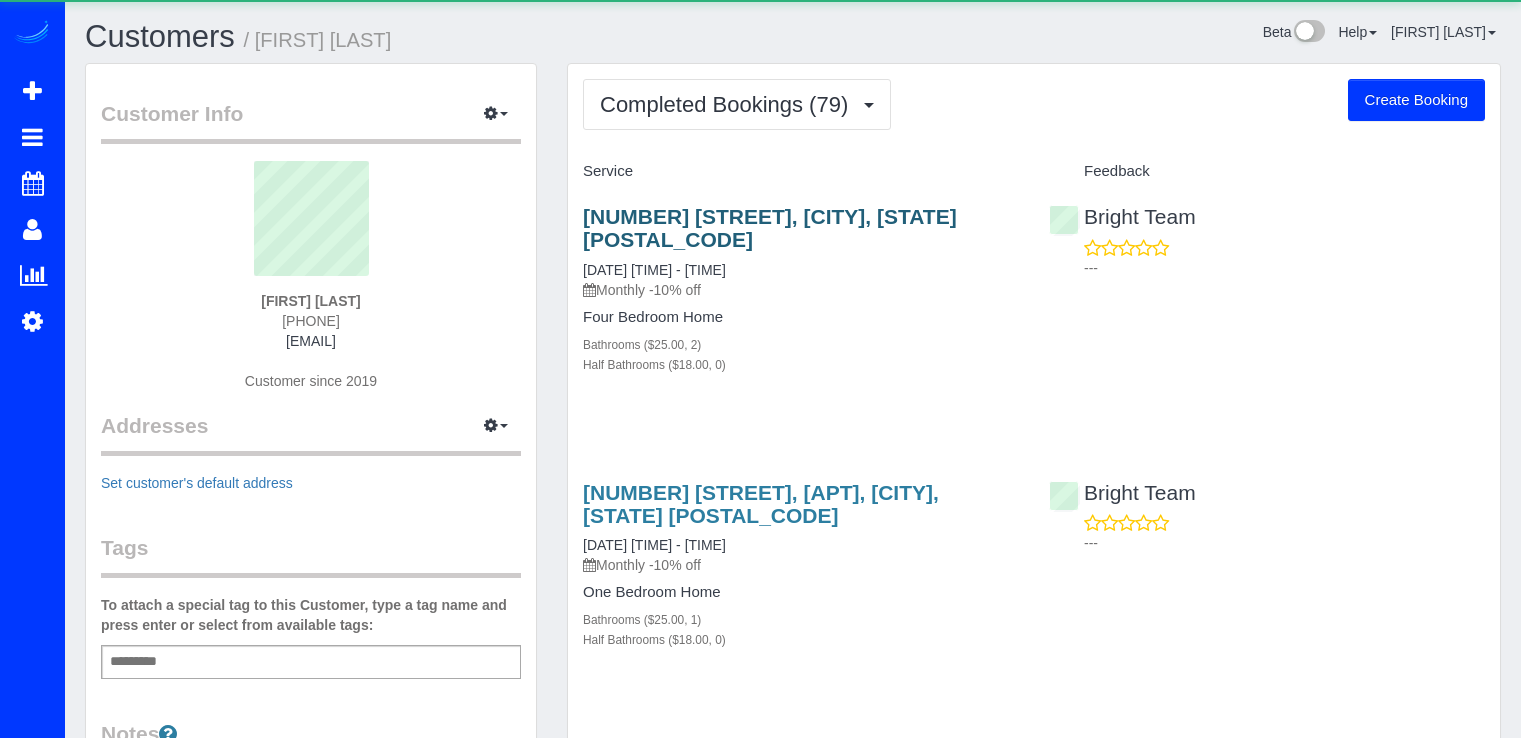 scroll, scrollTop: 0, scrollLeft: 0, axis: both 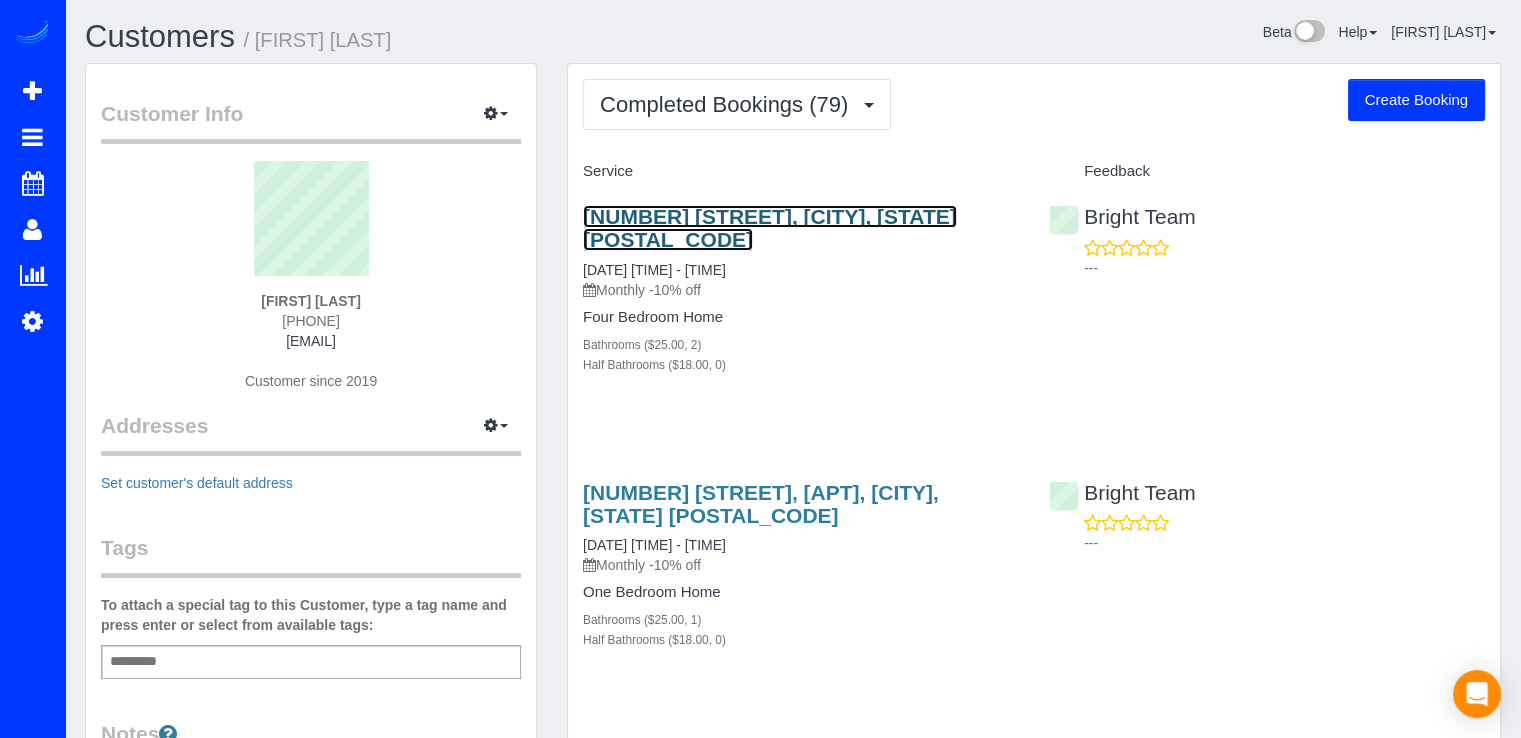 click on "1354 4th St Sw, Washington, DC 20024" at bounding box center (770, 228) 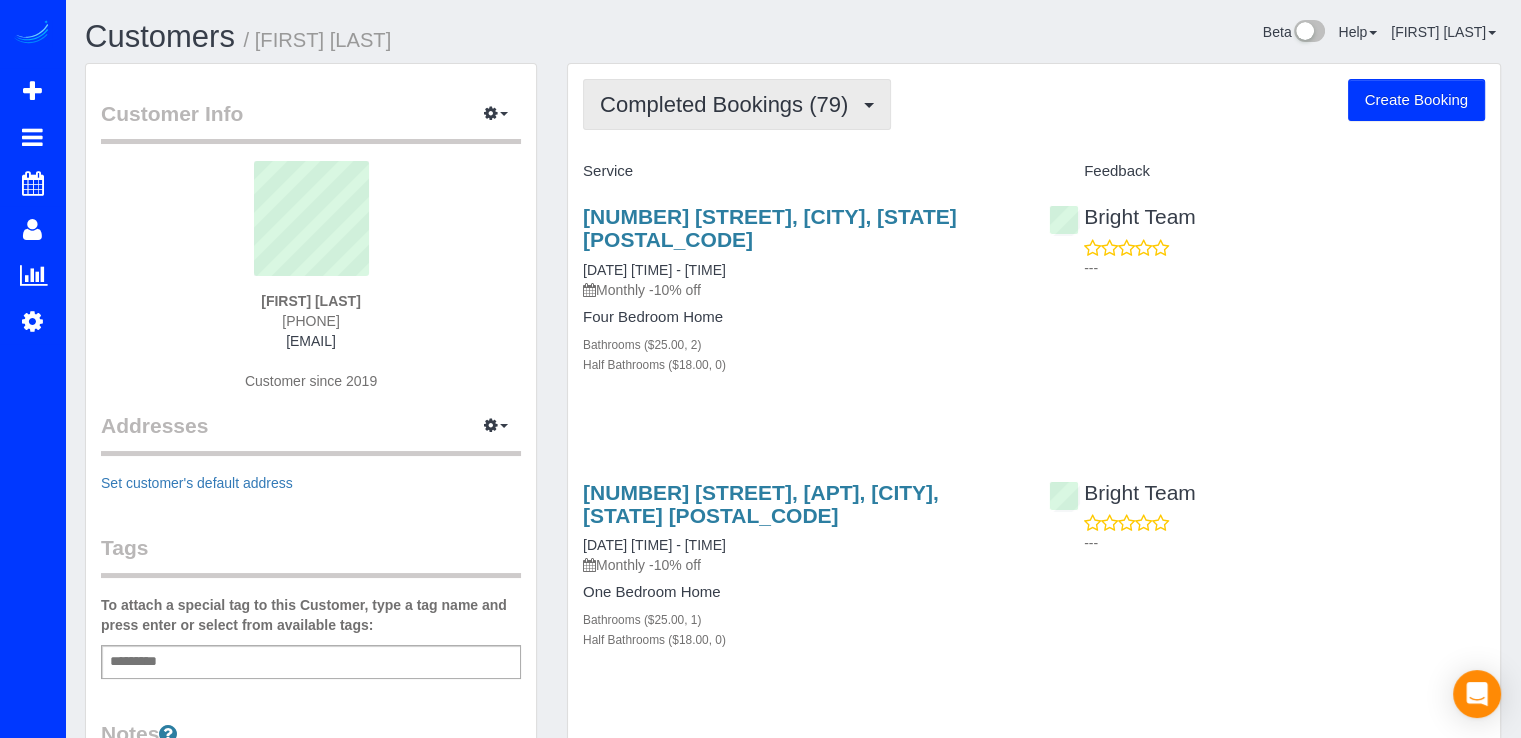 click on "Completed Bookings (79)" at bounding box center (729, 104) 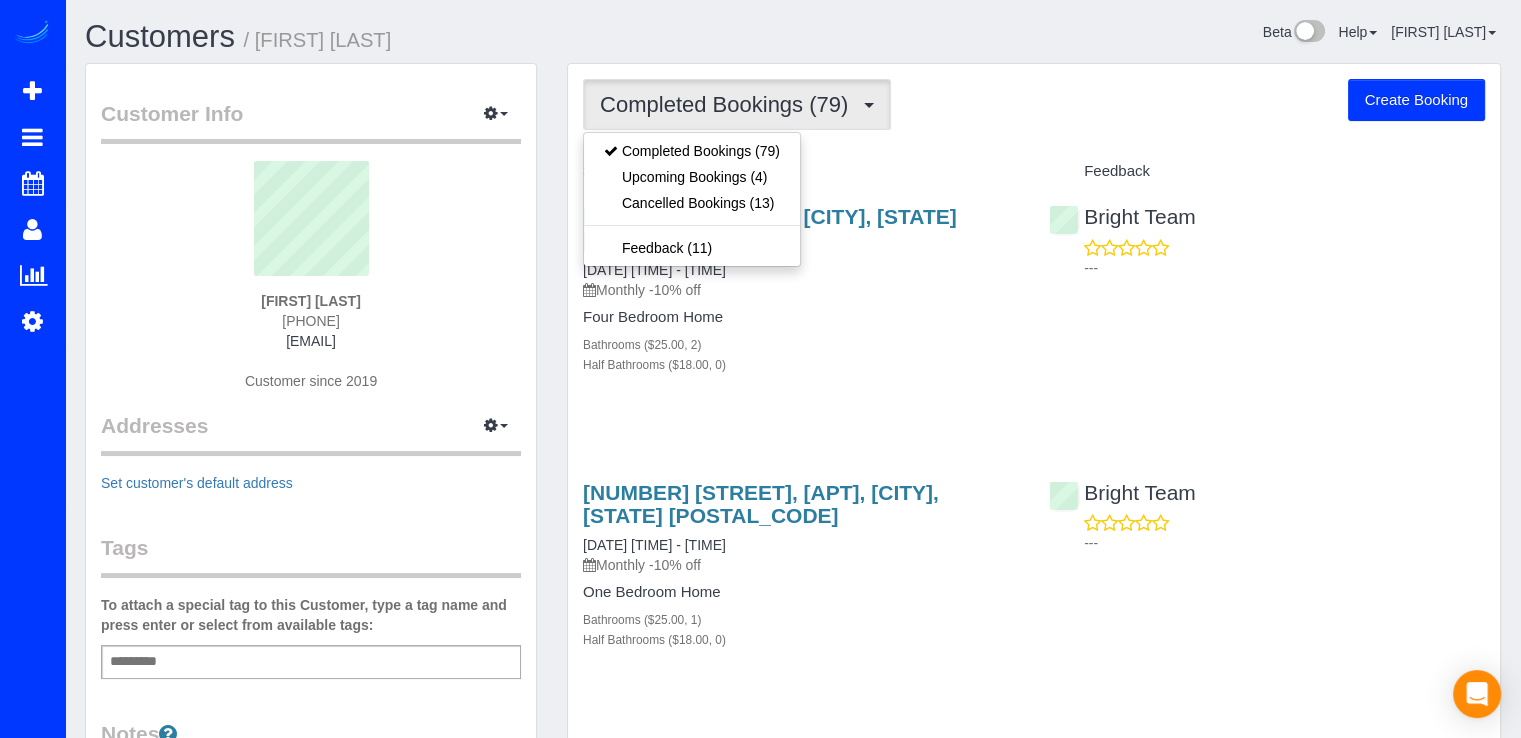 click on "Completed Bookings (79)
Completed Bookings (79)
Upcoming Bookings (4)
Cancelled Bookings (13)
Feedback (11)
Create Booking" at bounding box center (1034, 104) 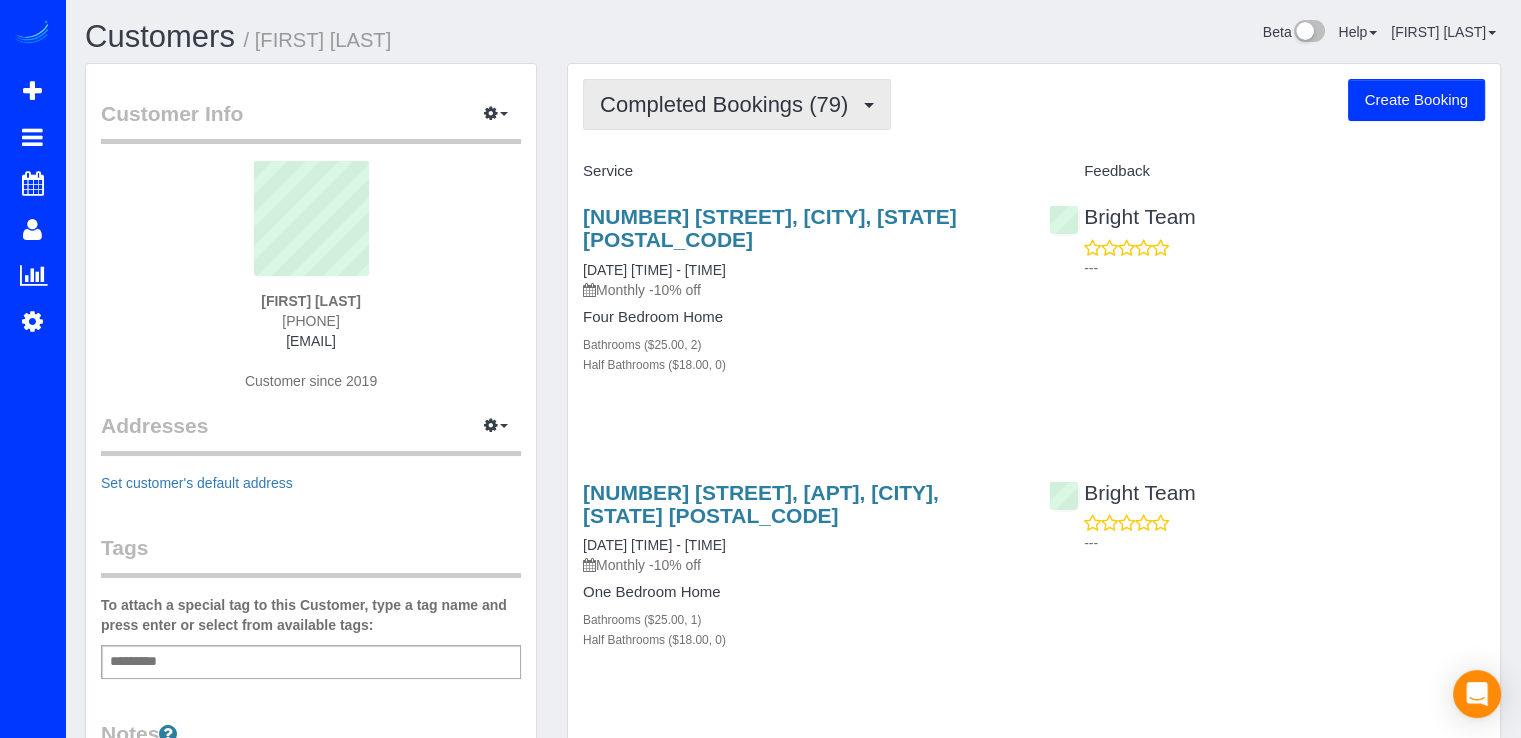 click on "Completed Bookings (79)" at bounding box center [737, 104] 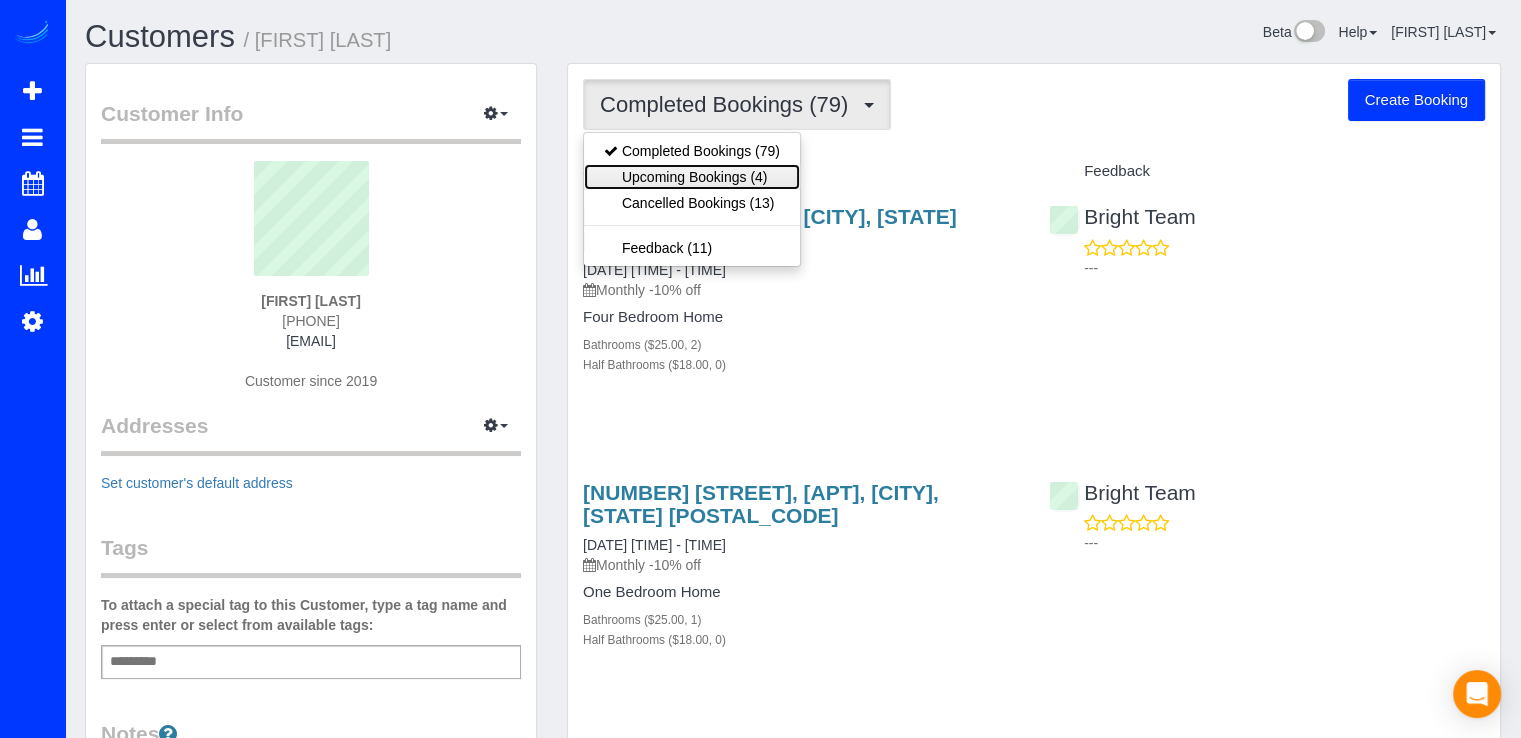 click on "Upcoming Bookings (4)" at bounding box center [692, 177] 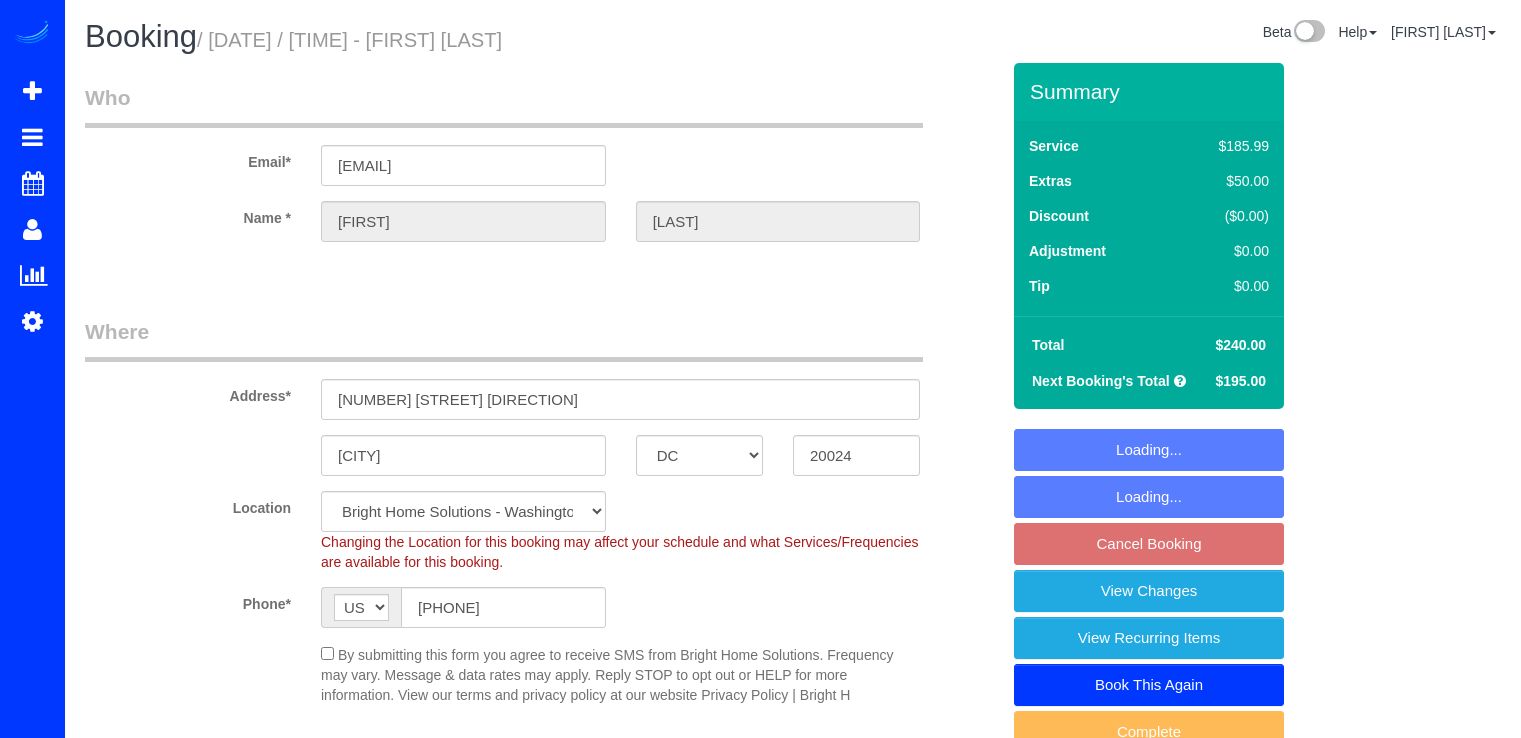 select on "DC" 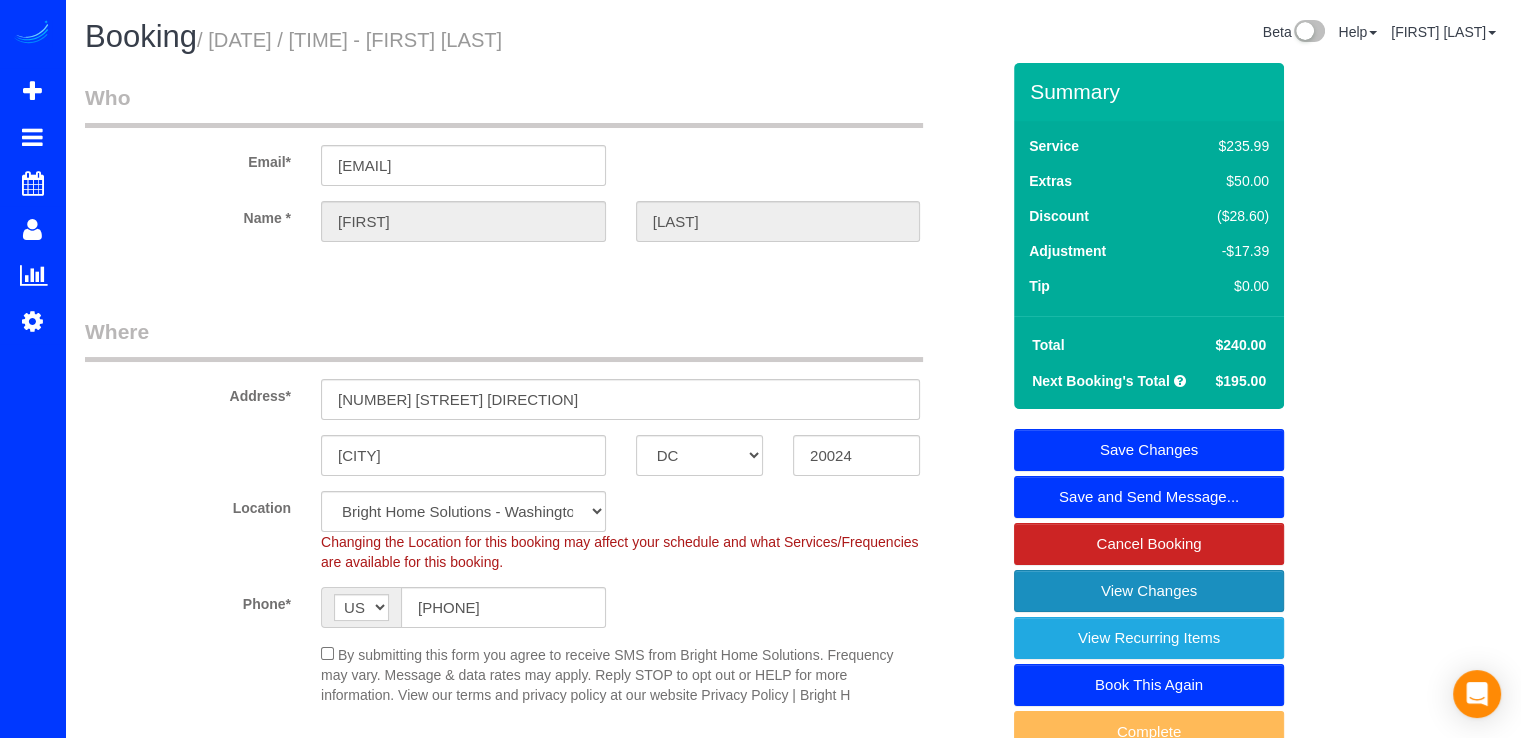 click on "View Changes" at bounding box center [1149, 591] 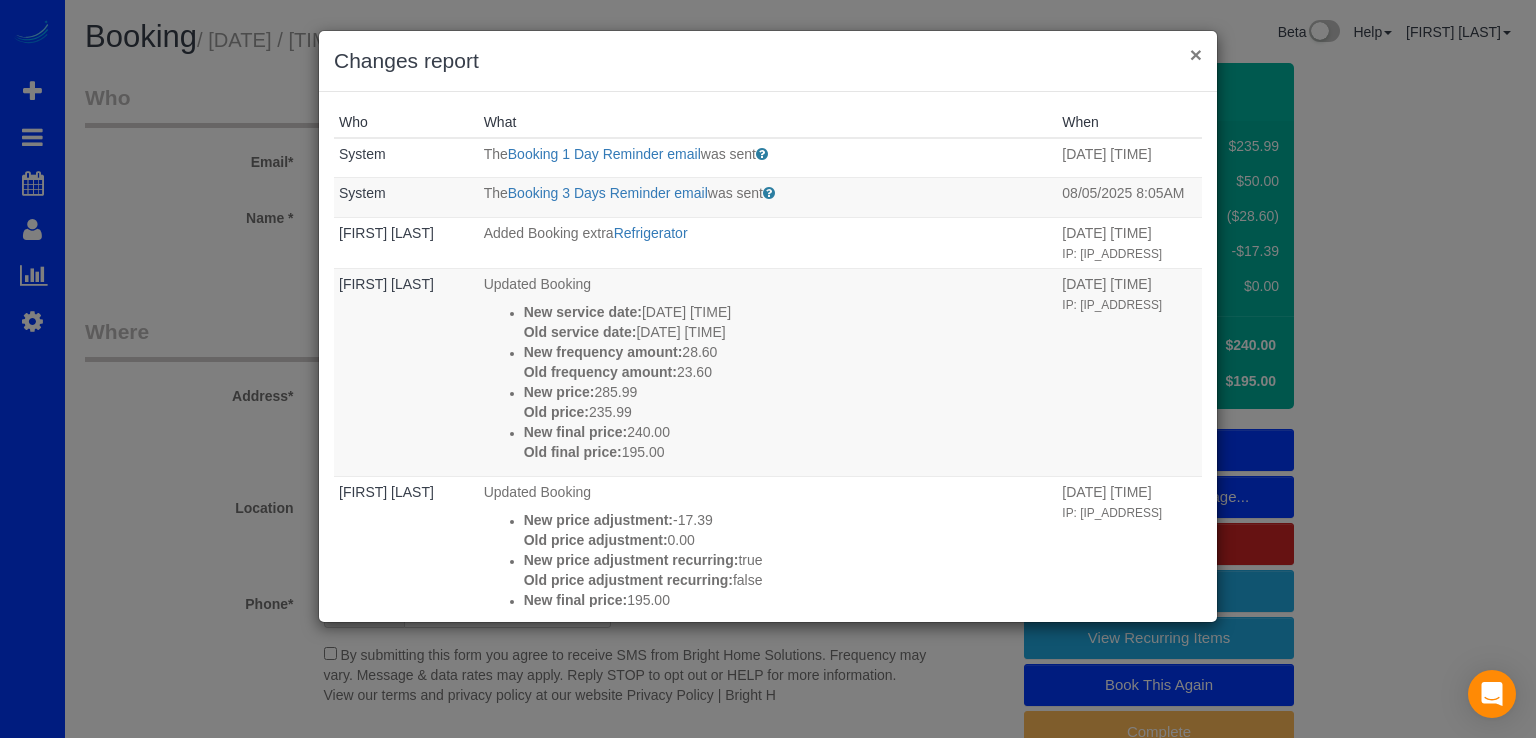 click on "×" at bounding box center [1196, 54] 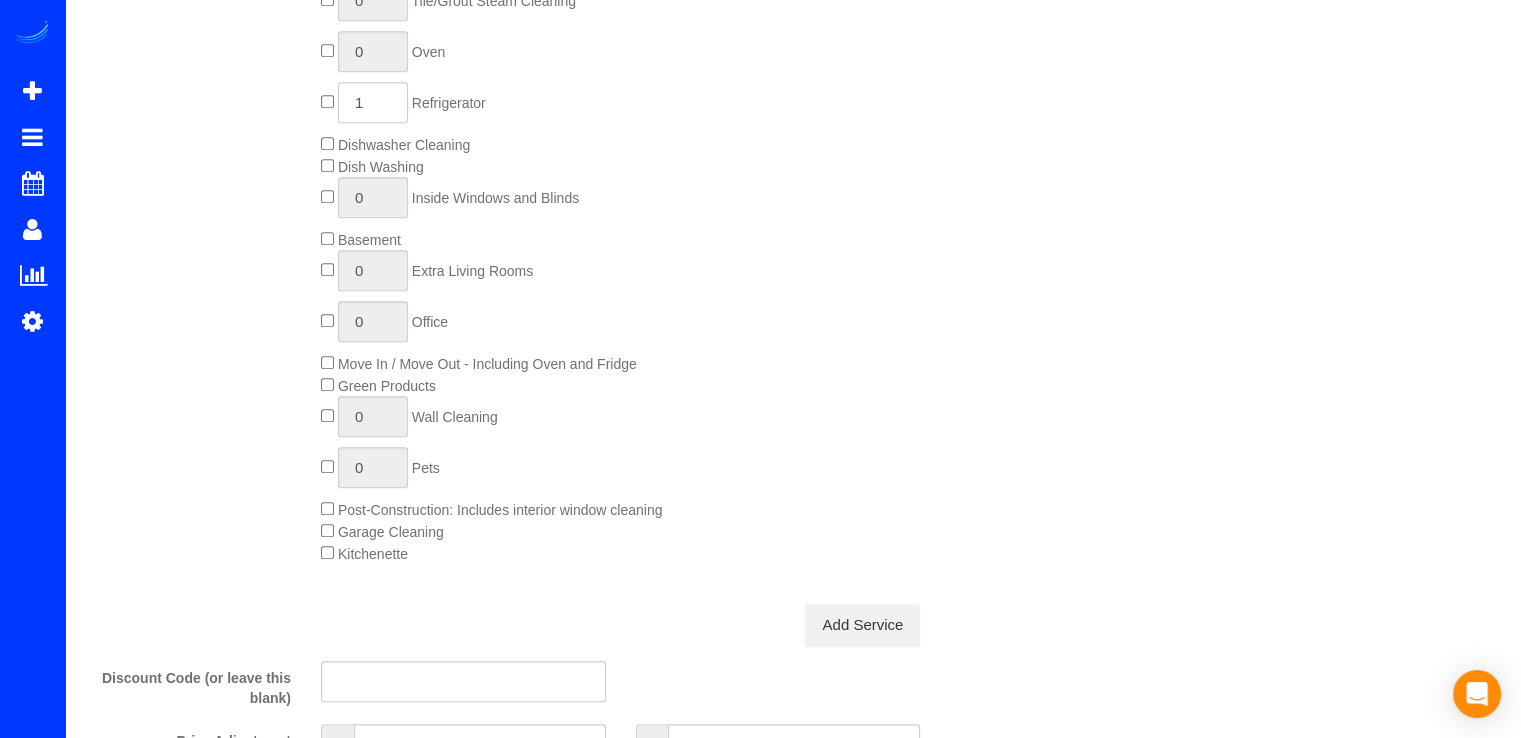 scroll, scrollTop: 1200, scrollLeft: 0, axis: vertical 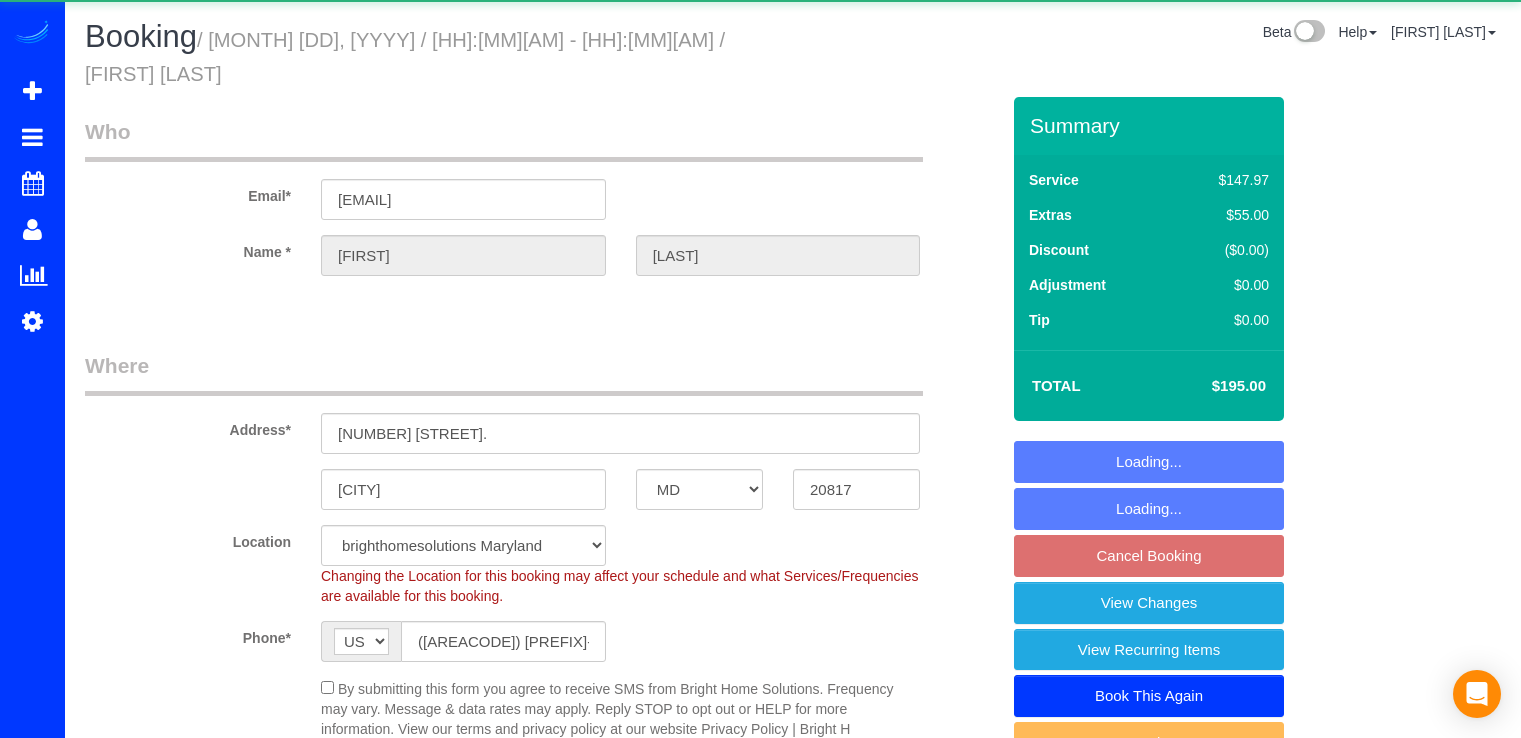 select on "MD" 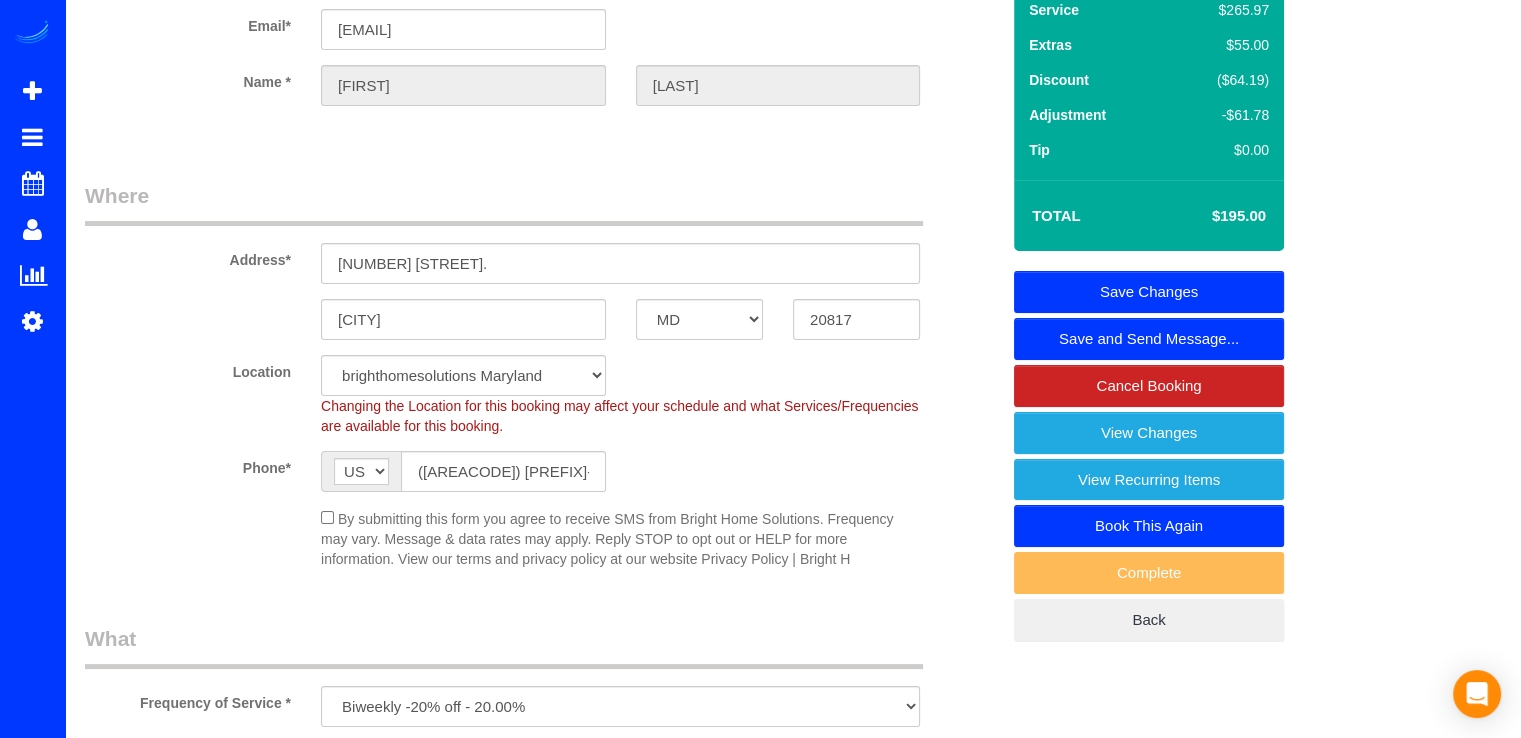 scroll, scrollTop: 100, scrollLeft: 0, axis: vertical 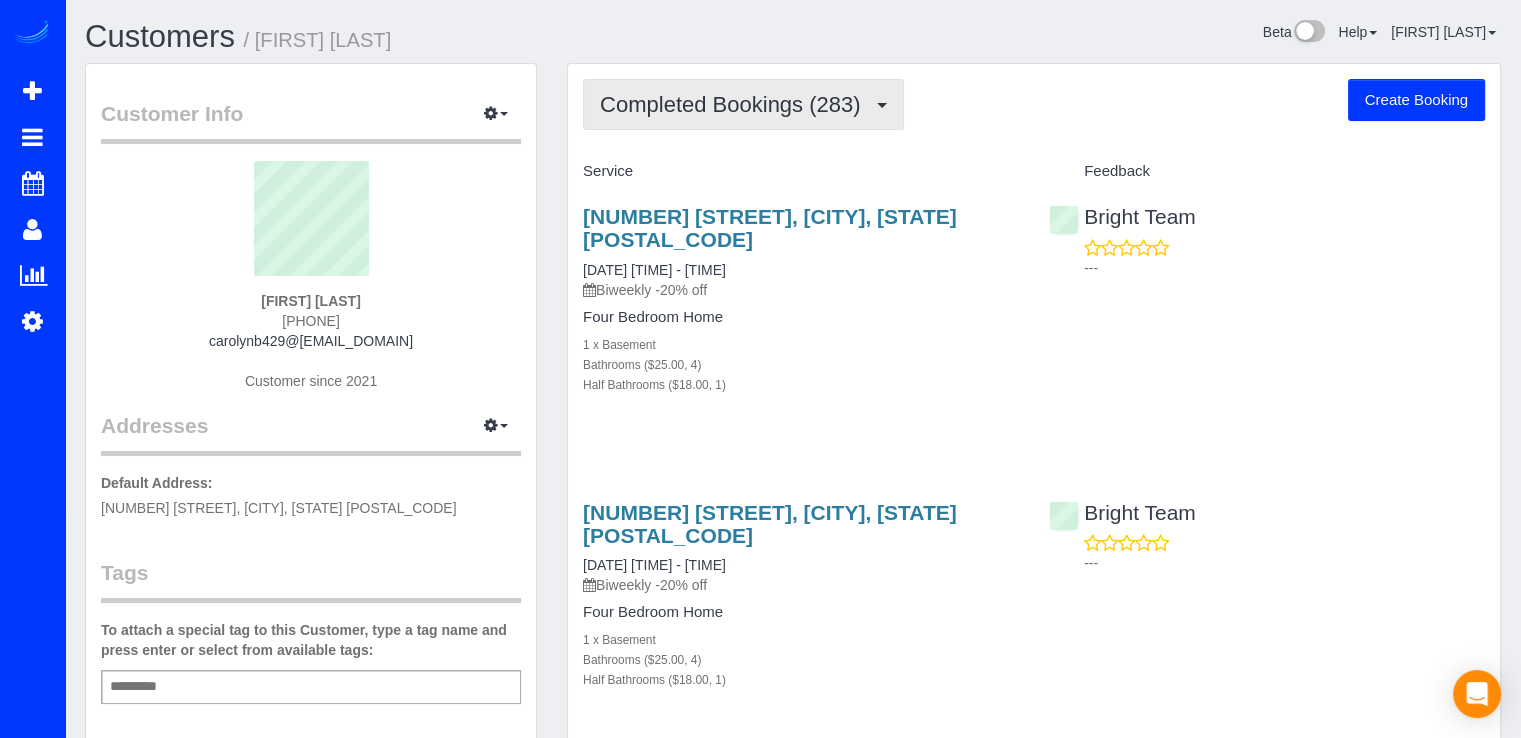click on "Completed Bookings (283)" at bounding box center [743, 104] 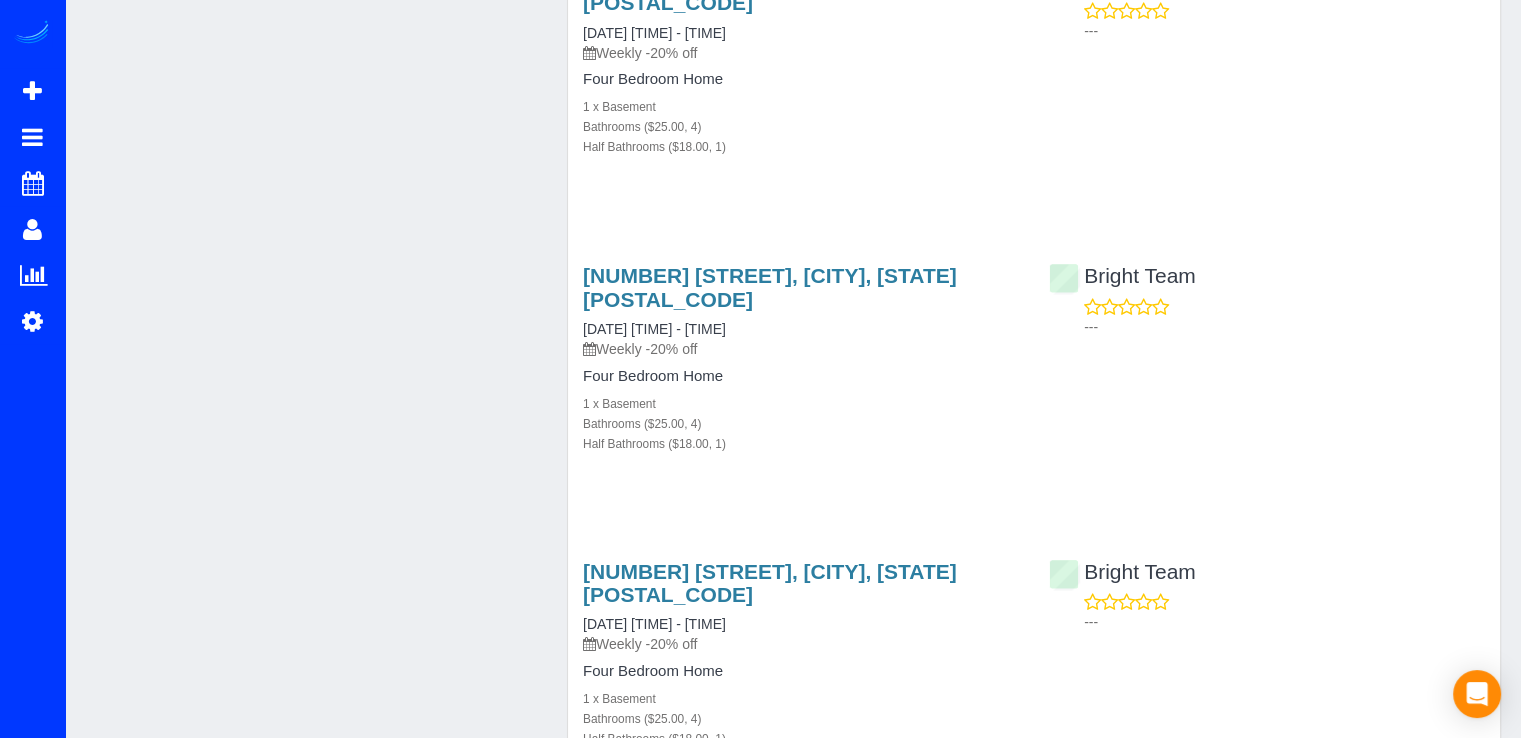 scroll, scrollTop: 11300, scrollLeft: 0, axis: vertical 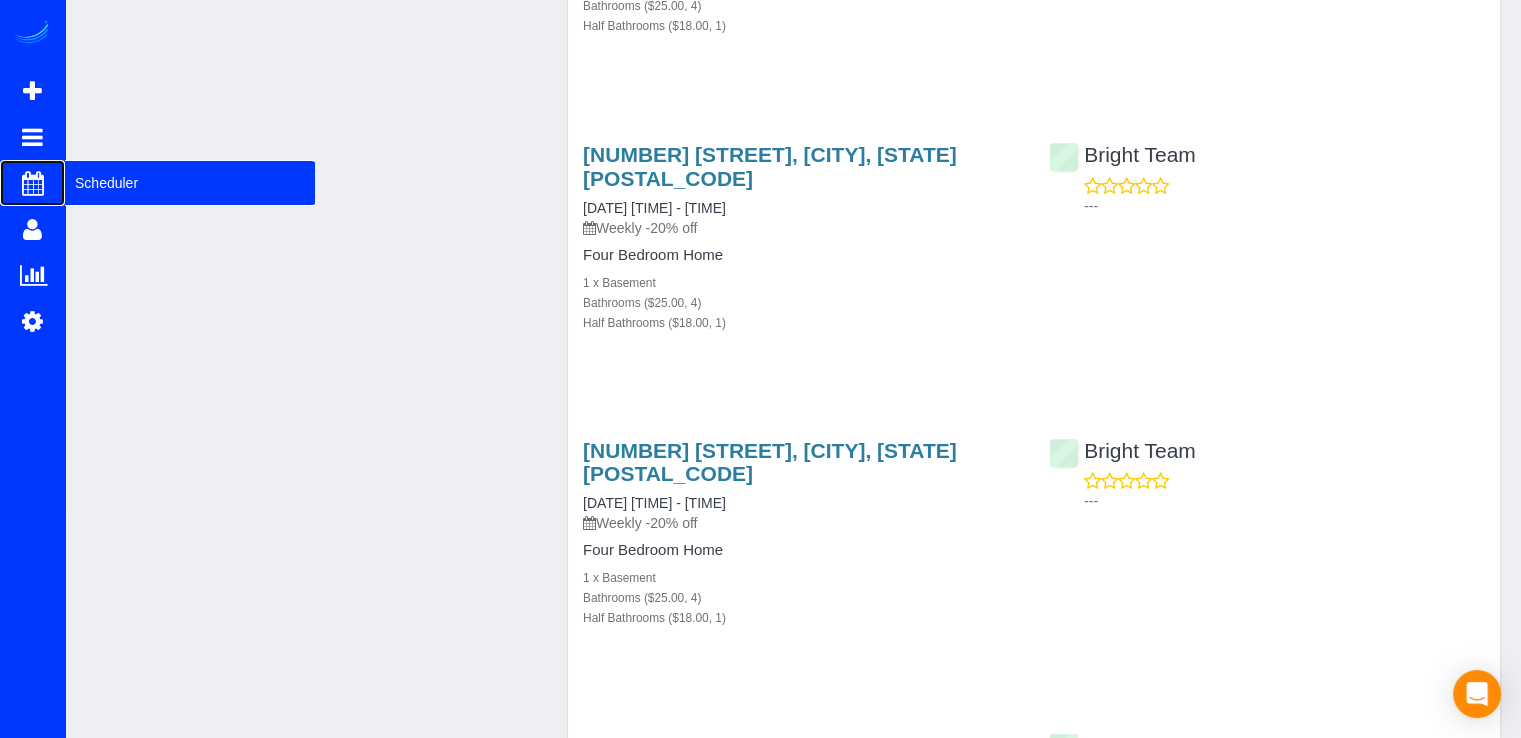 click on "Scheduler" at bounding box center [190, 183] 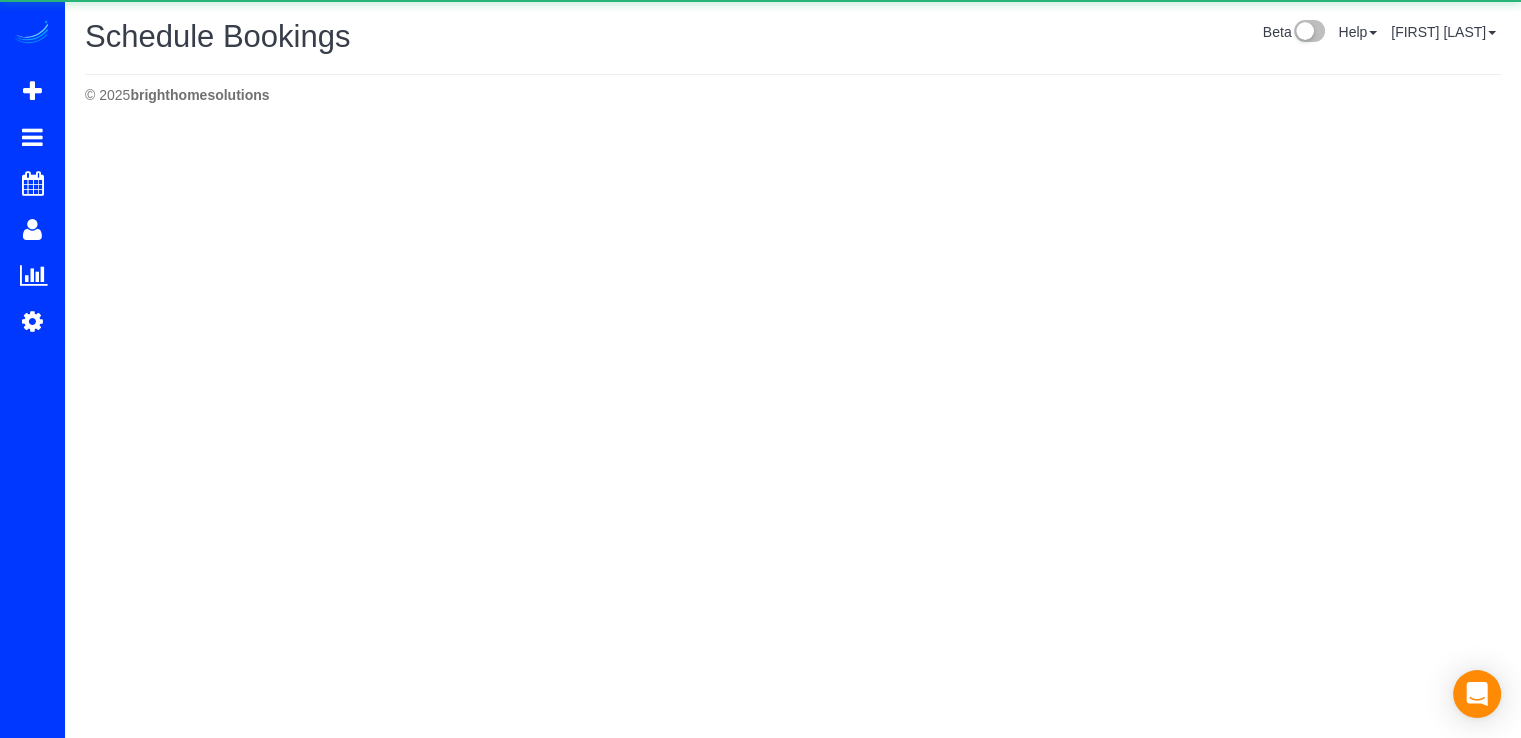 scroll, scrollTop: 0, scrollLeft: 0, axis: both 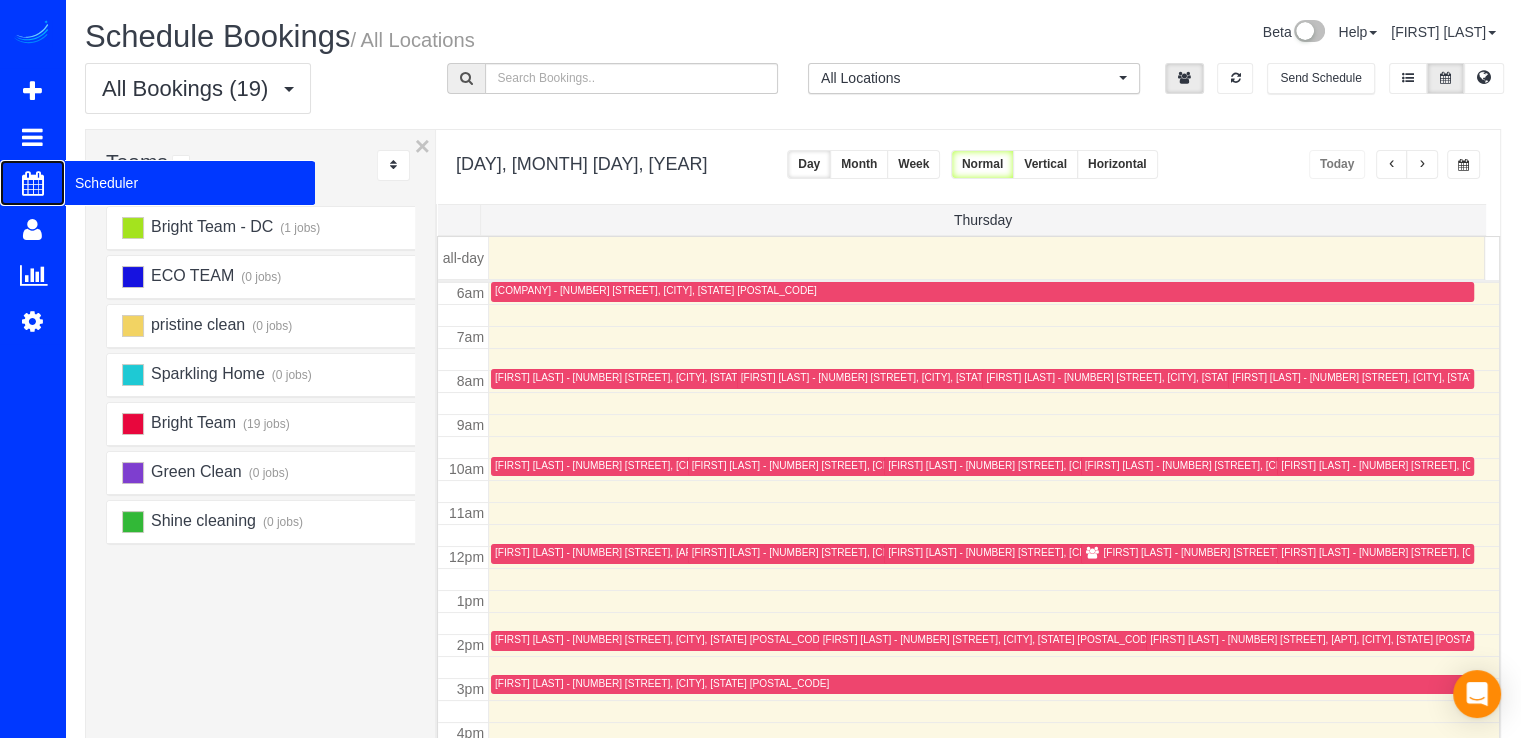 click on "Scheduler" at bounding box center (190, 183) 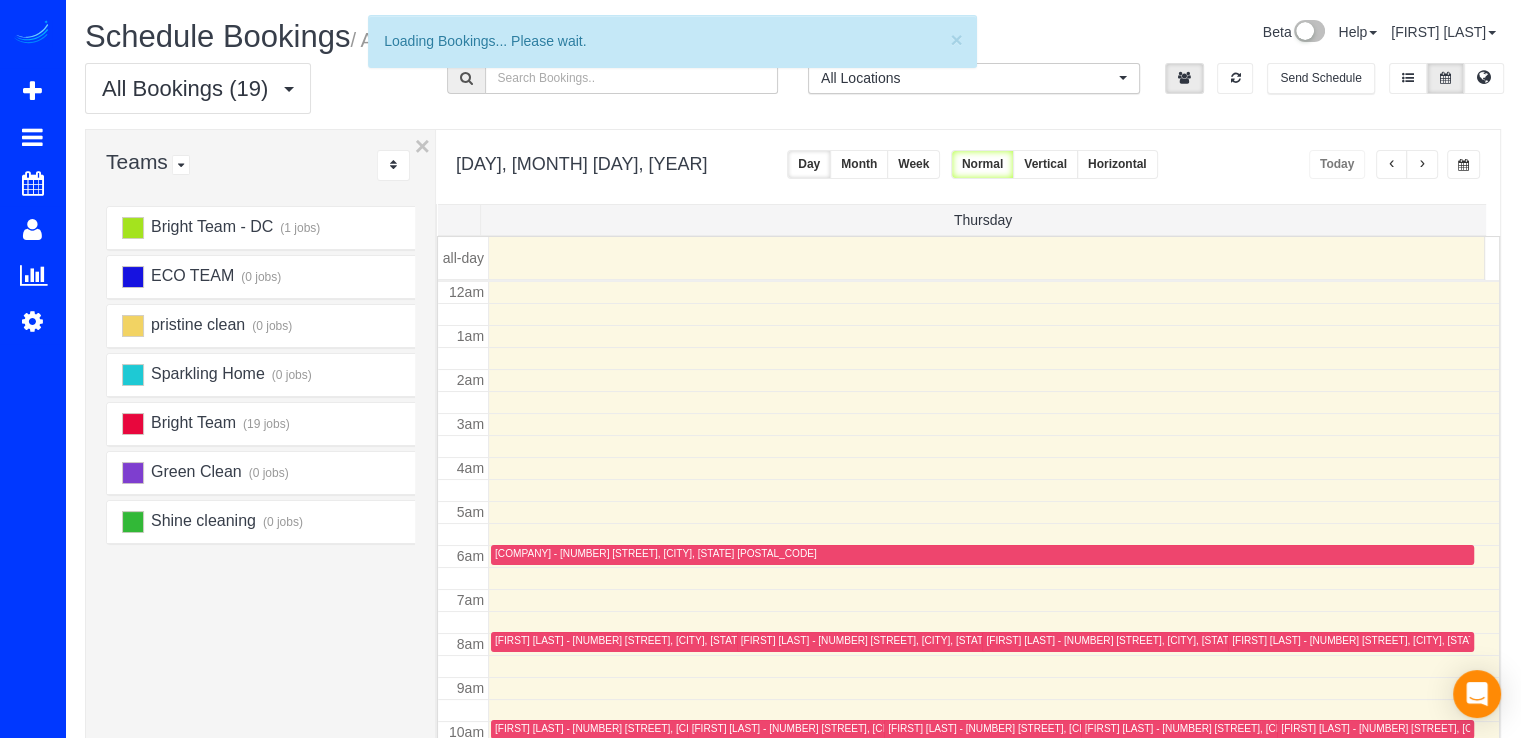 scroll, scrollTop: 263, scrollLeft: 0, axis: vertical 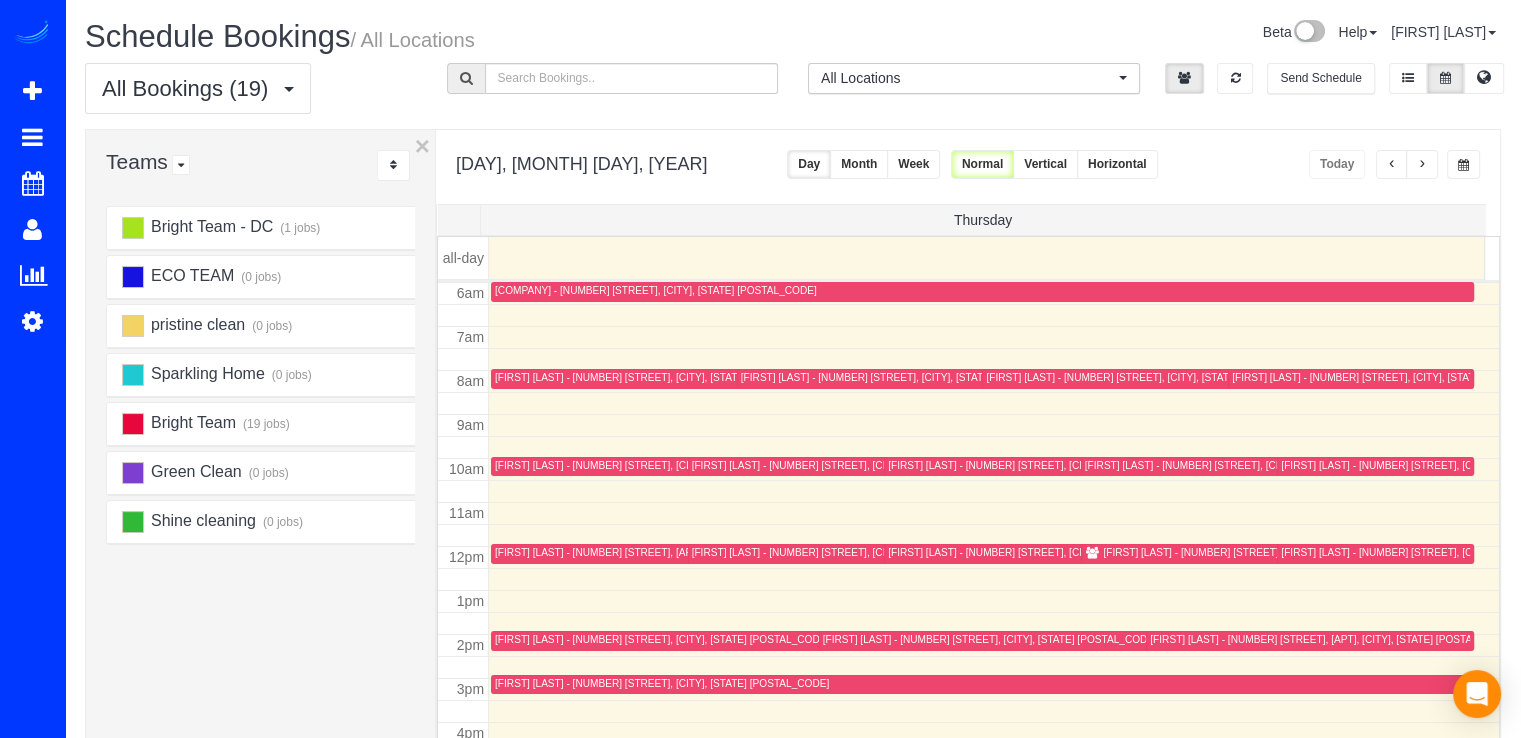 click at bounding box center (1422, 164) 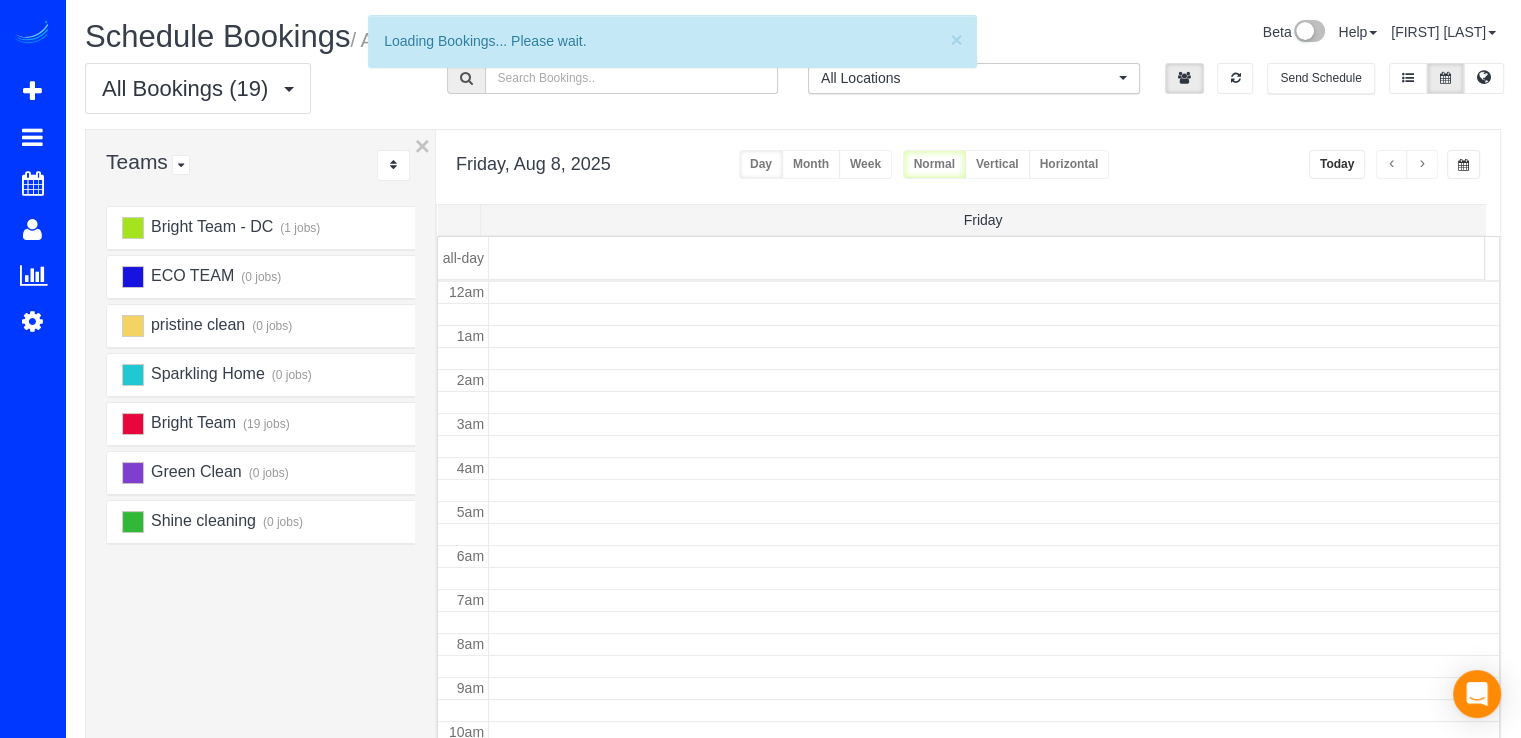 scroll, scrollTop: 263, scrollLeft: 0, axis: vertical 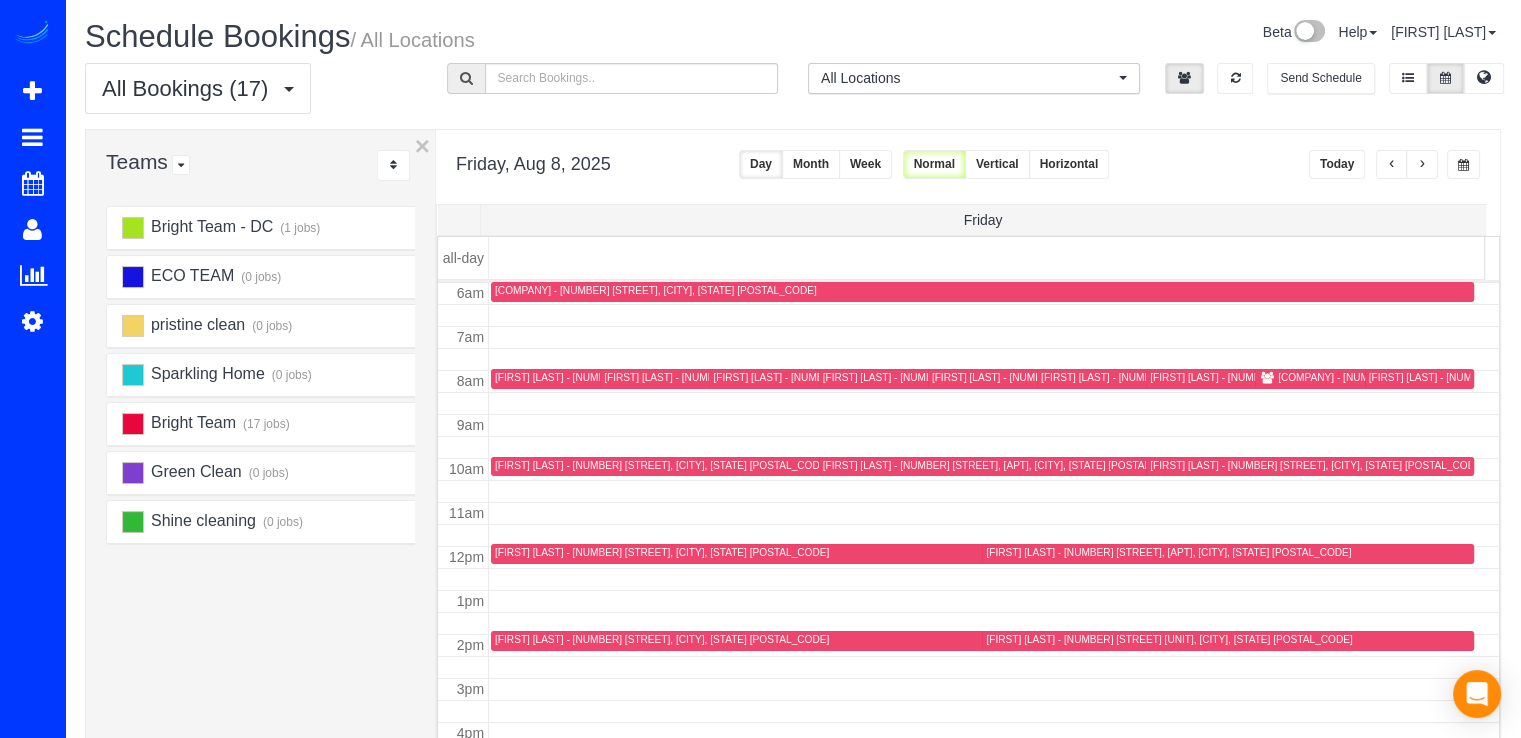 click at bounding box center [1422, 164] 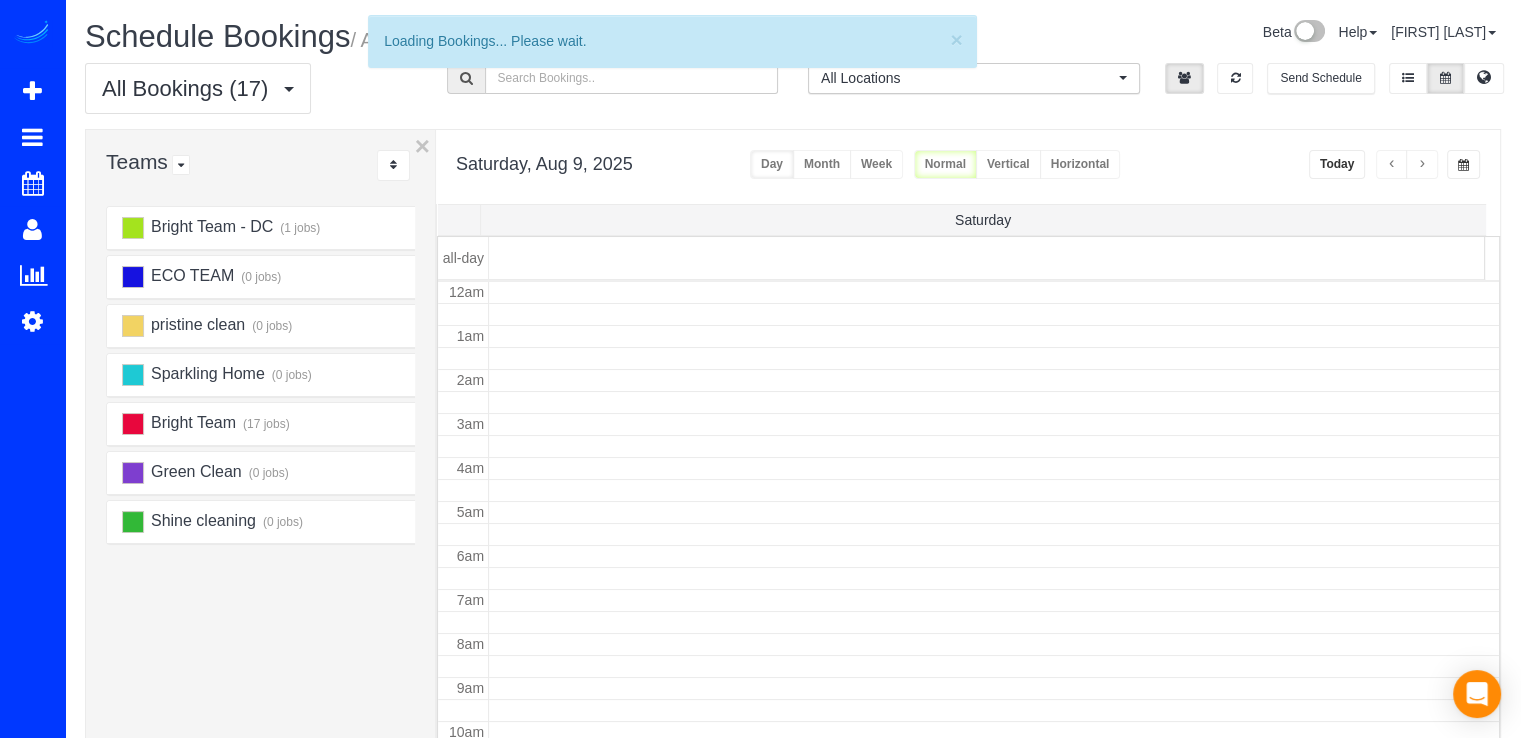 scroll, scrollTop: 263, scrollLeft: 0, axis: vertical 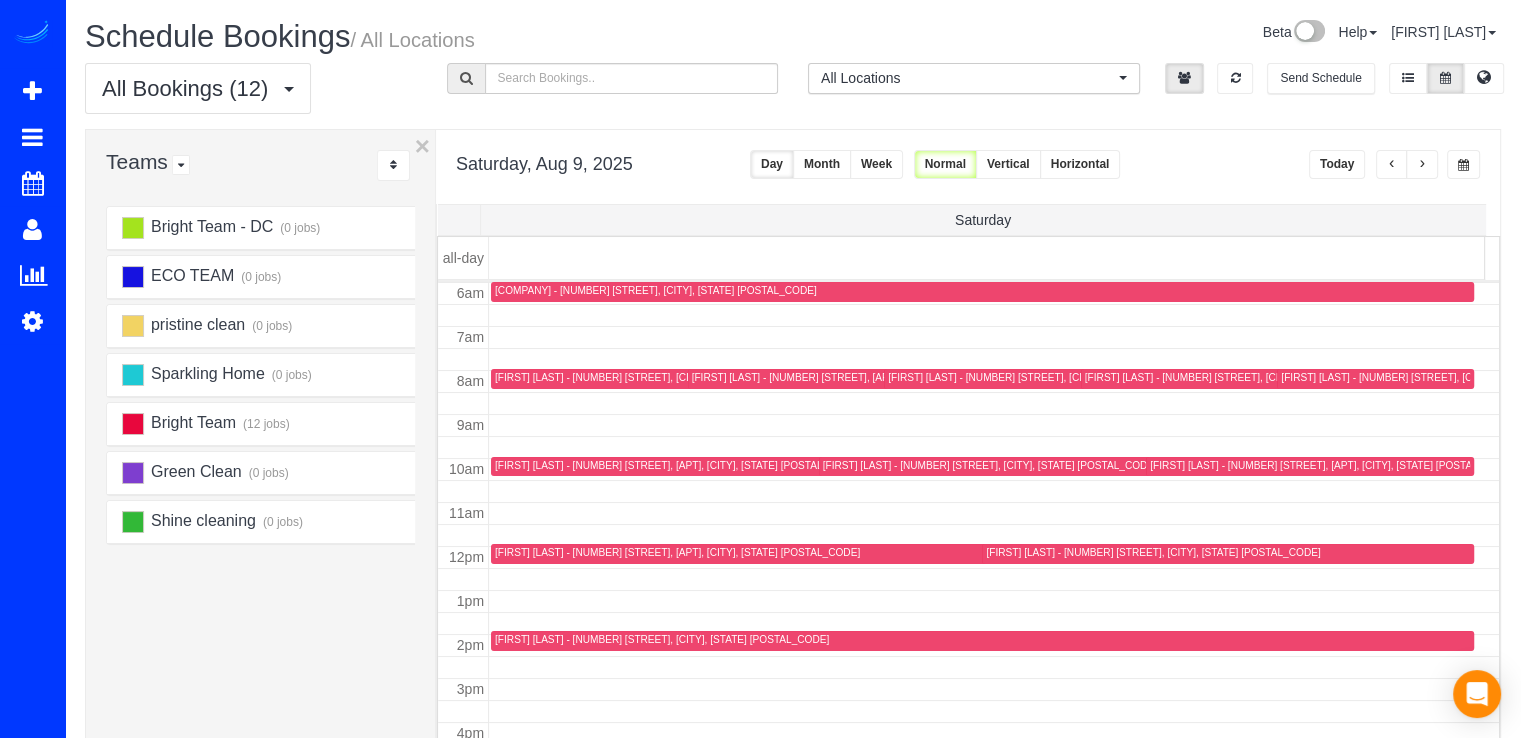 click at bounding box center [1392, 165] 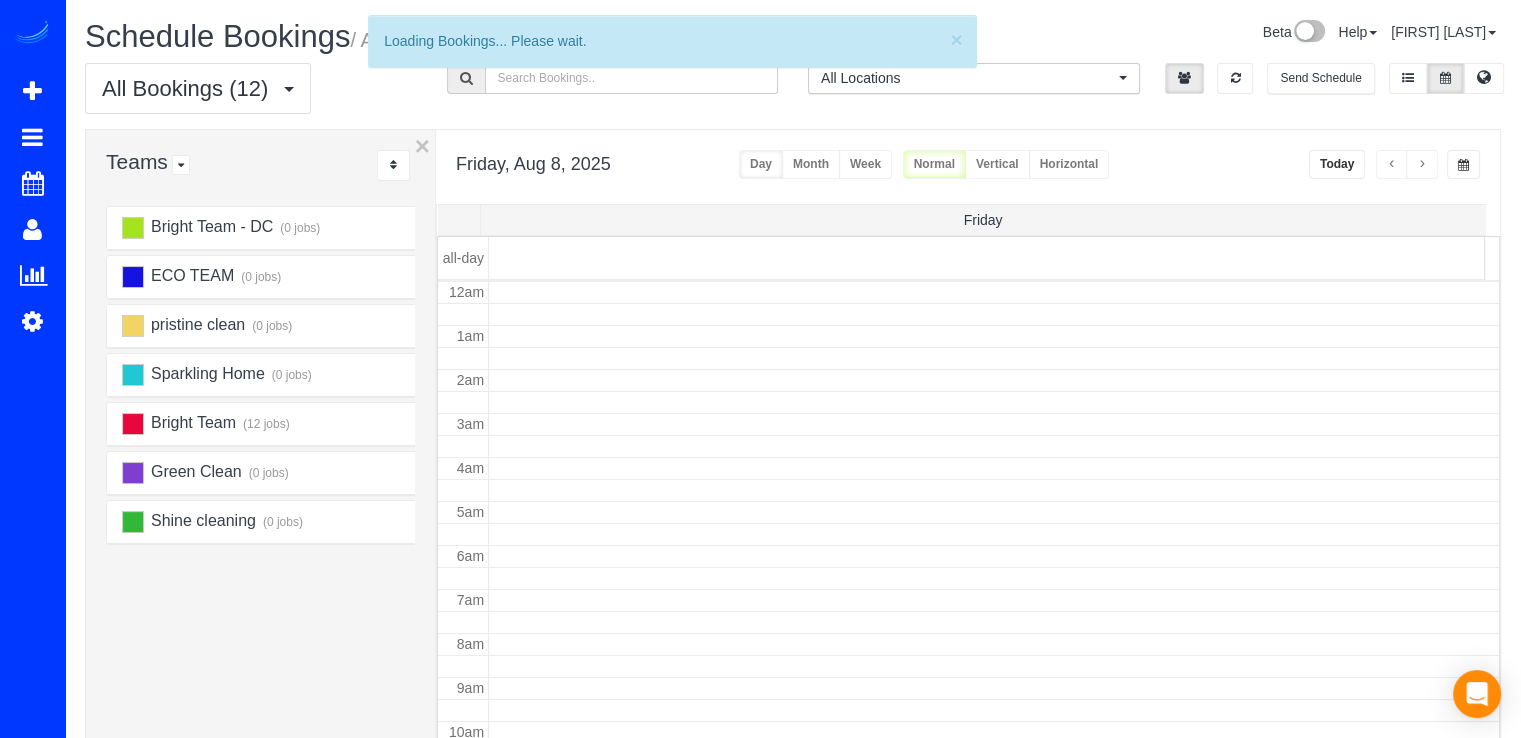 scroll, scrollTop: 263, scrollLeft: 0, axis: vertical 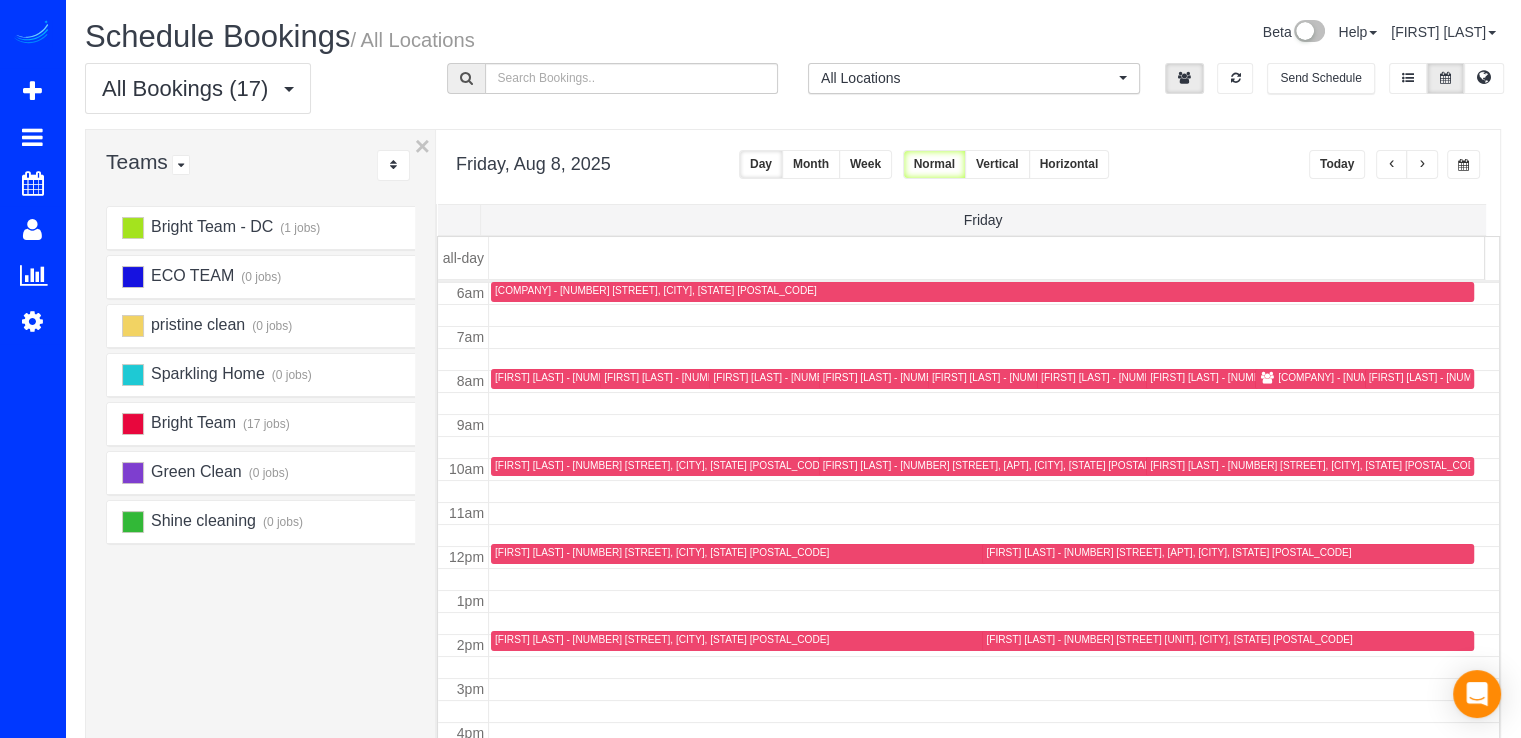 click at bounding box center [1392, 164] 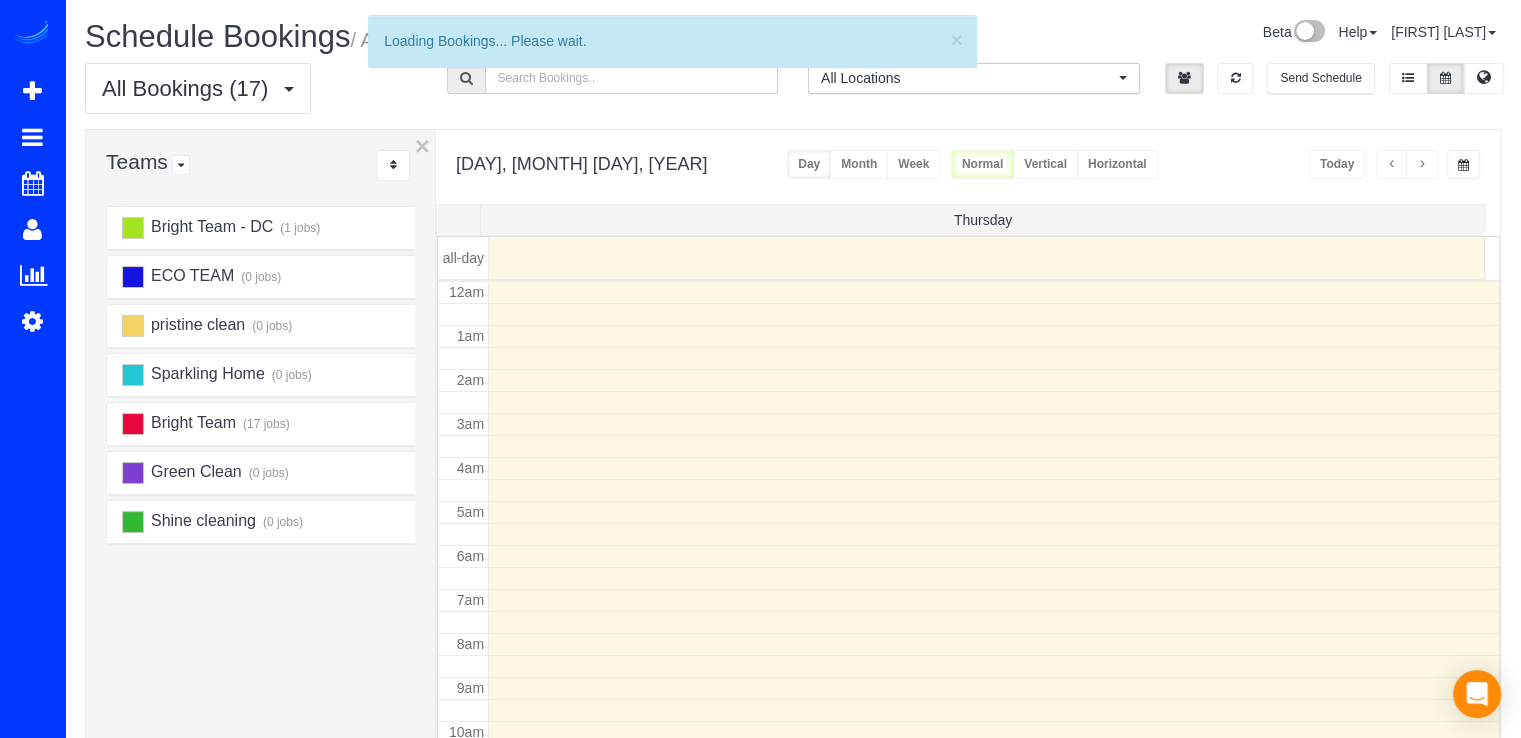 scroll, scrollTop: 263, scrollLeft: 0, axis: vertical 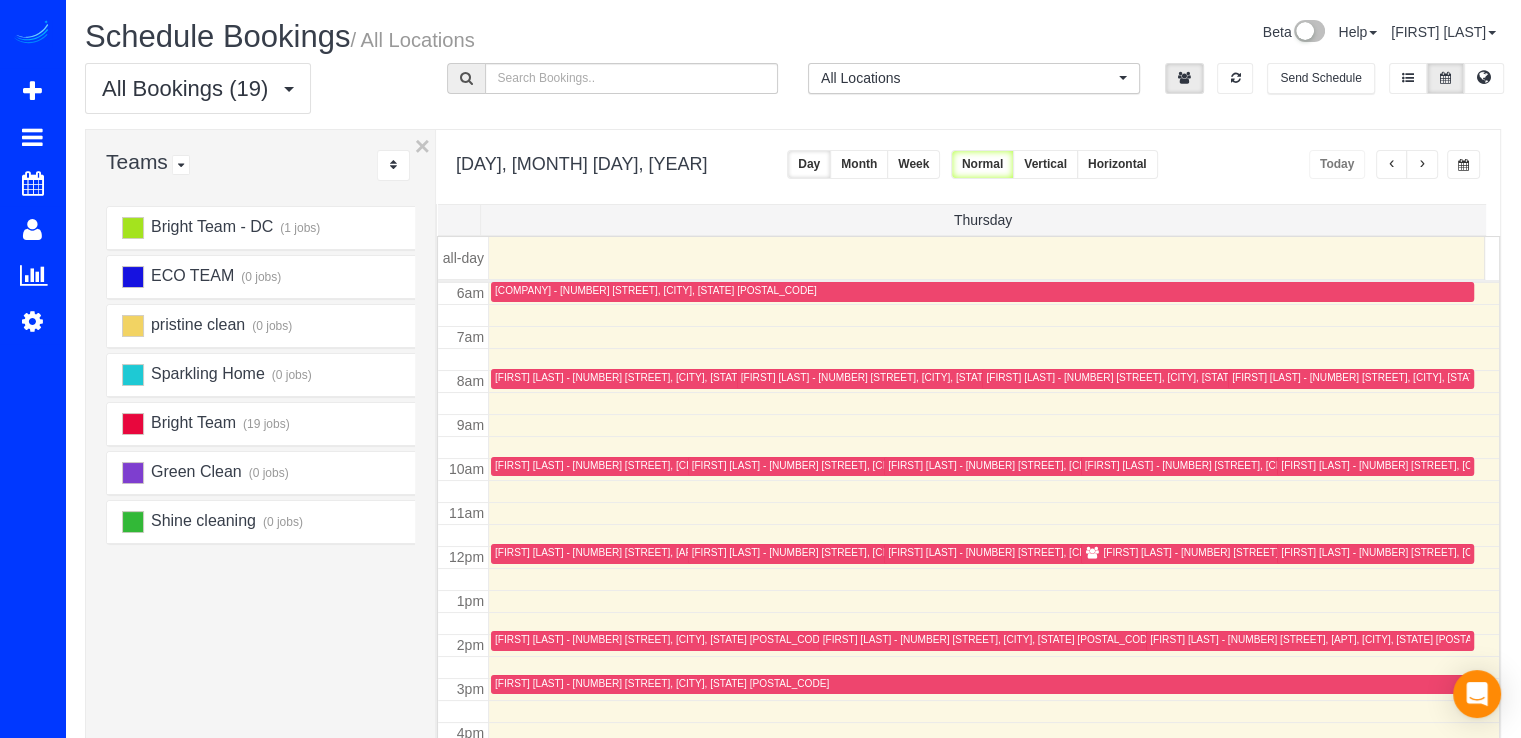 click at bounding box center [1422, 164] 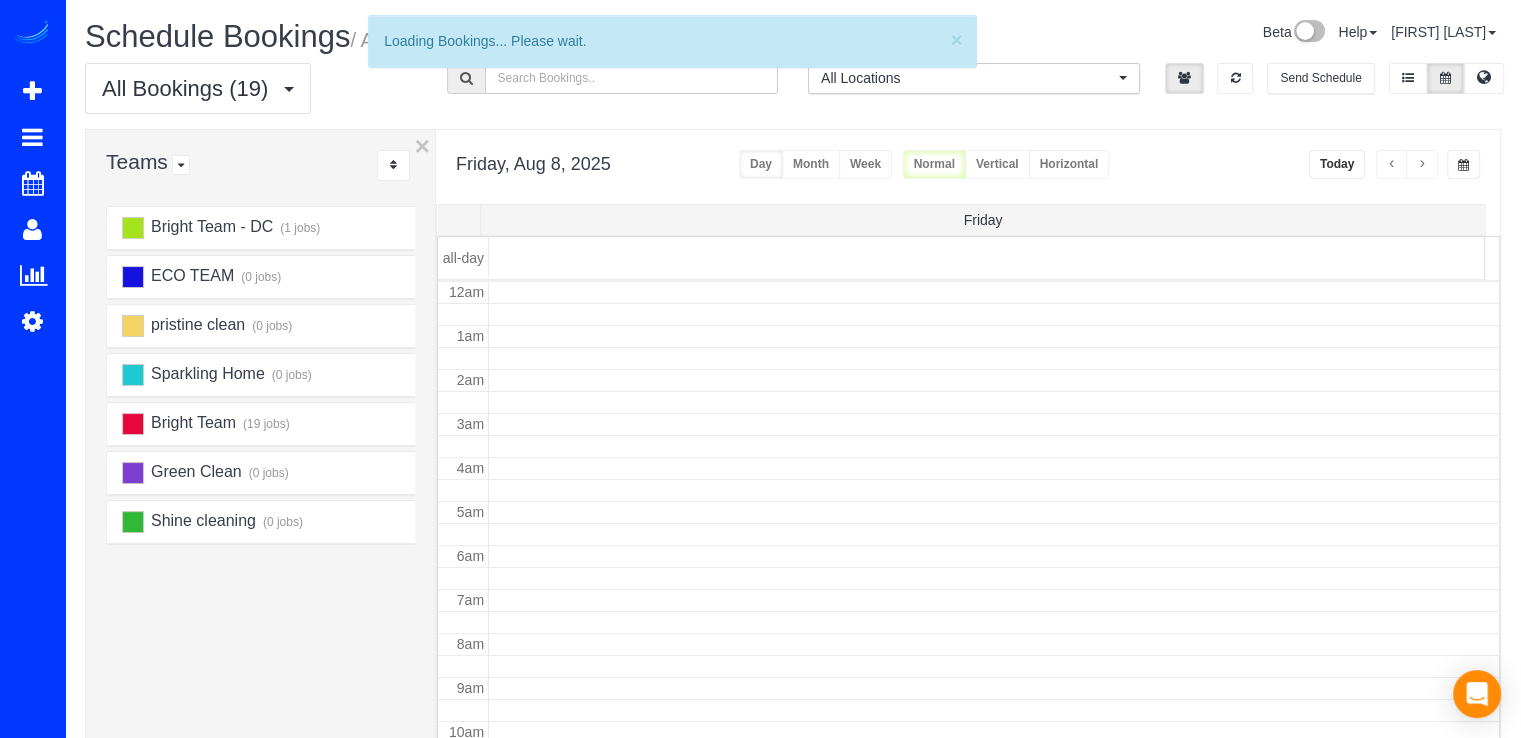 scroll, scrollTop: 263, scrollLeft: 0, axis: vertical 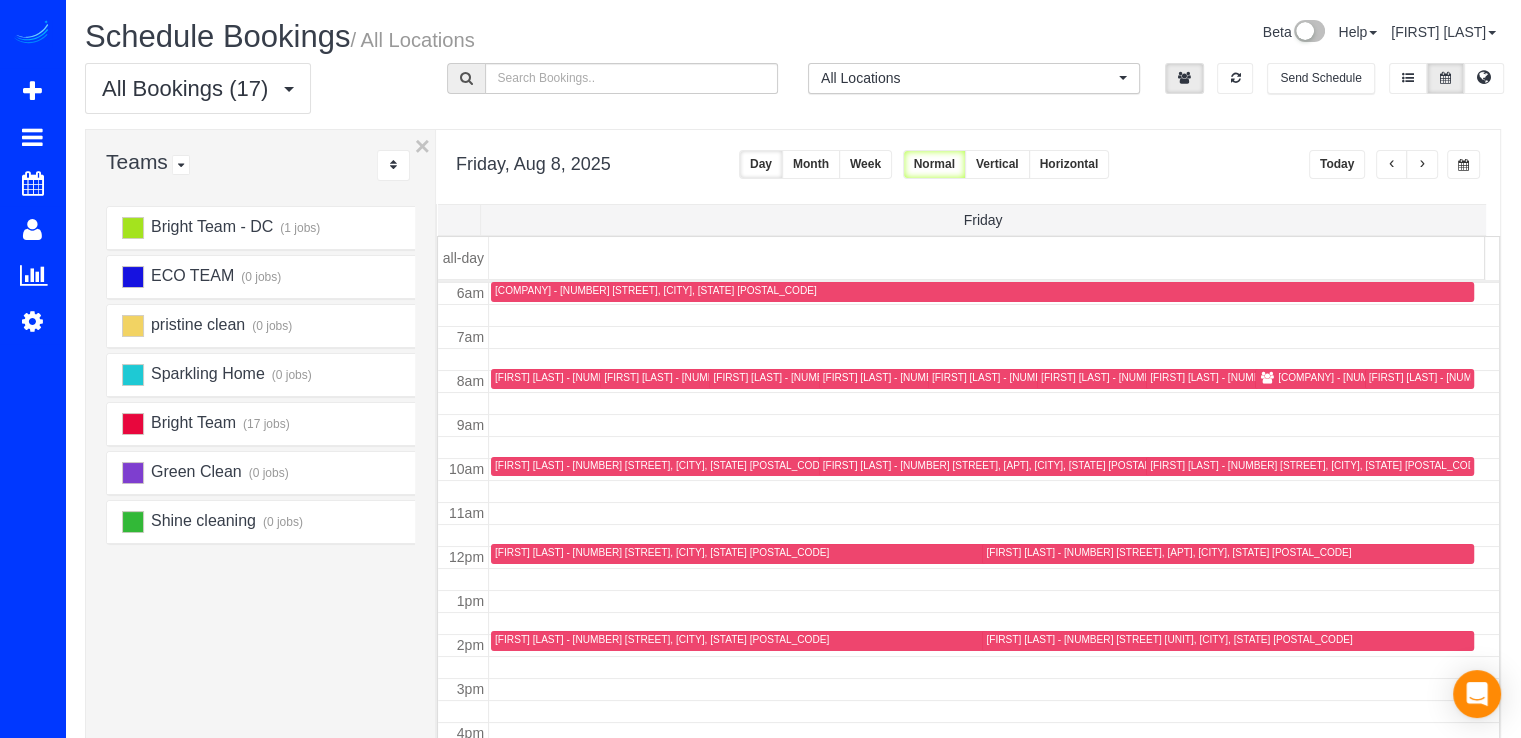 click at bounding box center [1392, 164] 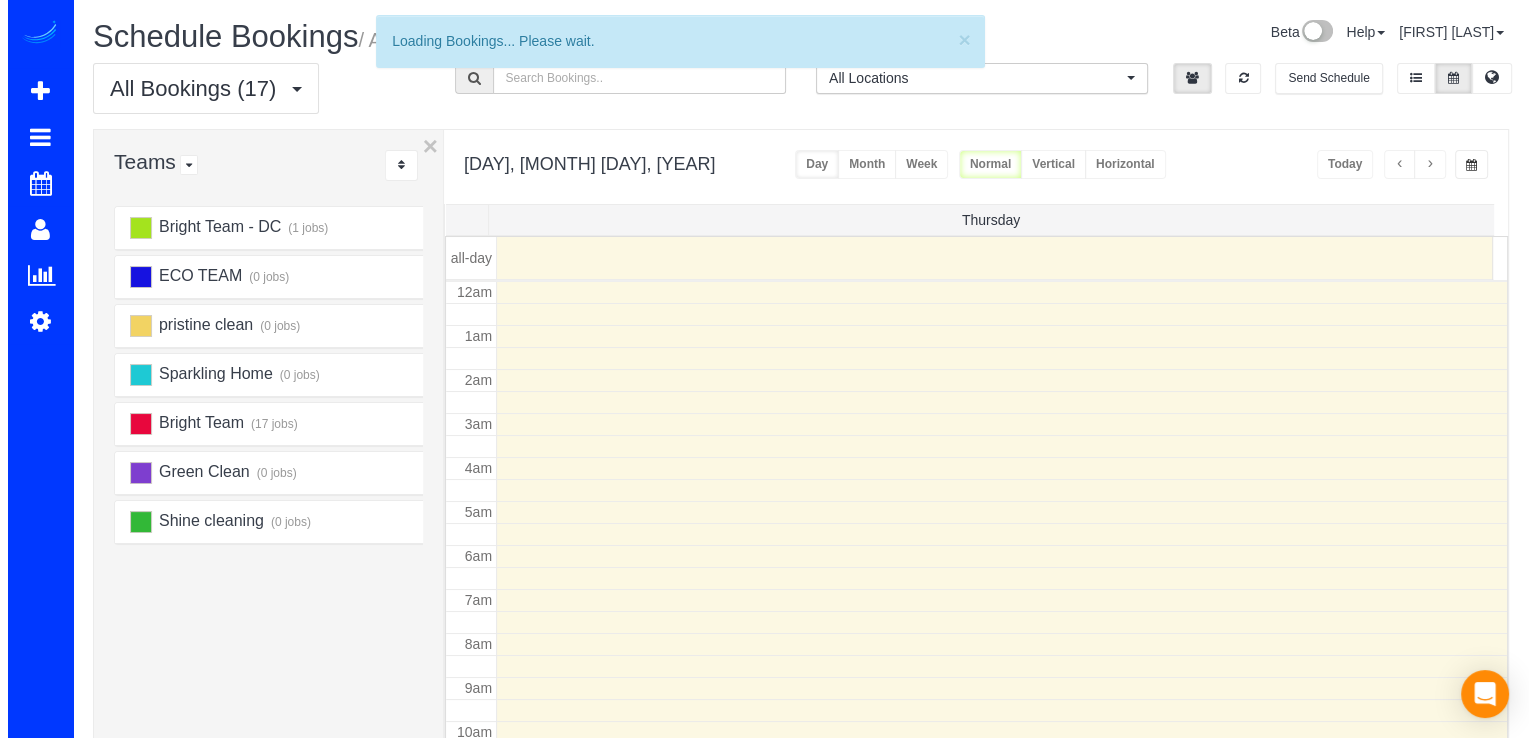 scroll, scrollTop: 263, scrollLeft: 0, axis: vertical 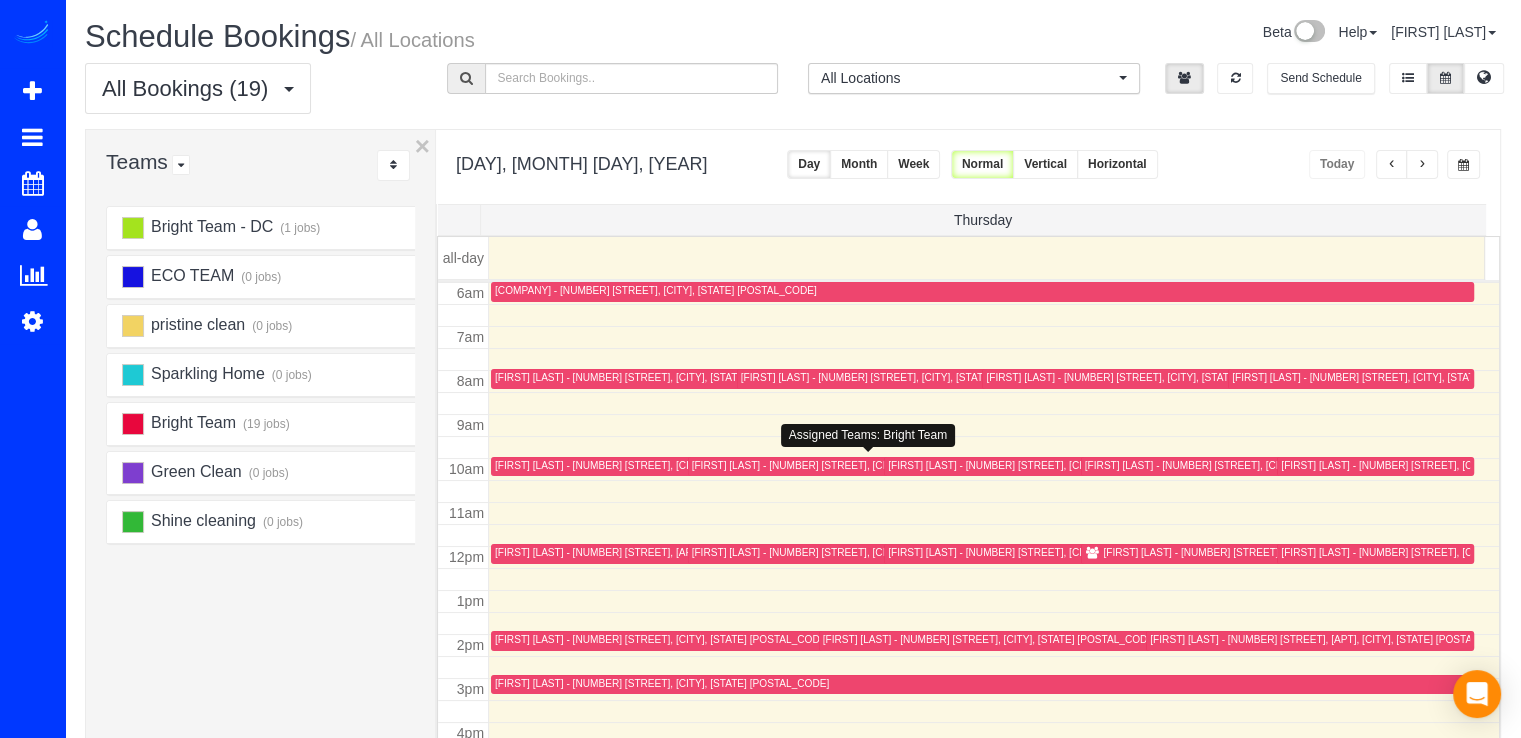 click on "Jacquelyn Redd - 912 Brick Manor Cir, Silver Spring, MD 20905-3819" at bounding box center [859, 465] 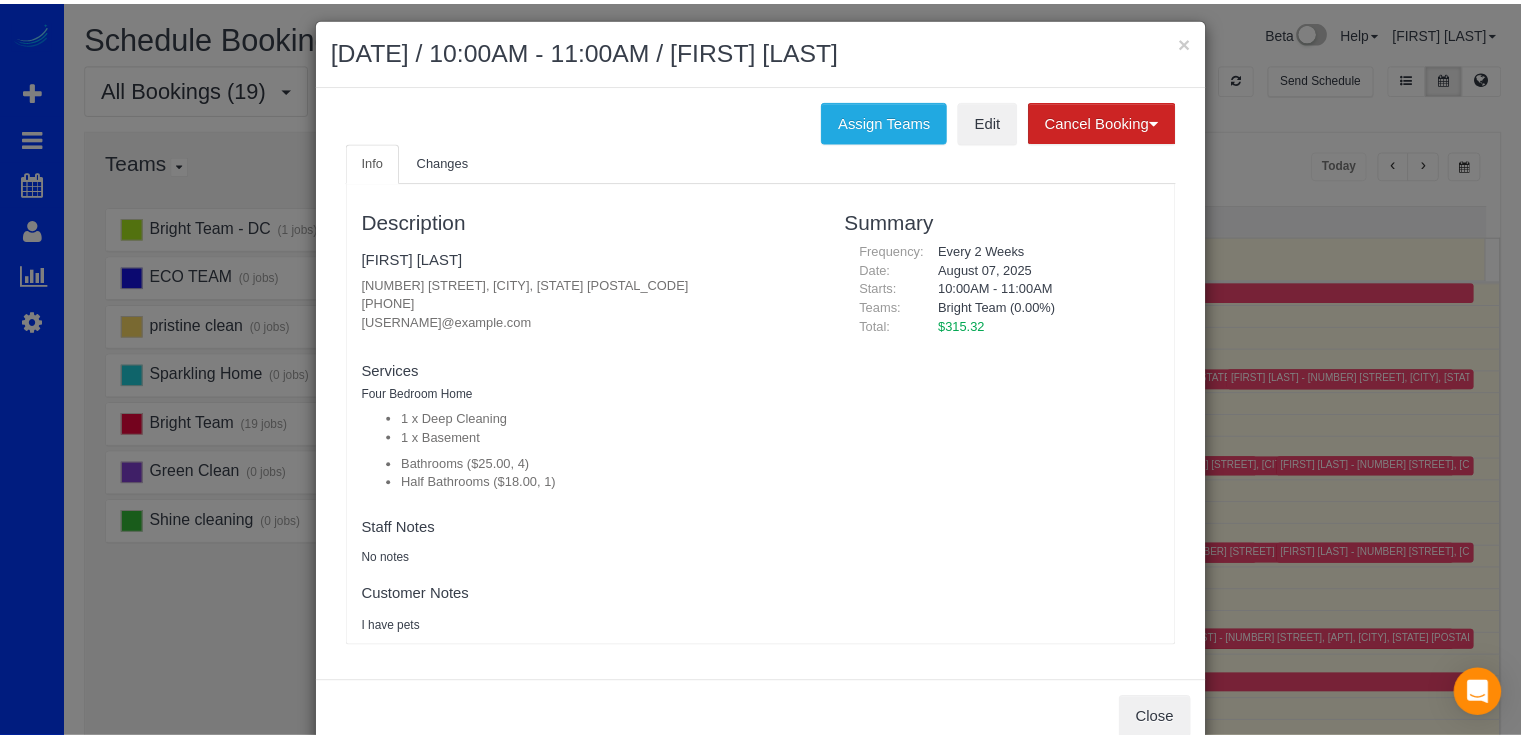 scroll, scrollTop: 0, scrollLeft: 0, axis: both 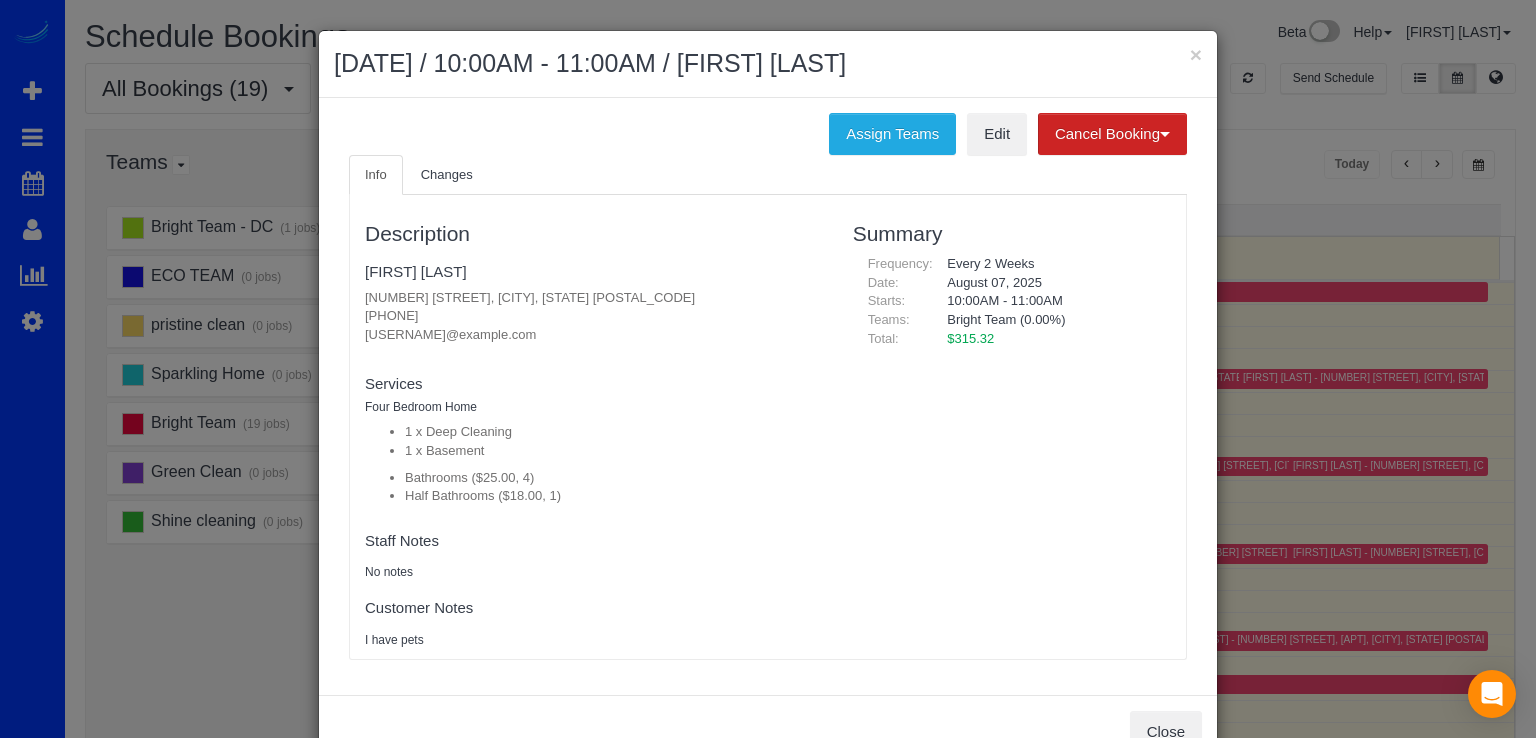 click on "August 07, 2025 /
10:00AM - 11:00AM /
Jacquelyn Redd" at bounding box center (768, 64) 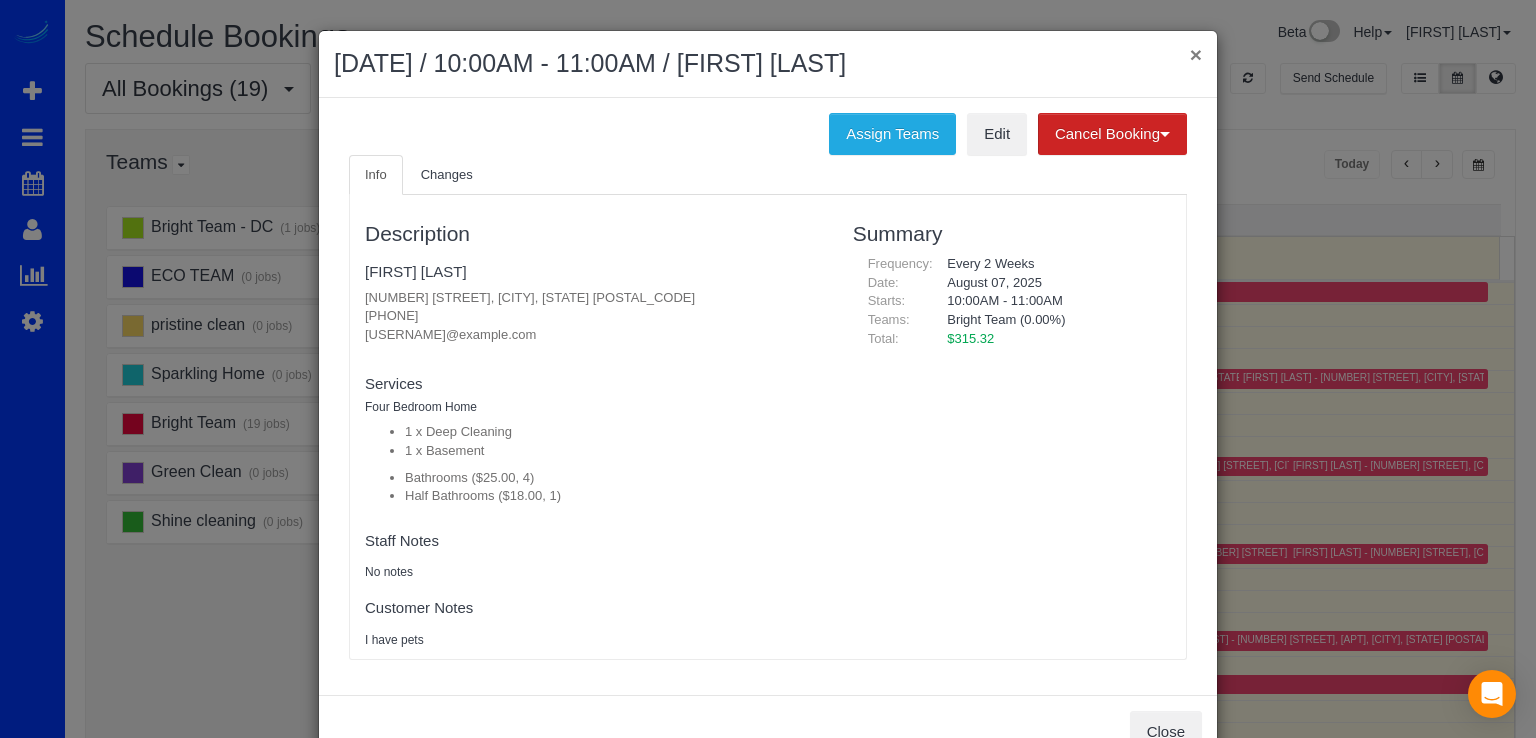 click on "×" at bounding box center (1196, 54) 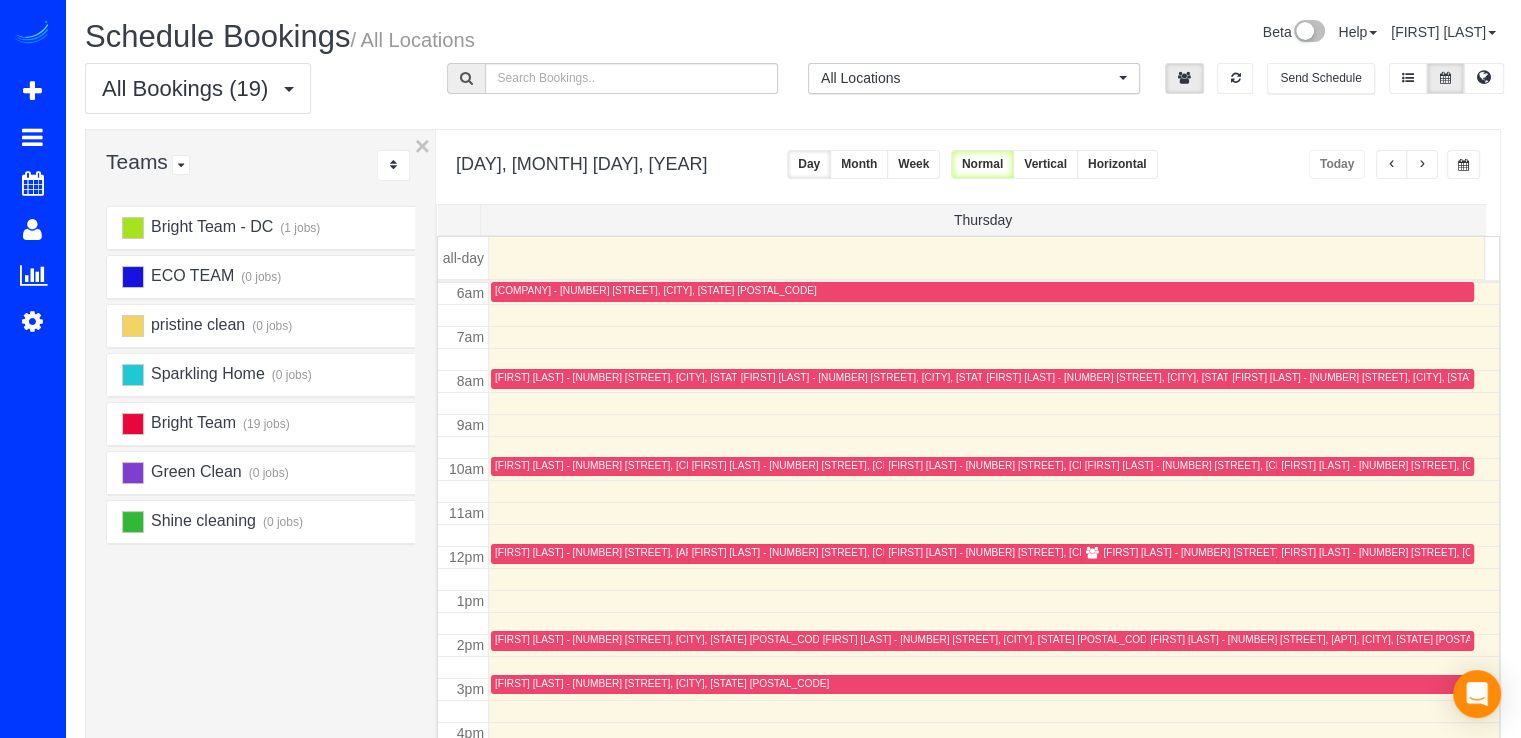 click at bounding box center [1392, 164] 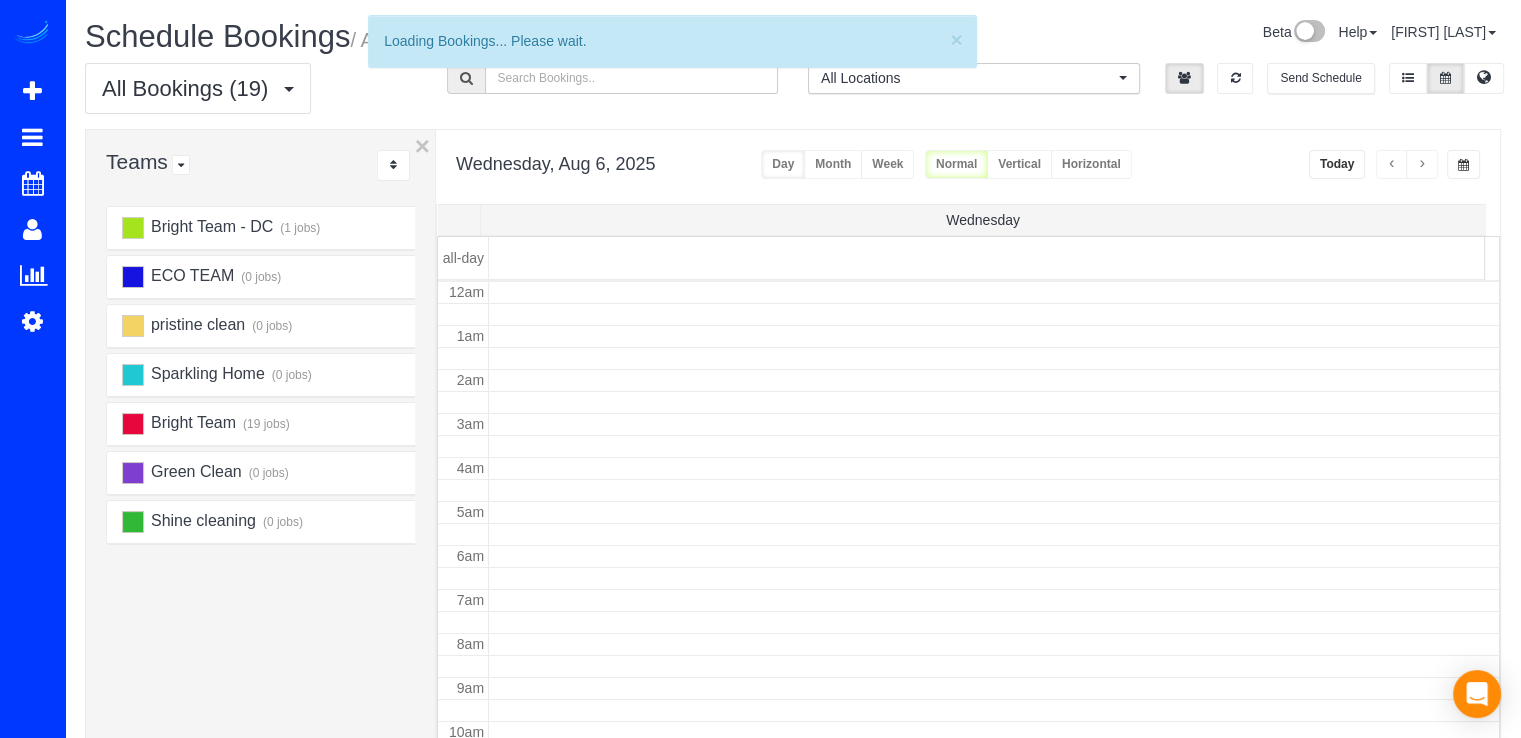 click at bounding box center (1392, 165) 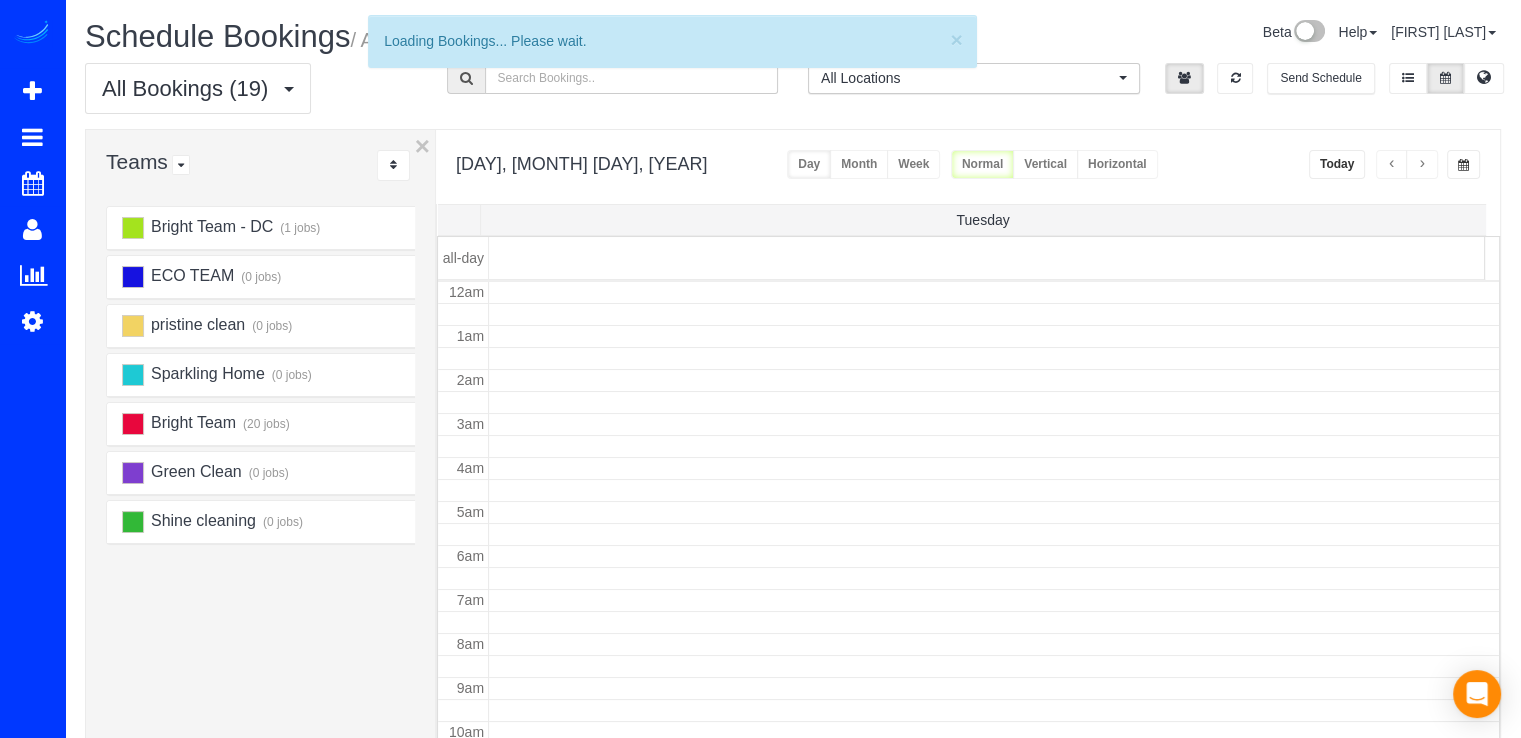 scroll, scrollTop: 263, scrollLeft: 0, axis: vertical 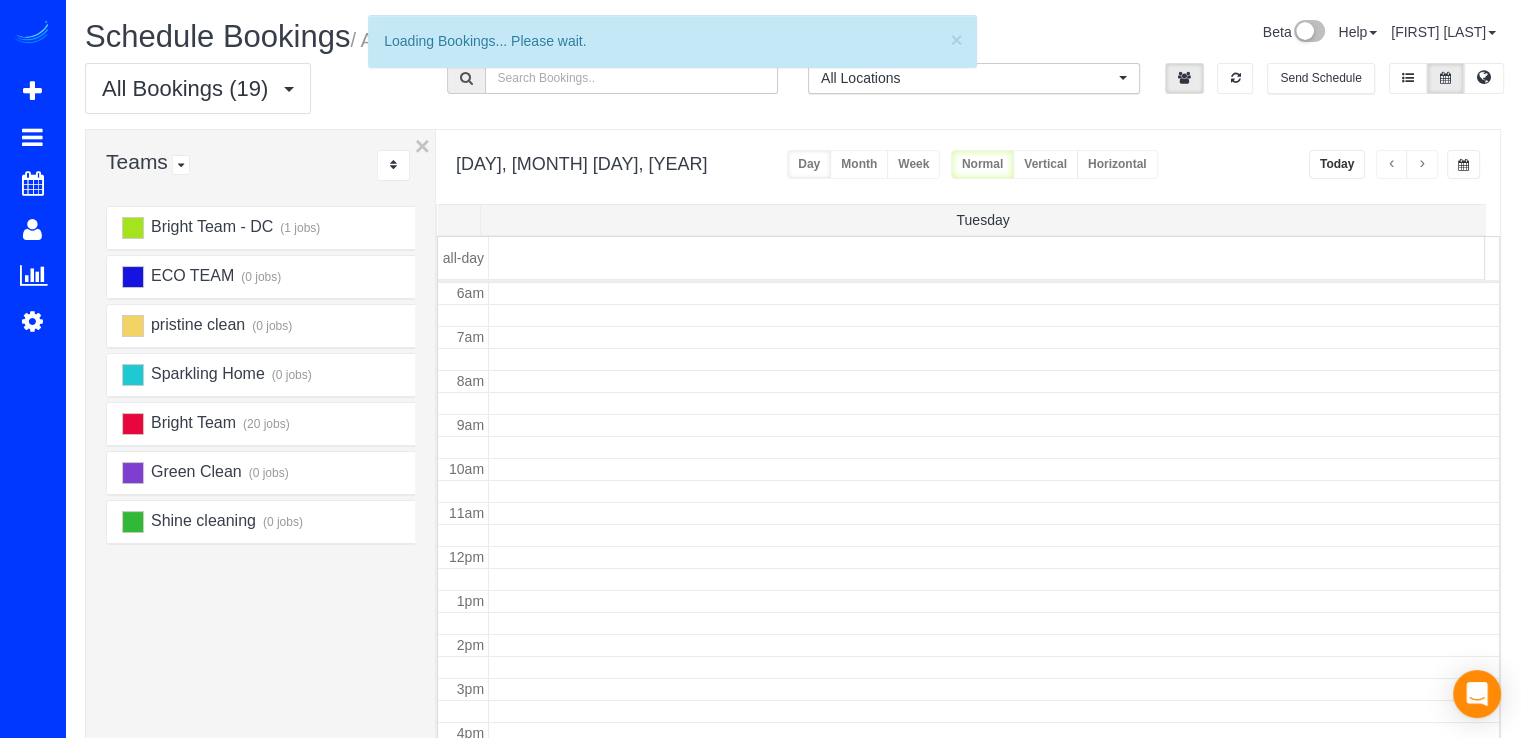 click at bounding box center (1392, 165) 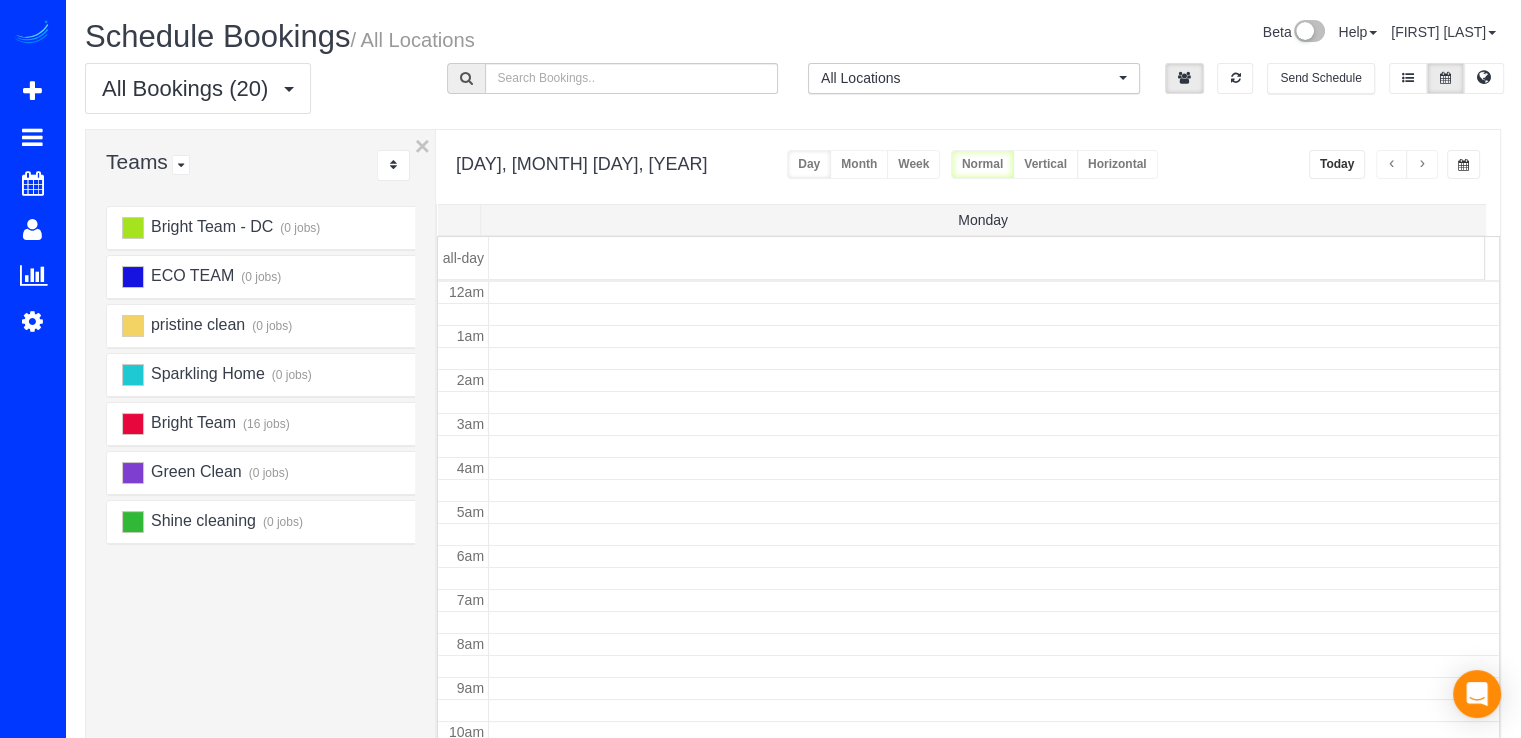 scroll, scrollTop: 263, scrollLeft: 0, axis: vertical 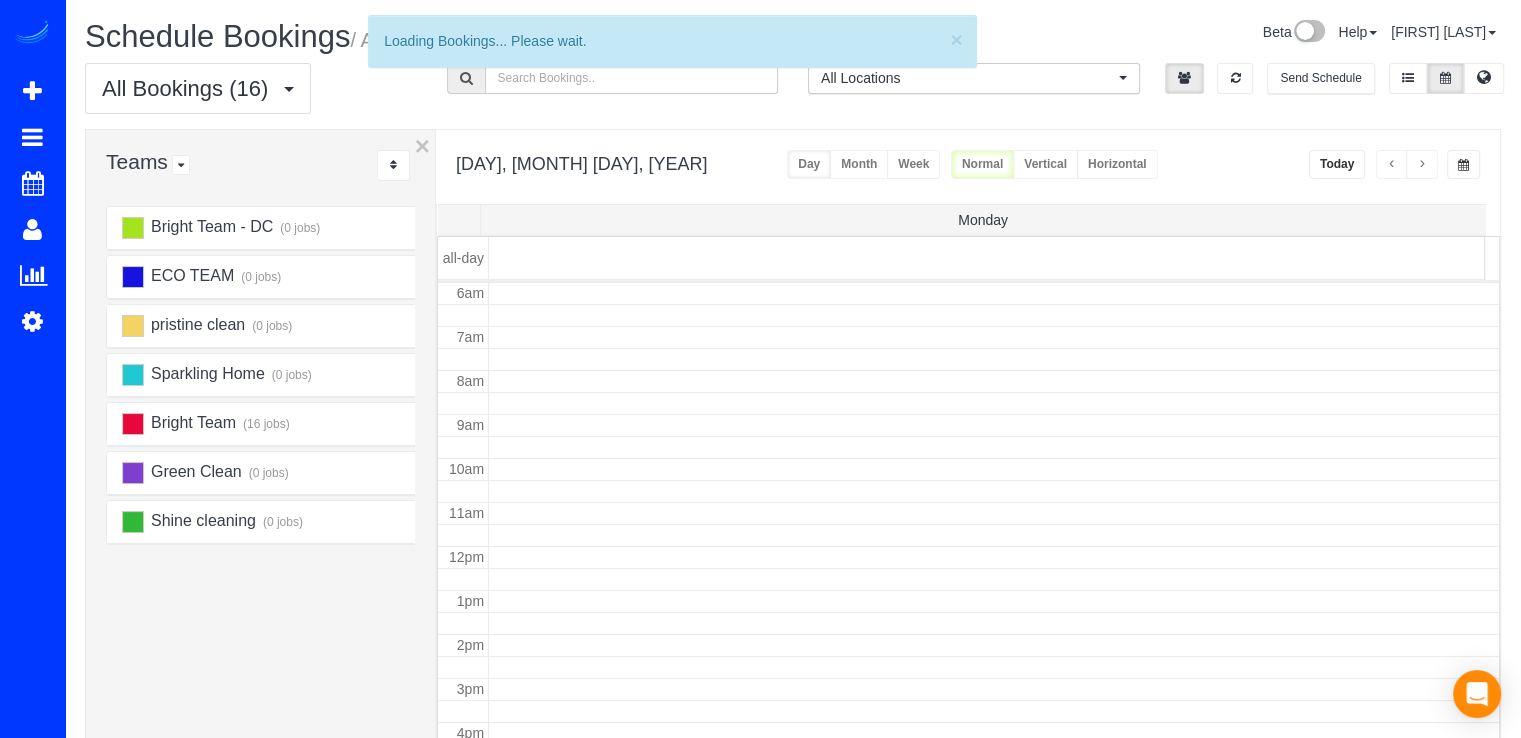 click at bounding box center (1392, 165) 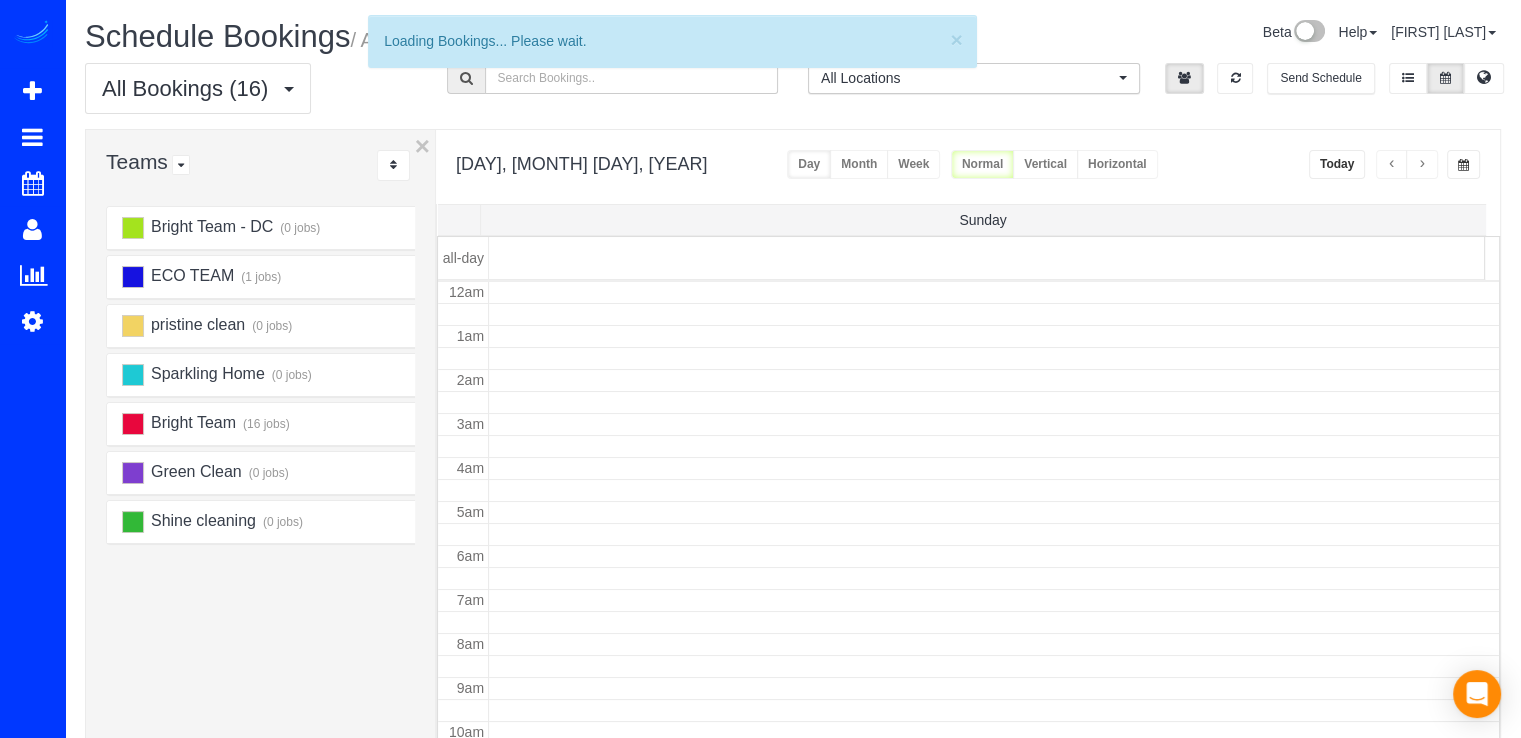 scroll, scrollTop: 263, scrollLeft: 0, axis: vertical 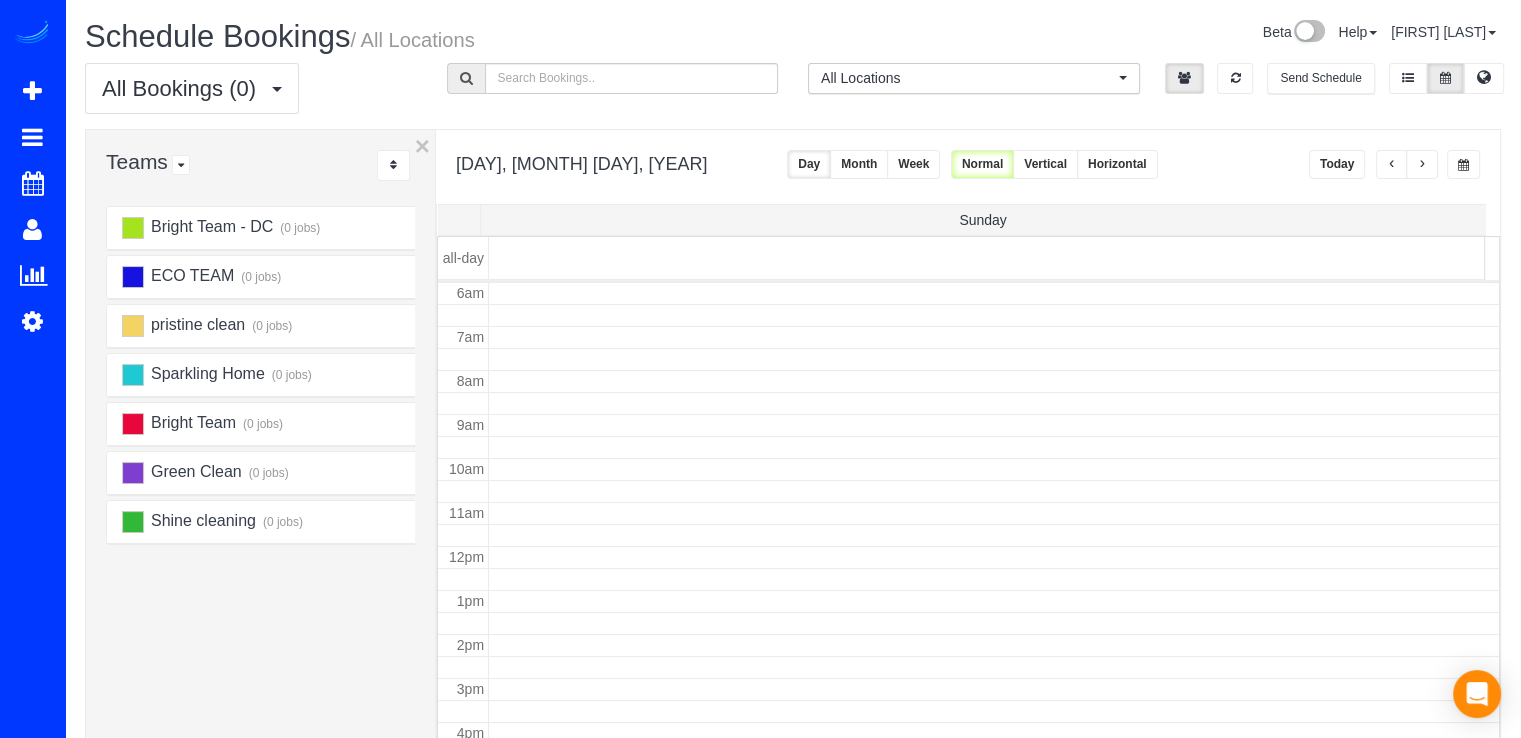 click at bounding box center (1392, 164) 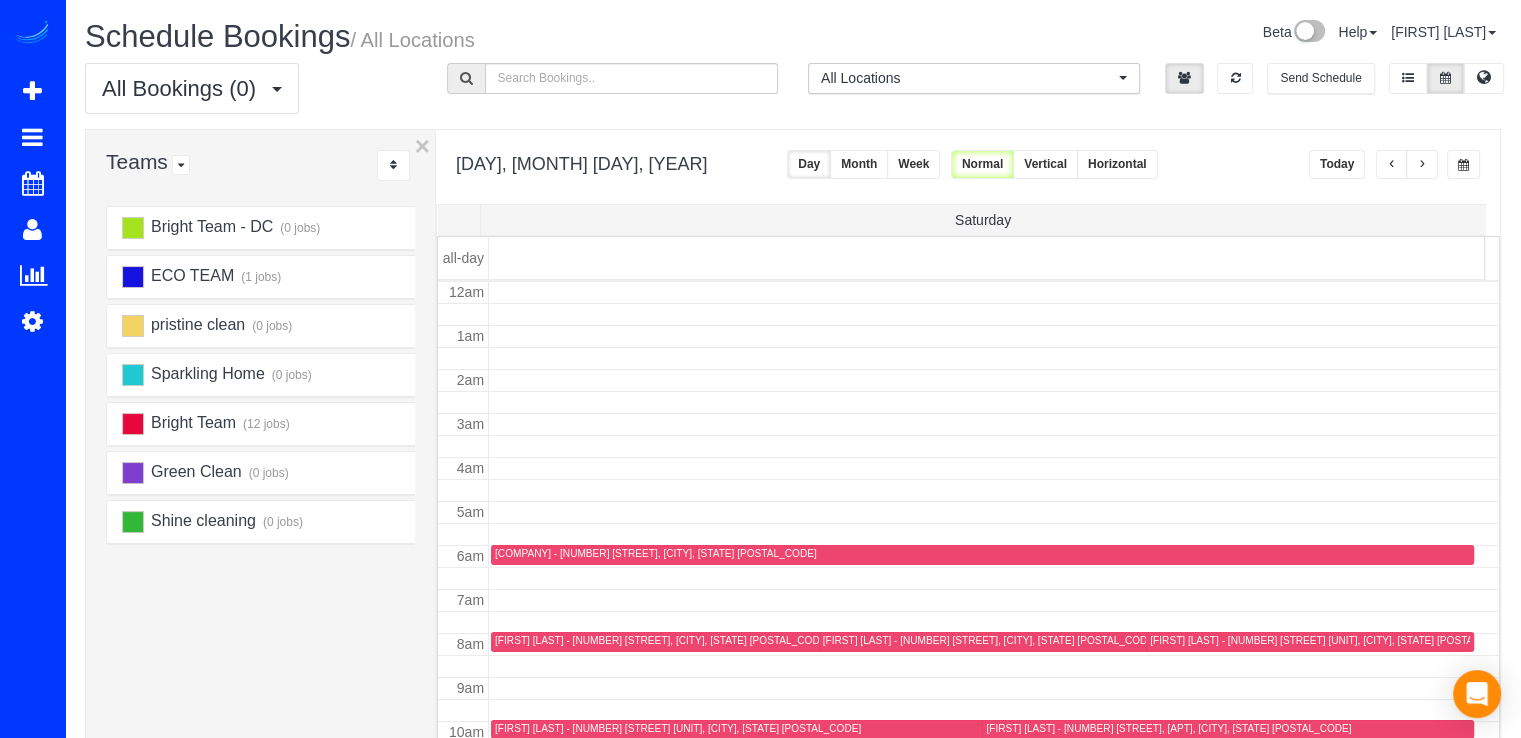 scroll, scrollTop: 263, scrollLeft: 0, axis: vertical 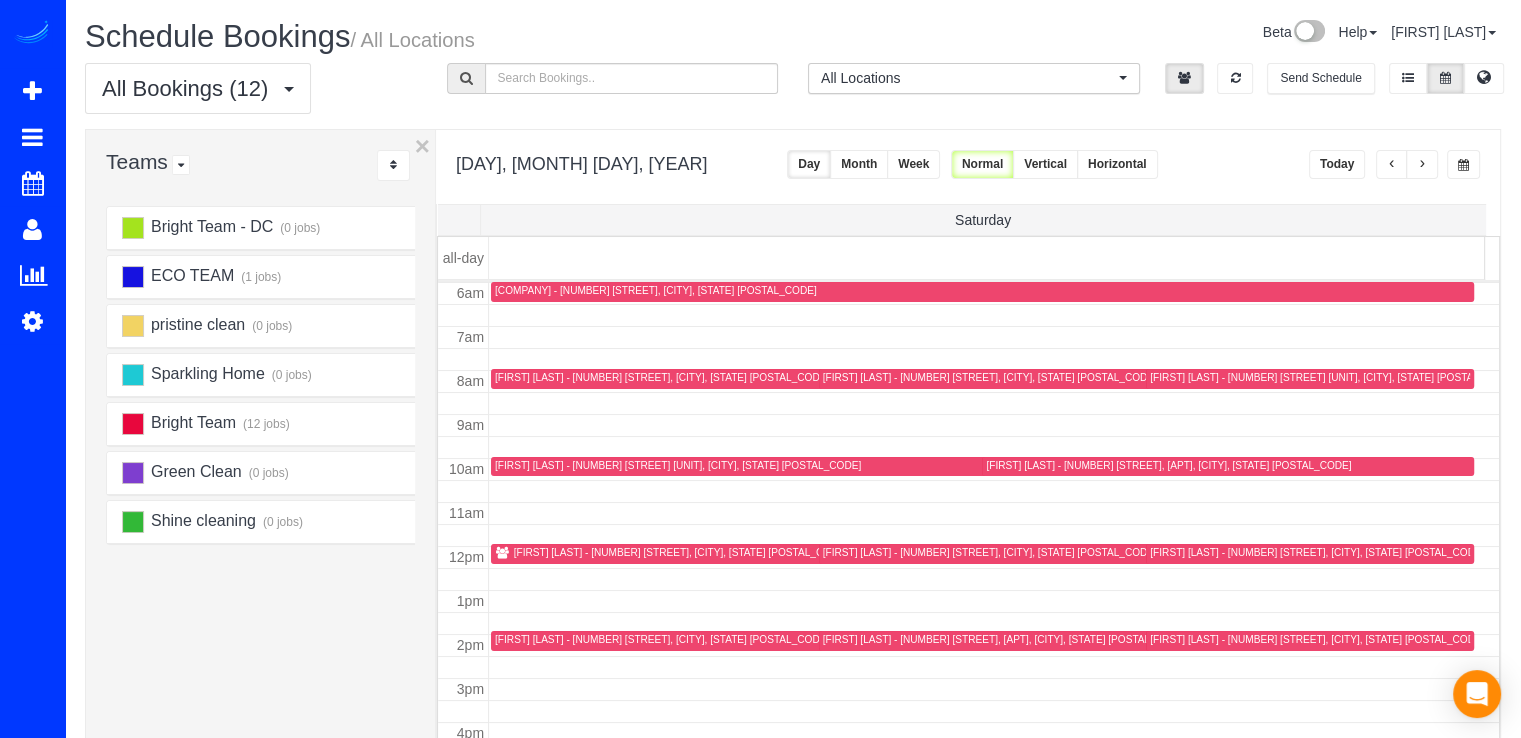 click at bounding box center (1392, 165) 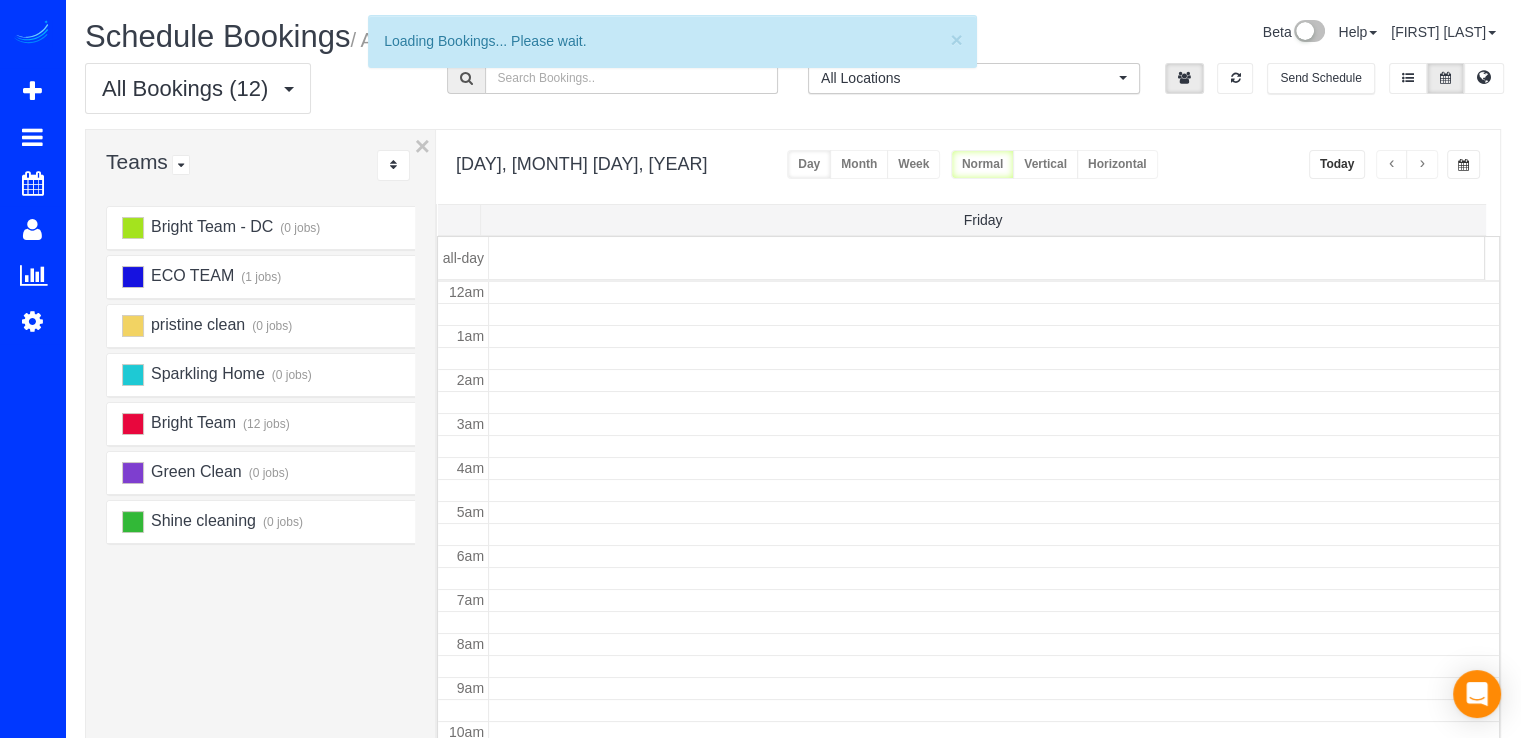 scroll, scrollTop: 263, scrollLeft: 0, axis: vertical 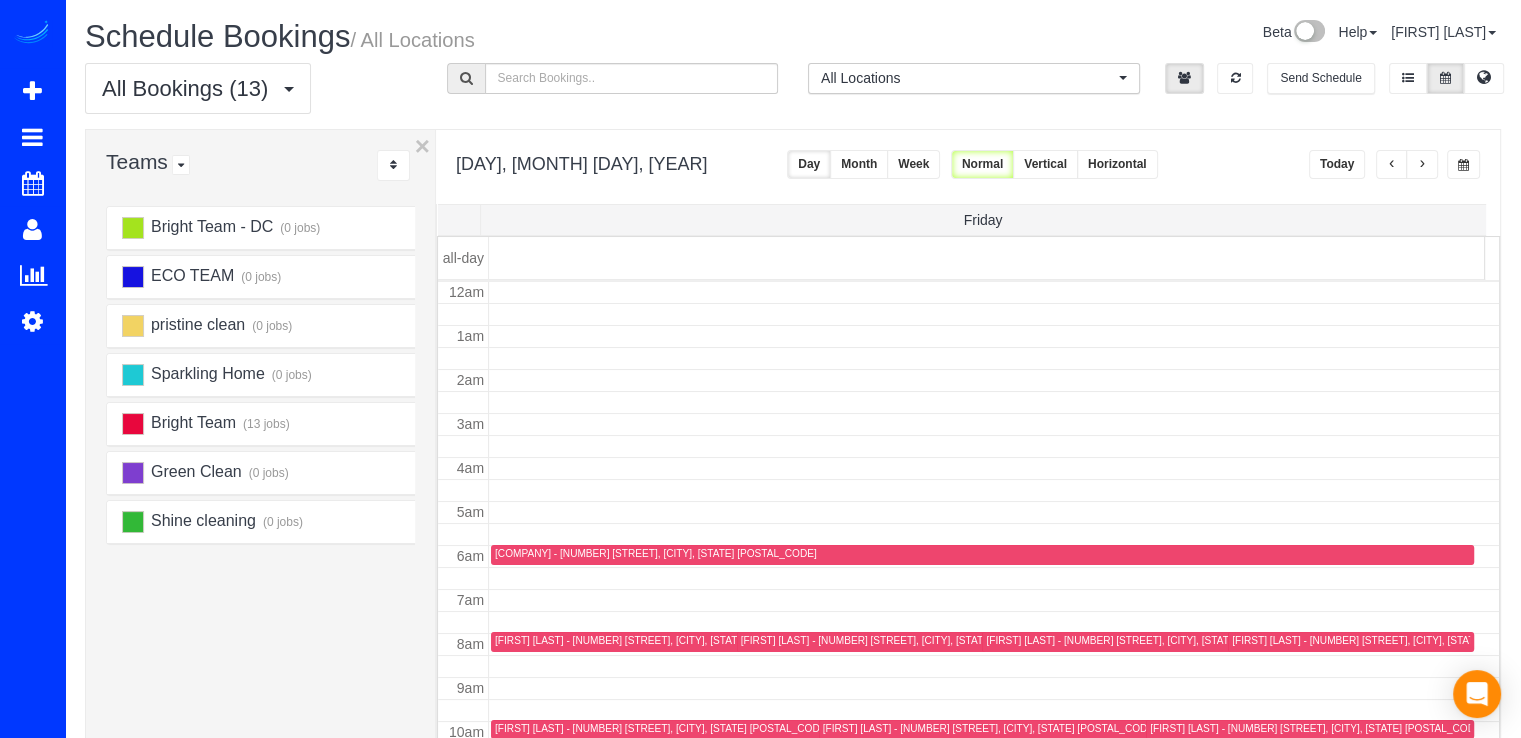 click on "Today" at bounding box center [1337, 164] 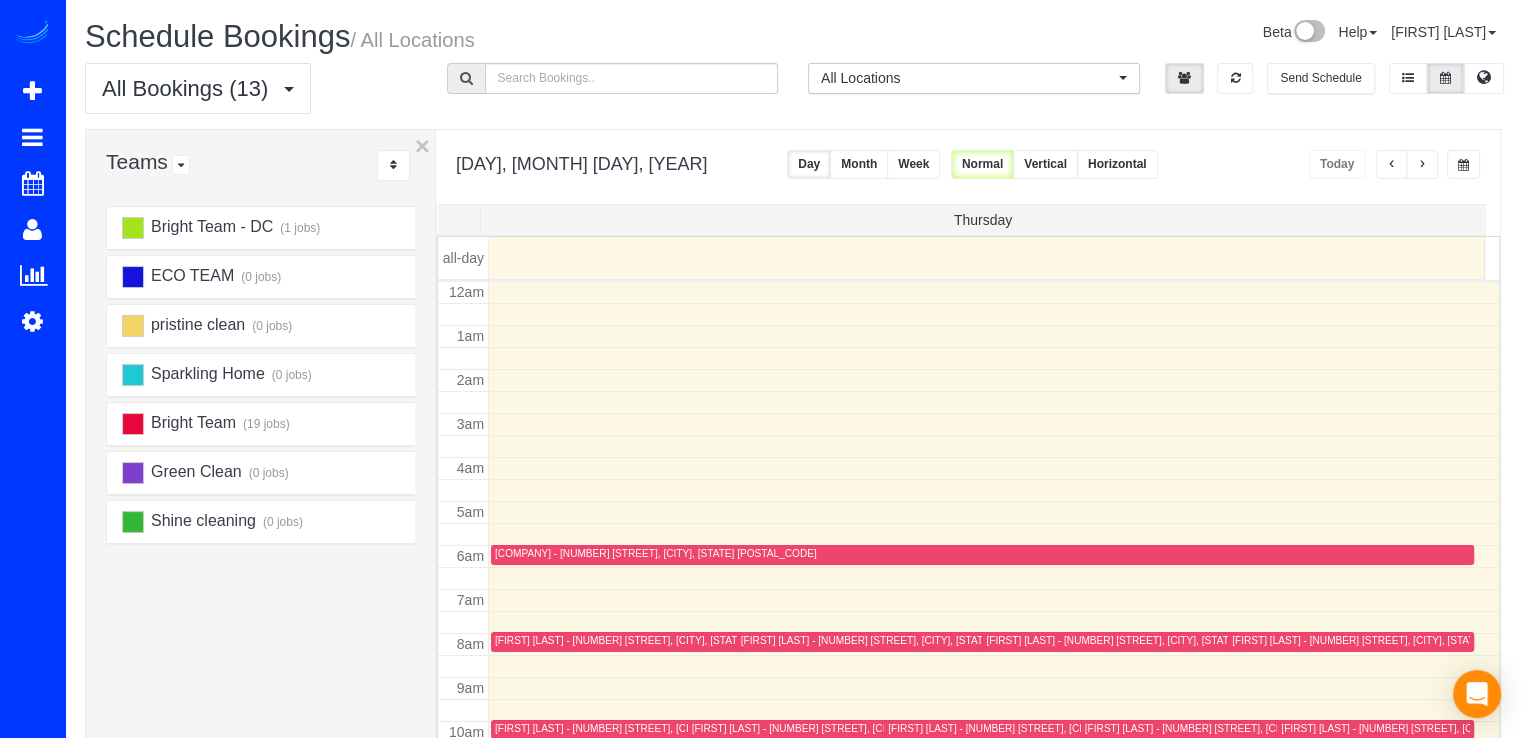scroll, scrollTop: 263, scrollLeft: 0, axis: vertical 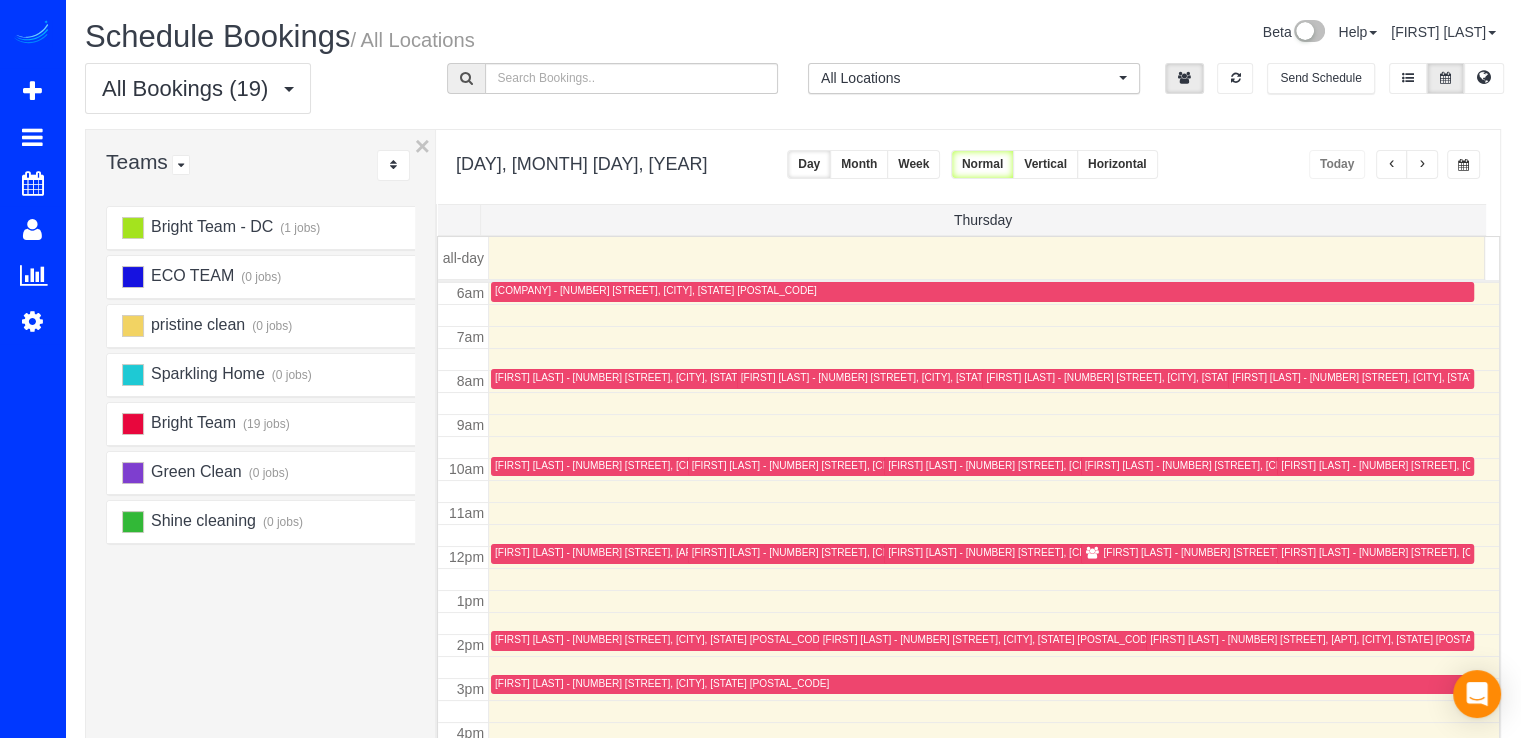click at bounding box center (1422, 164) 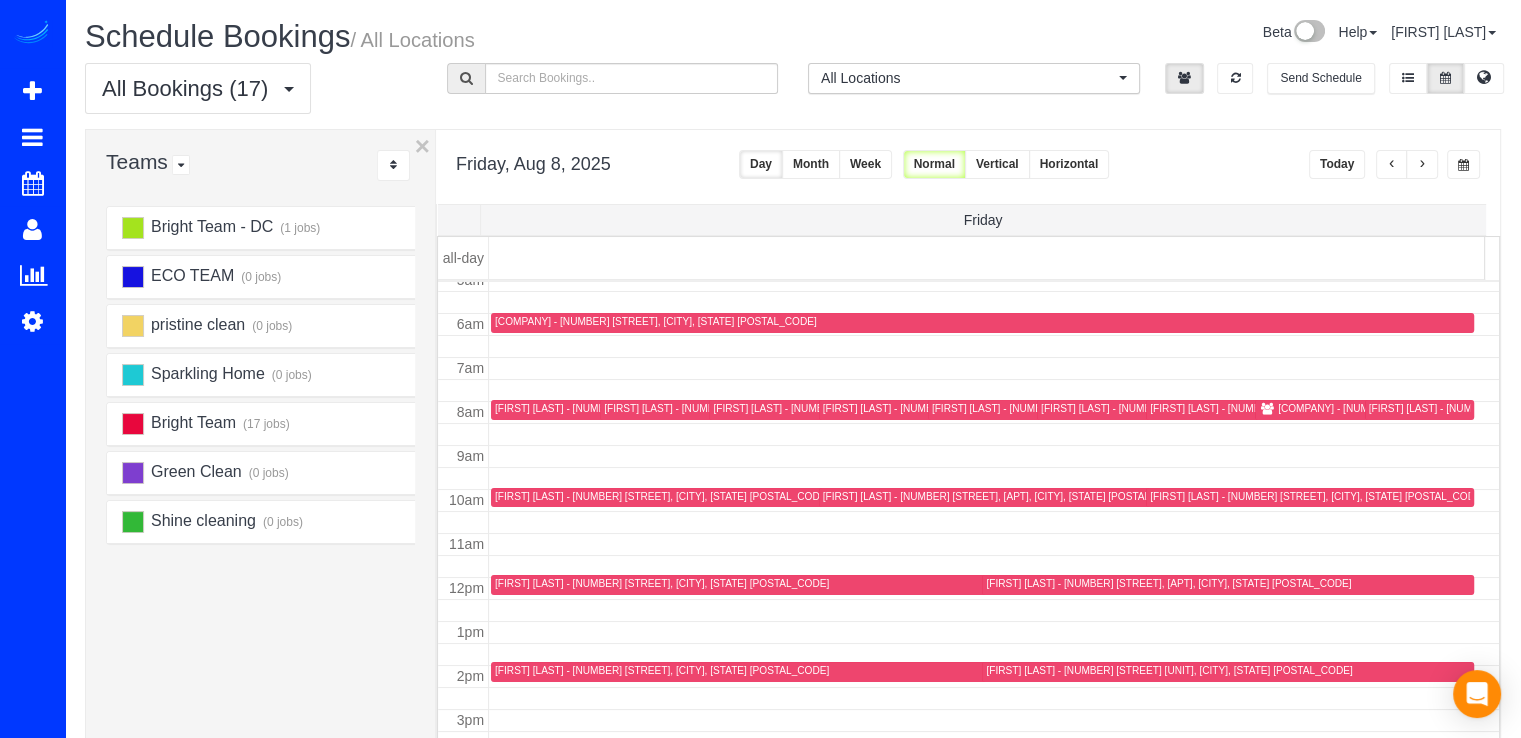 scroll, scrollTop: 263, scrollLeft: 0, axis: vertical 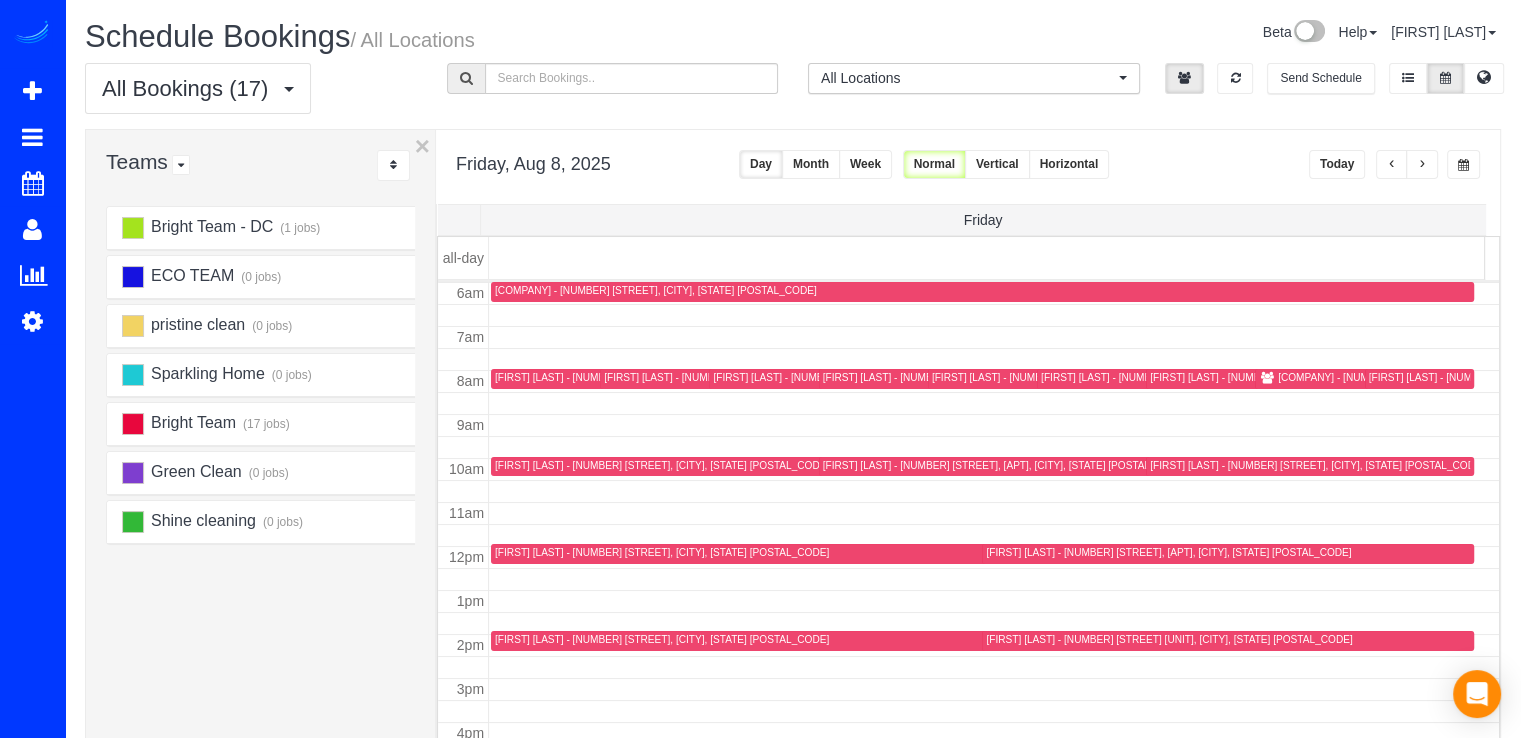 click on "Today" at bounding box center [1337, 164] 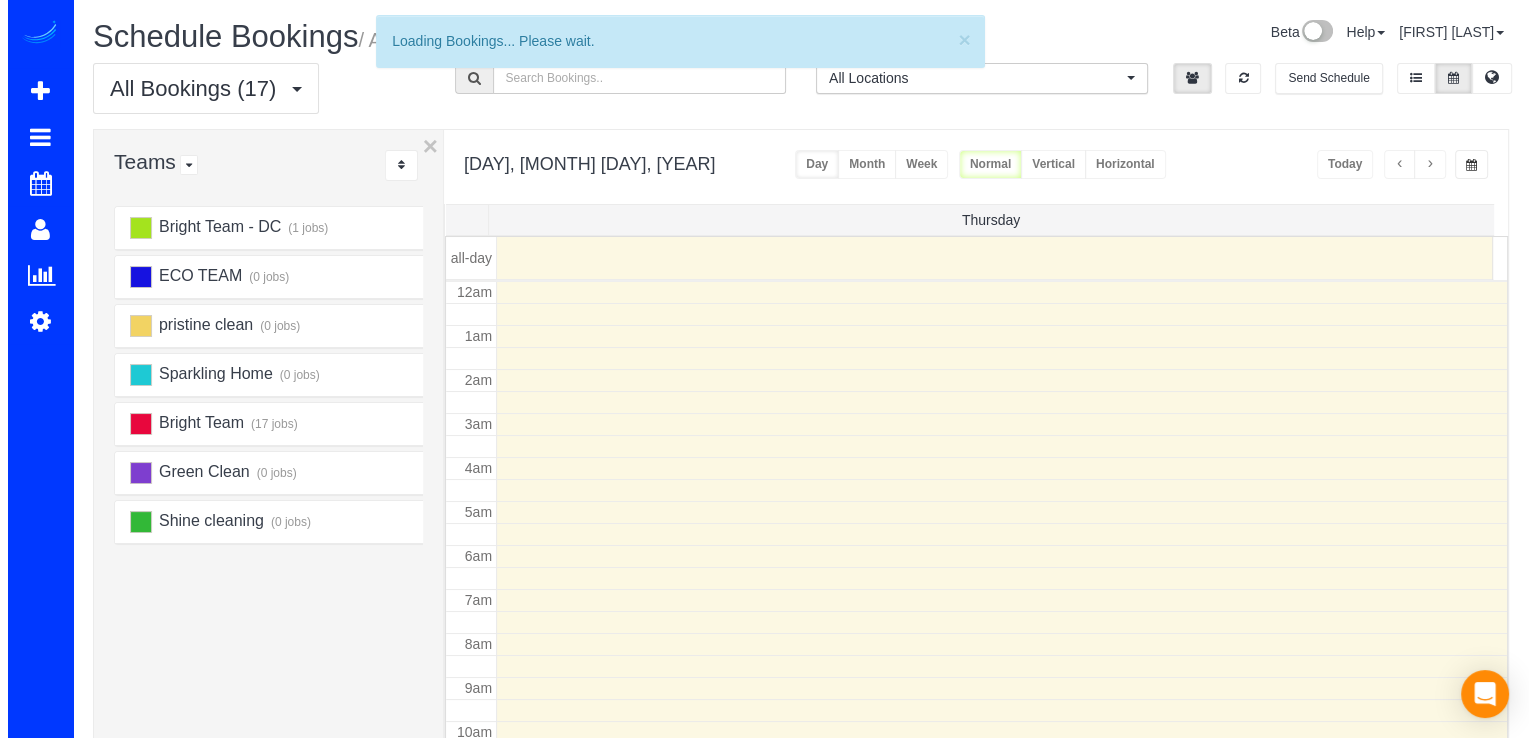 scroll, scrollTop: 263, scrollLeft: 0, axis: vertical 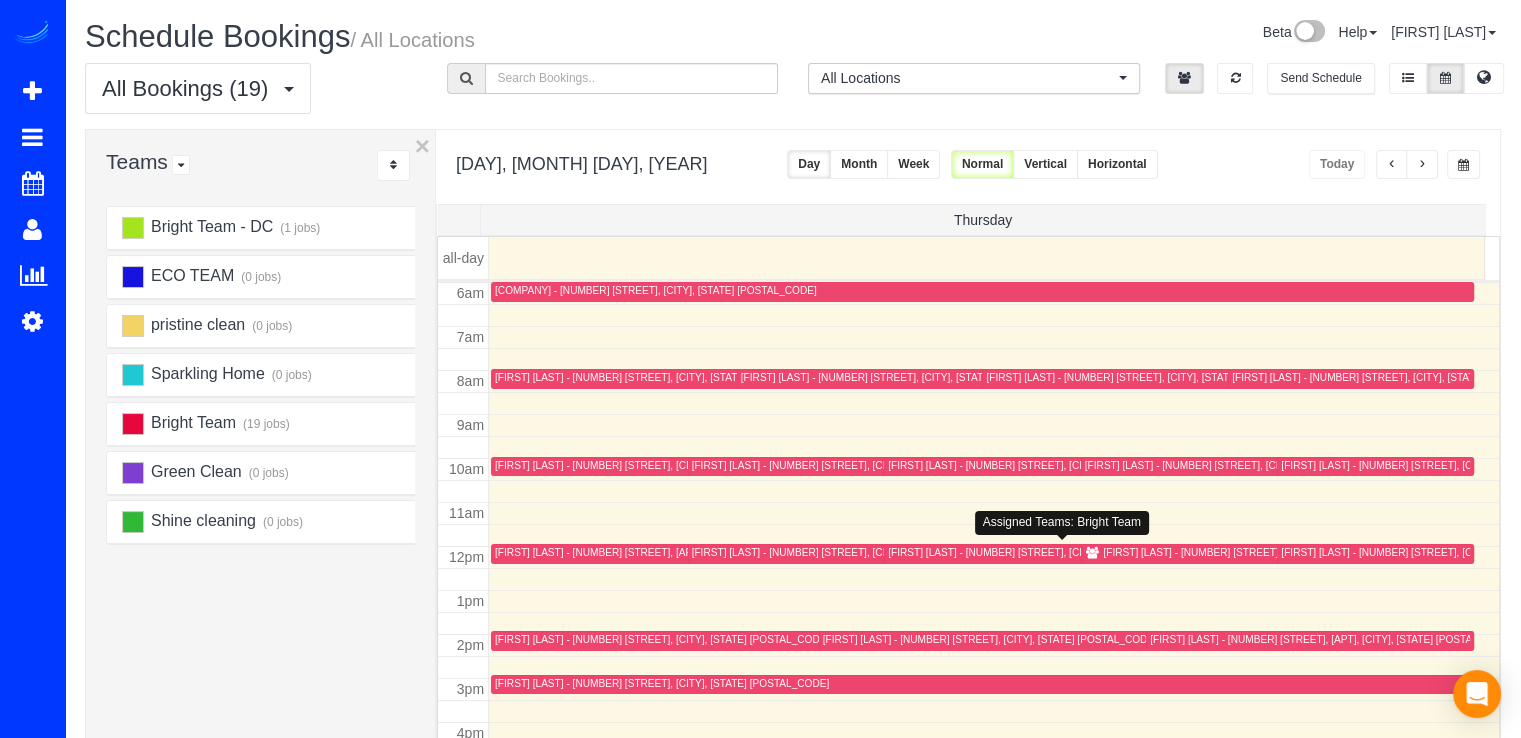 click on "[FIRST] [LAST] - [NUMBER] [STREET] [UNIT], [CITY], [STATE] [POSTAL_CODE]" at bounding box center [1055, 552] 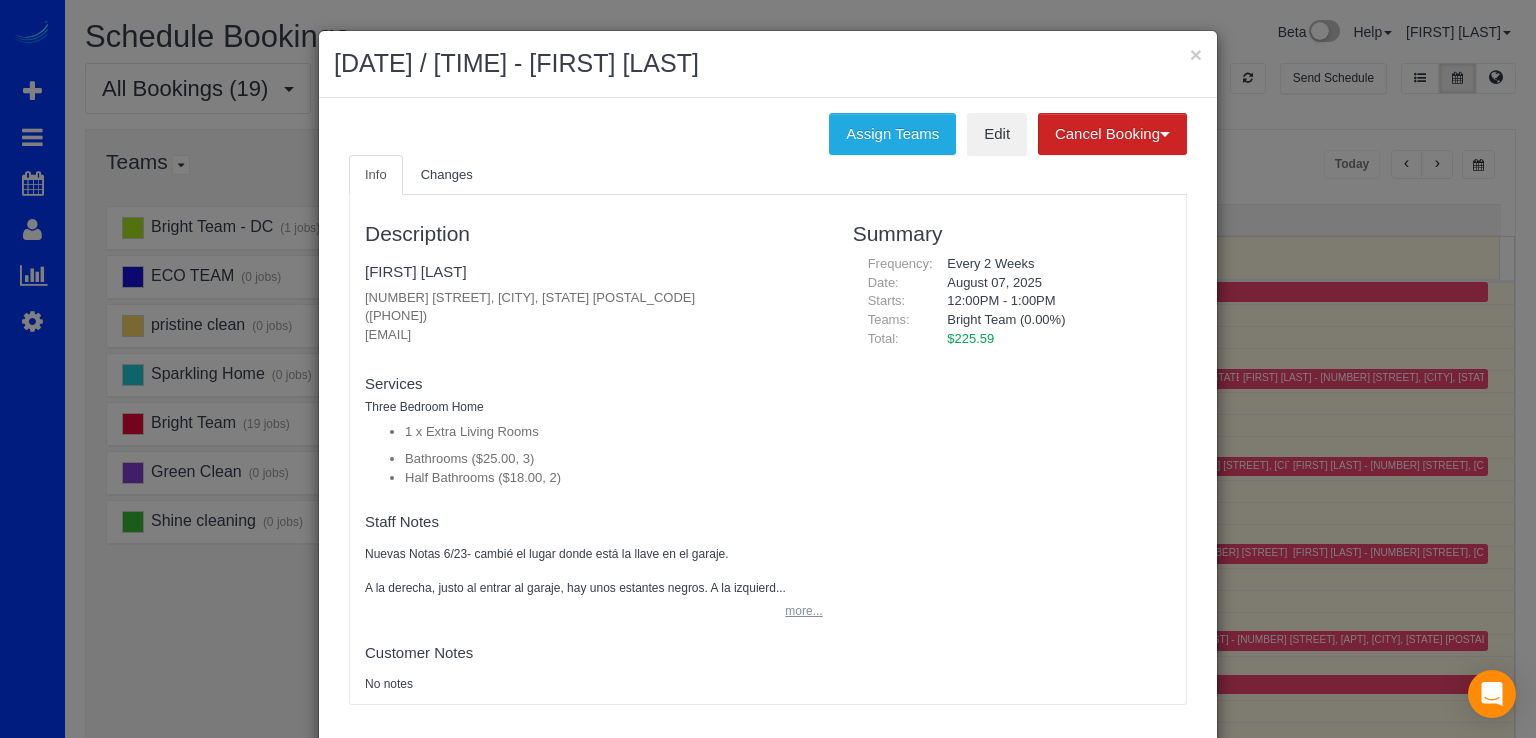 click on "more..." at bounding box center [797, 611] 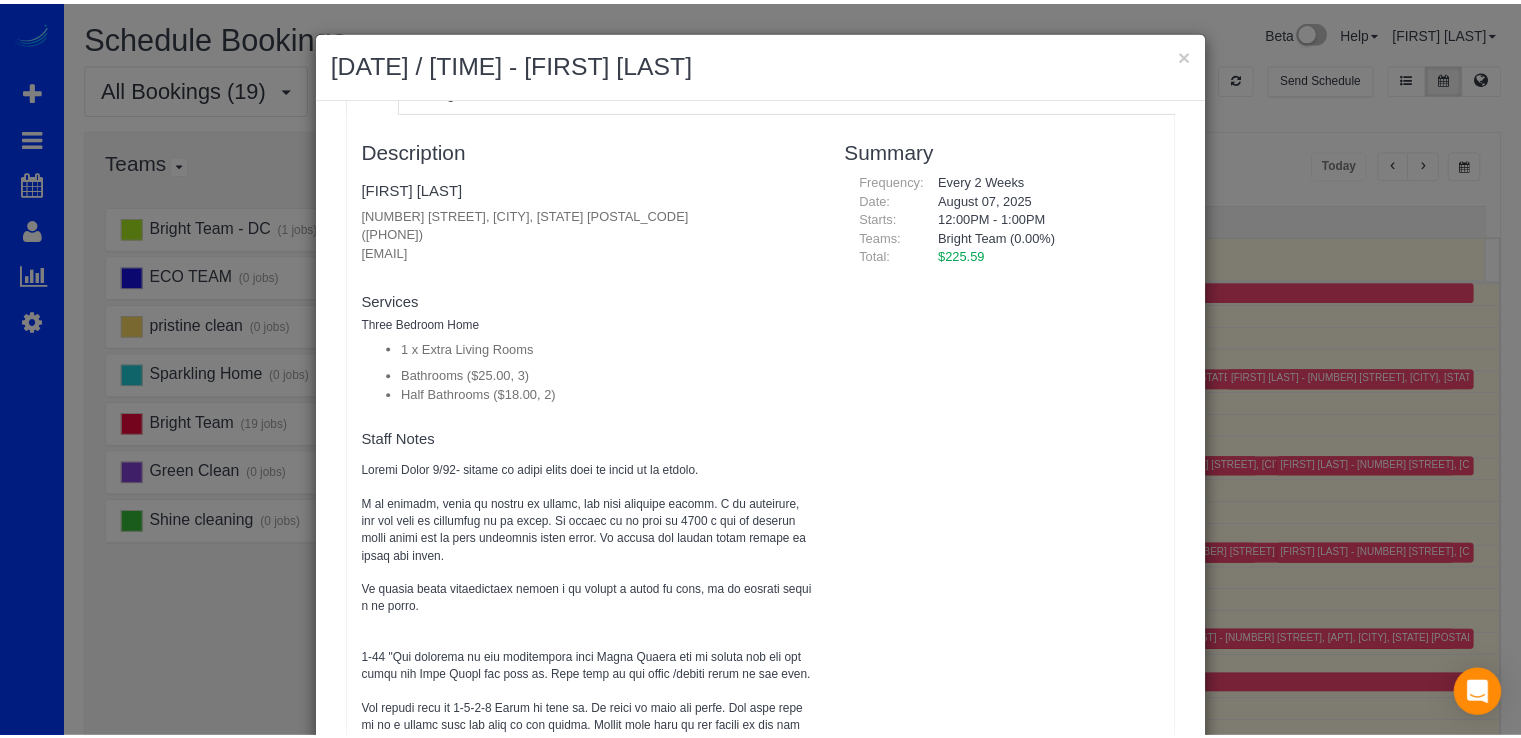scroll, scrollTop: 300, scrollLeft: 0, axis: vertical 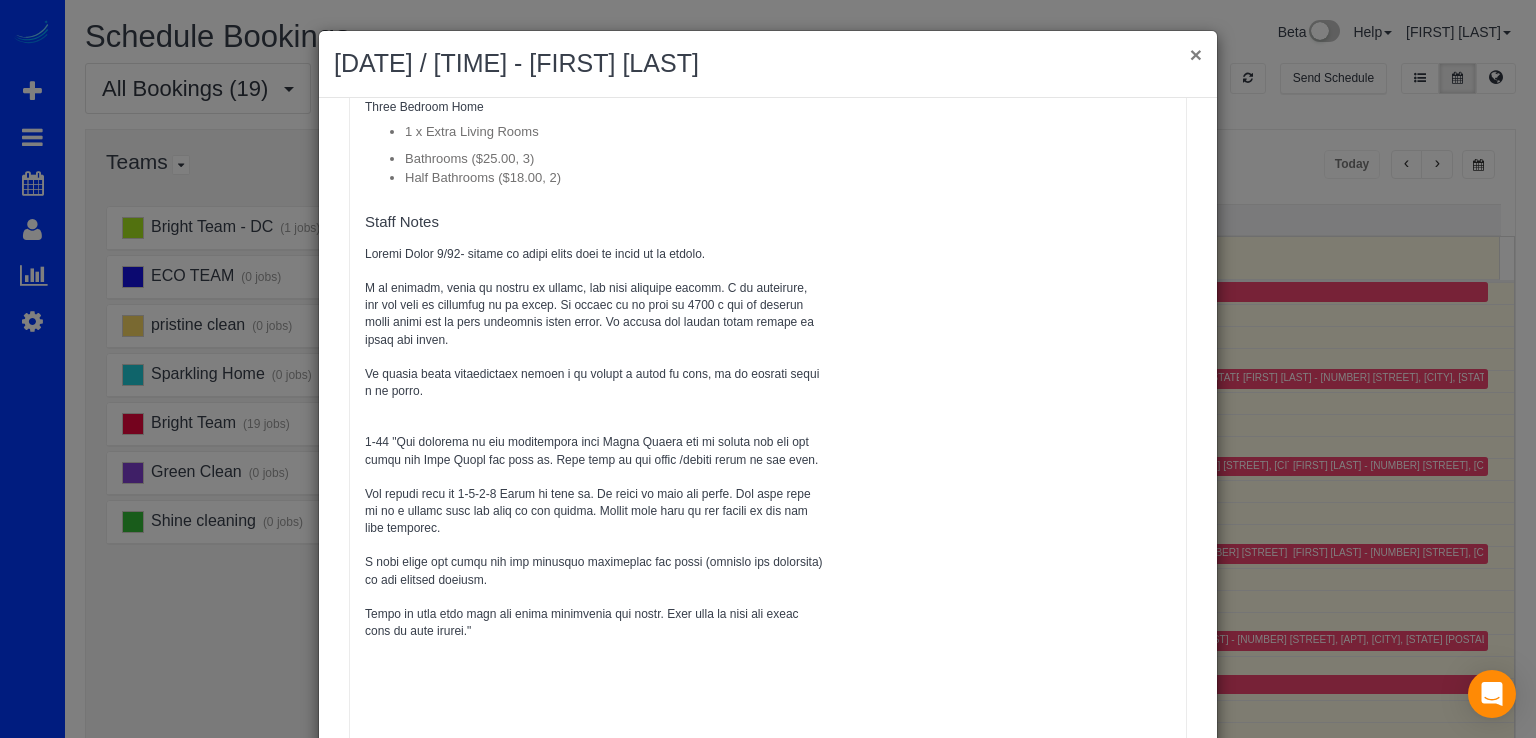 click on "×" at bounding box center [1196, 54] 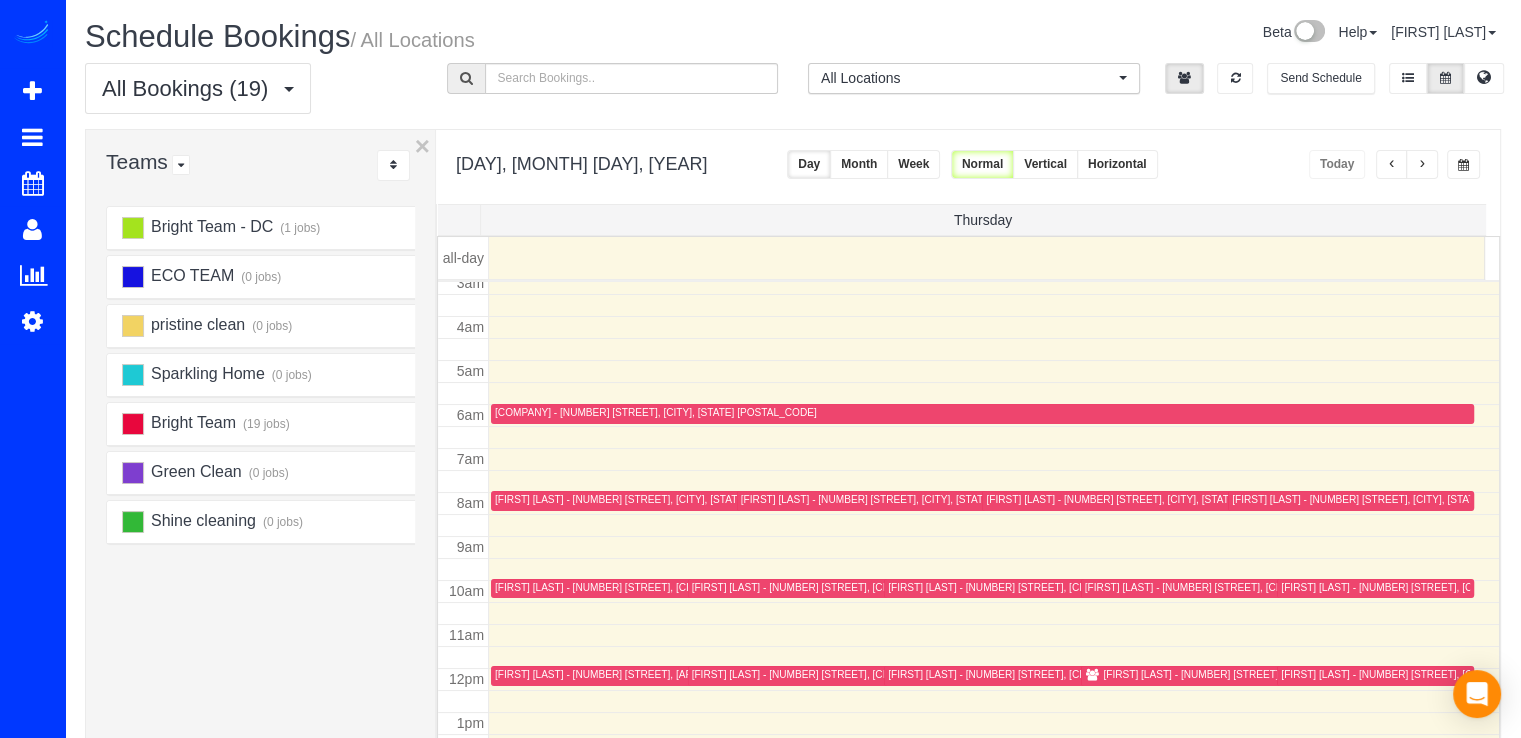 scroll, scrollTop: 0, scrollLeft: 0, axis: both 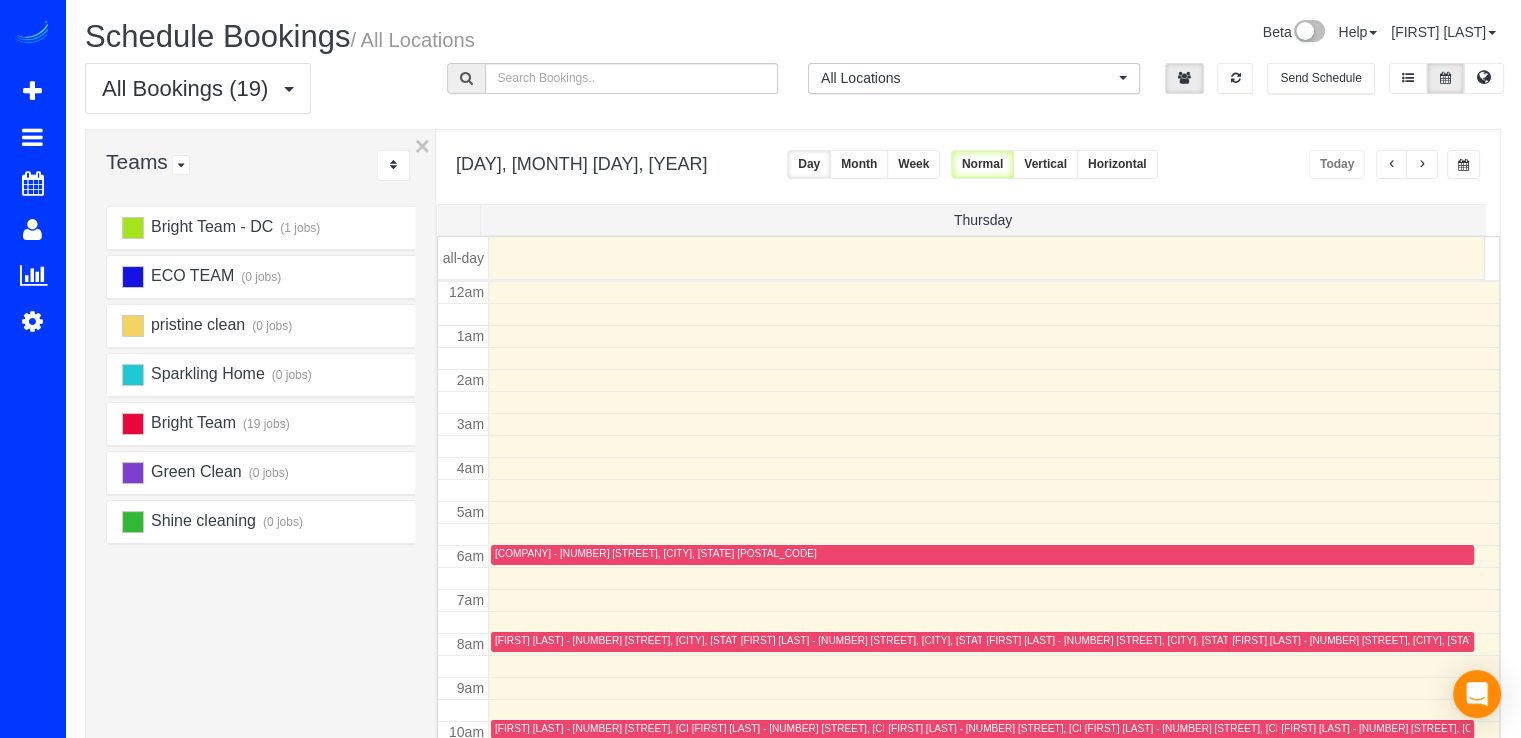 click at bounding box center [1422, 164] 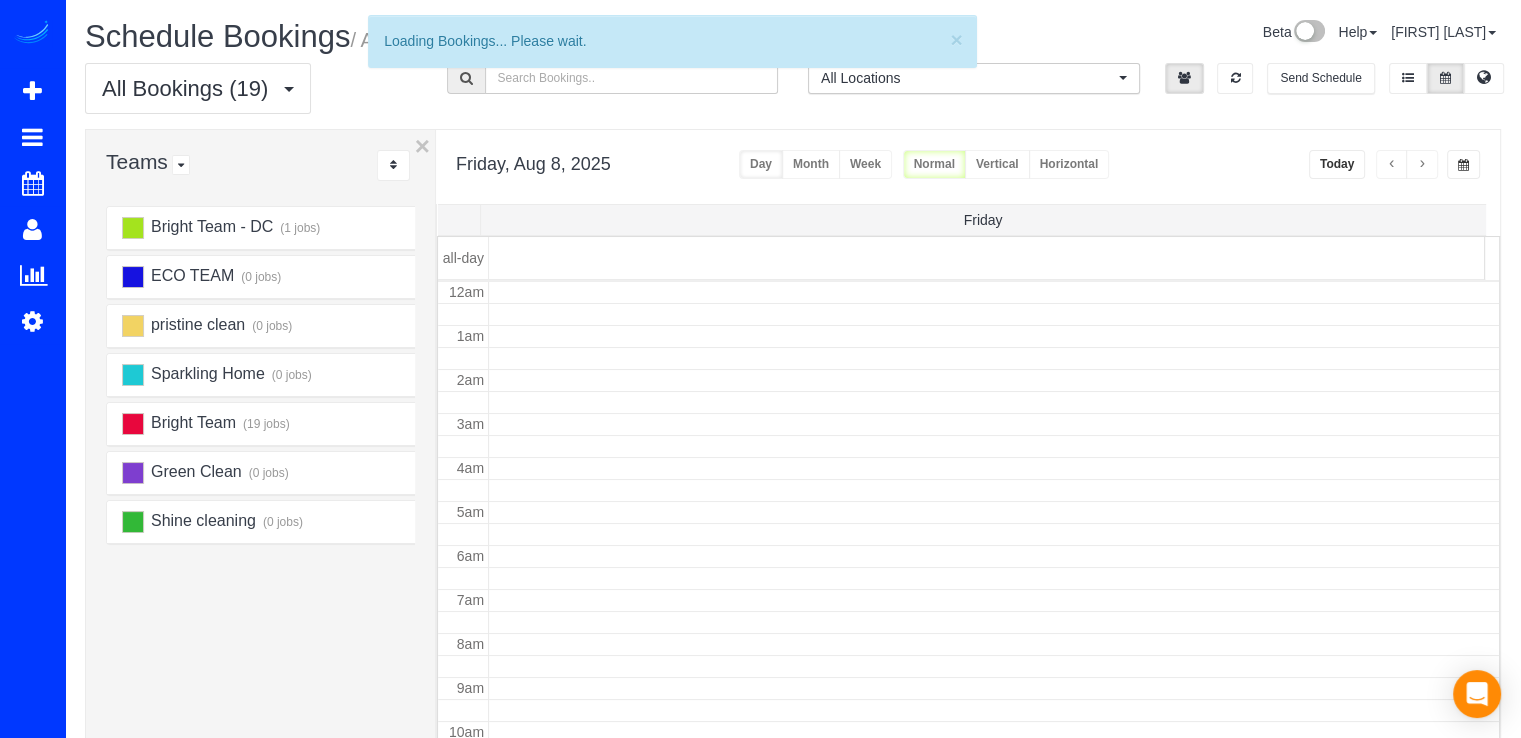 scroll, scrollTop: 263, scrollLeft: 0, axis: vertical 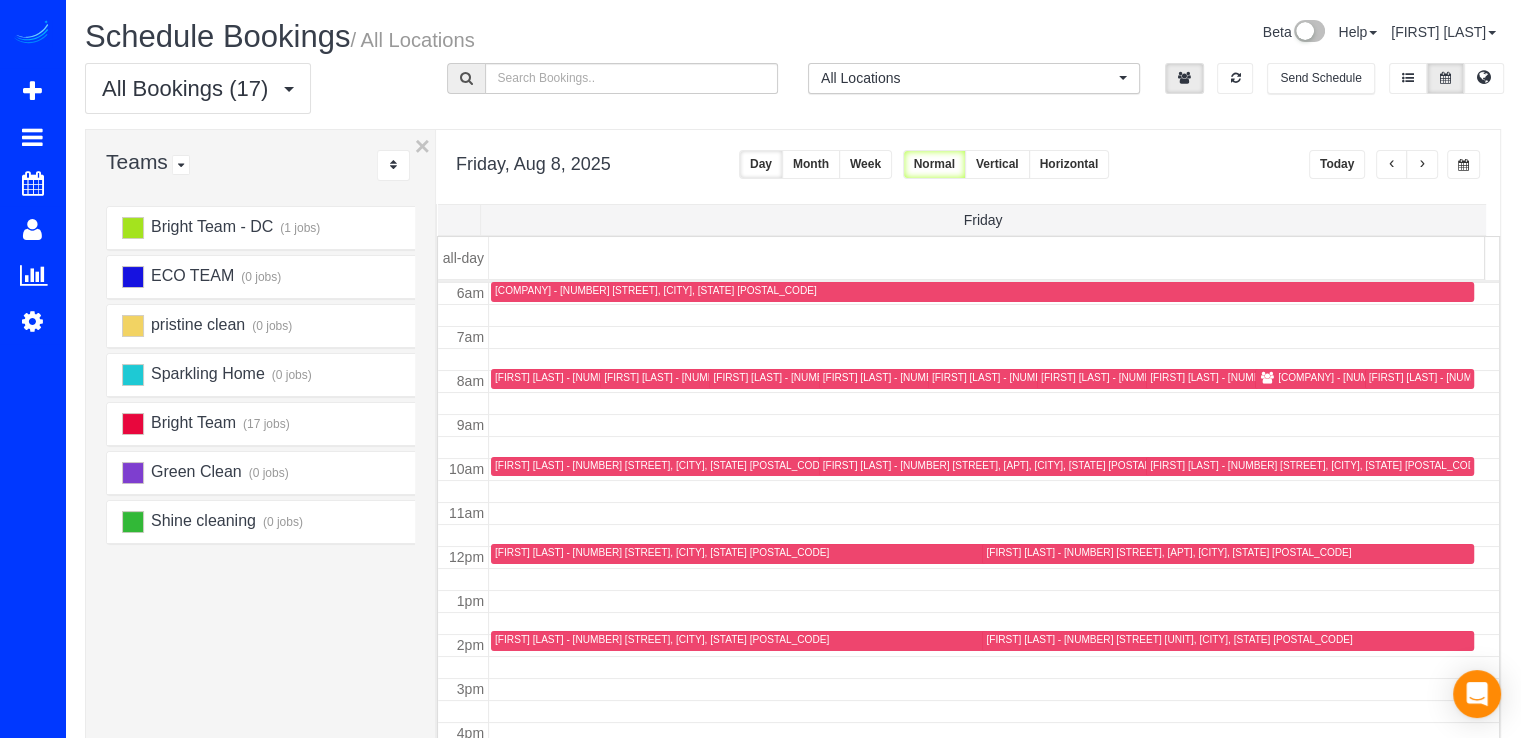 click on "[FIRST] [LAST] - [NUMBER] [STREET], [NE], [CITY], [STATE] [ZIP]" at bounding box center [662, 465] 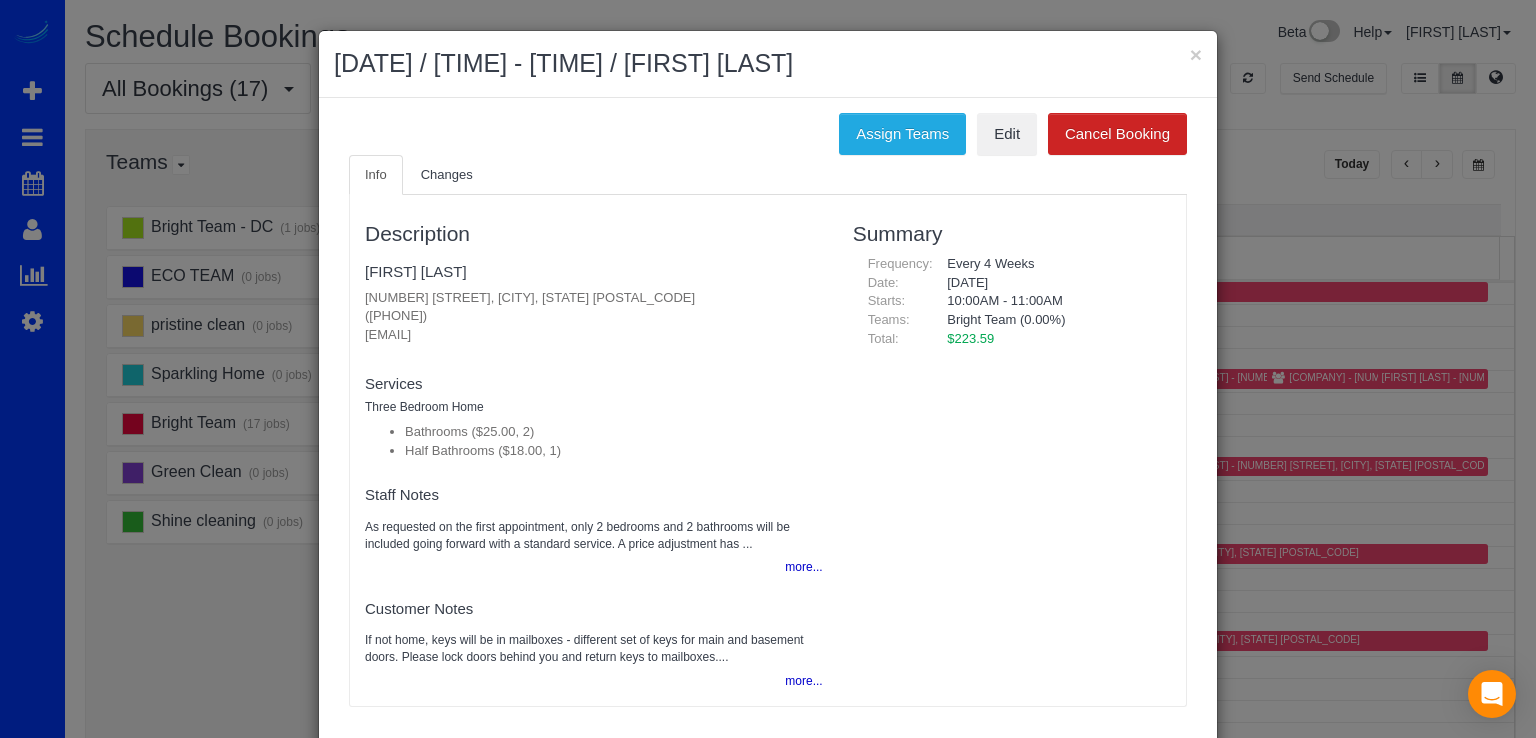 click on "August 08, 2025 /
10:00AM - 11:00AM /
Bret Peterson" at bounding box center [768, 64] 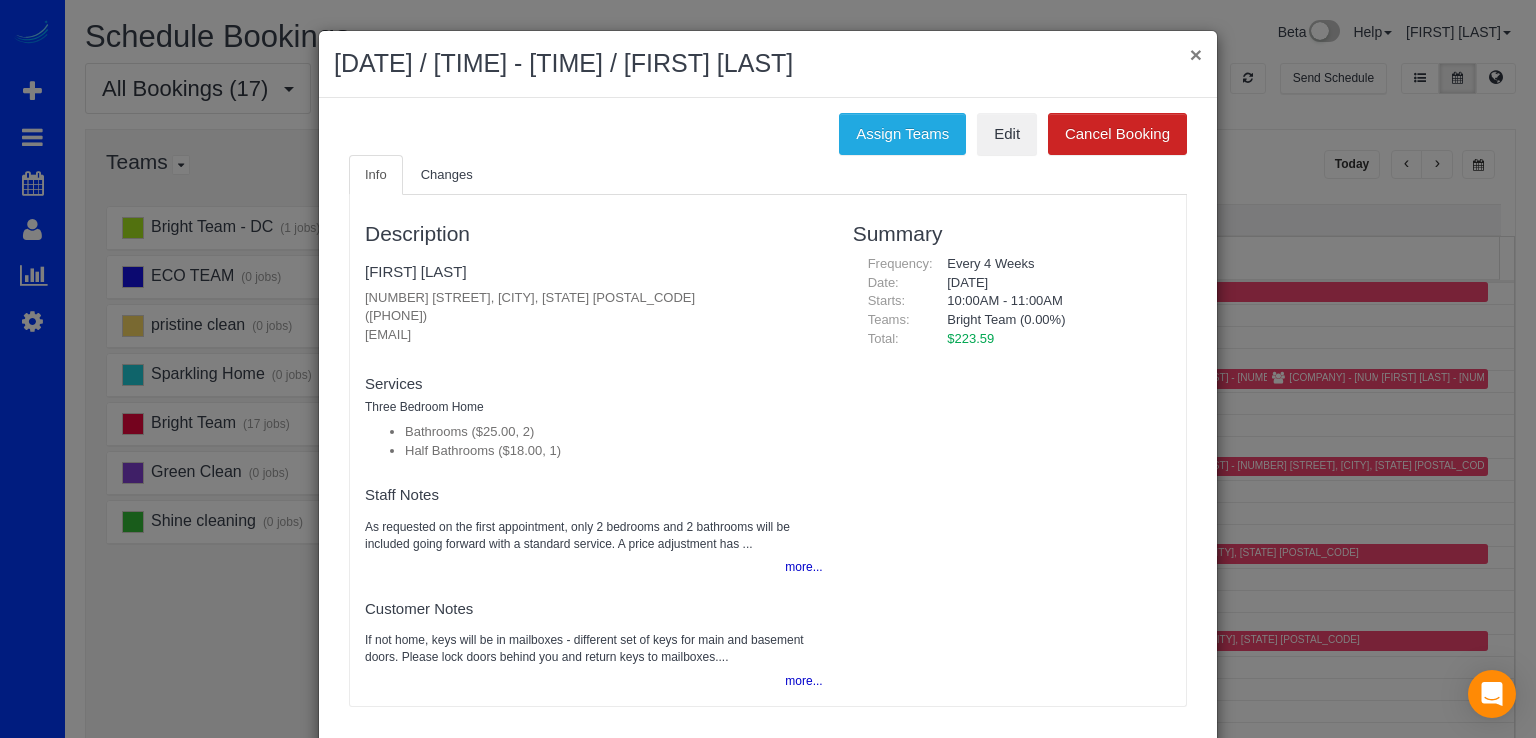 click on "×" at bounding box center (1196, 54) 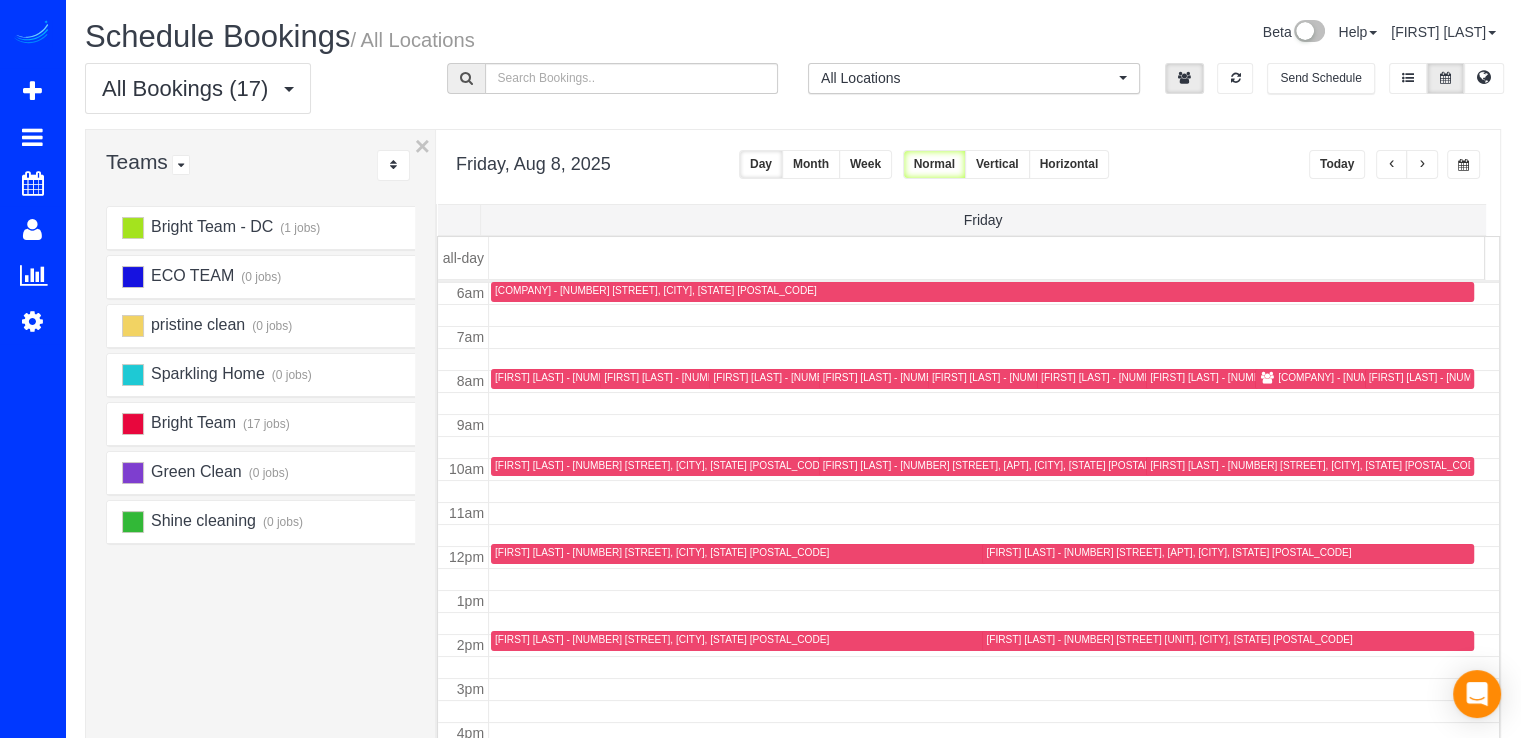click at bounding box center (1422, 165) 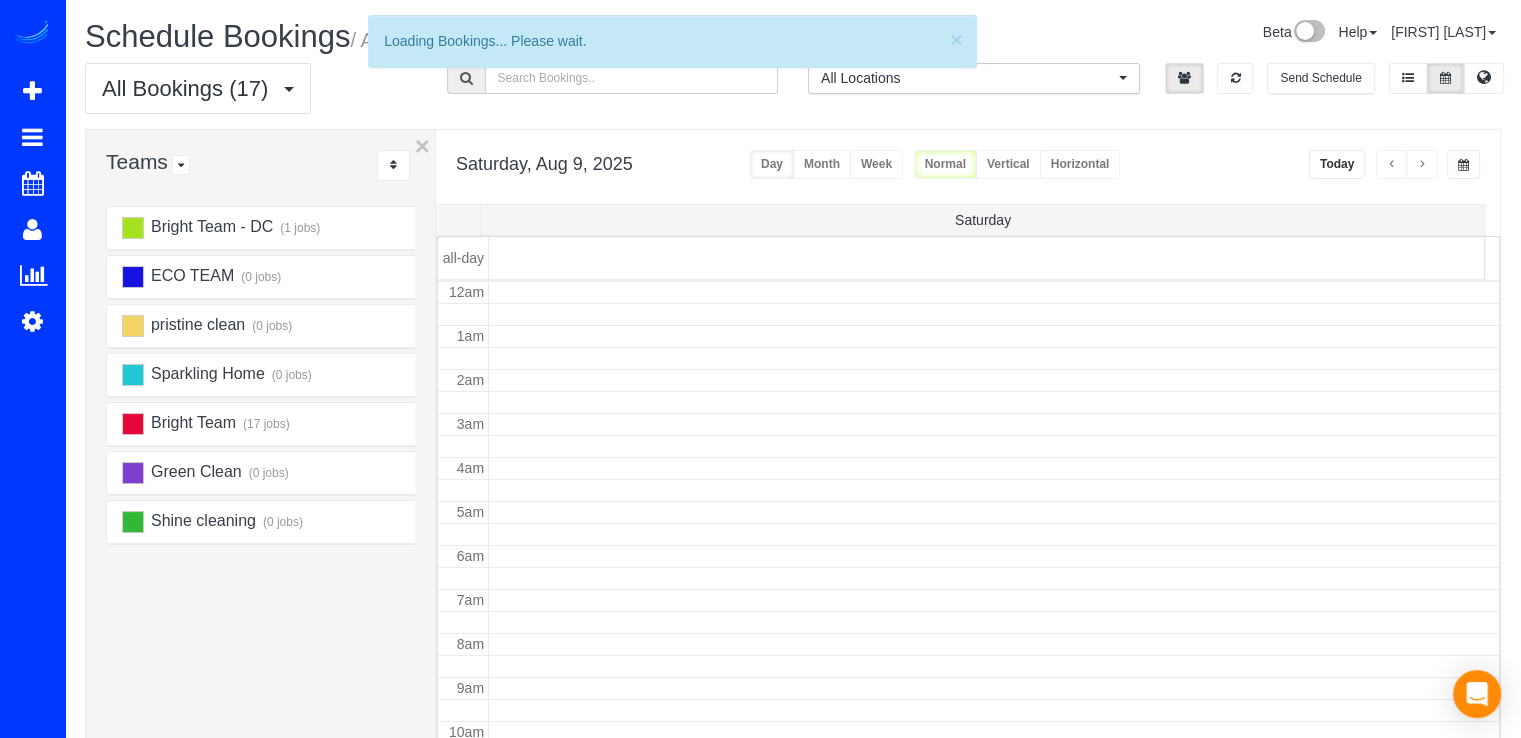 scroll, scrollTop: 263, scrollLeft: 0, axis: vertical 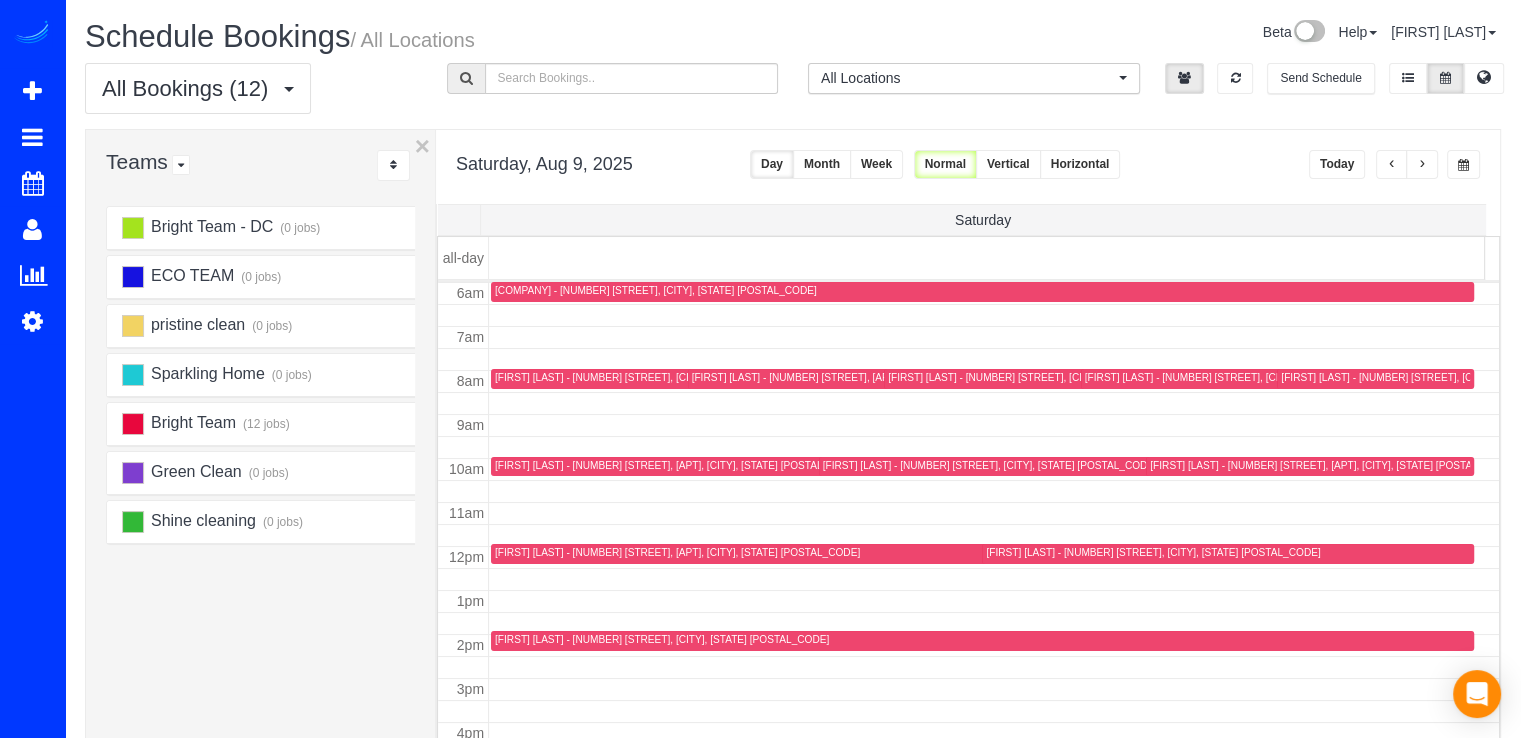 click on "Talia Miranda - 5720 Oregon Ave Nw, Washington,, DC 20015" at bounding box center [1448, 377] 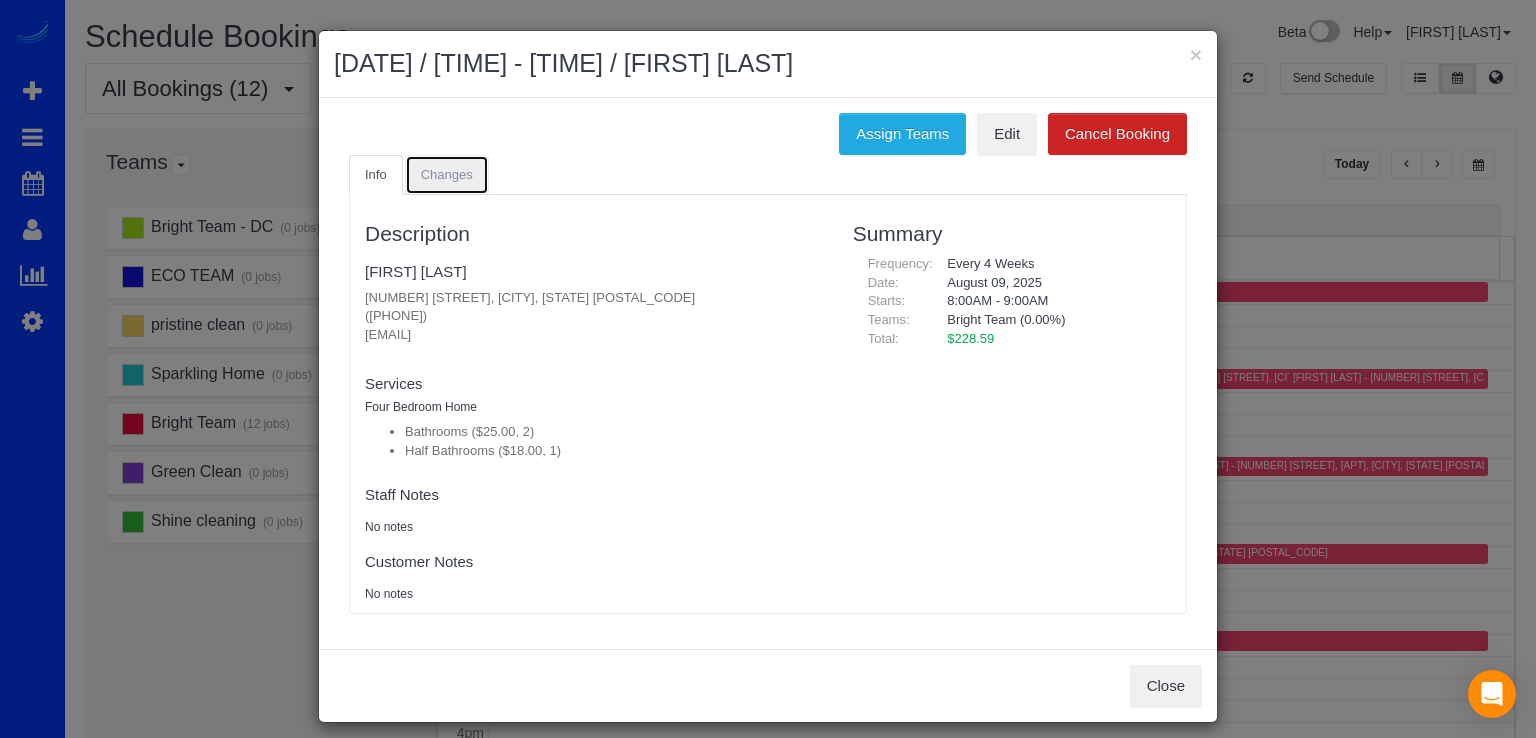 click on "Changes" at bounding box center [447, 174] 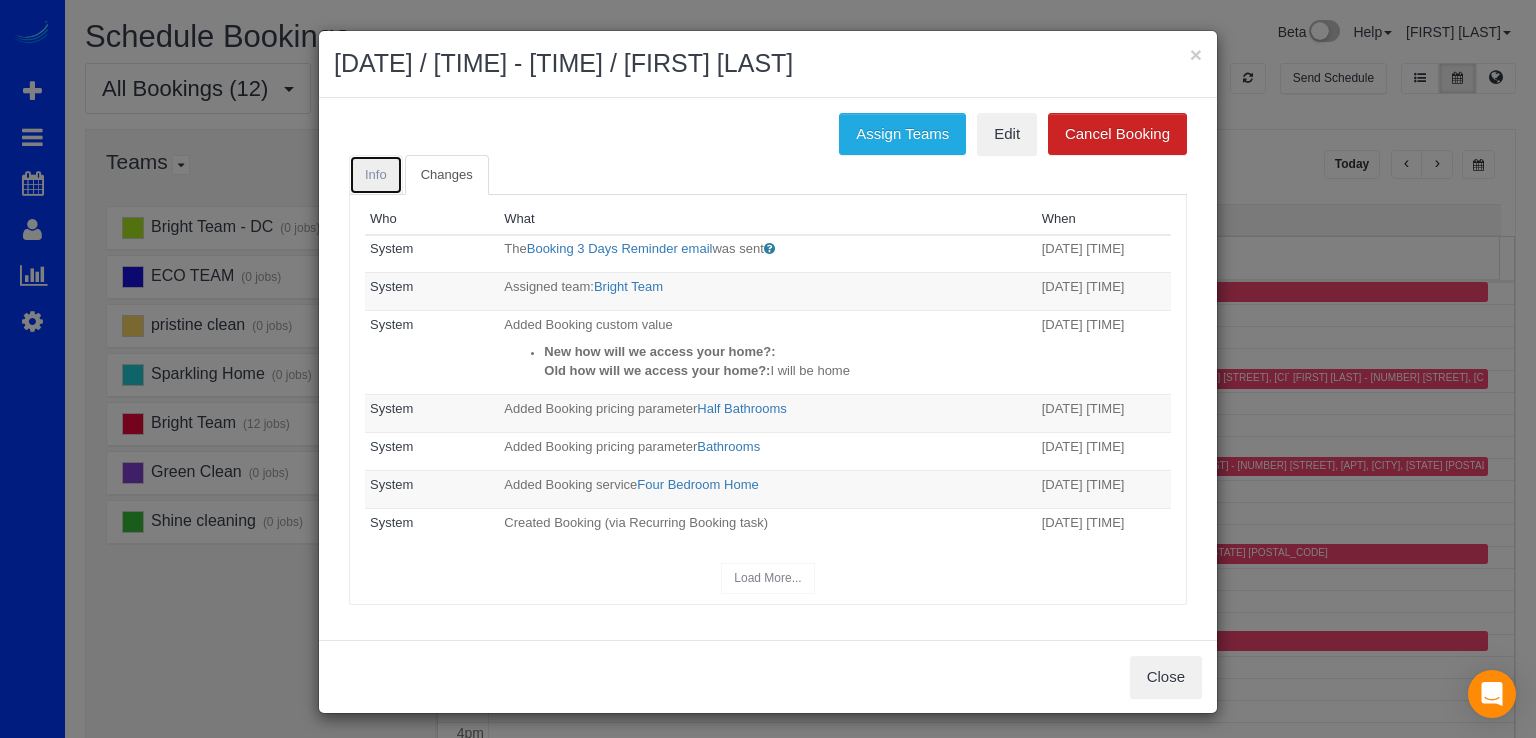 click on "Info" at bounding box center [376, 174] 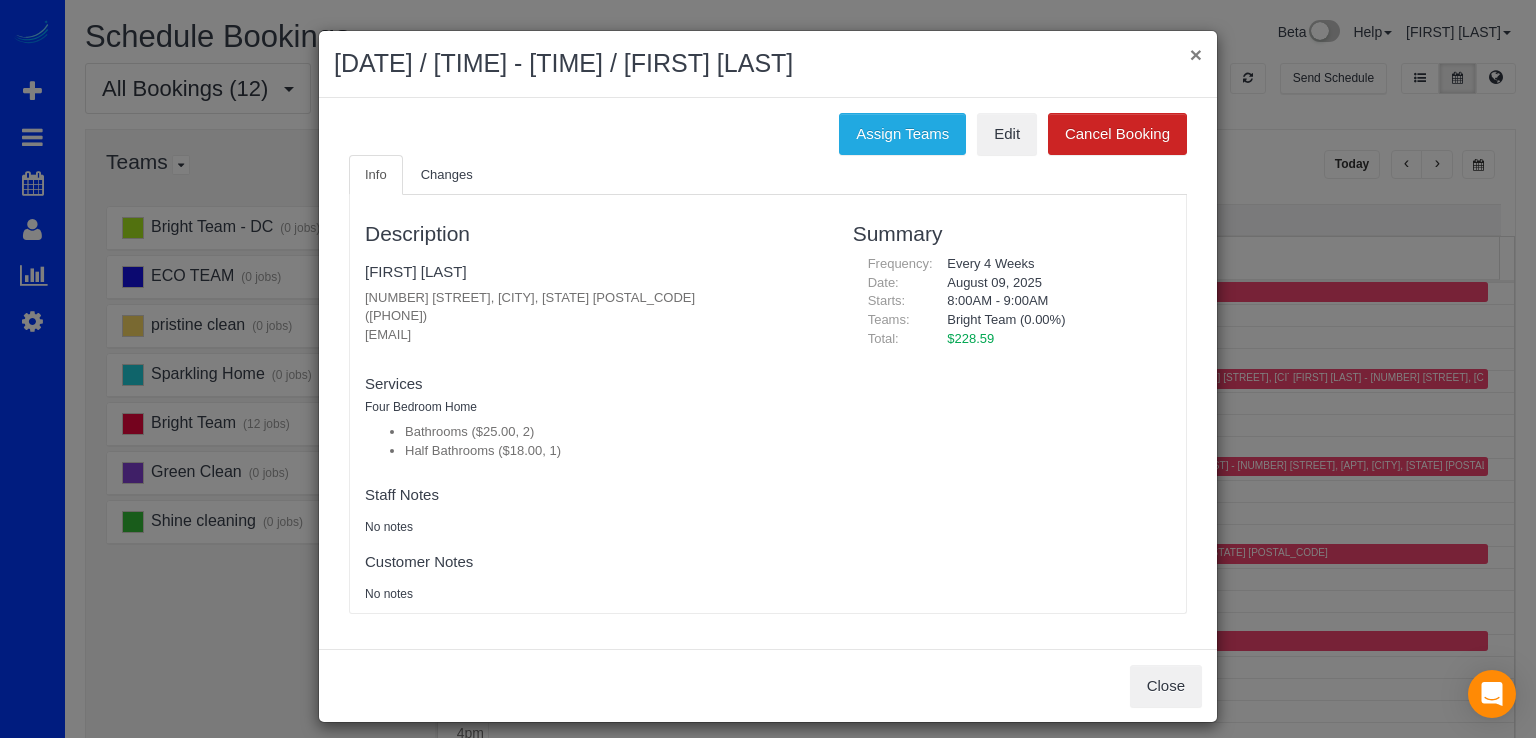 click on "×" at bounding box center (1196, 54) 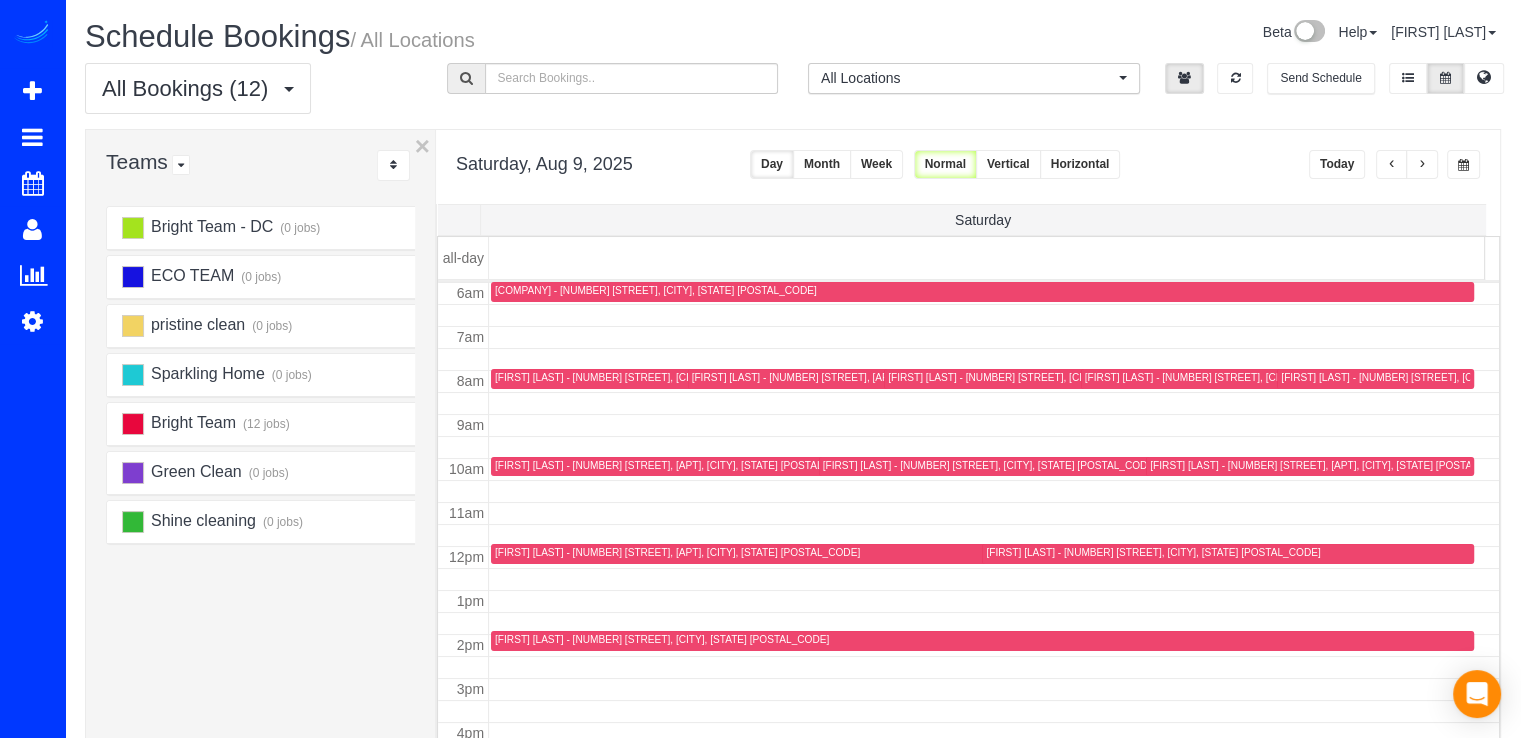 click on "Today" at bounding box center (1337, 164) 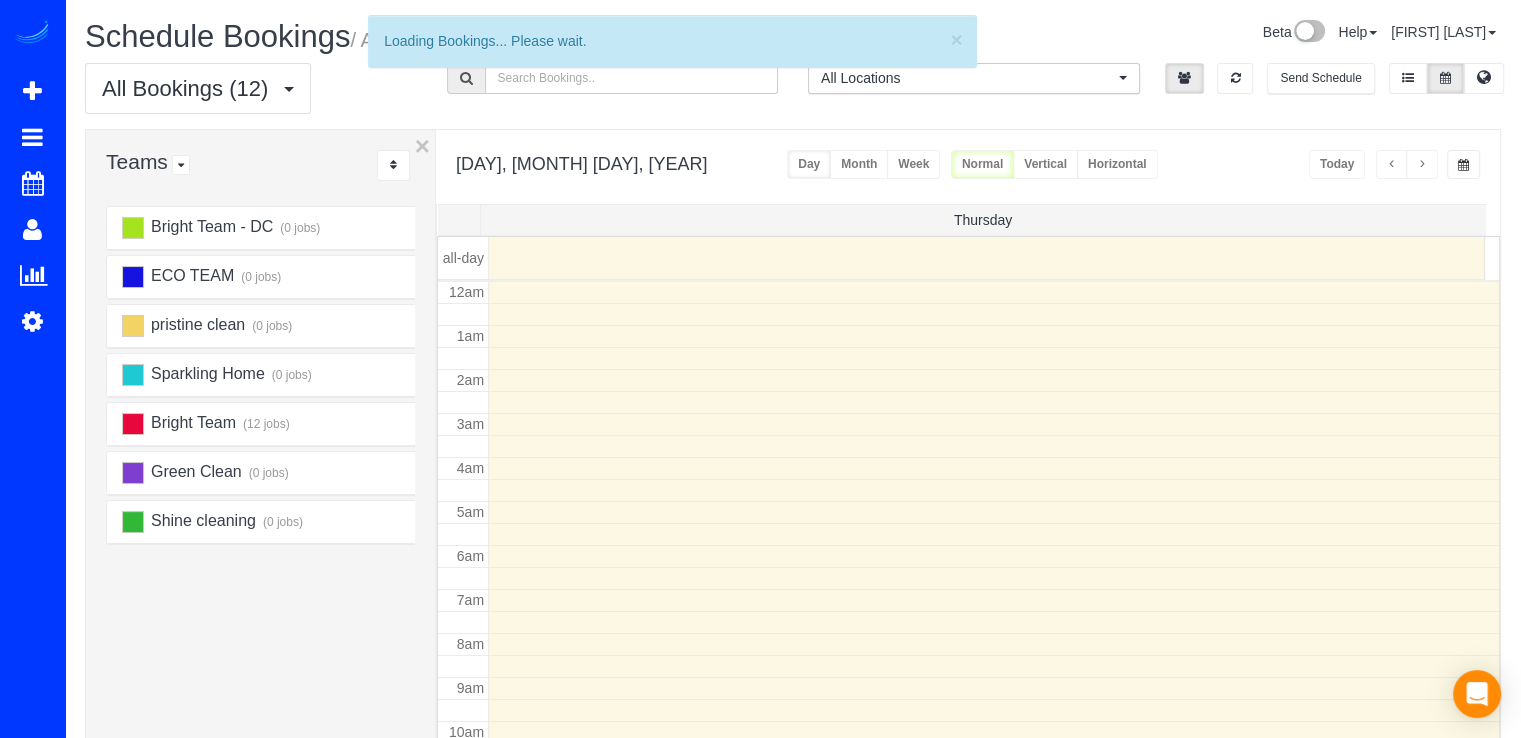 scroll, scrollTop: 263, scrollLeft: 0, axis: vertical 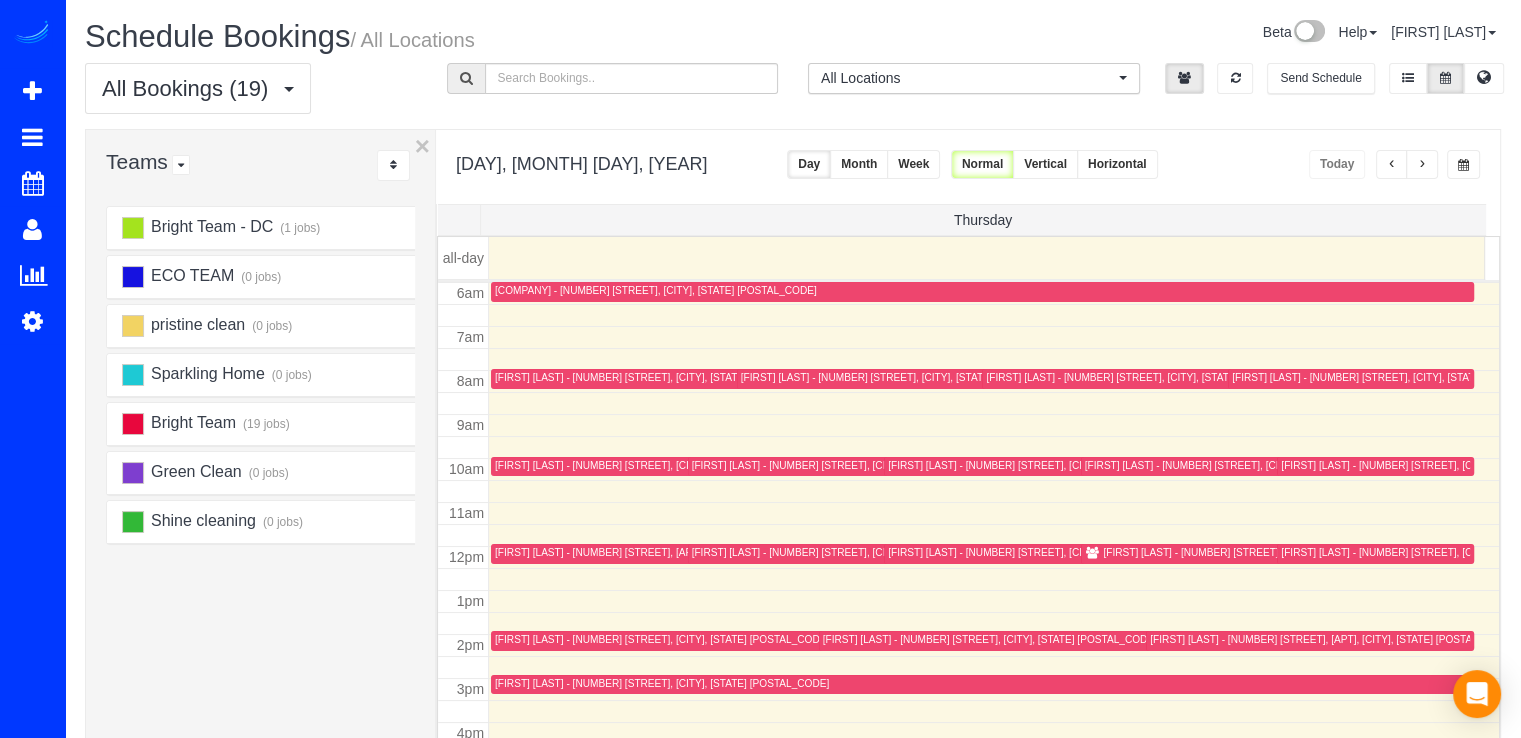 click at bounding box center (1422, 165) 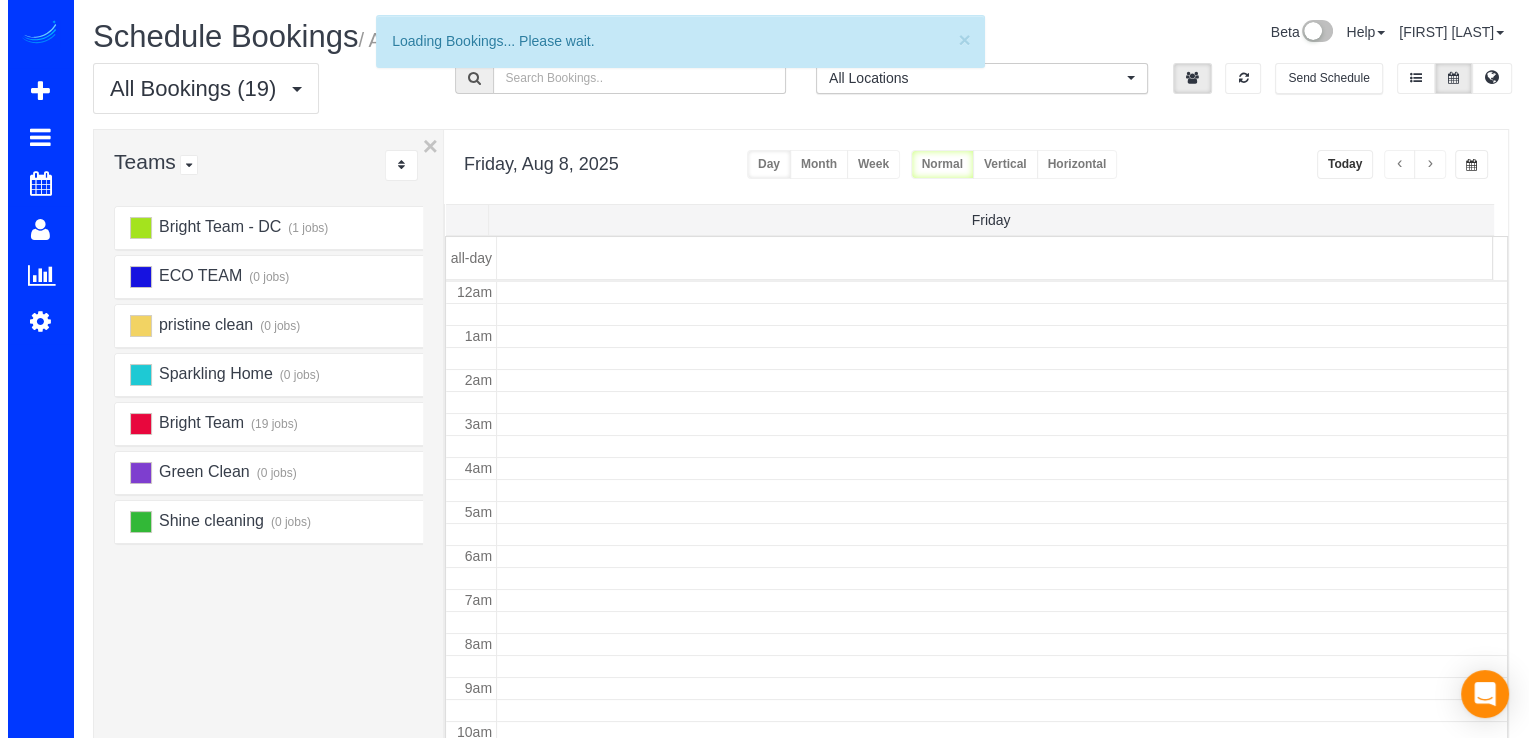 scroll, scrollTop: 263, scrollLeft: 0, axis: vertical 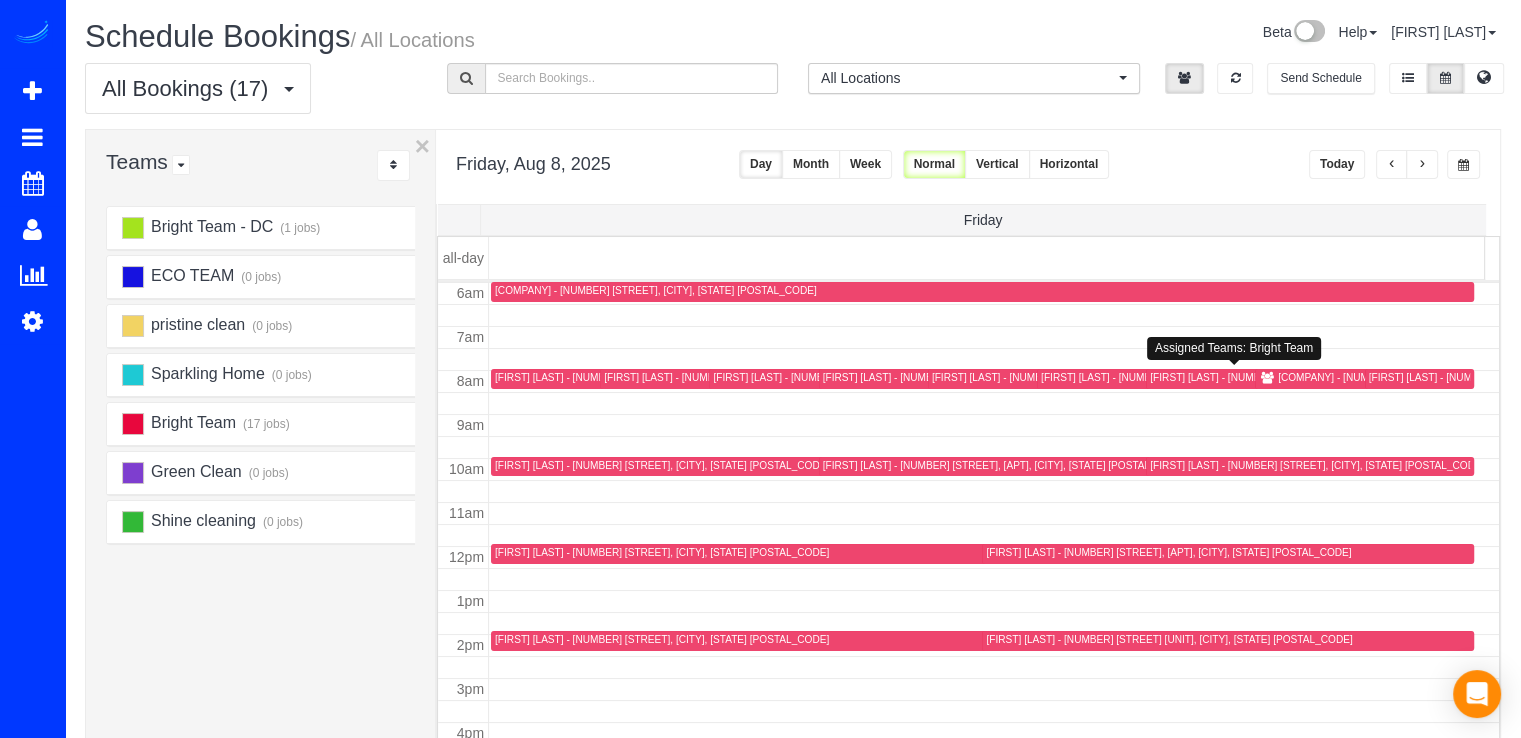 click on "[FIRST] [LAST] - [NUMBER] [STREET], [CITY], [STATE] [POSTAL_CODE]" at bounding box center [1245, 378] 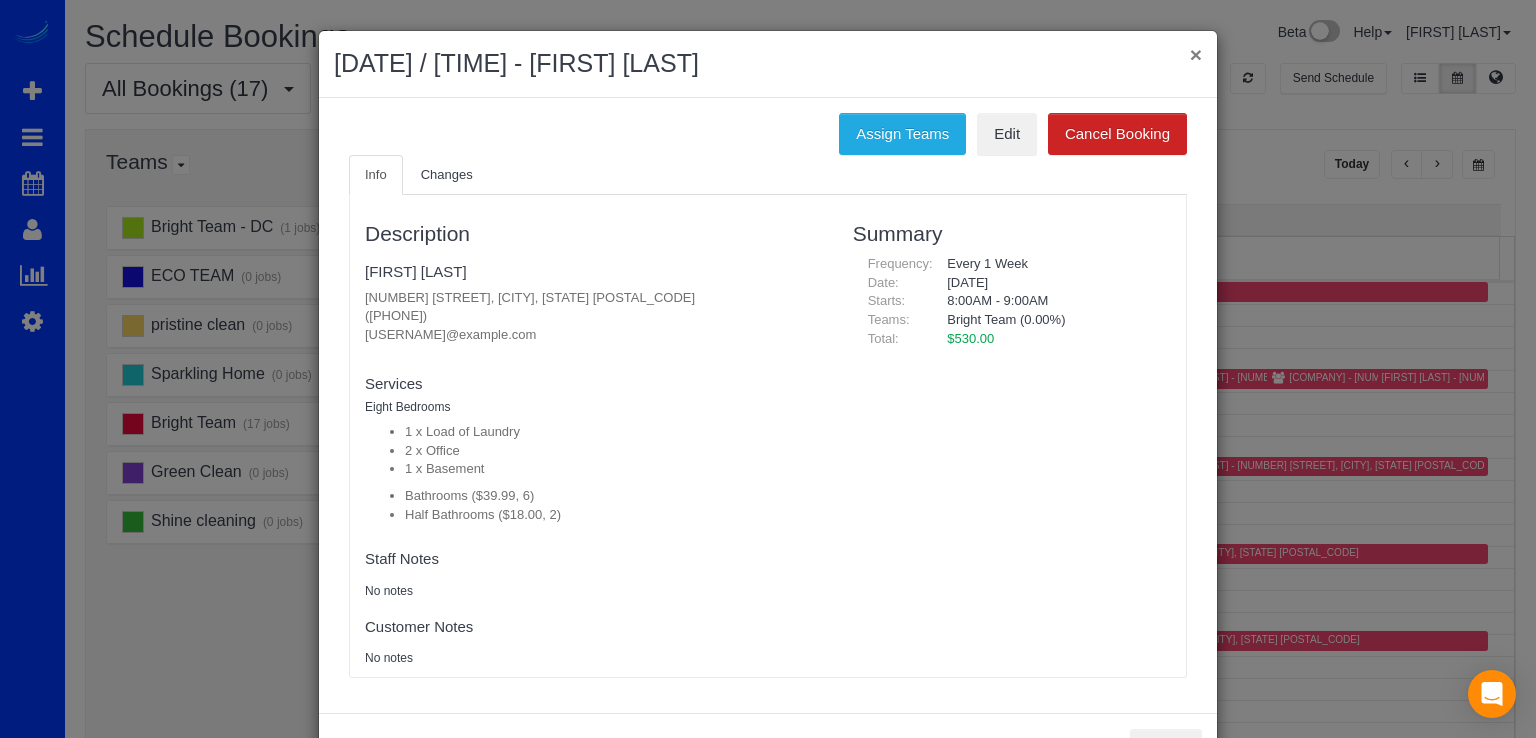 click on "×" at bounding box center [1196, 54] 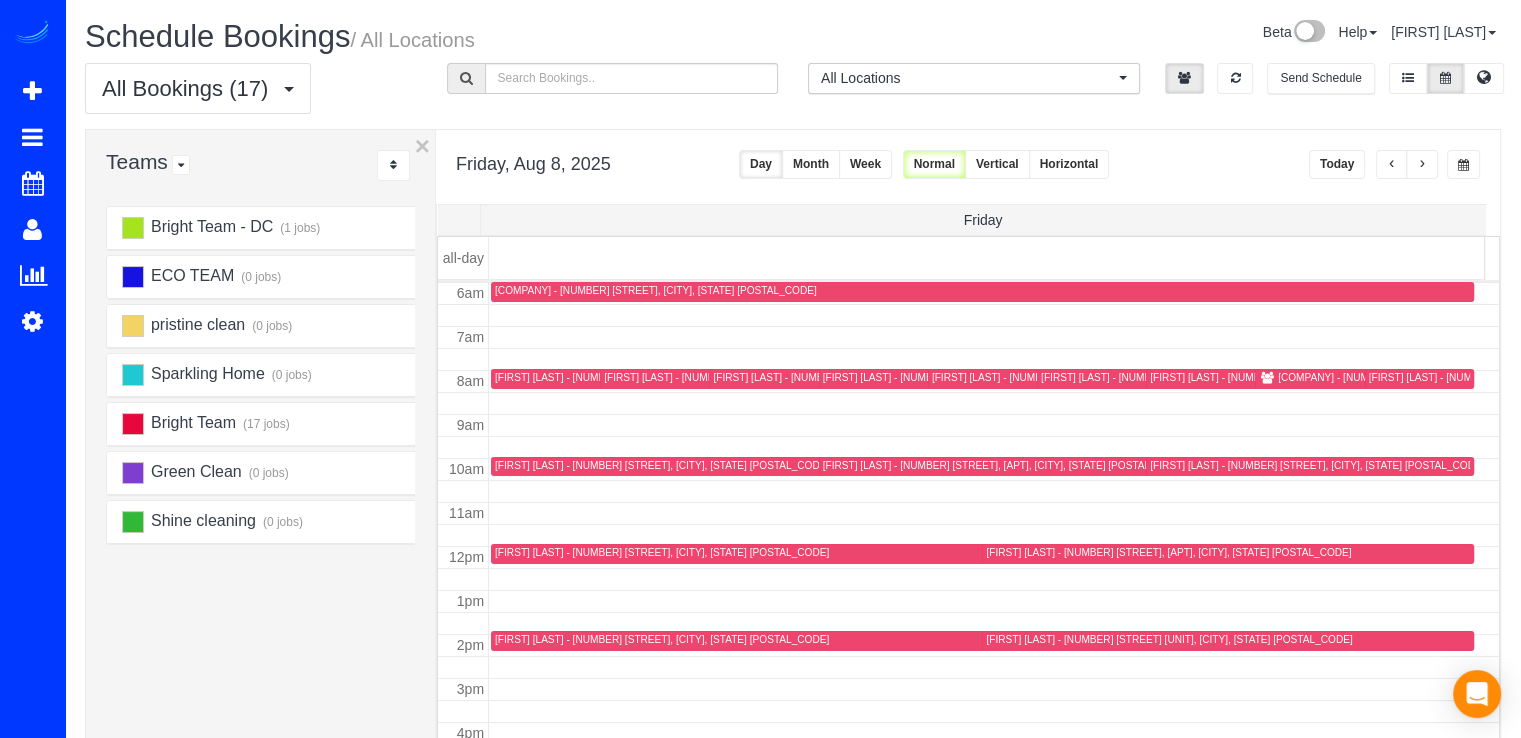 click on "[FIRST] [LAST] - [NUMBER] [STREET] [UNIT], [CITY], [STATE] [POSTAL_CODE]" at bounding box center [1551, 377] 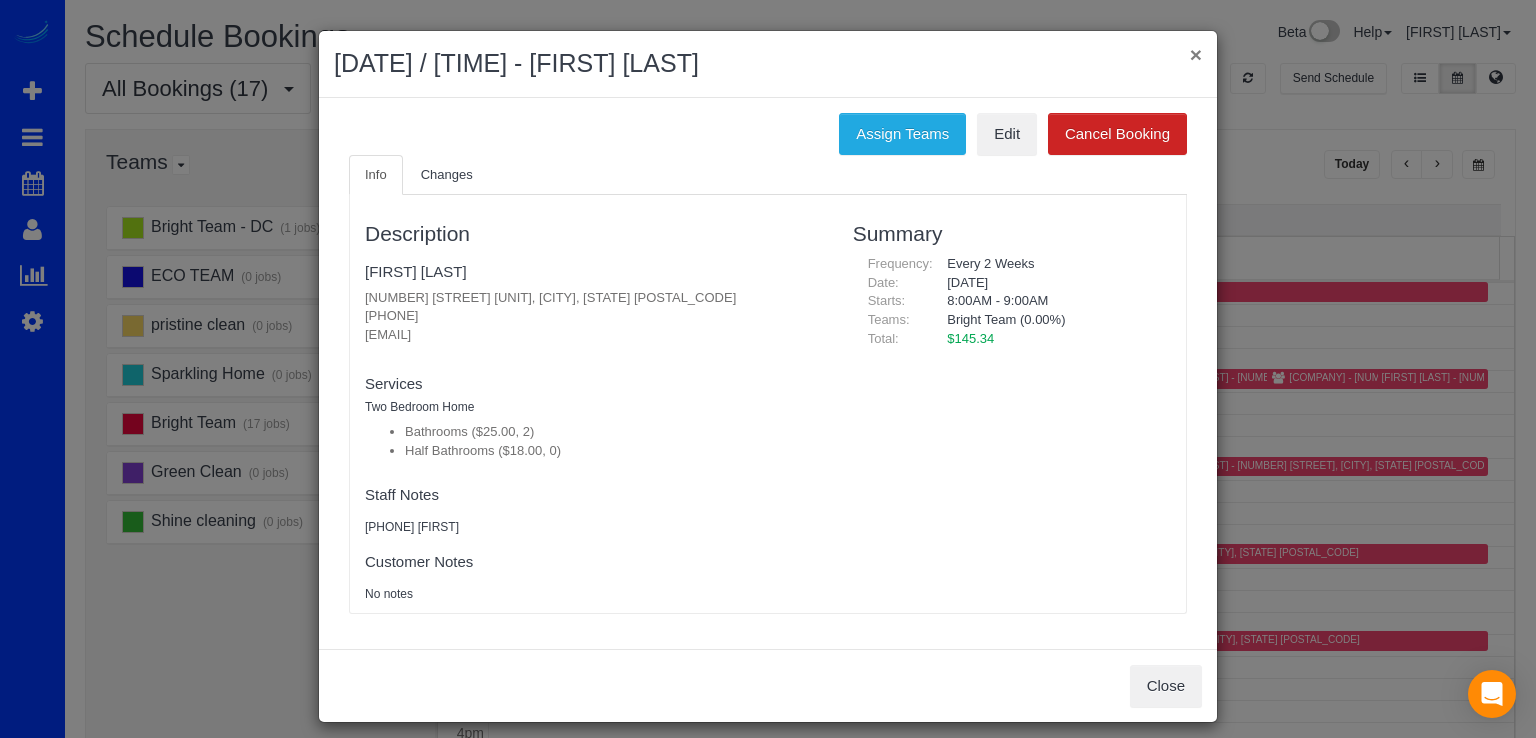 click on "×" at bounding box center [1196, 54] 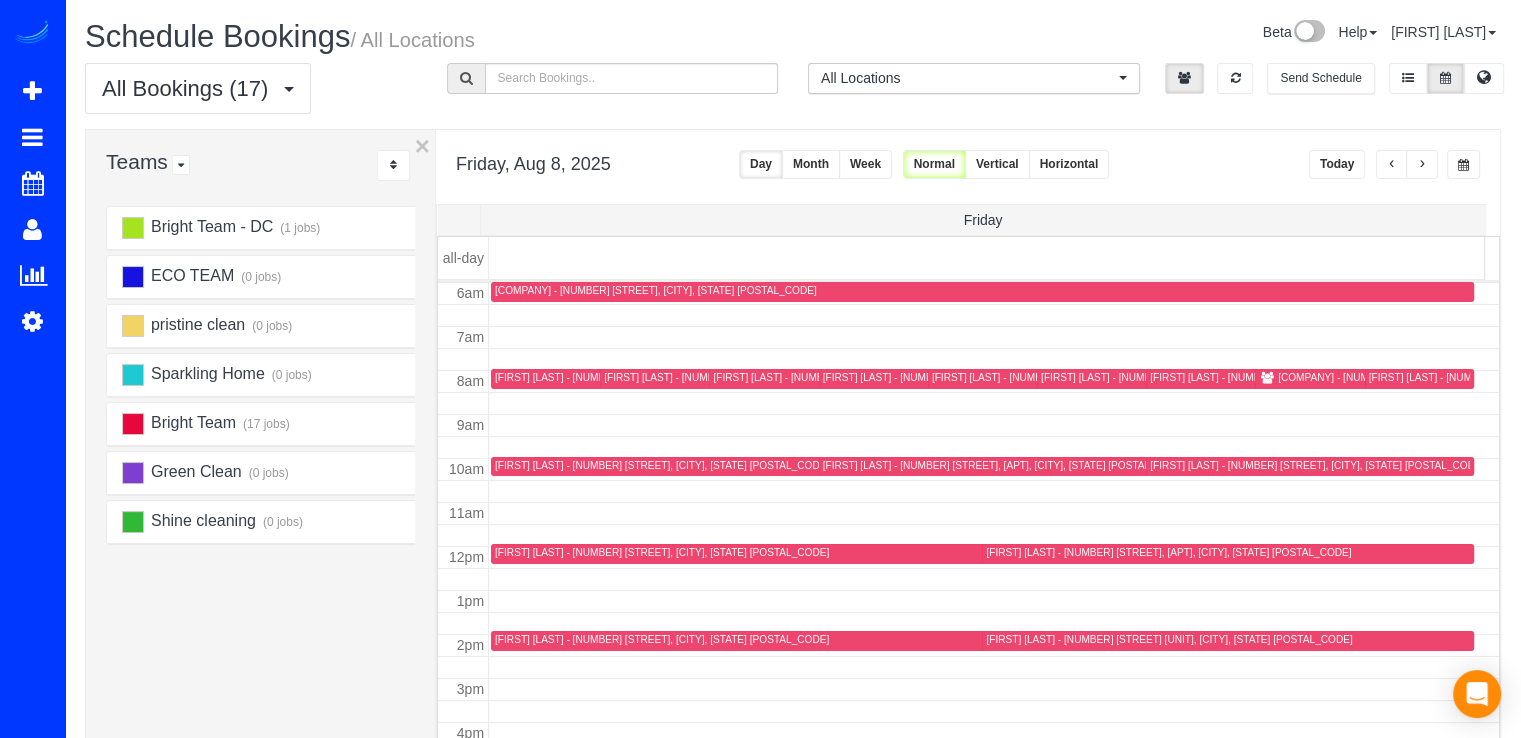 click on "[COMPANY] - [NUMBER] [STREET], [CITY], [STATE] [POSTAL_CODE]" at bounding box center (1439, 377) 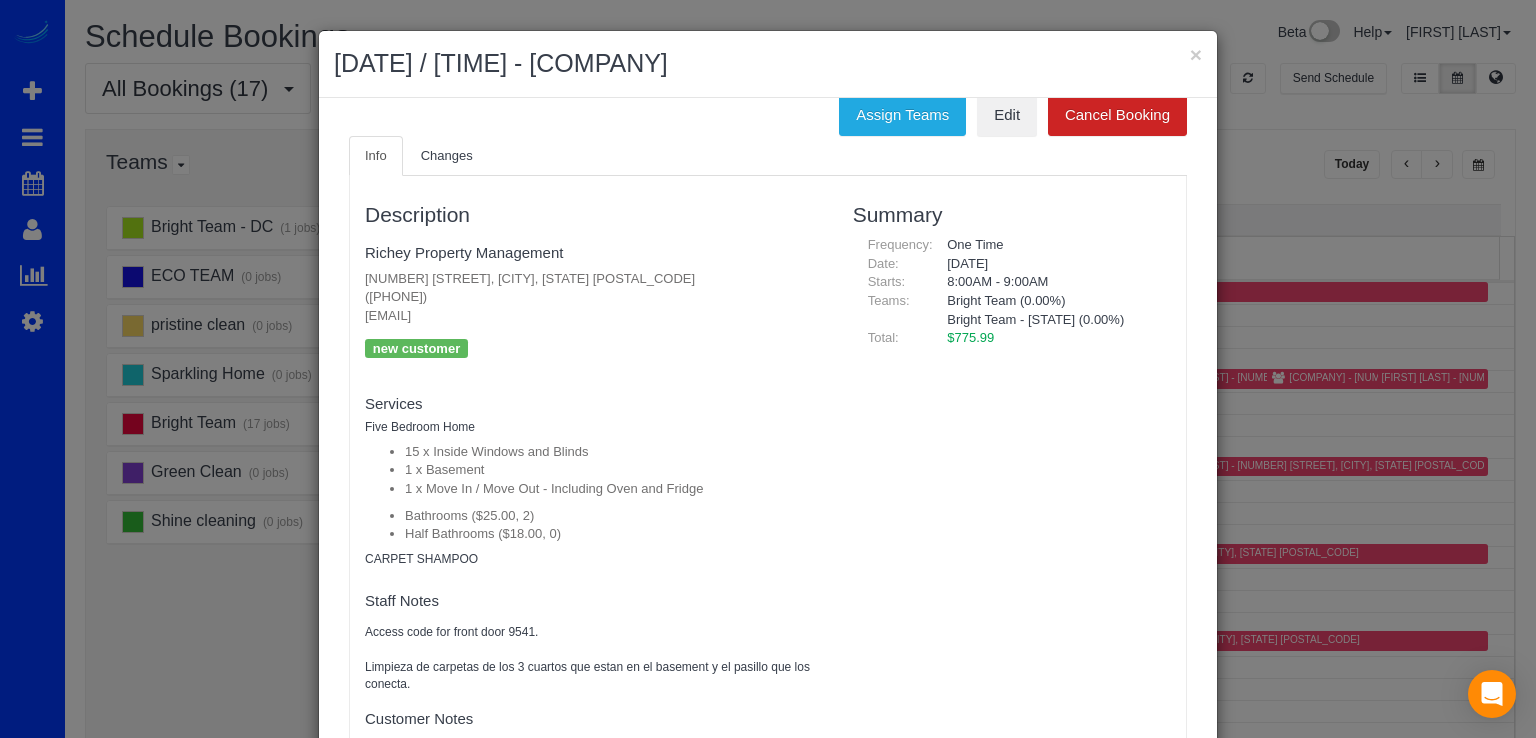 scroll, scrollTop: 24, scrollLeft: 0, axis: vertical 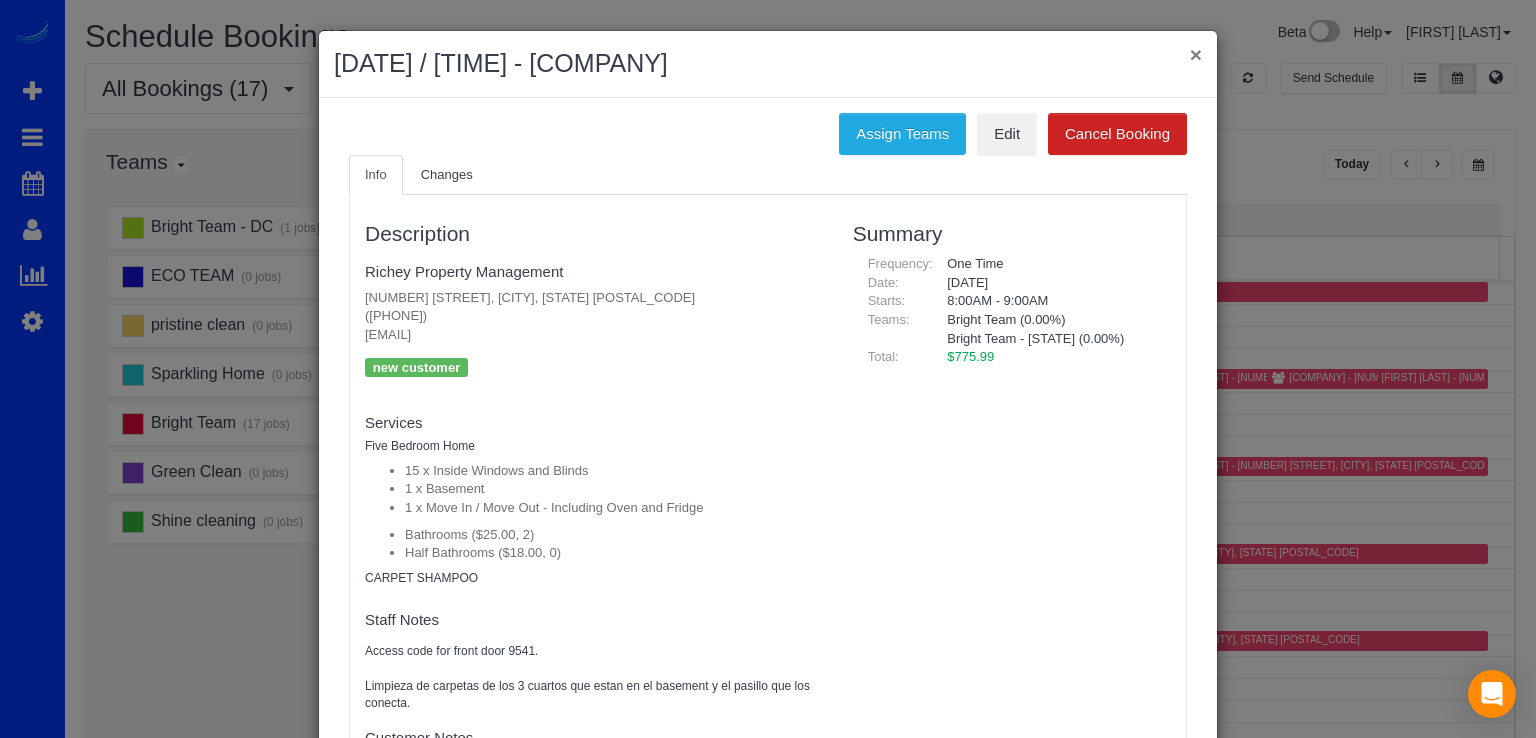 click on "×" at bounding box center [1196, 54] 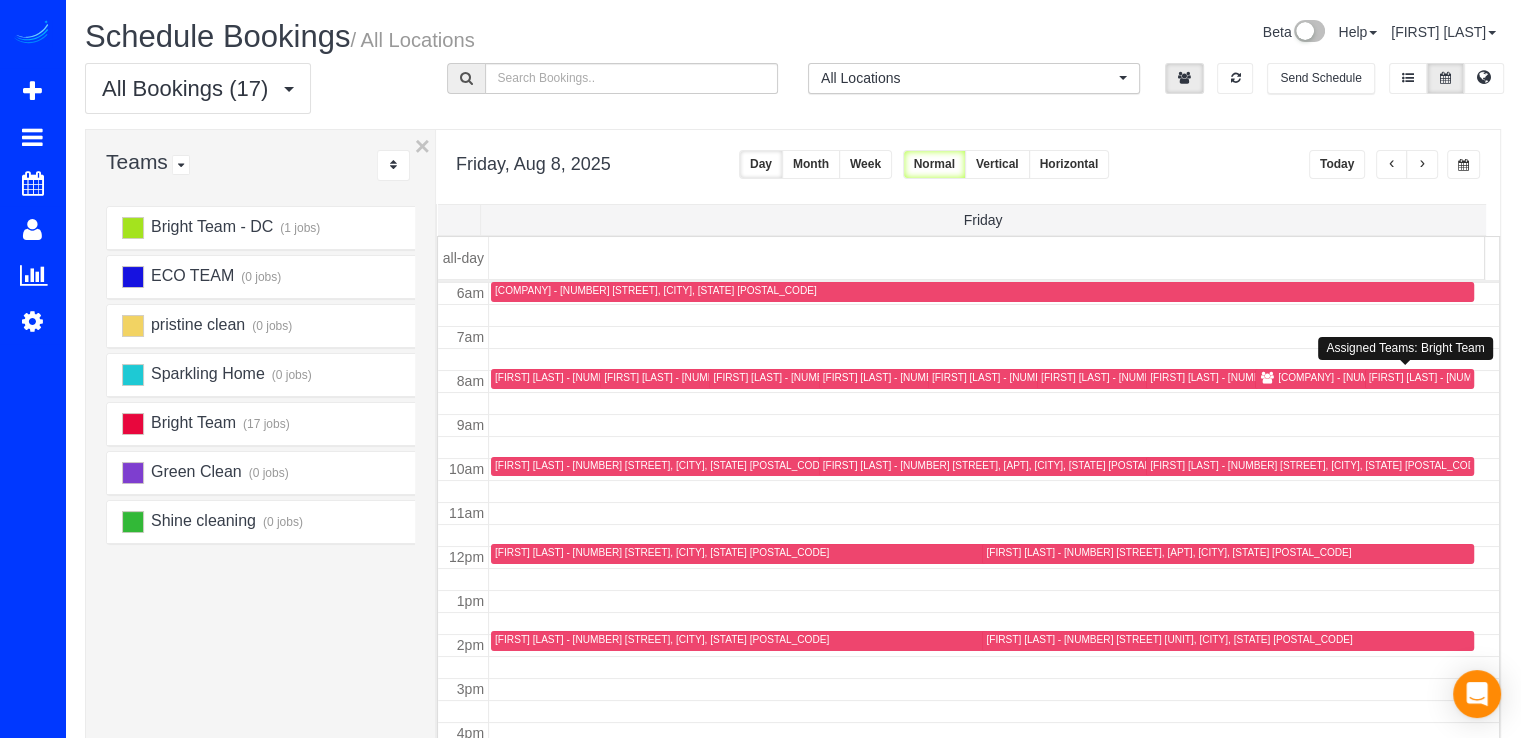 click on "[COMPANY] - [NUMBER] [STREET], [CITY], [STATE] [POSTAL_CODE]" at bounding box center (1439, 377) 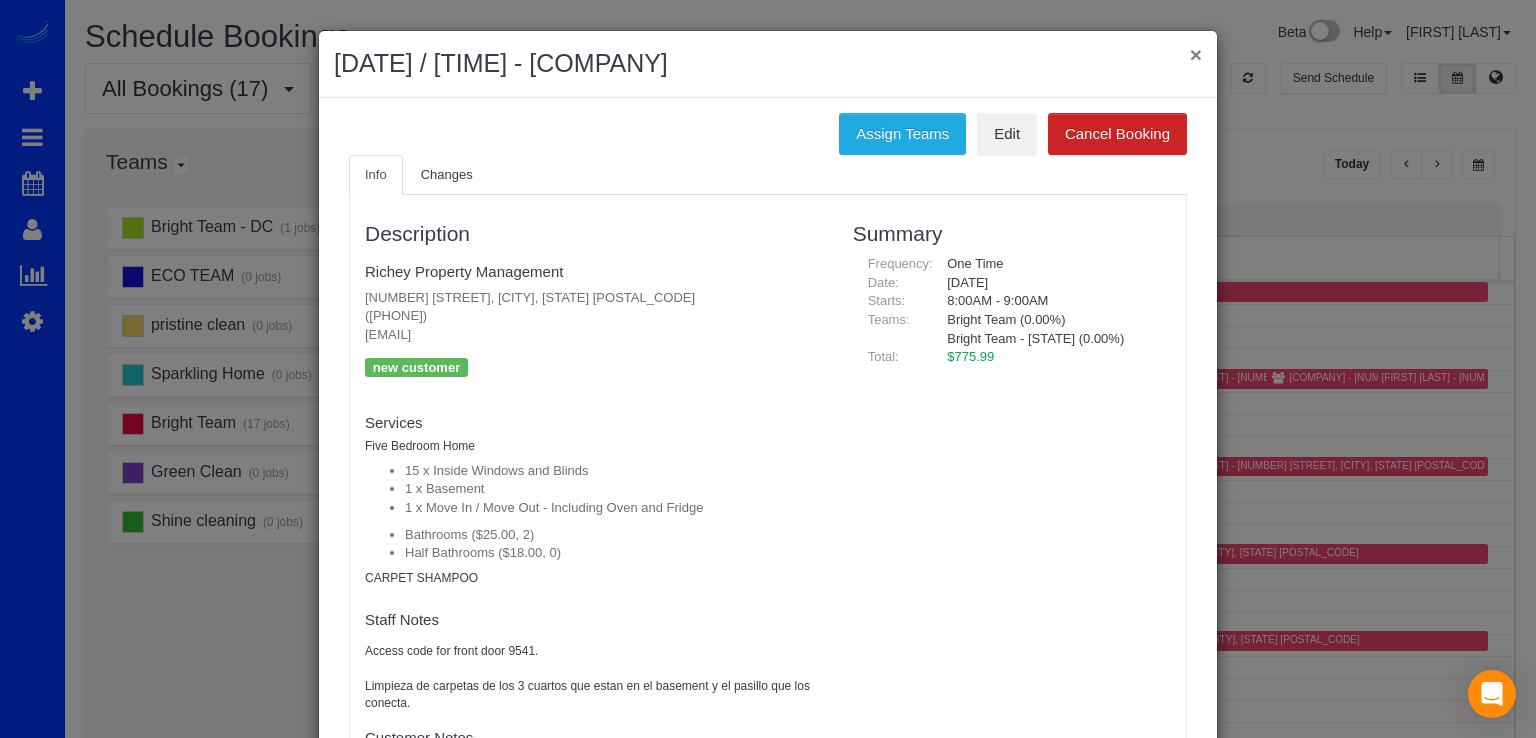 click on "×" at bounding box center [1196, 54] 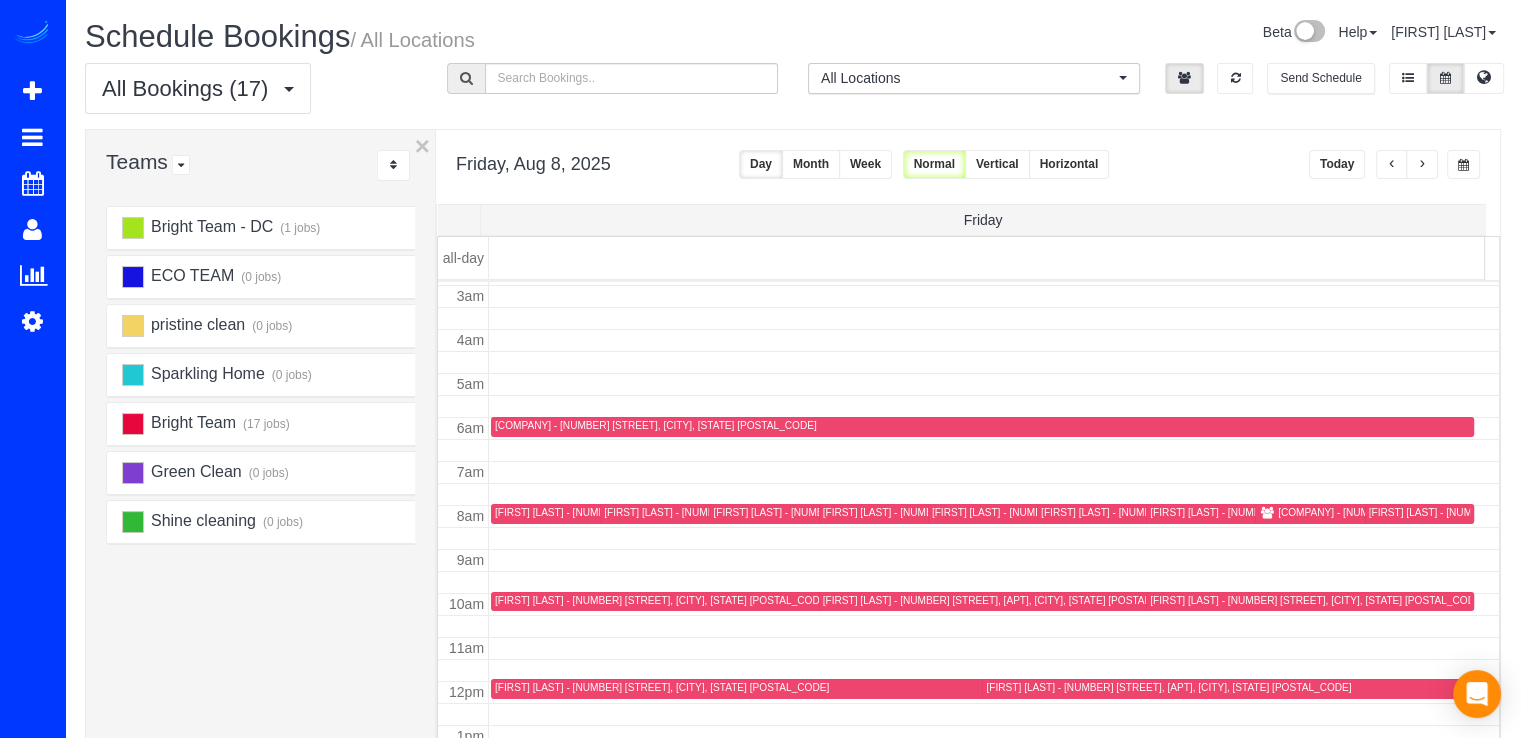 scroll, scrollTop: 0, scrollLeft: 0, axis: both 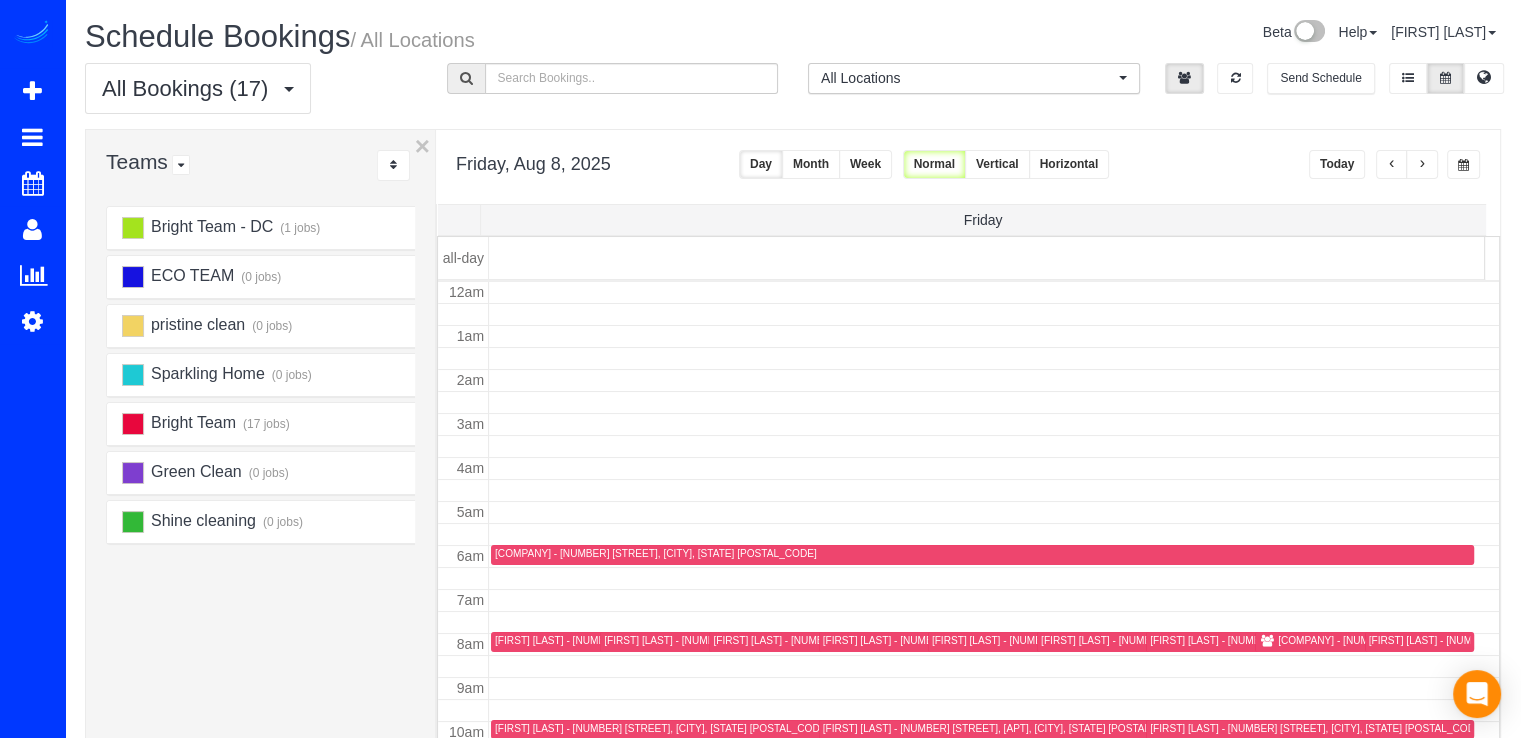 click on "Today" at bounding box center [1337, 164] 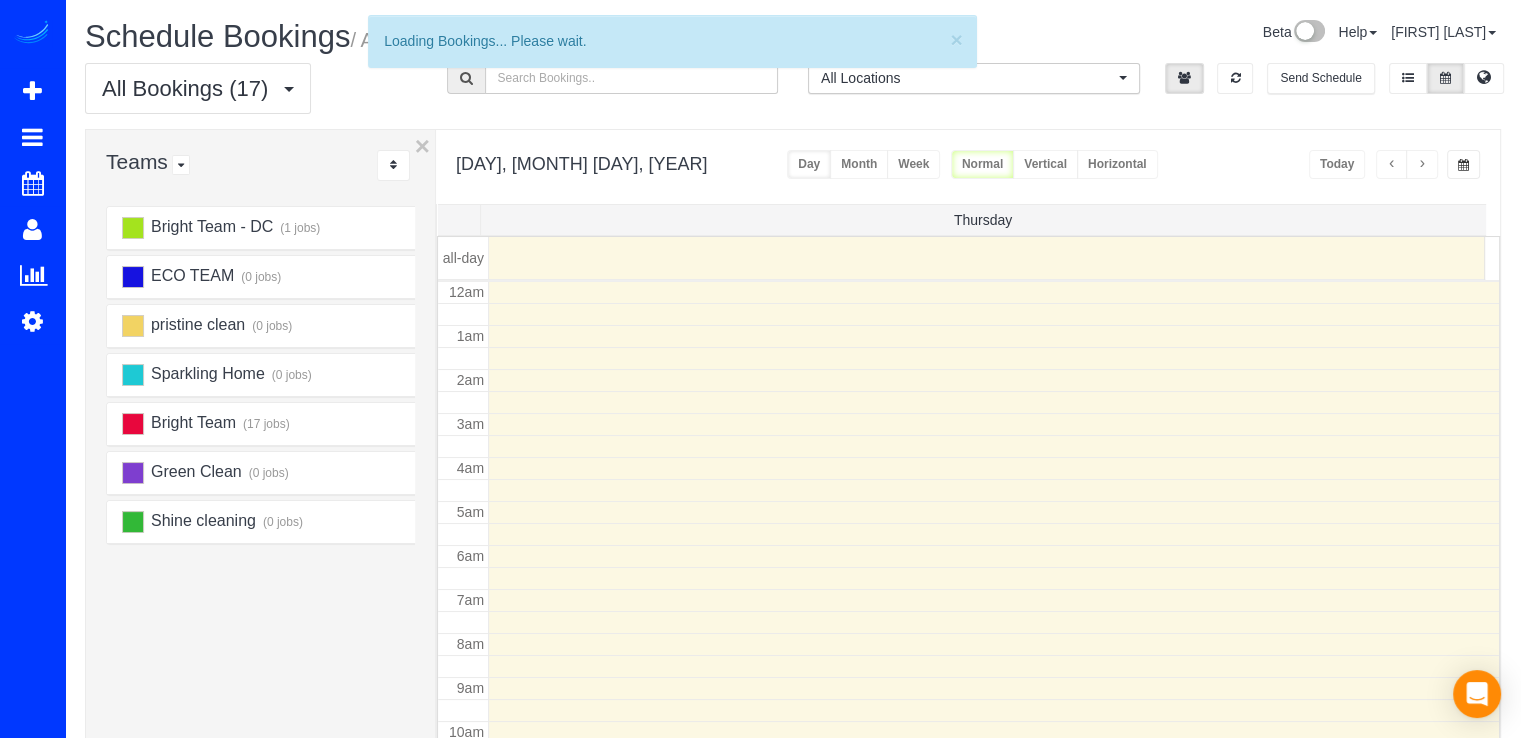 scroll, scrollTop: 263, scrollLeft: 0, axis: vertical 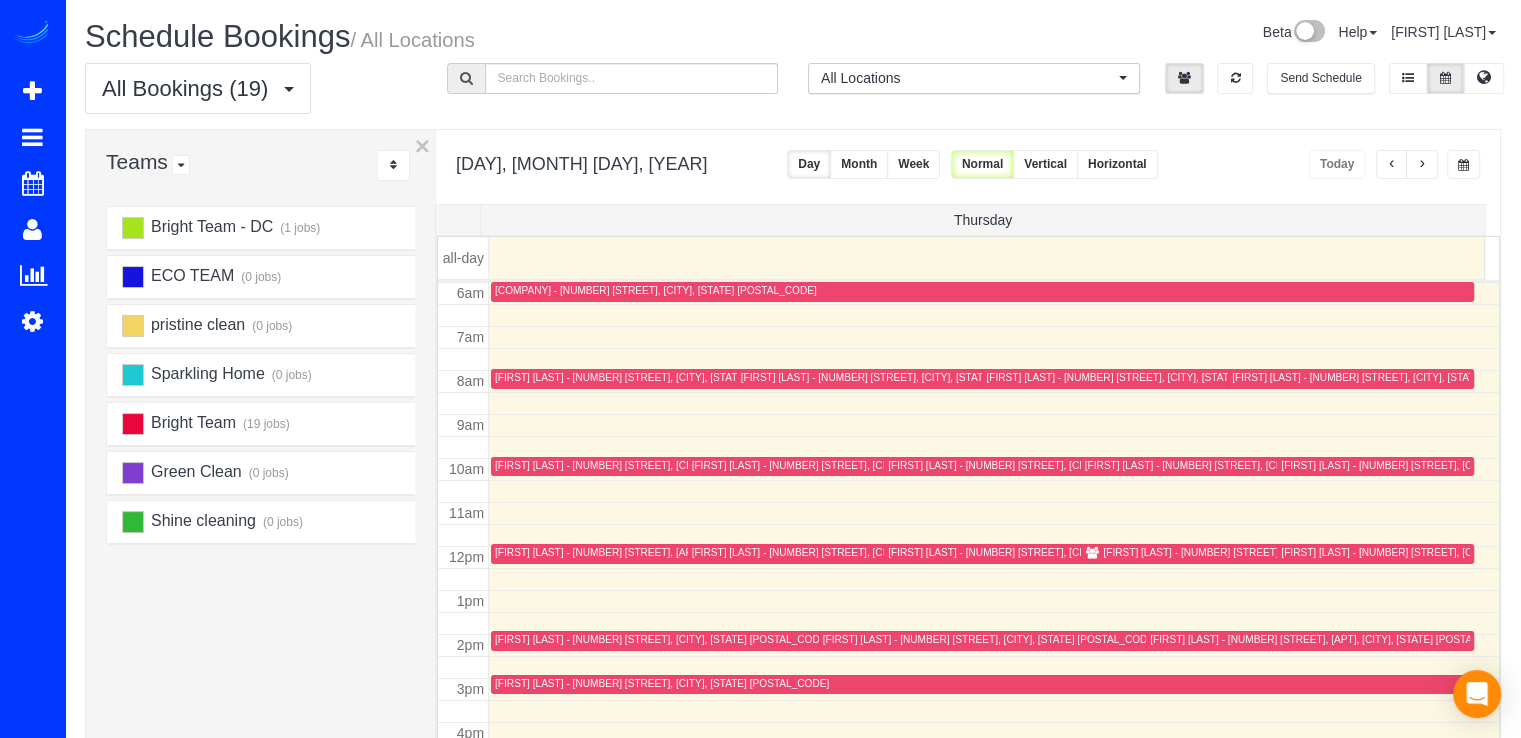 click at bounding box center [1422, 164] 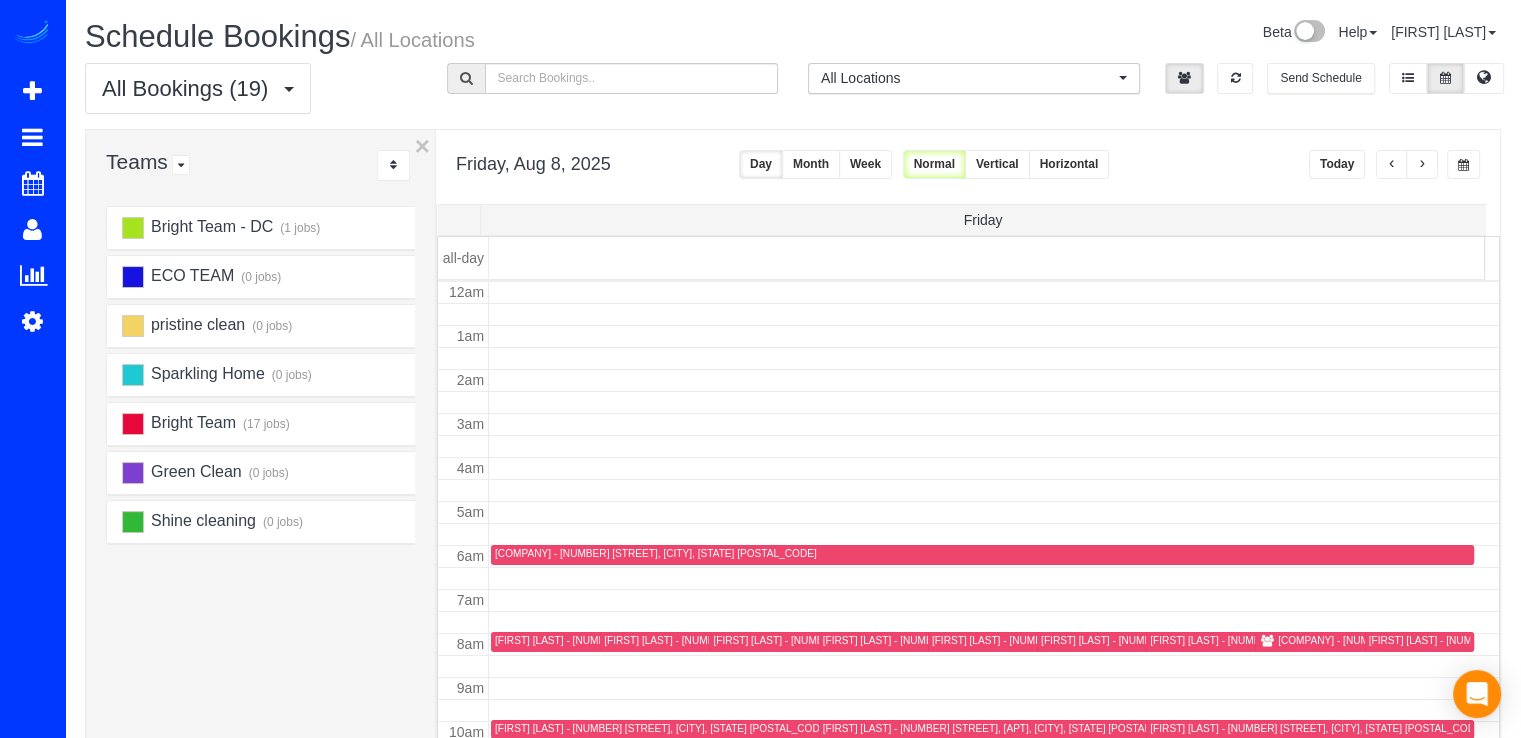 scroll, scrollTop: 263, scrollLeft: 0, axis: vertical 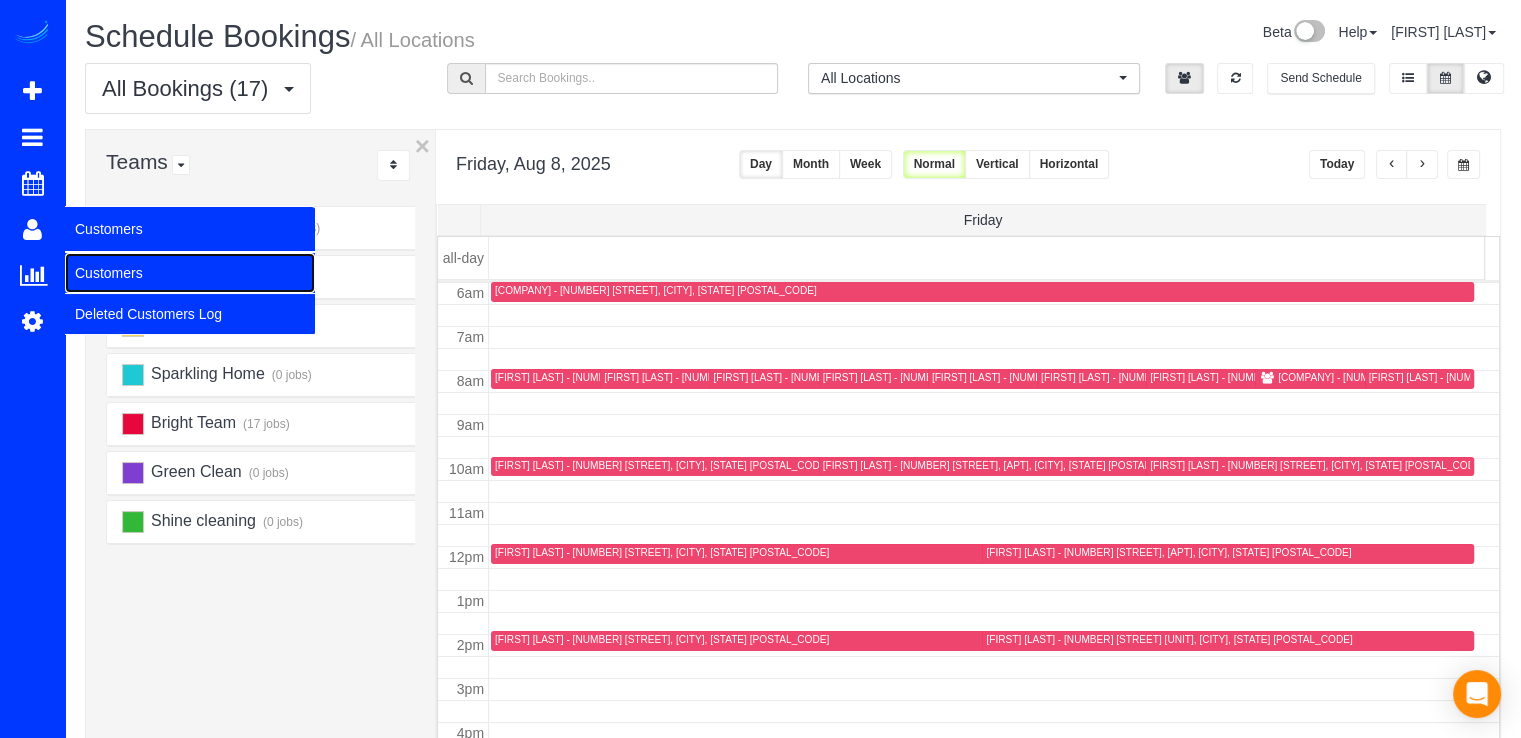 click on "Customers" at bounding box center (190, 273) 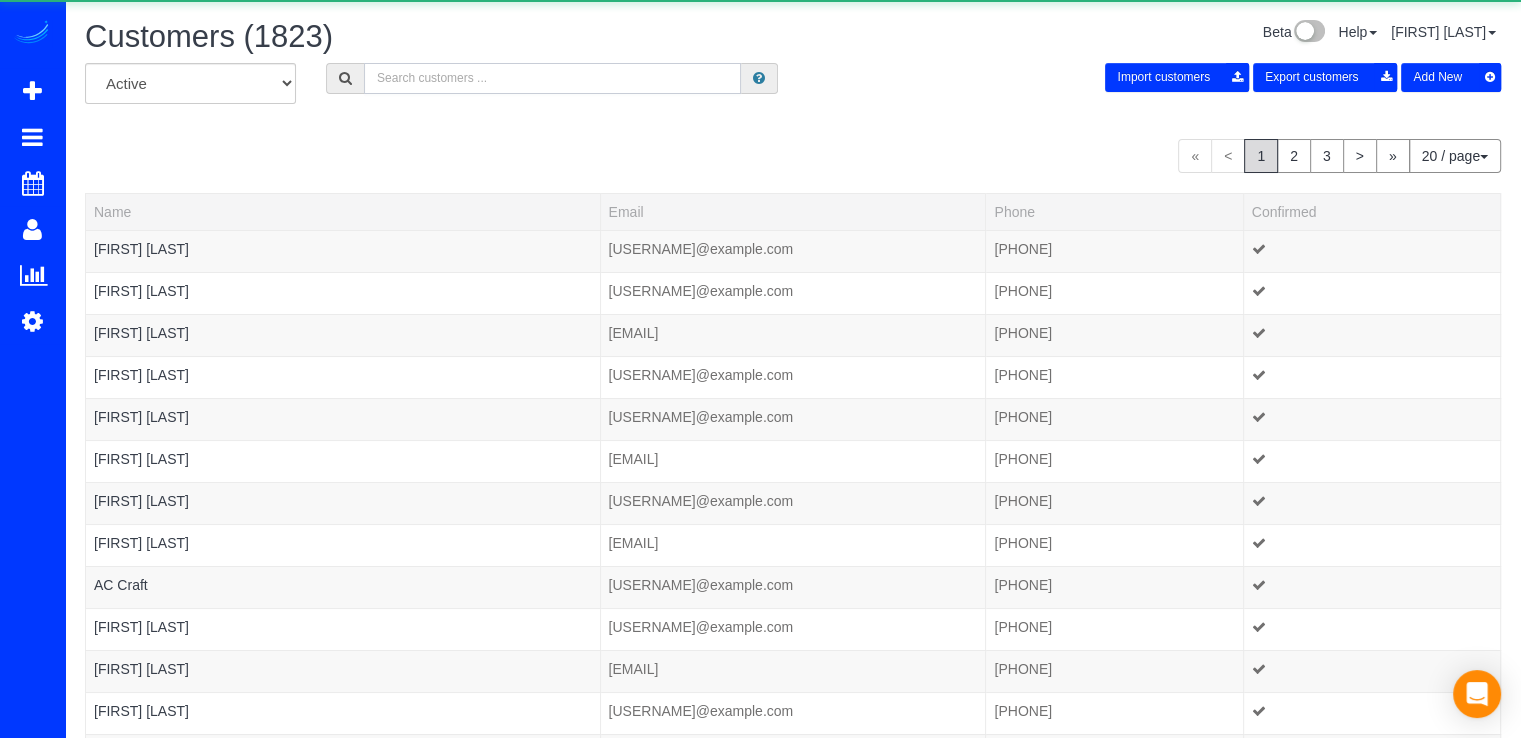 click at bounding box center (552, 78) 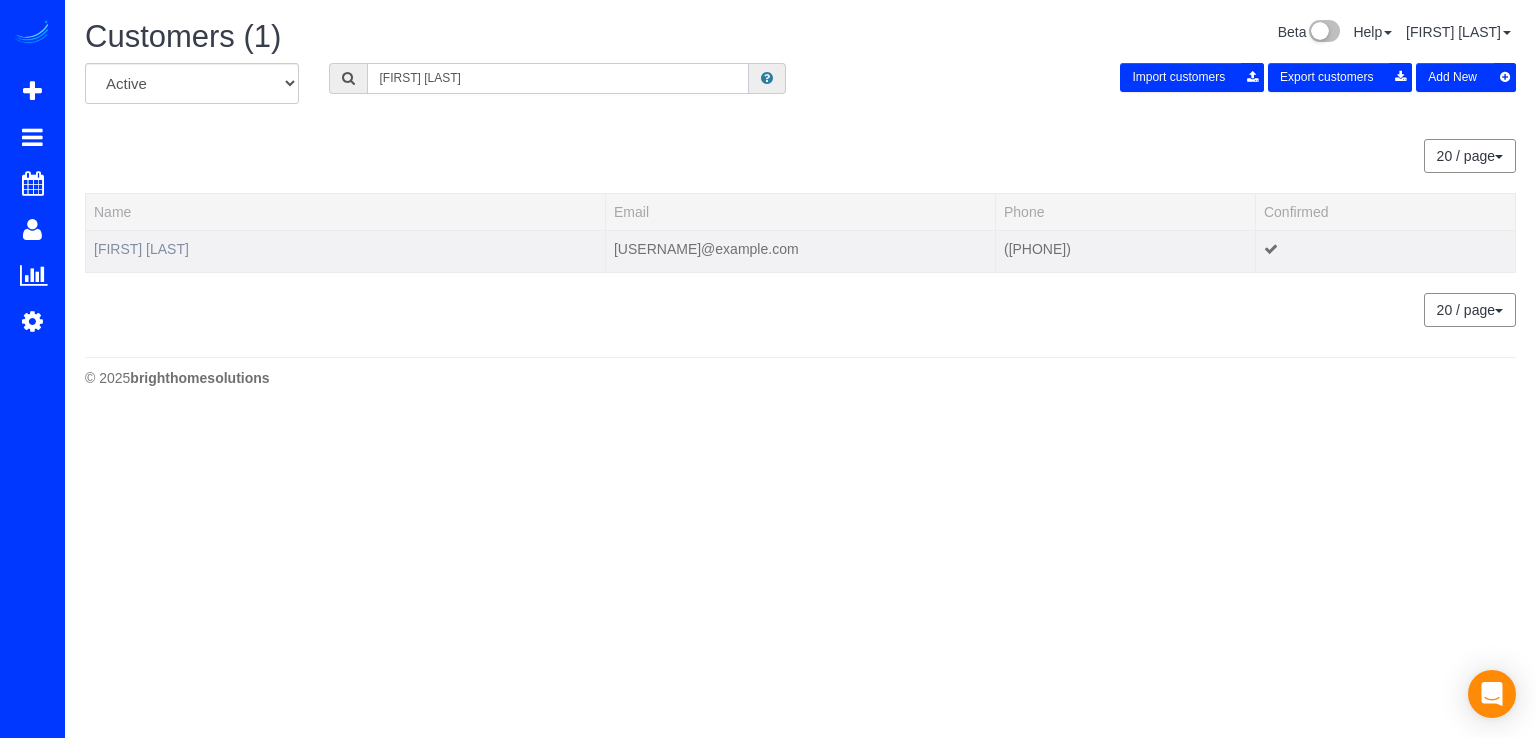 type on "Rebecca Davis" 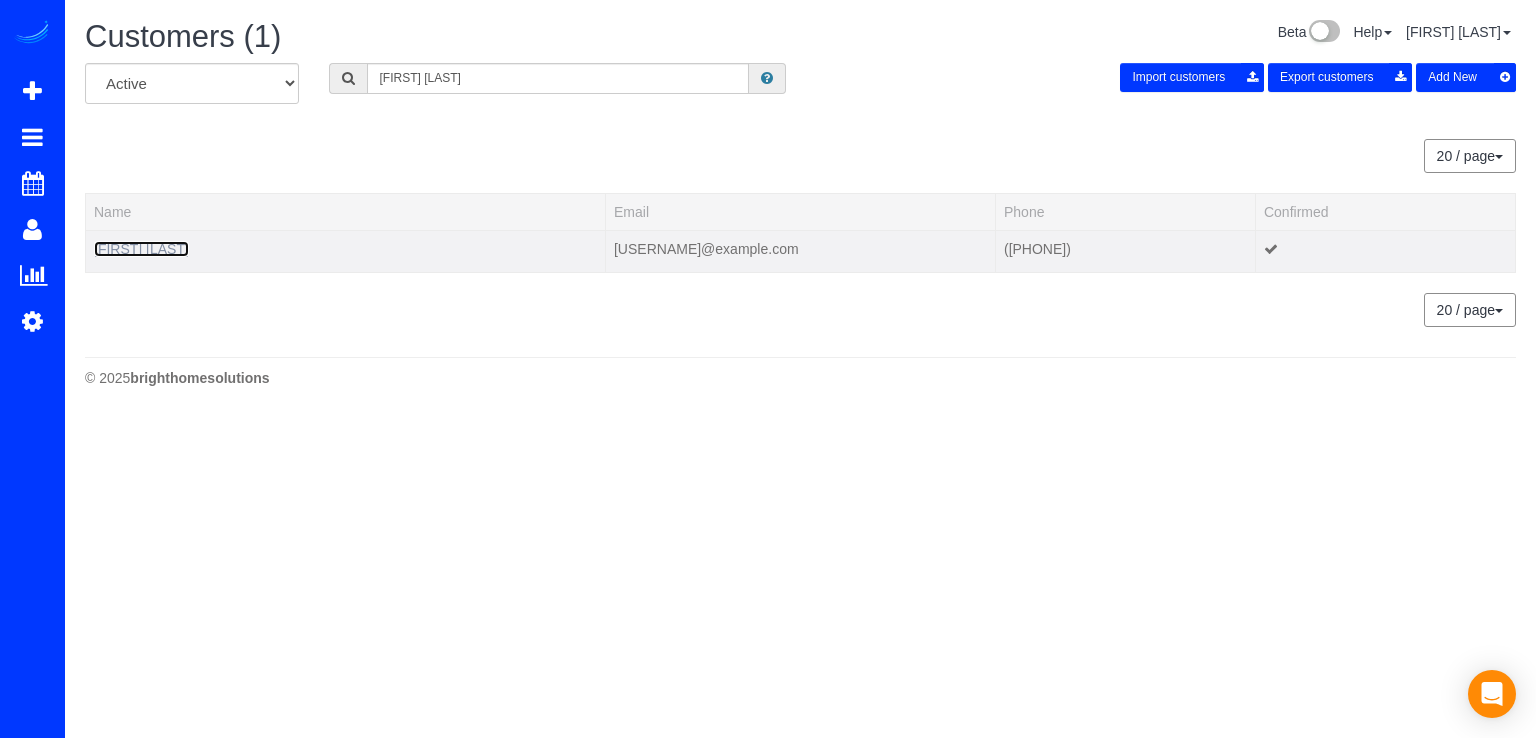 click on "Rebecca Davis" at bounding box center [141, 249] 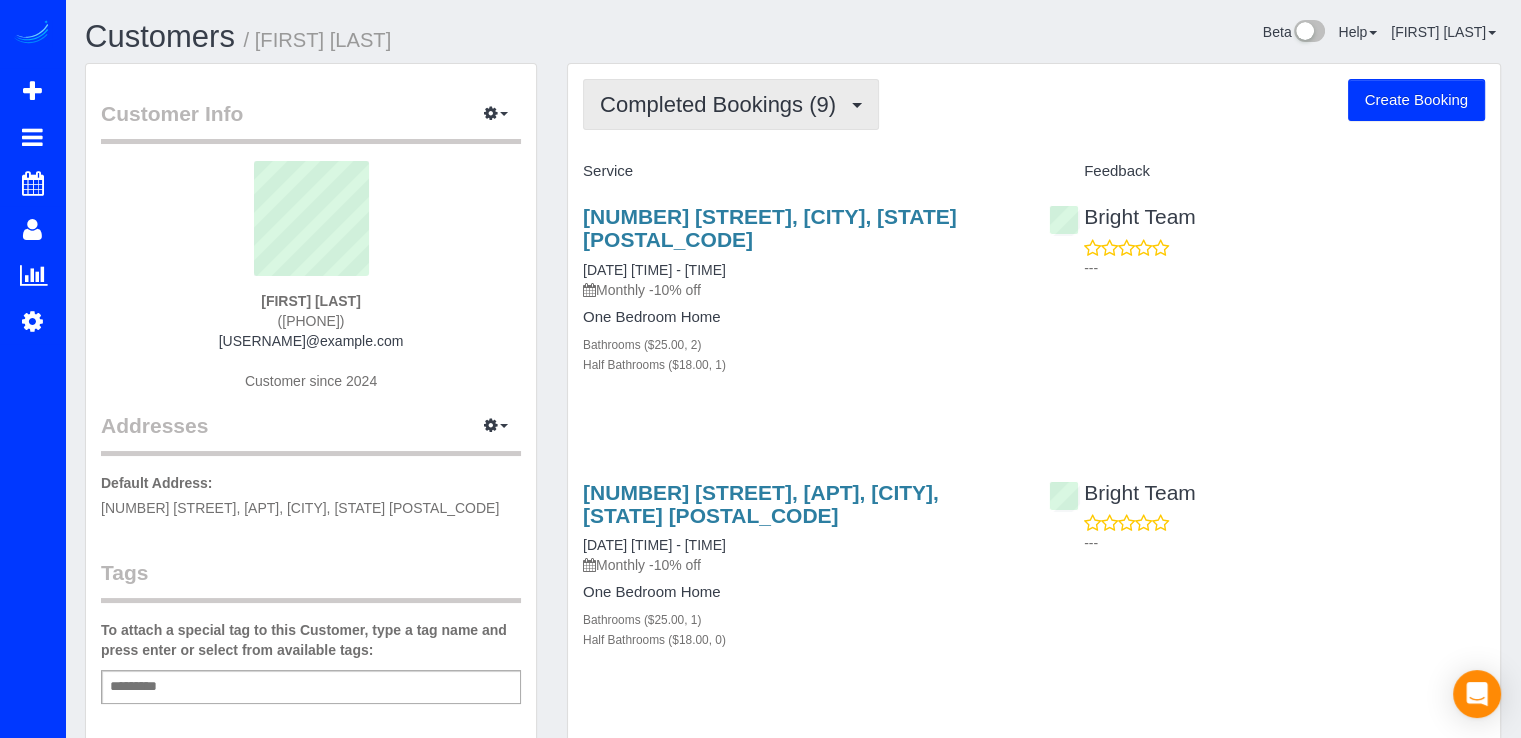 drag, startPoint x: 780, startPoint y: 123, endPoint x: 790, endPoint y: 124, distance: 10.049875 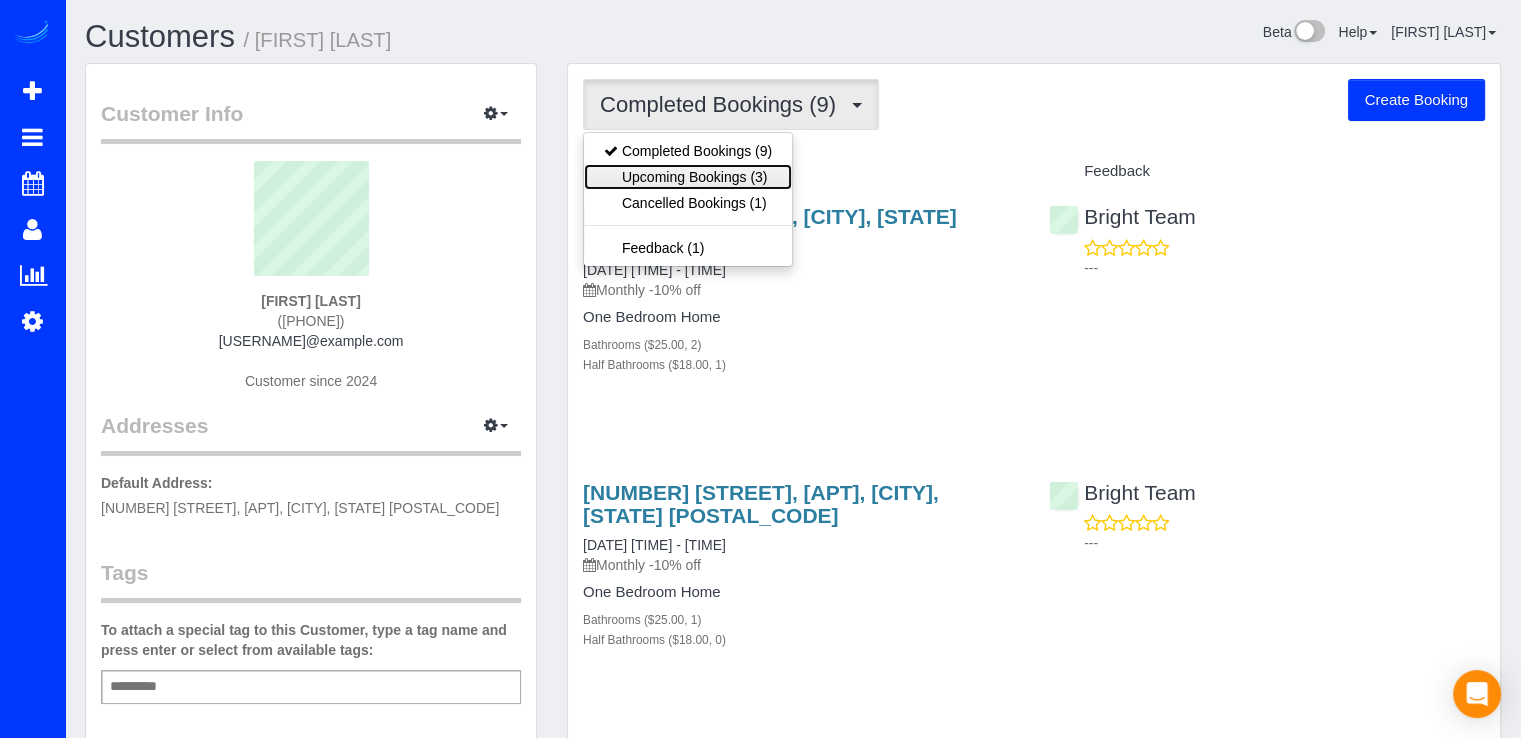 click on "Upcoming Bookings (3)" at bounding box center (688, 177) 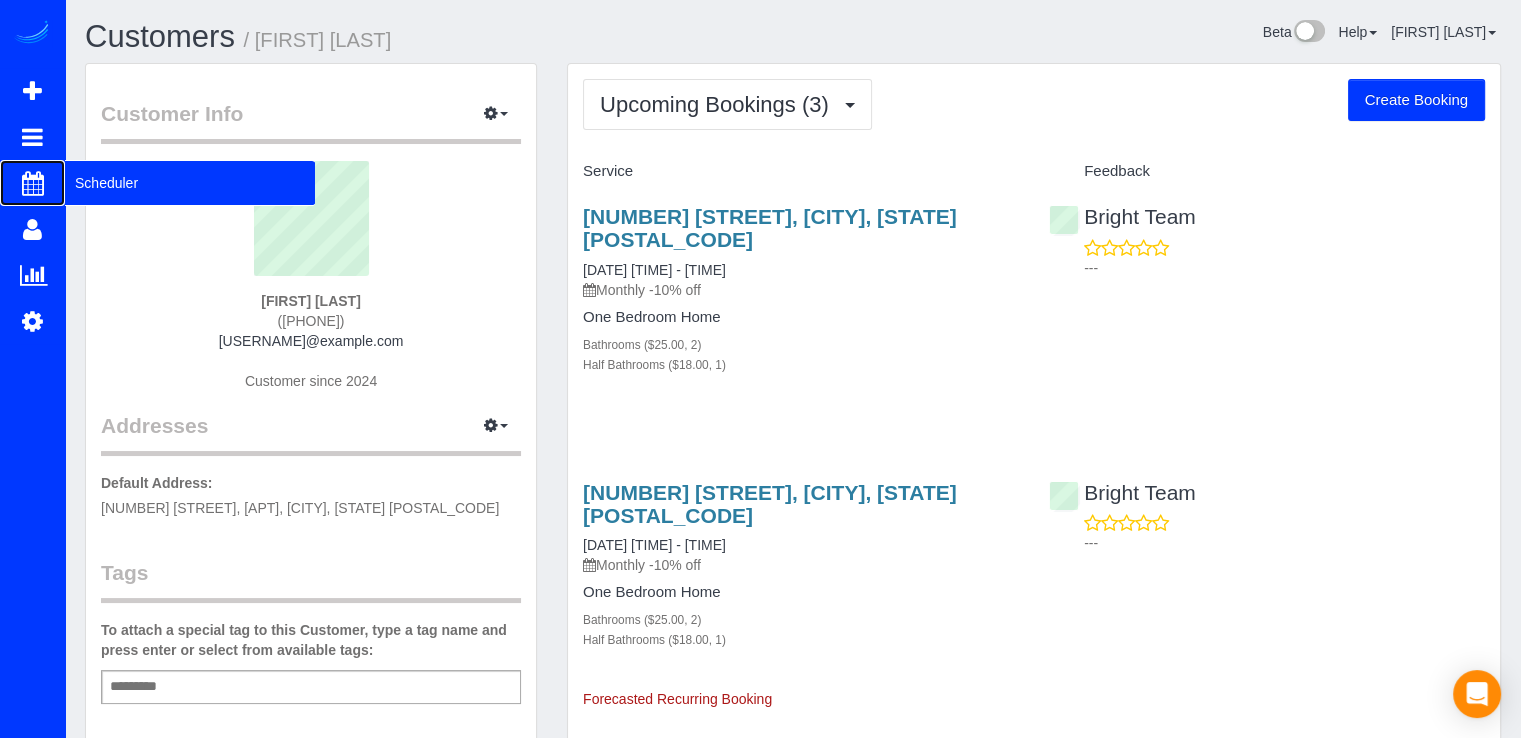 click on "Scheduler" at bounding box center [190, 183] 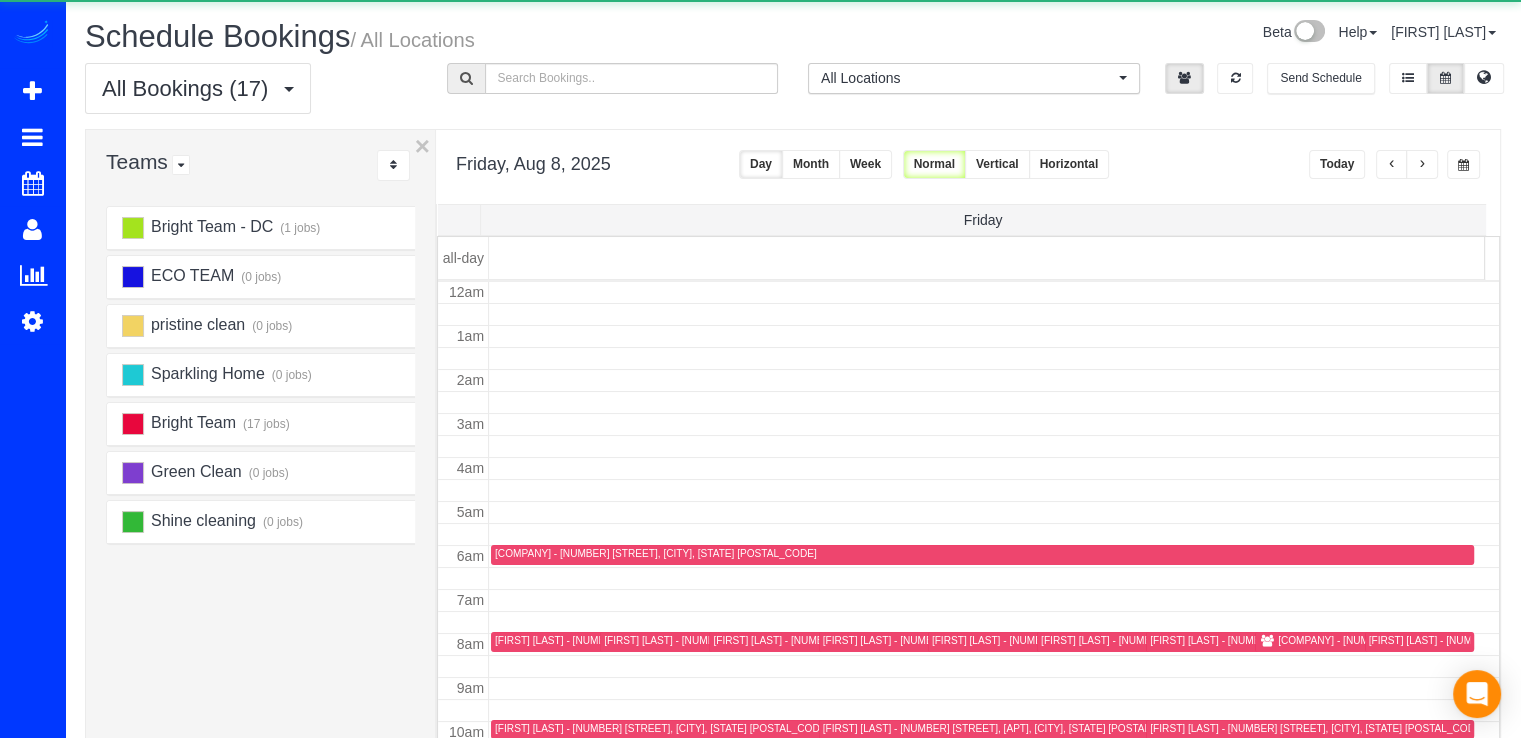 scroll, scrollTop: 263, scrollLeft: 0, axis: vertical 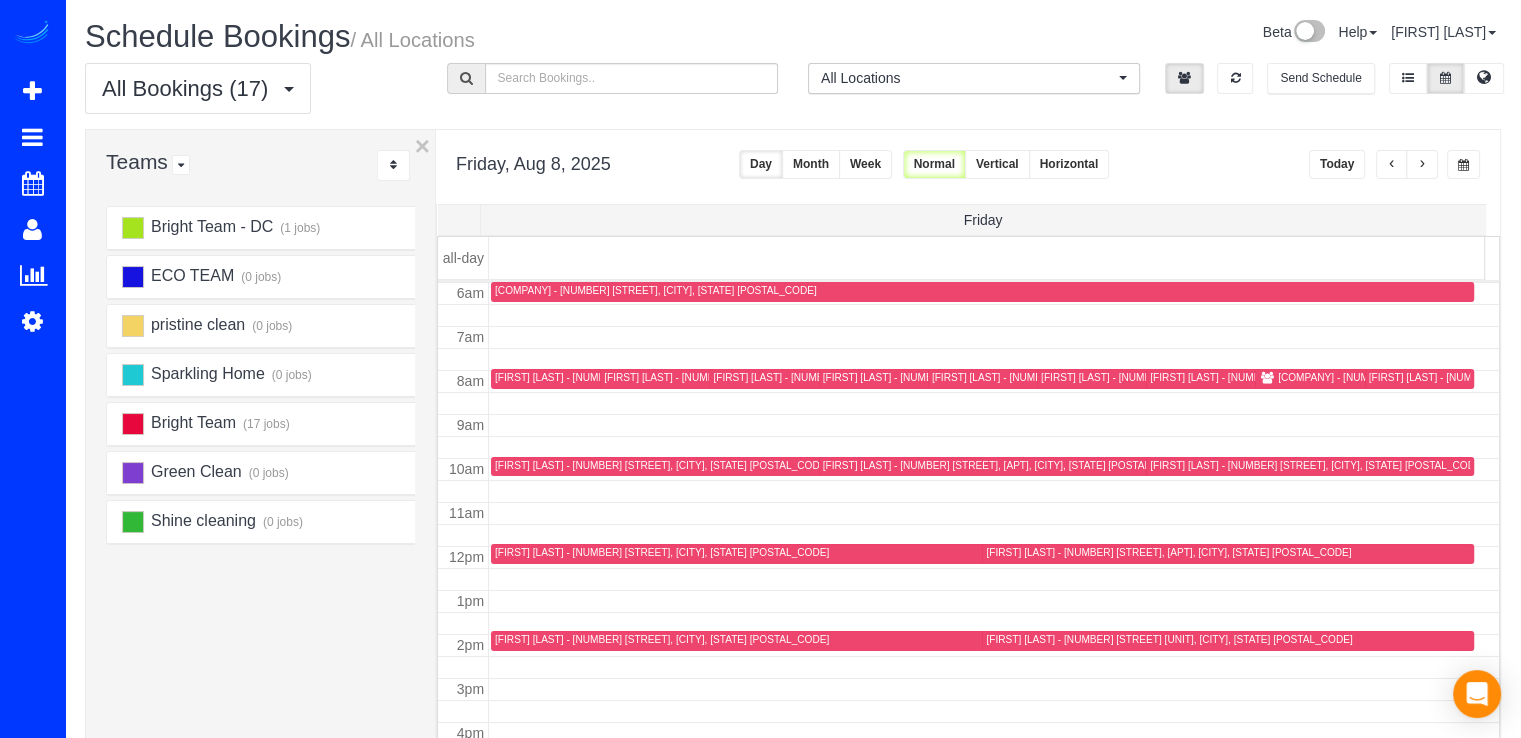 click on "Today" at bounding box center [1337, 164] 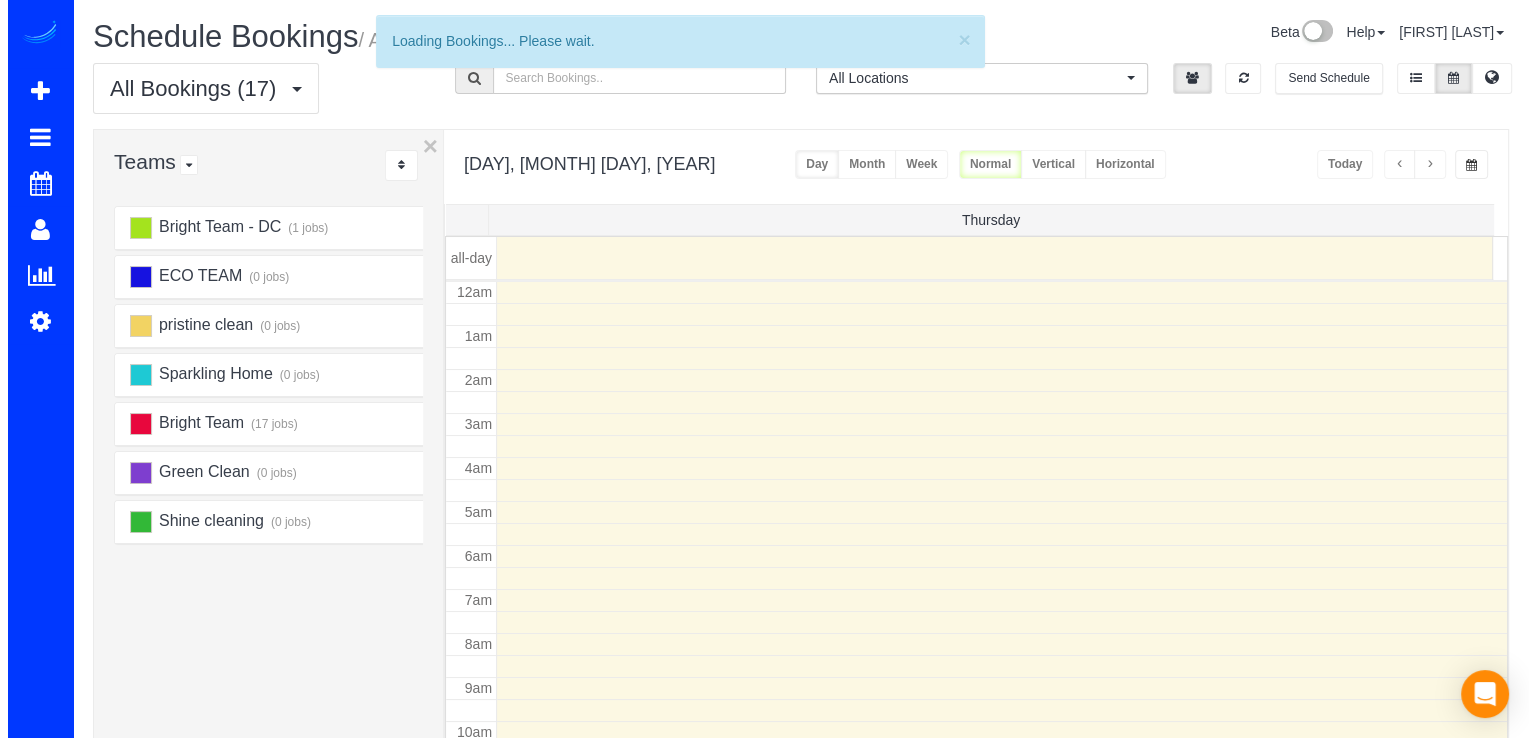 scroll, scrollTop: 263, scrollLeft: 0, axis: vertical 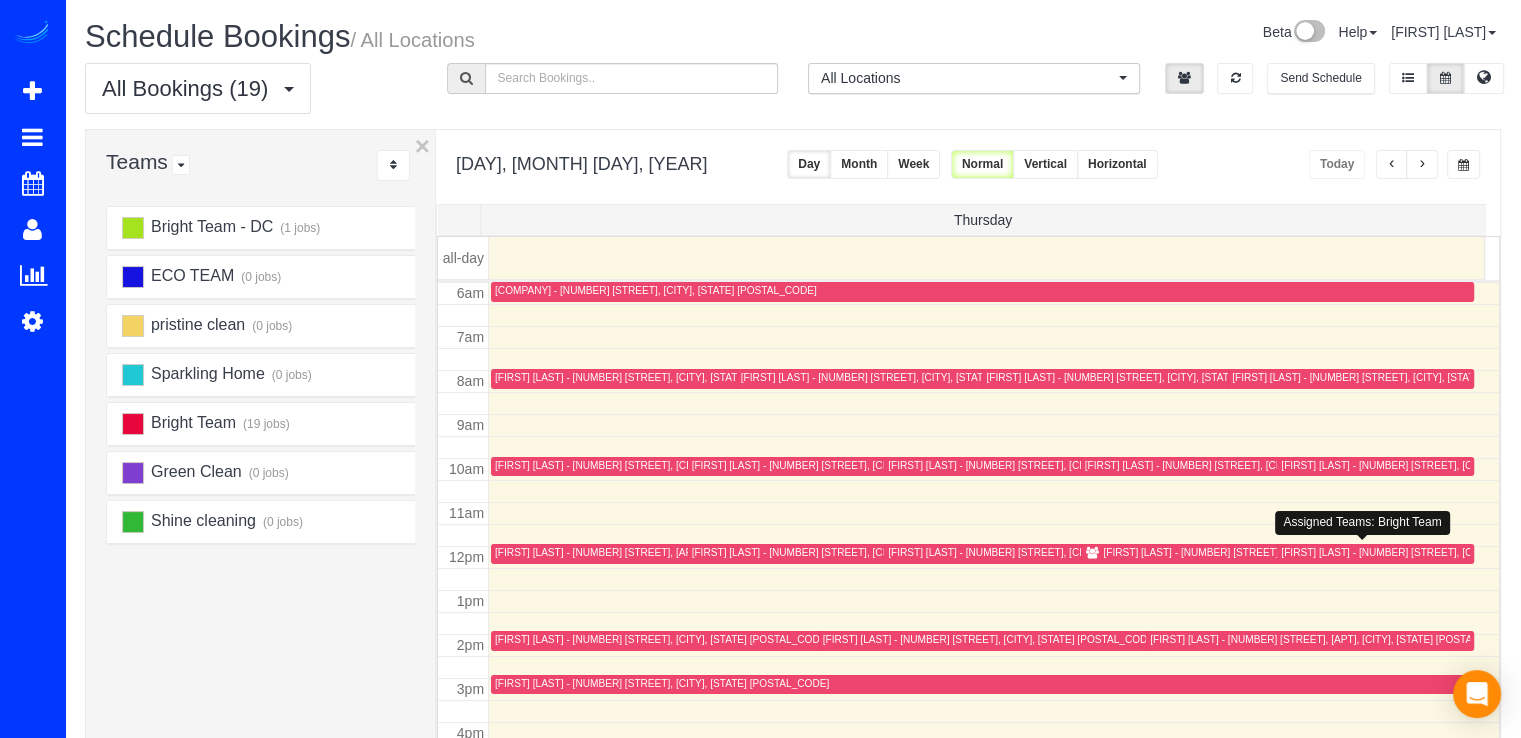 click on "[FIRST] [LAST] - [NUMBER] [STREET], [CITY], [STATE] [POSTAL_CODE]" at bounding box center (1448, 552) 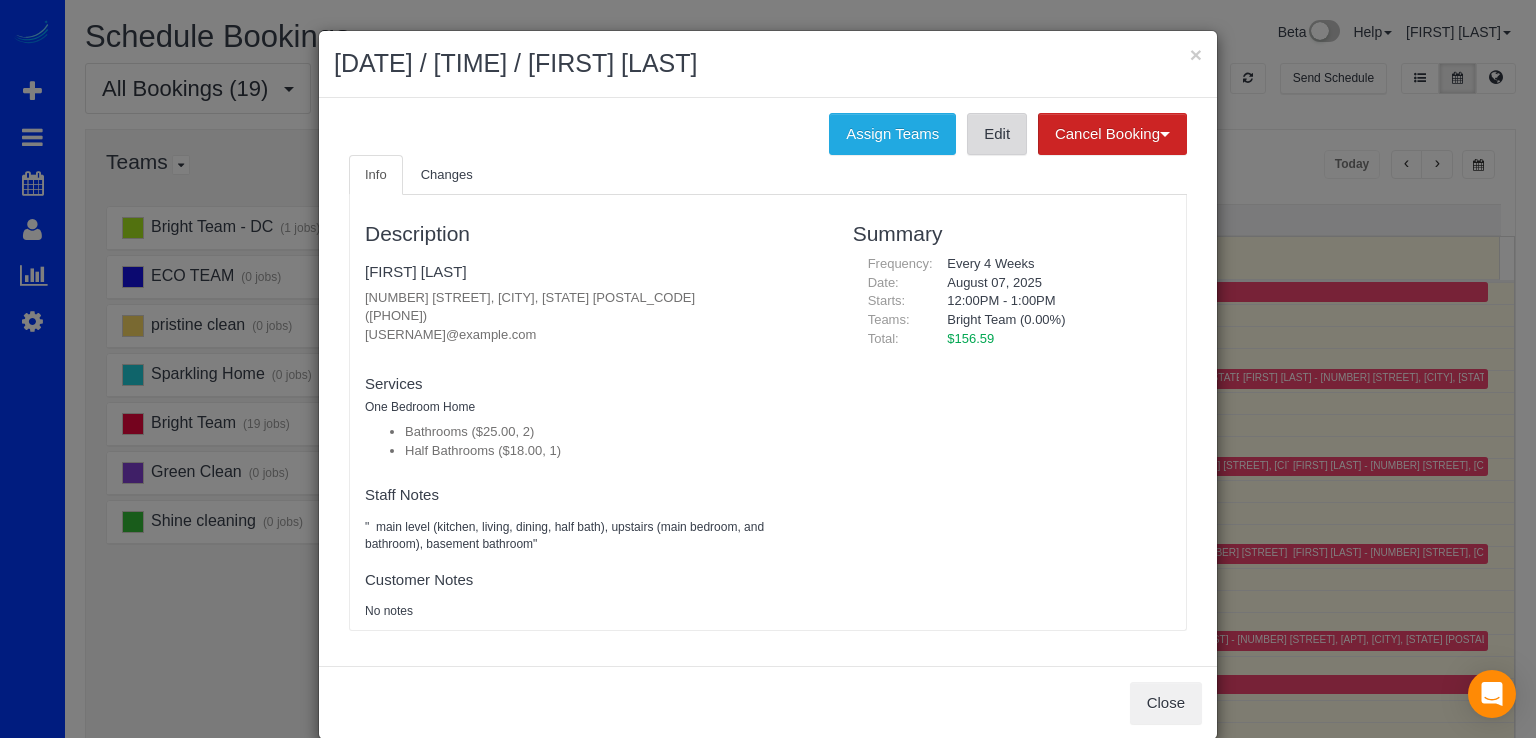 click on "Edit" at bounding box center (997, 134) 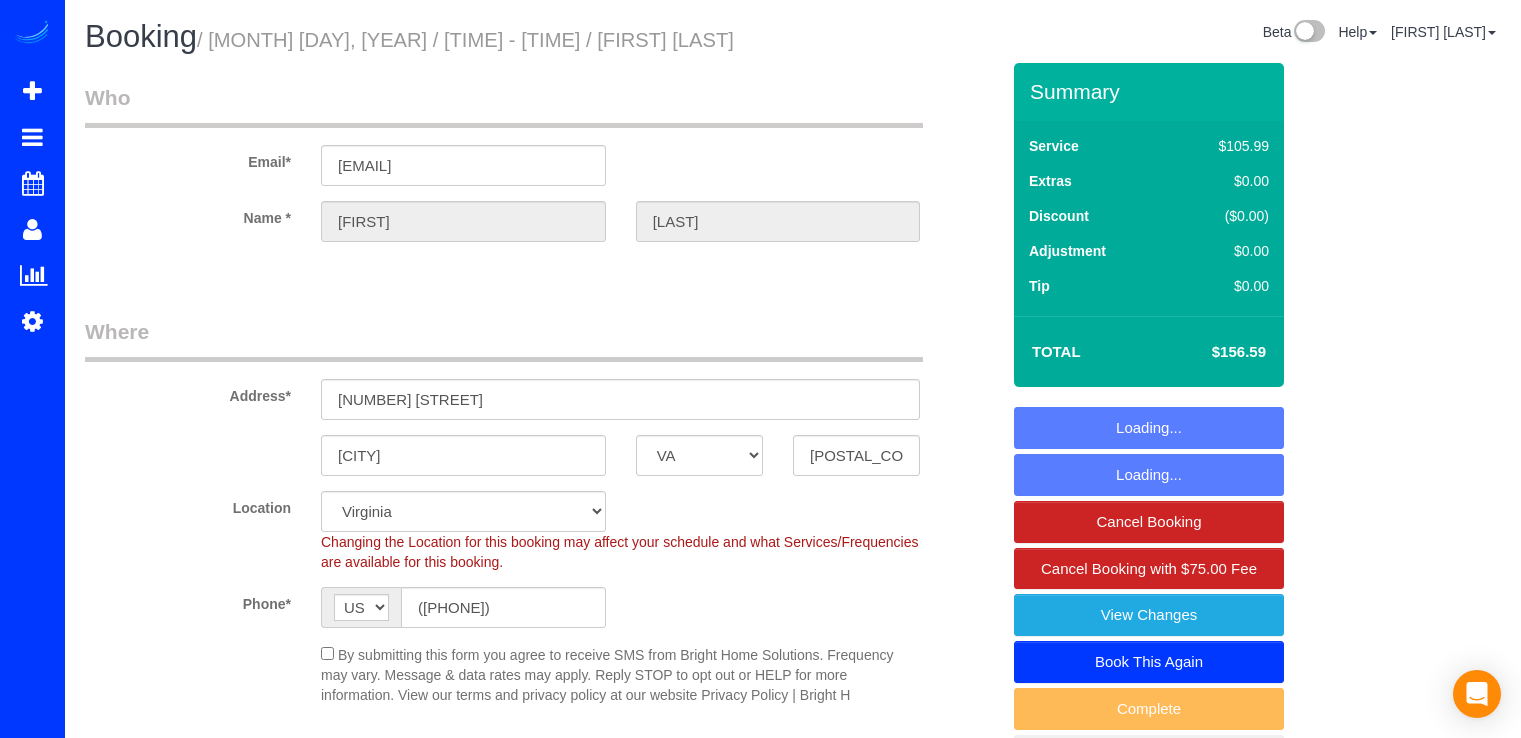 select on "VA" 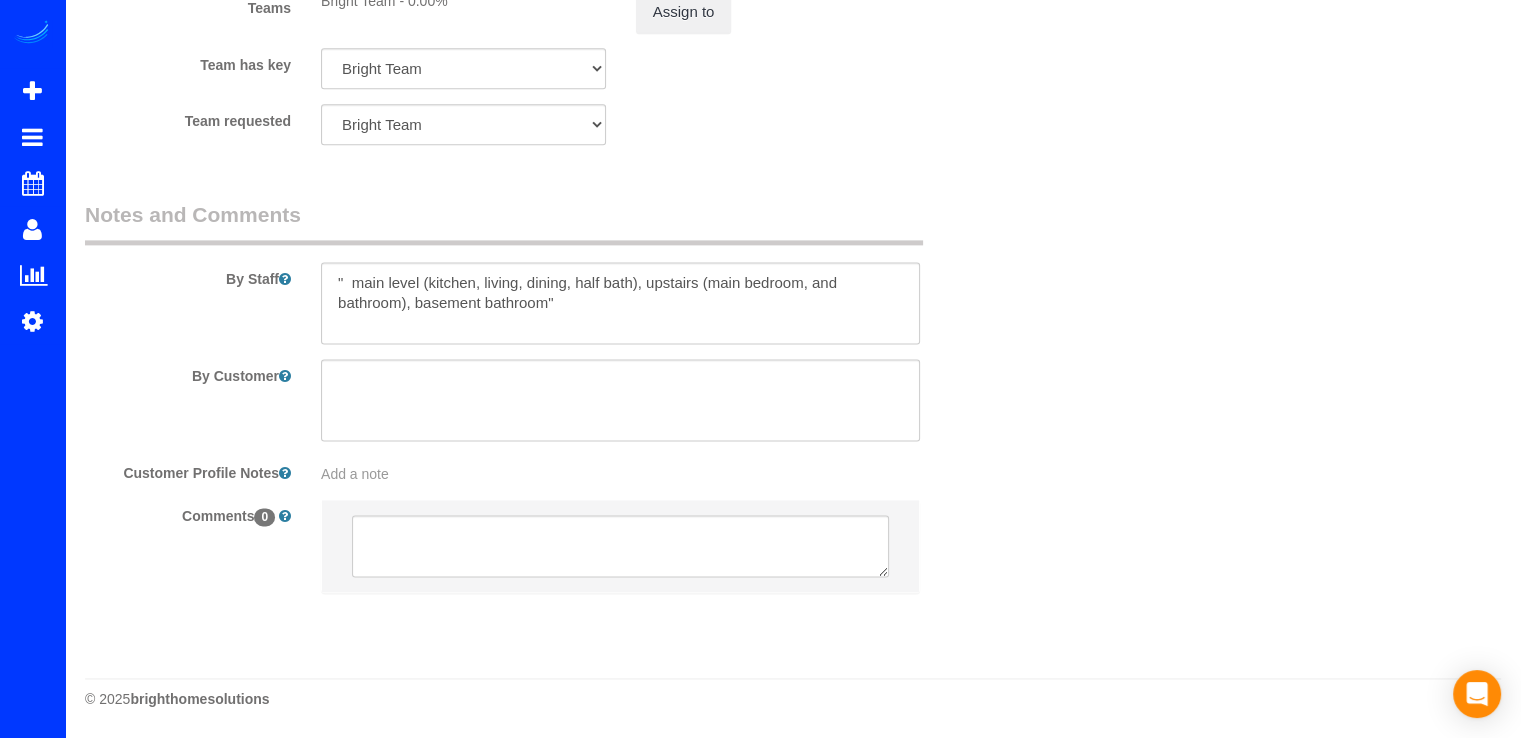 scroll, scrollTop: 2583, scrollLeft: 0, axis: vertical 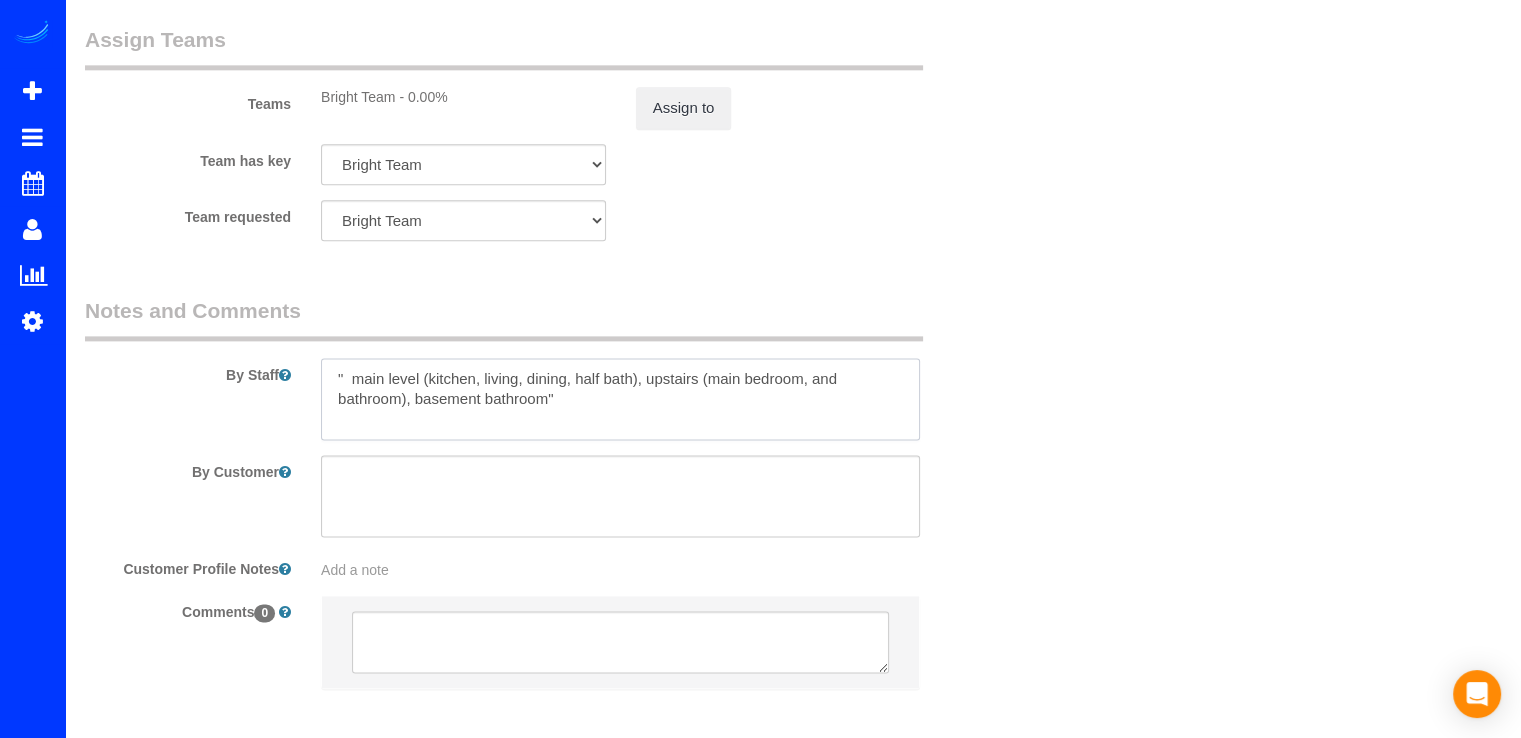 click at bounding box center [620, 399] 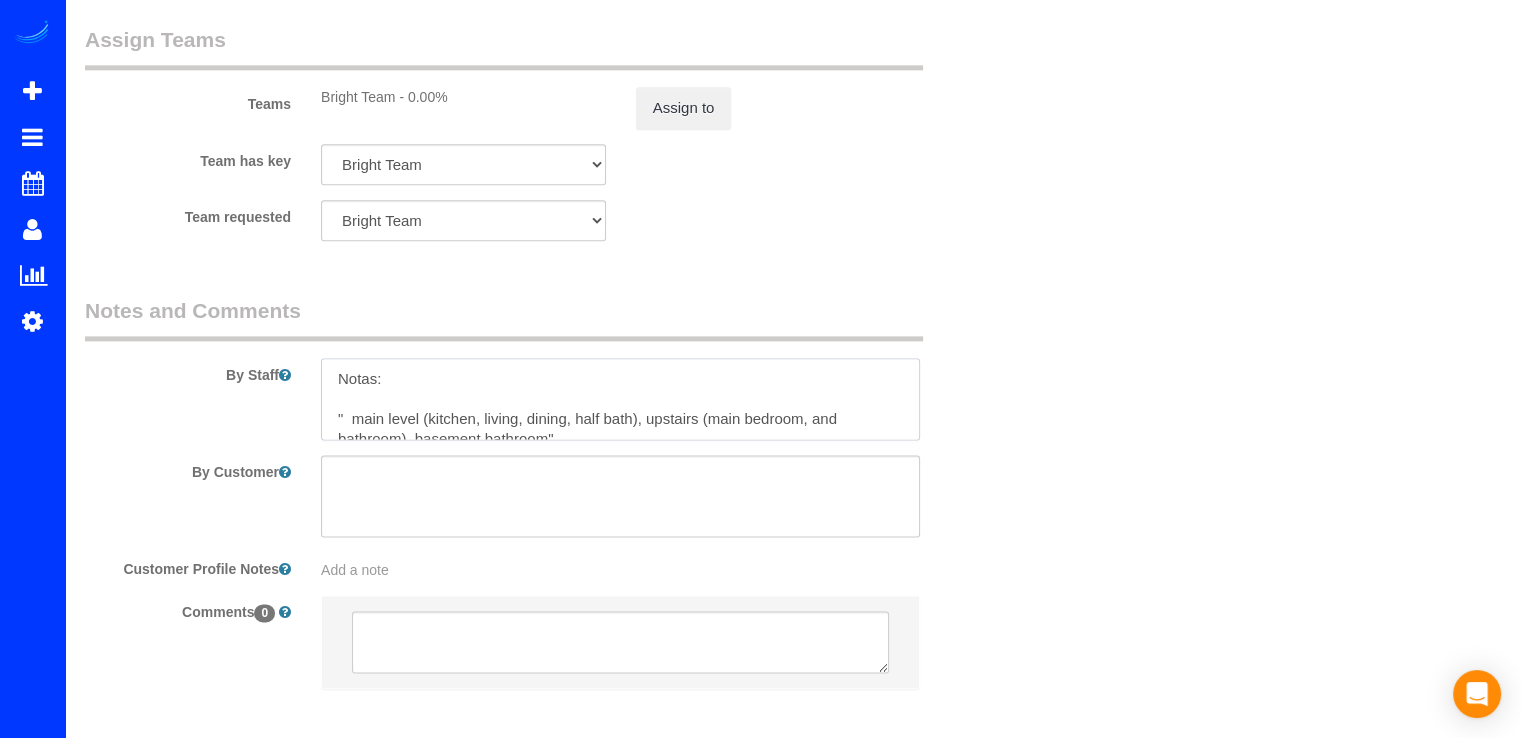 click at bounding box center (620, 399) 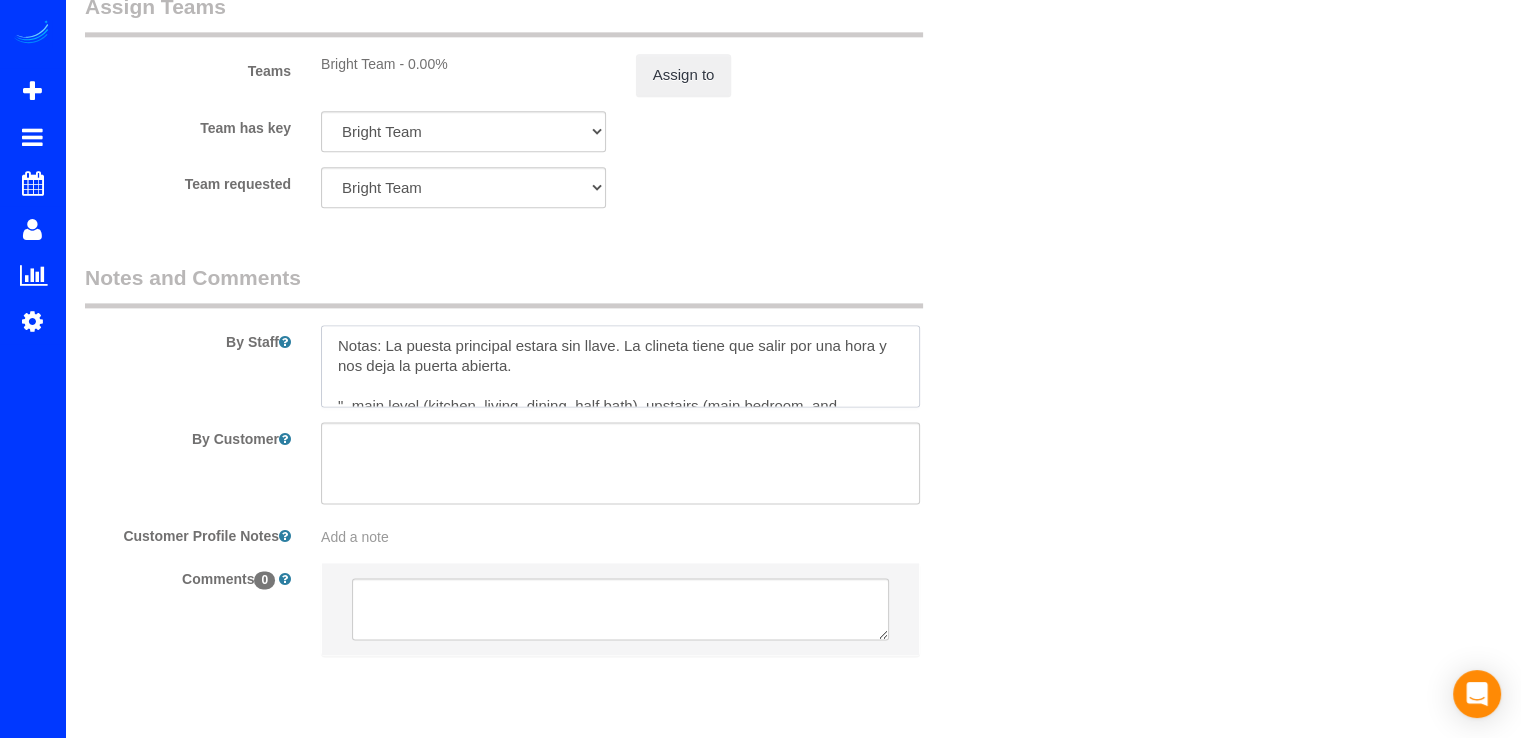 scroll, scrollTop: 2583, scrollLeft: 0, axis: vertical 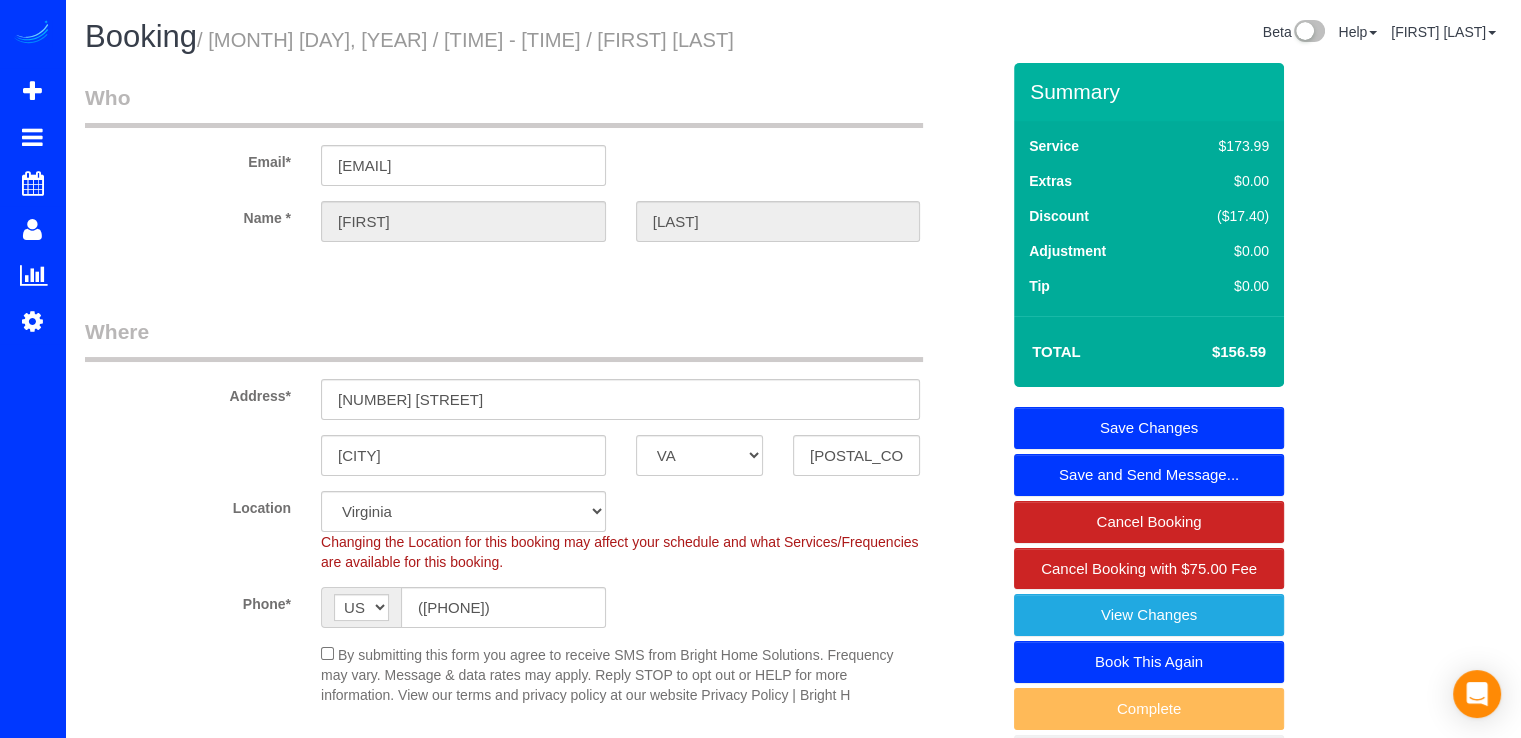 type on "Notas: La puesta principal estara sin llave. La clineta tiene que salir por una hora y nos deja la puerta abierta.
"  main level (kitchen, living, dining, half bath), upstairs (main bedroom, and bathroom), basement bathroom"" 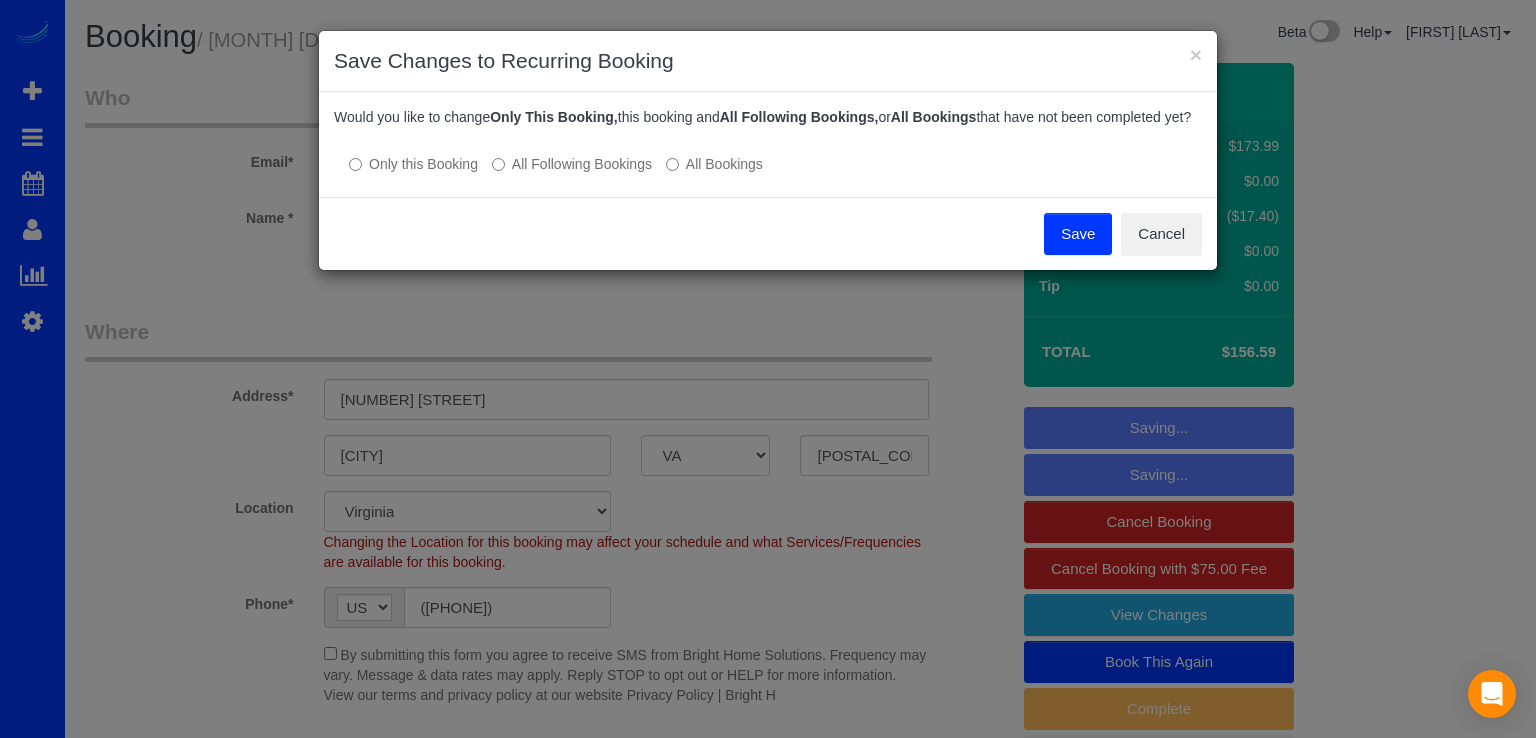 click on "Save" at bounding box center [1078, 234] 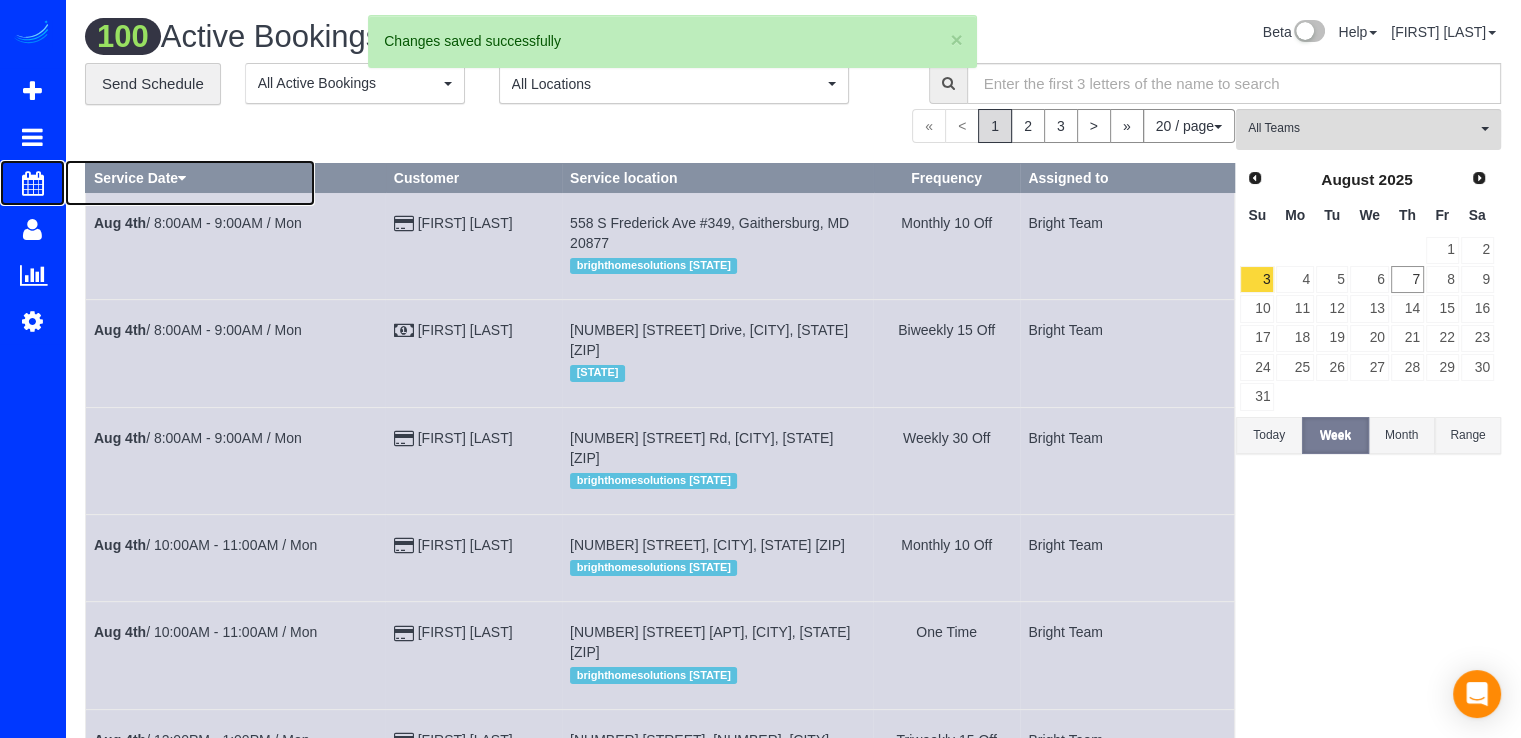 click on "Scheduler" at bounding box center (190, 183) 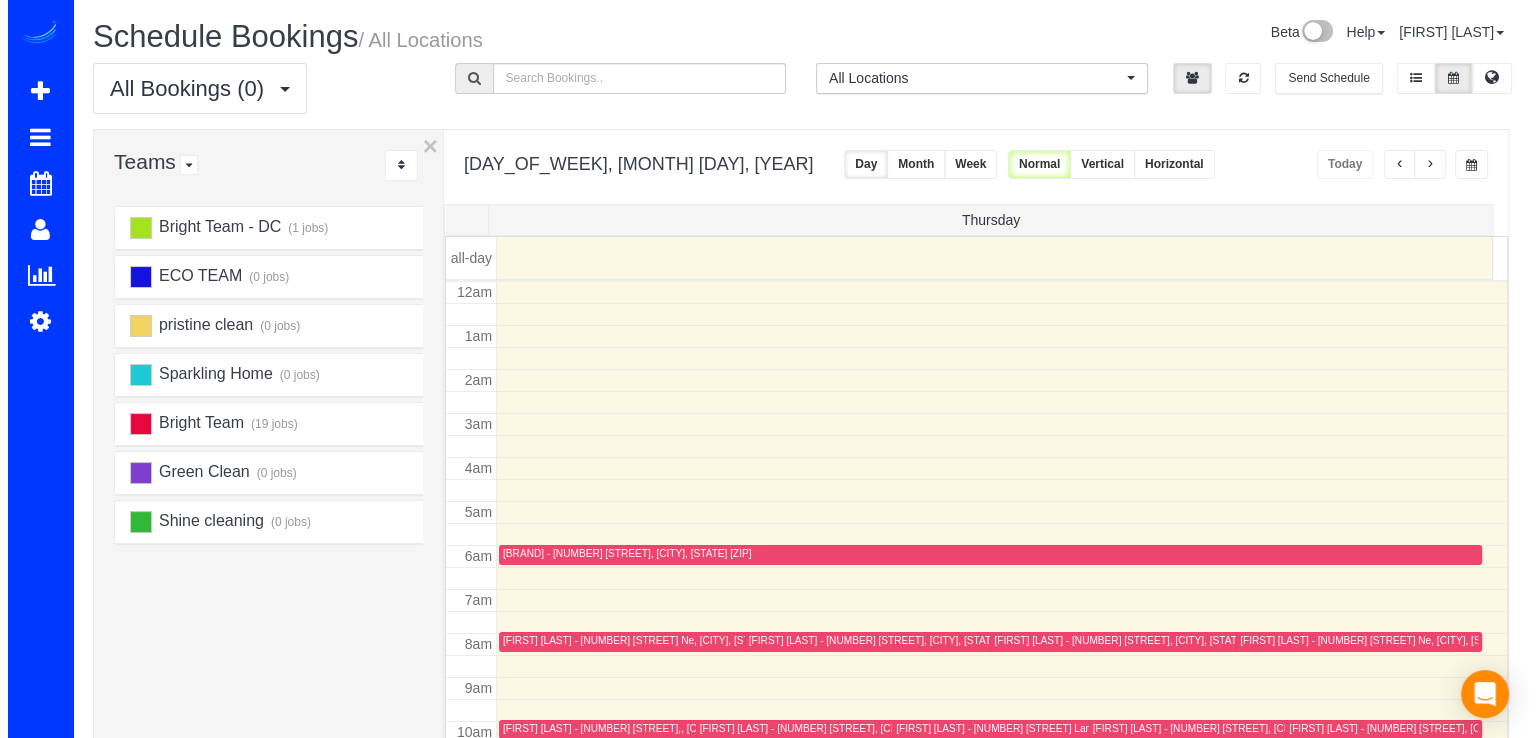 scroll, scrollTop: 263, scrollLeft: 0, axis: vertical 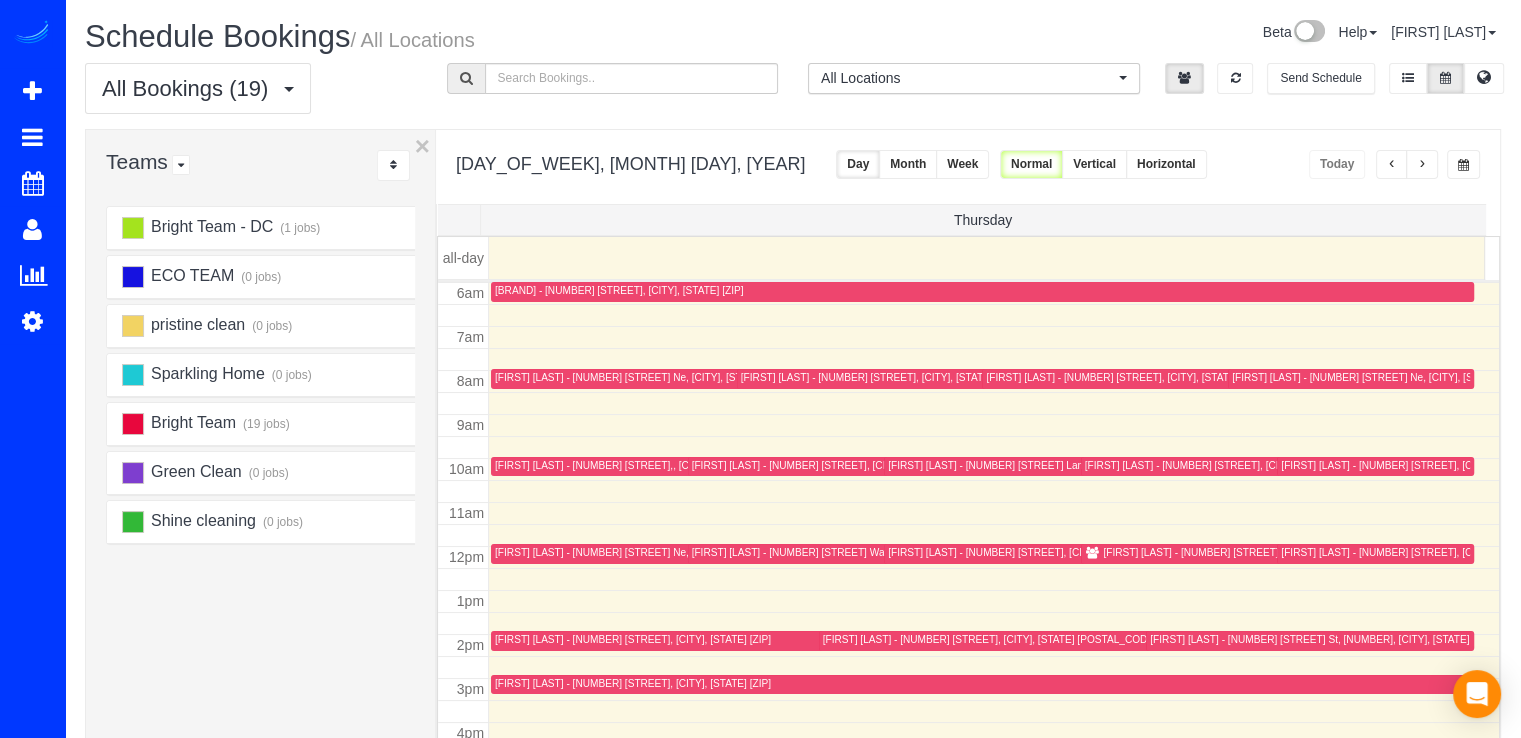 click on "[FIRST] [LAST] - [NUMBER] [STREET], [CITY], [STATE] [POSTAL_CODE]" at bounding box center (1448, 552) 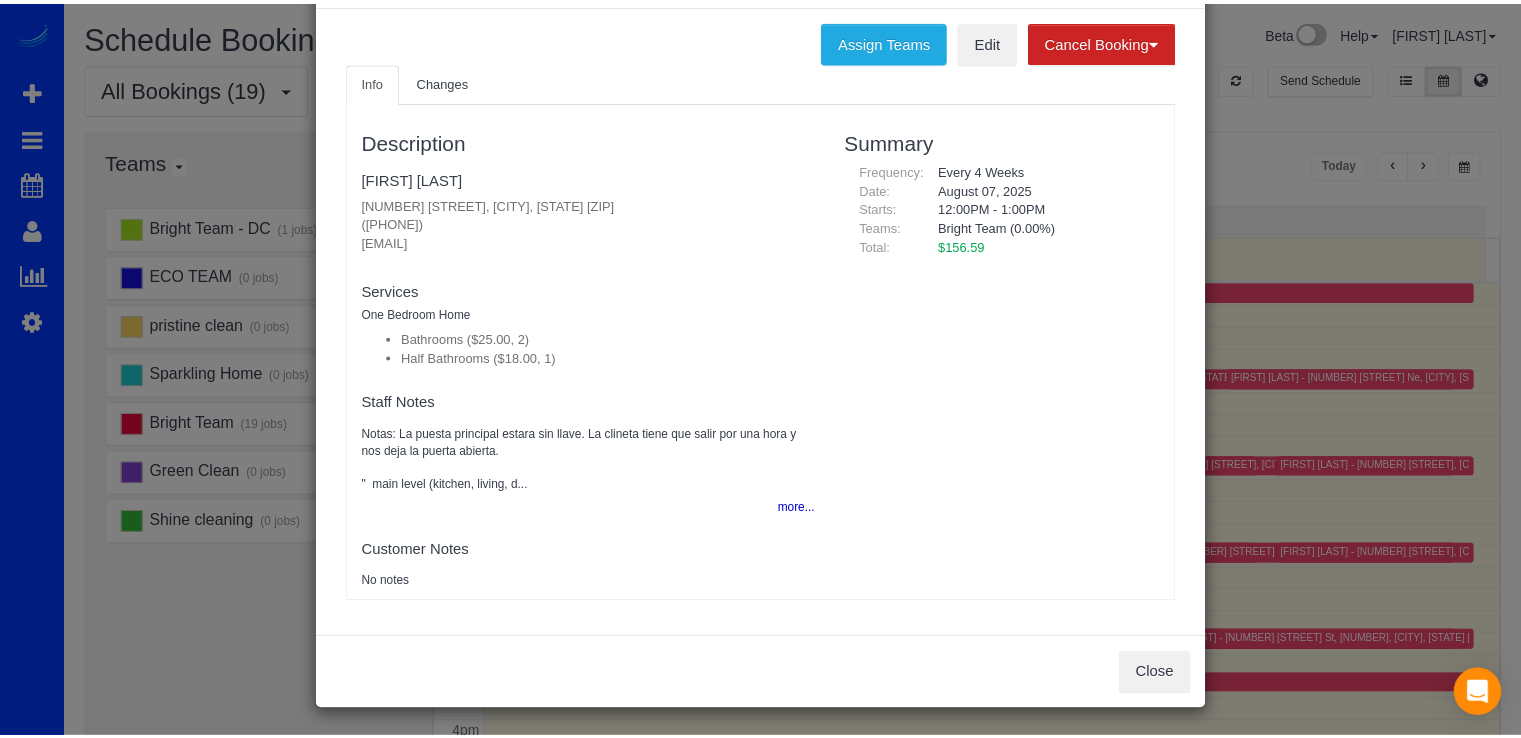 scroll, scrollTop: 0, scrollLeft: 0, axis: both 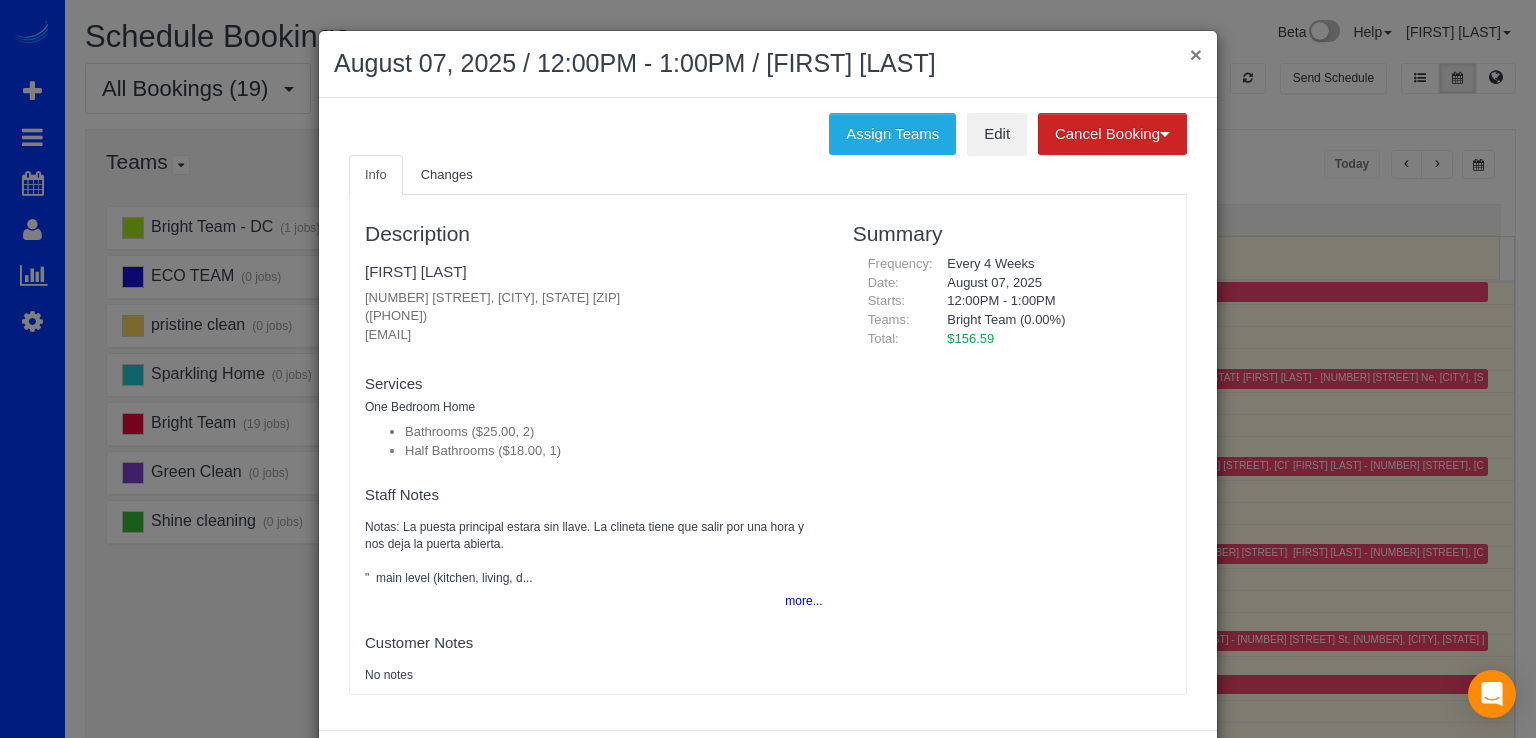 click on "×" at bounding box center [1196, 54] 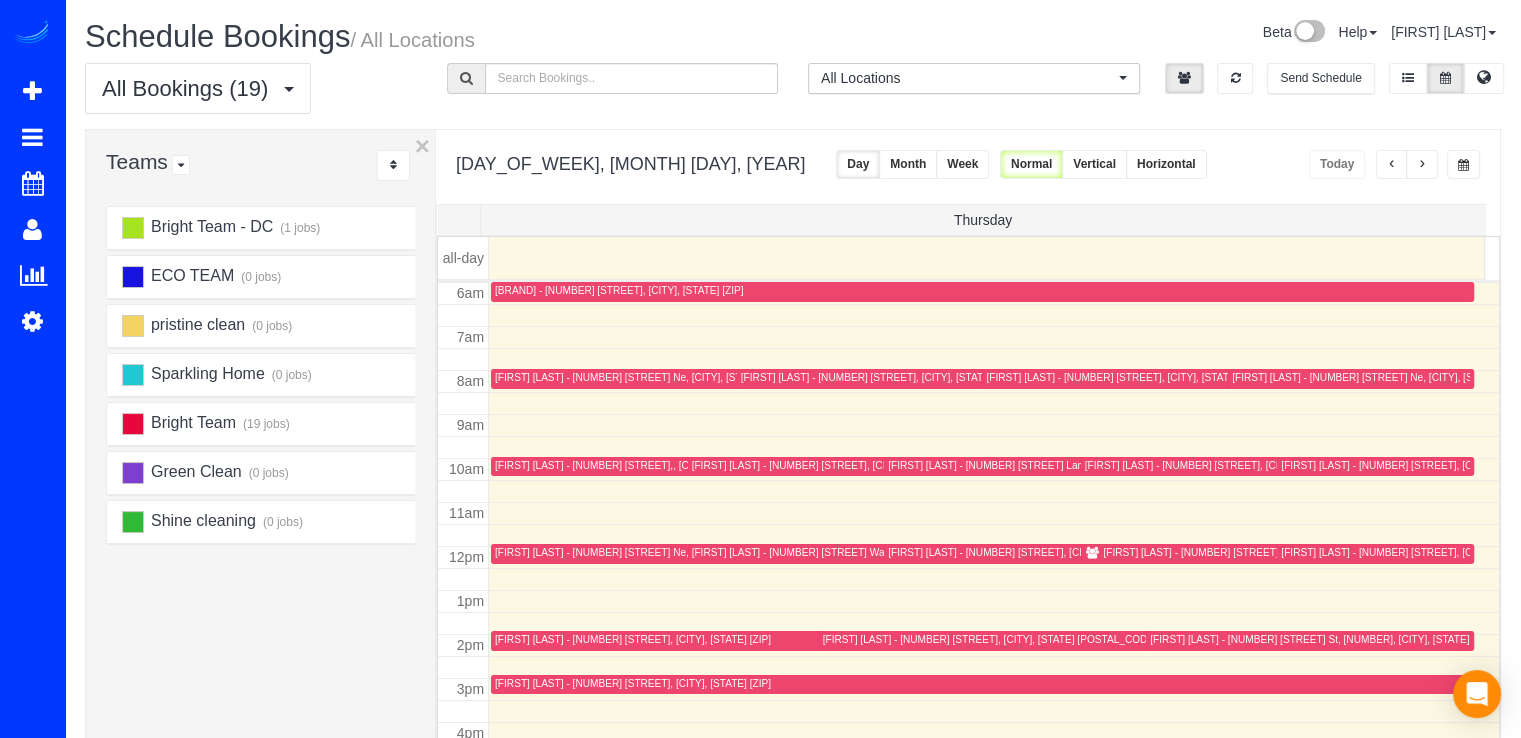 click at bounding box center (1422, 164) 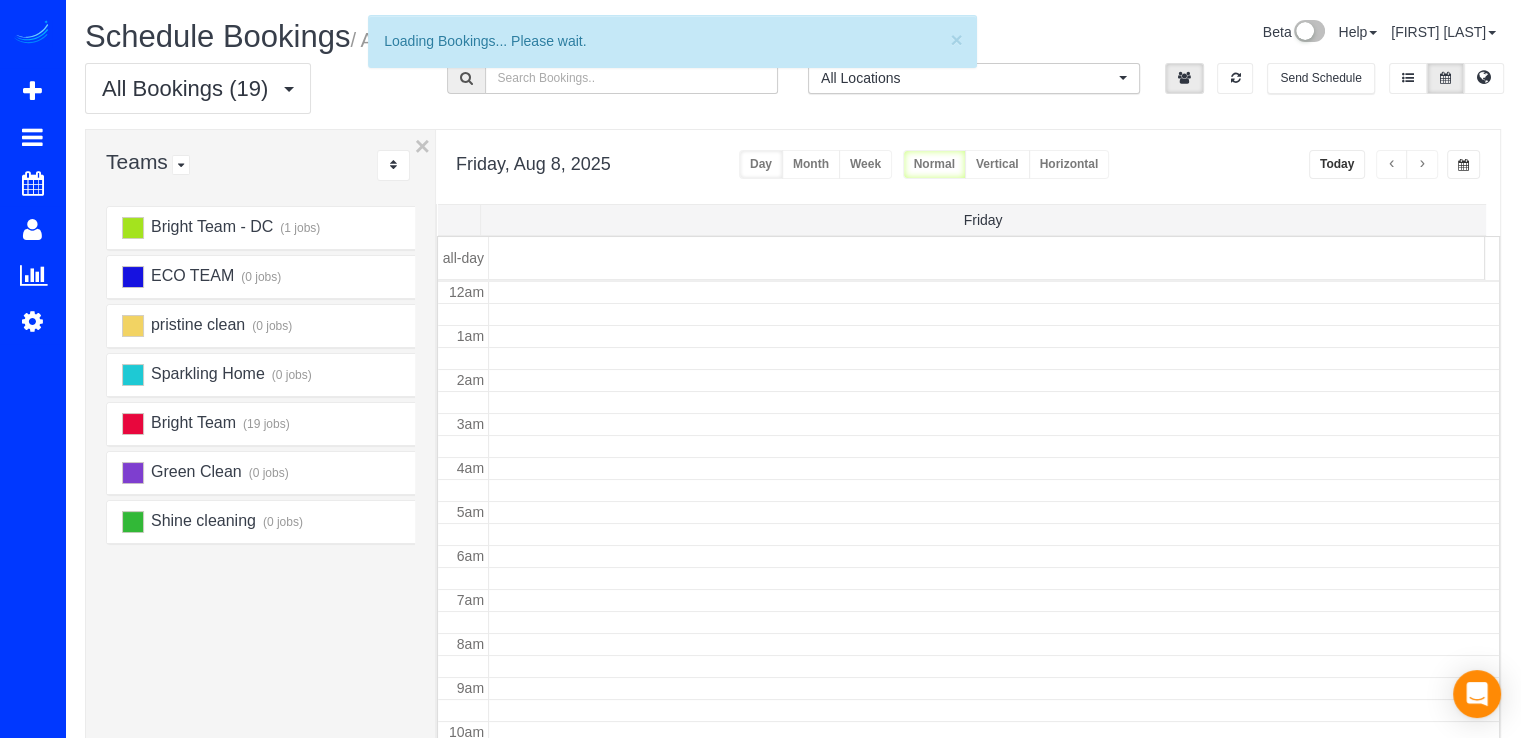 scroll, scrollTop: 263, scrollLeft: 0, axis: vertical 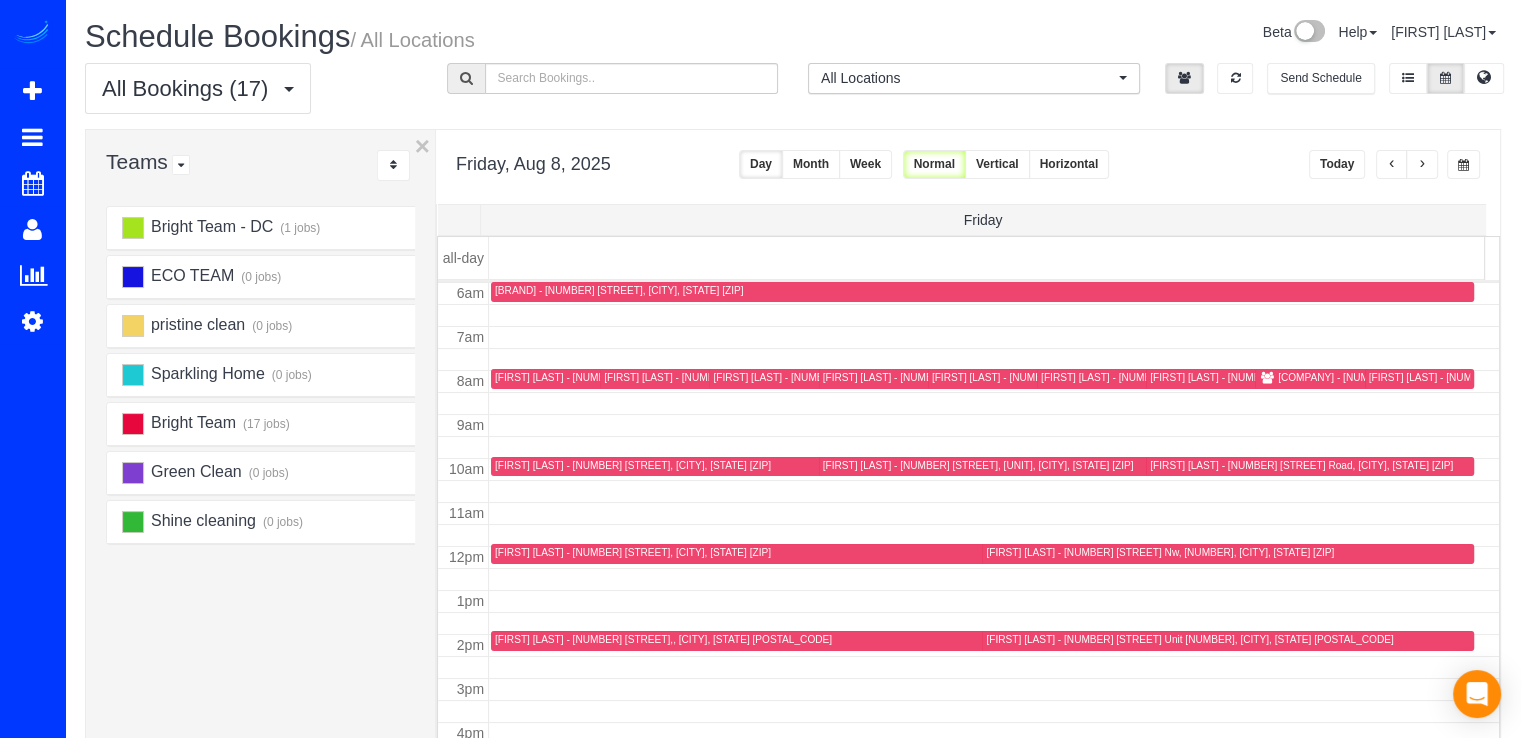 click at bounding box center (994, 381) 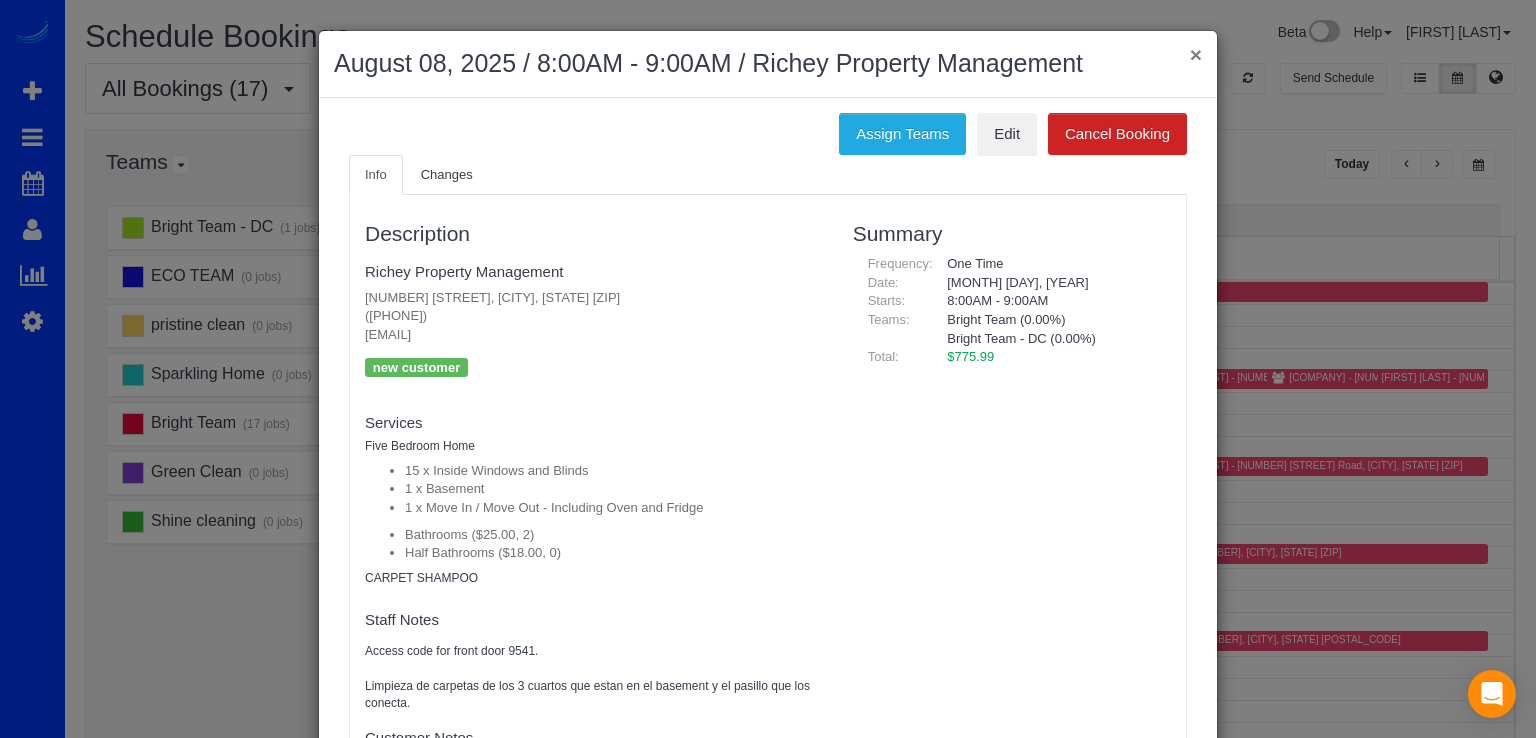 click on "×" at bounding box center (1196, 54) 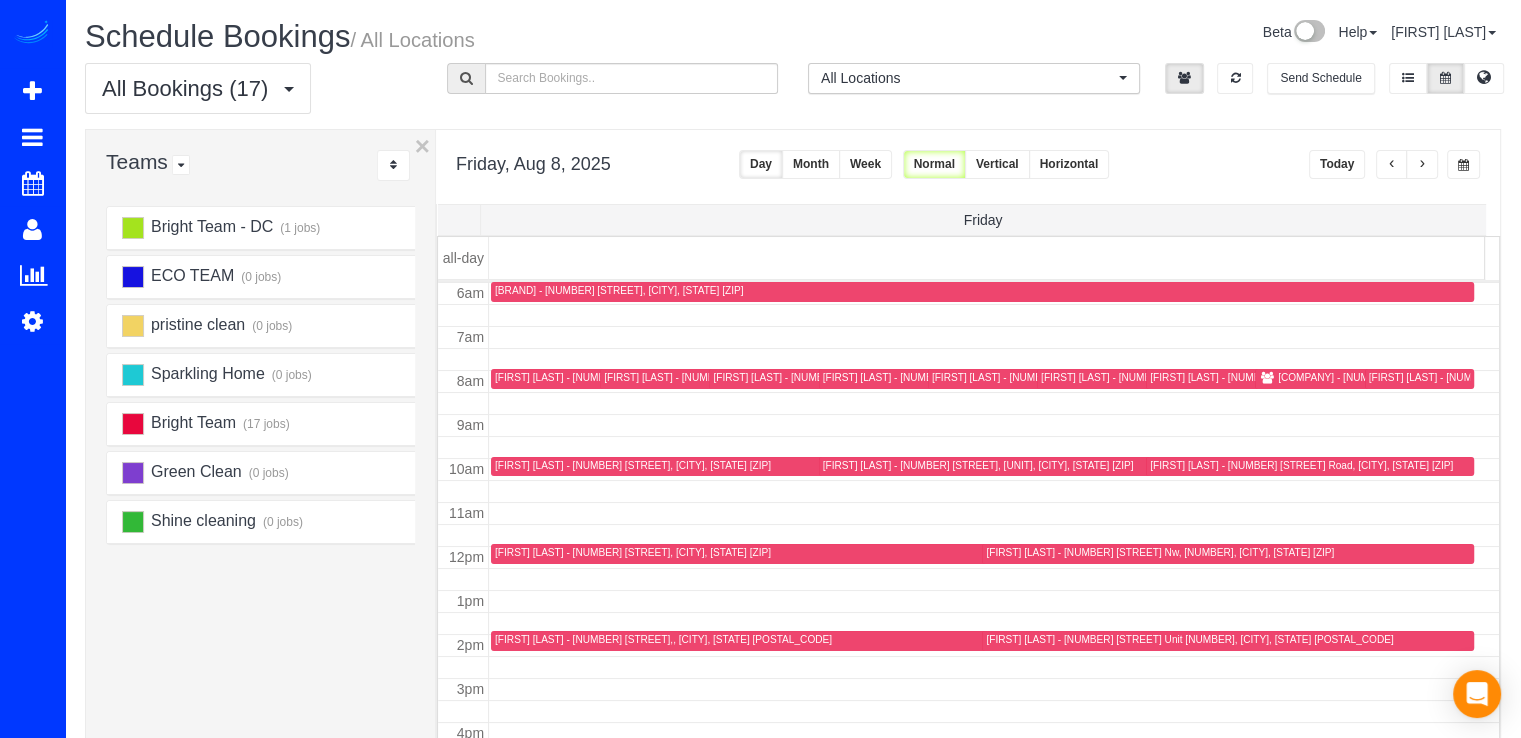 click at bounding box center (1422, 165) 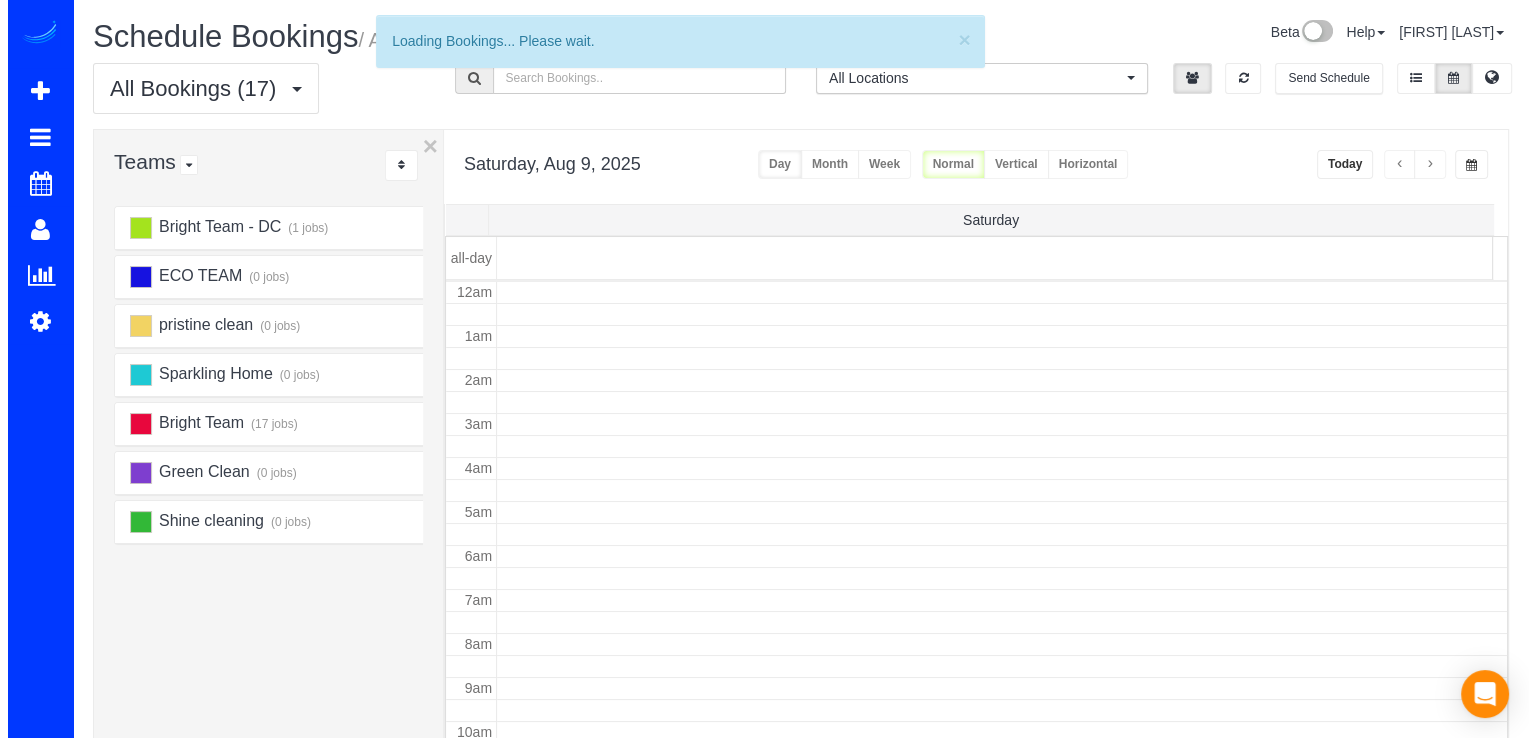 scroll, scrollTop: 263, scrollLeft: 0, axis: vertical 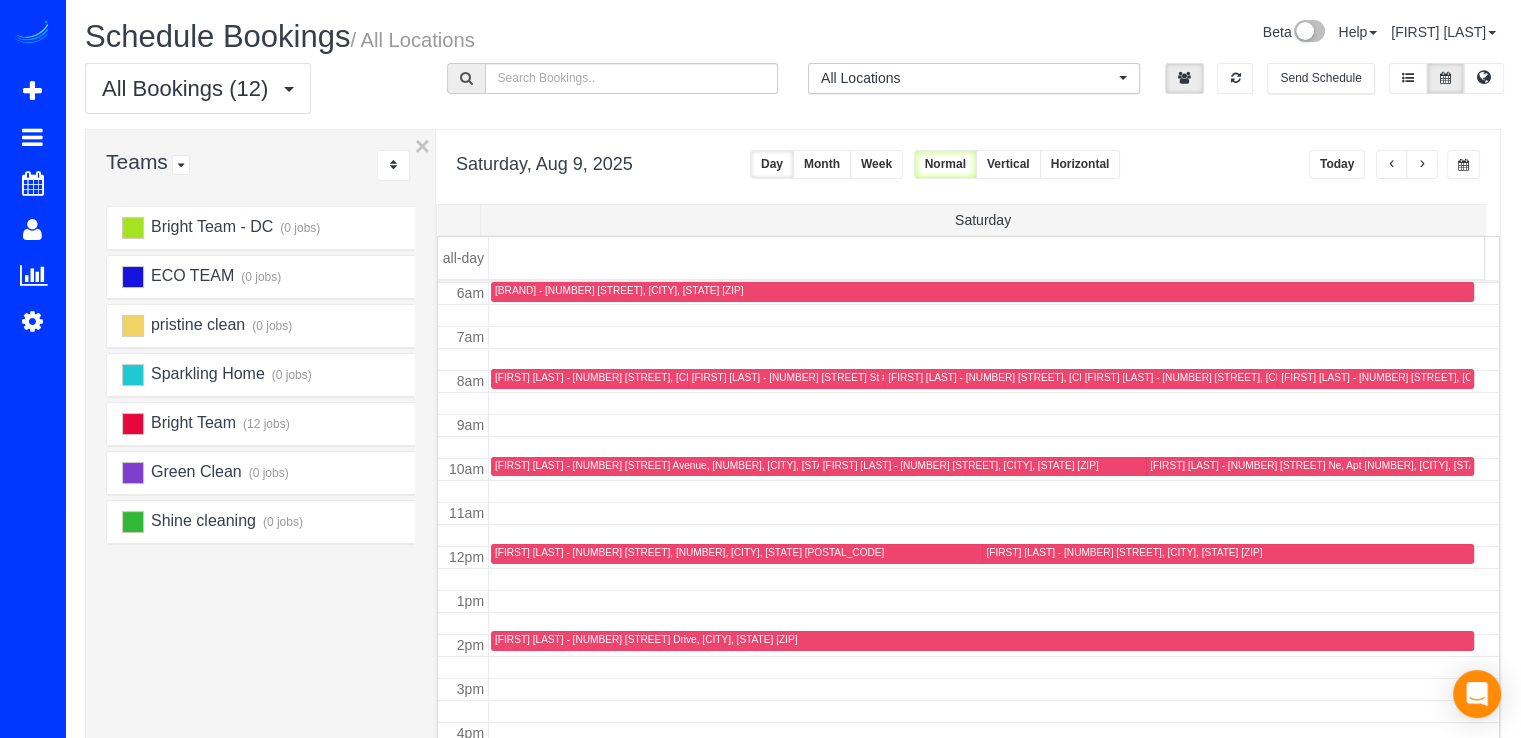 click on "Talia Miranda - 5720 Oregon Ave Nw, Washington,, DC 20015" at bounding box center [1448, 377] 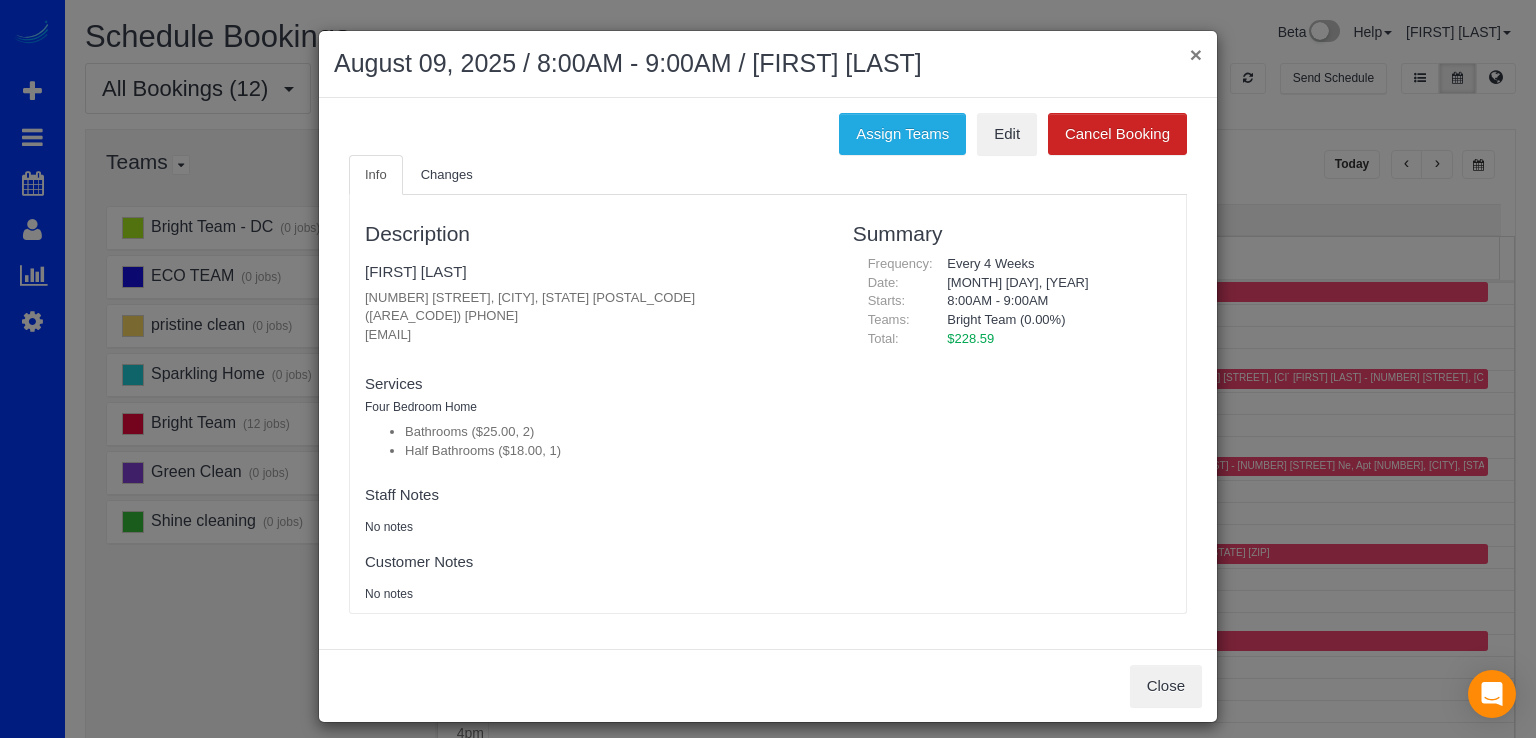 click on "×" at bounding box center (1196, 54) 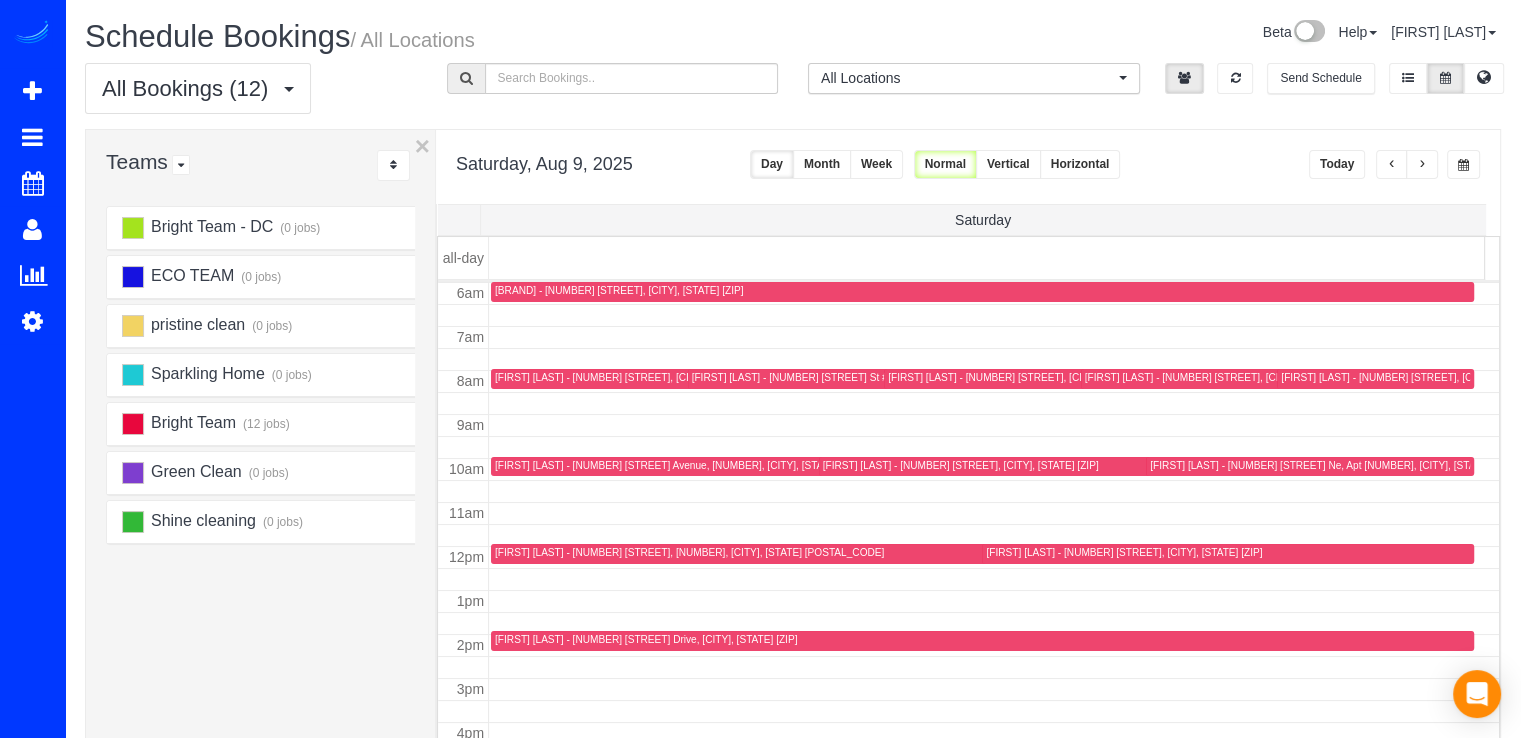 click on "Talia Miranda - 5720 Oregon Ave Nw, Washington,, DC 20015" at bounding box center (1448, 377) 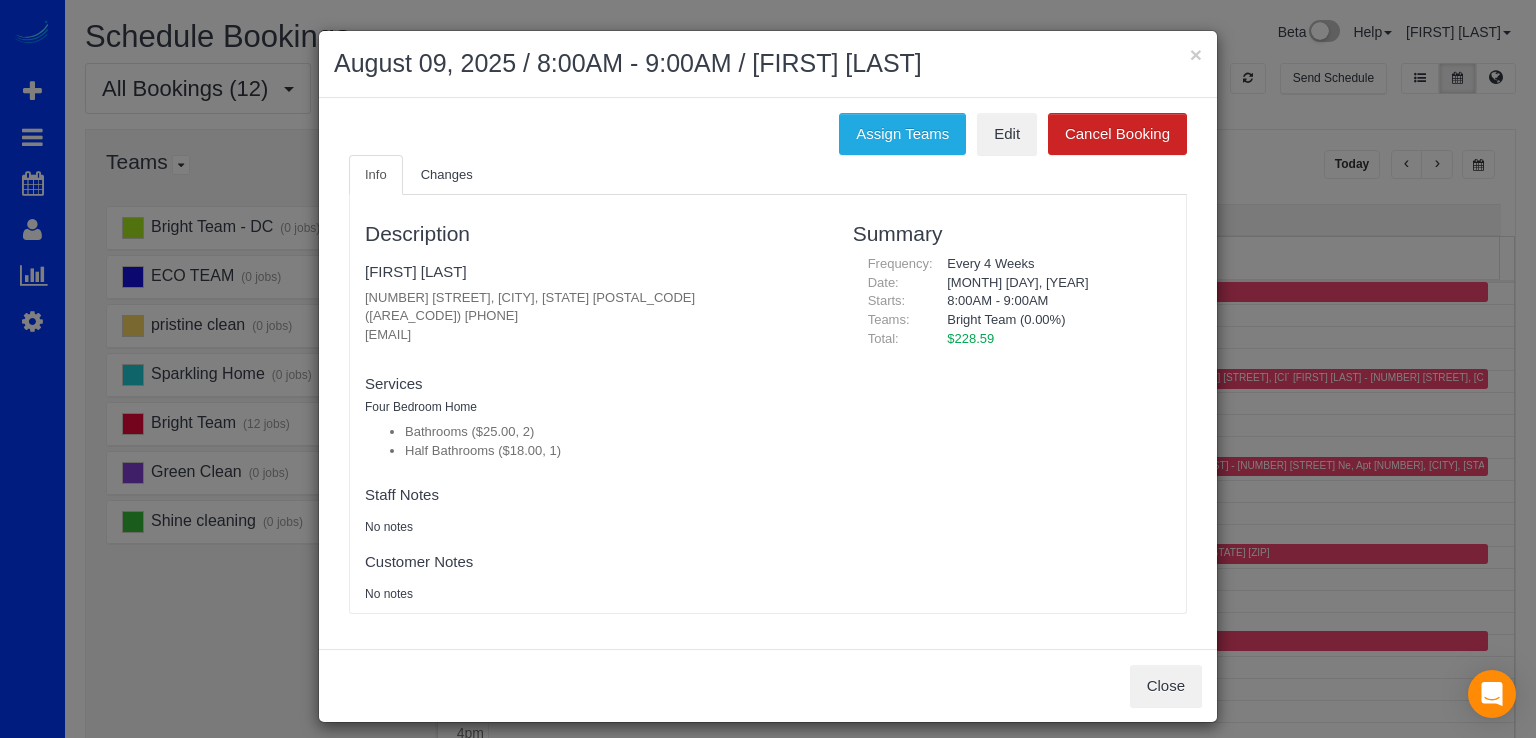 click on "Talia Miranda
5720 Oregon Ave Nw, Washington,, DC 20015
(202) 203-0036
taliamiranda@gmail.com
new customer
Team Requested:
Team w/Key:" at bounding box center (594, 306) 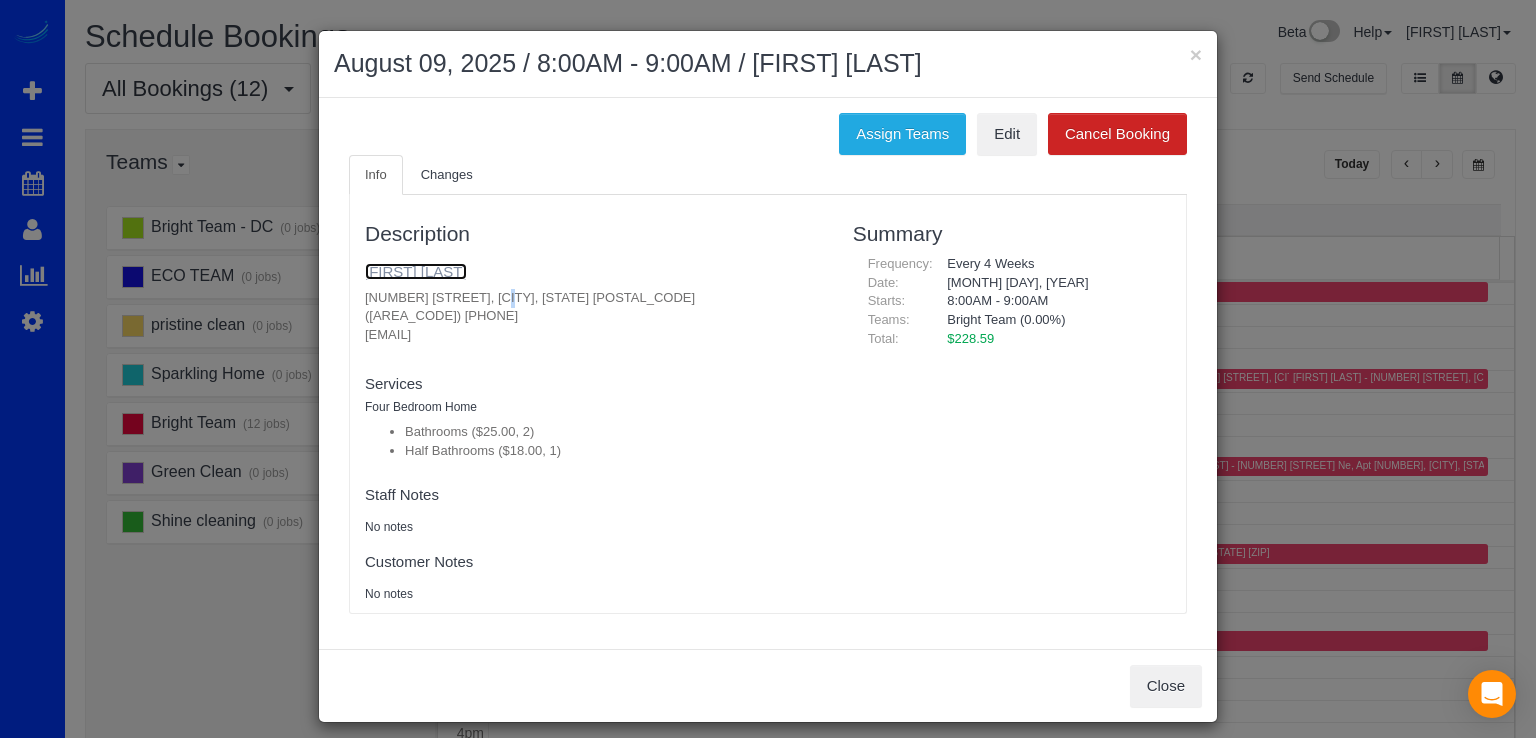 click on "Talia Miranda" at bounding box center (416, 271) 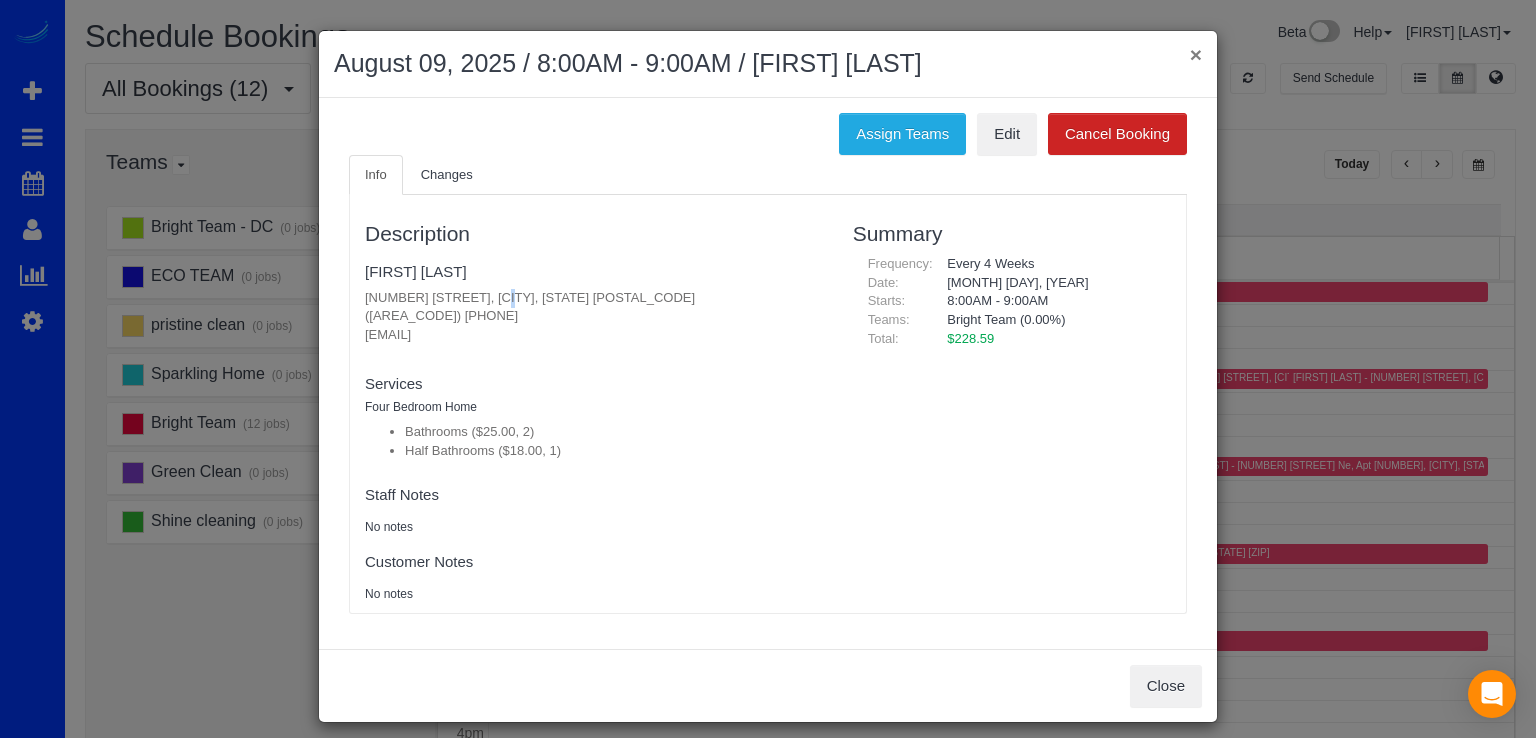 click on "×" at bounding box center (1196, 54) 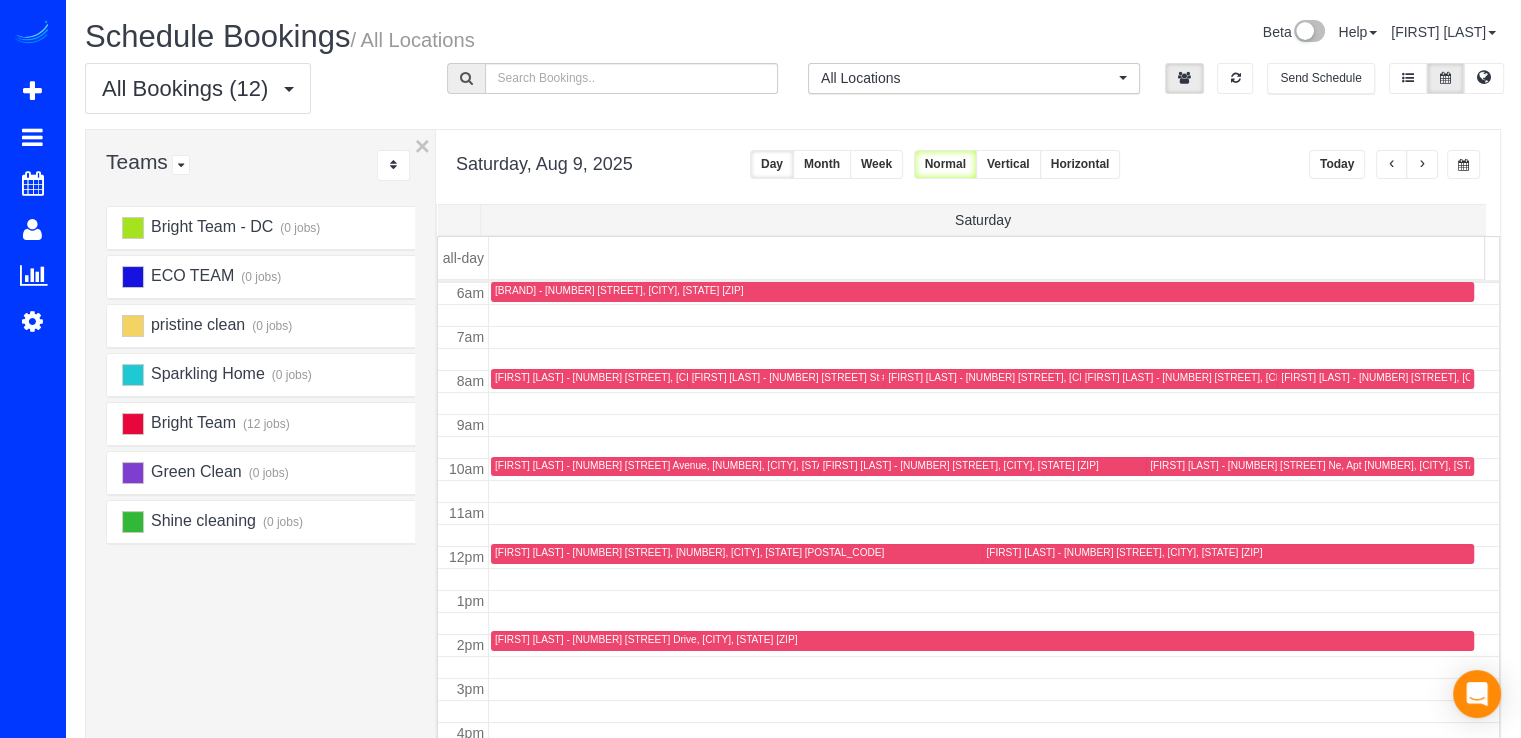 click on "Gretchen Pierce - 900 North Stuart St #1418, Arlington, VA 22303" at bounding box center (866, 377) 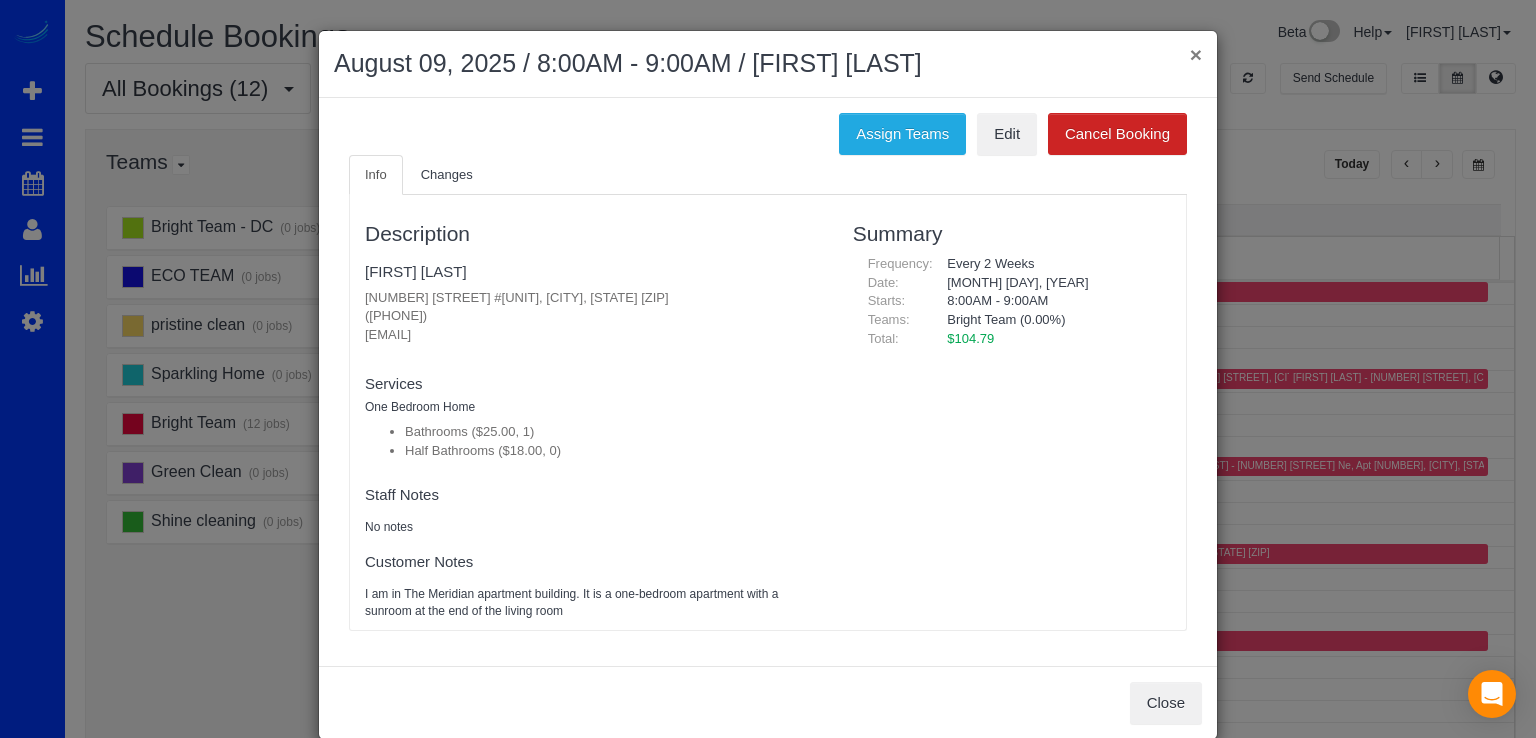 click on "×" at bounding box center (1196, 54) 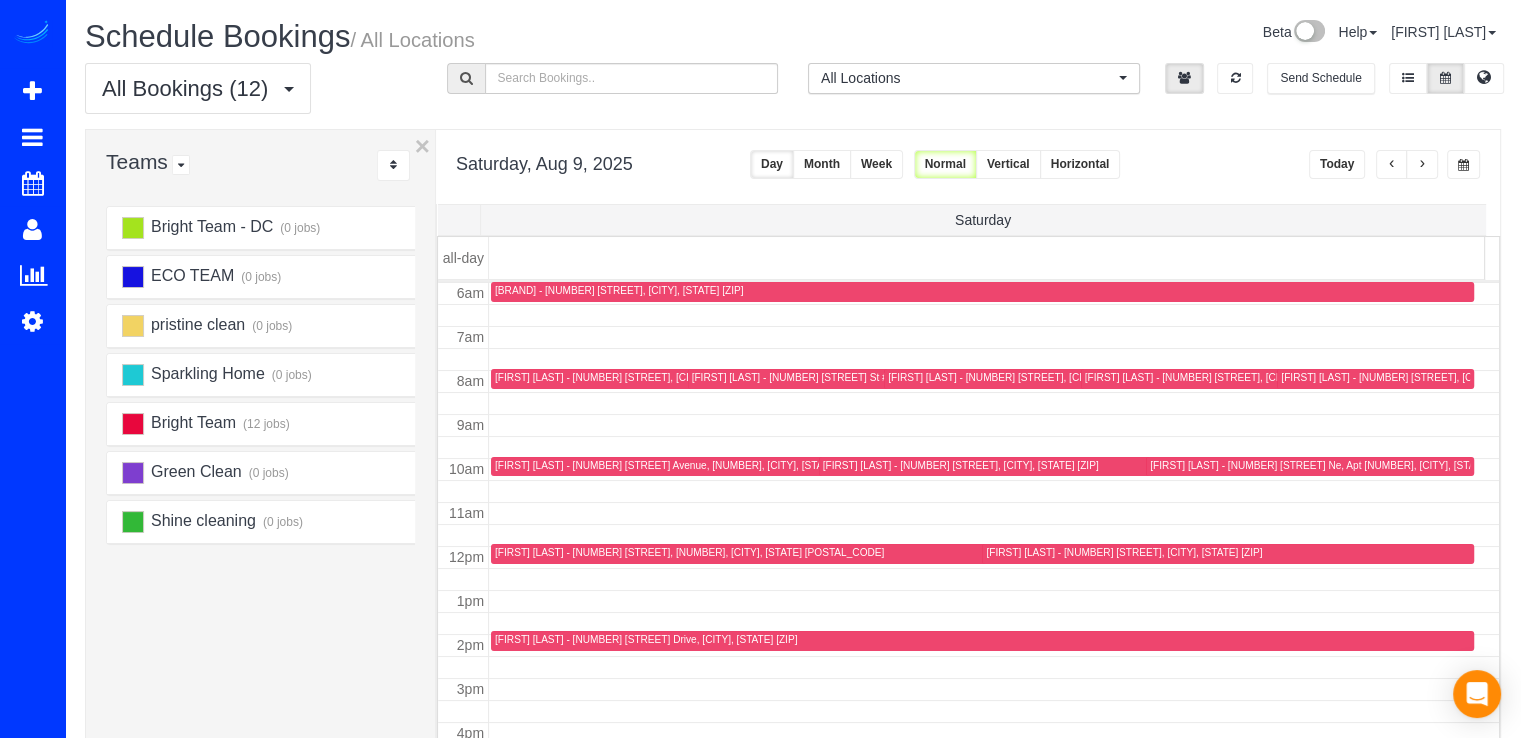 click on "Gretchen Pierce - 900 North Stuart St #1418, Arlington, VA 22303" at bounding box center [866, 377] 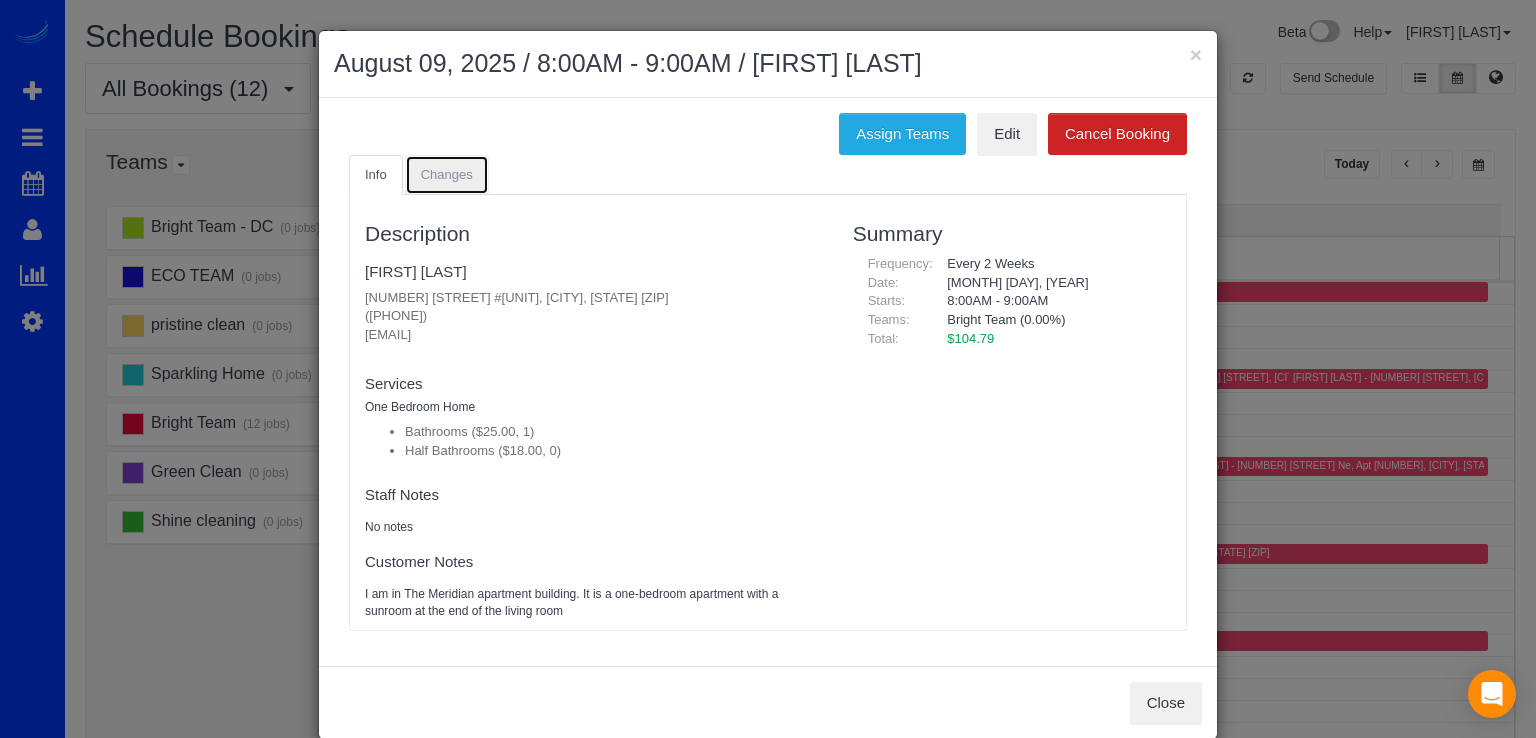 click on "Changes" at bounding box center [447, 175] 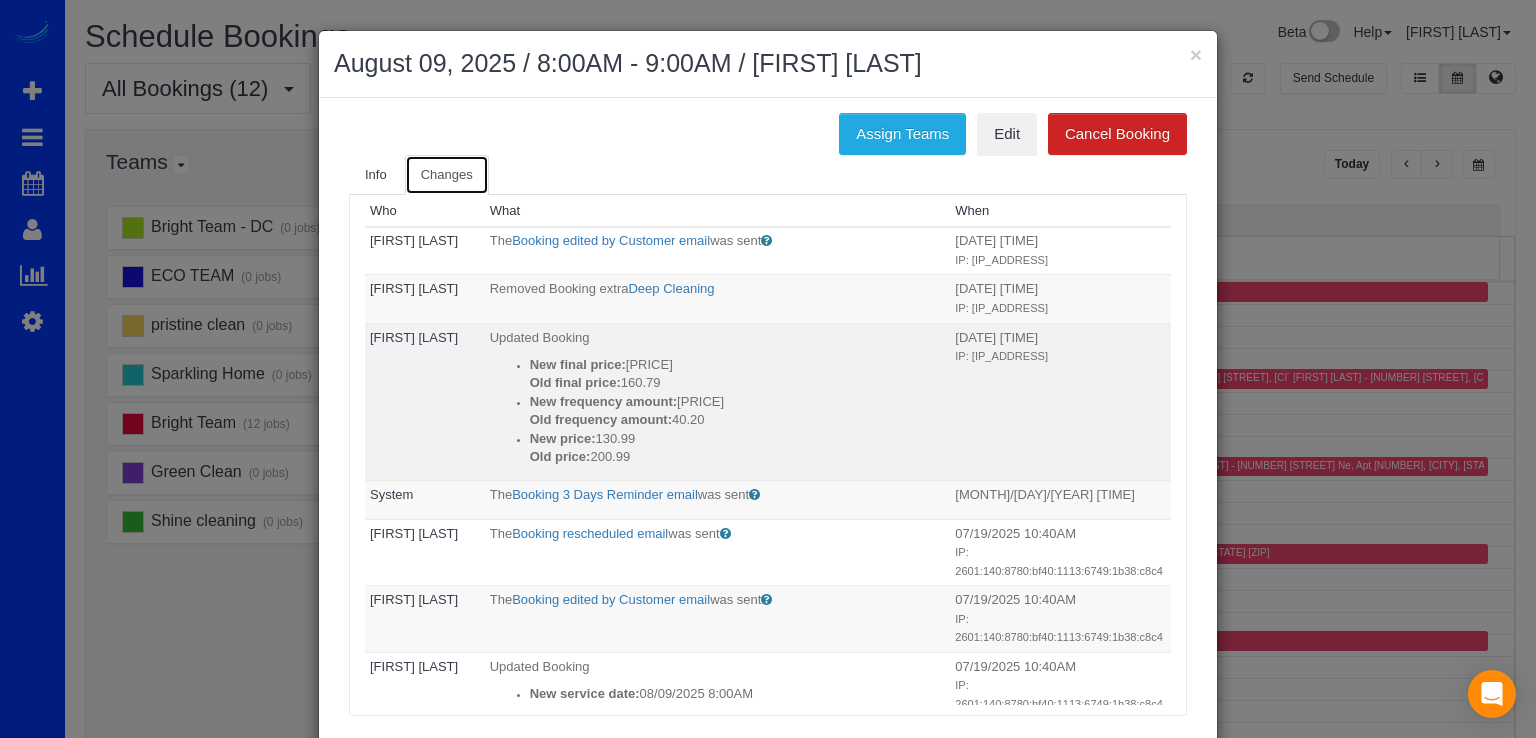 scroll, scrollTop: 0, scrollLeft: 0, axis: both 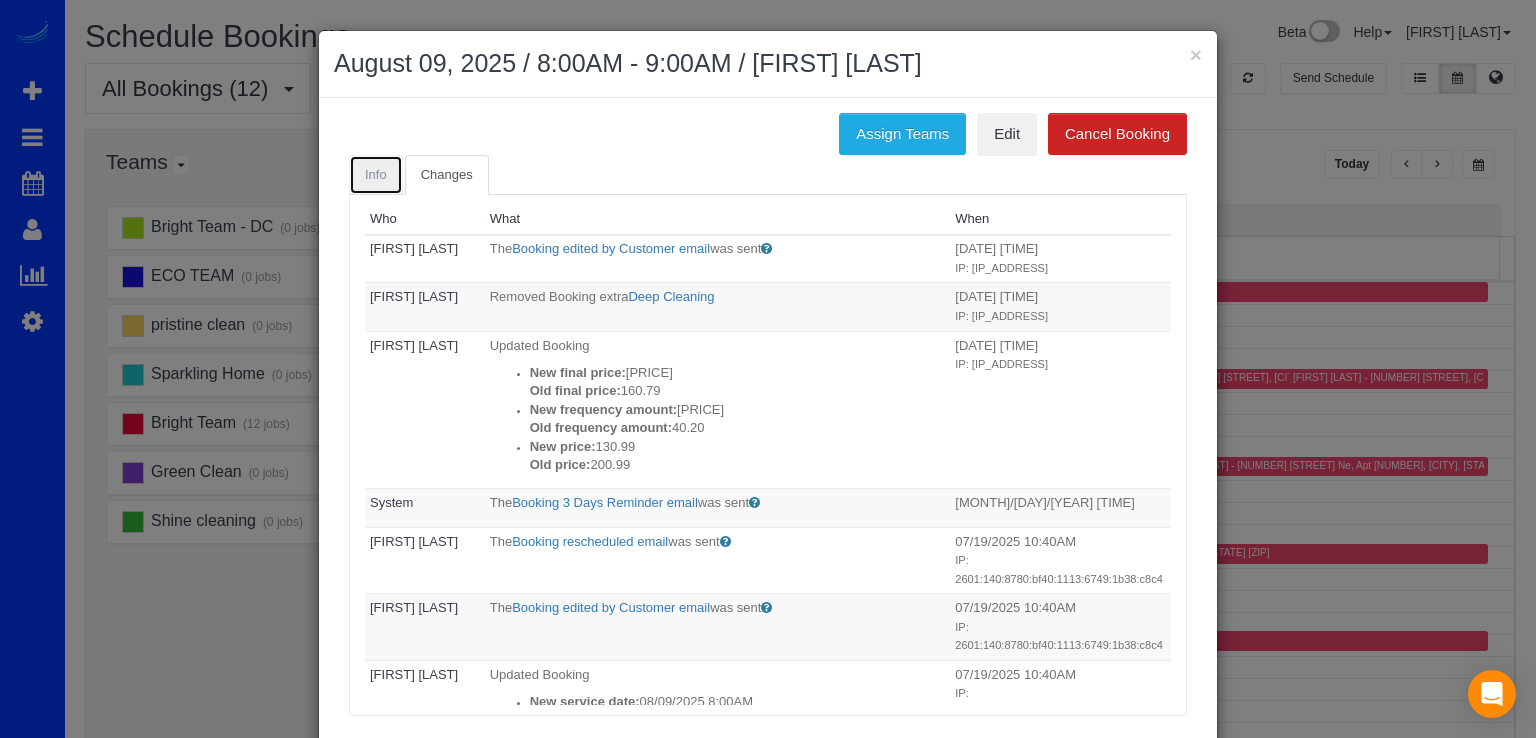 click on "Info" at bounding box center (376, 175) 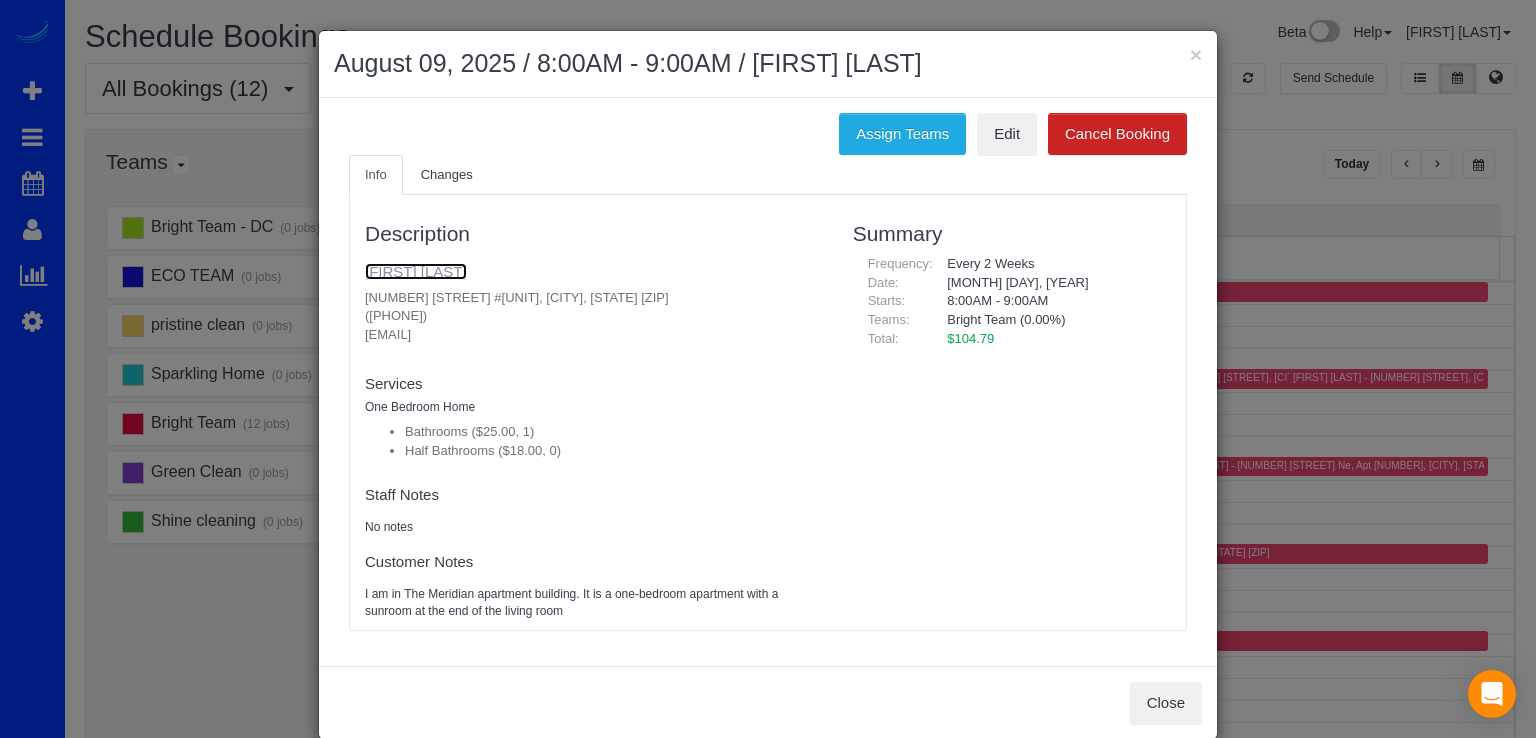 click on "Gretchen Pierce" at bounding box center [416, 271] 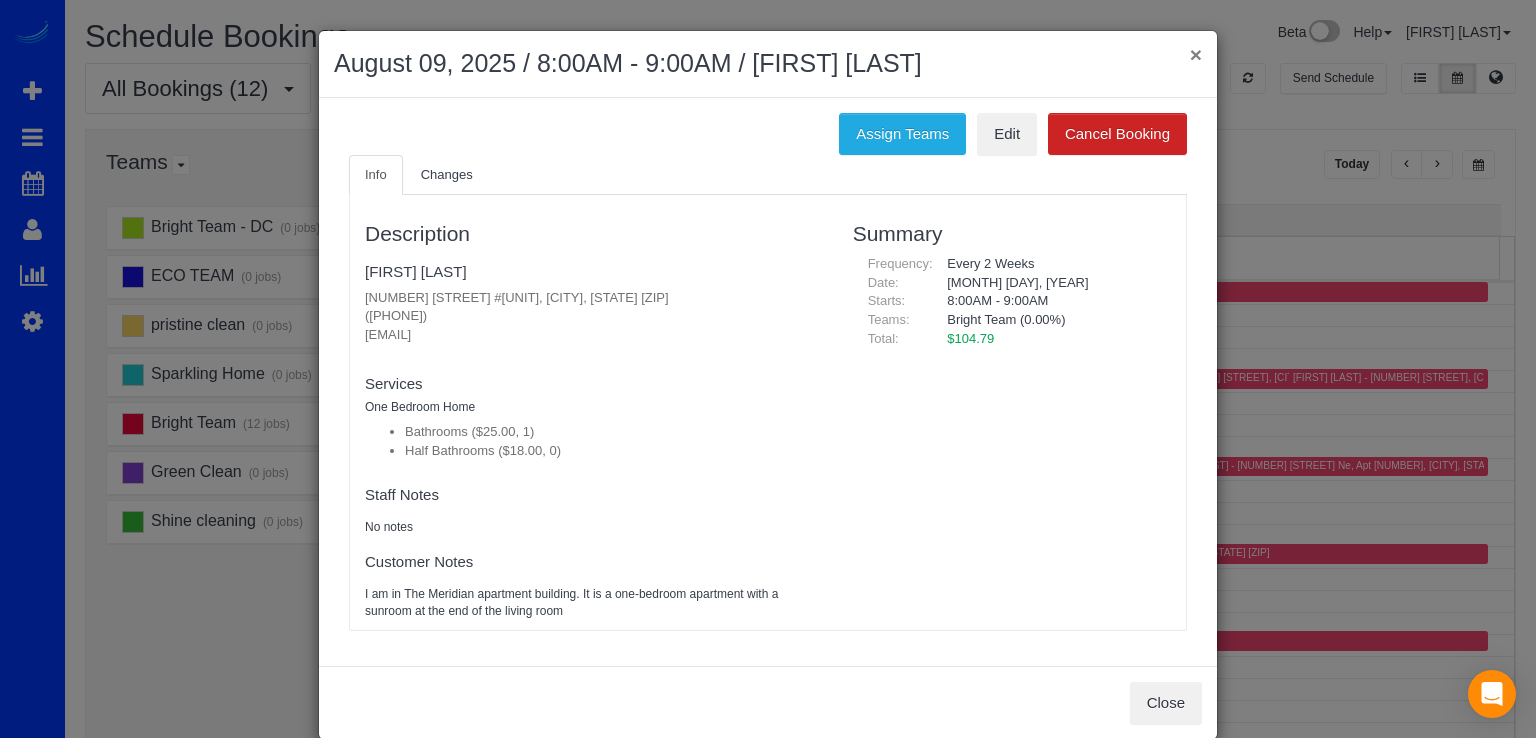 click on "×" at bounding box center (1196, 54) 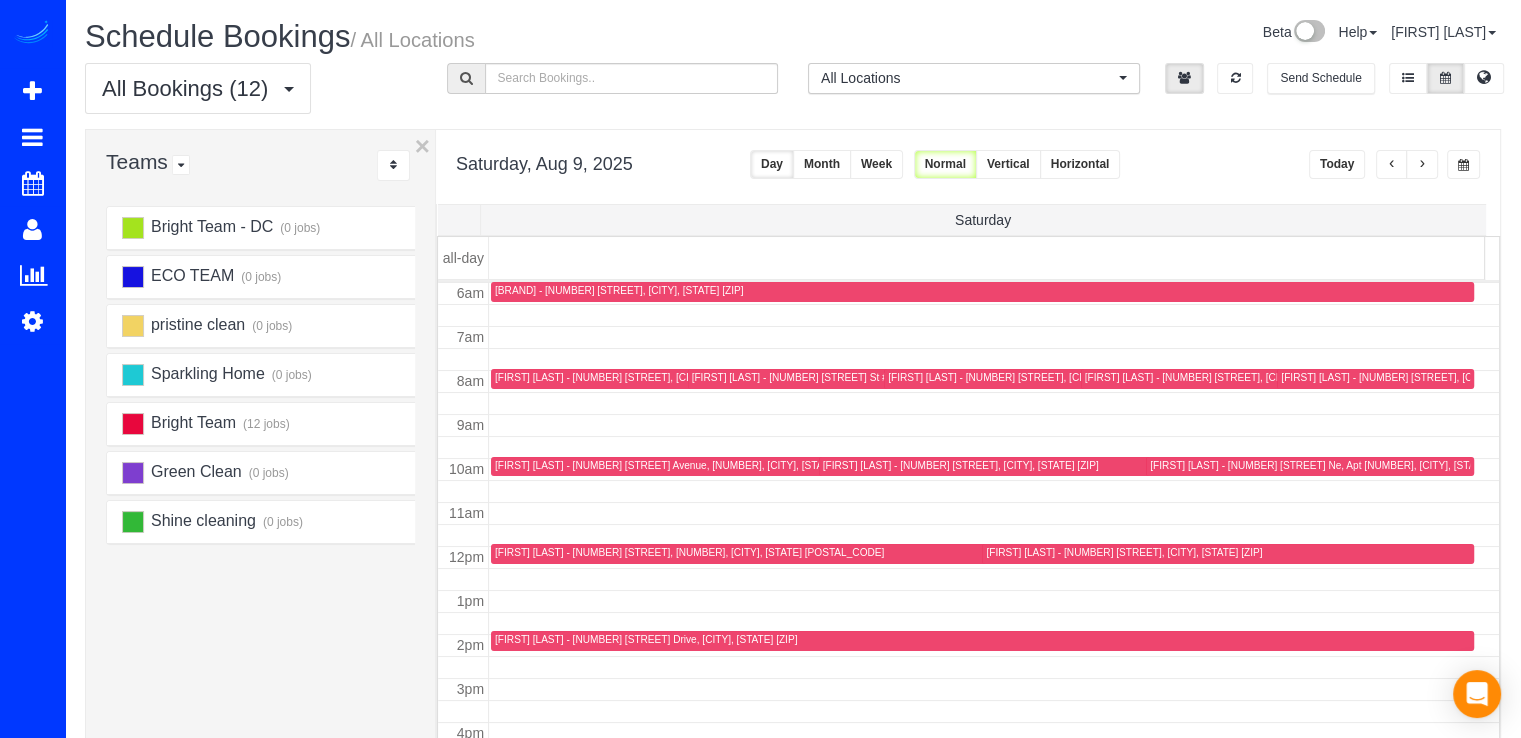 click on "Gretchen Pierce - 900 North Stuart St #1418, Arlington, VA 22303" at bounding box center [866, 377] 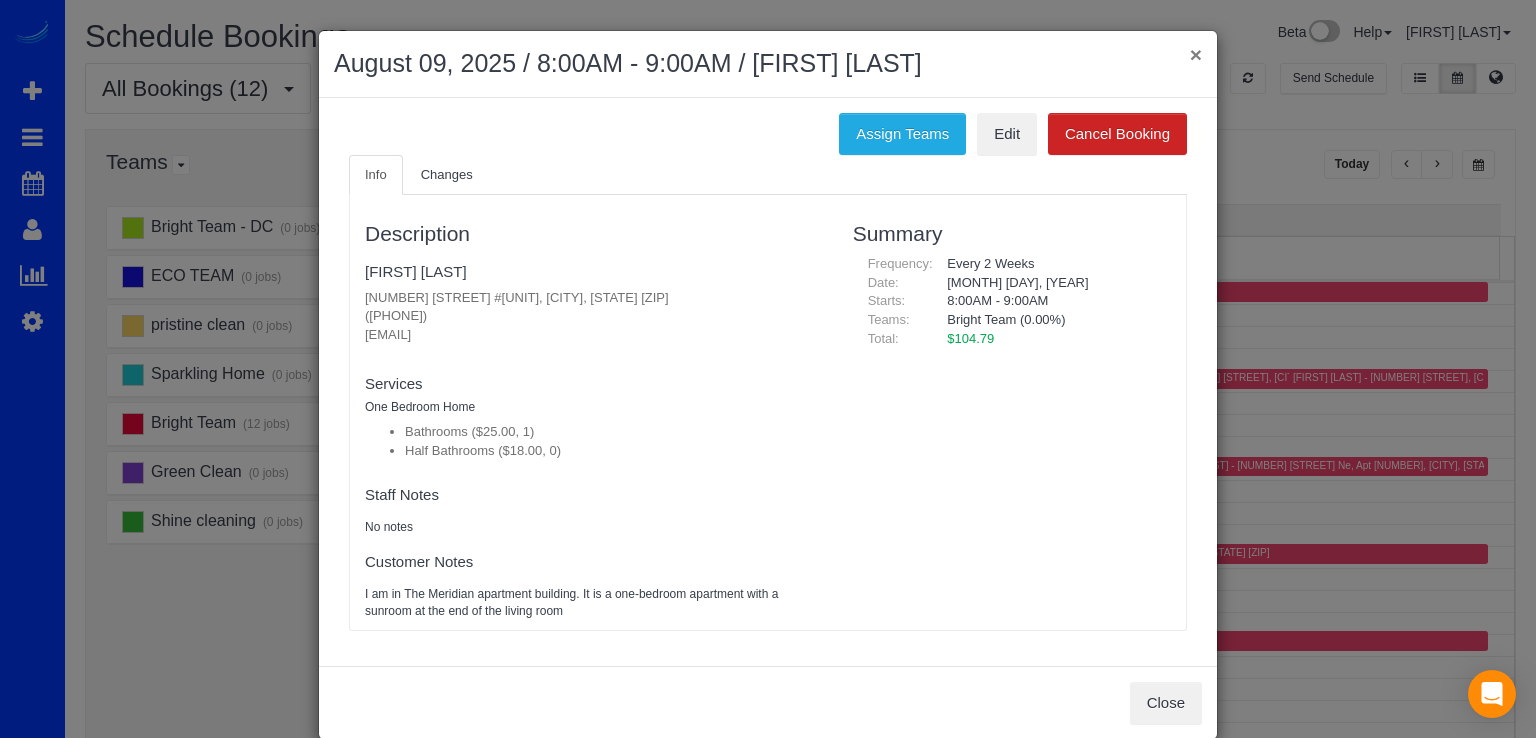 click on "×" at bounding box center (1196, 54) 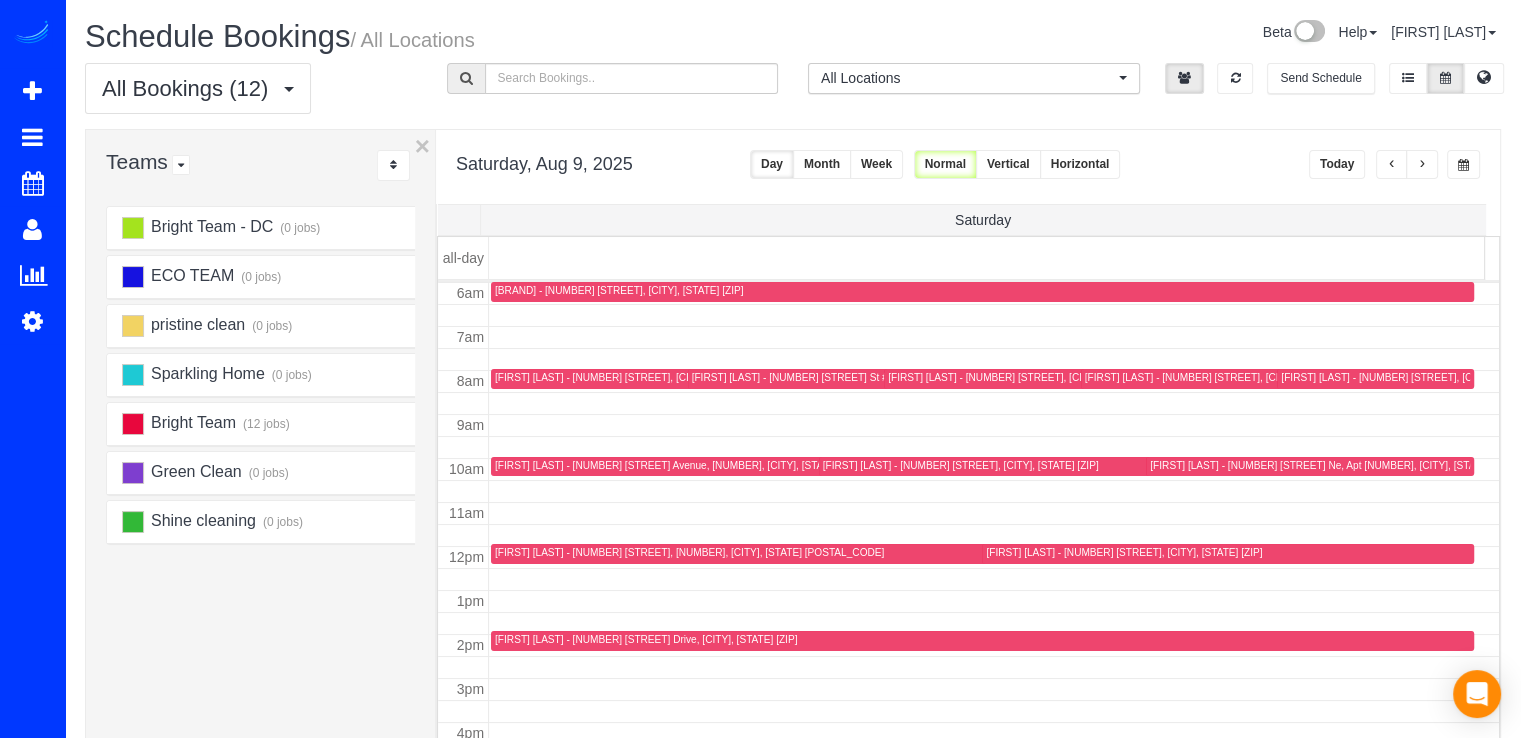 click on "Talia Miranda - 5720 Oregon Ave Nw, Washington,, DC 20015" at bounding box center [1448, 377] 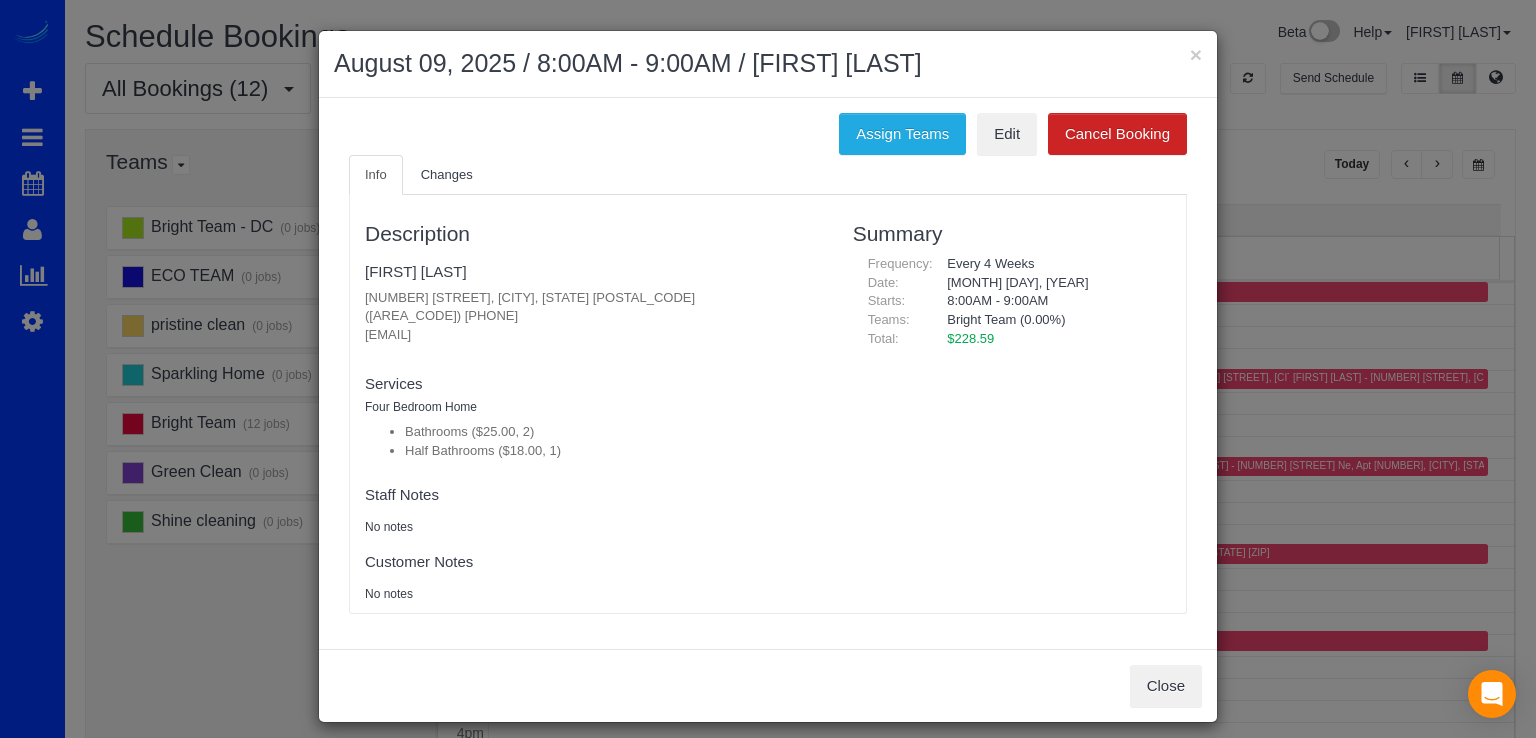 click on "×
August 09, 2025 /
8:00AM - 9:00AM /
Talia Miranda" at bounding box center [768, 64] 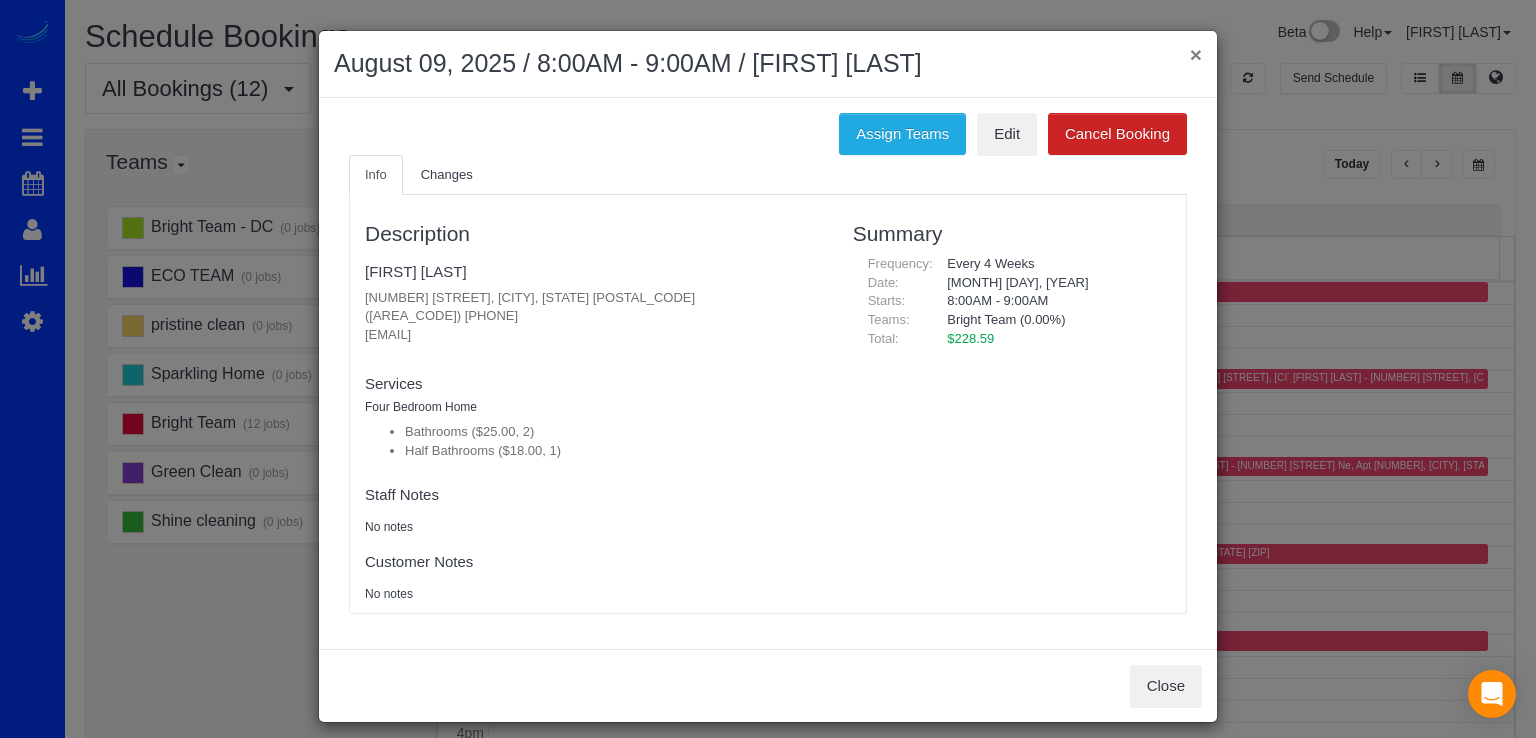 click on "×" at bounding box center (1196, 54) 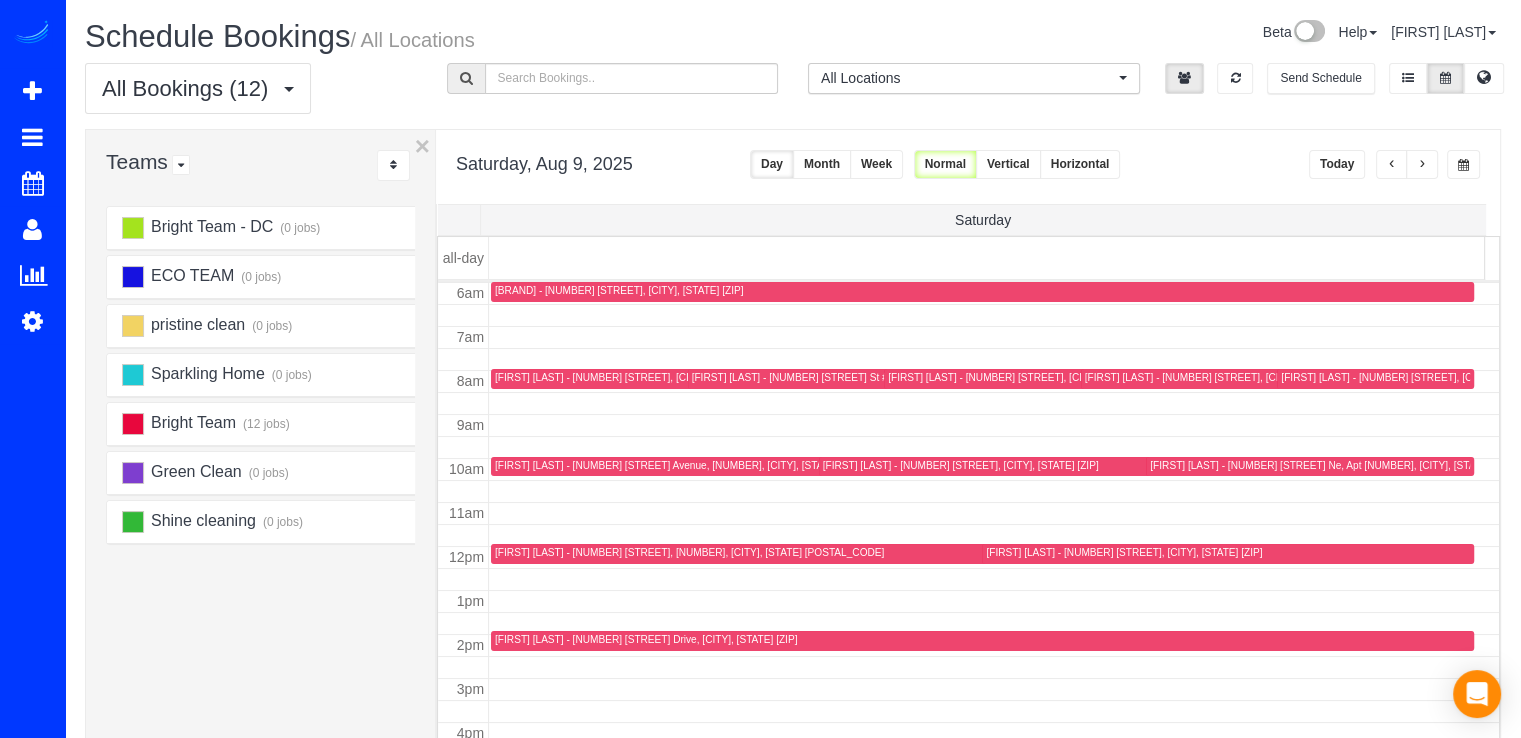 click on "Caryn Rossiter - 6011 Ryland Dr, Bethesda, MD 20817" at bounding box center (662, 377) 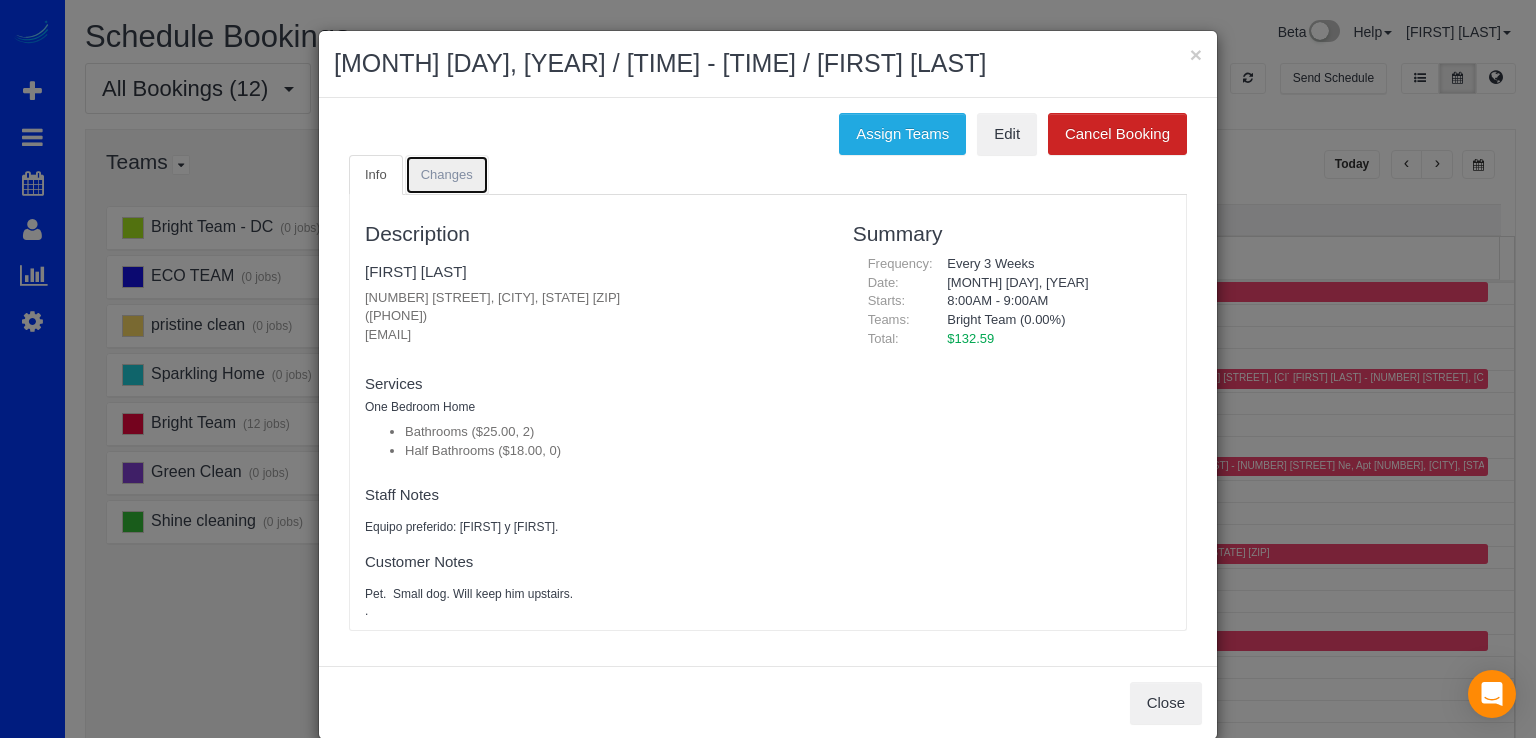 click on "Changes" at bounding box center (447, 174) 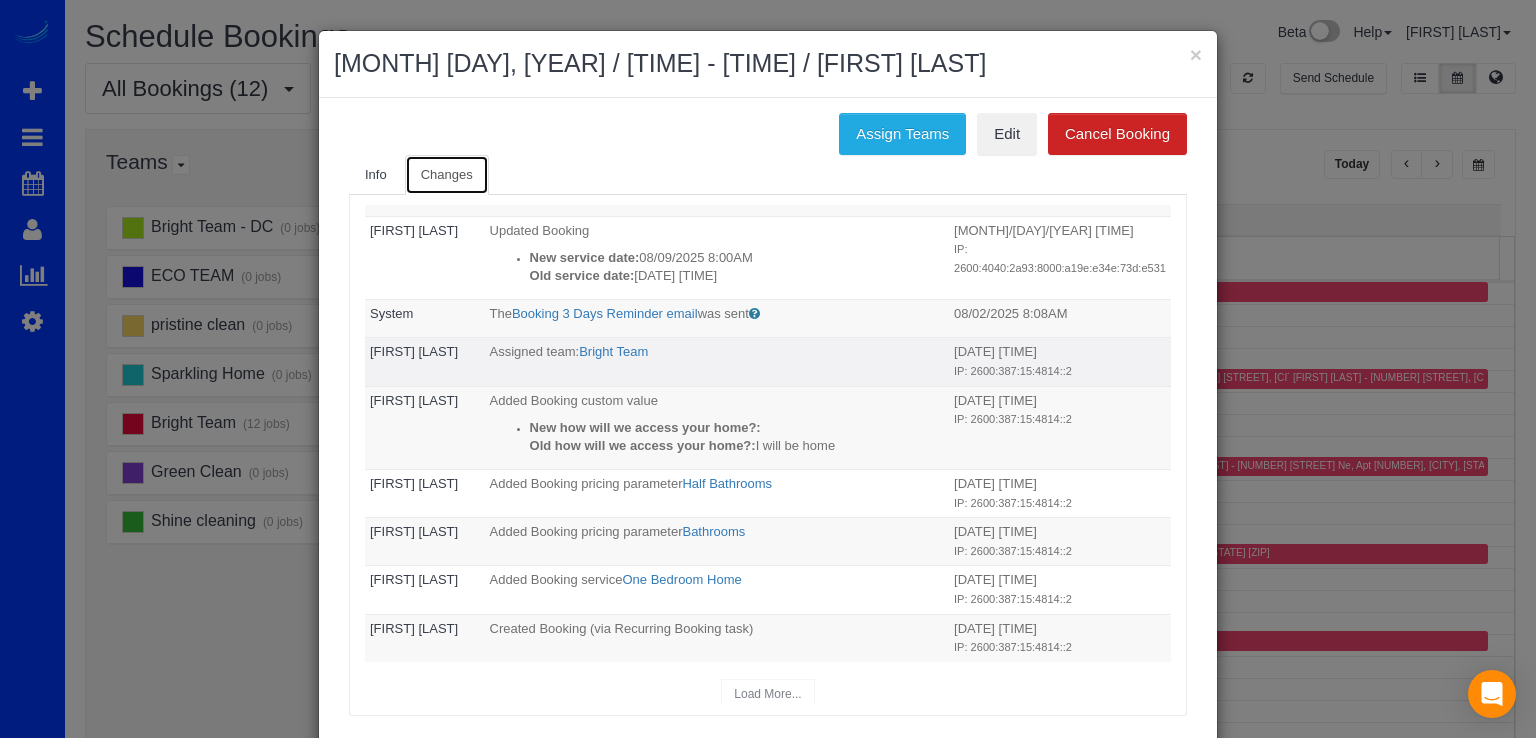 scroll, scrollTop: 371, scrollLeft: 0, axis: vertical 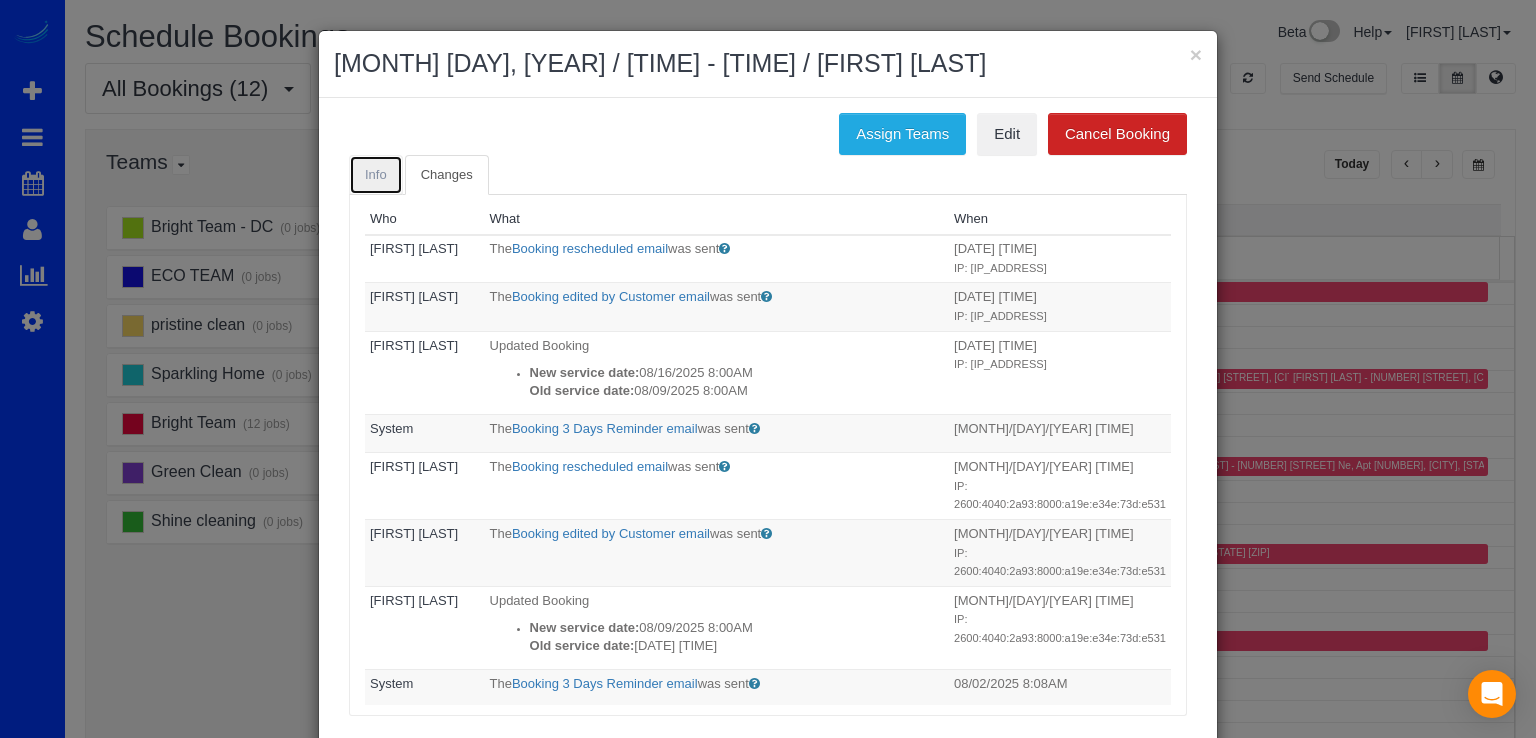 click on "Info" at bounding box center (376, 174) 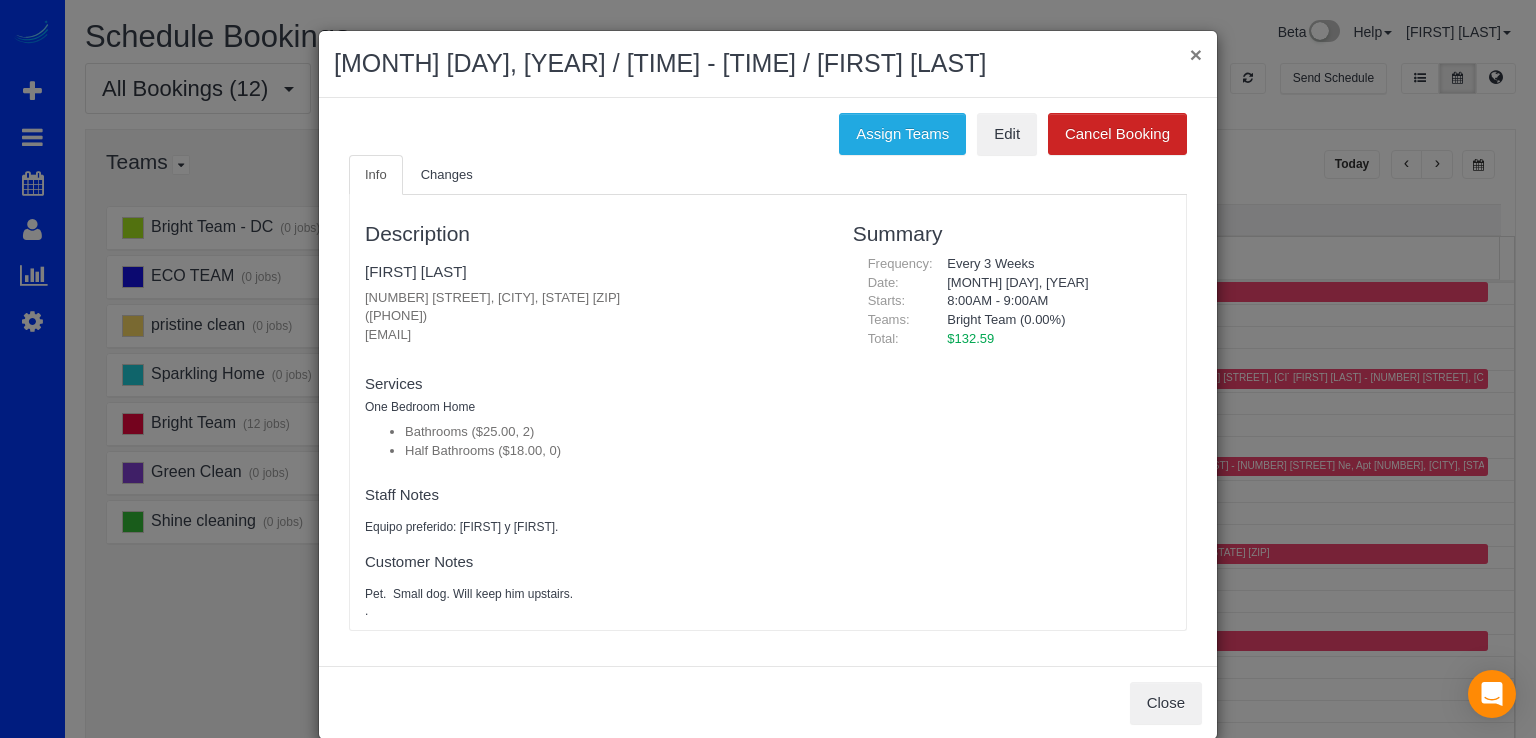 click on "×" at bounding box center (1196, 54) 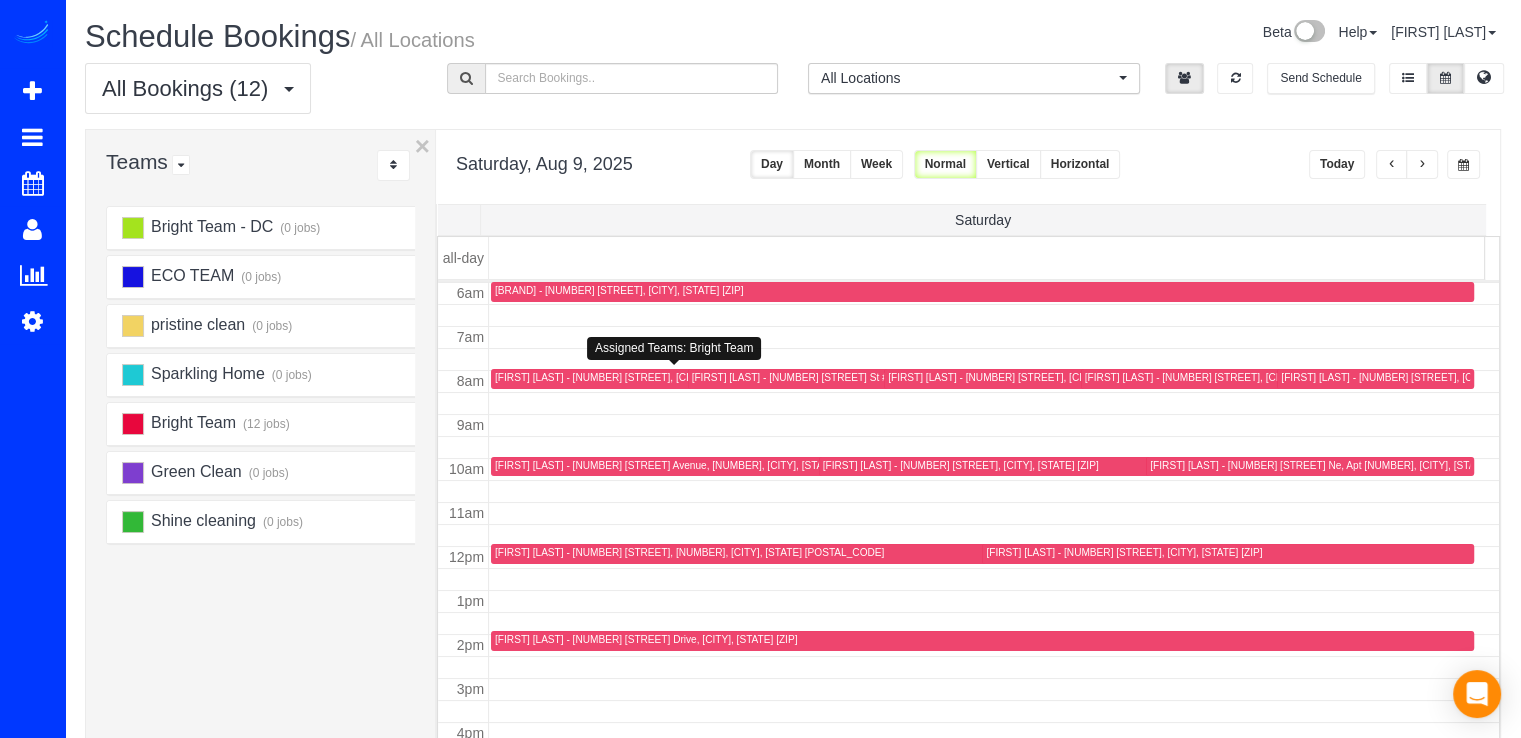click on "Caryn Rossiter - 6011 Ryland Dr, Bethesda, MD 20817" at bounding box center (662, 377) 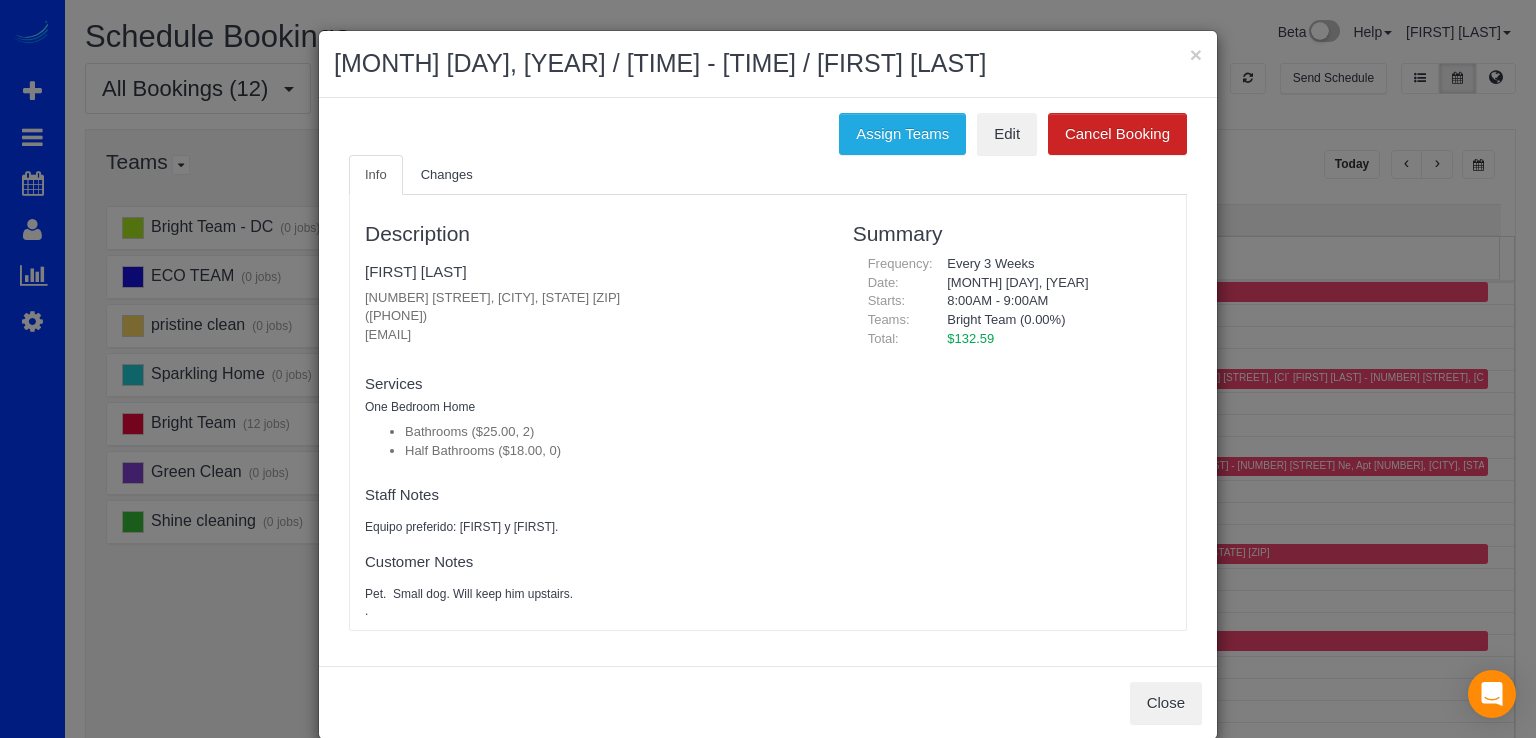 drag, startPoint x: 370, startPoint y: 336, endPoint x: 634, endPoint y: 353, distance: 264.54678 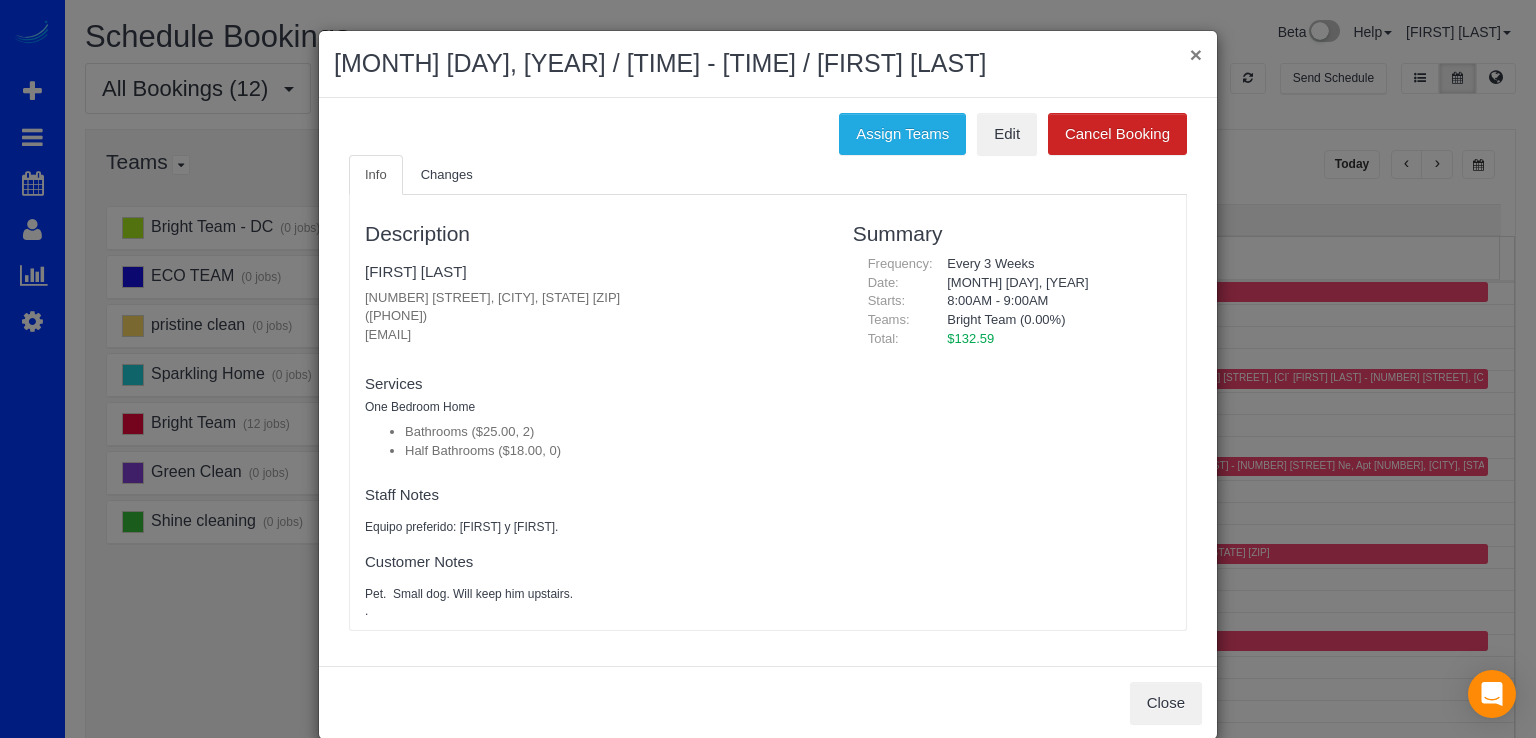 click on "×" at bounding box center [1196, 54] 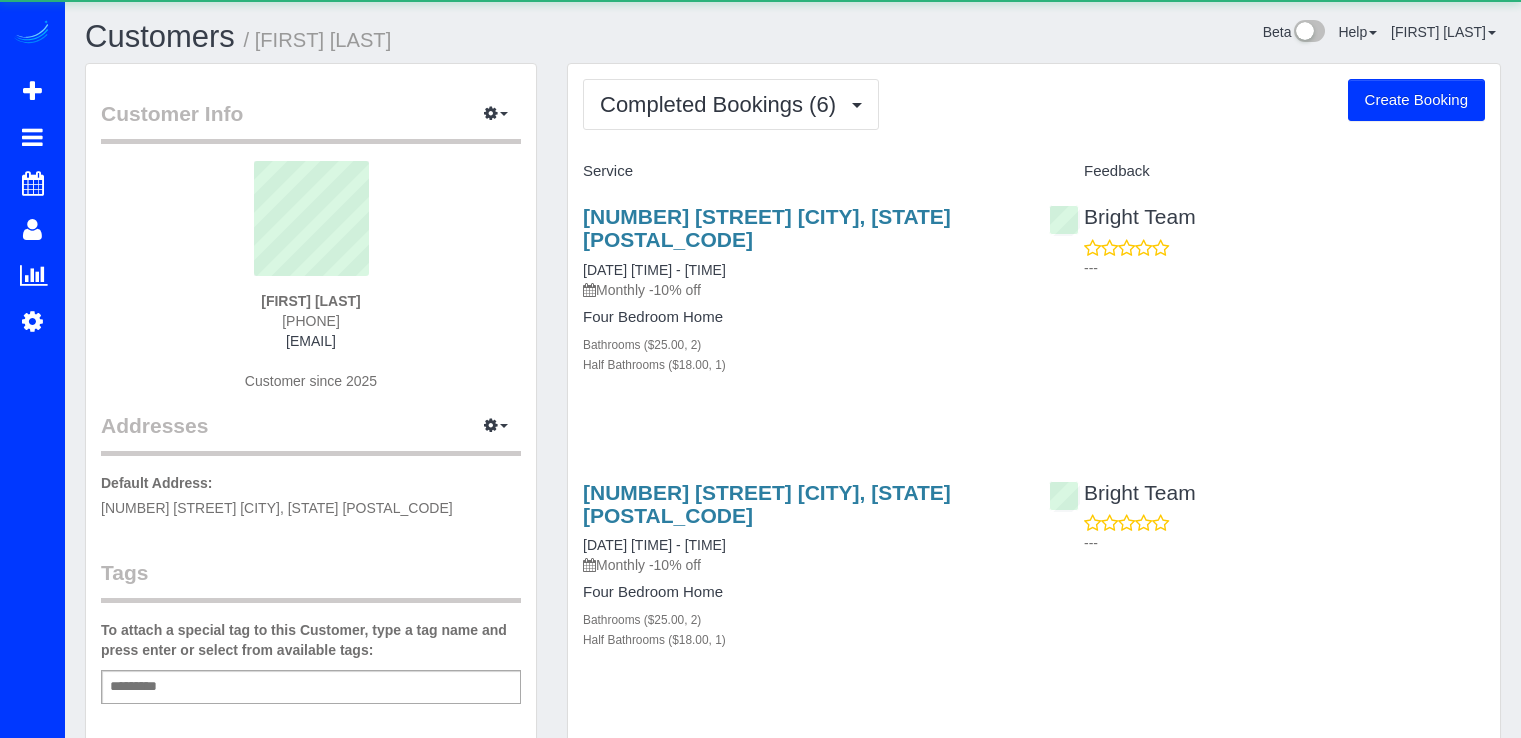 scroll, scrollTop: 0, scrollLeft: 0, axis: both 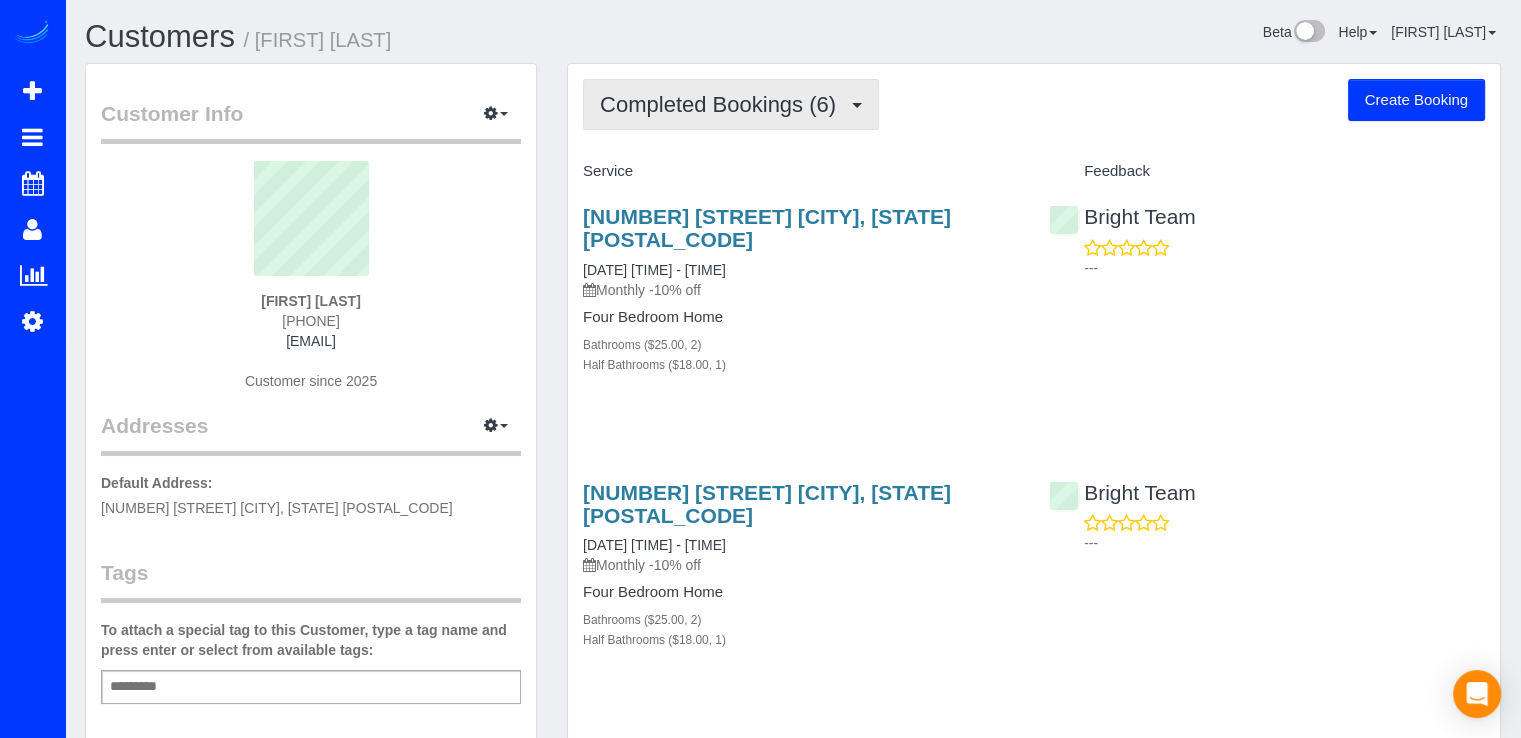 click on "Completed Bookings (6)" at bounding box center (723, 104) 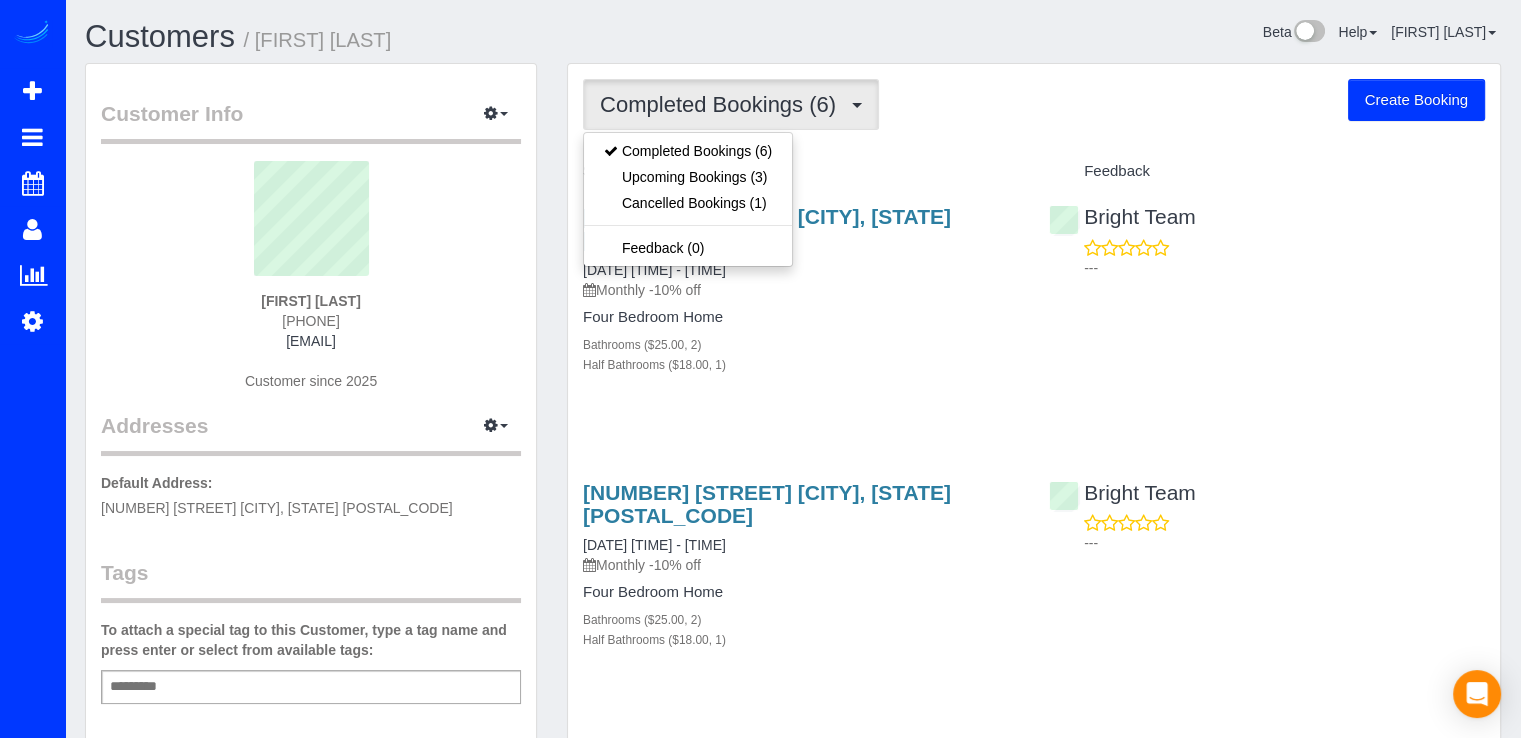 click on "Completed Bookings (6)
Completed Bookings (6)
Upcoming Bookings (3)
Cancelled Bookings (1)
Feedback (0)
Create Booking" at bounding box center (1034, 104) 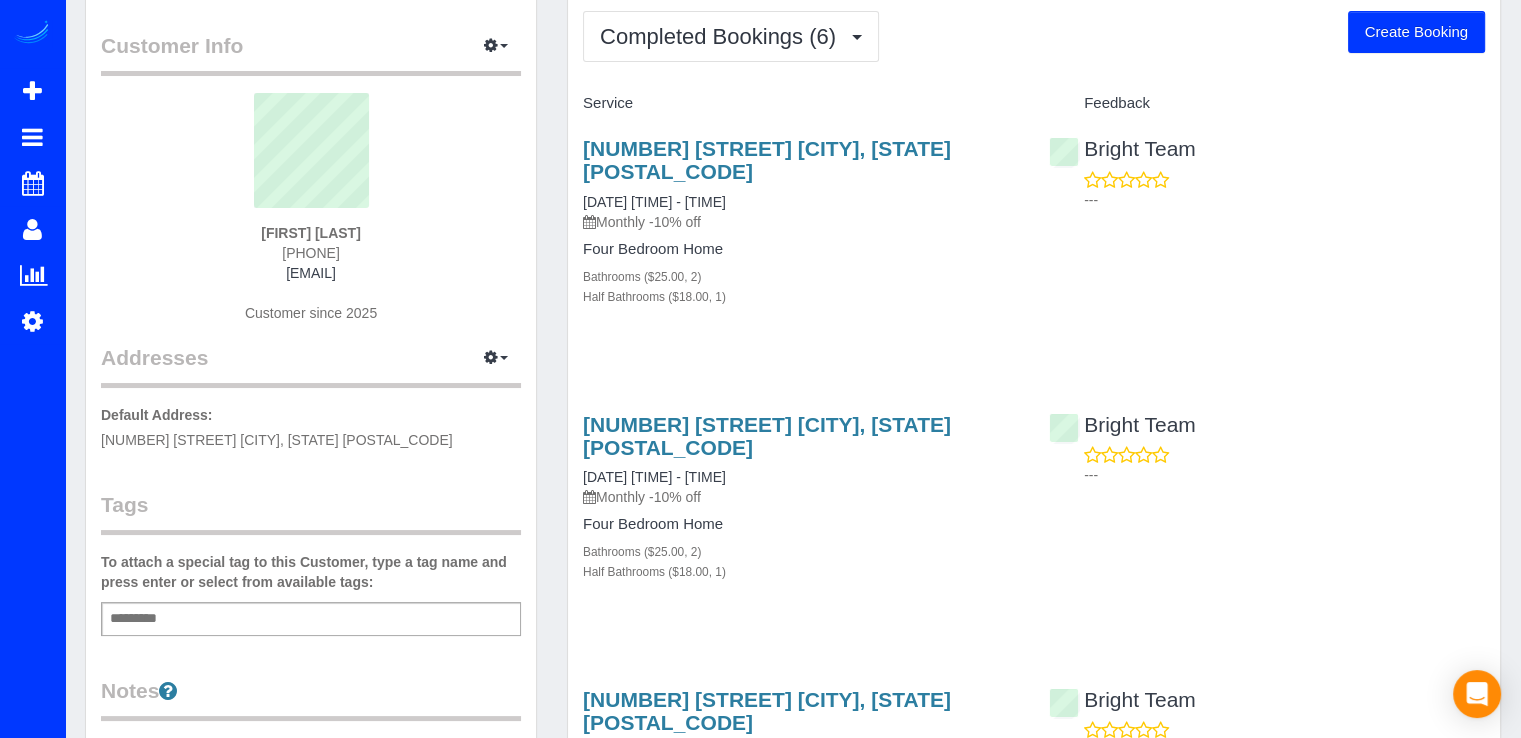scroll, scrollTop: 0, scrollLeft: 0, axis: both 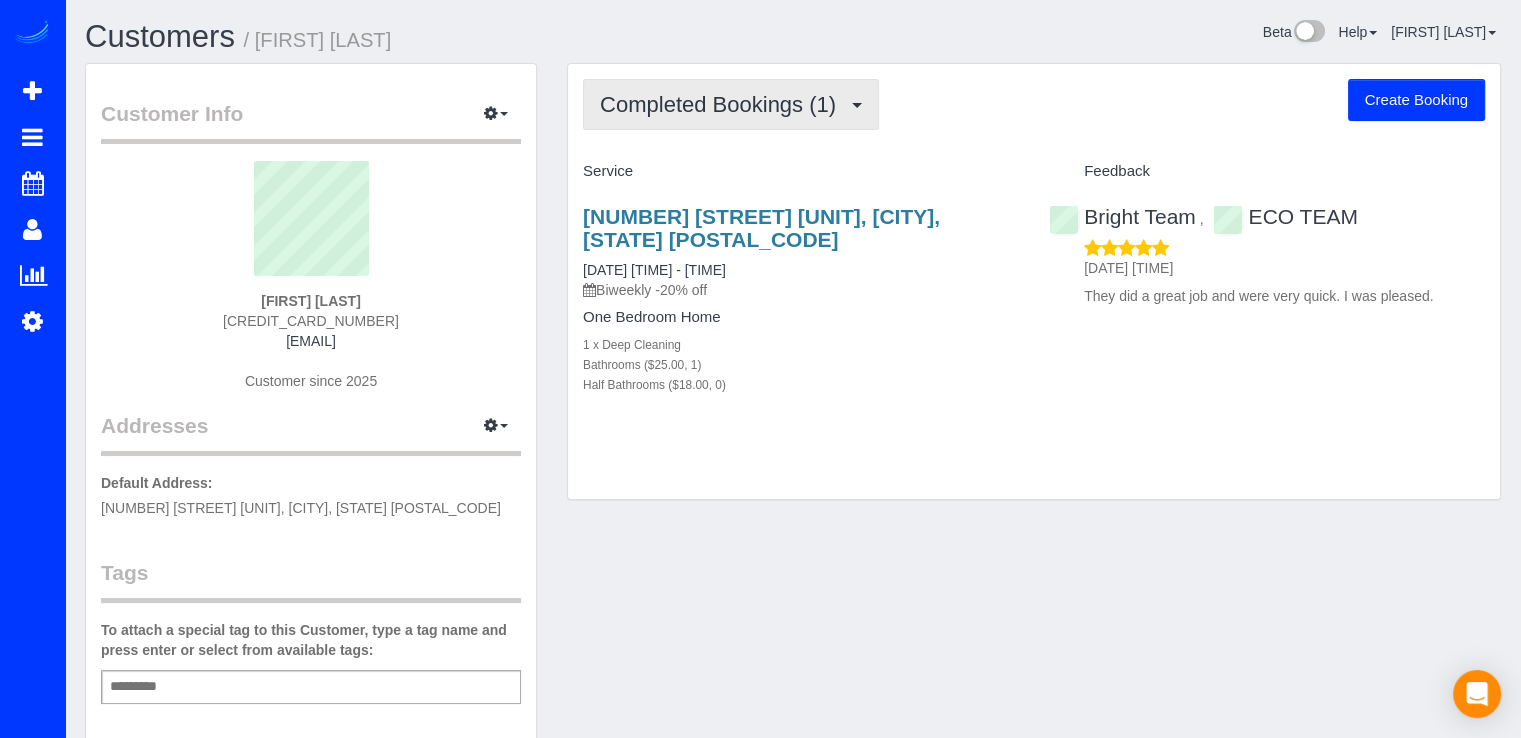 click on "Completed Bookings (1)" at bounding box center (723, 104) 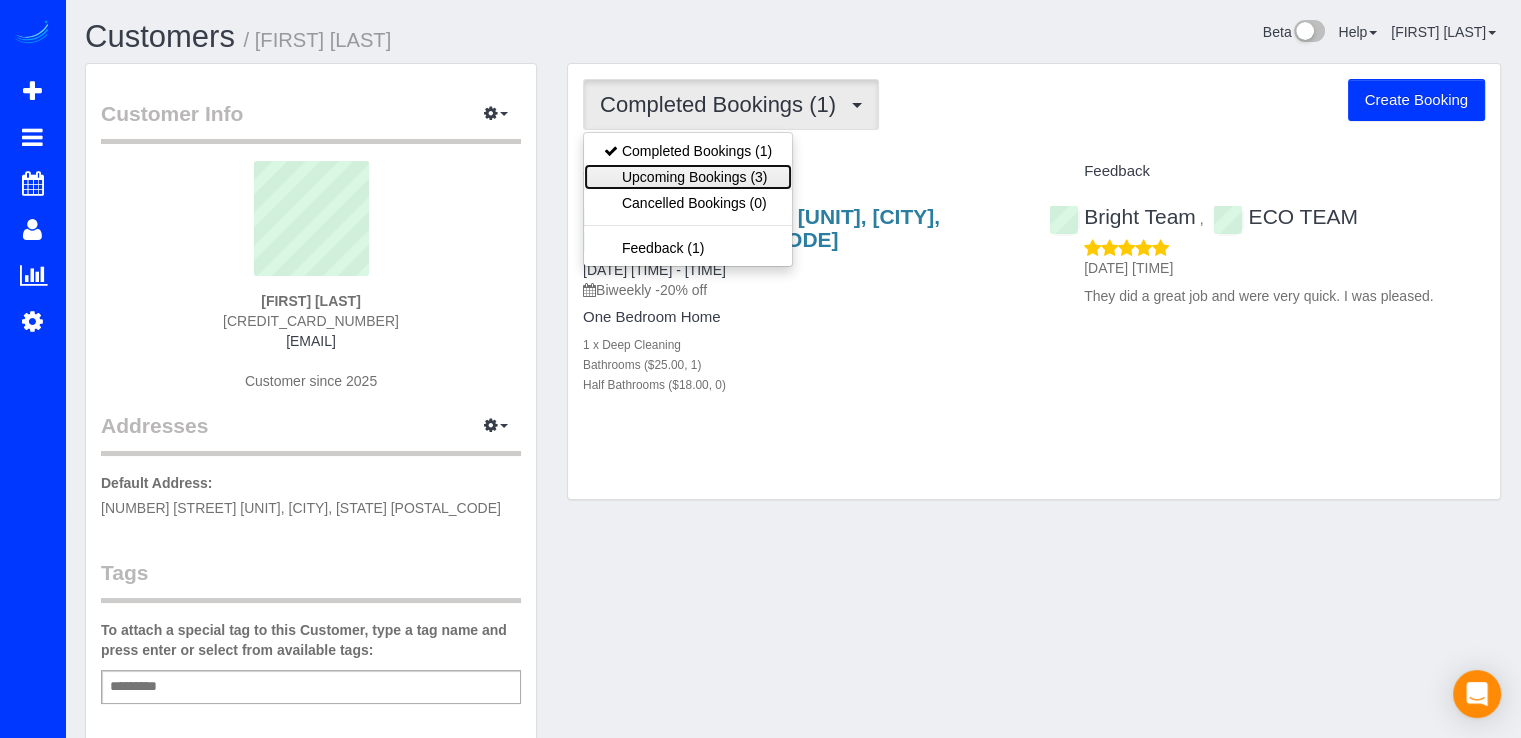 click on "Upcoming Bookings (3)" at bounding box center [688, 177] 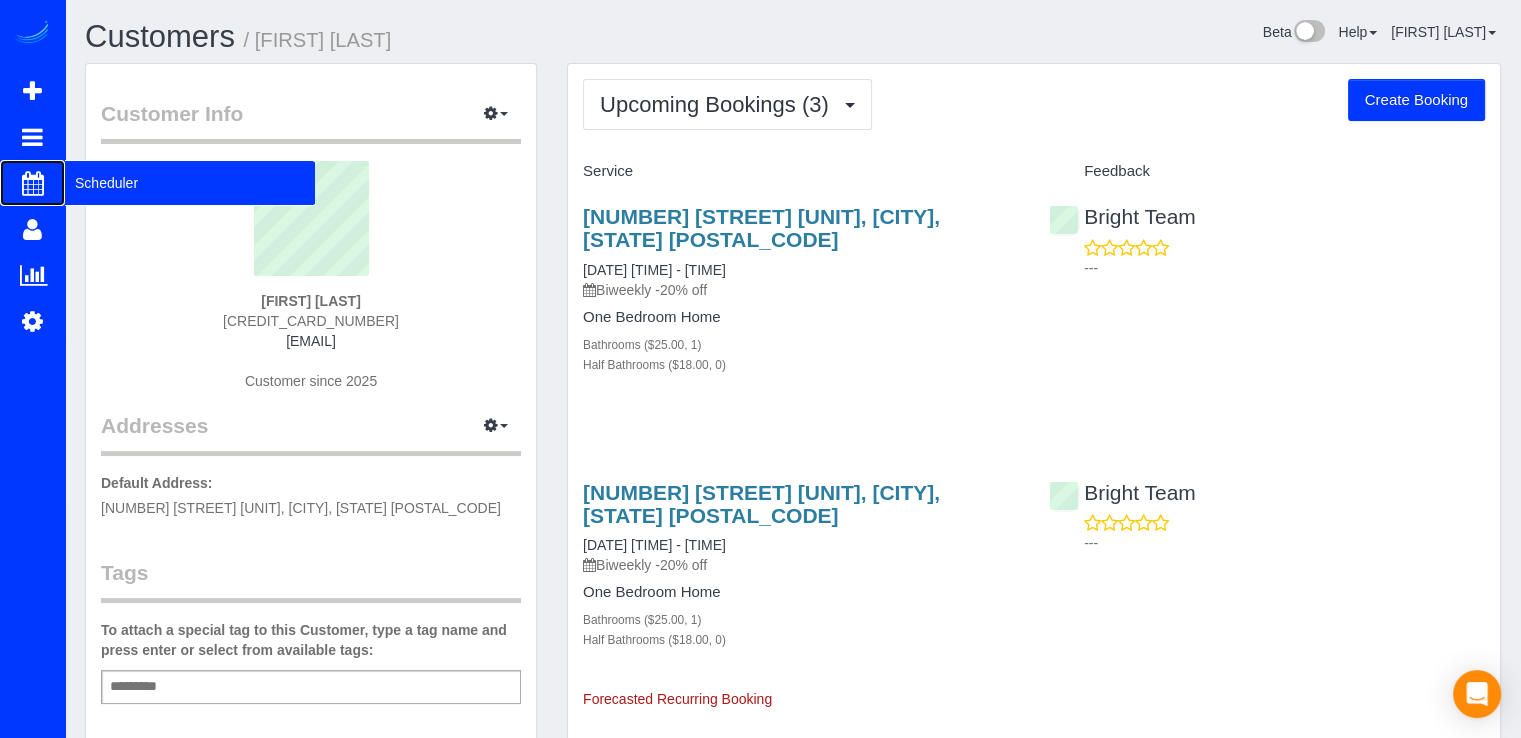 click on "Scheduler" at bounding box center (190, 183) 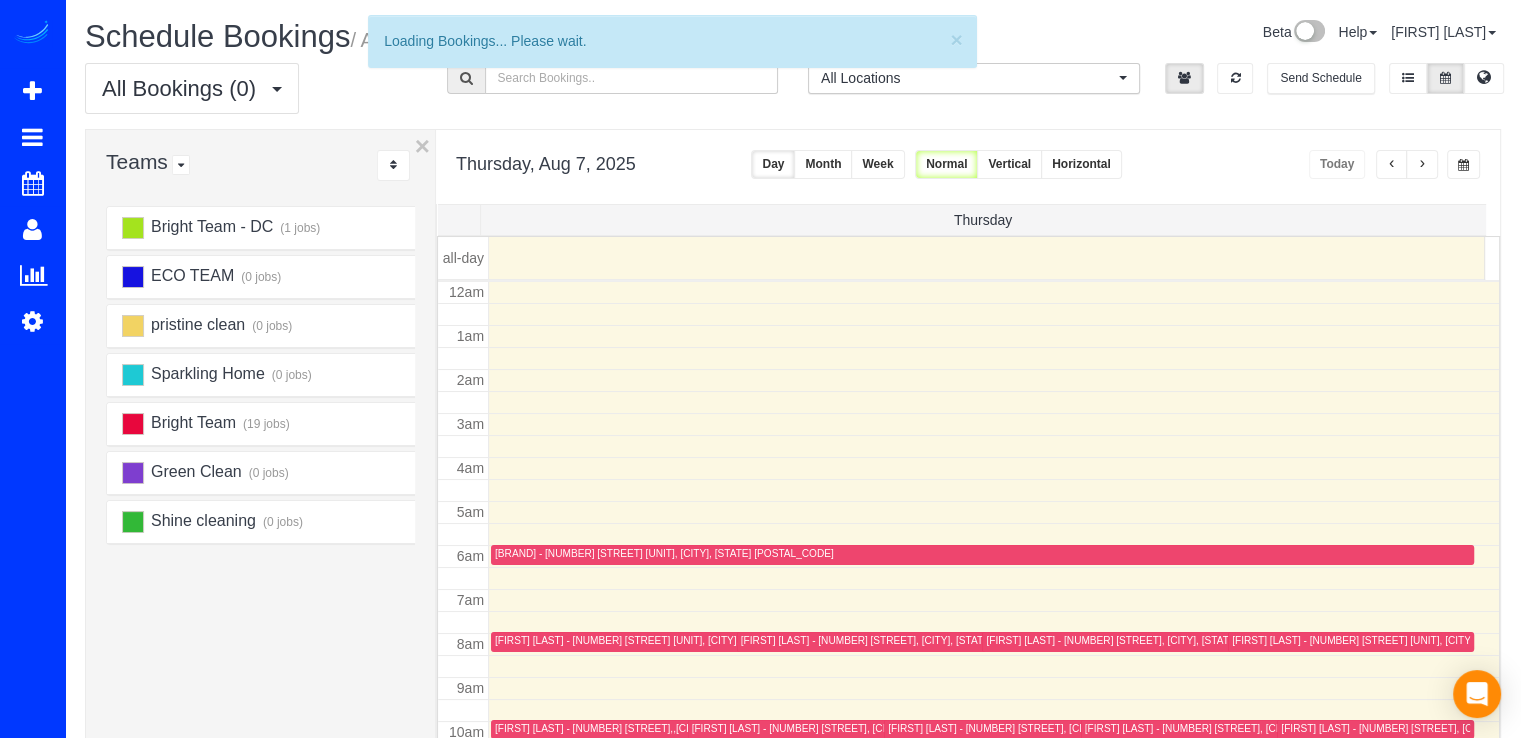 scroll, scrollTop: 263, scrollLeft: 0, axis: vertical 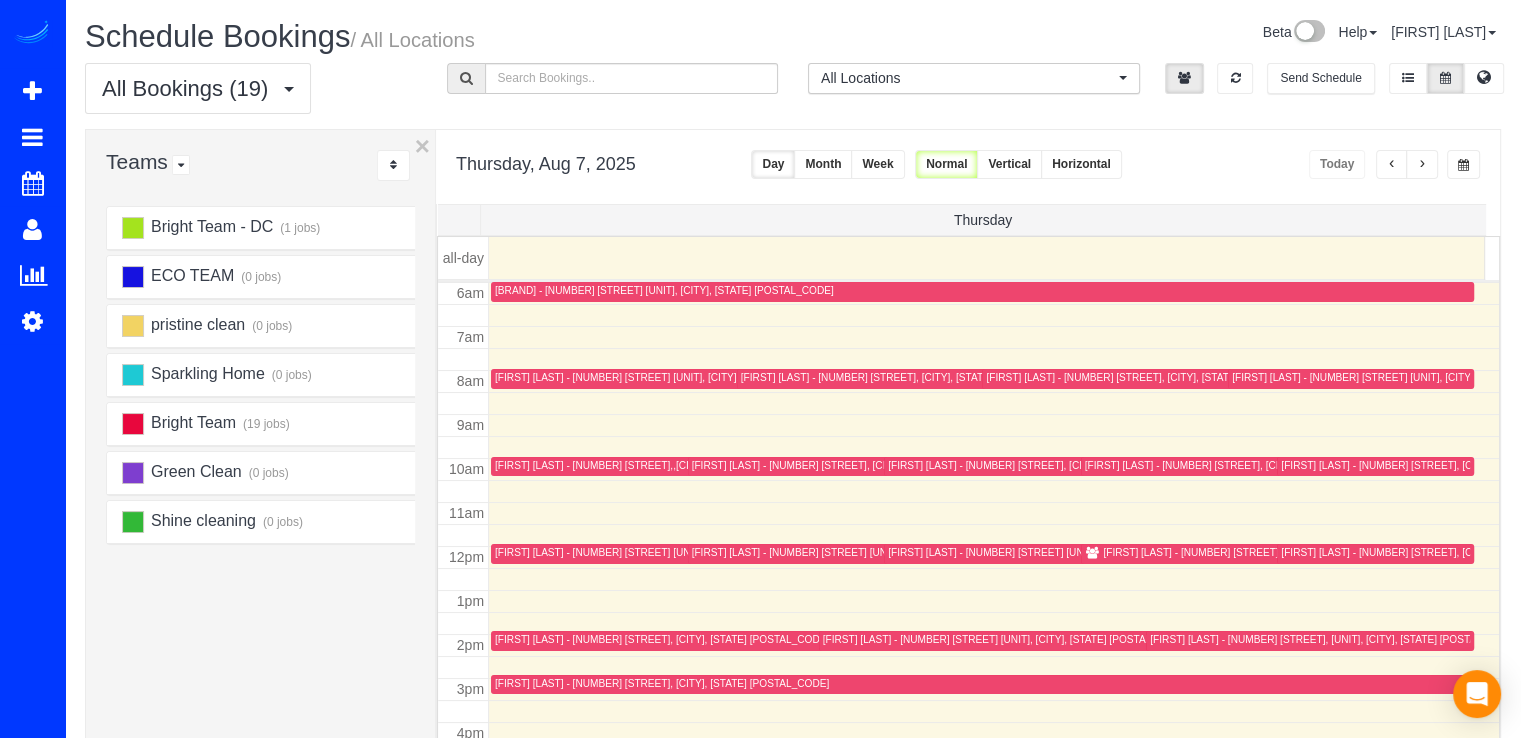 click at bounding box center (1422, 165) 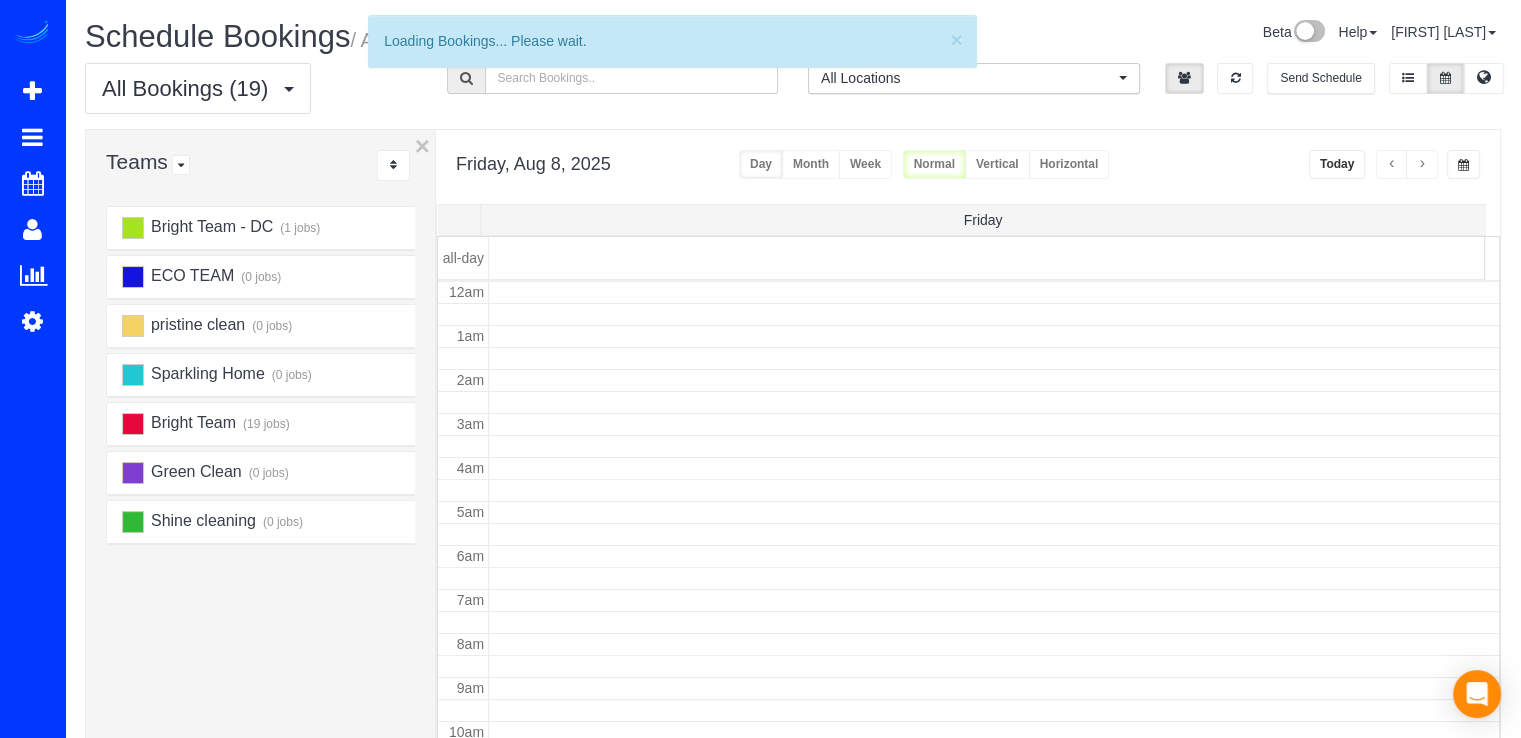 scroll, scrollTop: 263, scrollLeft: 0, axis: vertical 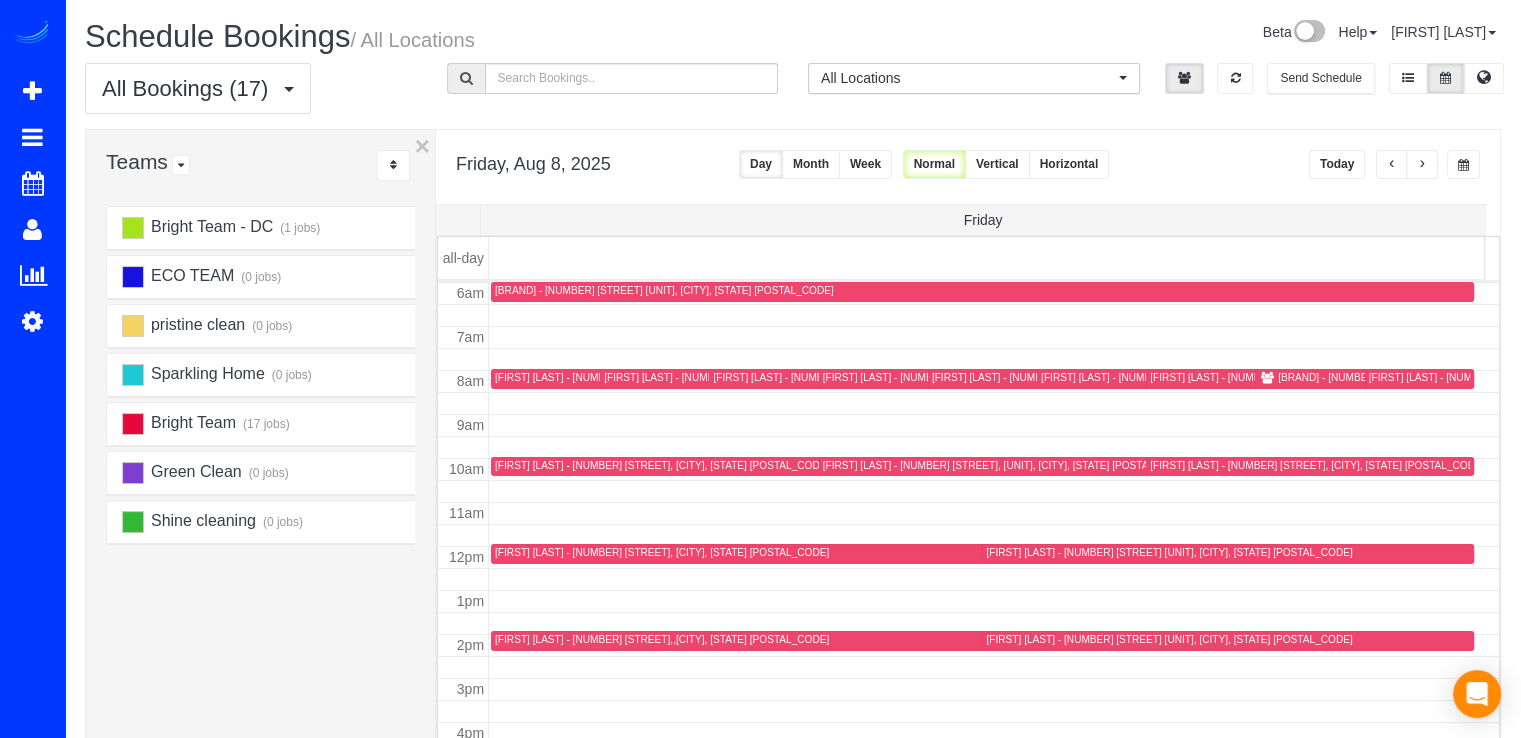 click at bounding box center (1422, 164) 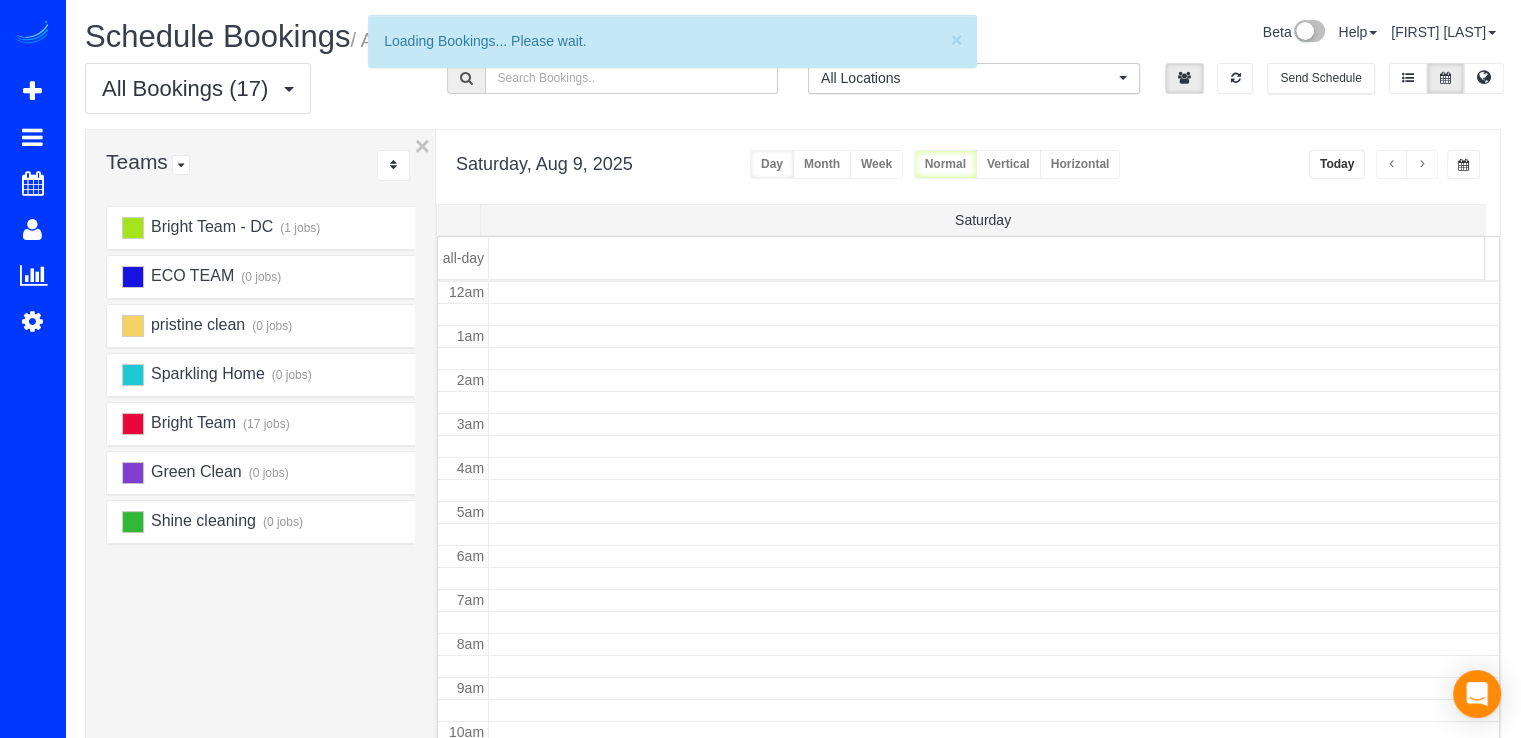 scroll, scrollTop: 263, scrollLeft: 0, axis: vertical 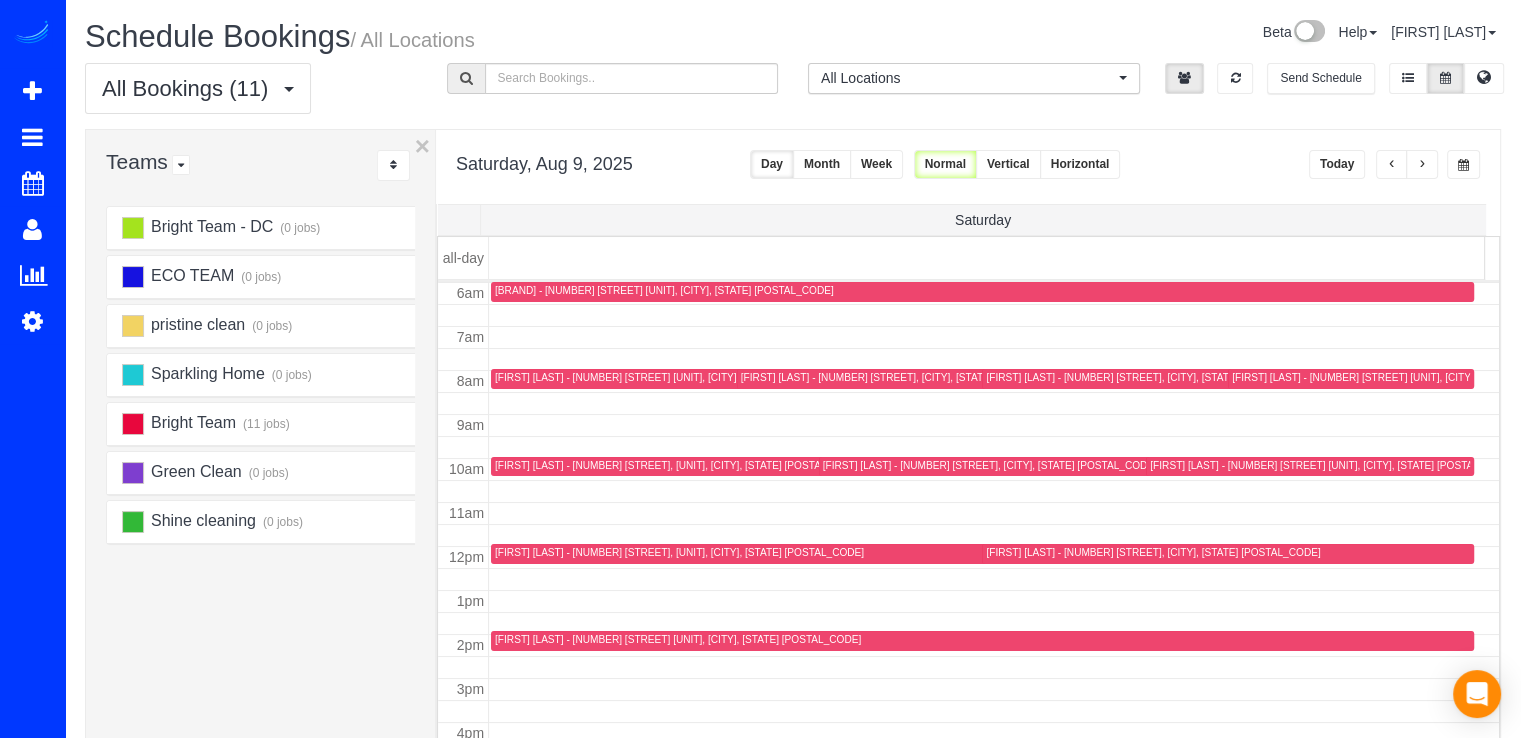click on "Today" at bounding box center (1337, 164) 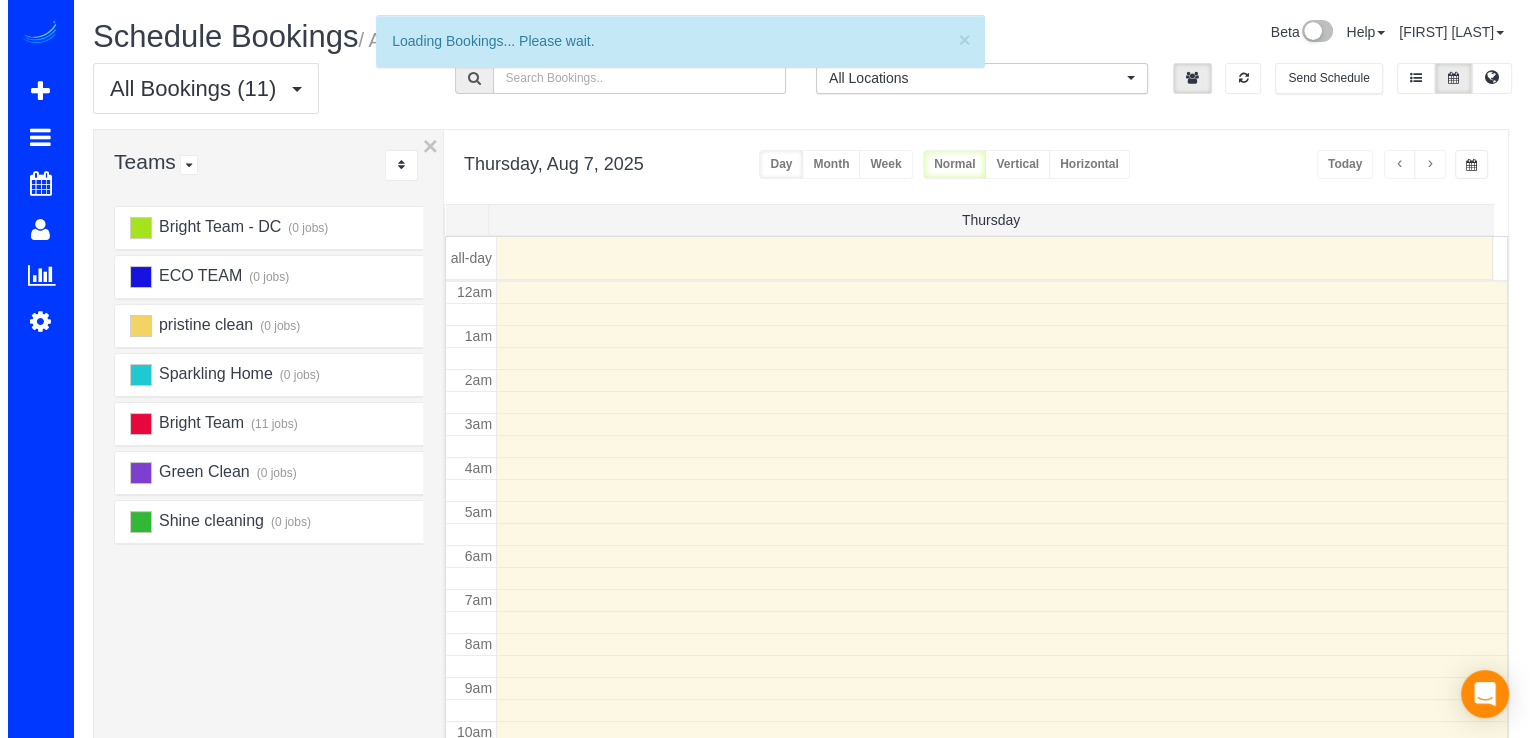 scroll, scrollTop: 263, scrollLeft: 0, axis: vertical 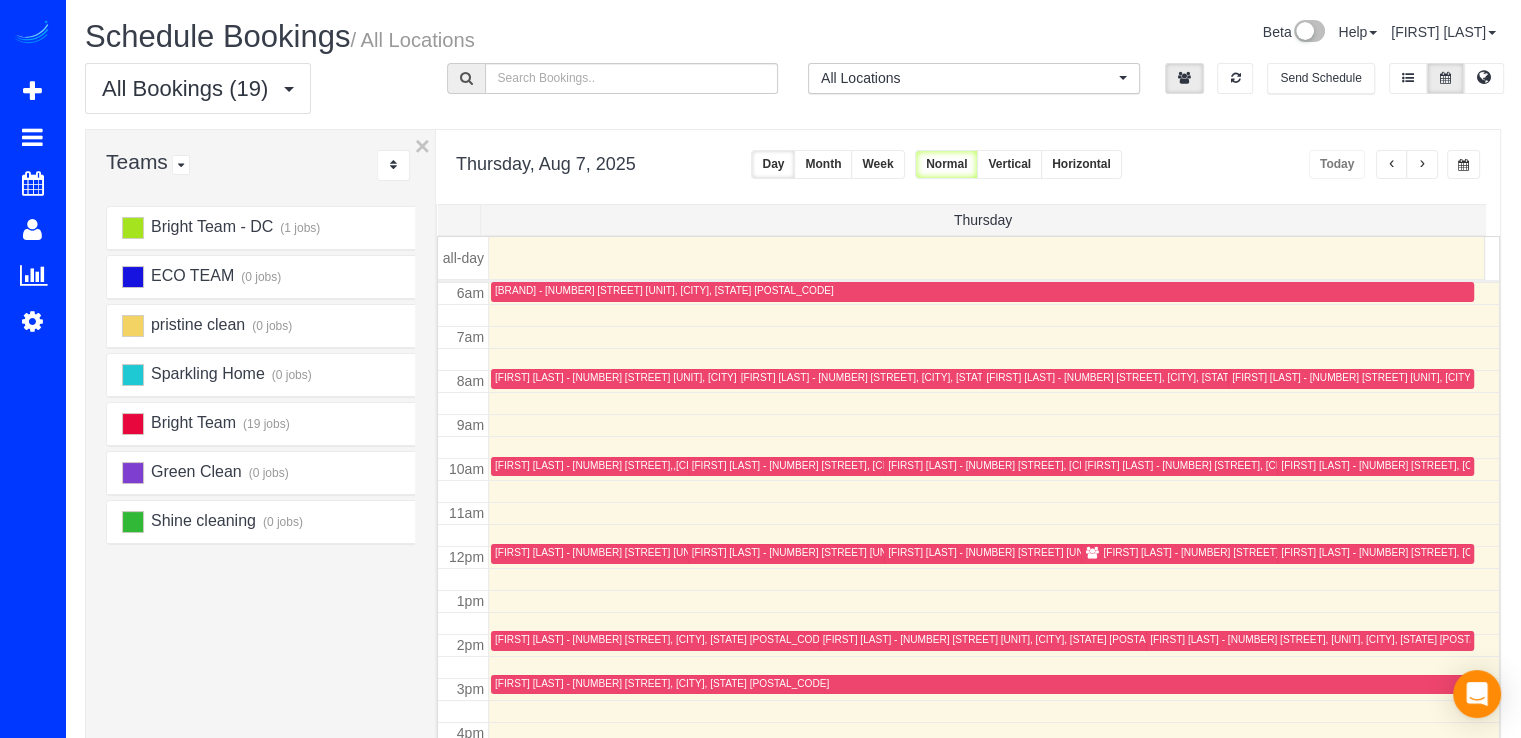 click on "[FIRST] [LAST] - [NUMBER] [STREET] [UNIT], [CITY], [STATE] [POSTAL_CODE]" at bounding box center (1286, 552) 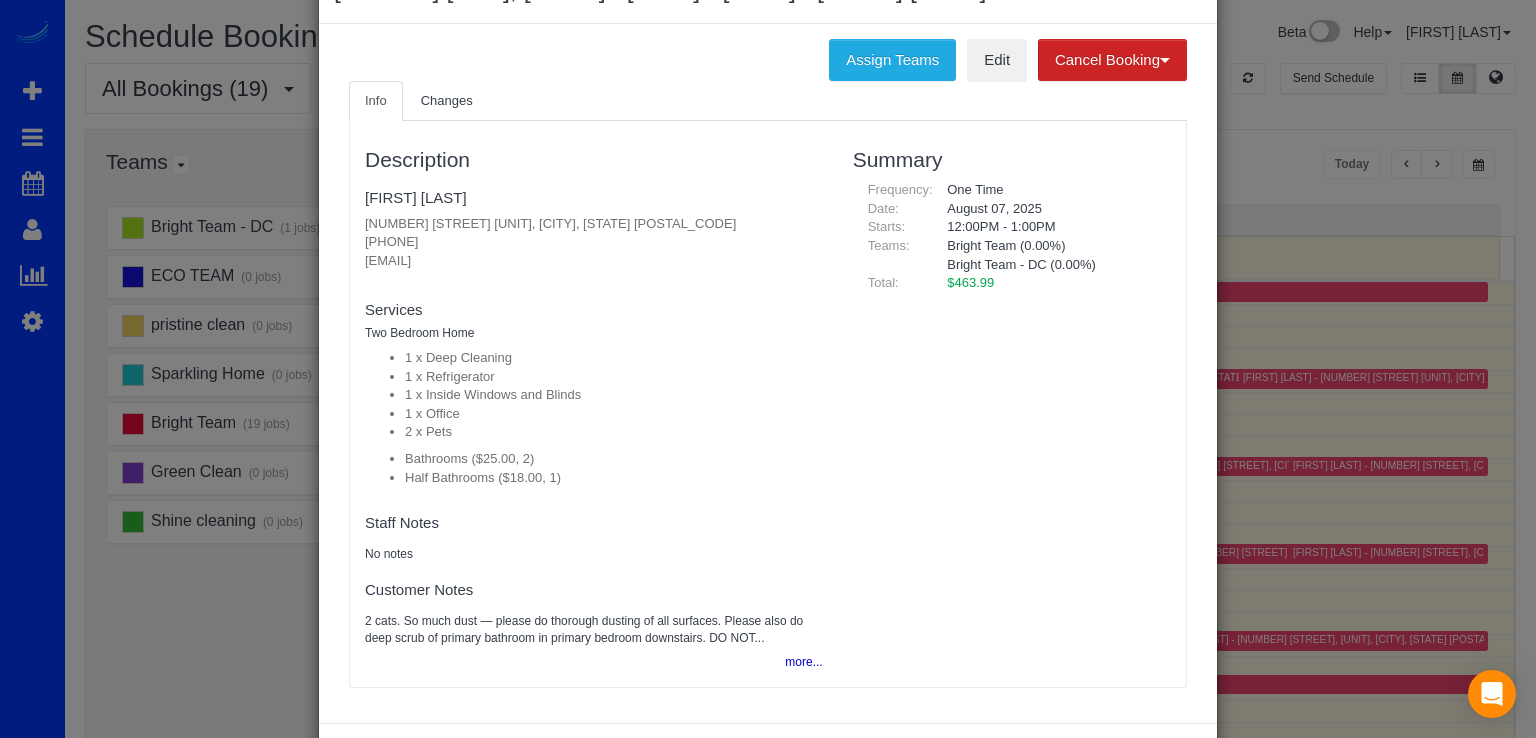 scroll, scrollTop: 160, scrollLeft: 0, axis: vertical 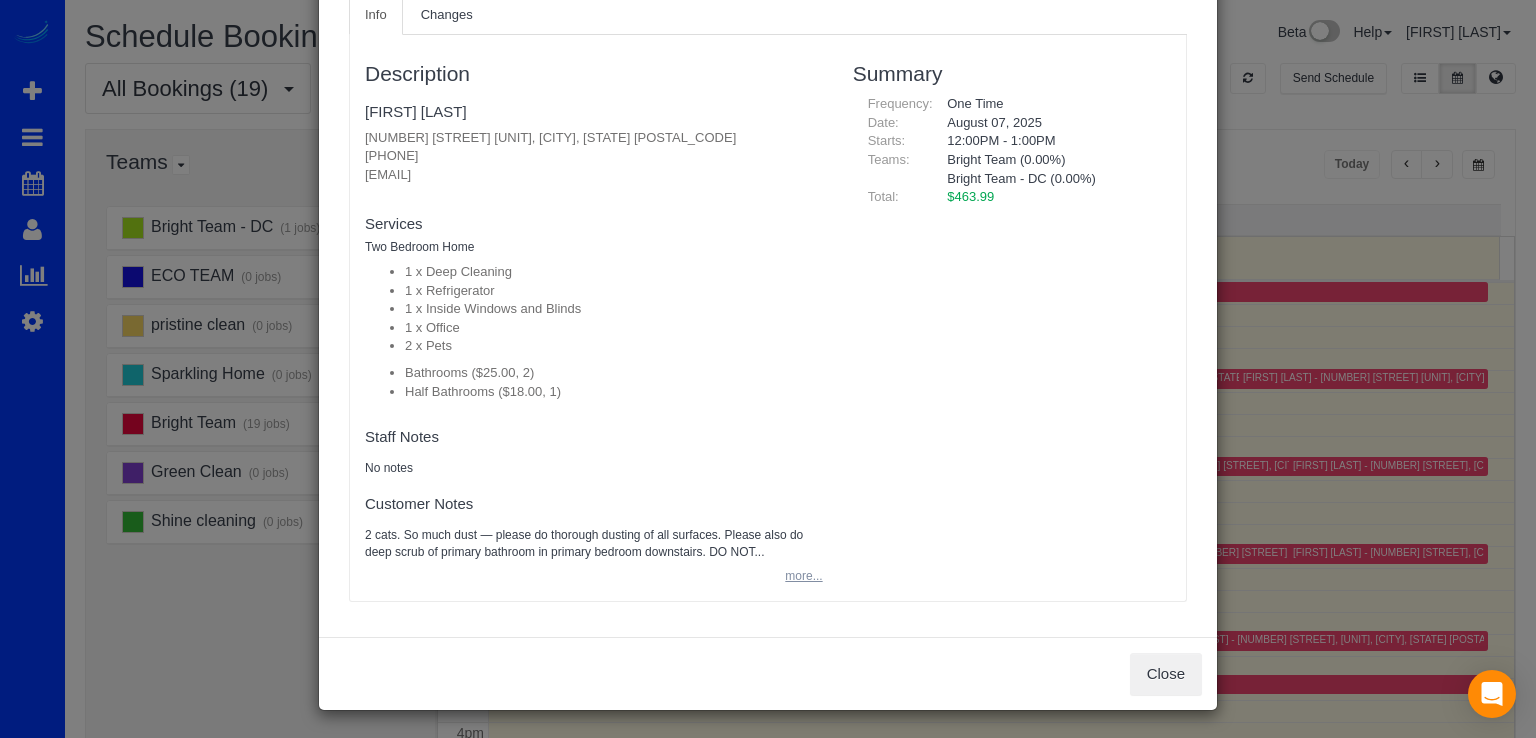 click on "more..." at bounding box center [797, 576] 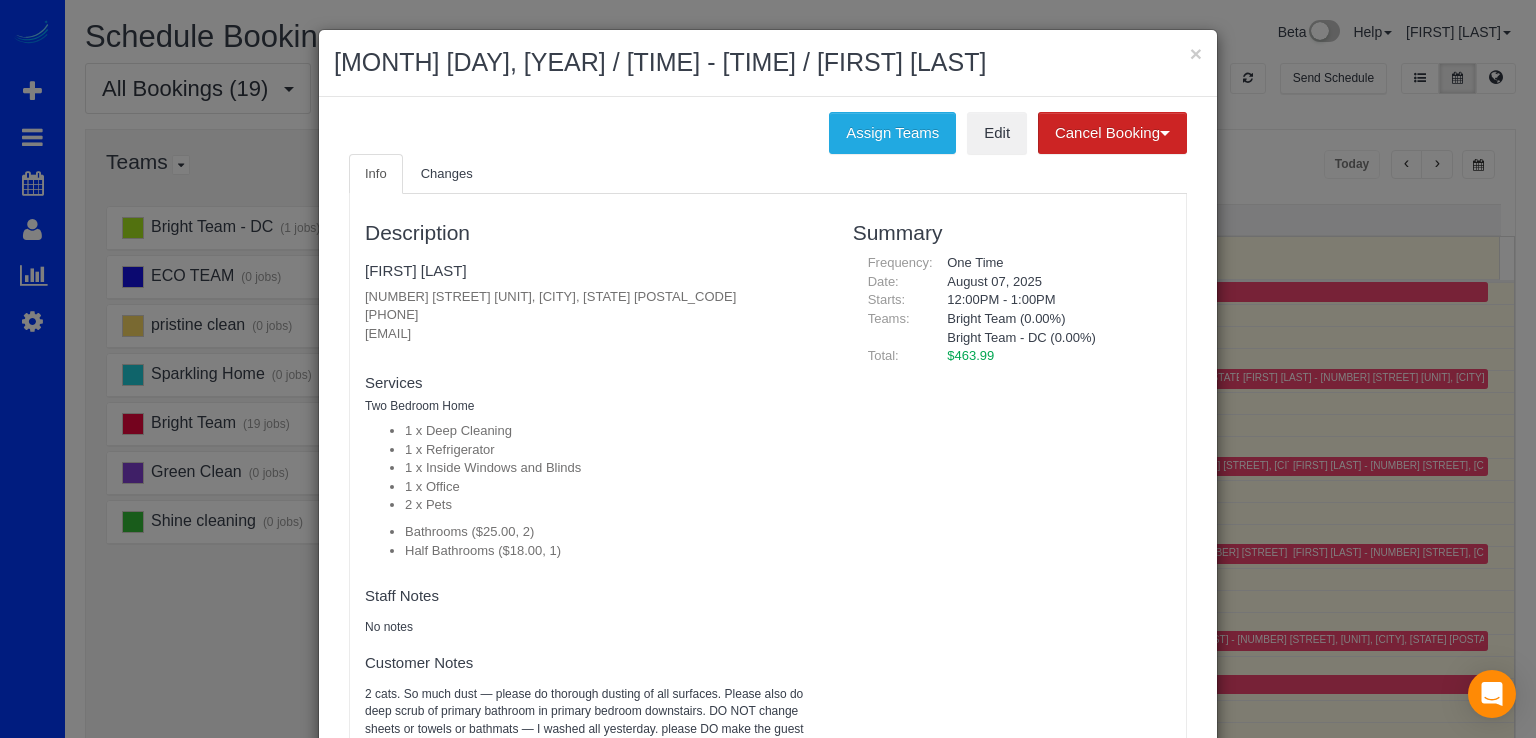 scroll, scrollTop: 0, scrollLeft: 0, axis: both 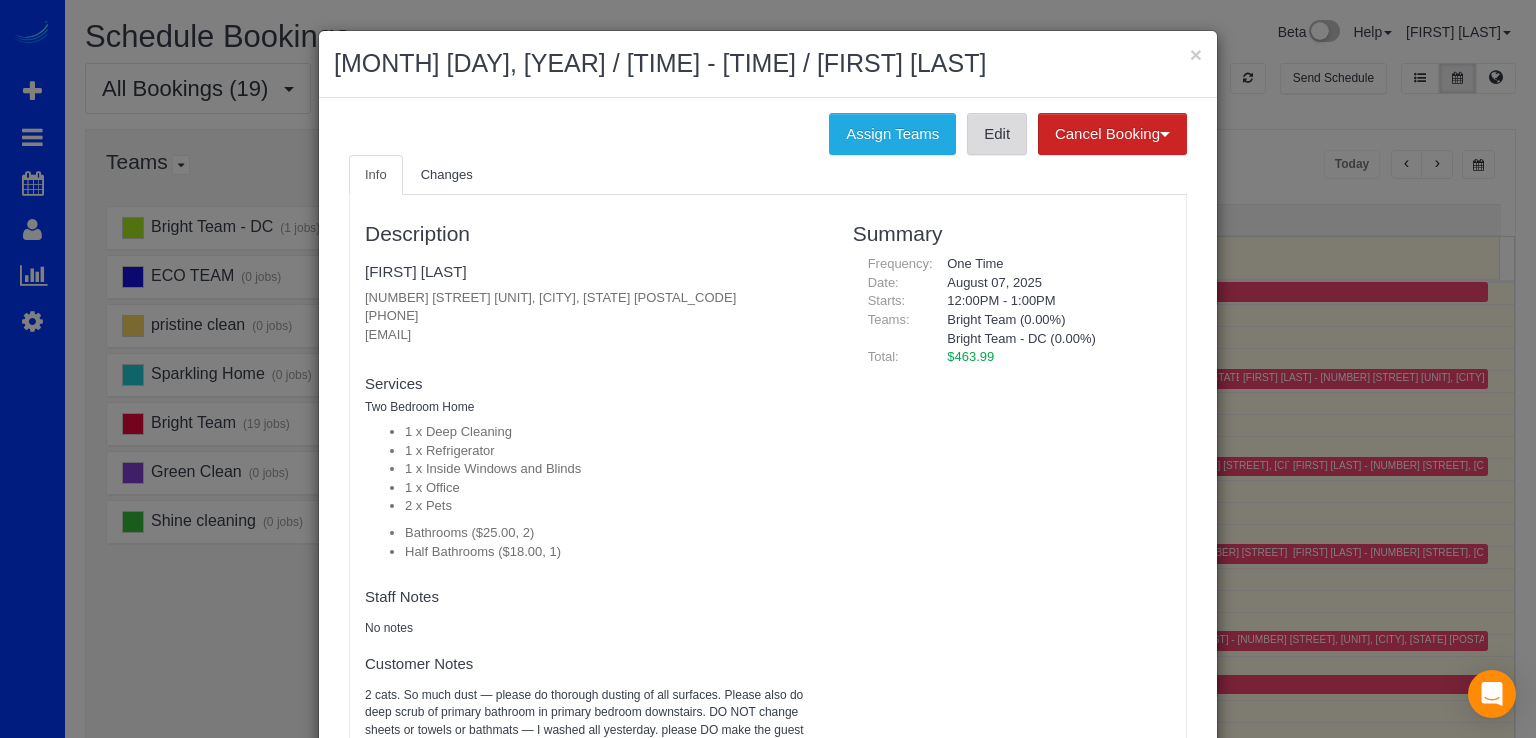 click on "Edit" at bounding box center (997, 134) 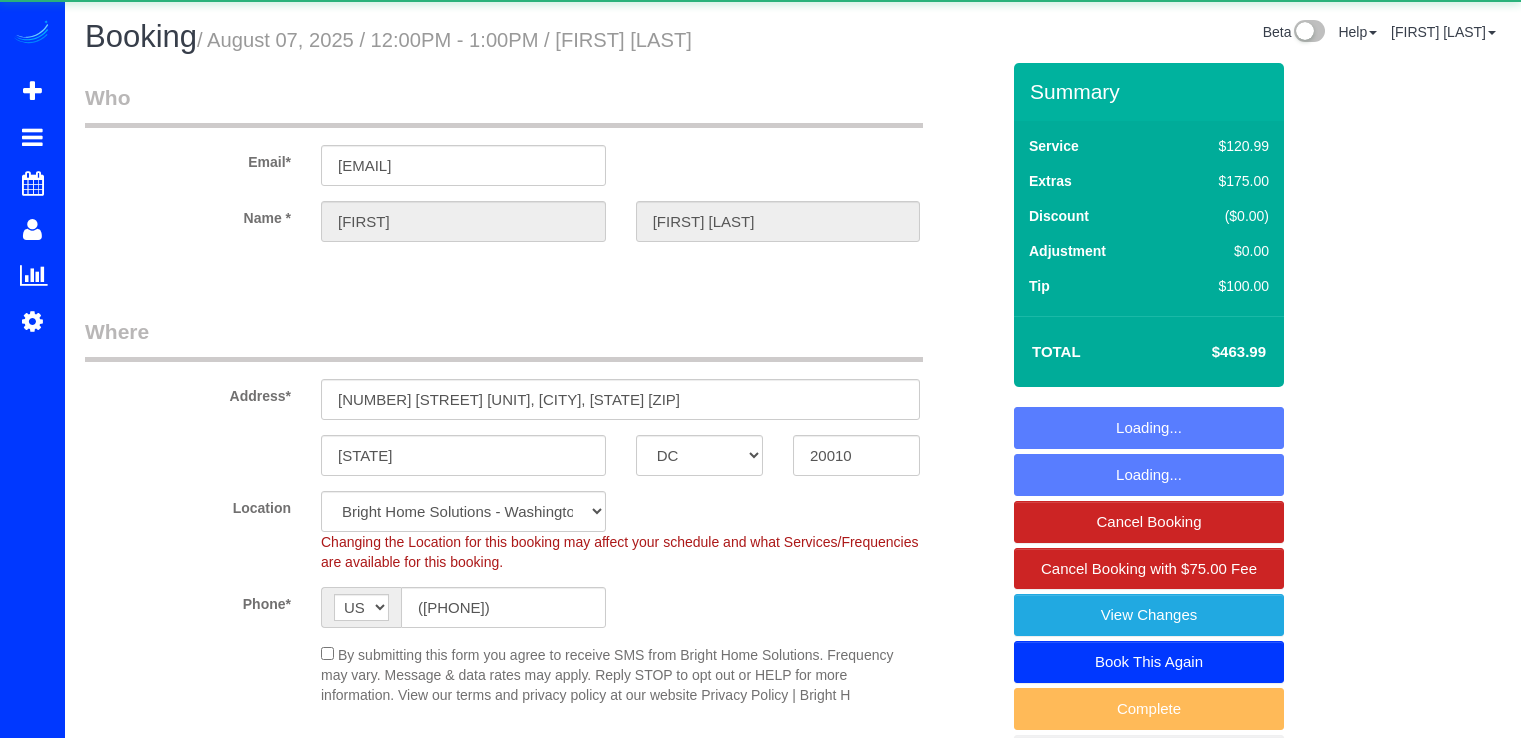 select on "DC" 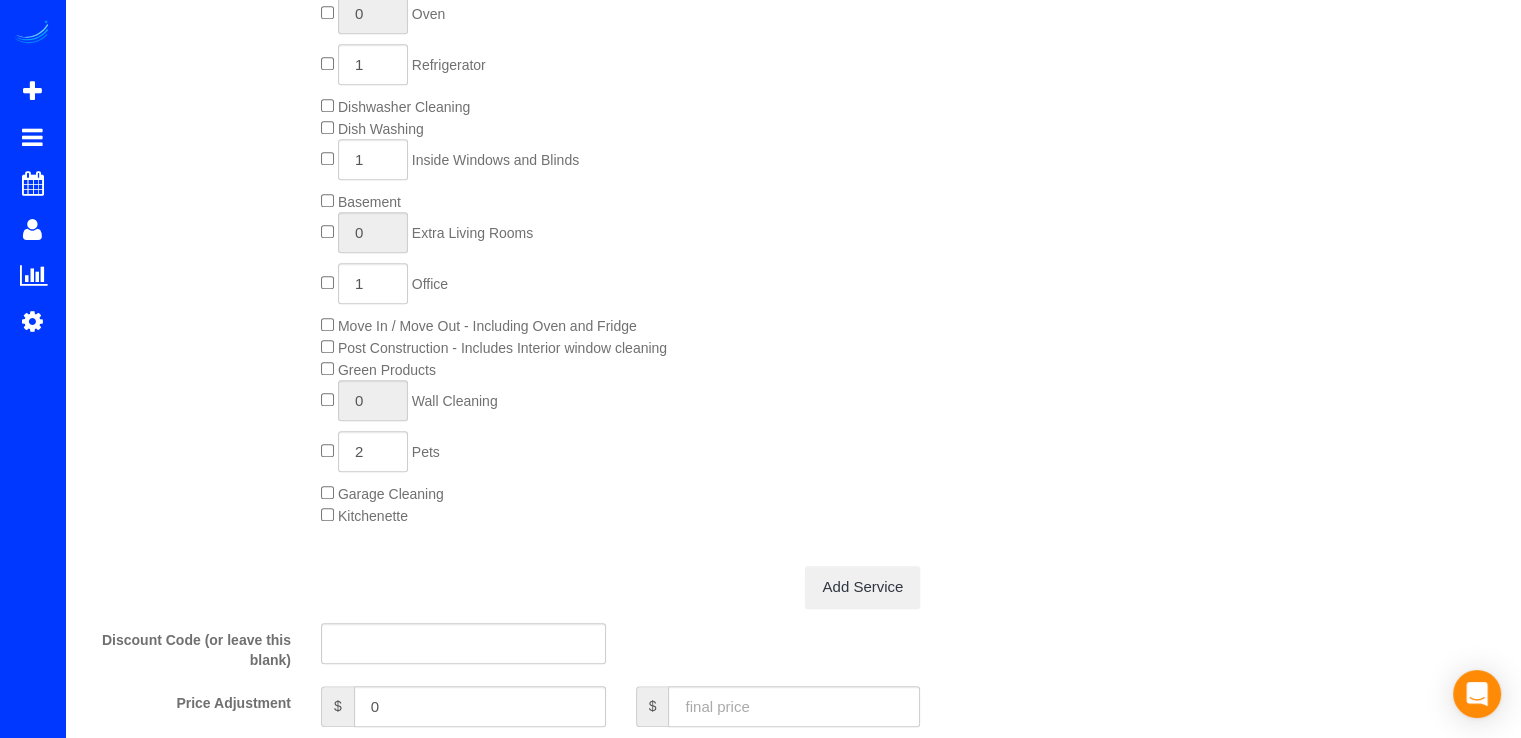 scroll, scrollTop: 1100, scrollLeft: 0, axis: vertical 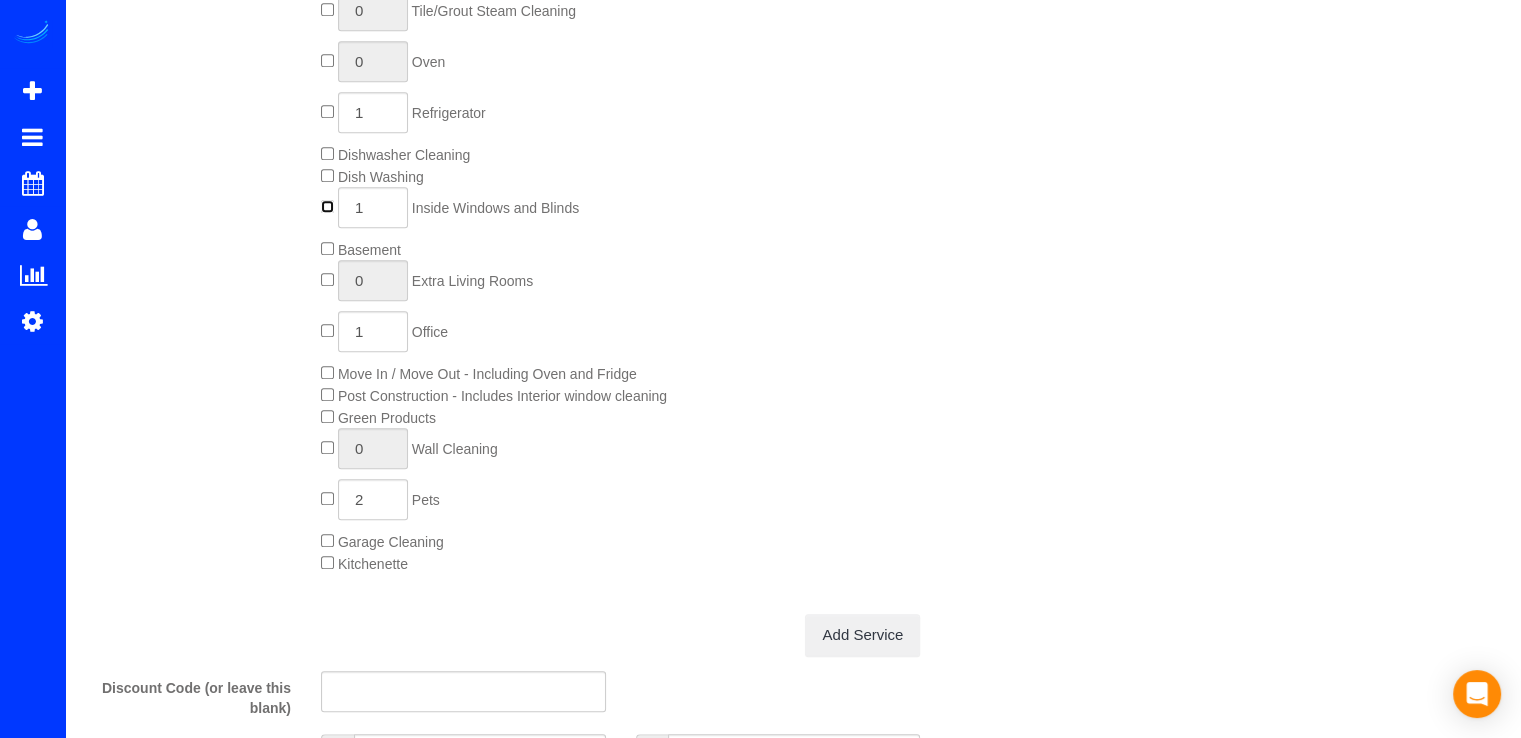 type on "0" 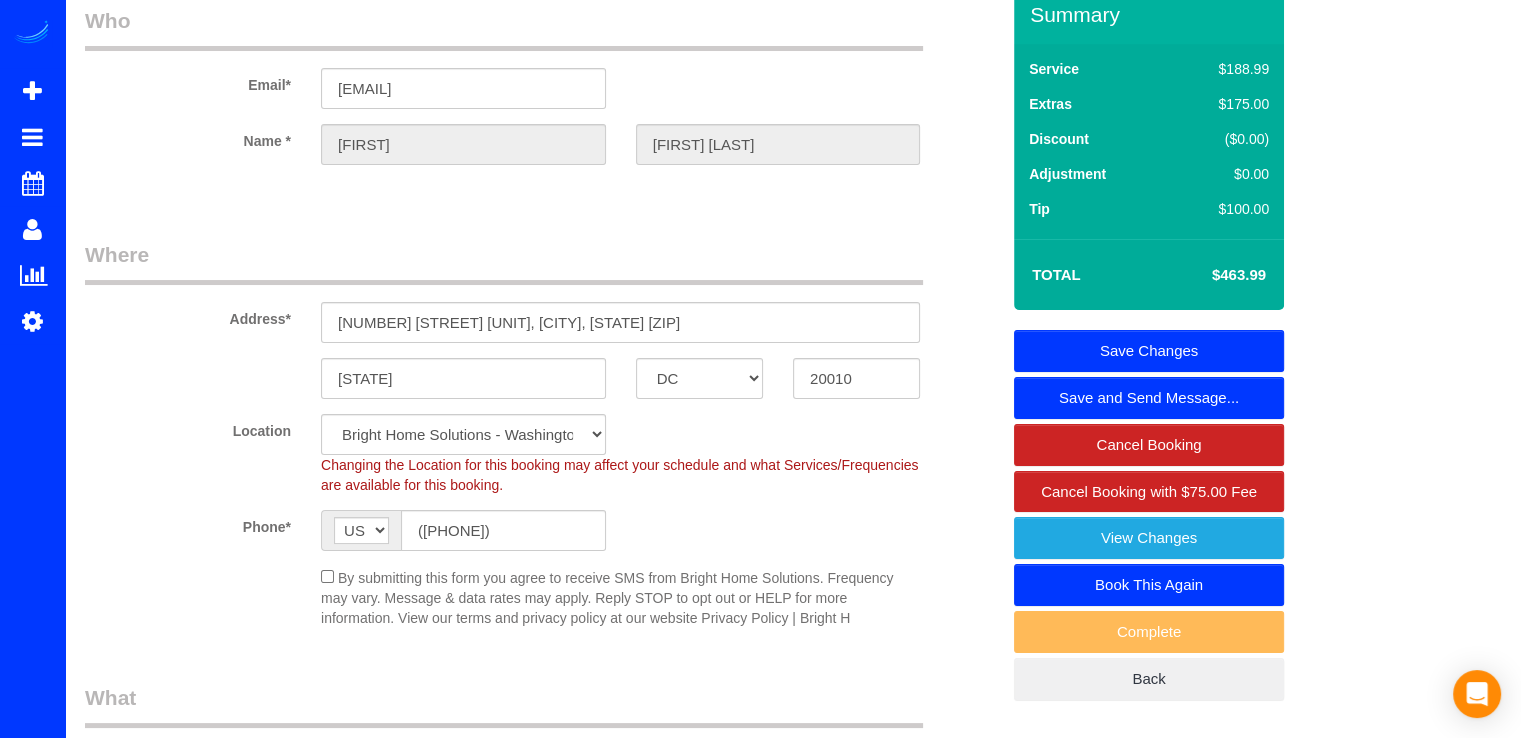 scroll, scrollTop: 0, scrollLeft: 0, axis: both 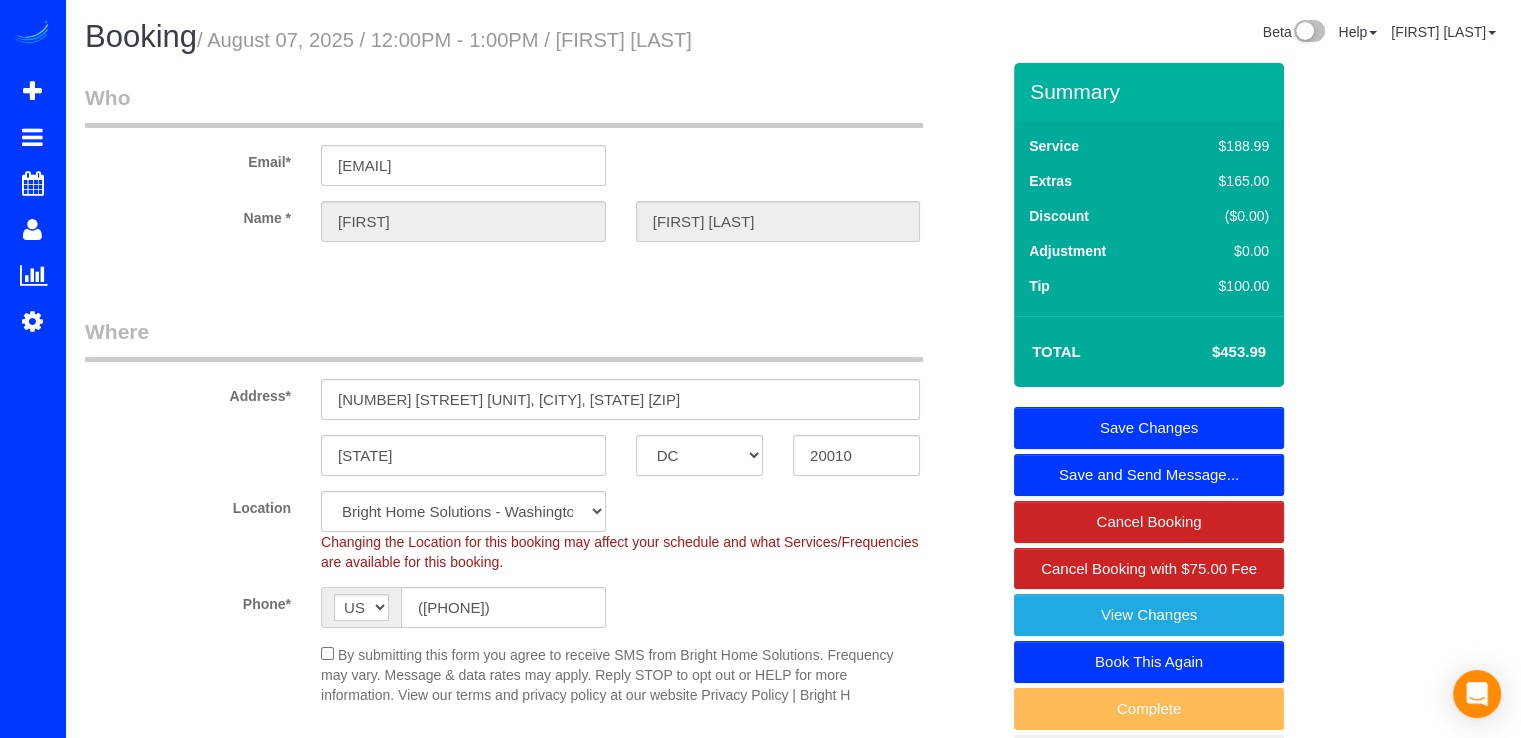 click on "Save Changes" at bounding box center [1149, 428] 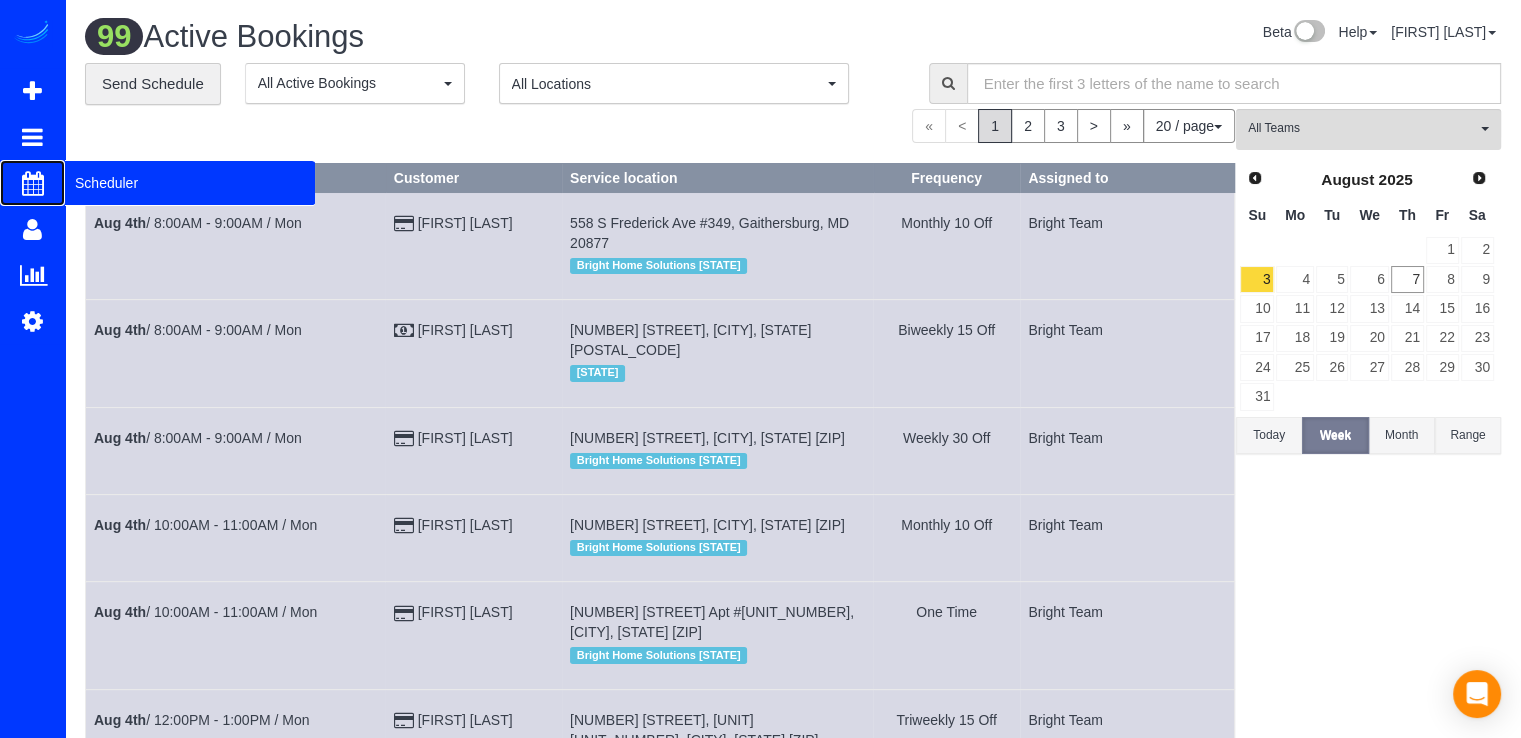 click on "Scheduler" at bounding box center (190, 183) 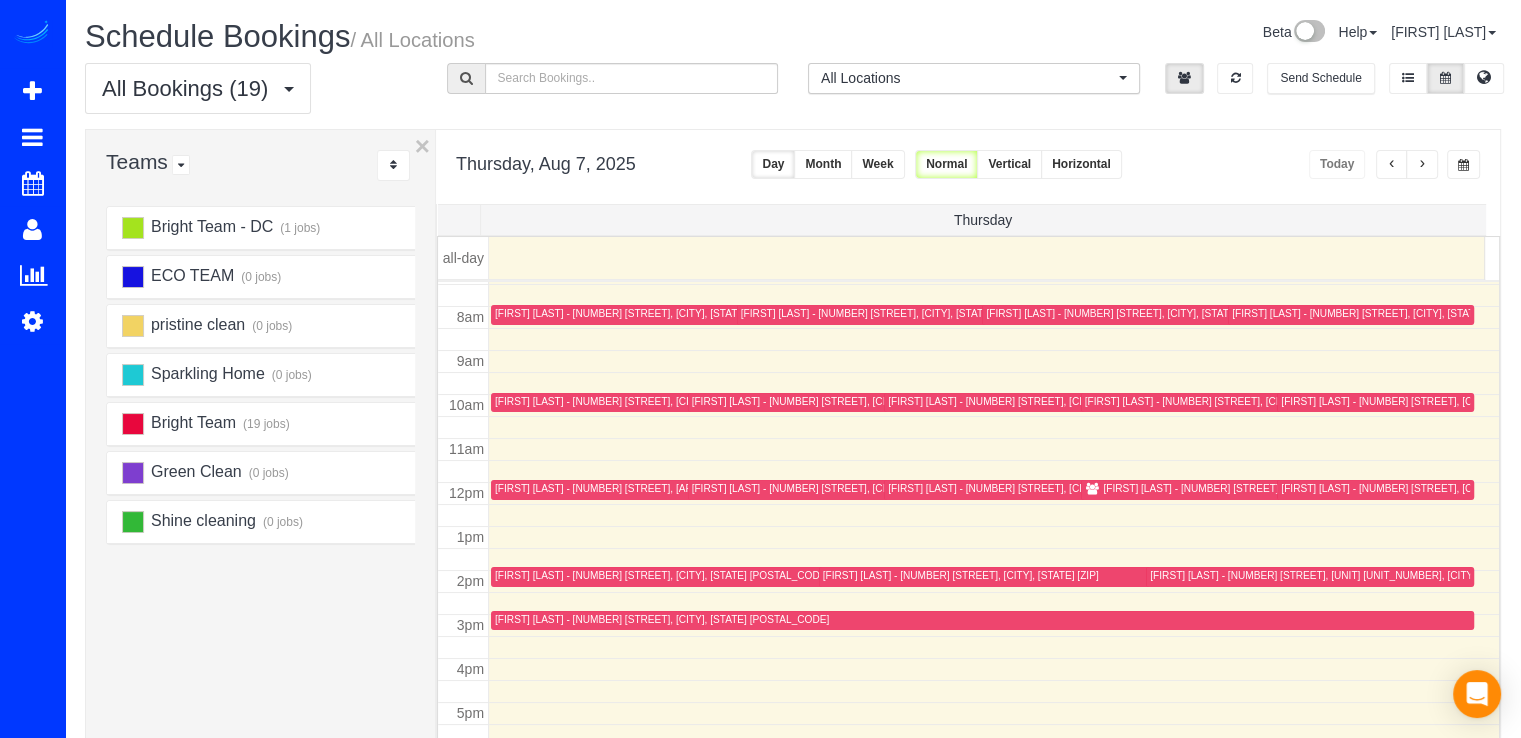 scroll, scrollTop: 298, scrollLeft: 0, axis: vertical 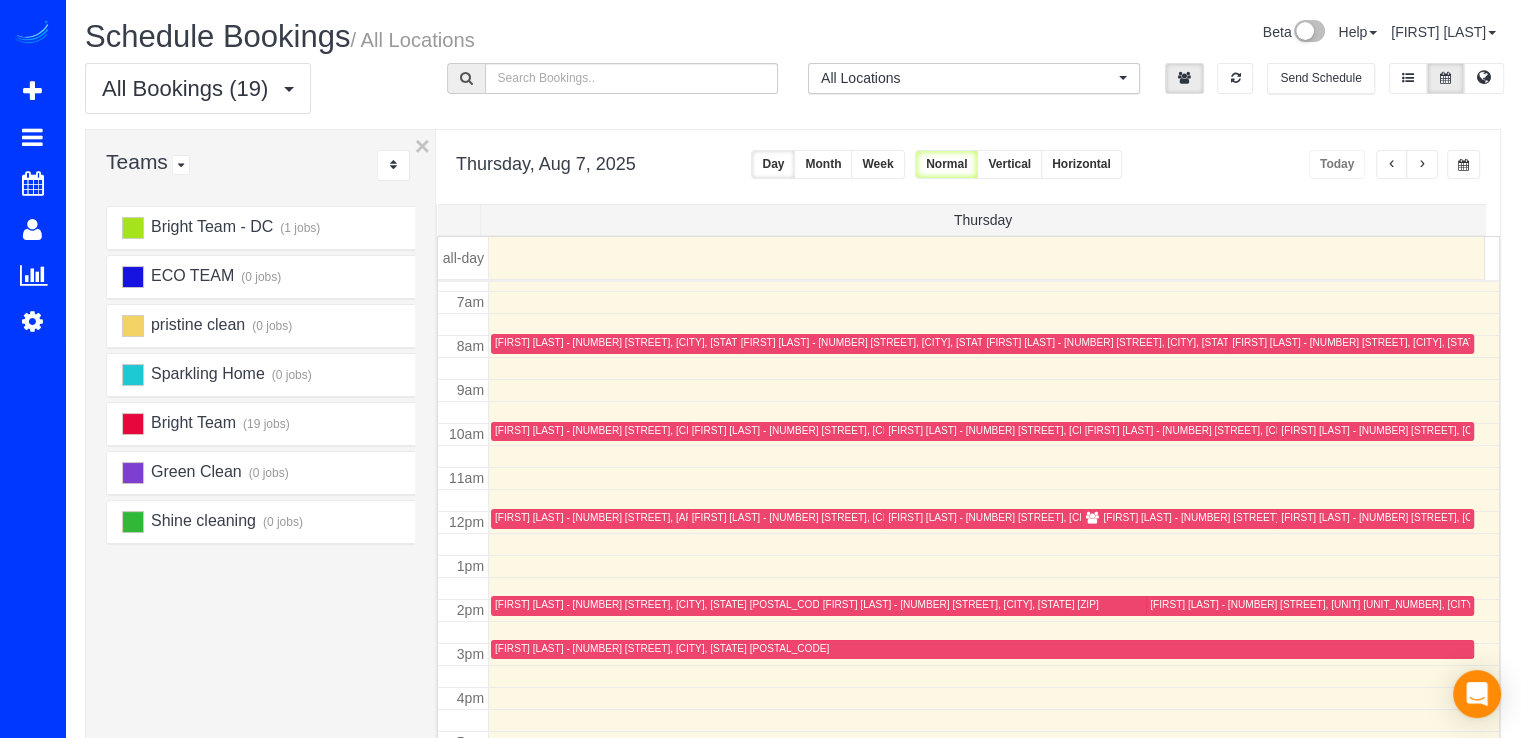 click on "[FIRST] [LAST] - [NUMBER] [STREET], [CITY], [STATE] [POSTAL_CODE]" at bounding box center [961, 604] 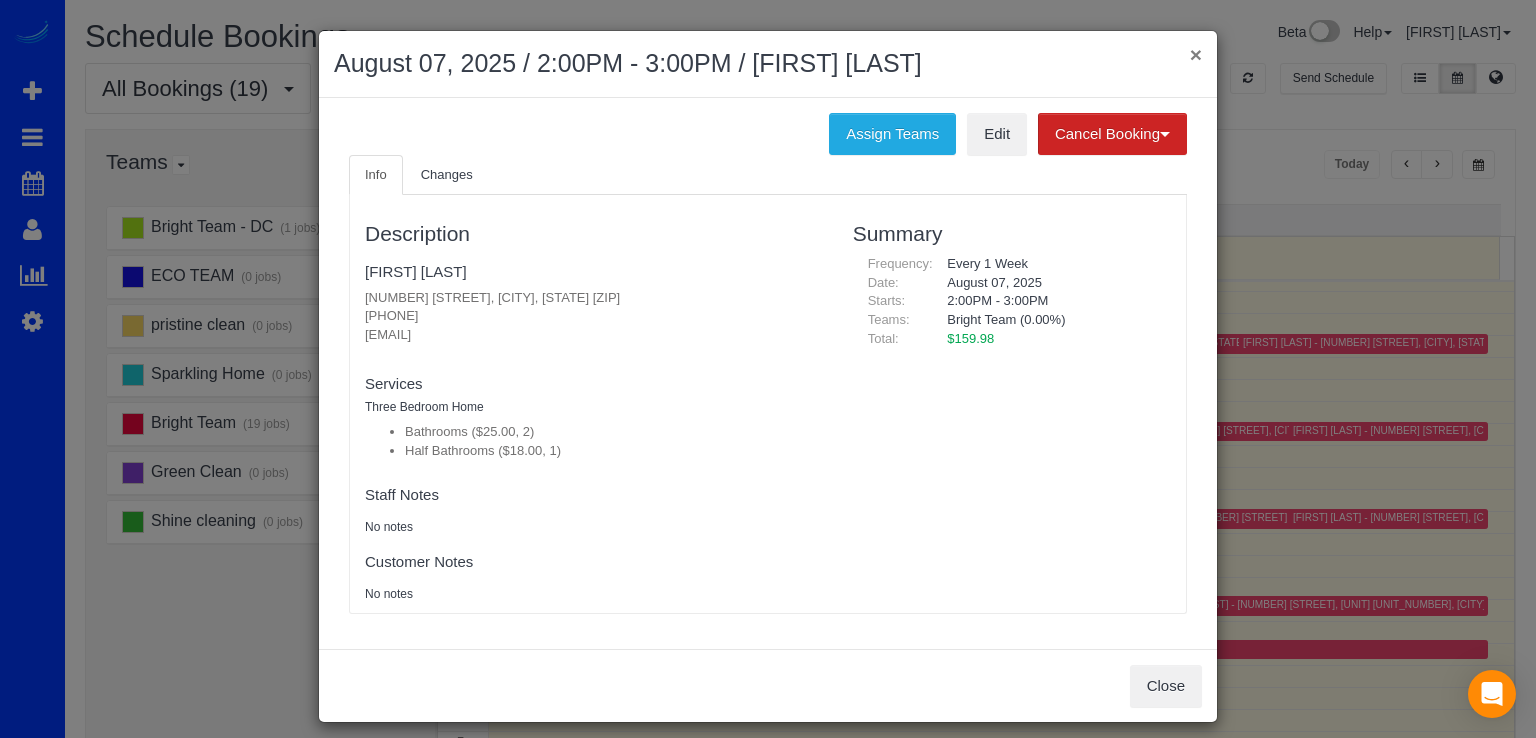 click on "×" at bounding box center (1196, 54) 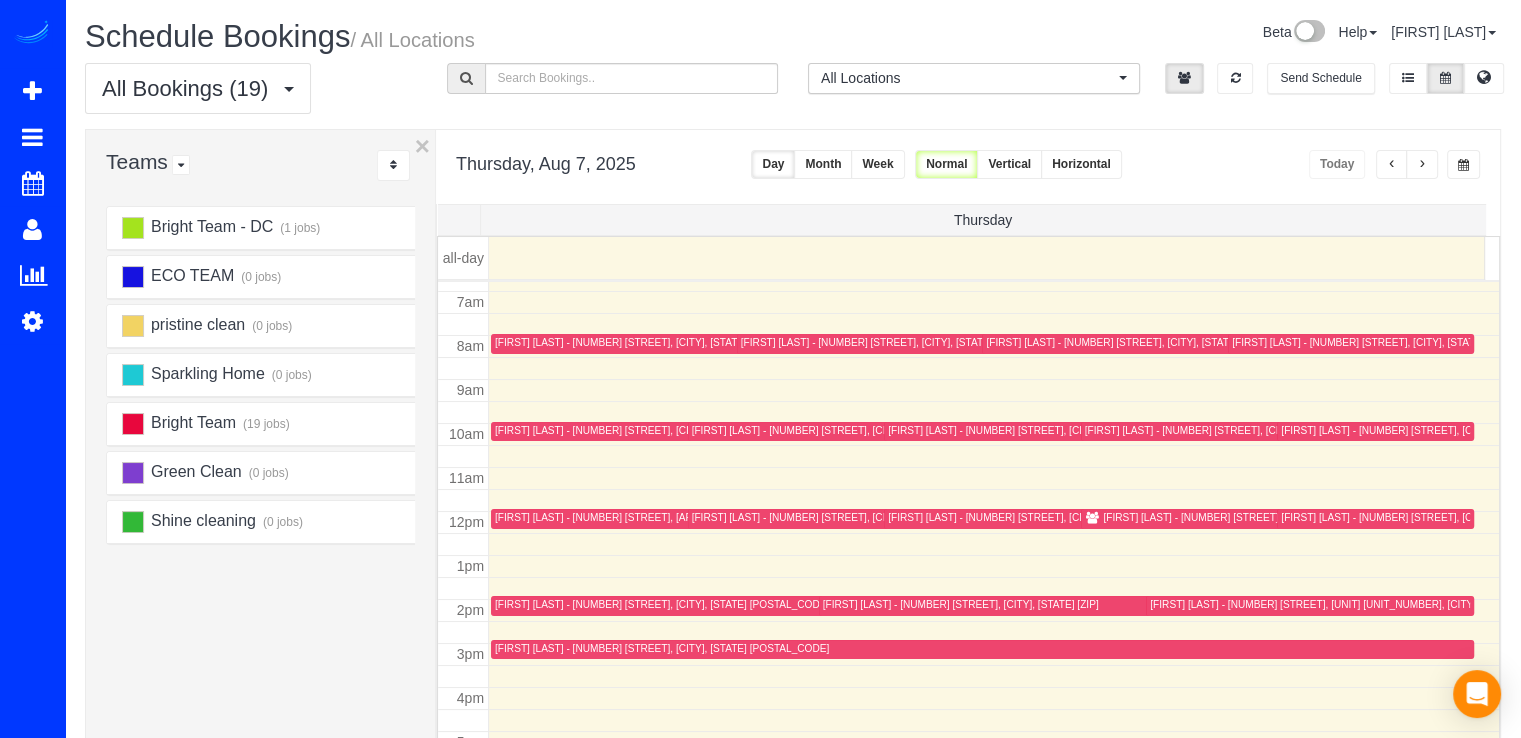 click at bounding box center [1422, 164] 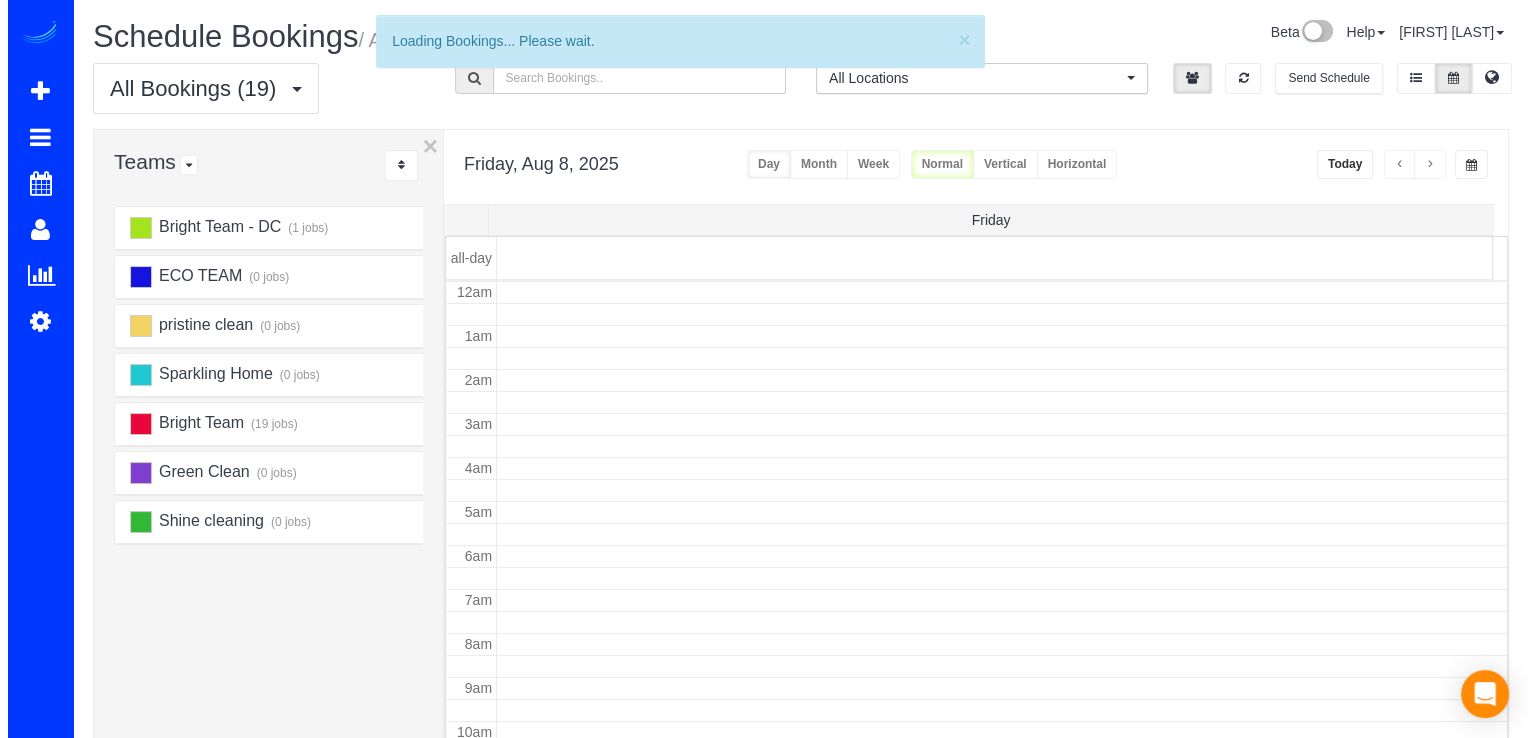 scroll, scrollTop: 263, scrollLeft: 0, axis: vertical 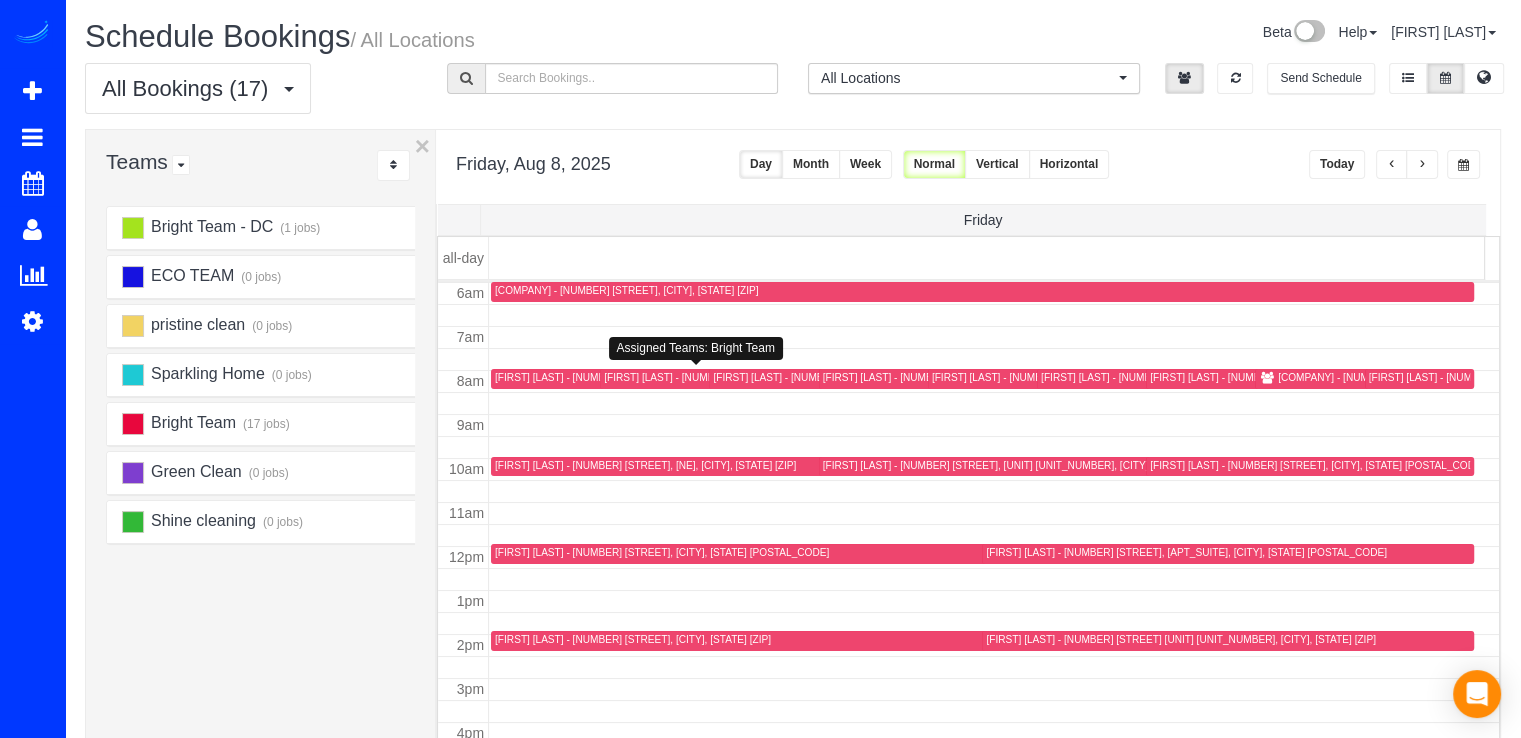 click on "[FIRST] [LAST] - [NUMBER] [STREET], [CITY], [STATE] [POSTAL_CODE]" at bounding box center [699, 378] 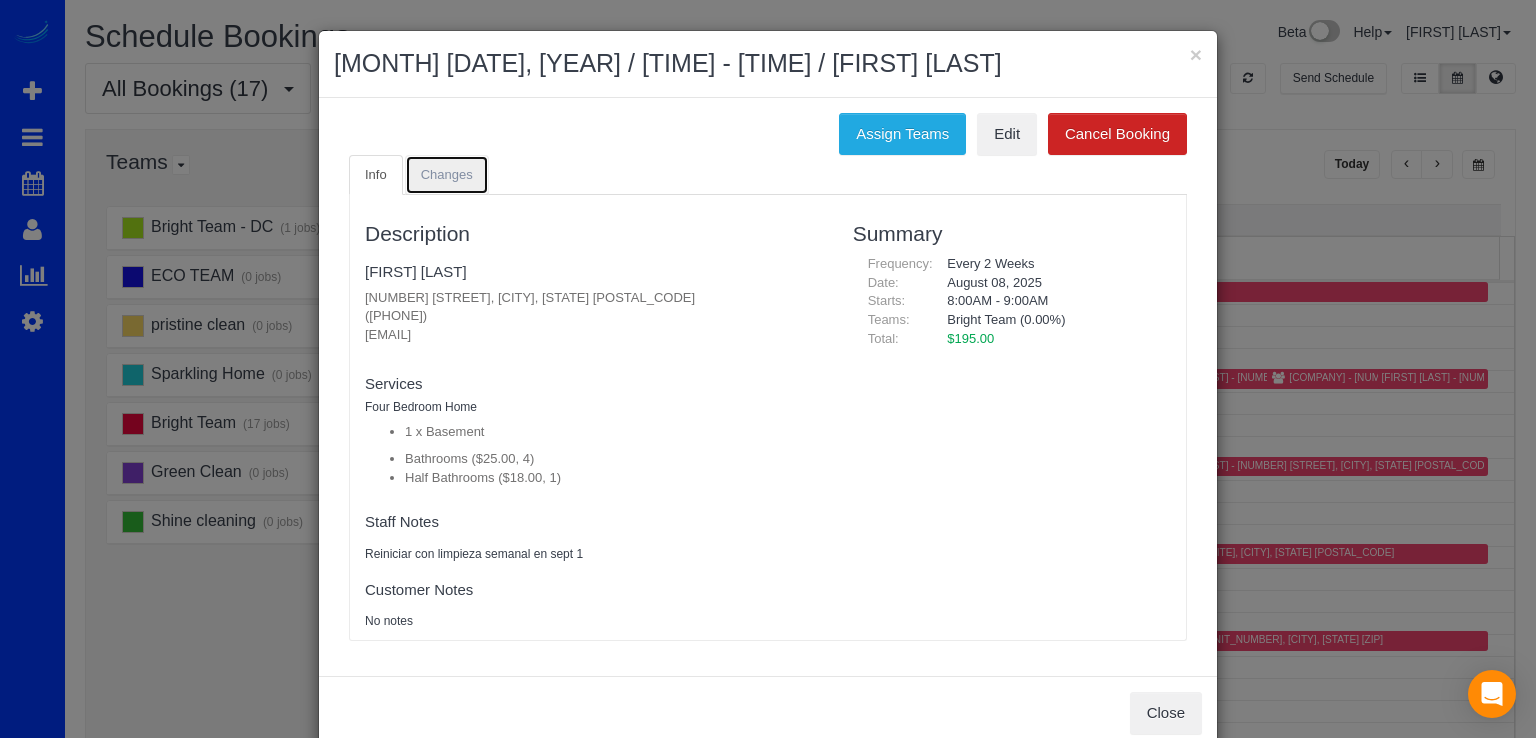 click on "Changes" at bounding box center (447, 175) 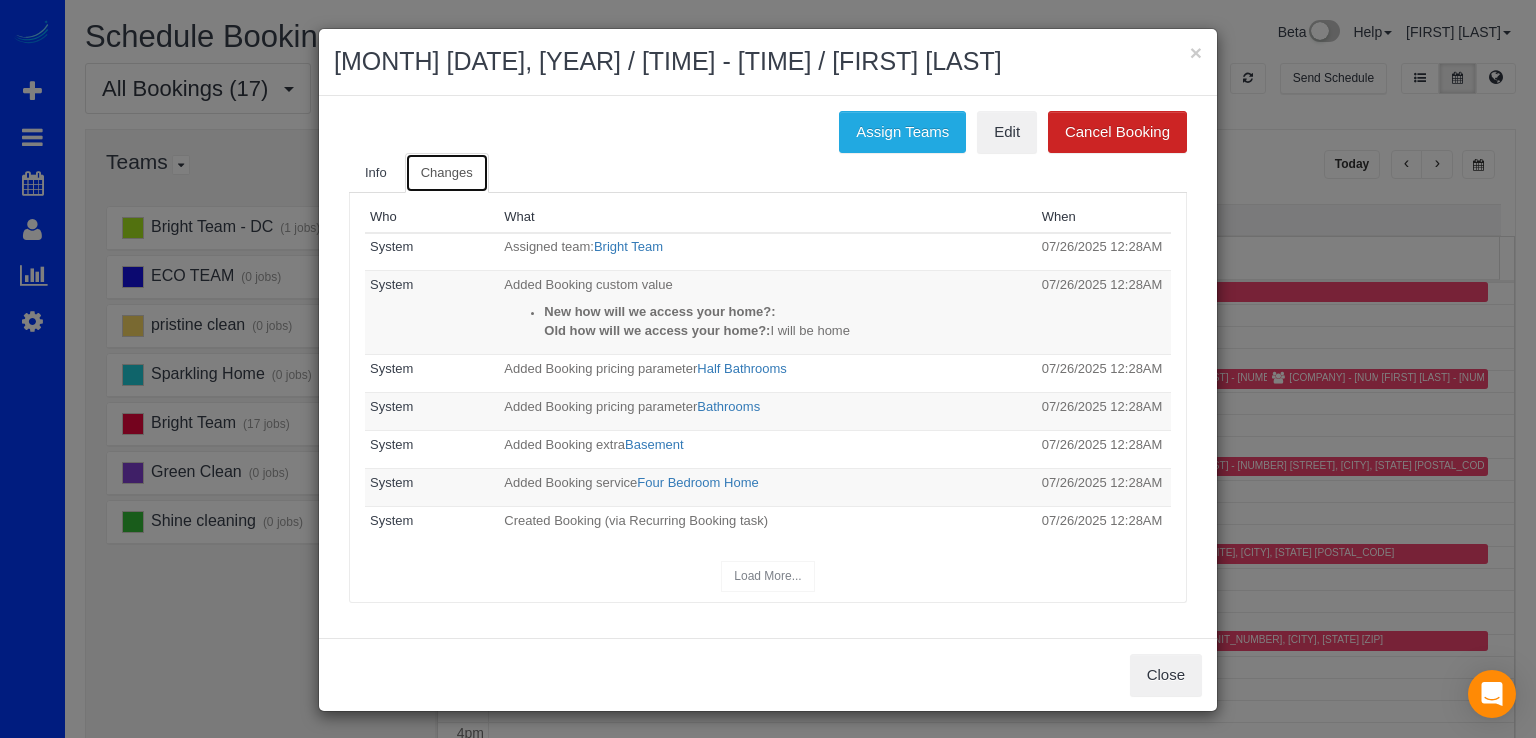 scroll, scrollTop: 0, scrollLeft: 0, axis: both 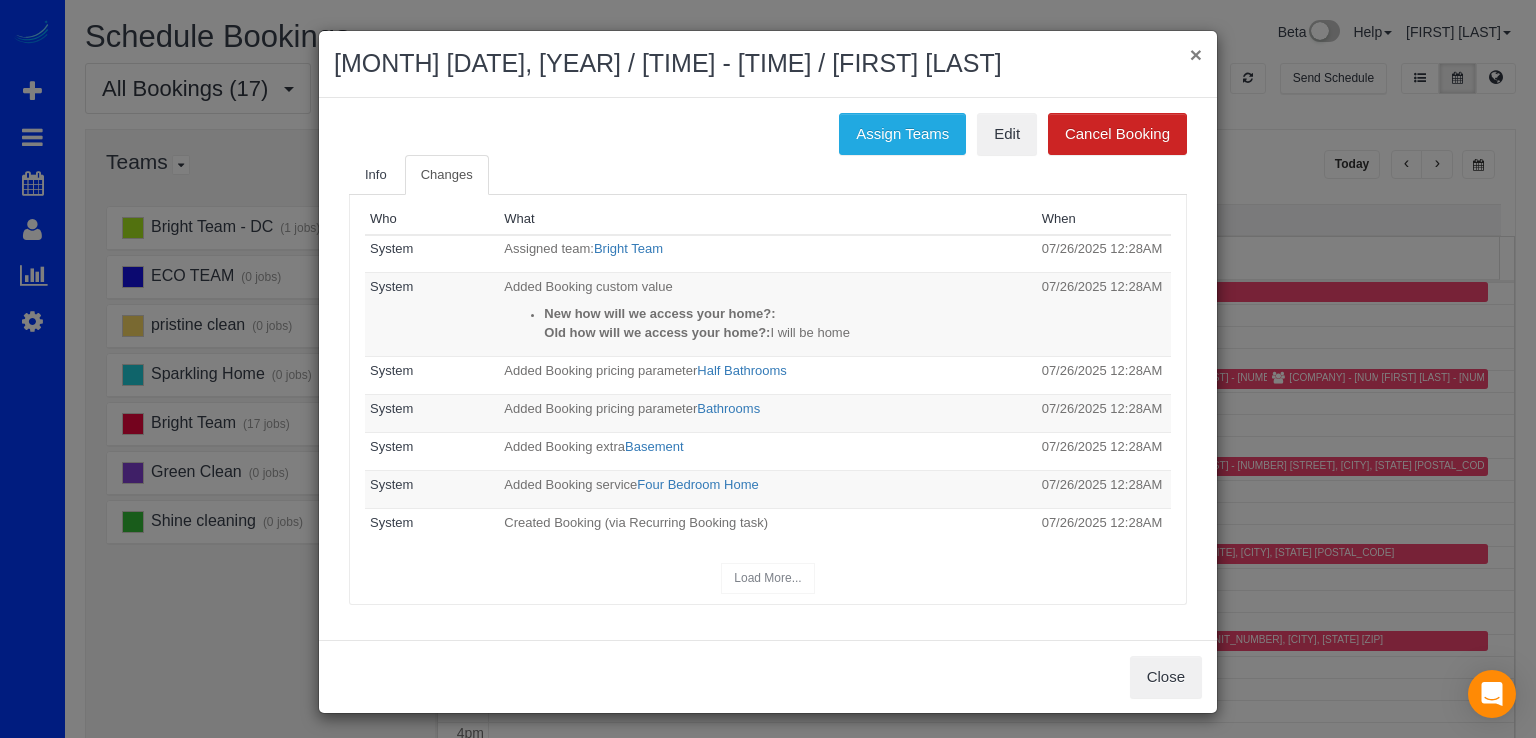 click on "×" at bounding box center (1196, 54) 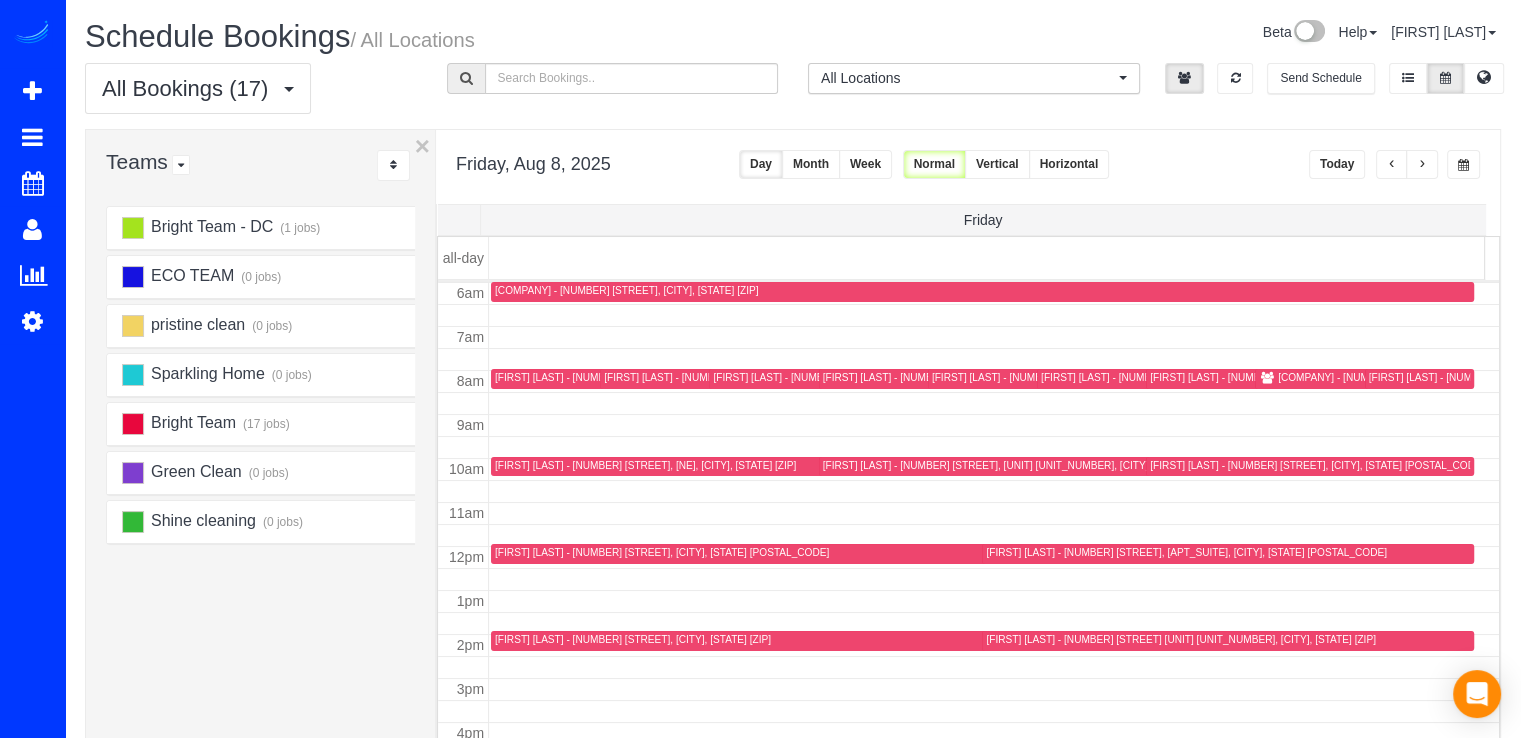 click on "[FIRST] [LAST] - [NUMBER] [STREET] [UNIT], [CITY], [STATE] [POSTAL_CODE]" at bounding box center (1523, 377) 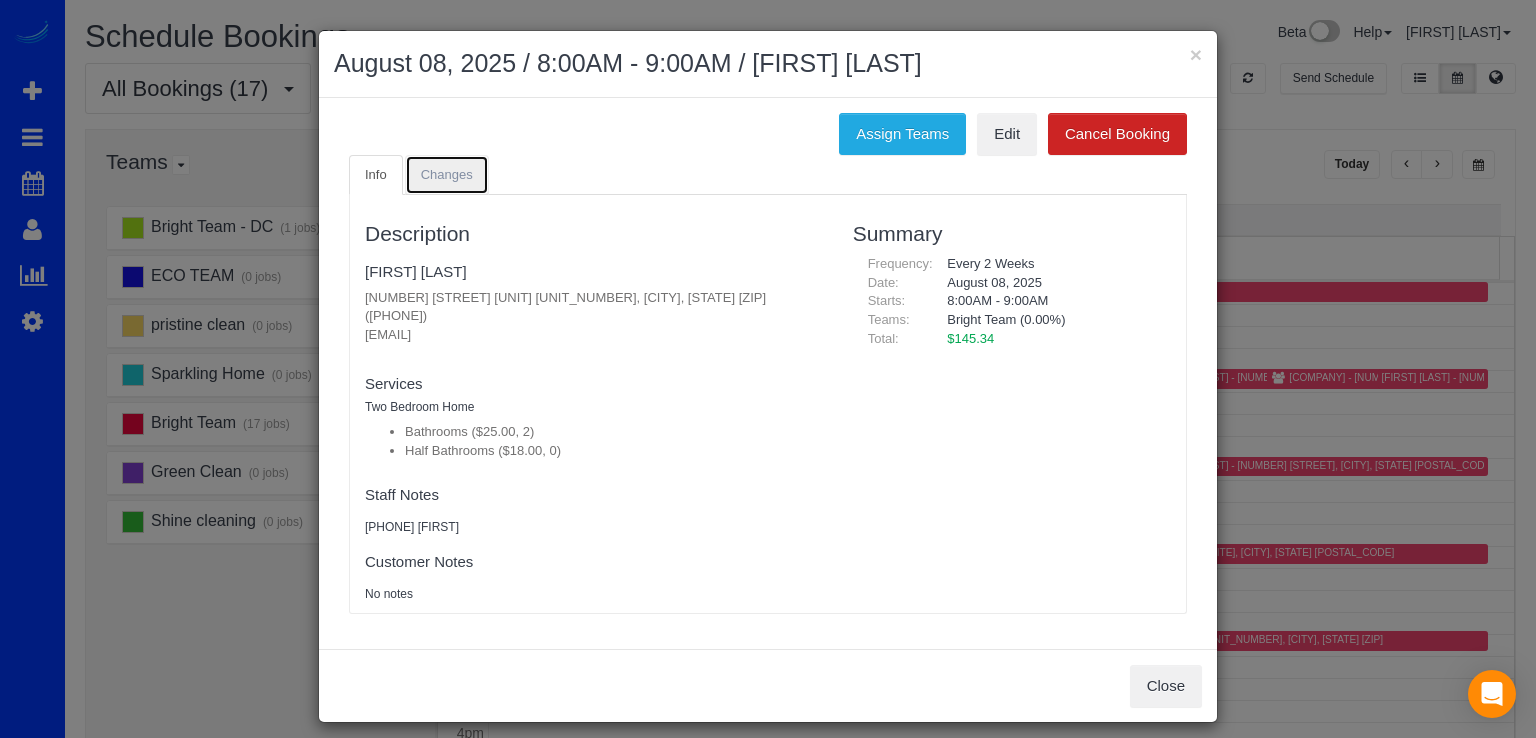 click on "Changes" at bounding box center [447, 175] 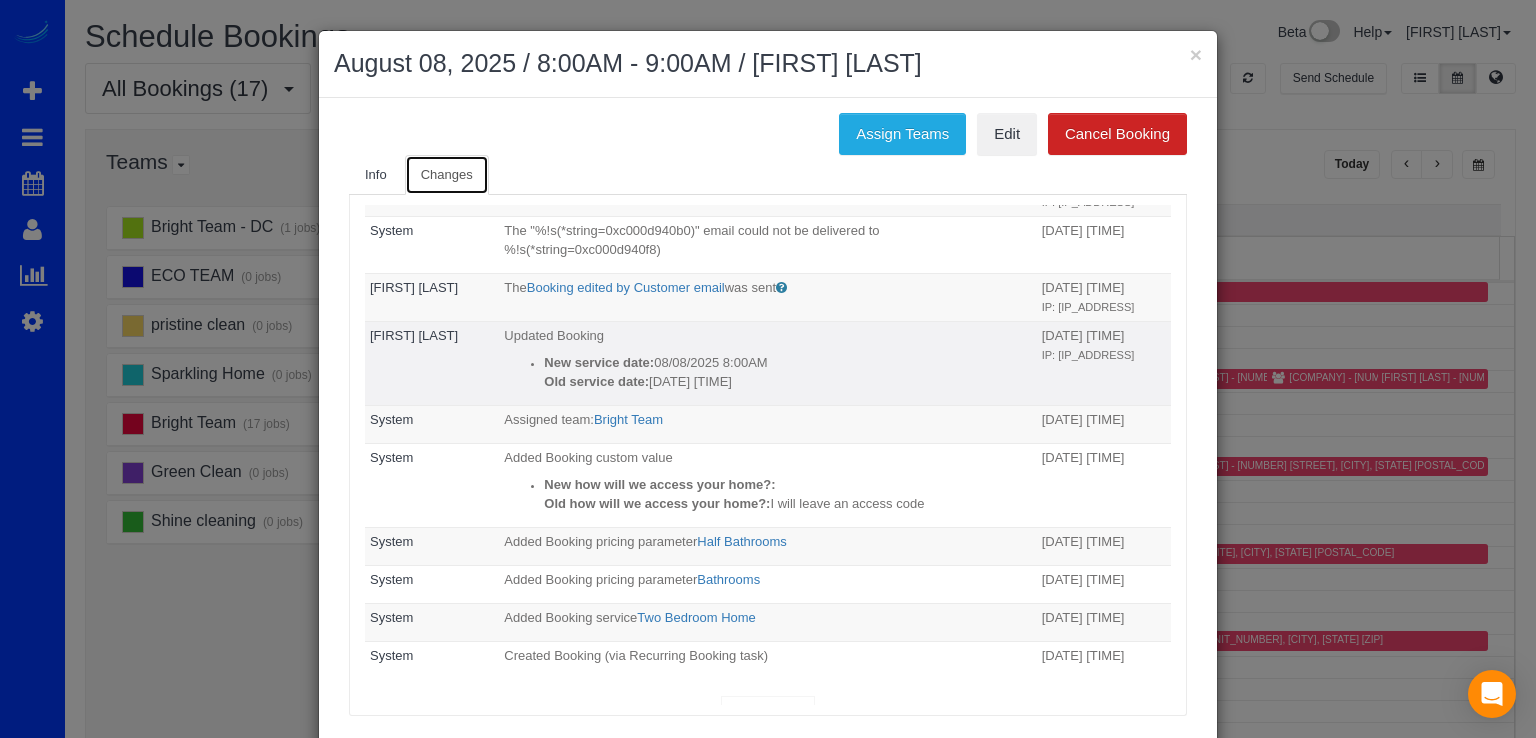 scroll, scrollTop: 330, scrollLeft: 0, axis: vertical 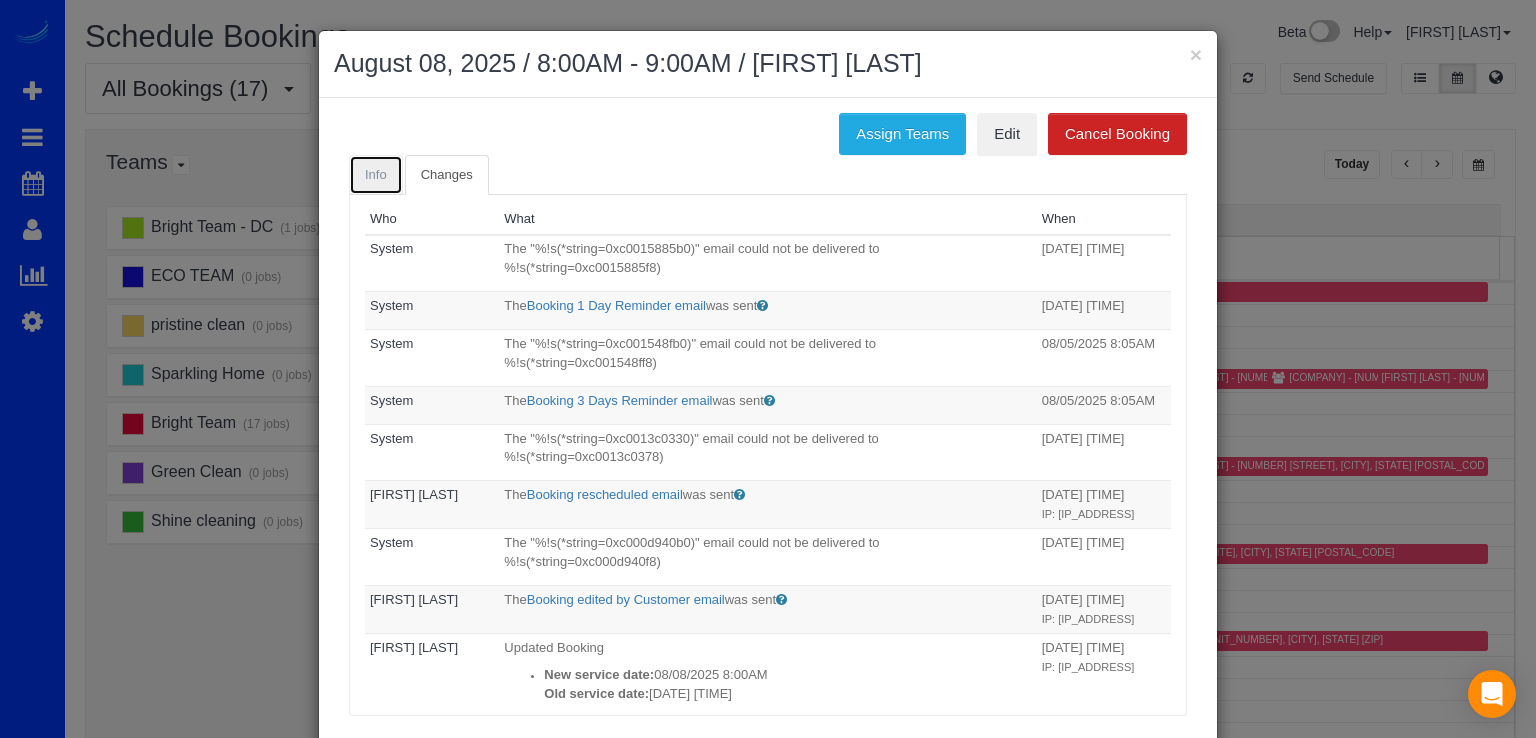 click on "Info" at bounding box center [376, 174] 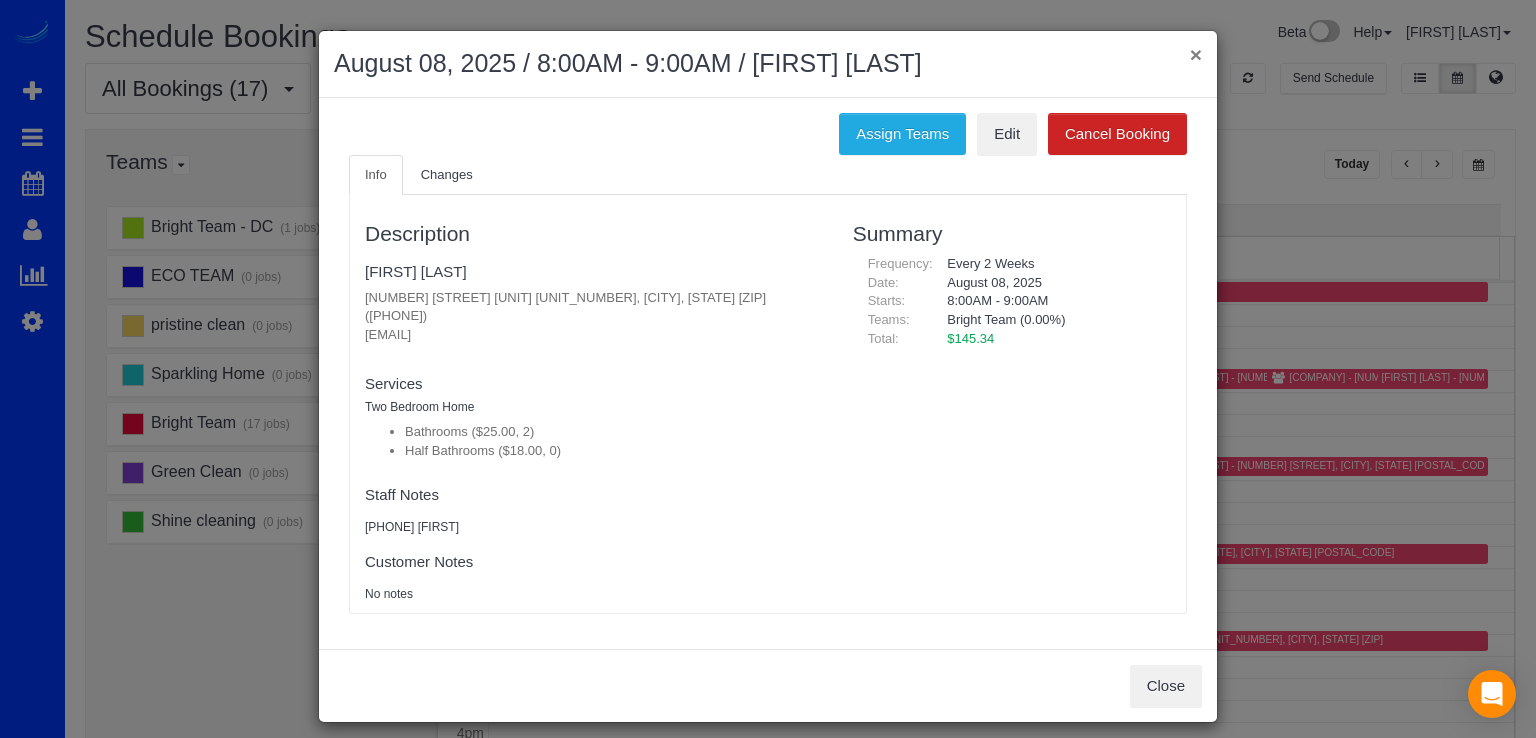 click on "×" at bounding box center (1196, 54) 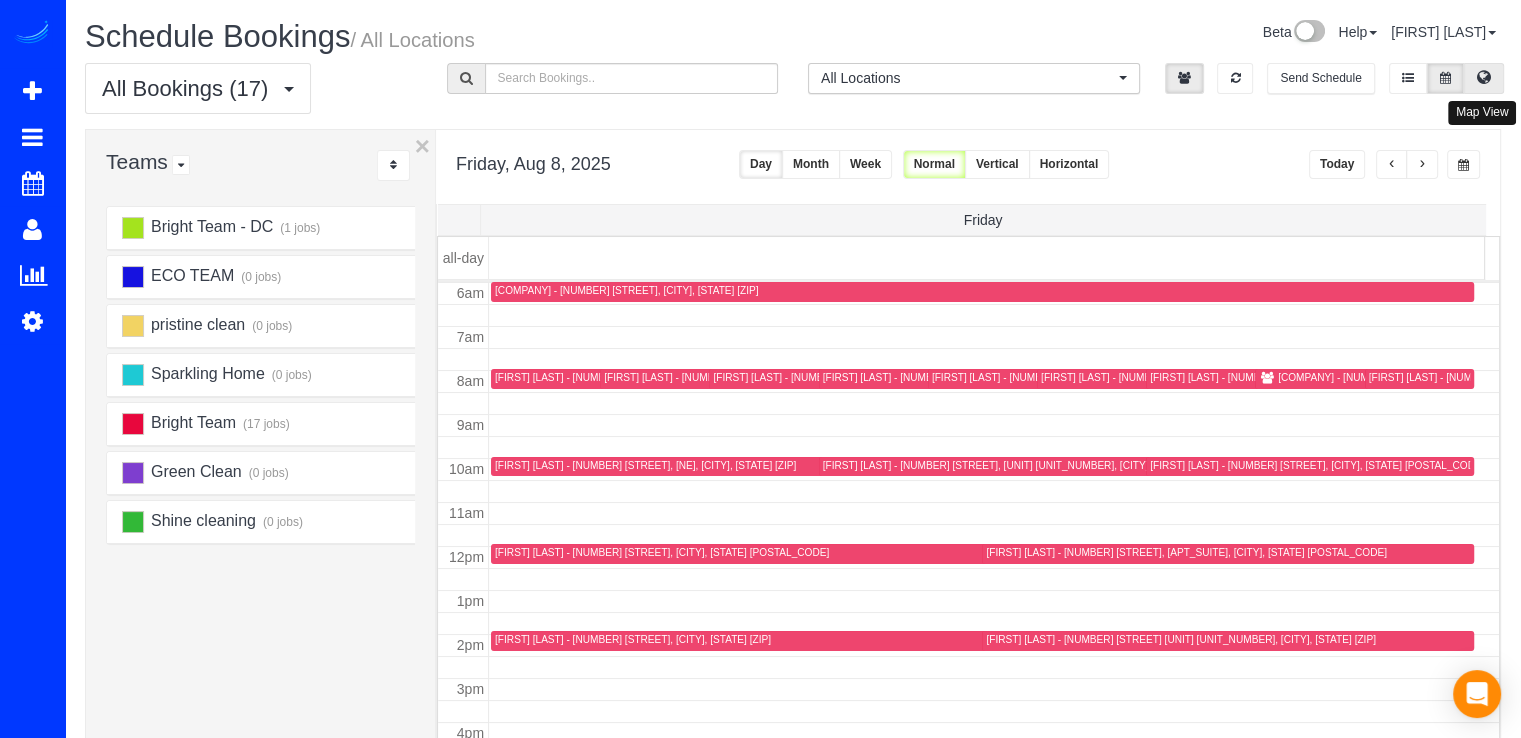 click at bounding box center (1484, 78) 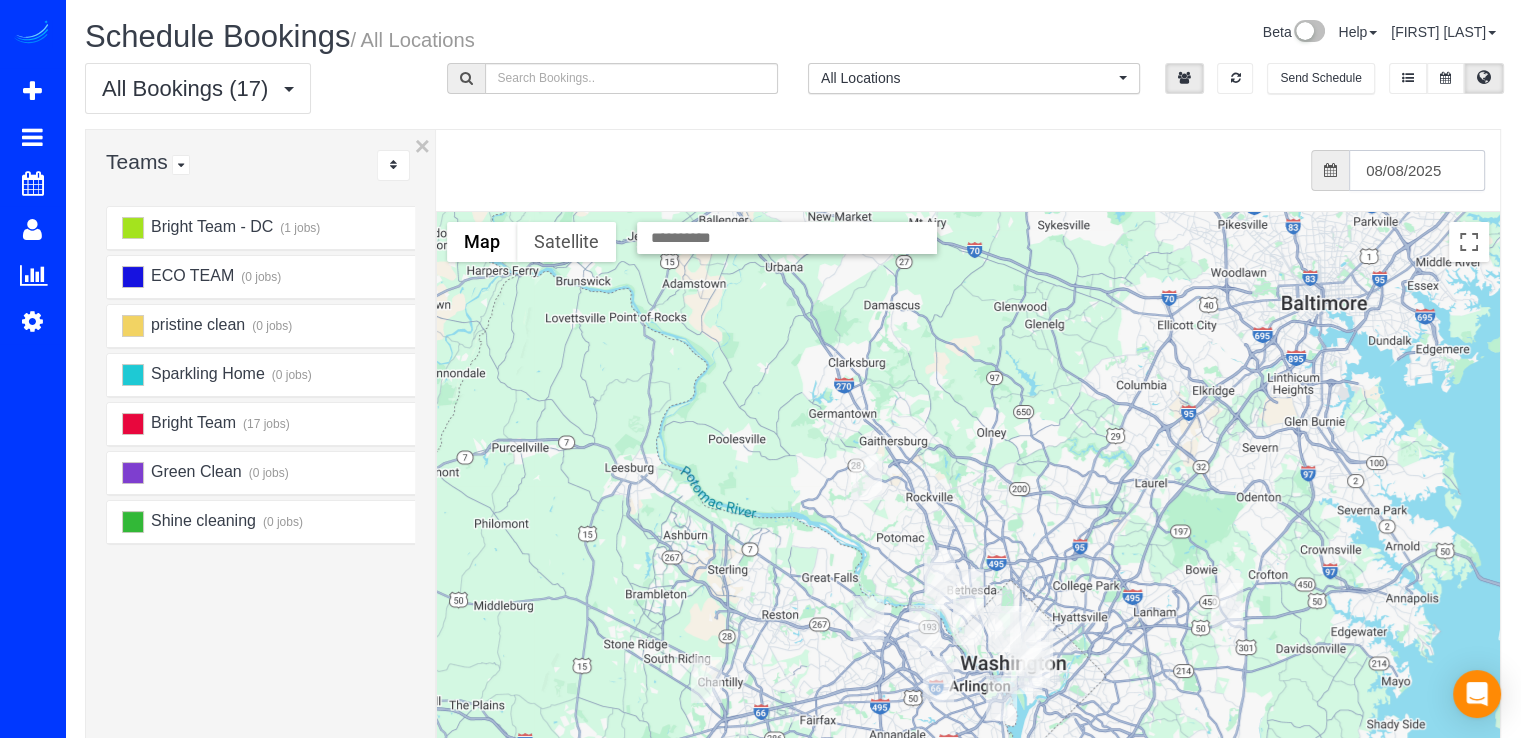click on "08/08/2025" at bounding box center (1417, 170) 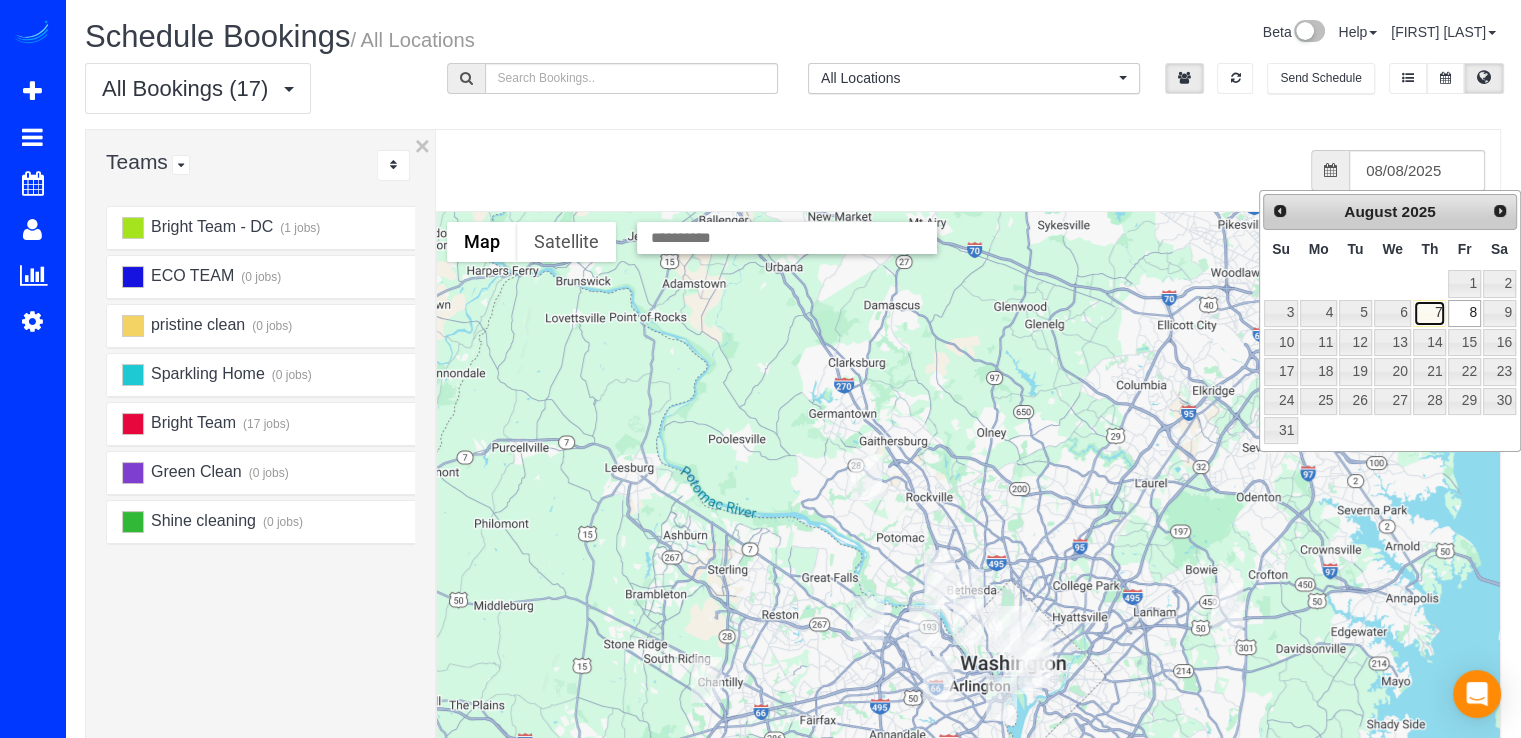 click on "7" at bounding box center (1429, 313) 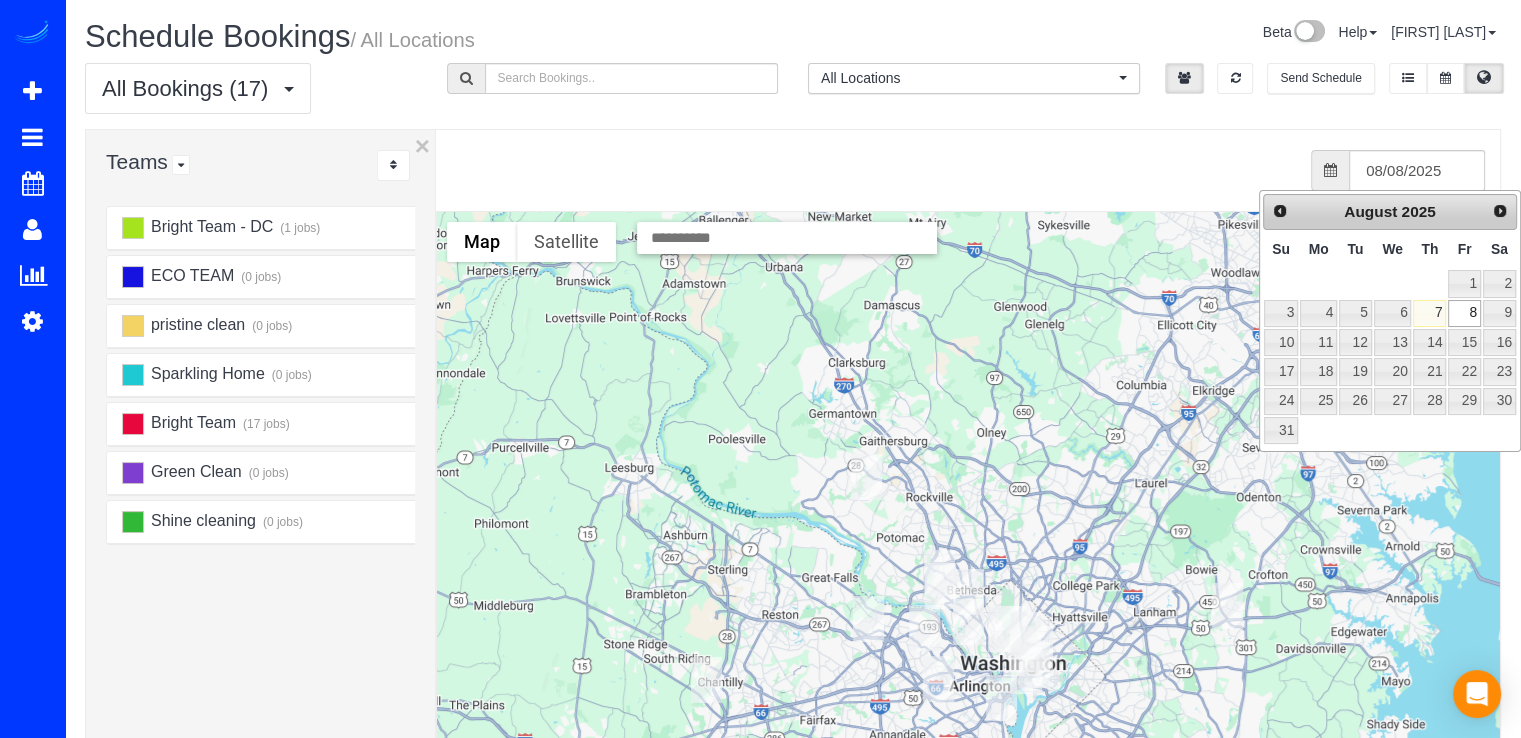 type on "08/07/2025" 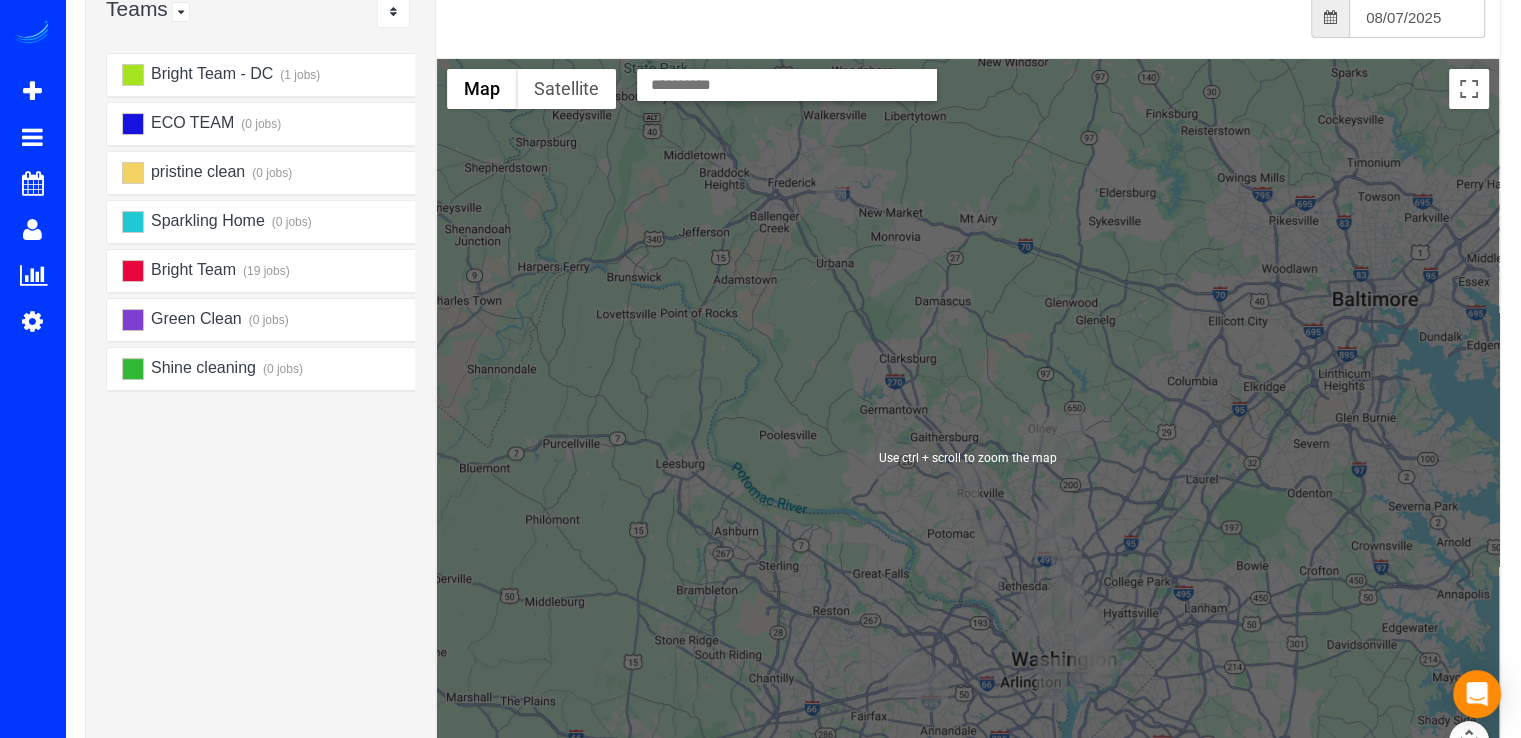 scroll, scrollTop: 200, scrollLeft: 0, axis: vertical 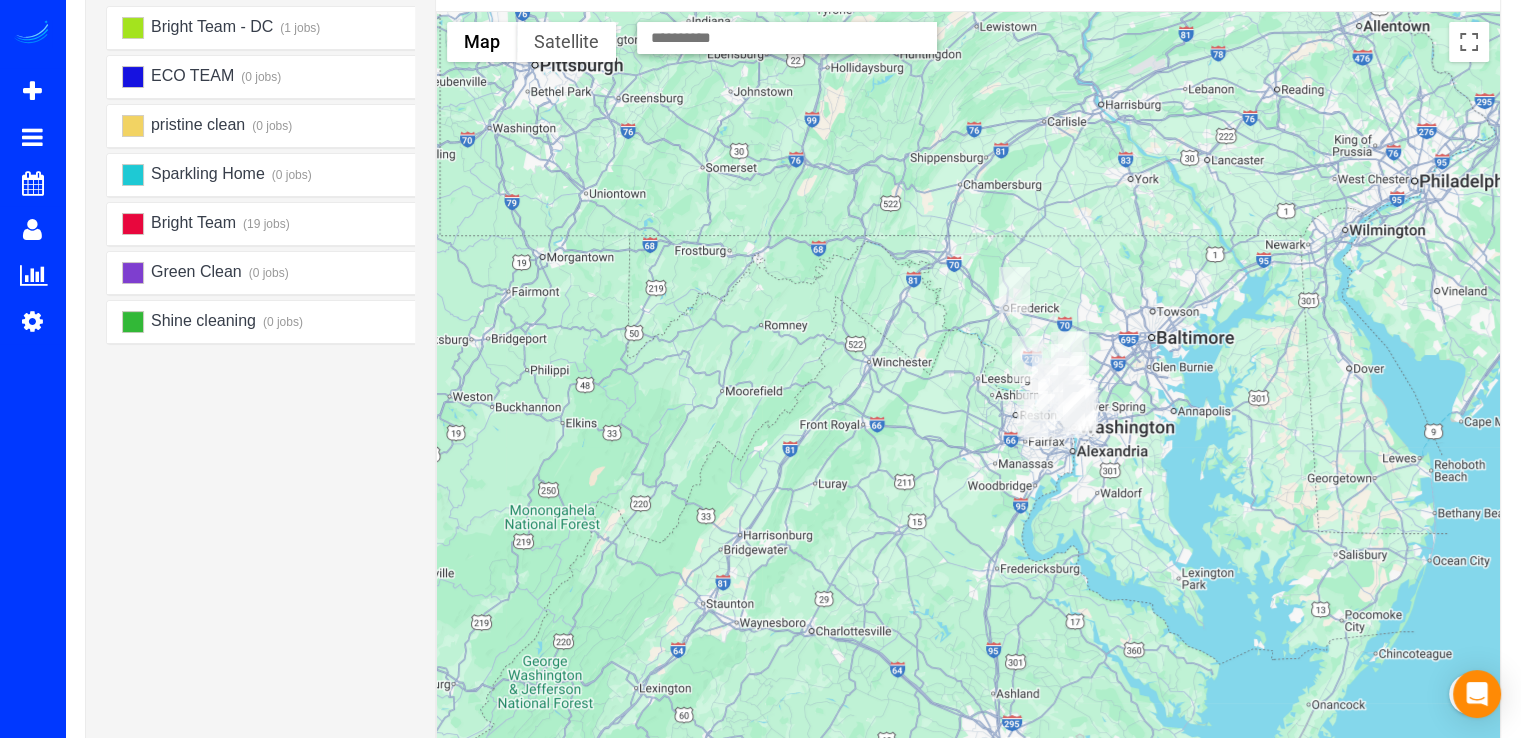 drag, startPoint x: 1263, startPoint y: 384, endPoint x: 1190, endPoint y: 383, distance: 73.00685 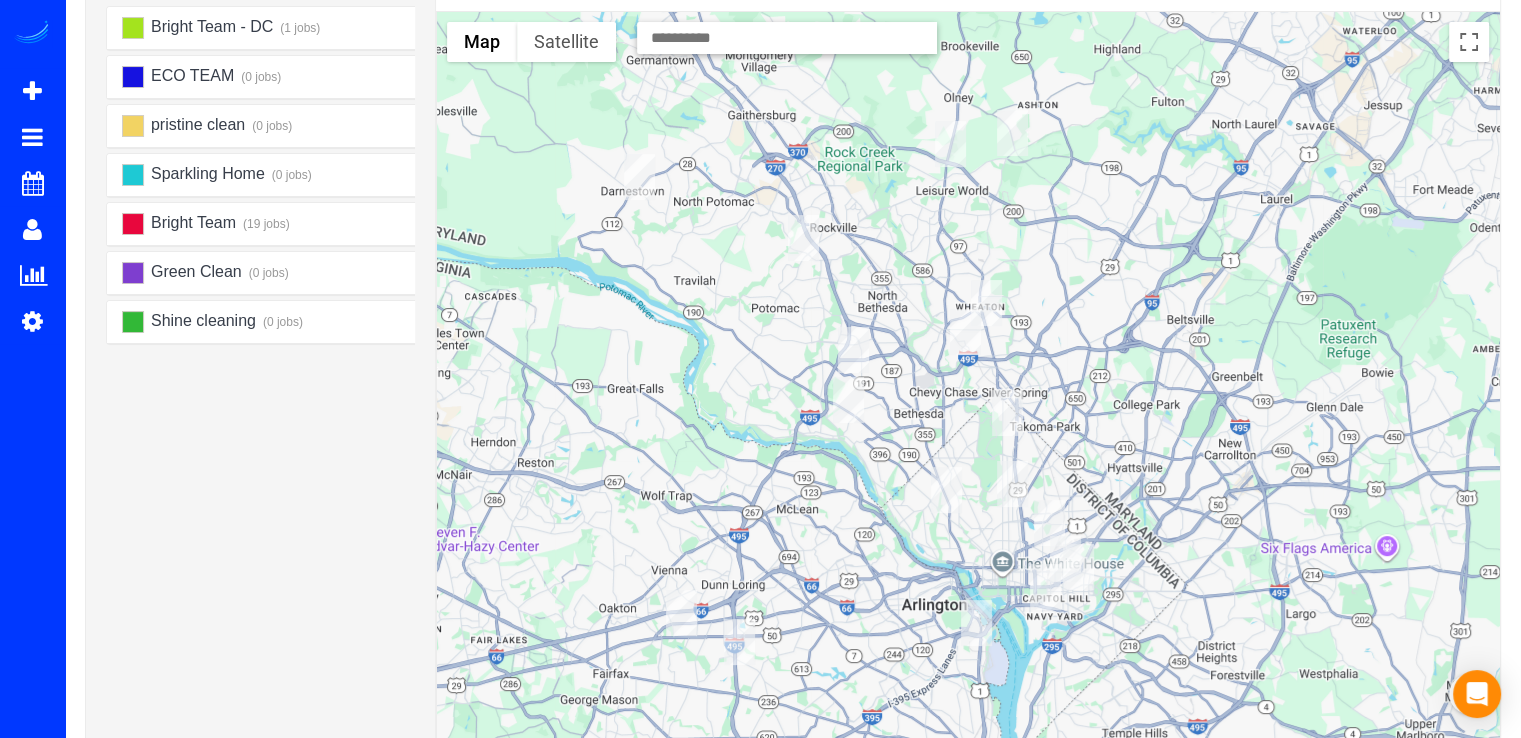 drag, startPoint x: 1026, startPoint y: 443, endPoint x: 1360, endPoint y: 421, distance: 334.72375 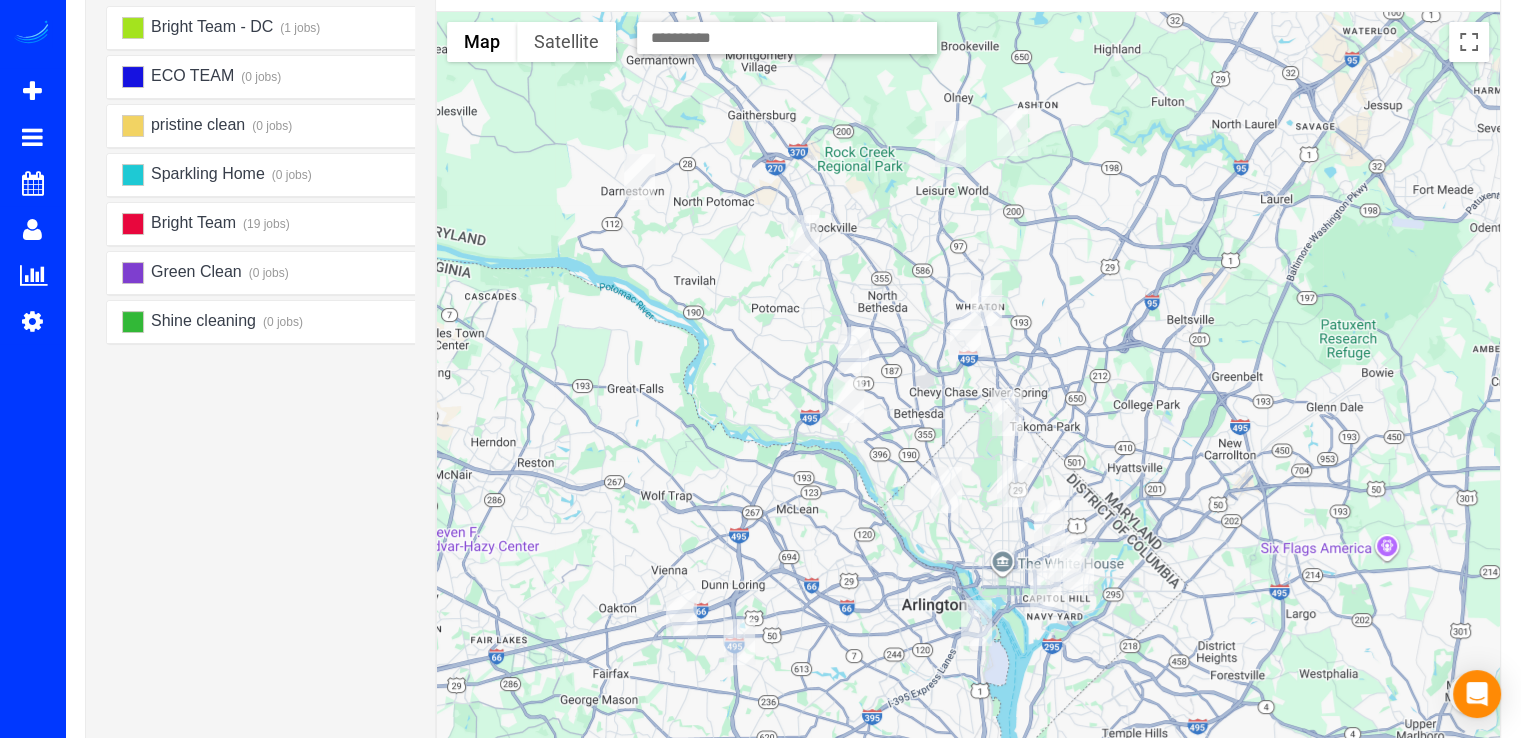 click at bounding box center [968, 411] 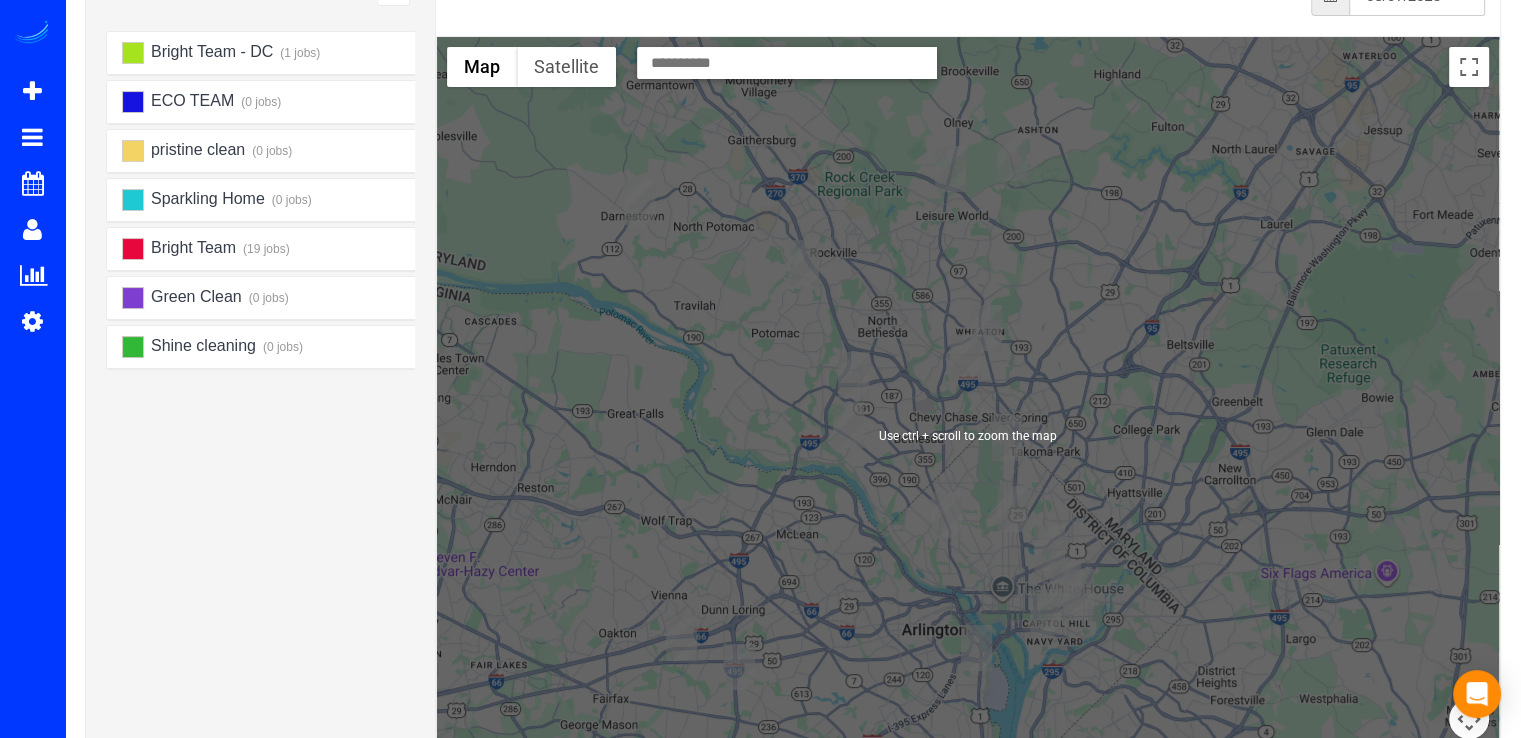 scroll, scrollTop: 100, scrollLeft: 0, axis: vertical 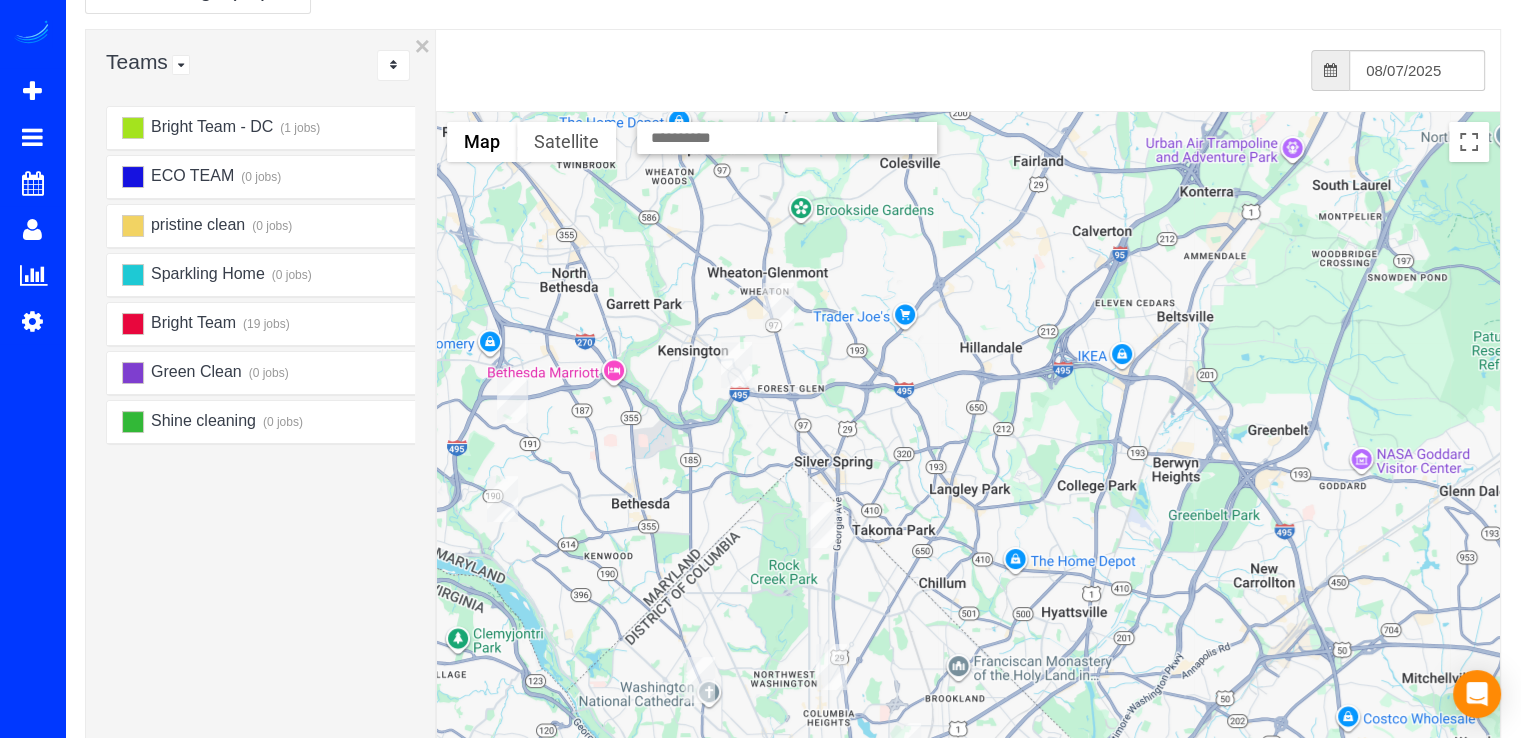 drag, startPoint x: 806, startPoint y: 606, endPoint x: 815, endPoint y: 455, distance: 151.26797 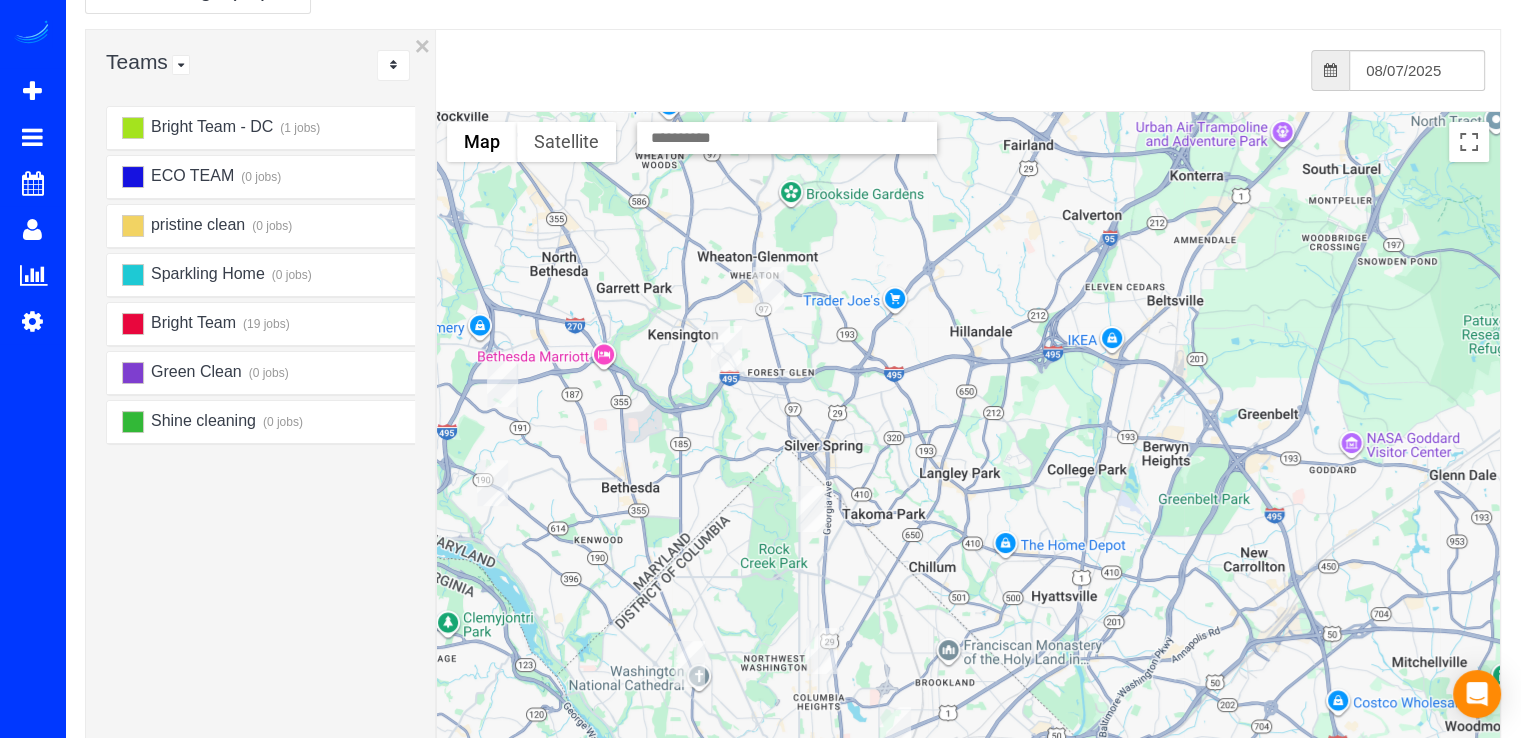click at bounding box center [811, 509] 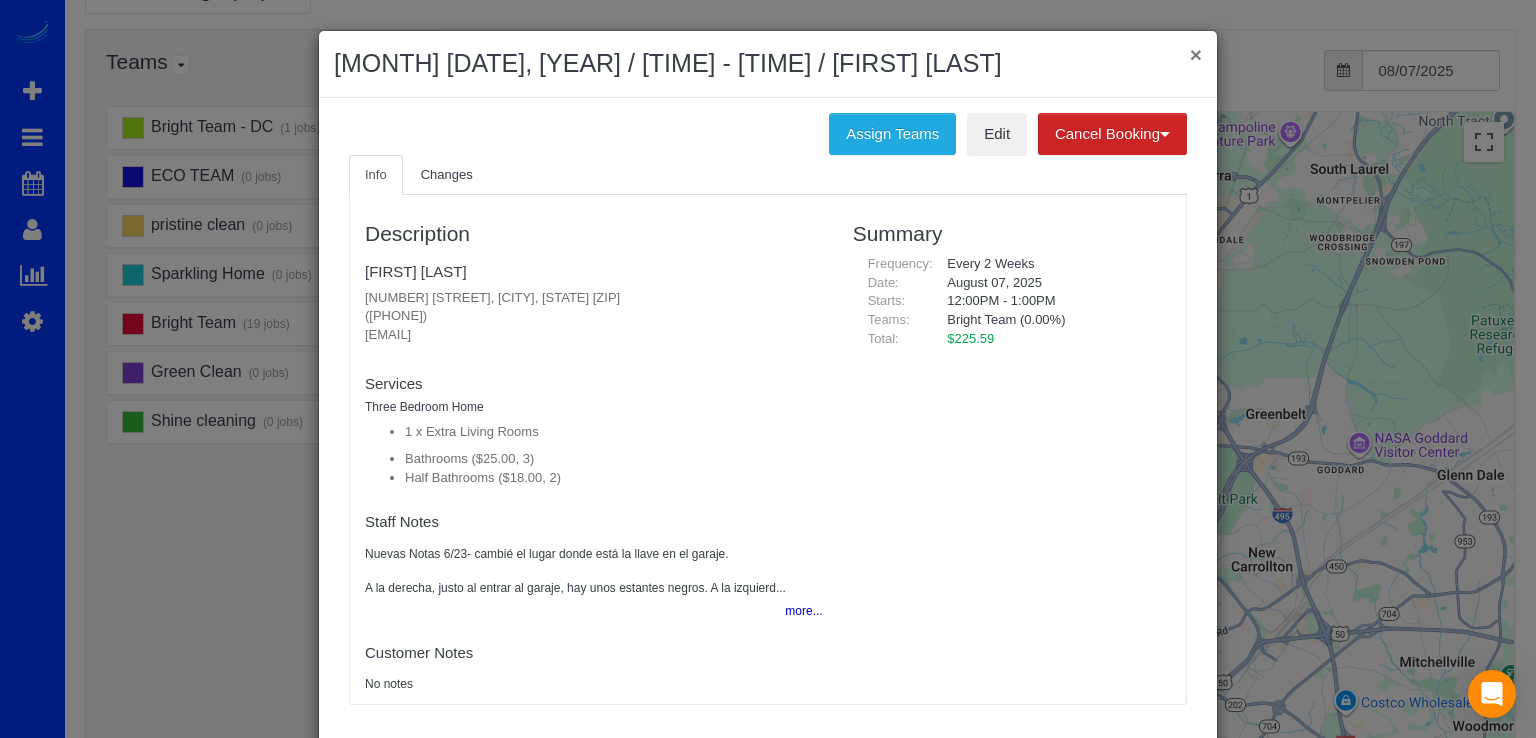 click on "×" at bounding box center [1196, 54] 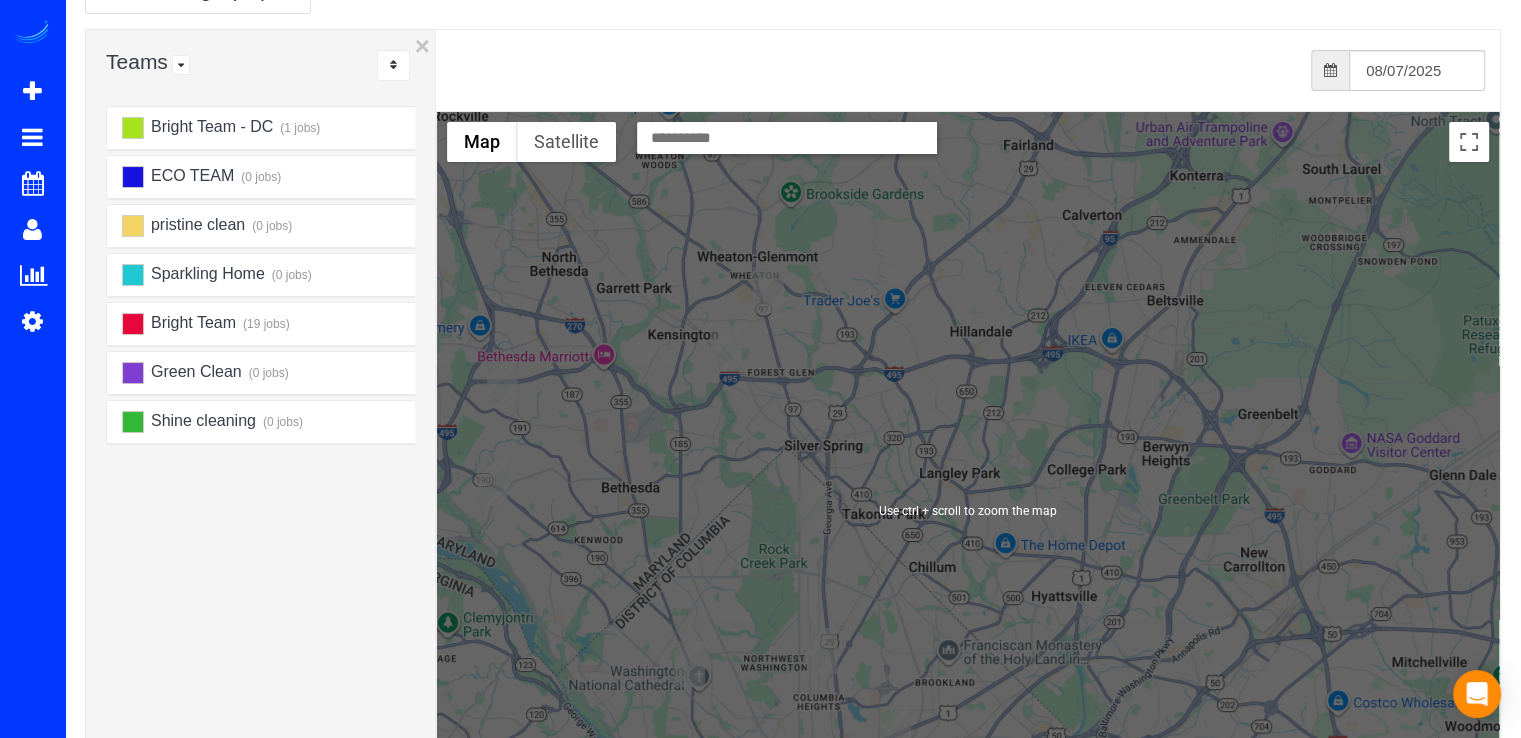 scroll, scrollTop: 200, scrollLeft: 0, axis: vertical 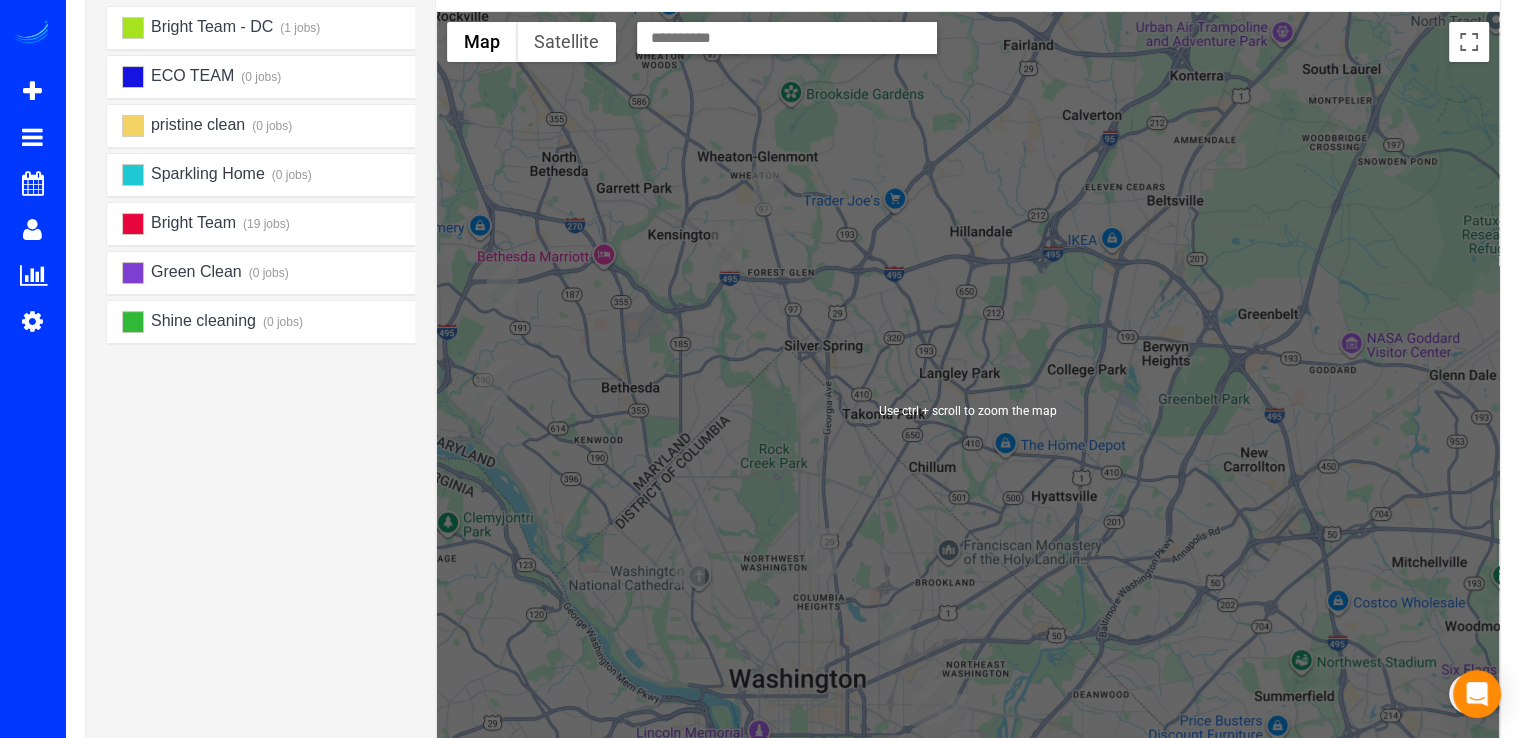 click at bounding box center [895, 630] 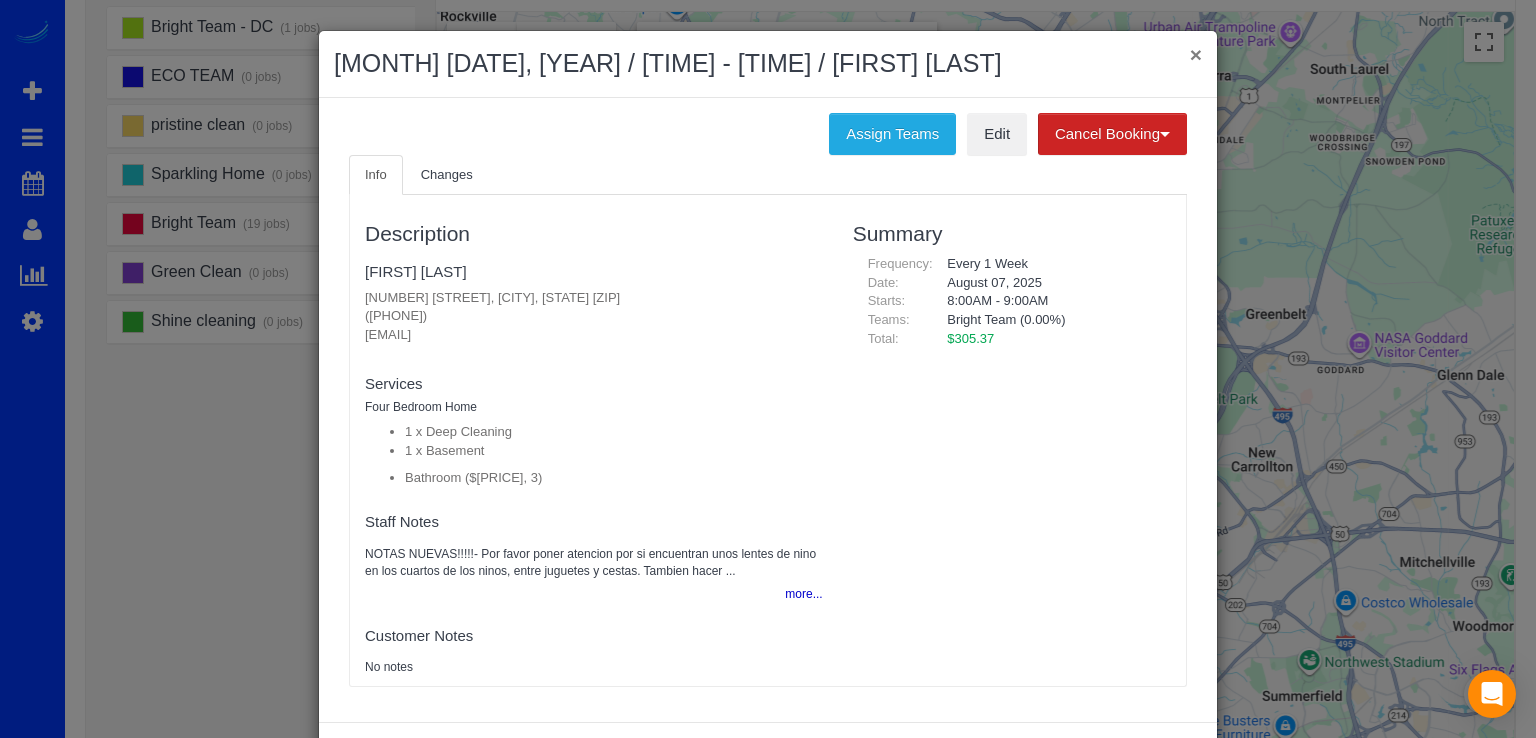 click on "×" at bounding box center [1196, 54] 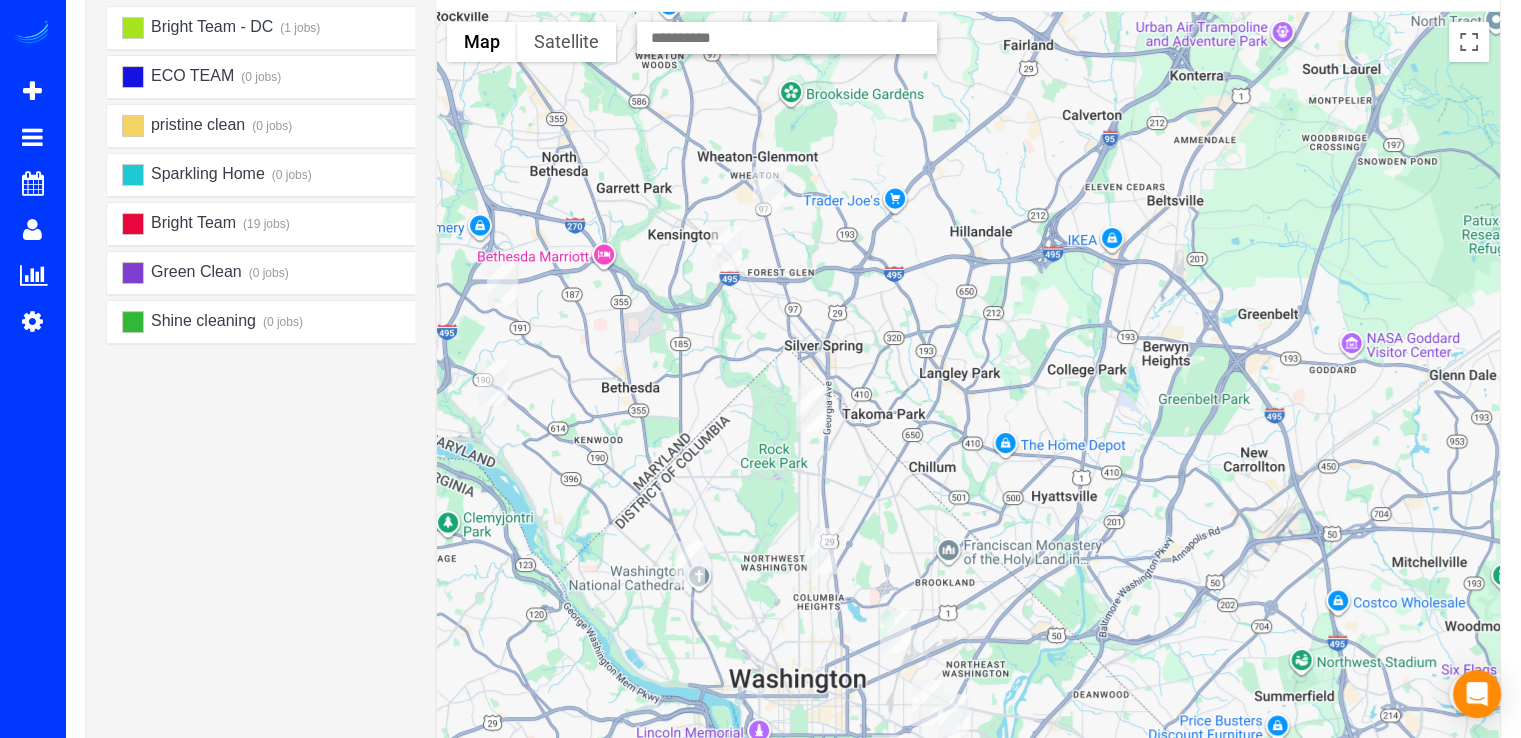 click at bounding box center (821, 551) 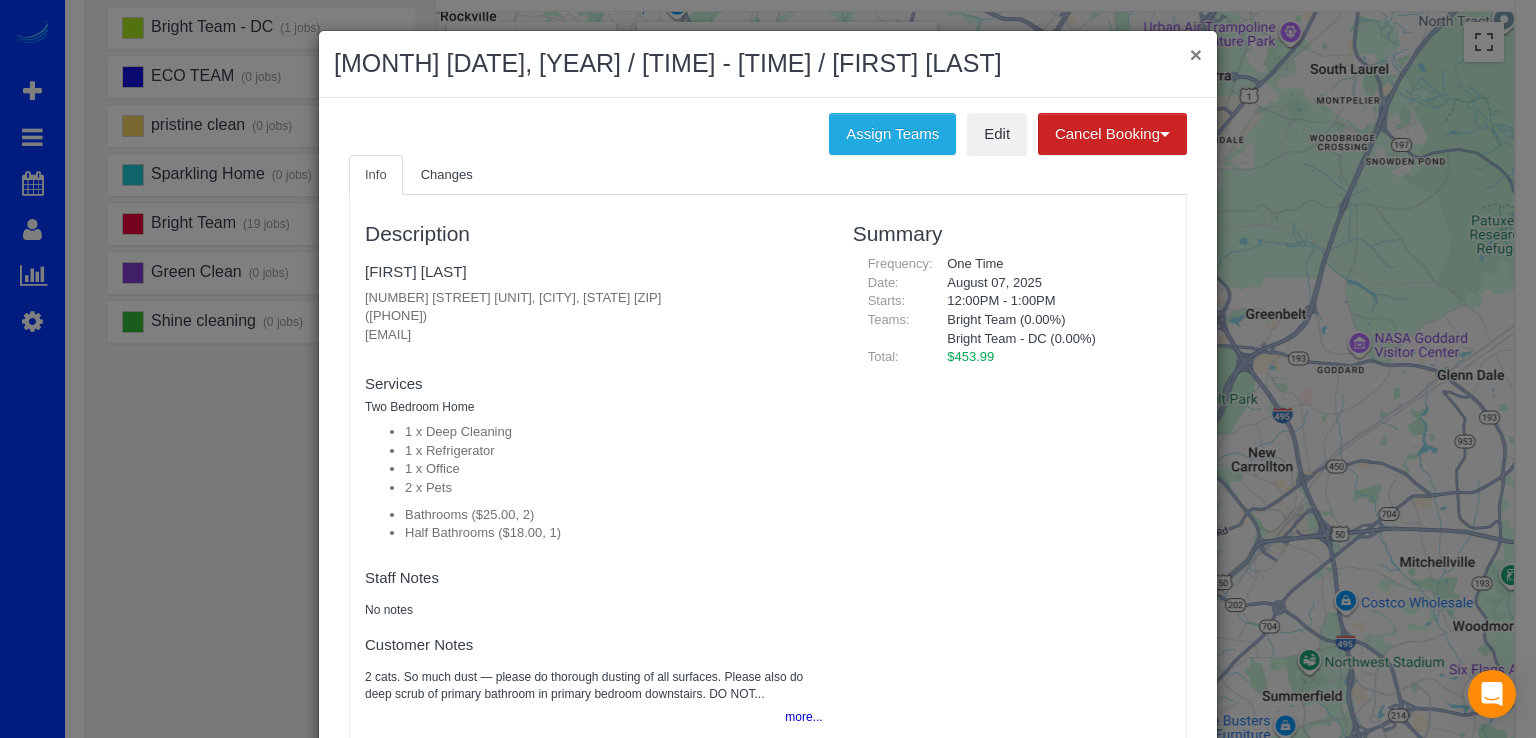 click on "×" at bounding box center [1196, 54] 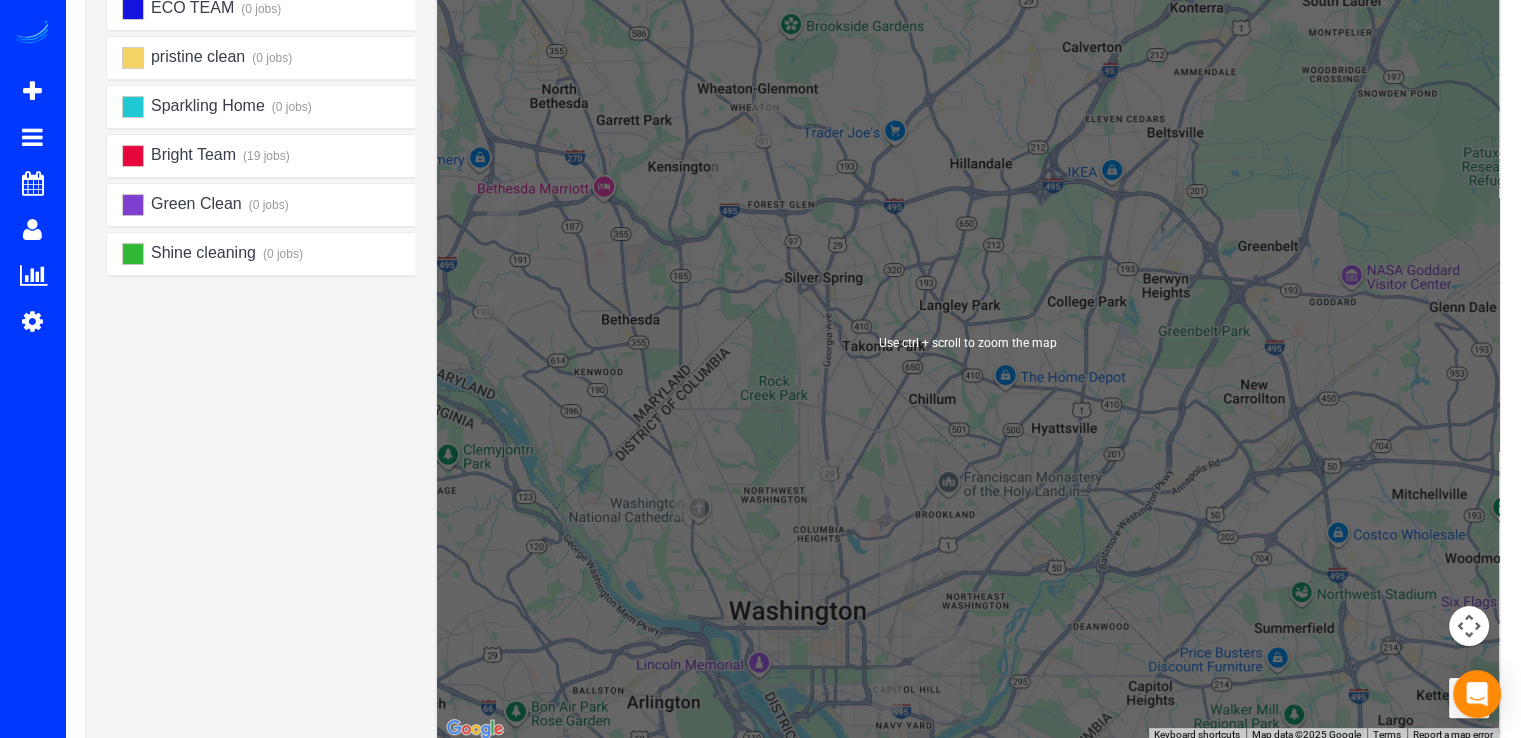 scroll, scrollTop: 300, scrollLeft: 0, axis: vertical 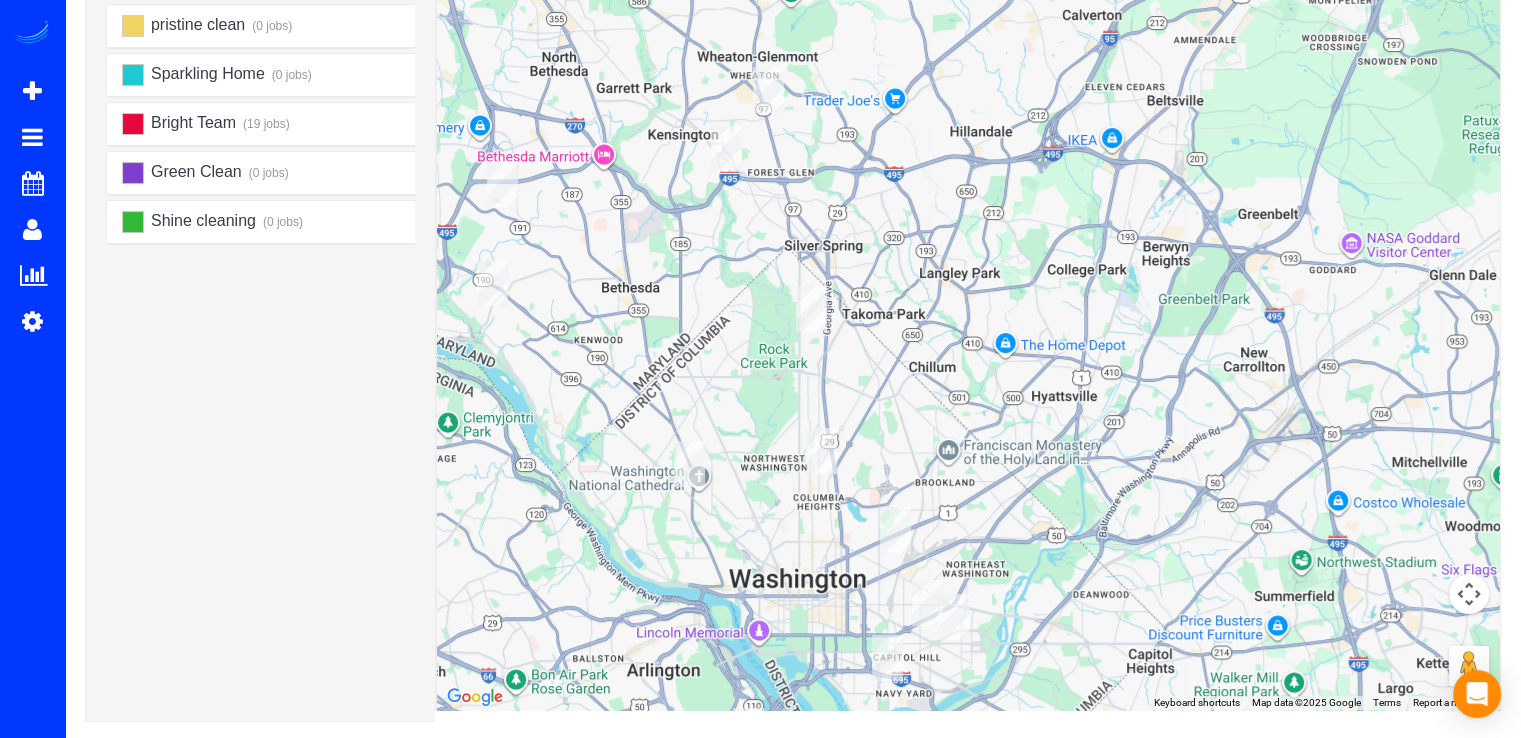 click at bounding box center [887, 658] 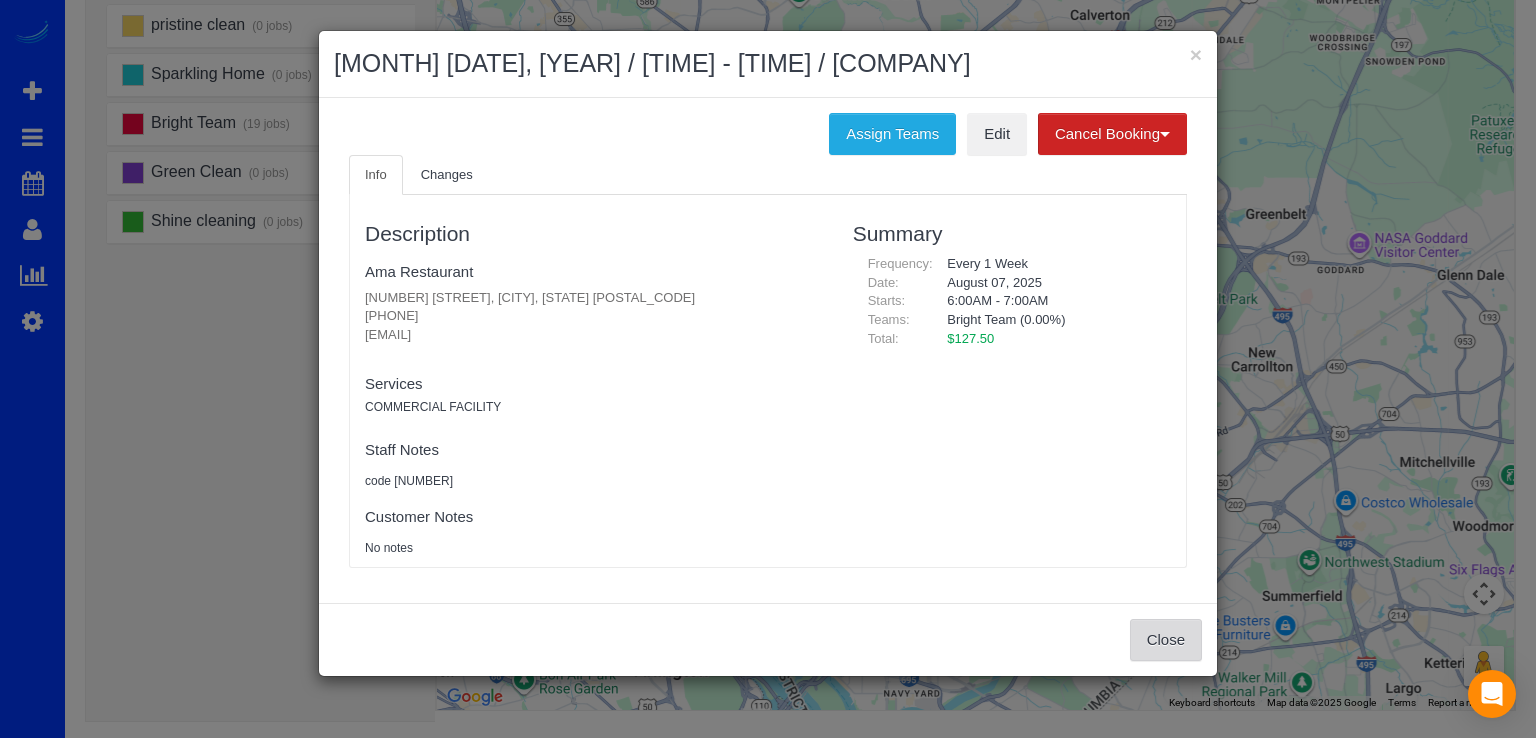 click on "Close" at bounding box center (1166, 640) 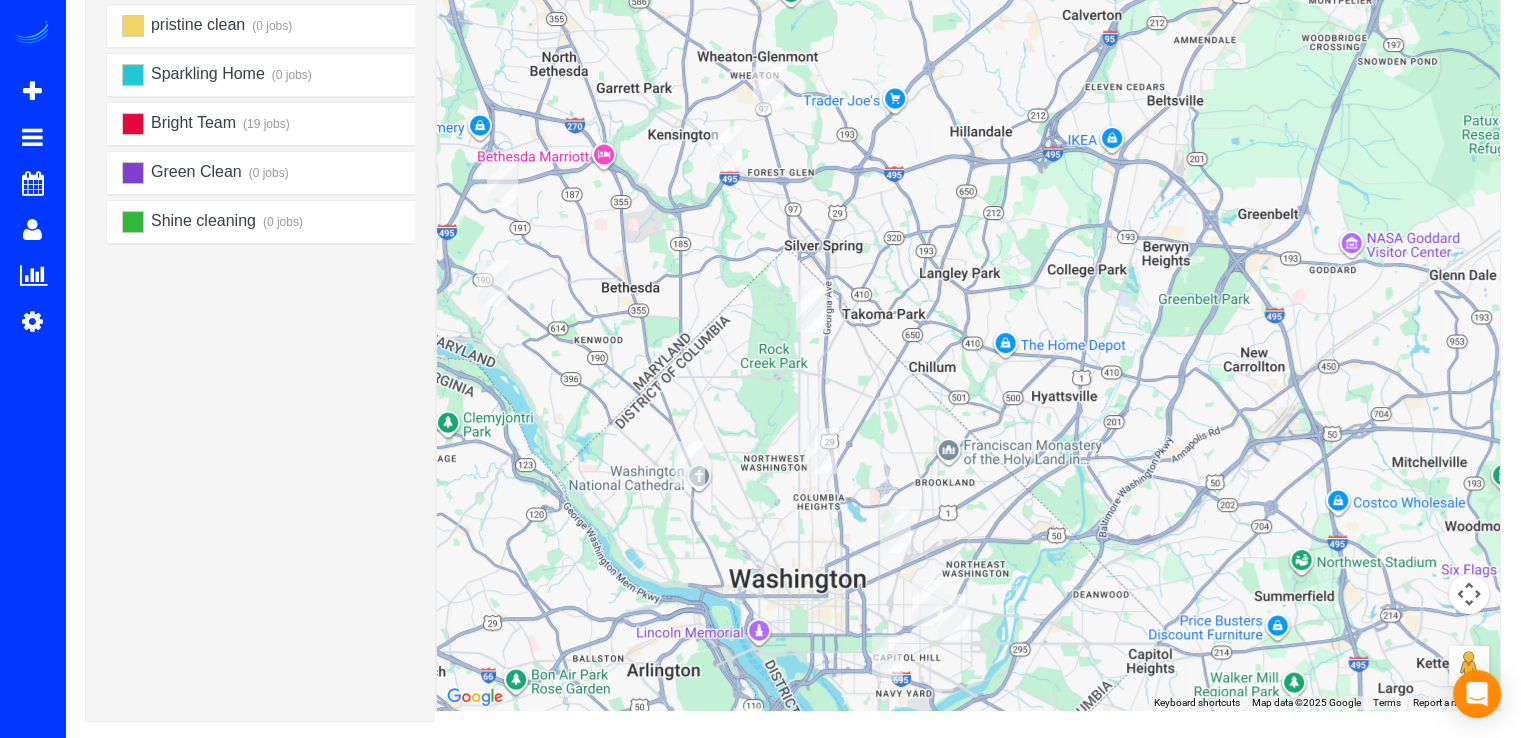 click on "To navigate, press the arrow keys." at bounding box center [968, 311] 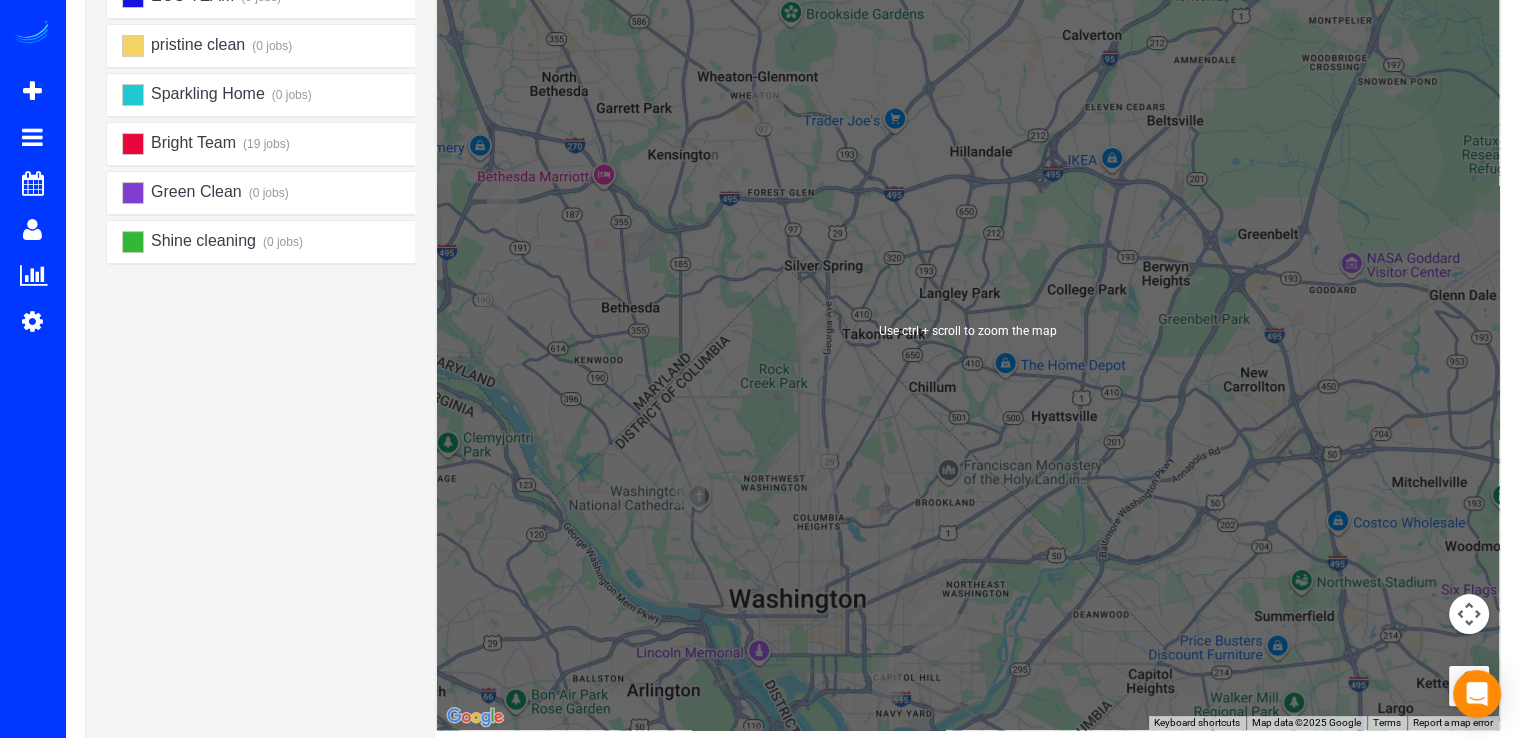scroll, scrollTop: 300, scrollLeft: 0, axis: vertical 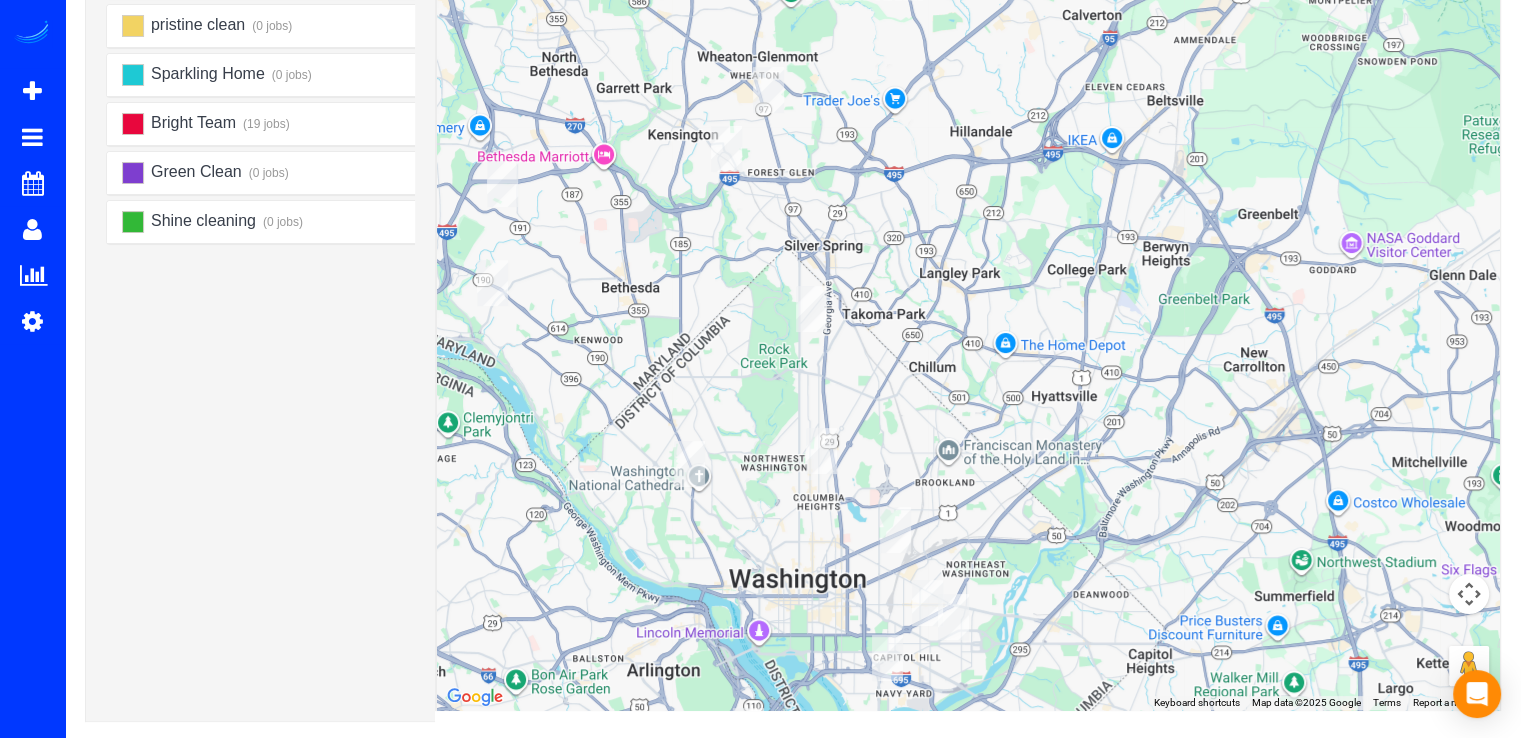 click at bounding box center (811, 309) 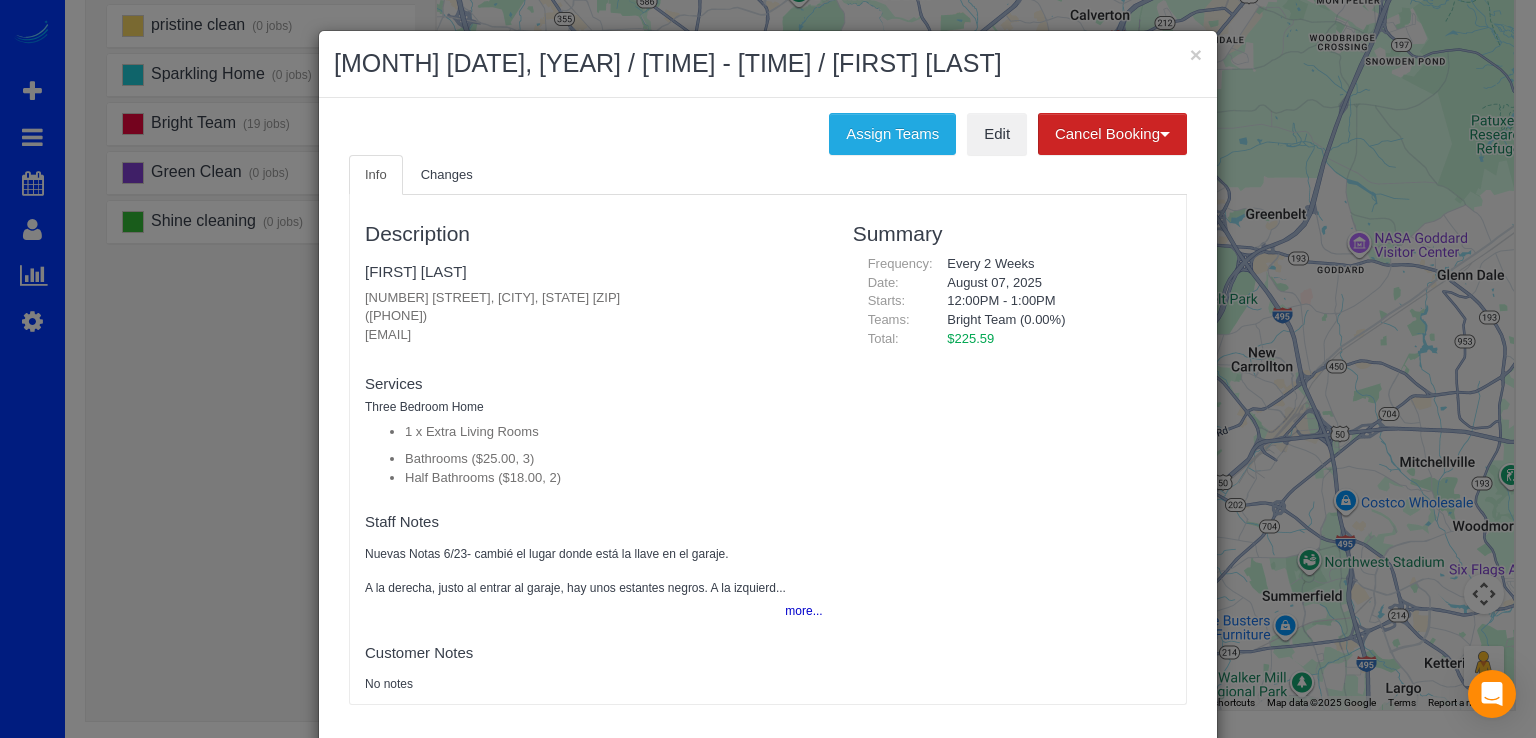 drag, startPoint x: 349, startPoint y: 296, endPoint x: 700, endPoint y: 285, distance: 351.17233 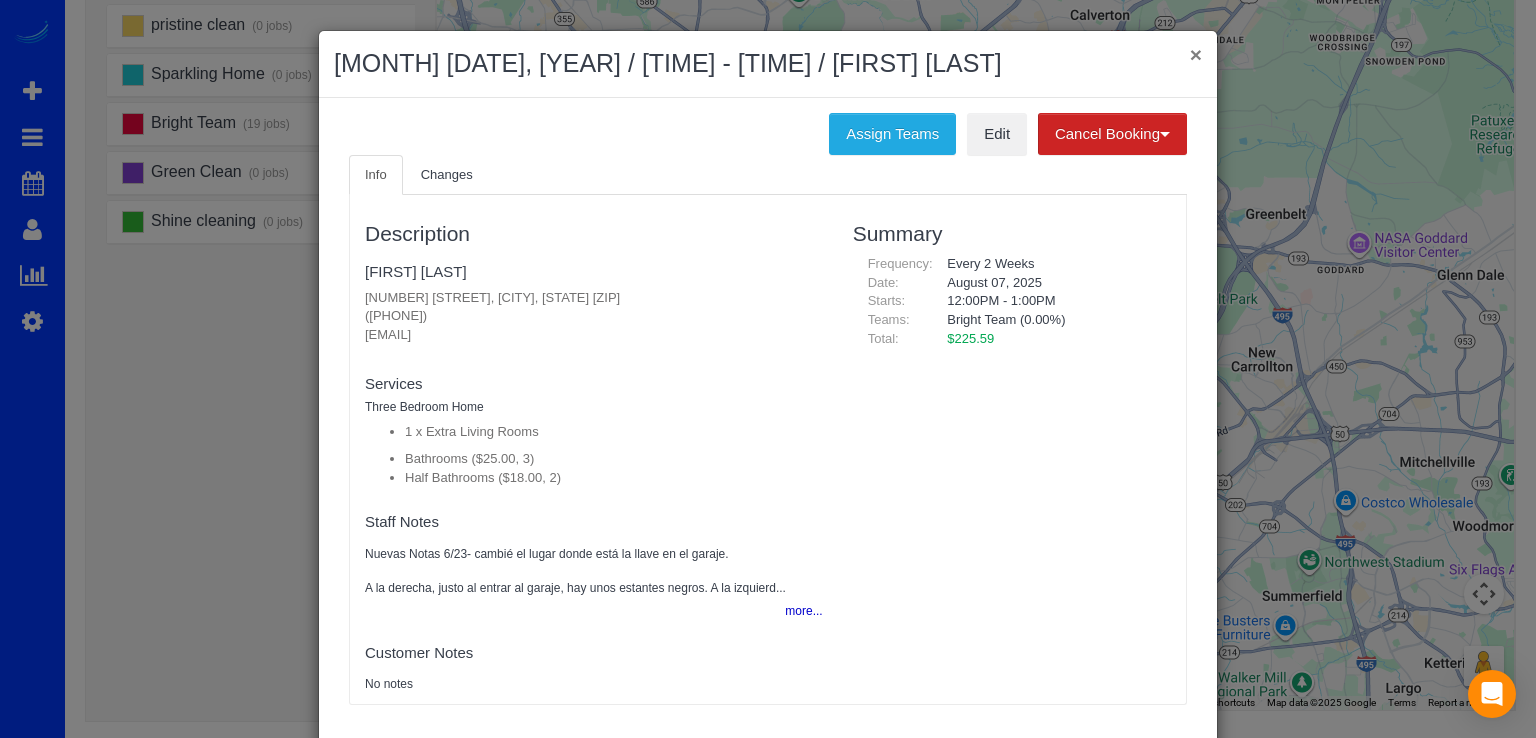 click on "×" at bounding box center (1196, 54) 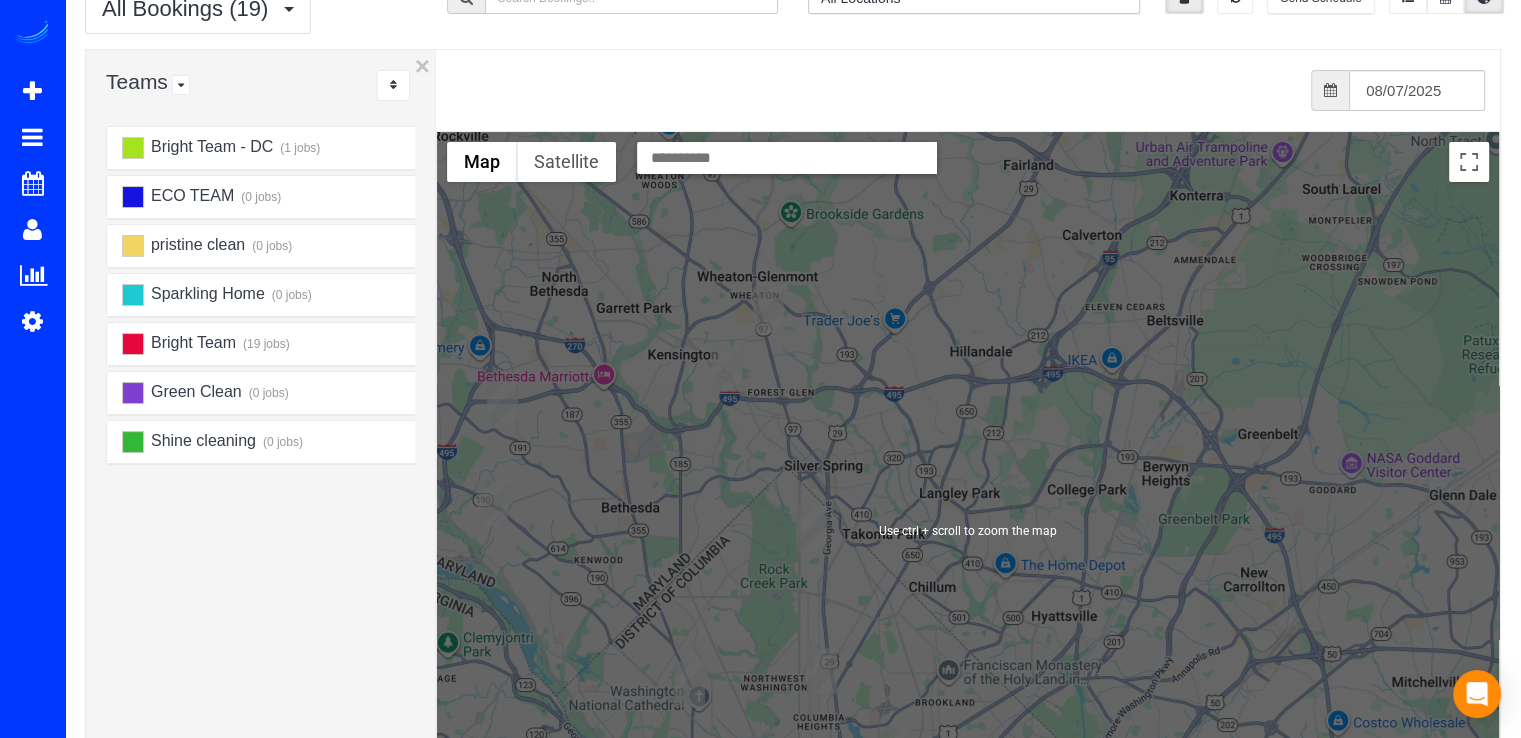 scroll, scrollTop: 0, scrollLeft: 0, axis: both 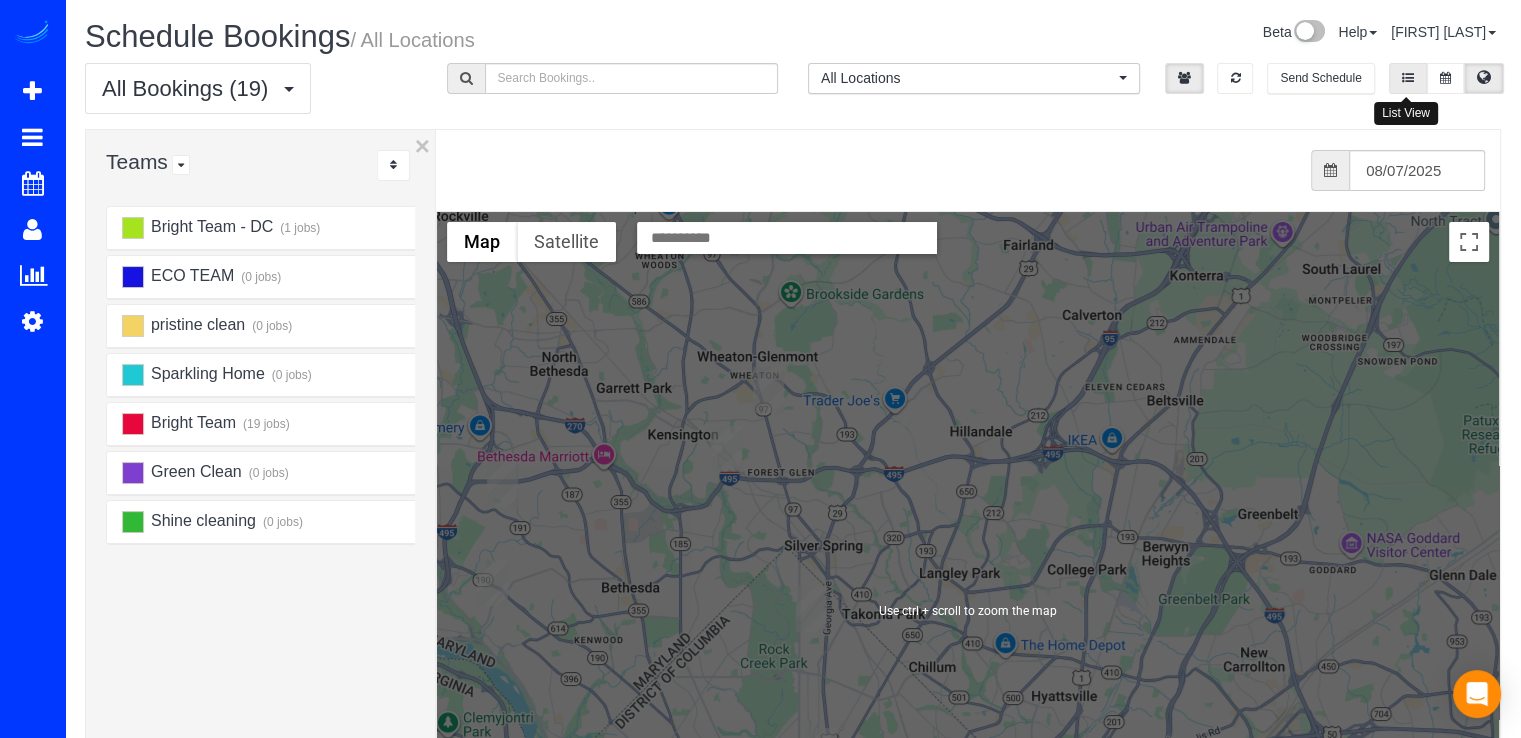 click at bounding box center [1408, 78] 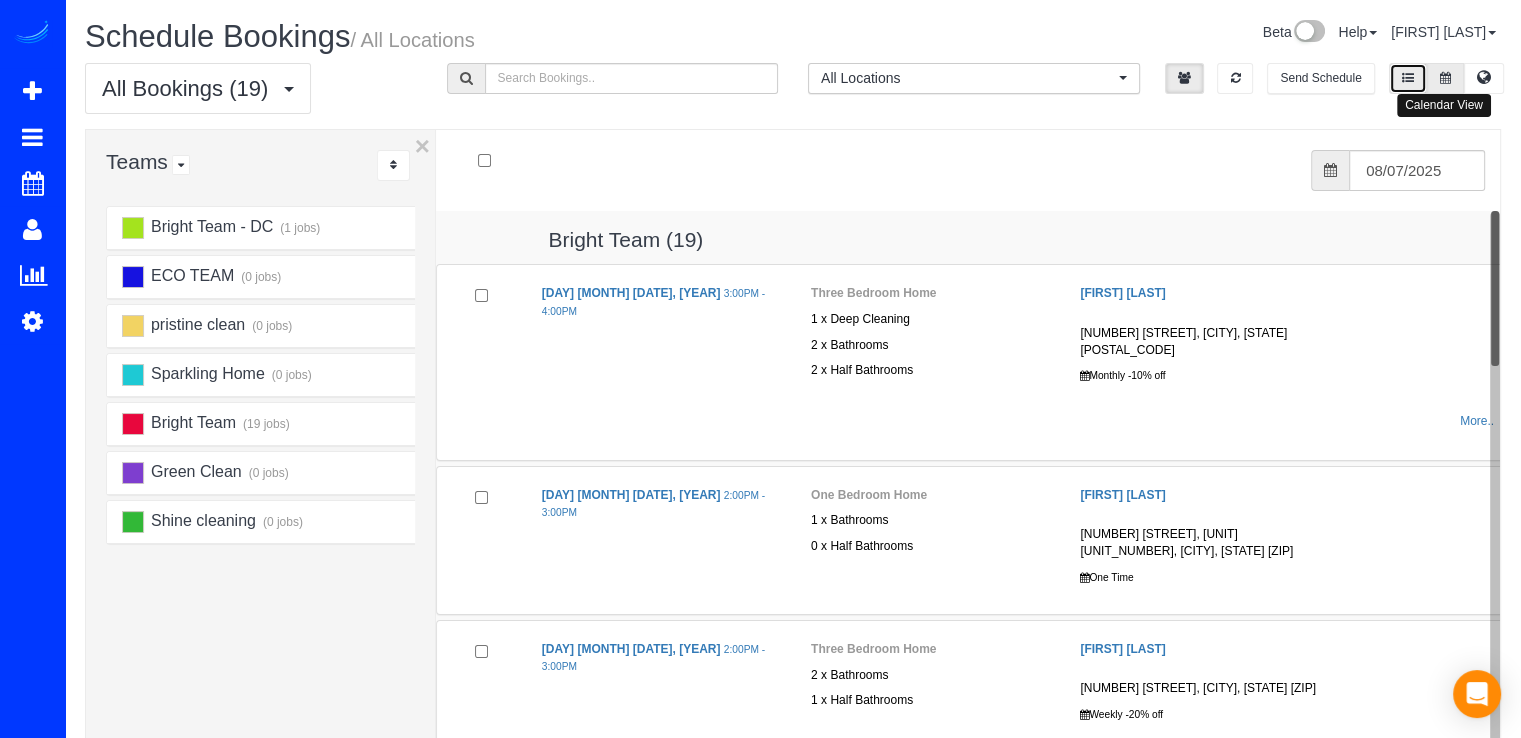 click at bounding box center [1445, 78] 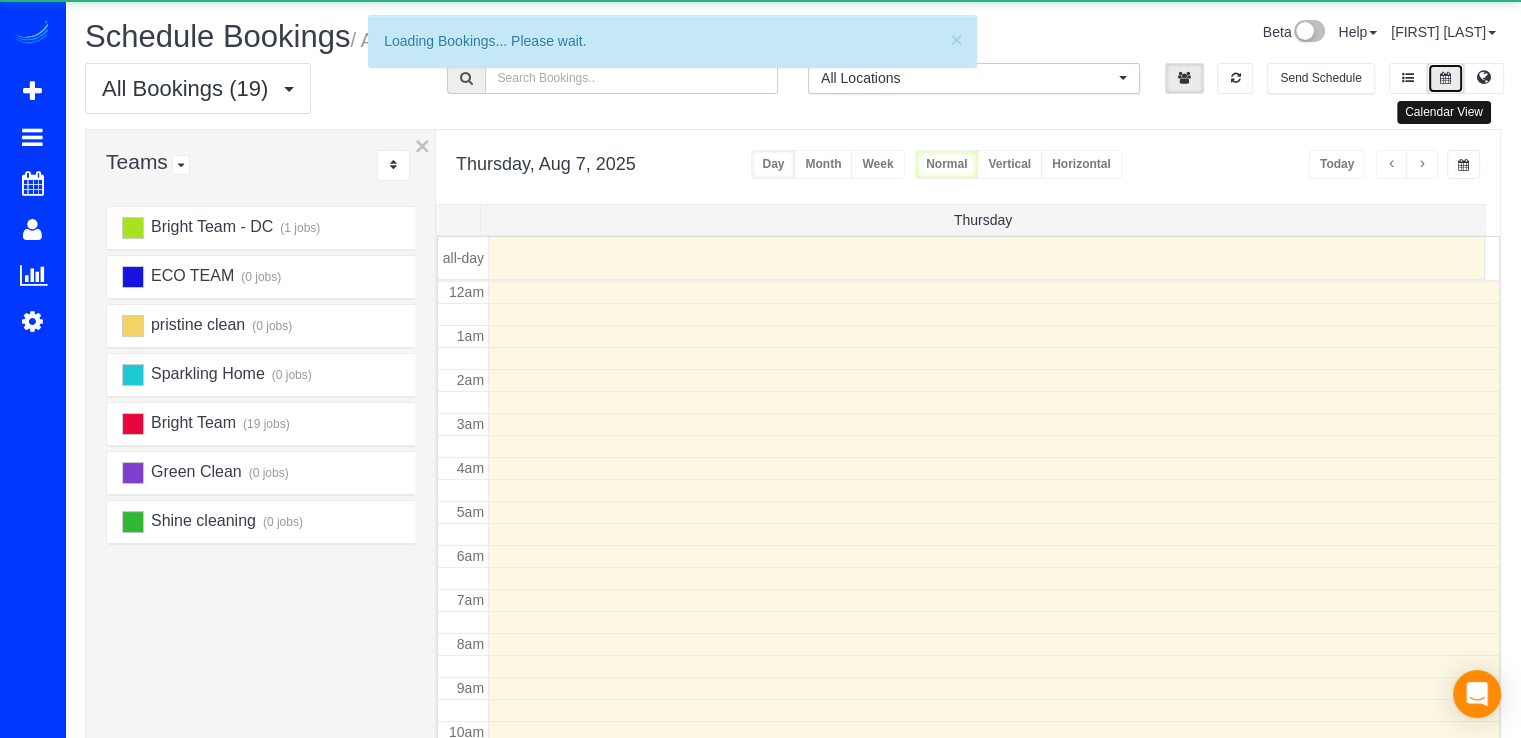 scroll, scrollTop: 263, scrollLeft: 0, axis: vertical 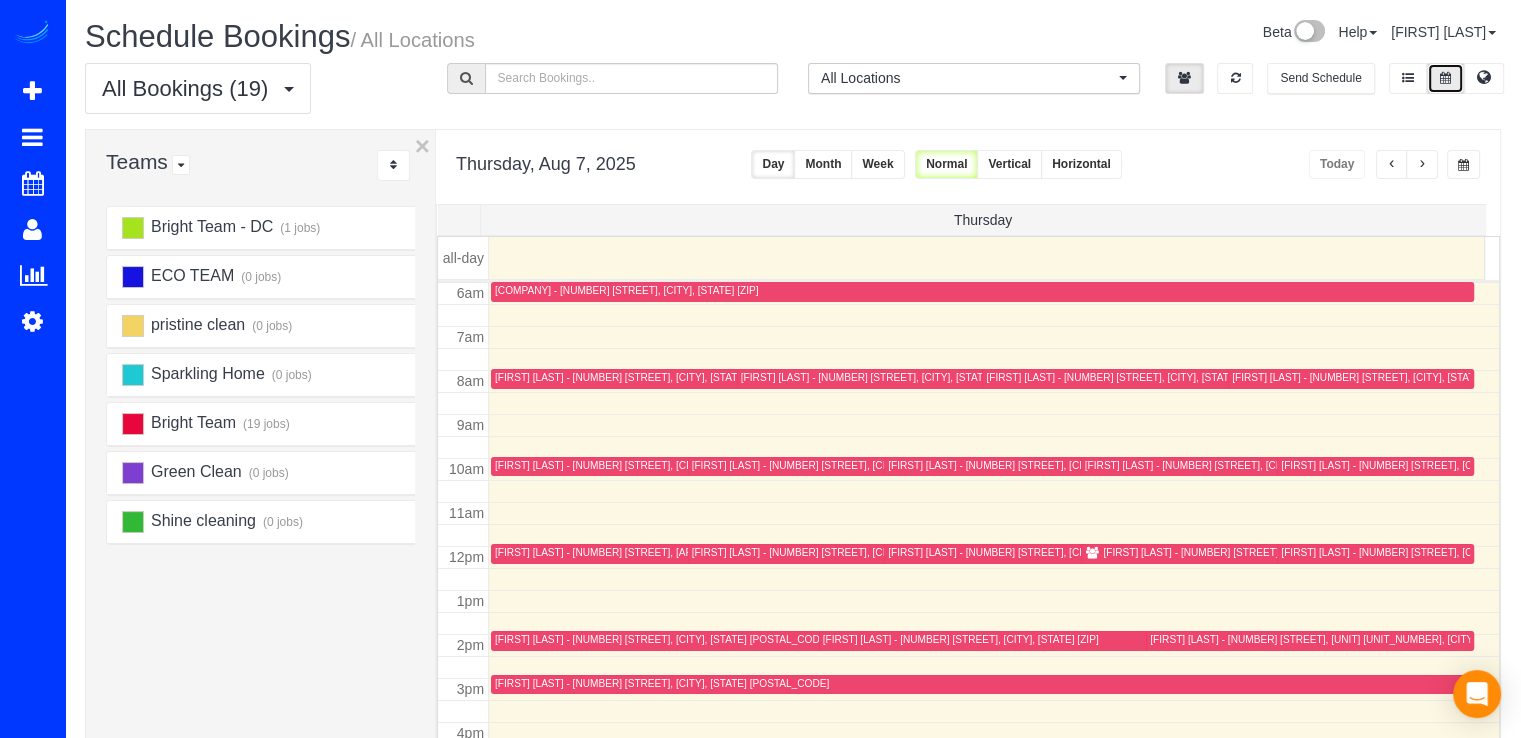 click on "[FIRST] [LAST] - [NUMBER] [STREET] [CITY], [STATE] [POSTAL_CODE]" at bounding box center [961, 639] 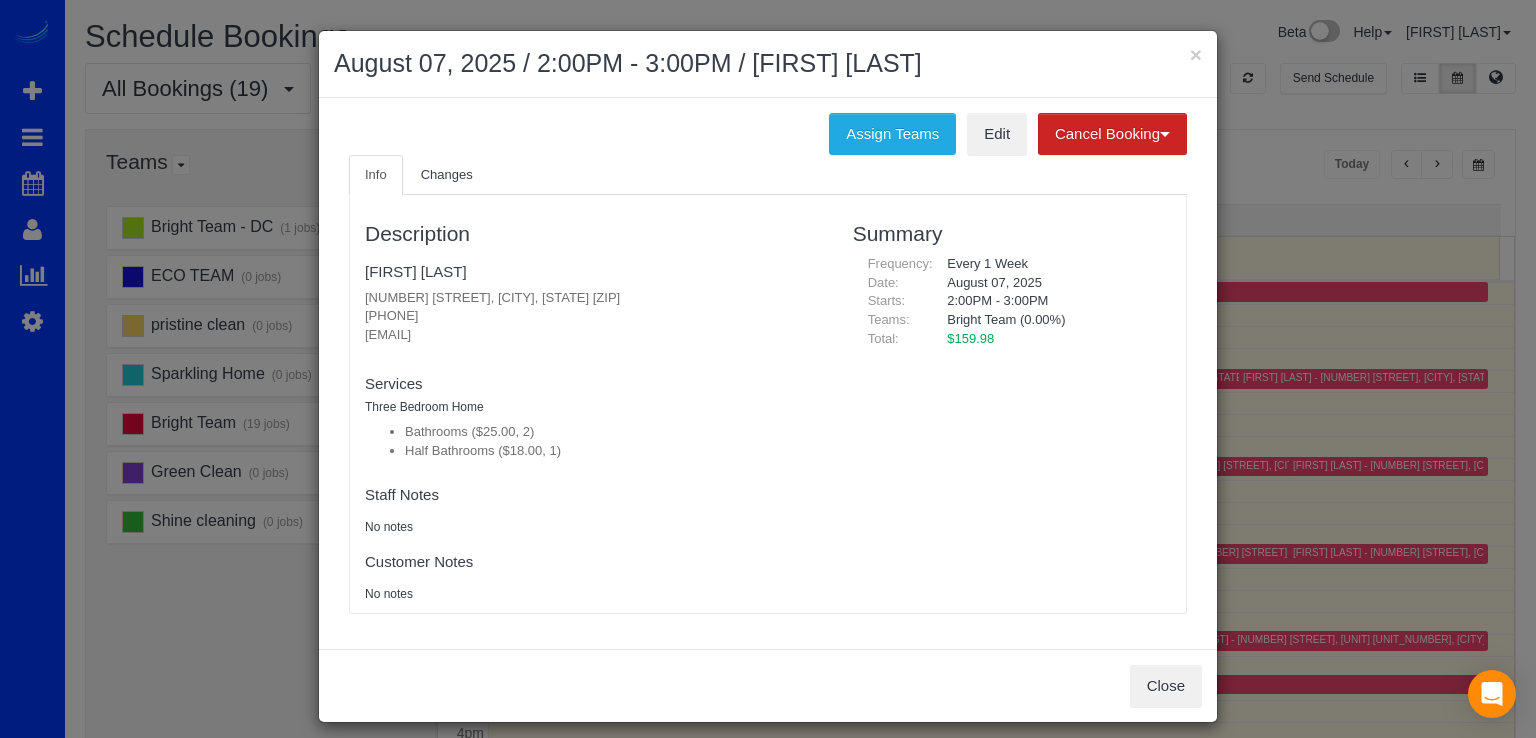 drag, startPoint x: 352, startPoint y: 294, endPoint x: 669, endPoint y: 285, distance: 317.12775 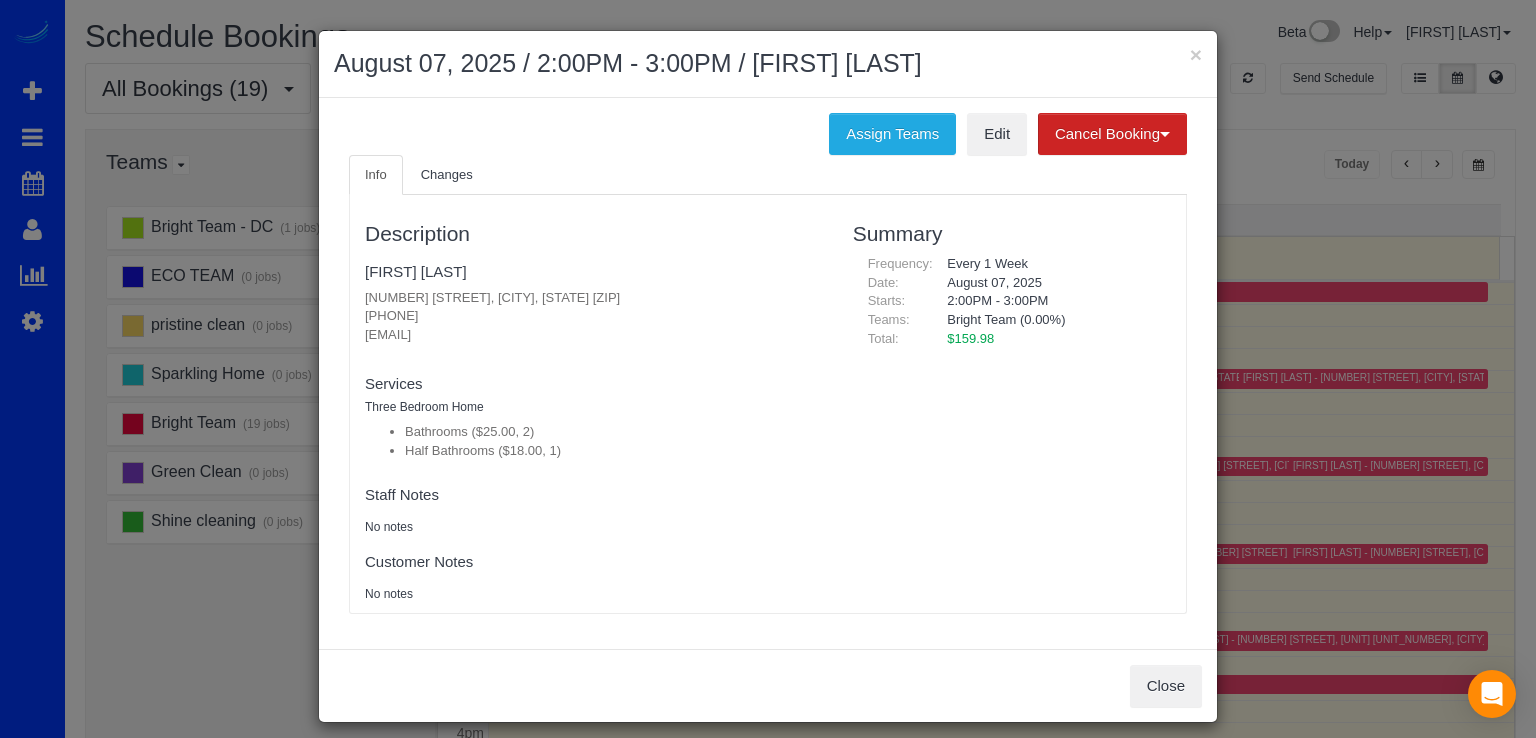 click on "Description
Julia Curlee
3712 Woodley Rd Nw, Washington, DC 20016
301-758-4426
julia.curlee@yahoo.com
new customer
Team Requested:
Team w/Key:
Services
Three Bedroom Home
Bathrooms ($25.00, 2)
Half Bathrooms ($18.00, 1)
Paid Teams
Staff Notes
No notes
Customer Notes
No notes
Summary" at bounding box center (768, 404) 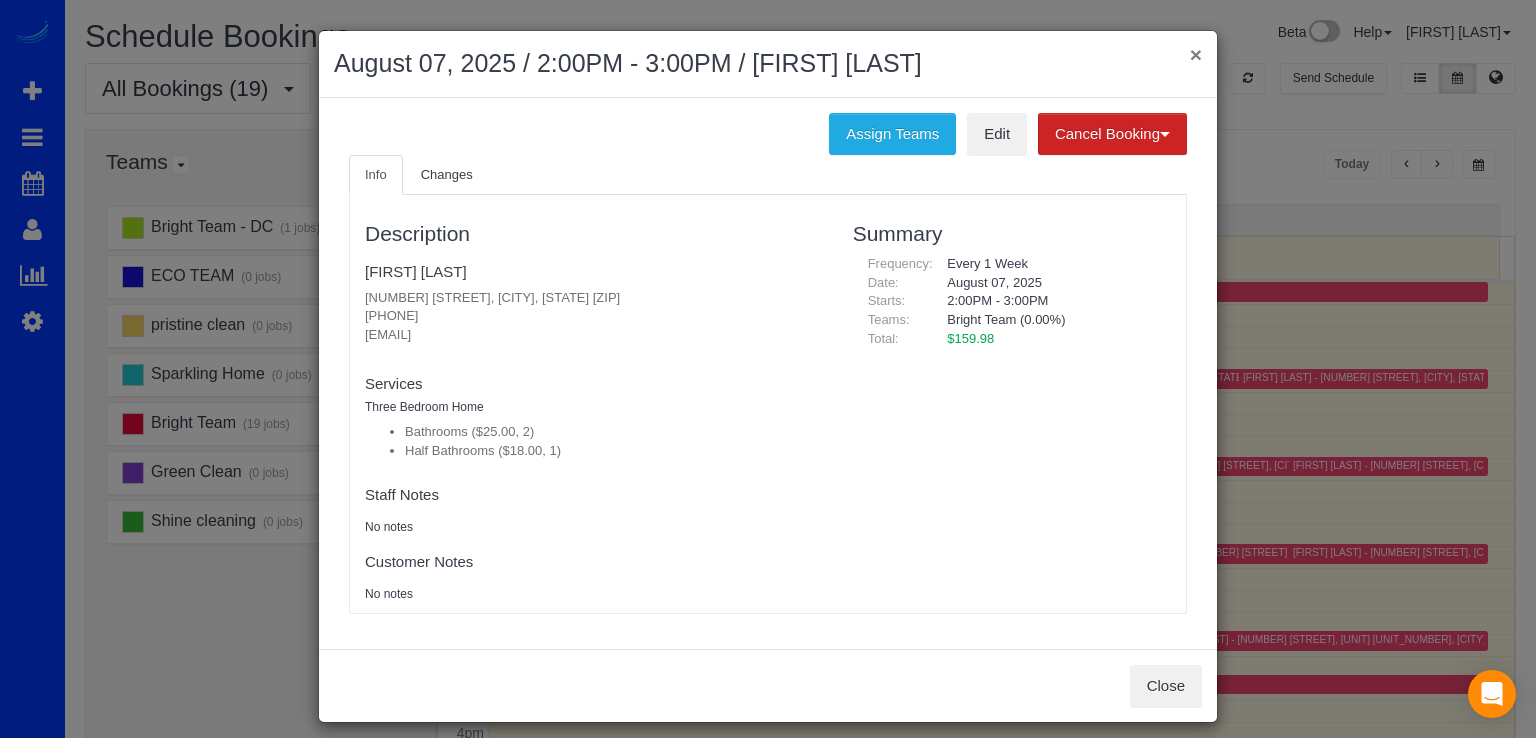 click on "×" at bounding box center [1196, 54] 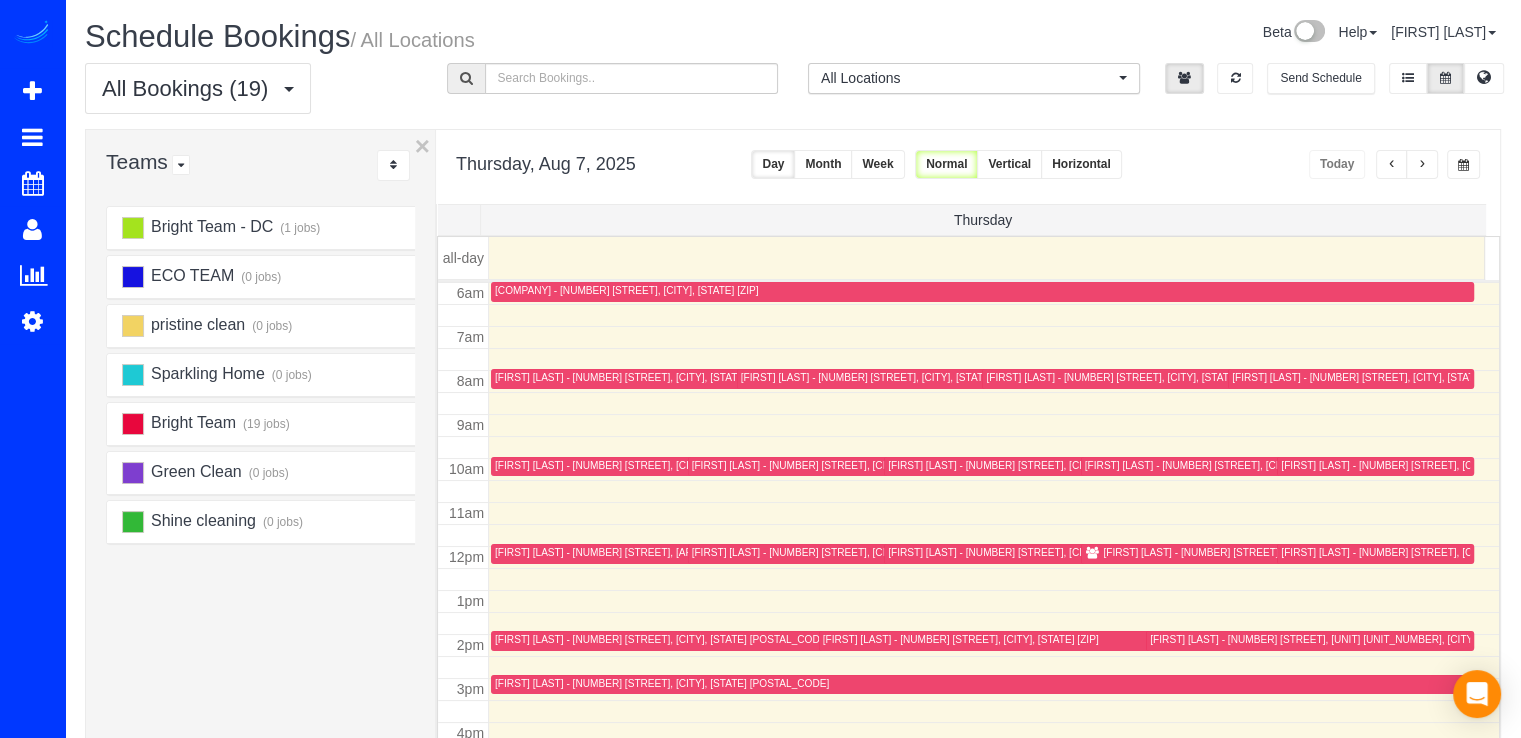 click at bounding box center (1422, 164) 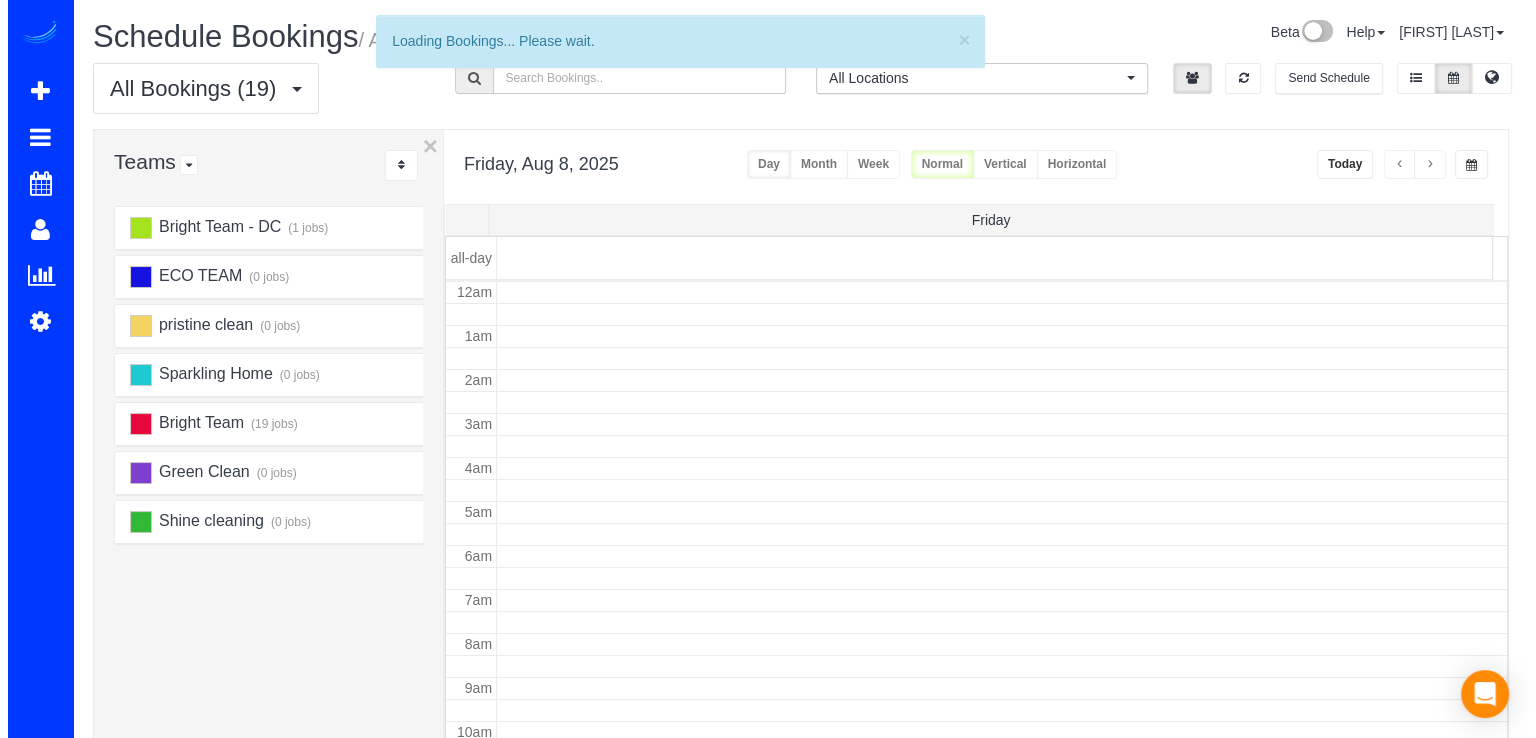 scroll, scrollTop: 263, scrollLeft: 0, axis: vertical 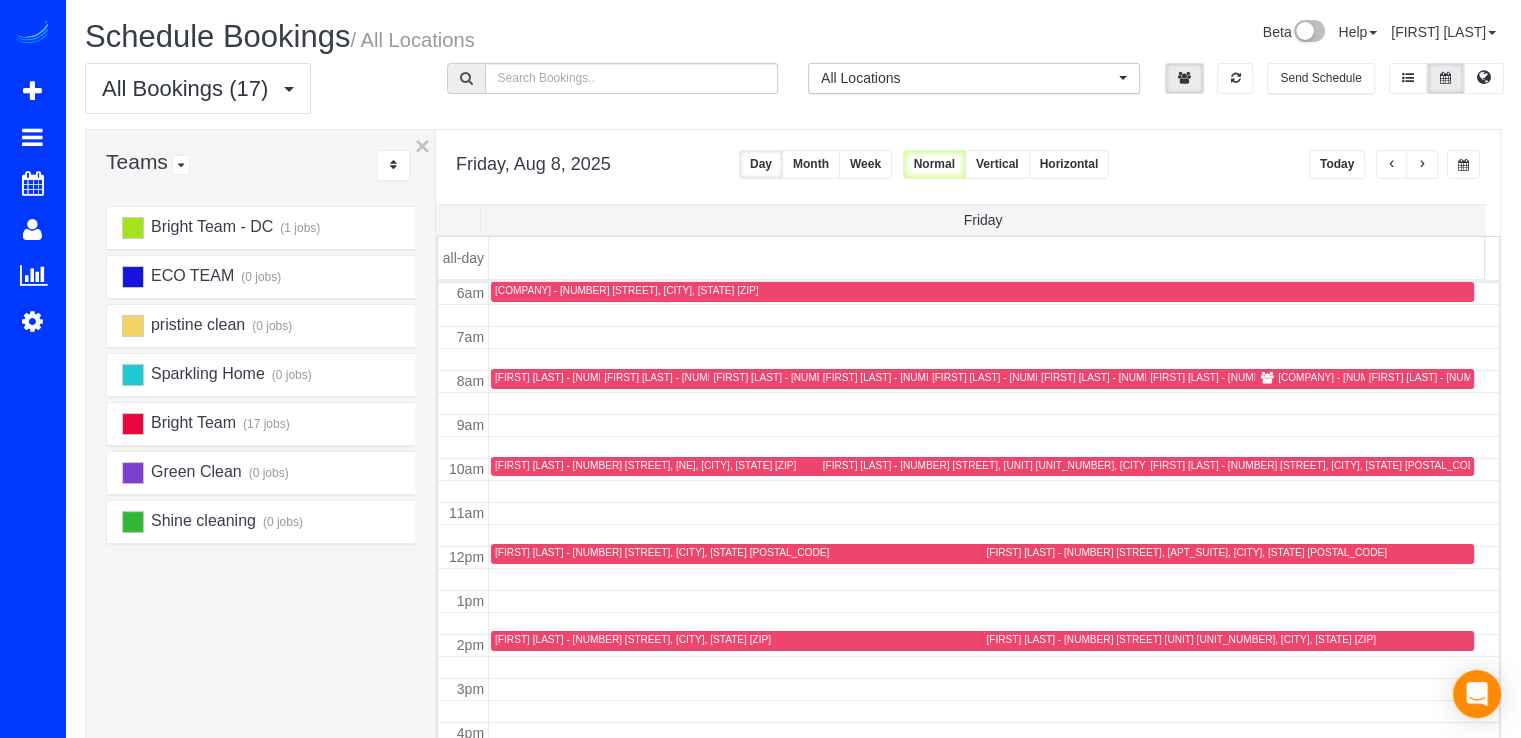 click on "[FIRST] [LAST] - [NUMBER] [STREET] [CITY], [STATE] [POSTAL_CODE]" at bounding box center (1419, 378) 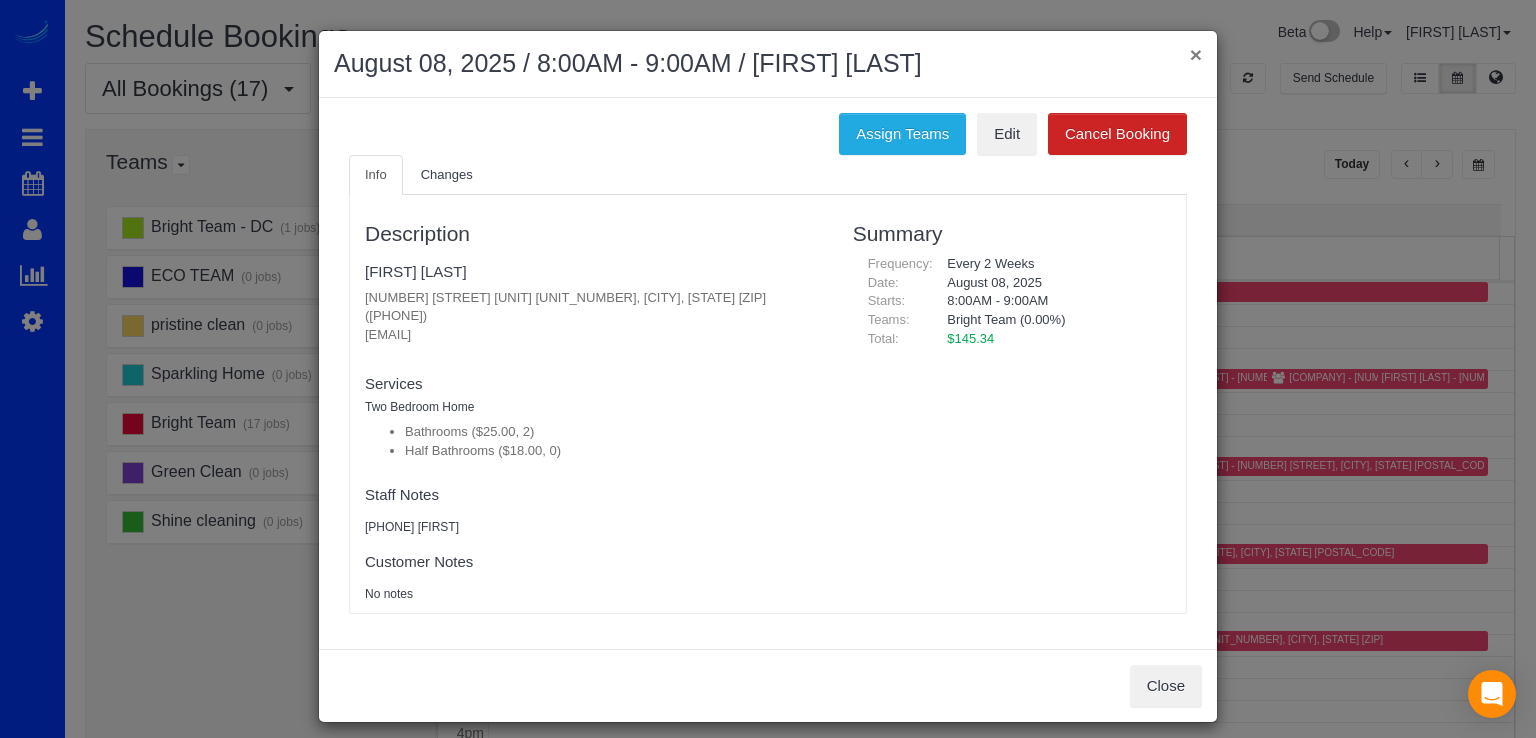 click on "×" at bounding box center [1196, 54] 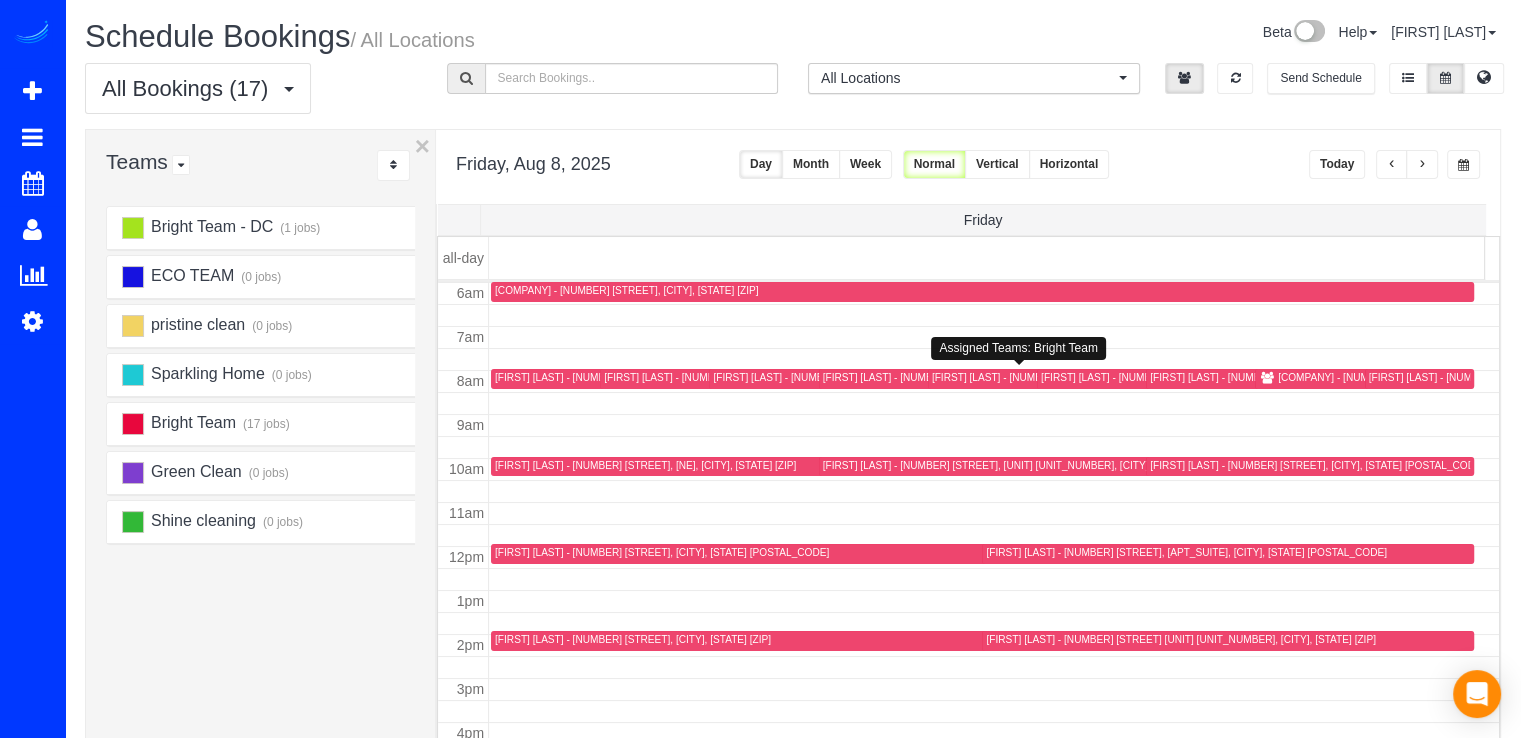 click on "[FIRST] A - [NUMBER] [STREET] Blvd, Unit [UNIT_NUMBER], [CITY], [STATE] [POSTAL_CODE]" at bounding box center (1128, 377) 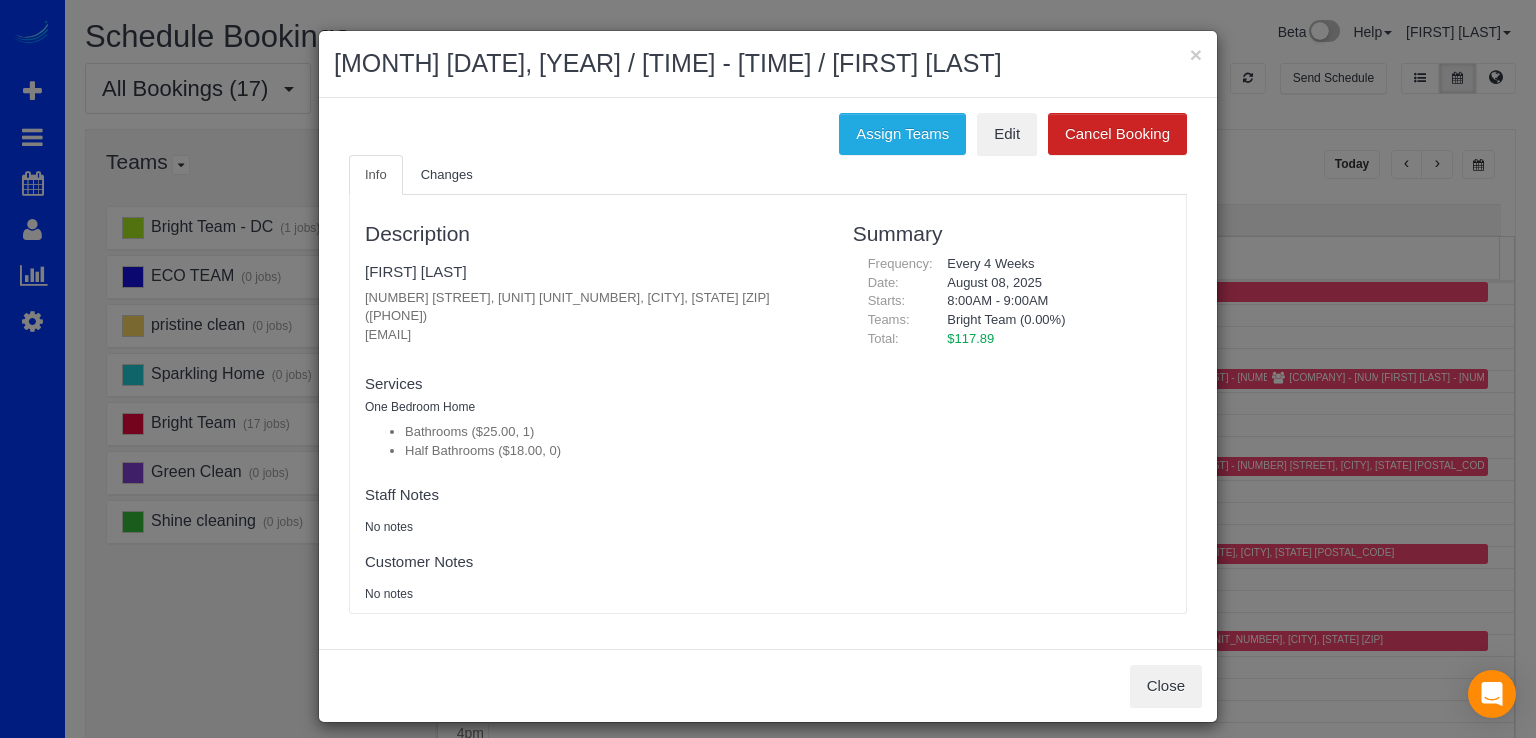 click on "×
August 08, 2025 /
8:00AM - 9:00AM /
Mehdi A" at bounding box center [768, 64] 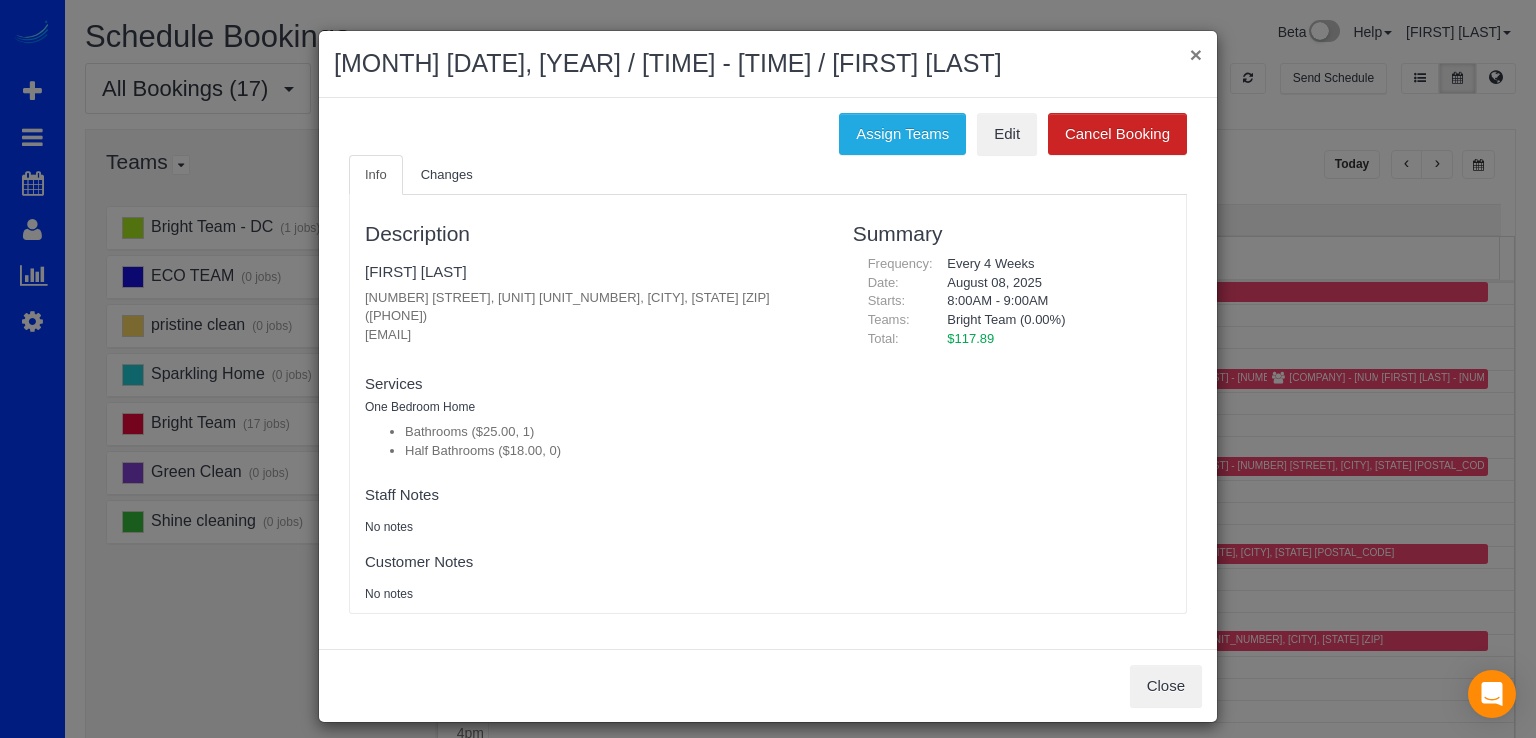 click on "×" at bounding box center [1196, 54] 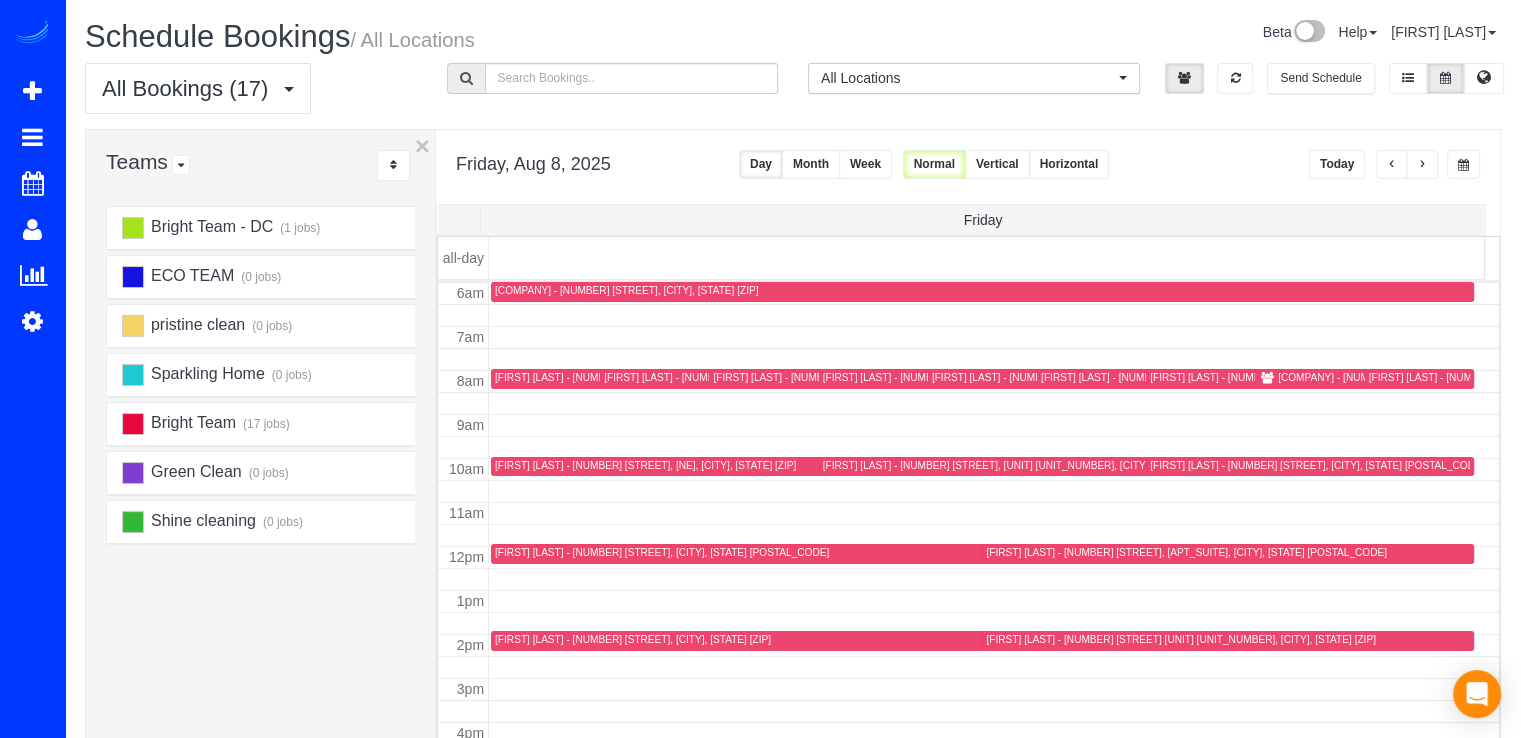 click on "[FIRST] [LAST] - [NUMBER] [STREET] [CITY], [STATE] [POSTAL_CODE]" at bounding box center (1523, 377) 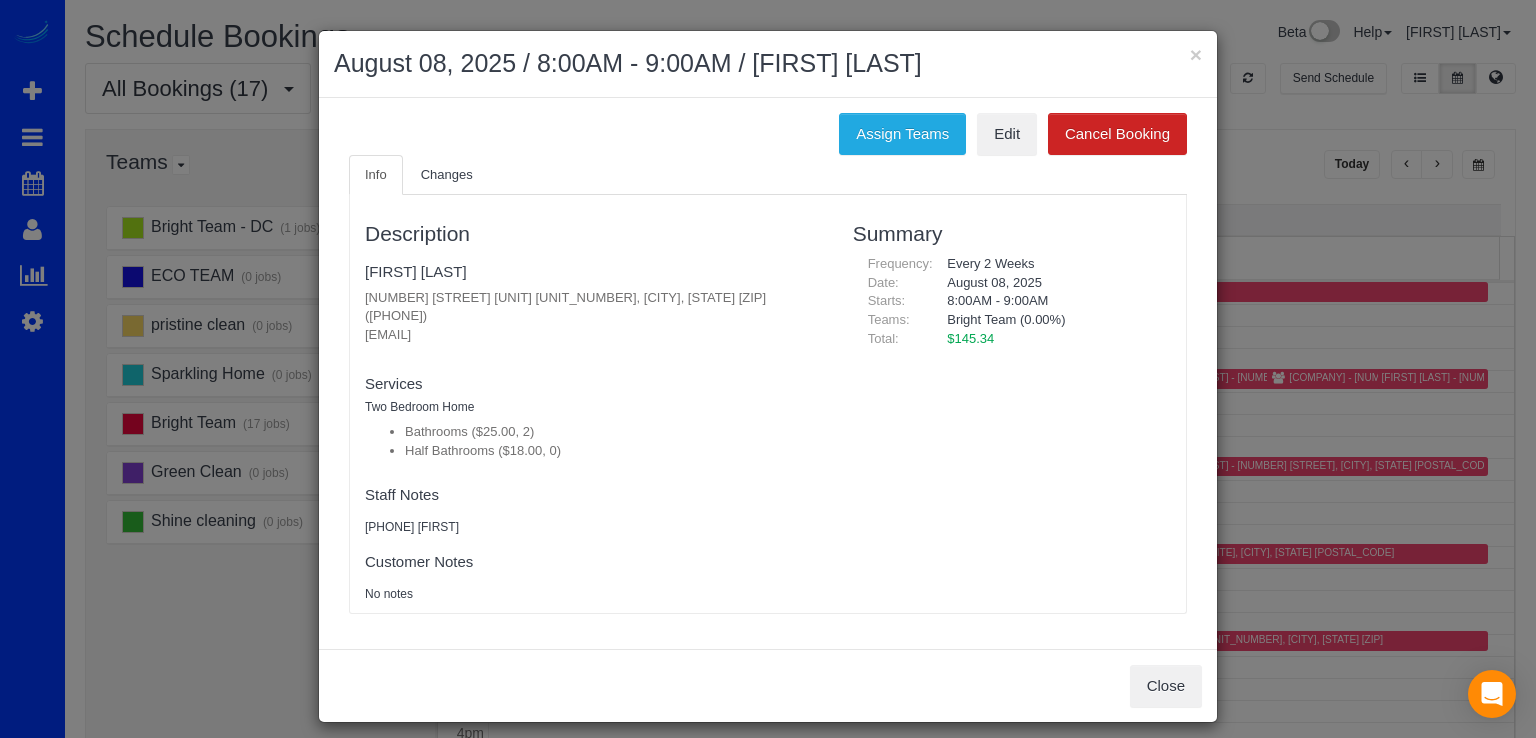 drag, startPoint x: 347, startPoint y: 333, endPoint x: 586, endPoint y: 332, distance: 239.00209 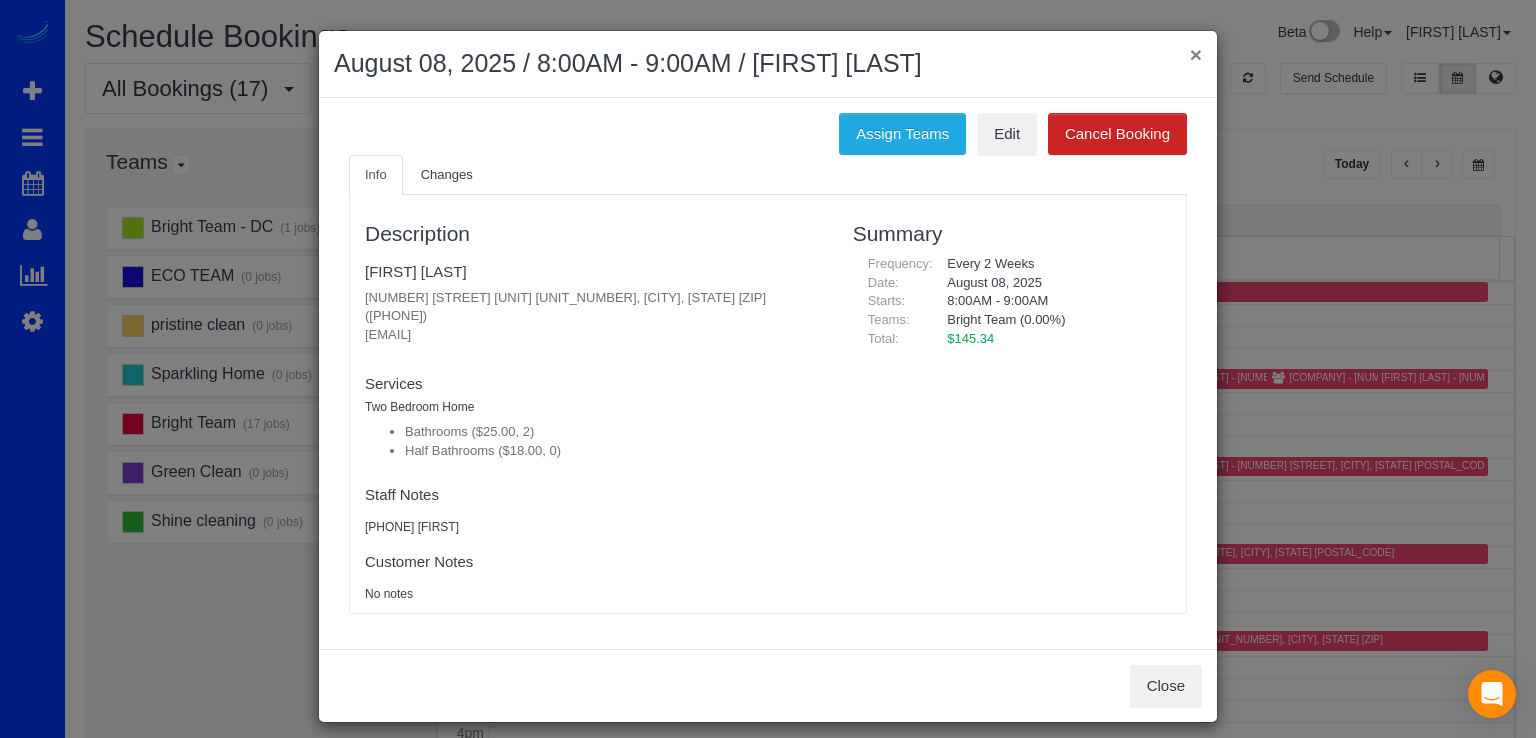 click on "×" at bounding box center [1196, 54] 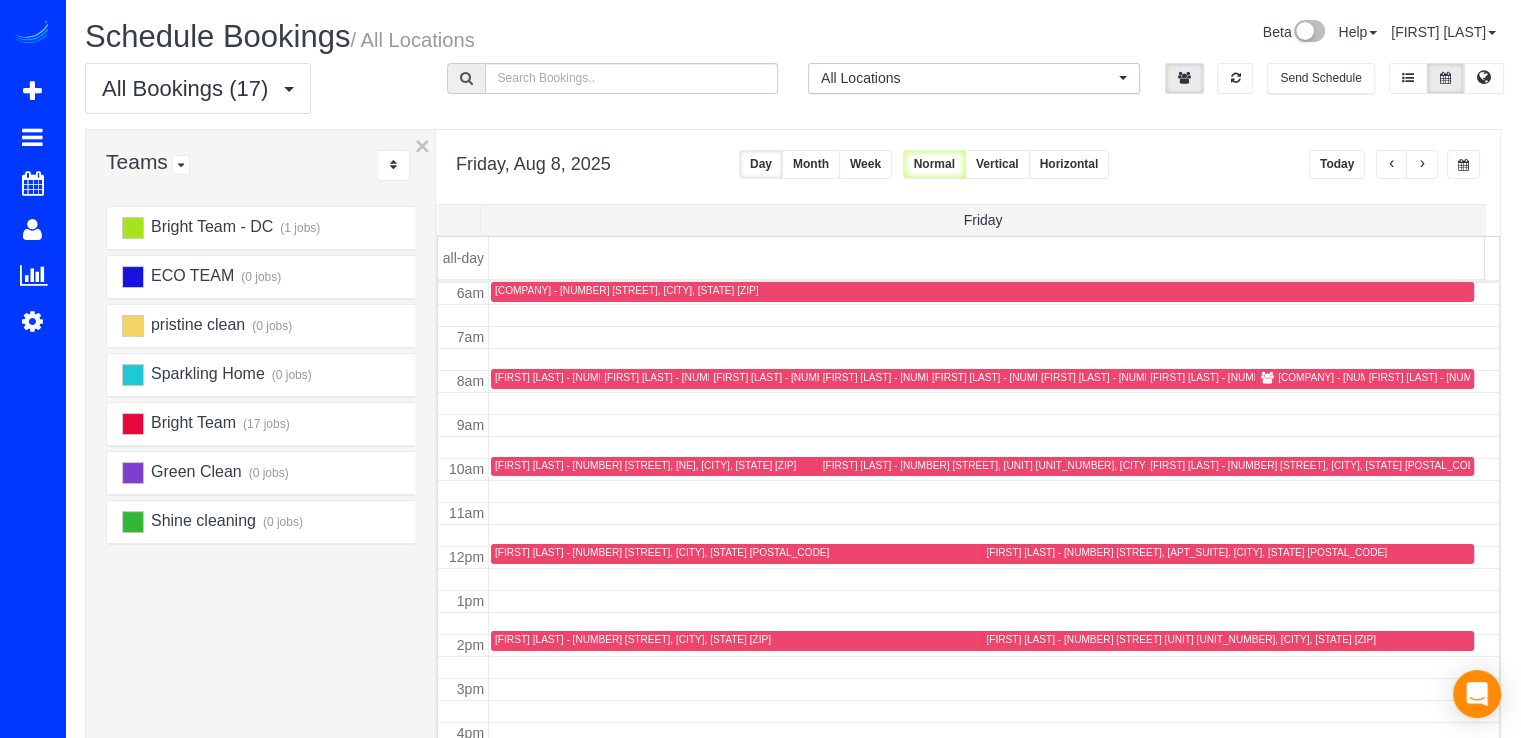 click on "[FIRST] [LAST] - [NUMBER] [STREET] [CITY], [STATE] [POSTAL_CODE]" at bounding box center [1523, 377] 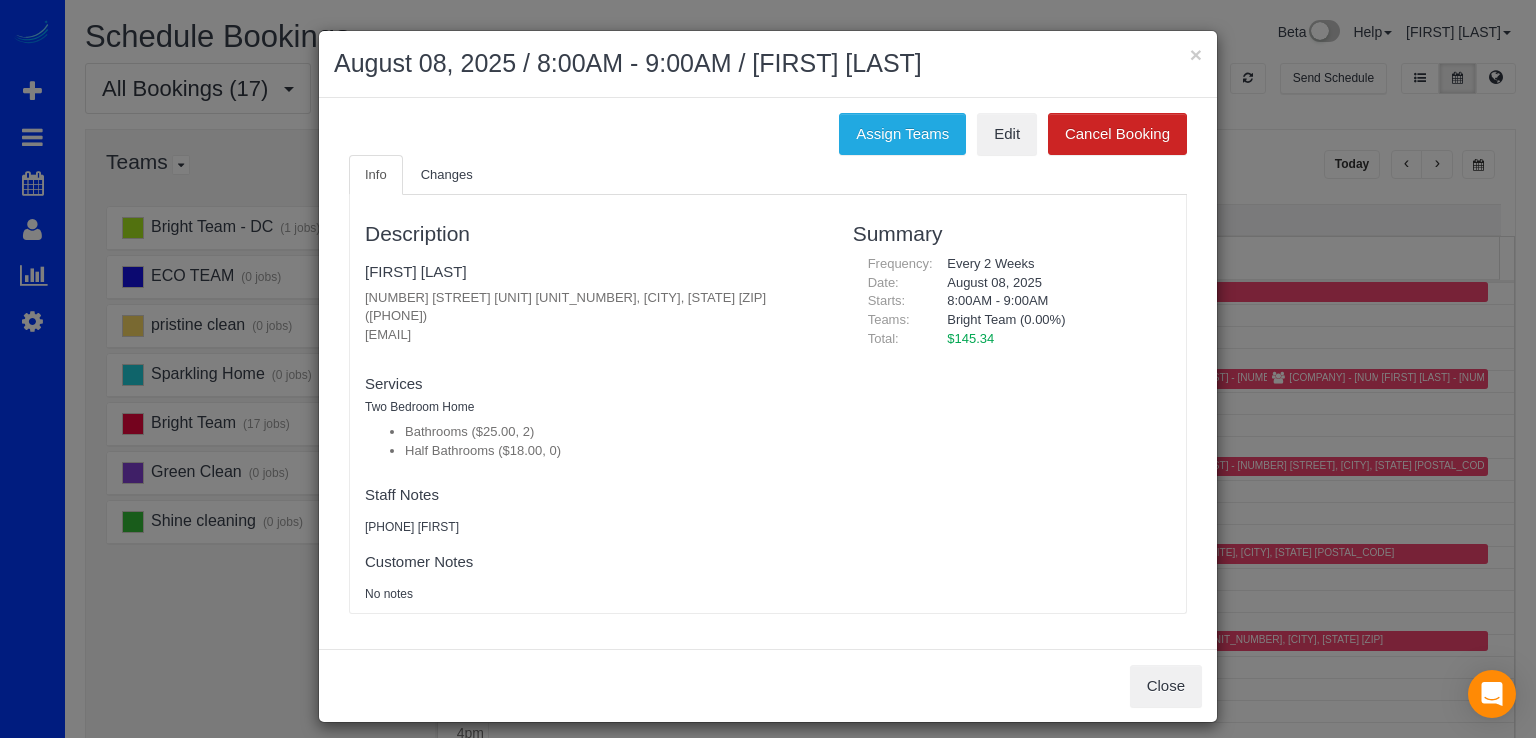 drag, startPoint x: 350, startPoint y: 334, endPoint x: 579, endPoint y: 342, distance: 229.1397 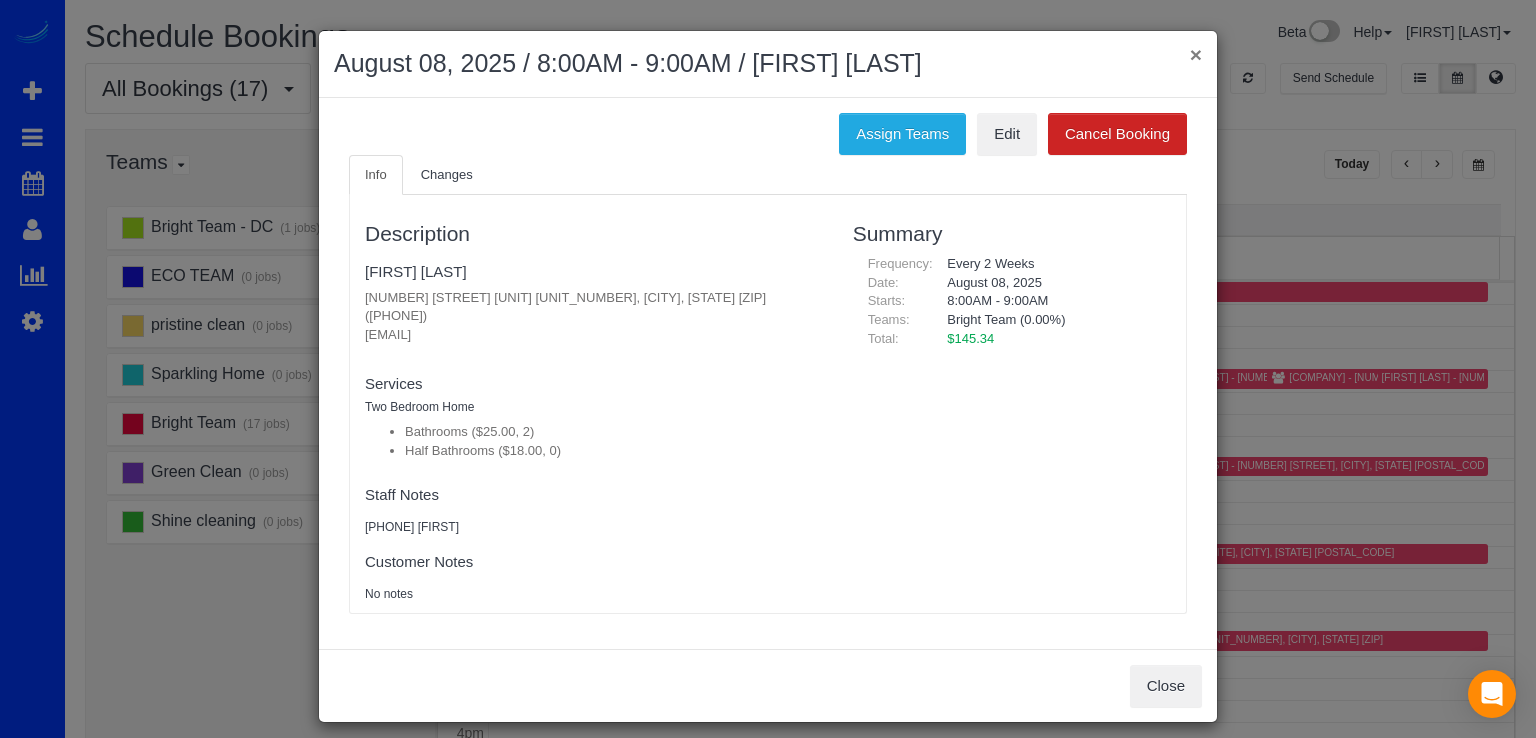 click on "×" at bounding box center [1196, 54] 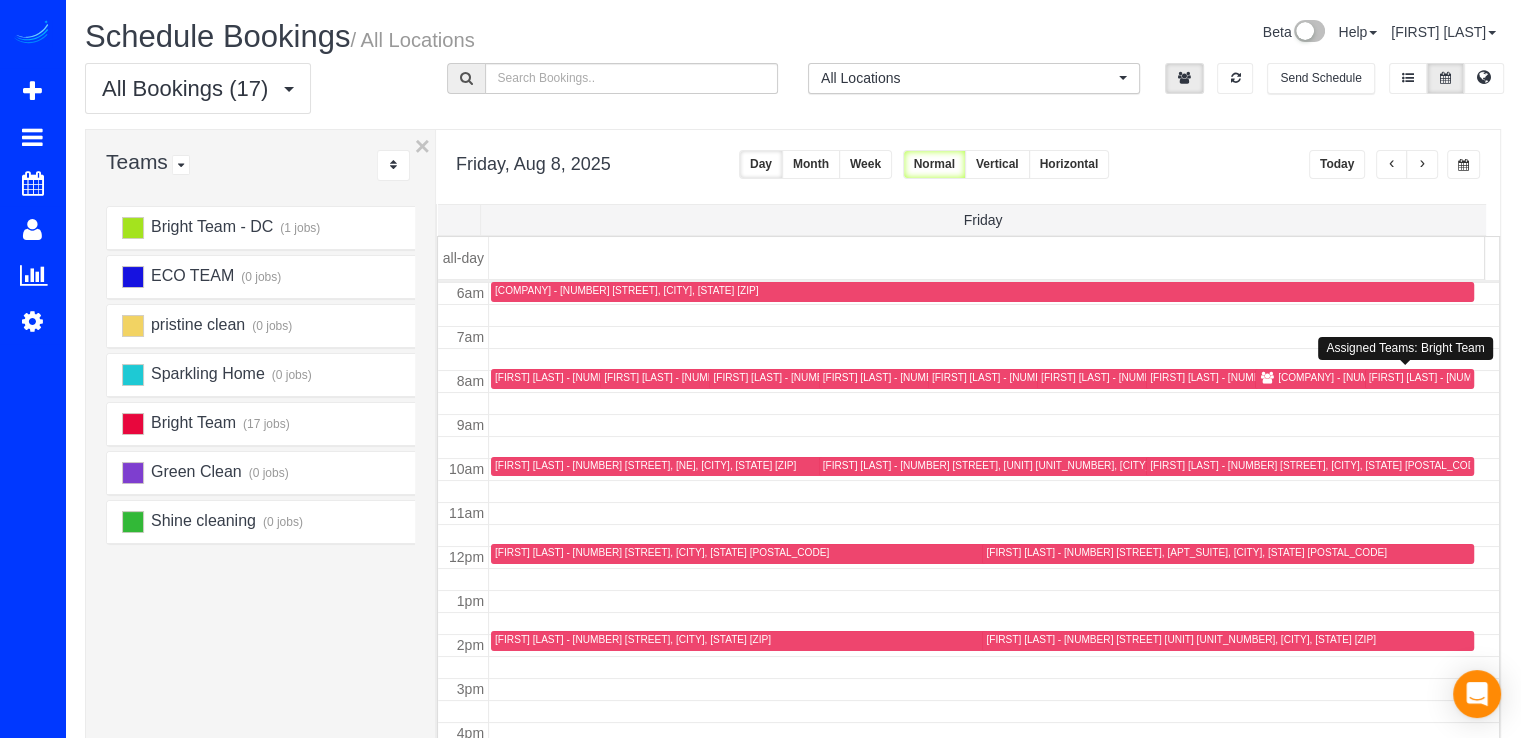 click at bounding box center [1419, 379] 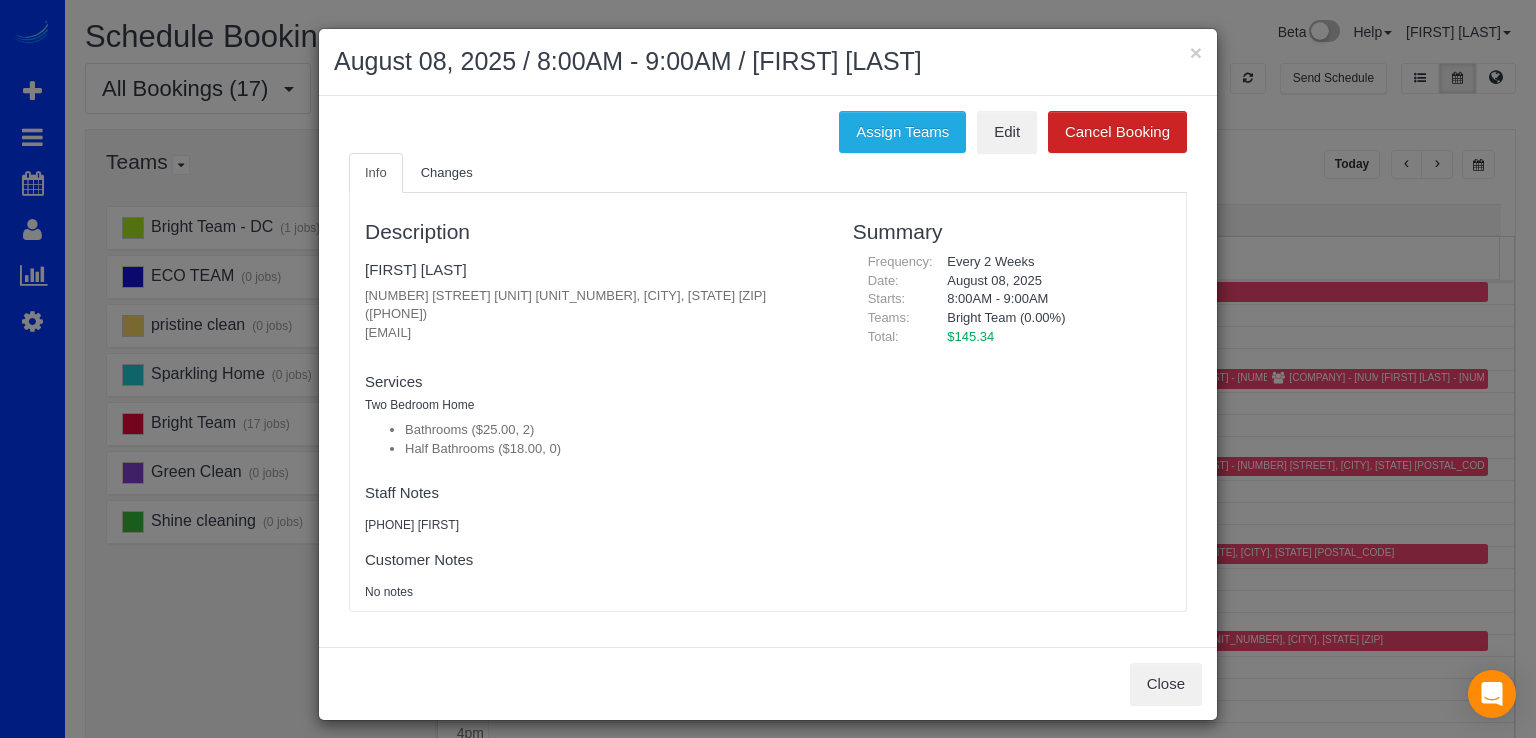 scroll, scrollTop: 0, scrollLeft: 0, axis: both 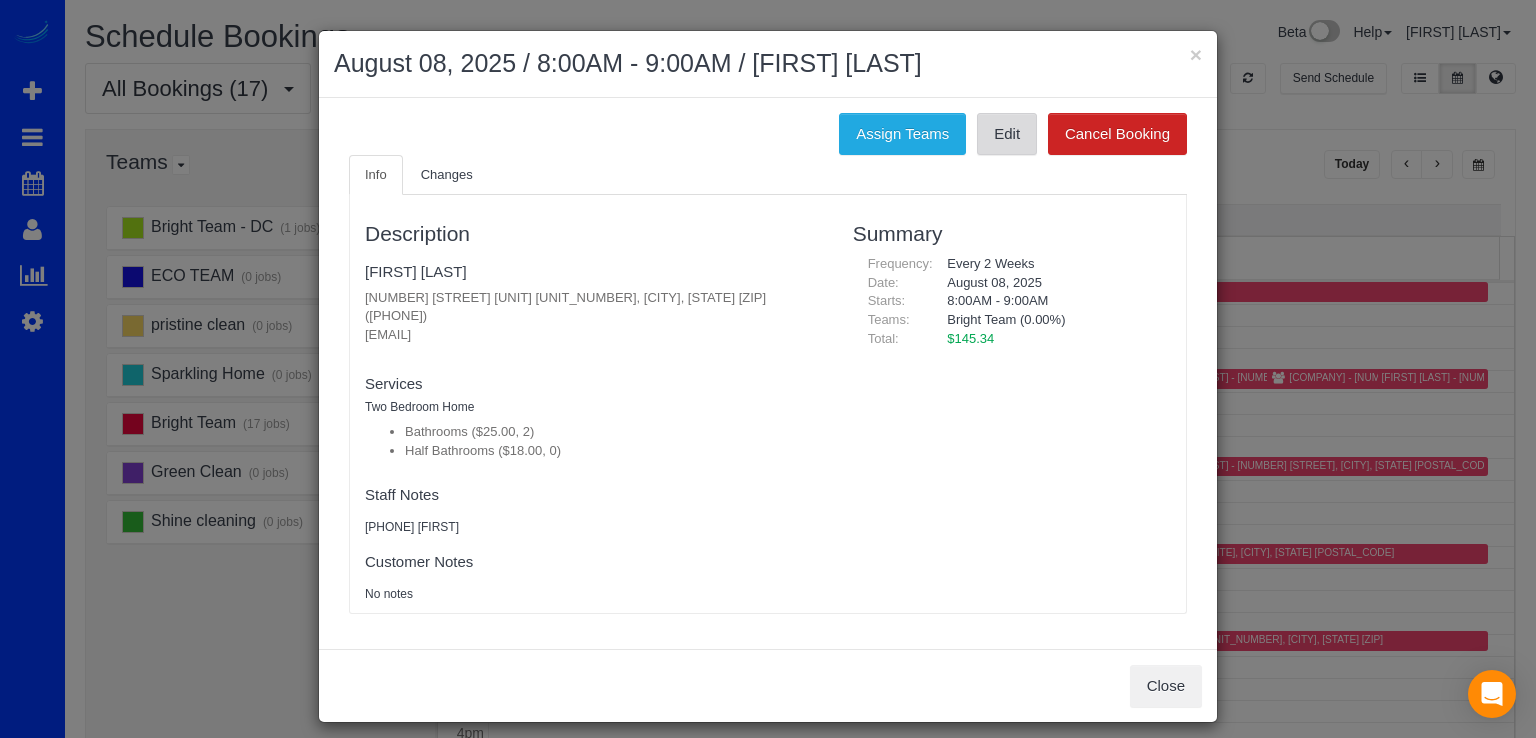 click on "Edit" at bounding box center [1007, 134] 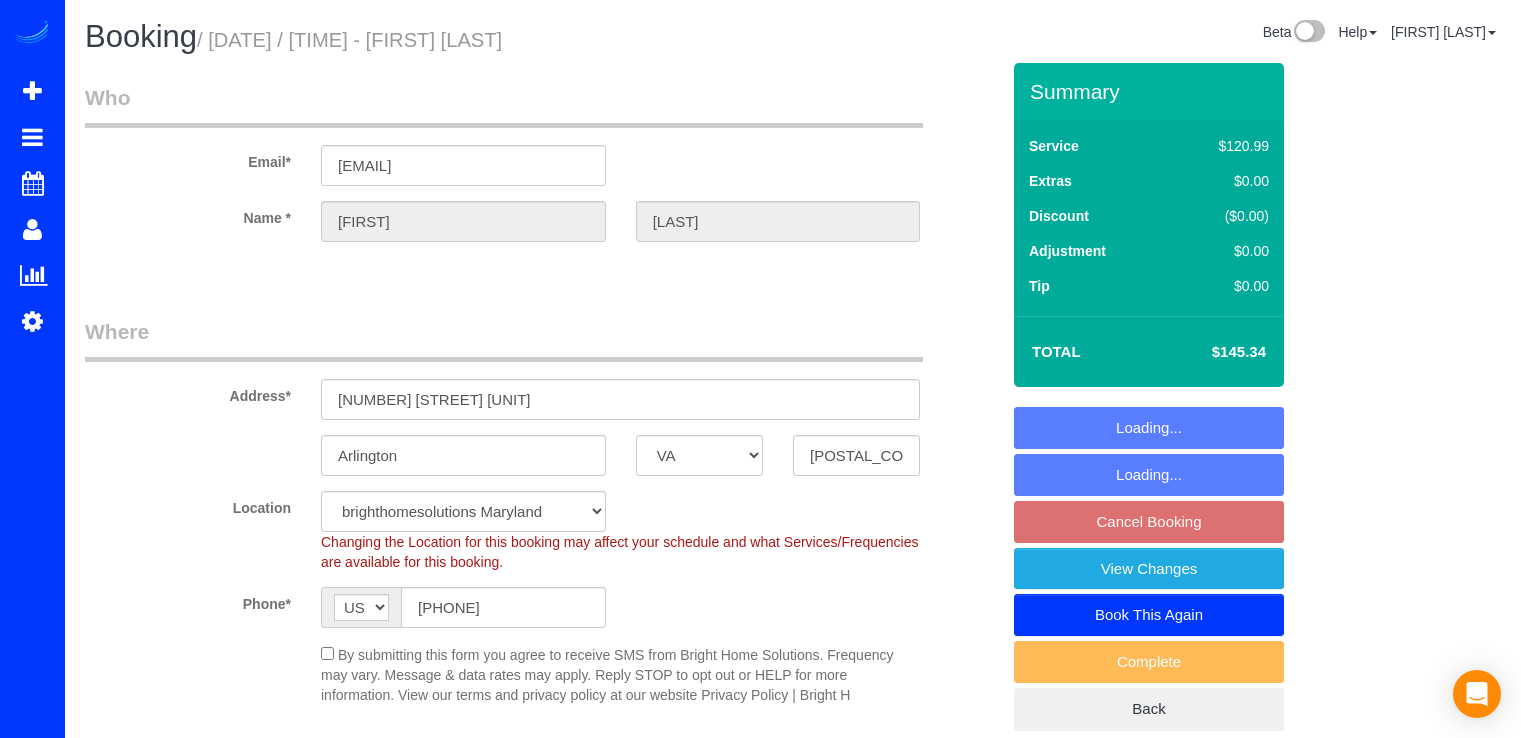 select on "VA" 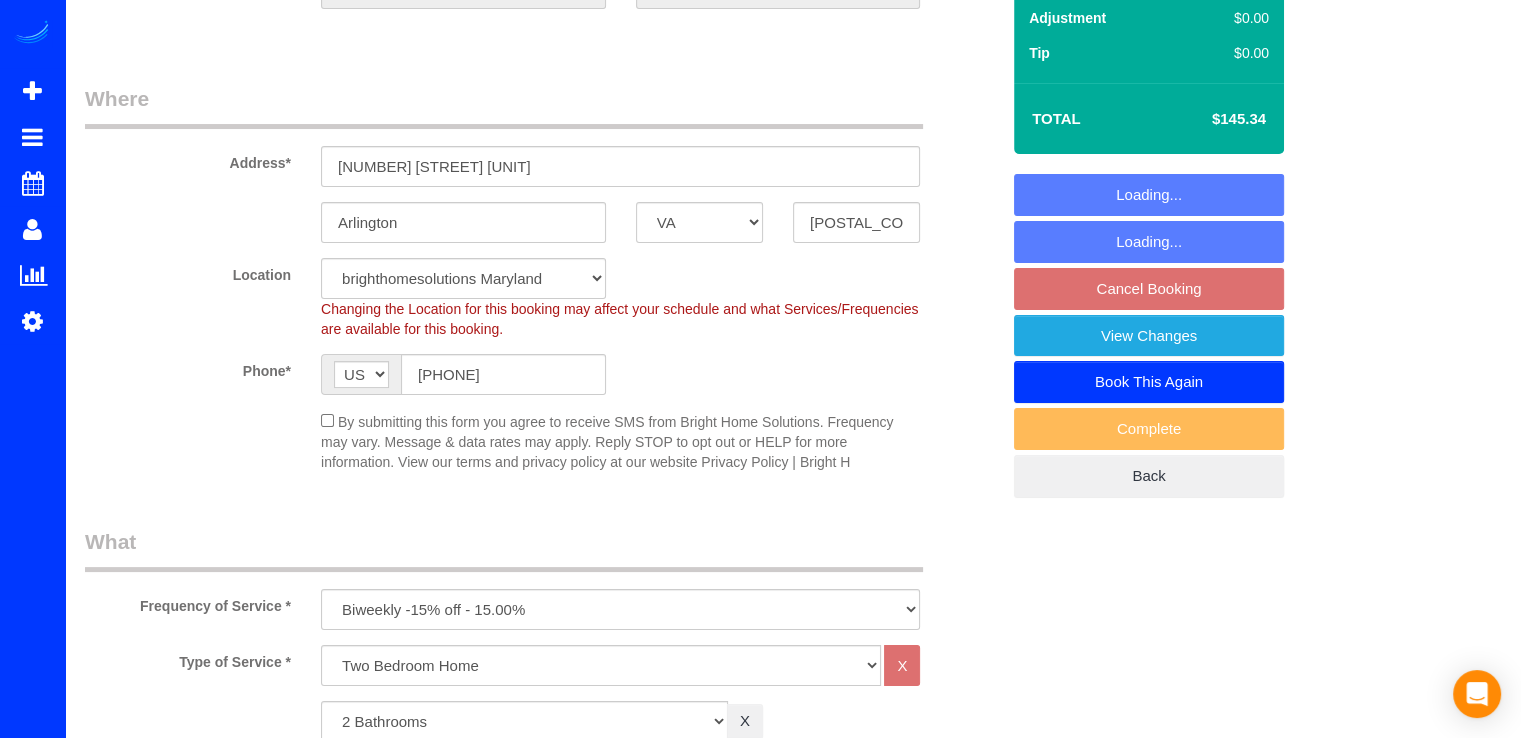 select on "object:794" 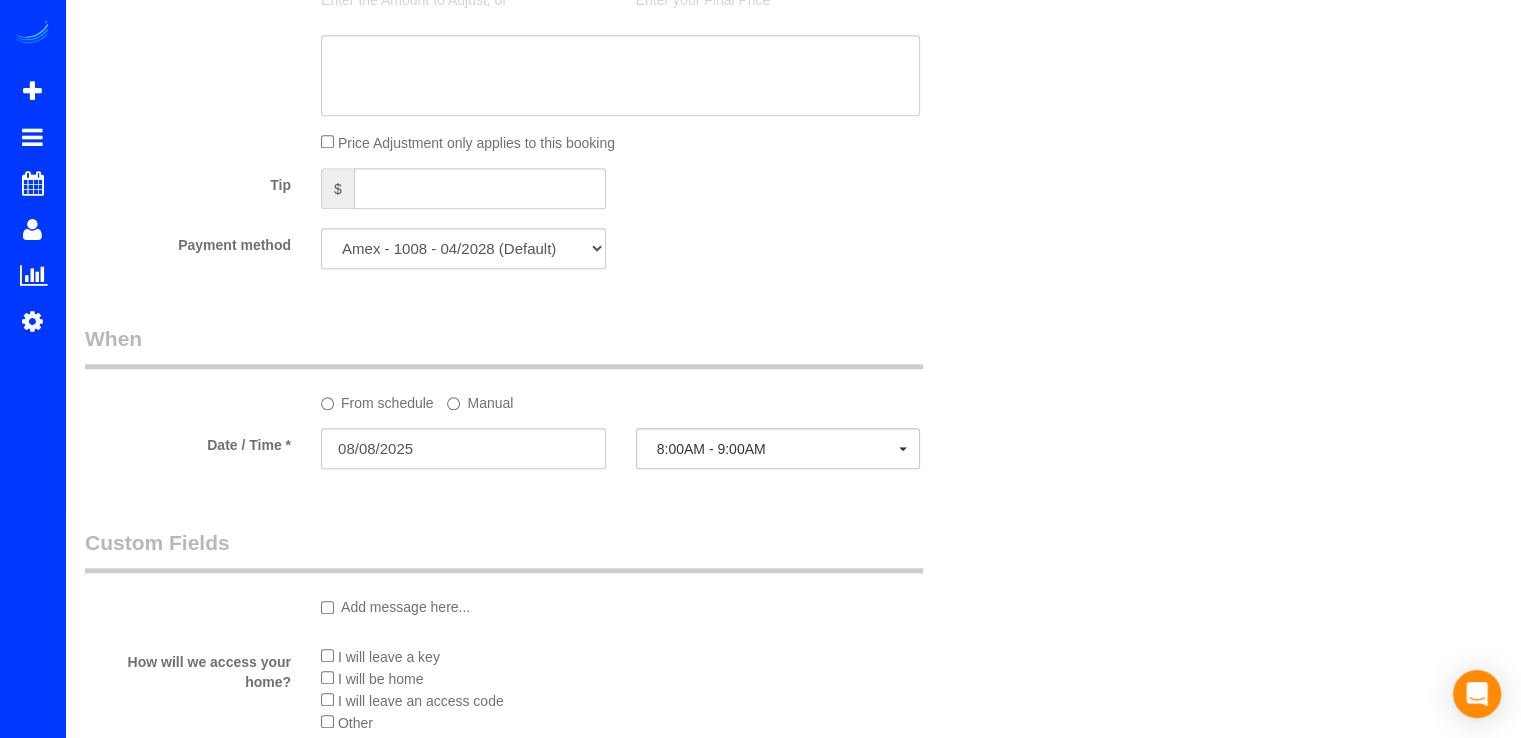 scroll, scrollTop: 1746, scrollLeft: 0, axis: vertical 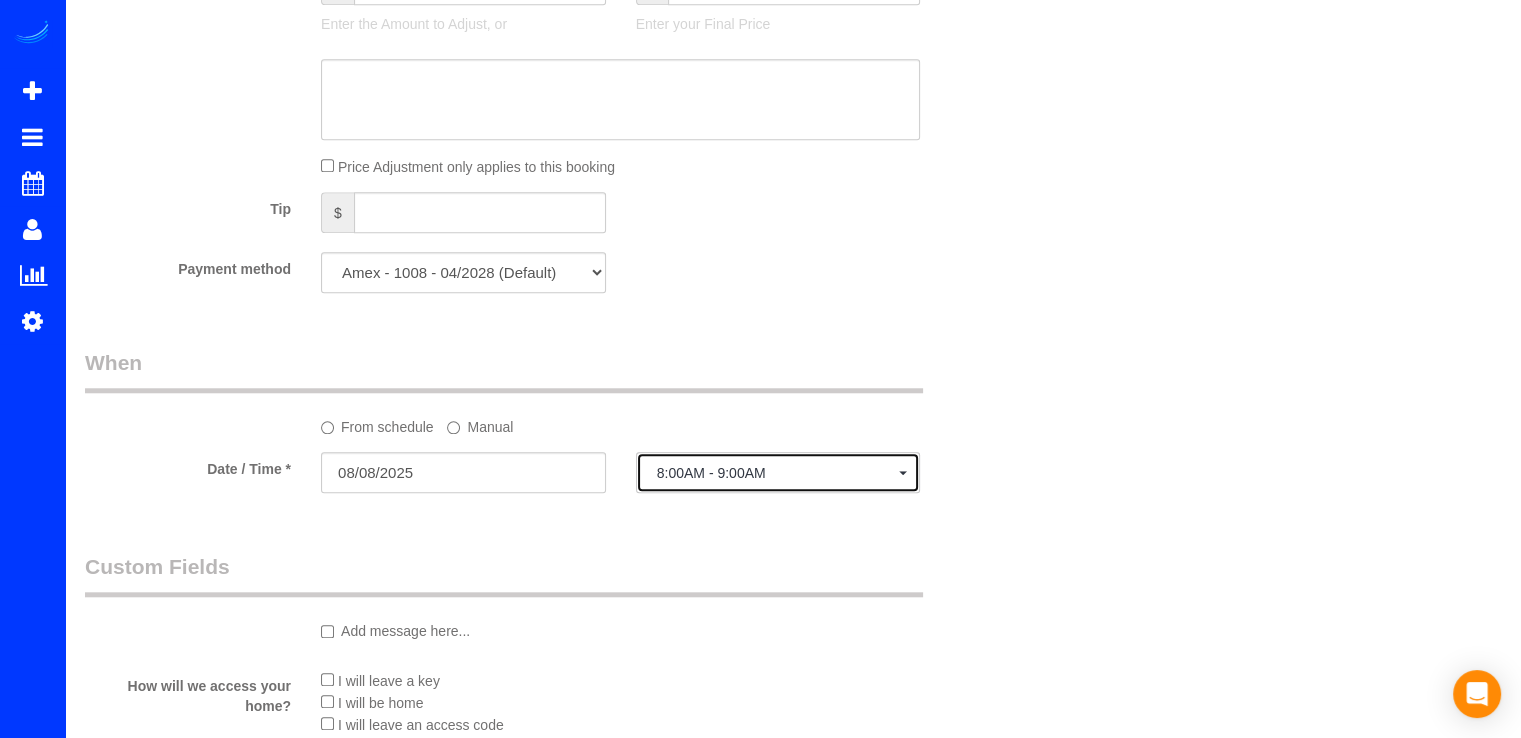 click on "8:00AM - 9:00AM" 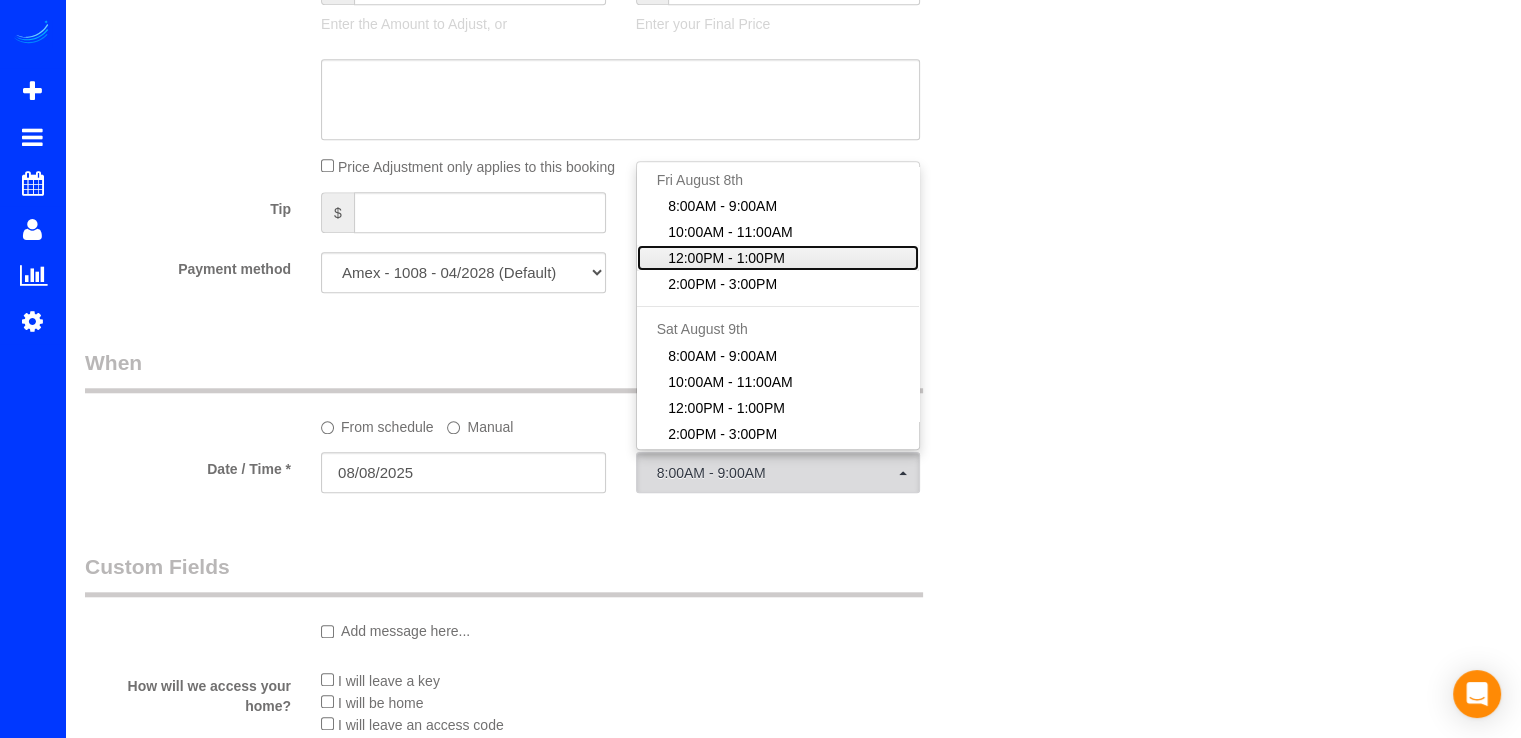click on "12:00PM - 1:00PM" 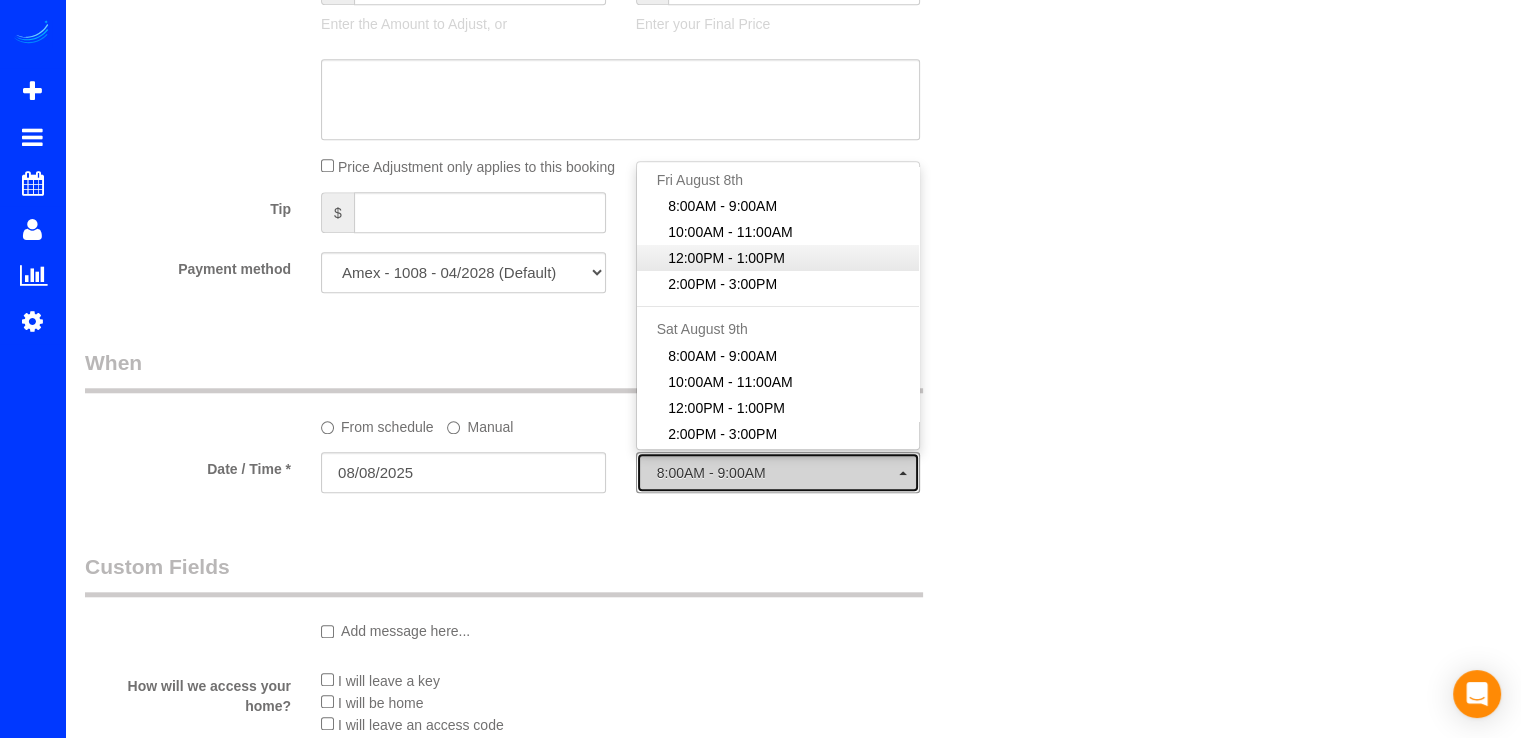 select on "spot3" 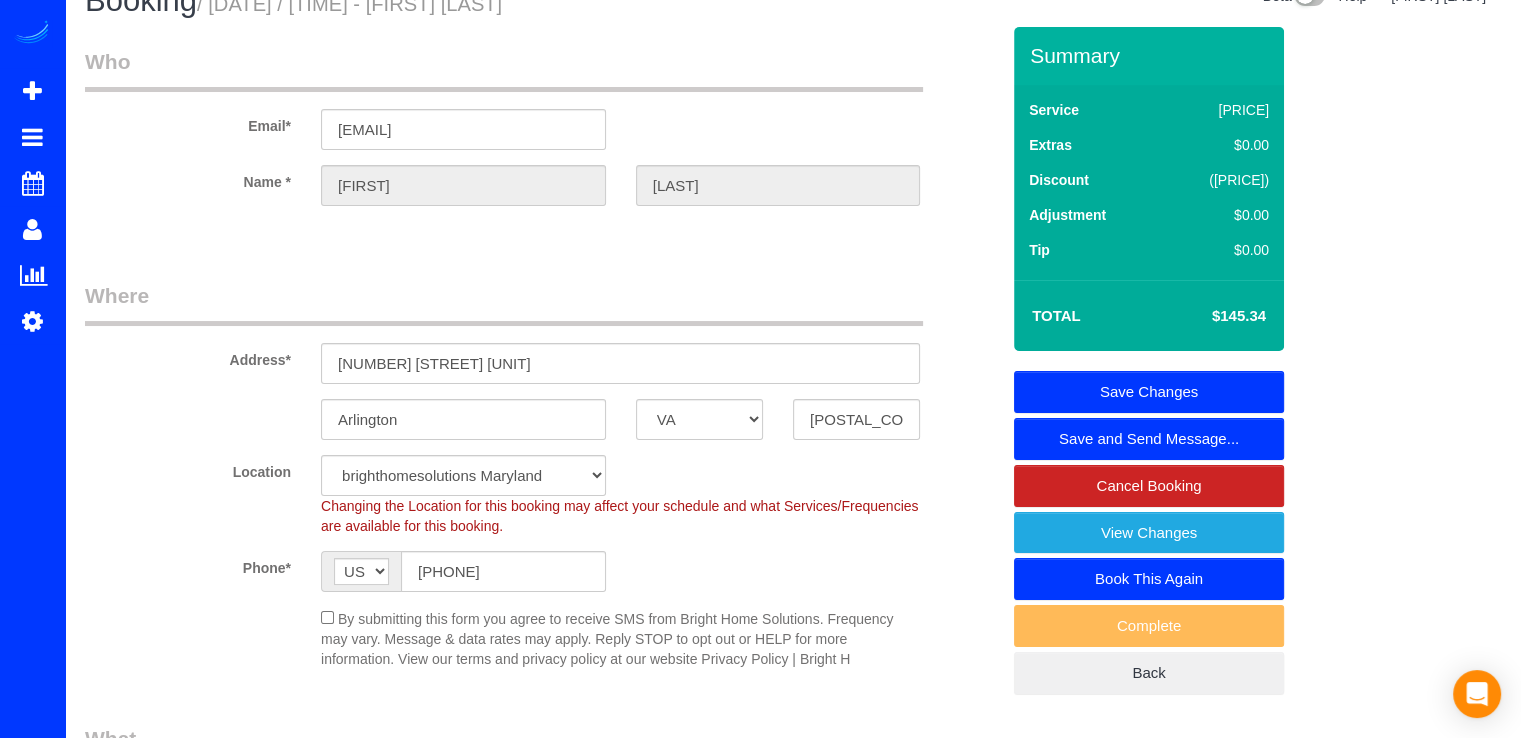 scroll, scrollTop: 0, scrollLeft: 0, axis: both 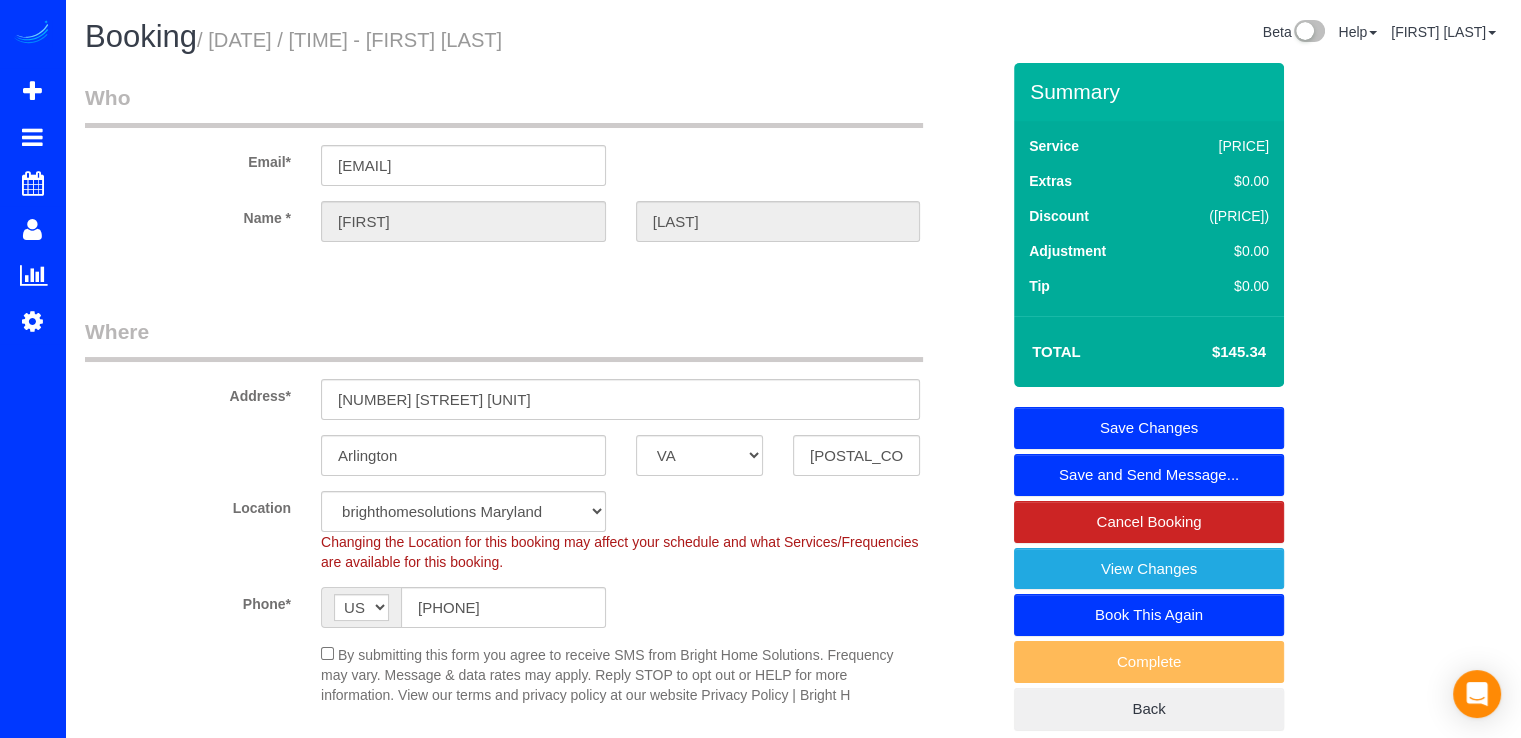 click on "Save Changes" at bounding box center [1149, 428] 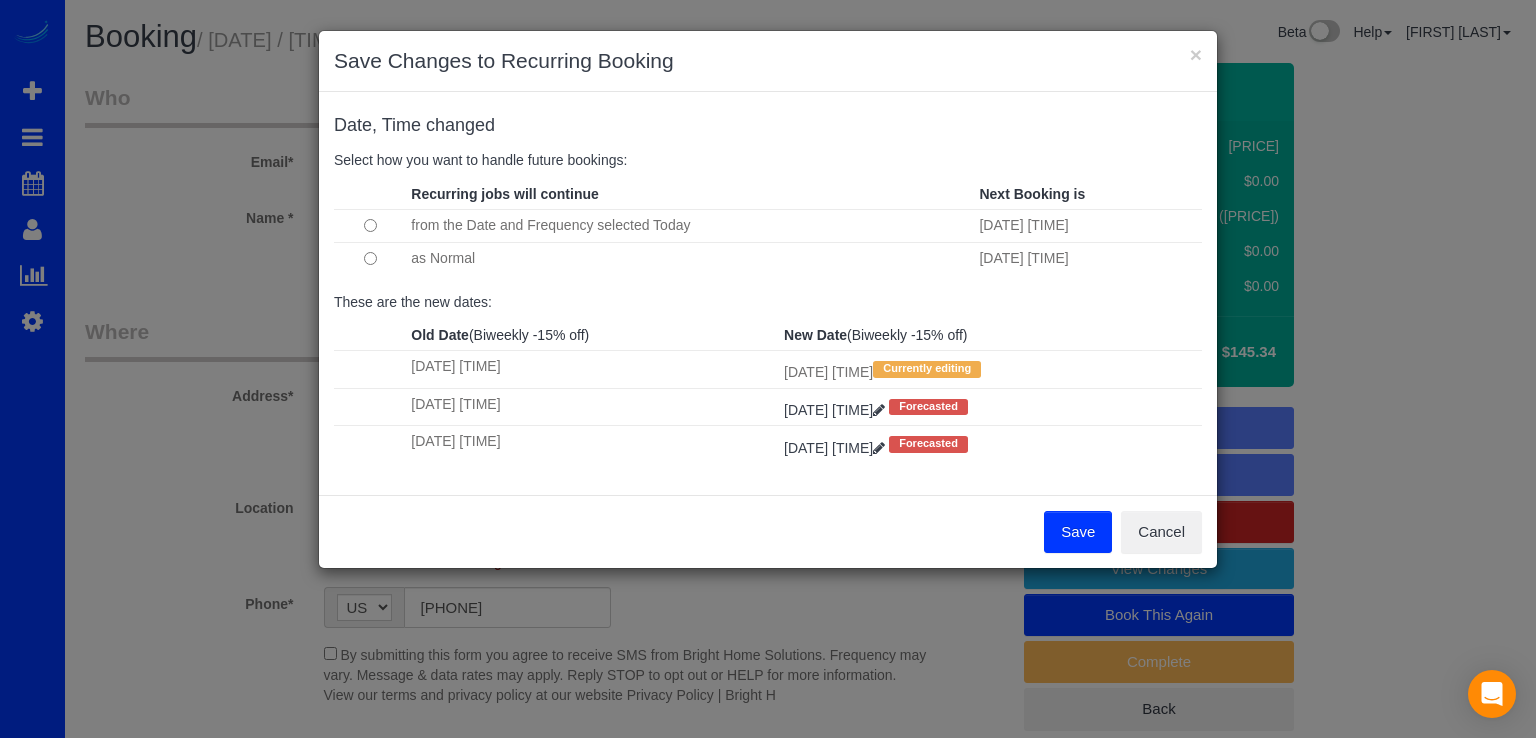 click on "Save" at bounding box center (1078, 532) 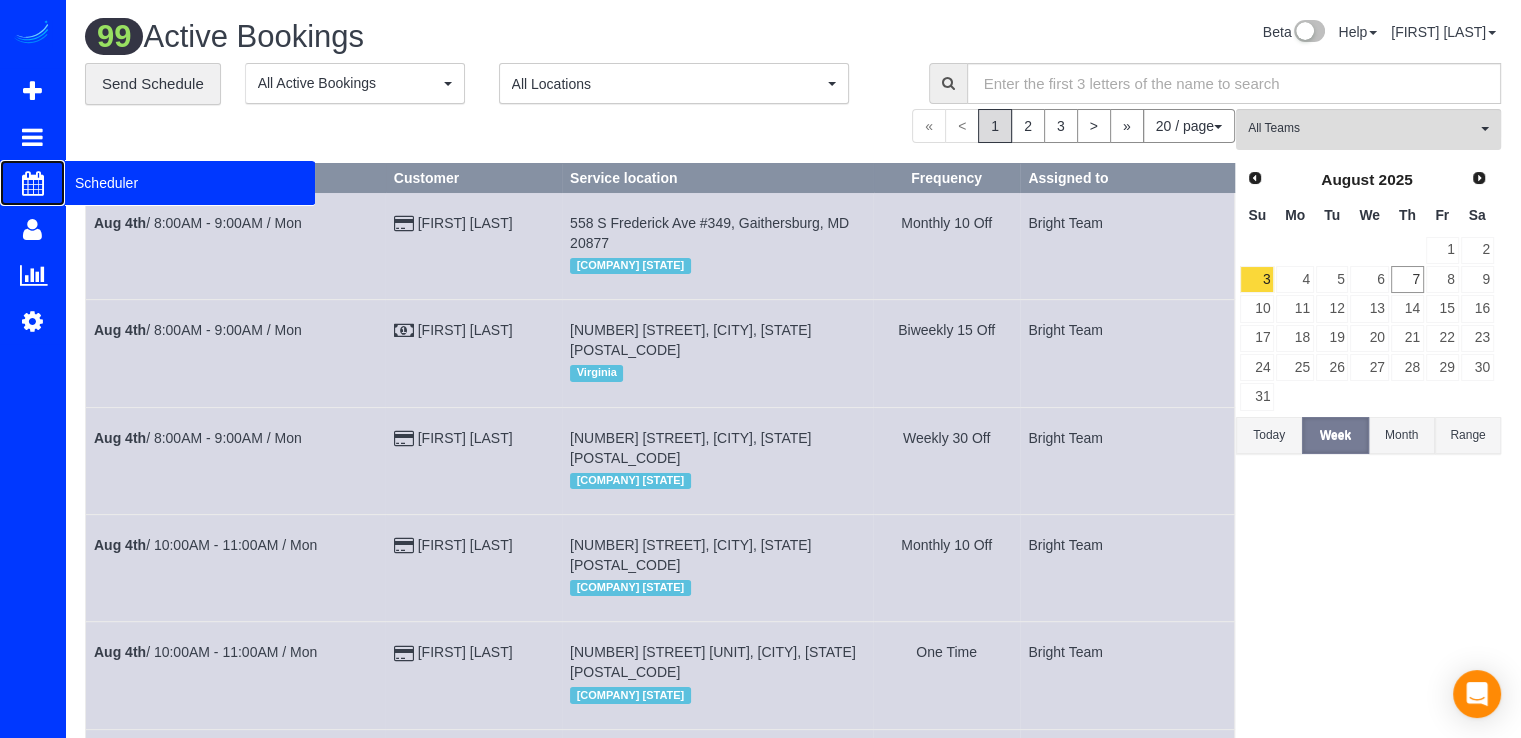 click on "Scheduler" at bounding box center [190, 183] 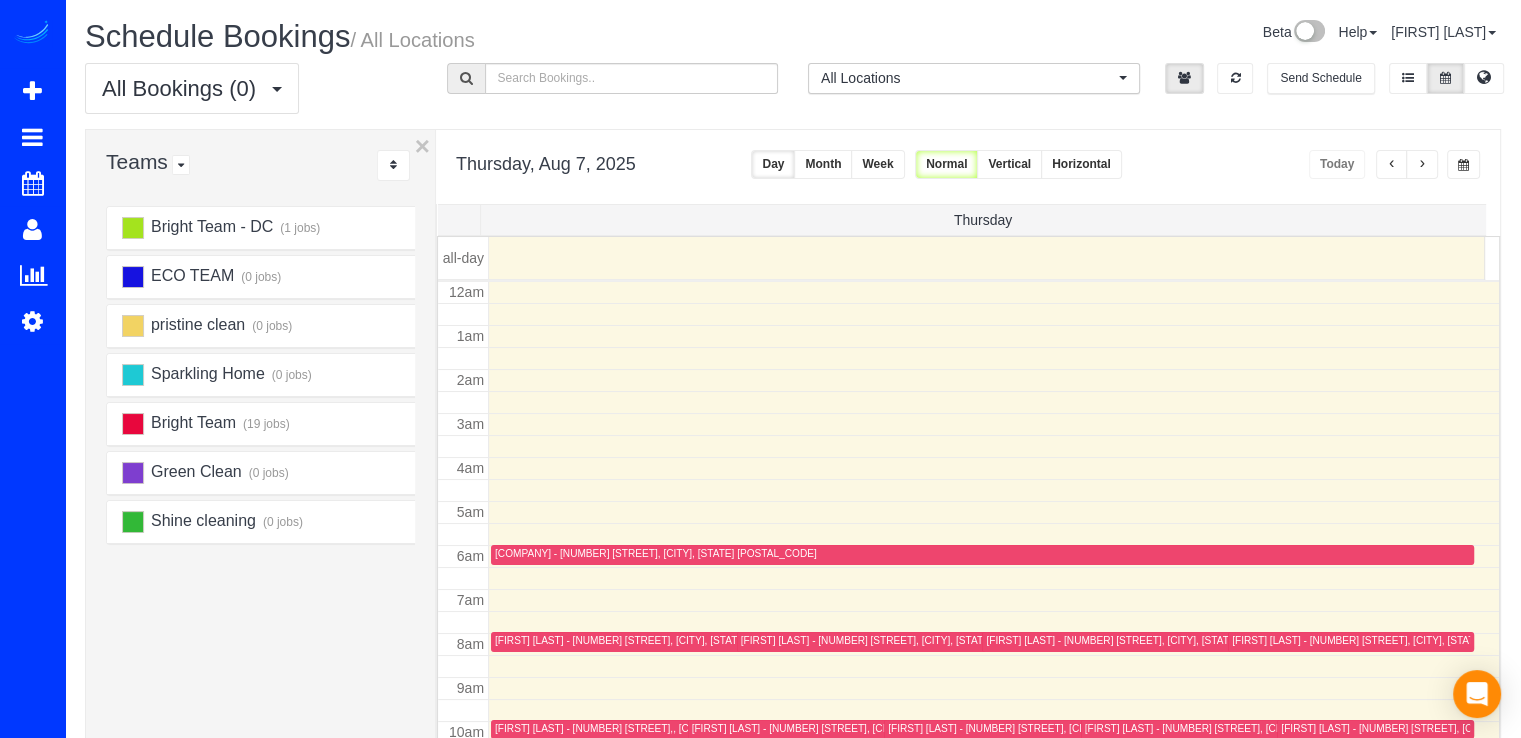 scroll, scrollTop: 263, scrollLeft: 0, axis: vertical 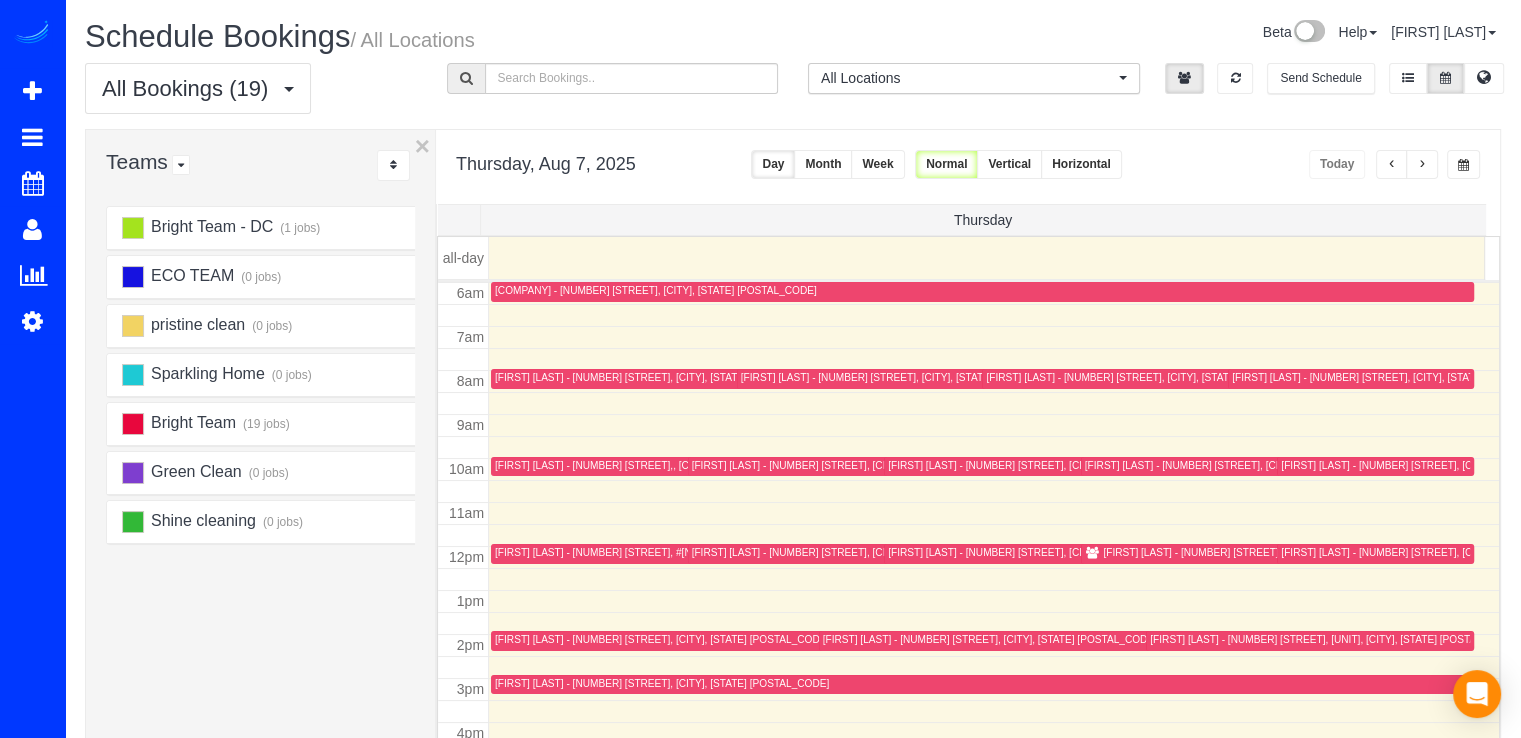 click at bounding box center (1422, 164) 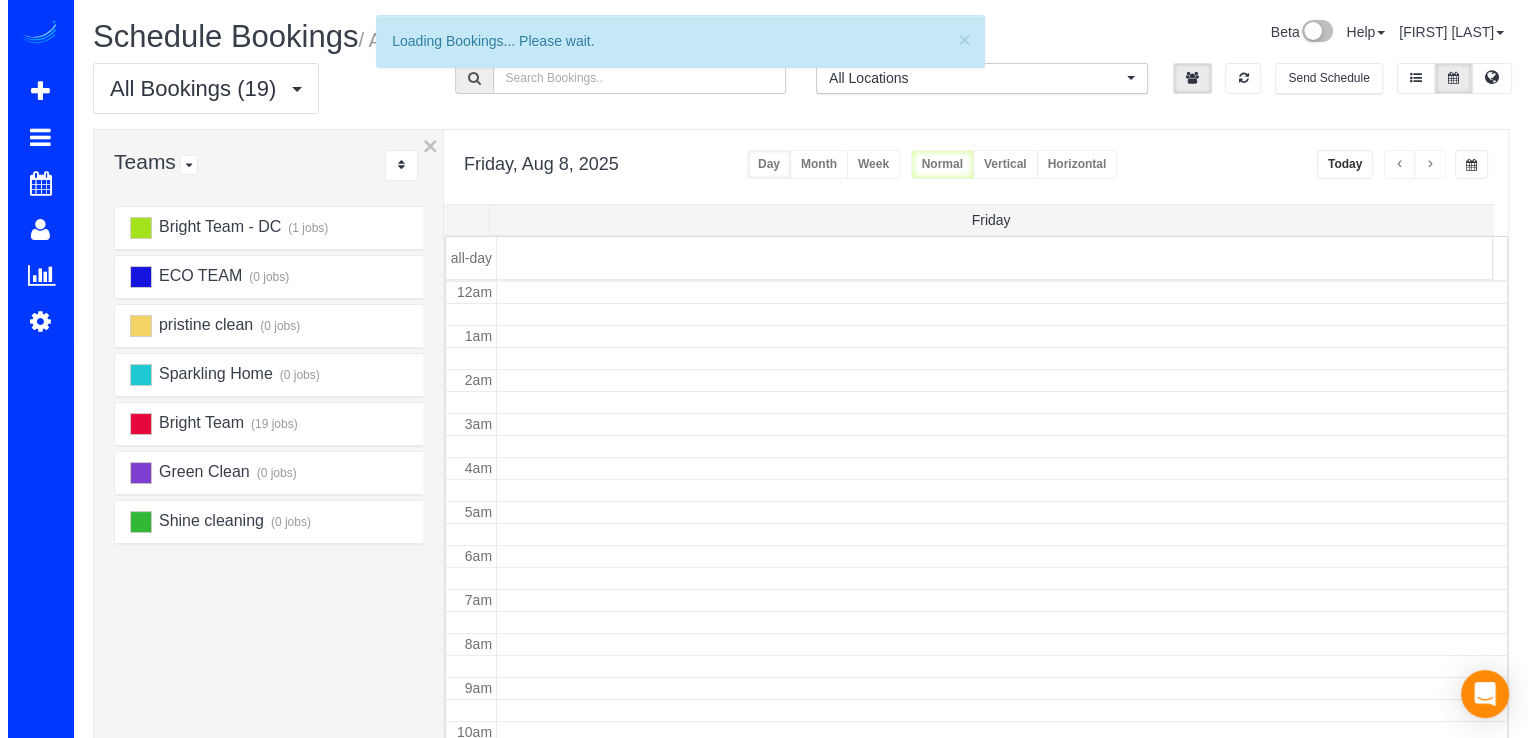 scroll, scrollTop: 263, scrollLeft: 0, axis: vertical 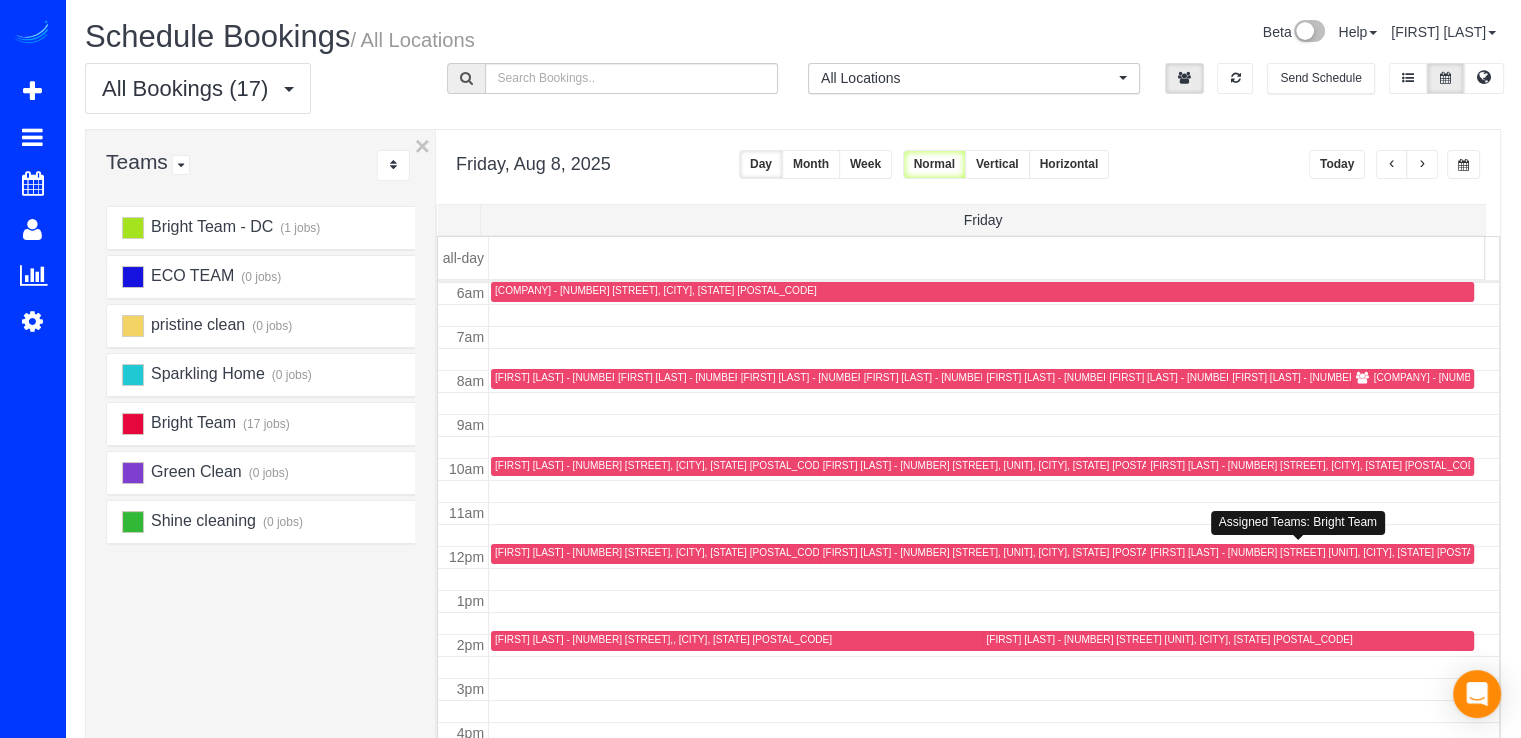 click on "[FIRST] [LAST] - [NUMBER] [STREET] [UNIT], [CITY], [STATE] [POSTAL_CODE]" at bounding box center (1333, 552) 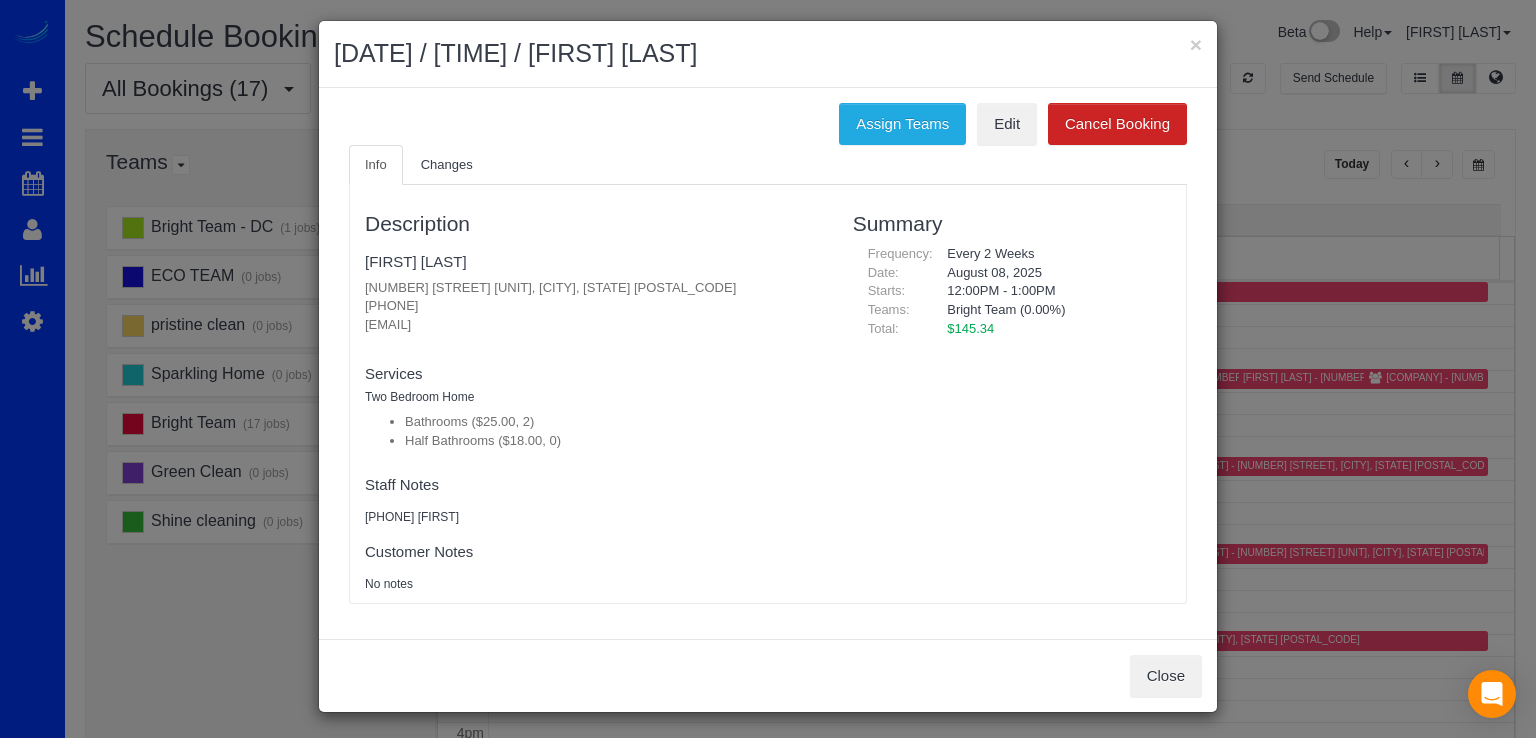 scroll, scrollTop: 12, scrollLeft: 0, axis: vertical 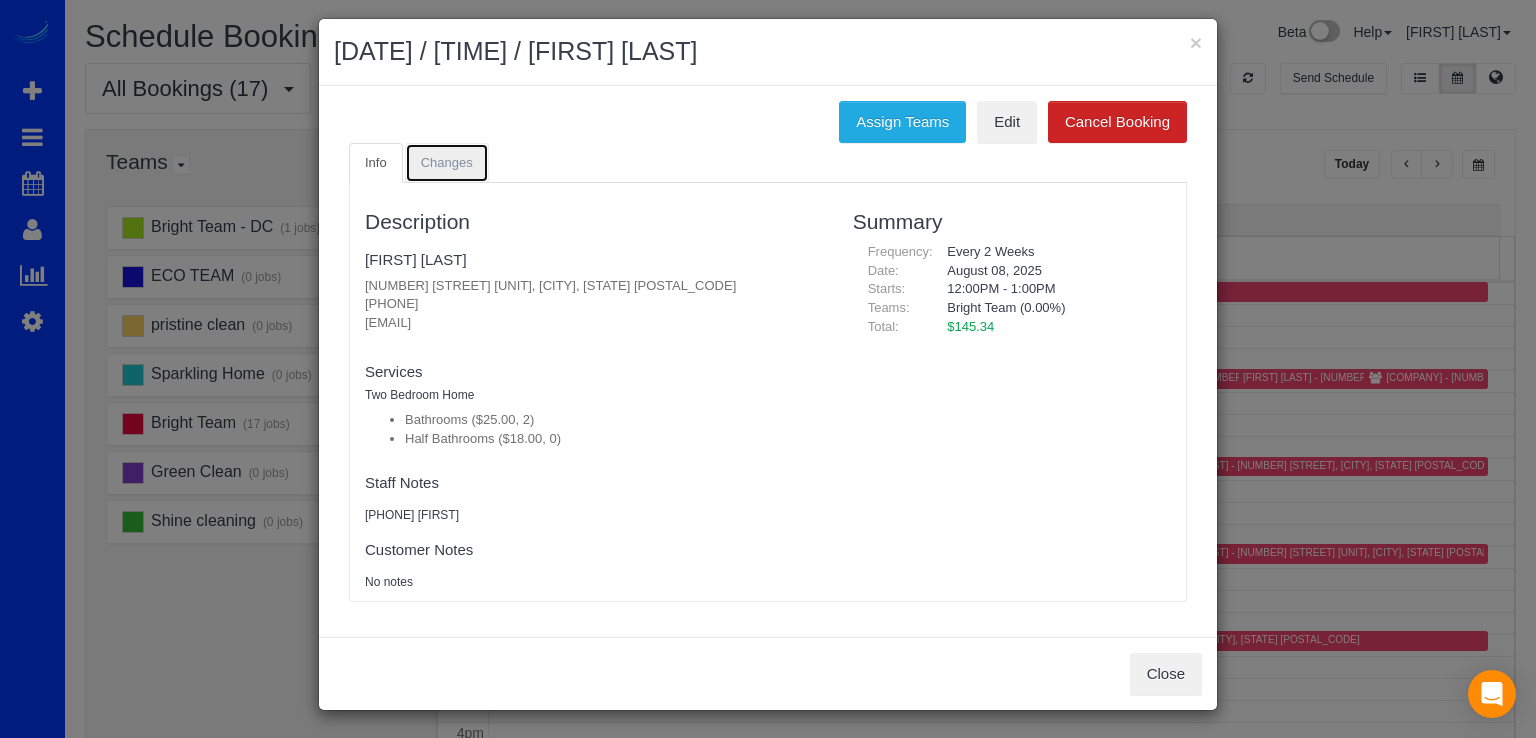 click on "Changes" at bounding box center [447, 162] 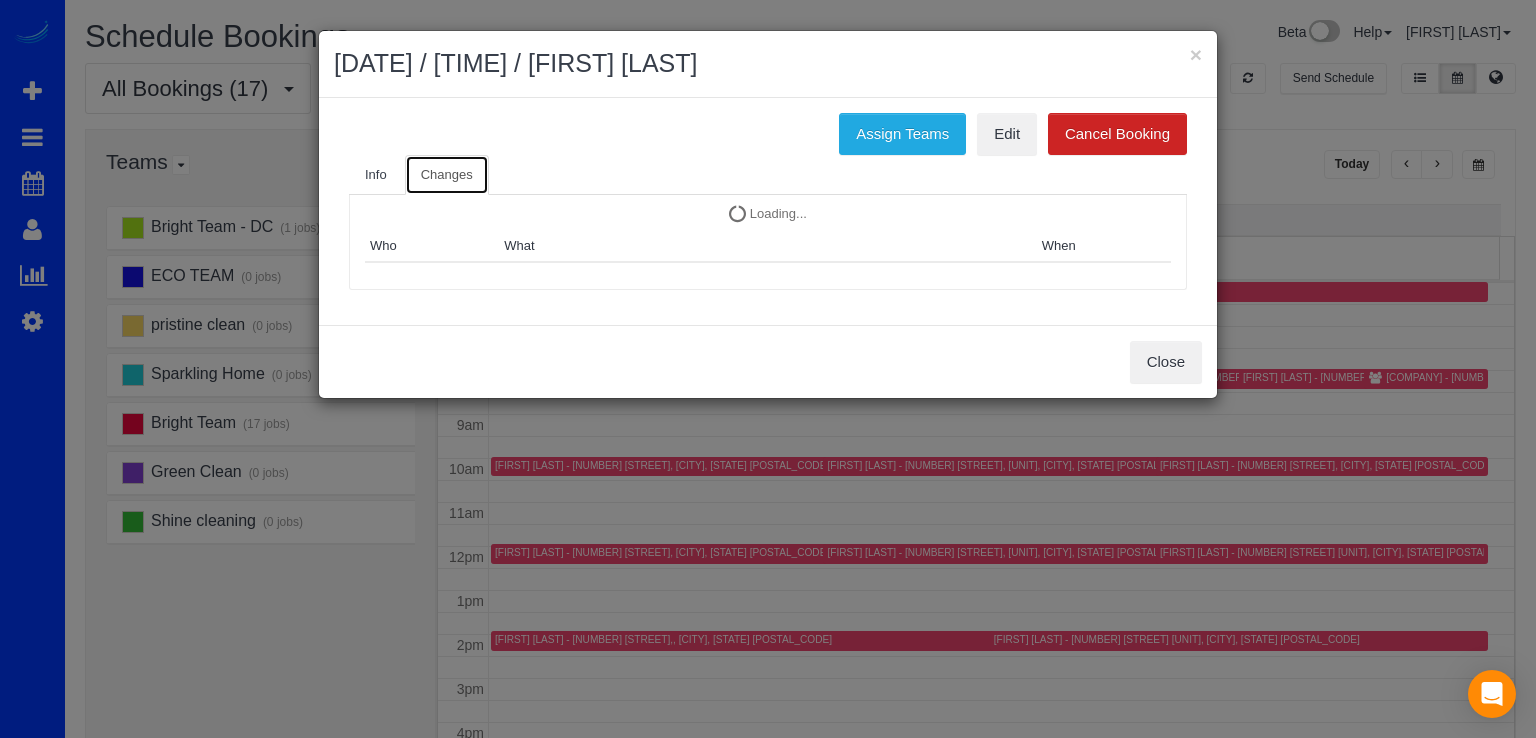 scroll, scrollTop: 0, scrollLeft: 0, axis: both 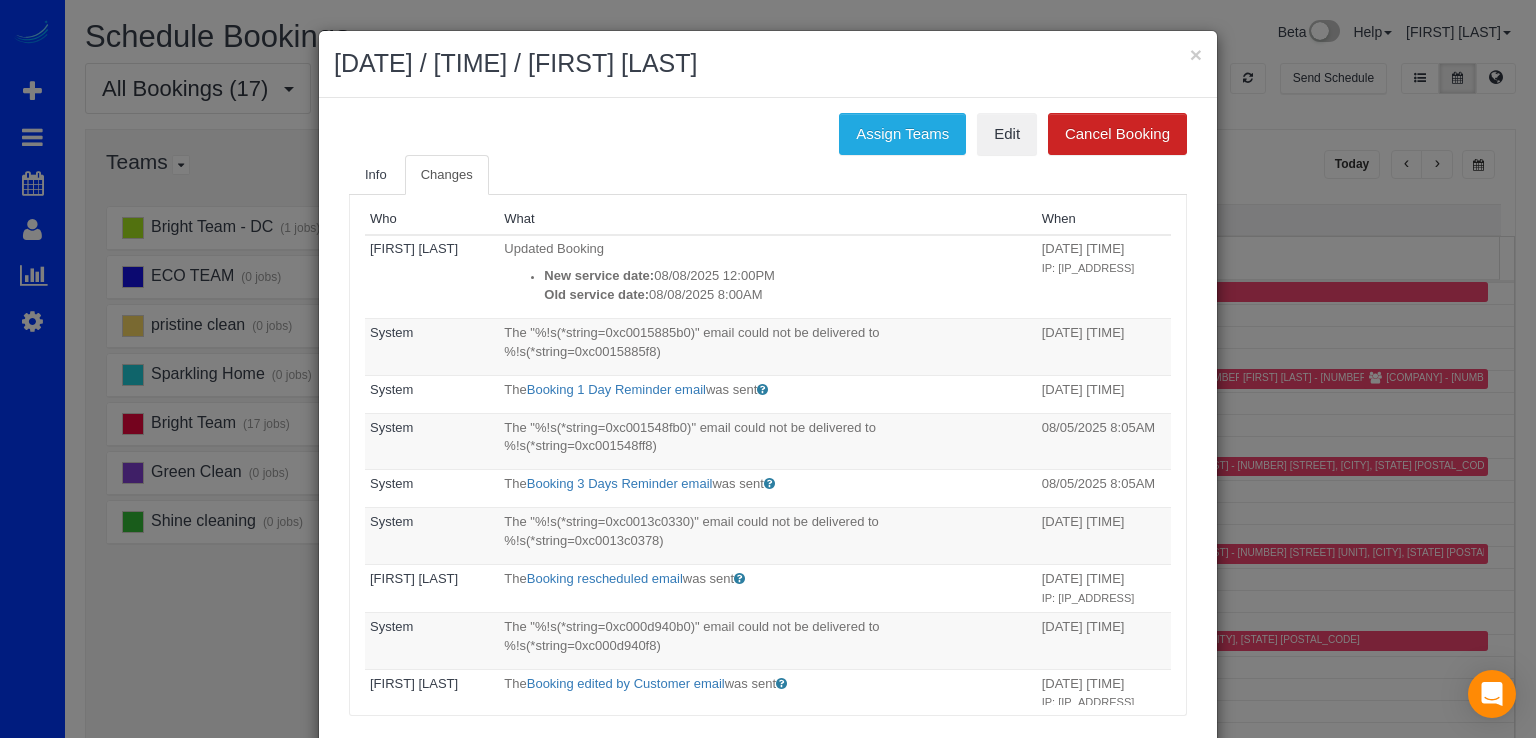 drag, startPoint x: 391, startPoint y: 196, endPoint x: 408, endPoint y: 194, distance: 17.117243 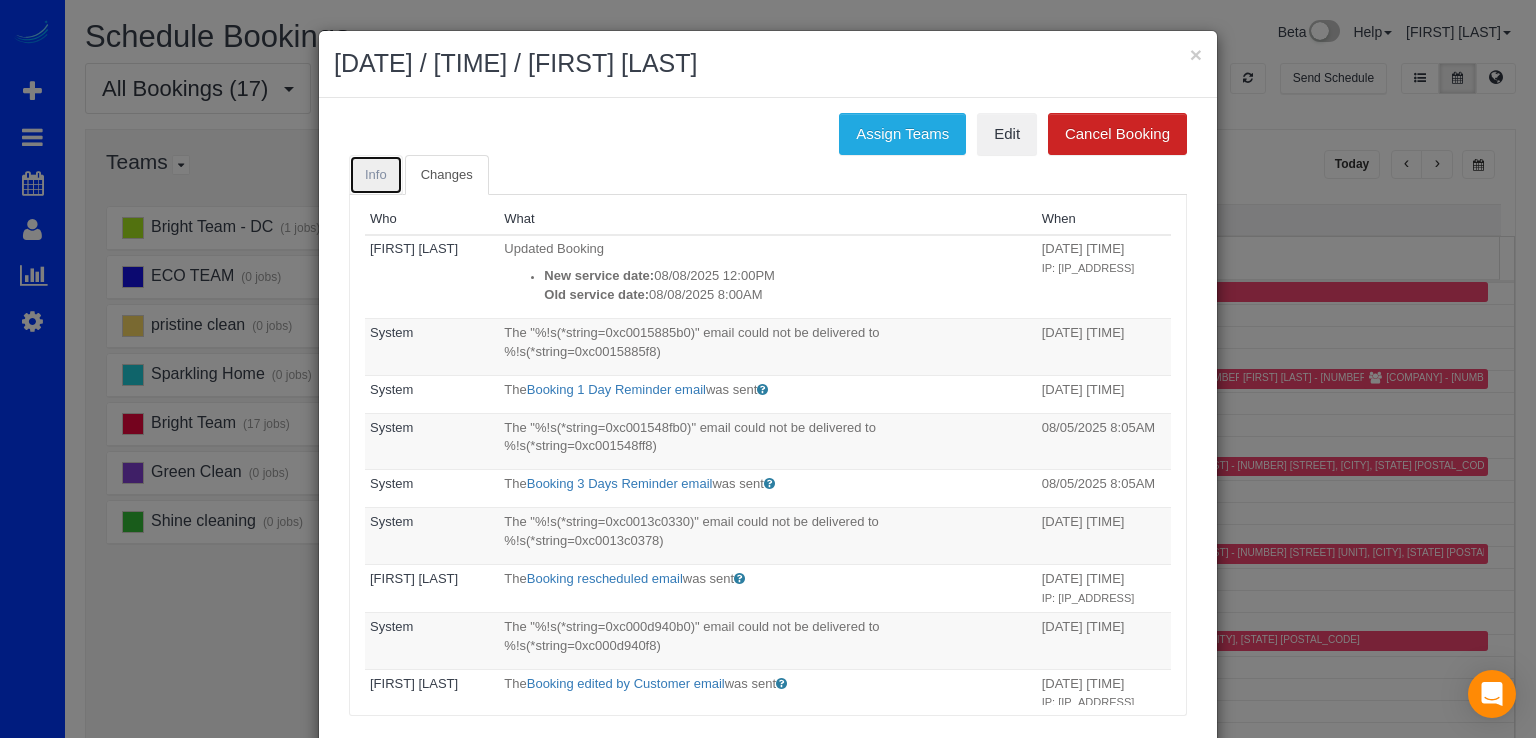 click on "Info" at bounding box center (376, 174) 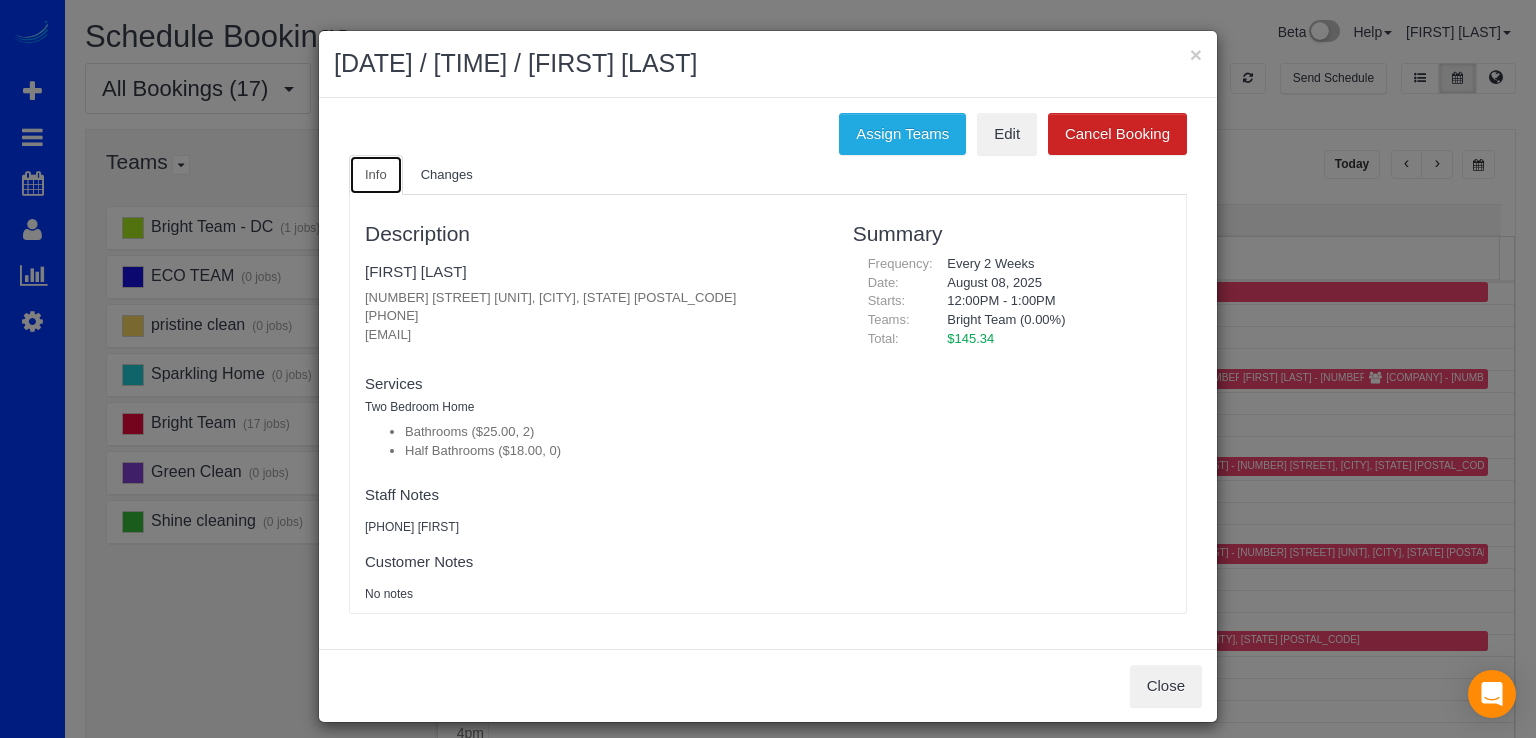 scroll, scrollTop: 12, scrollLeft: 0, axis: vertical 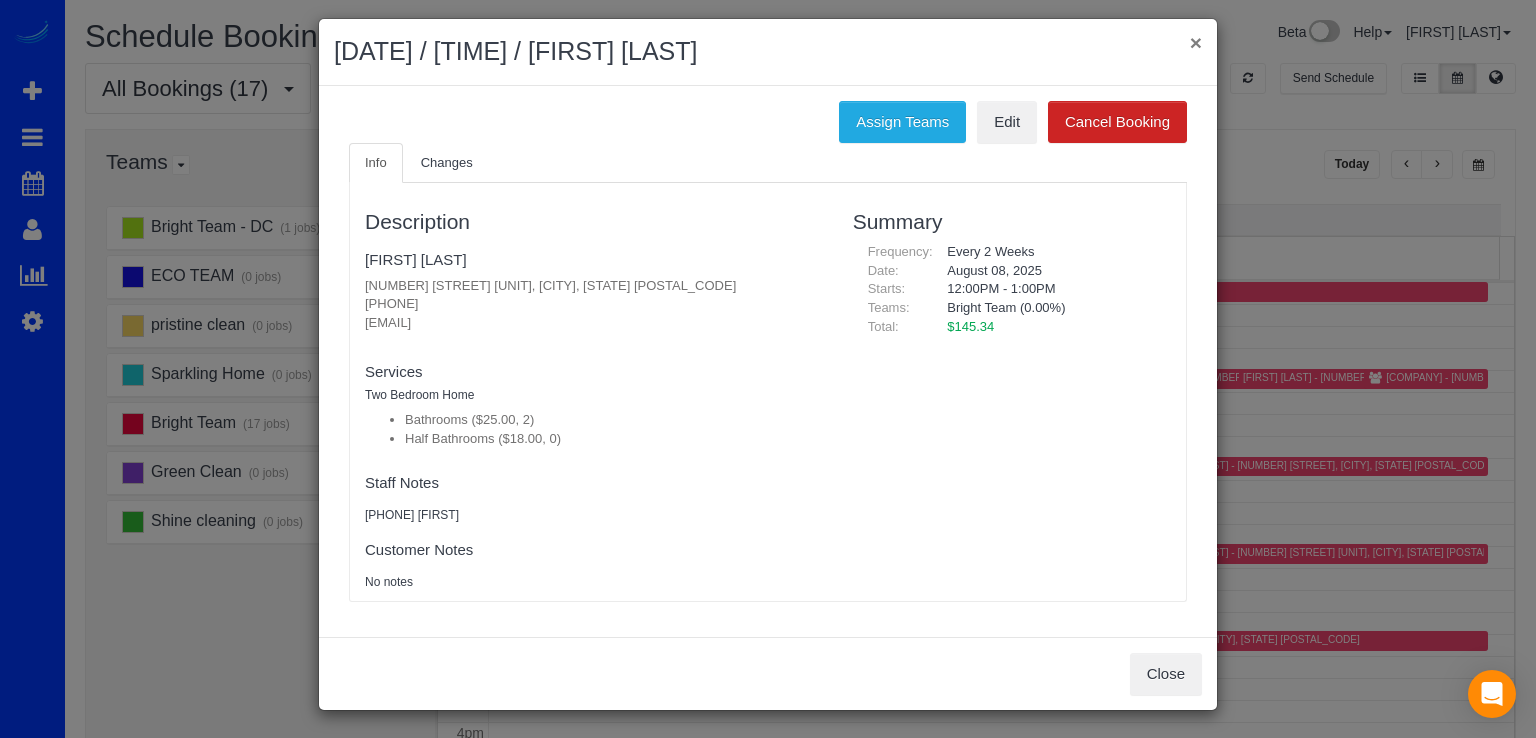 click on "×" at bounding box center [1196, 42] 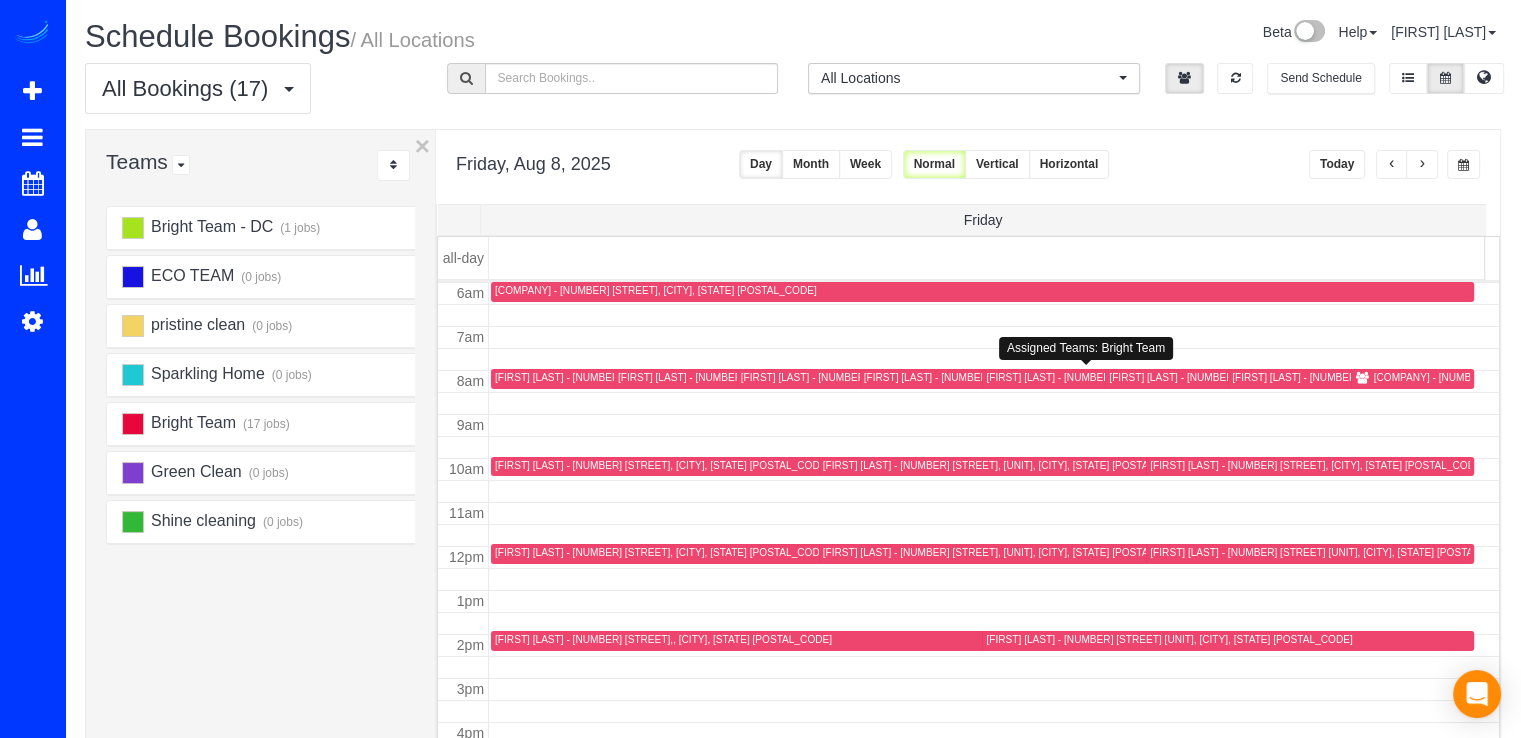 click on "[FIRST] [LAST] - [NUMBER] [STREET], [UNIT], [CITY], [STATE] [POSTAL_CODE]" at bounding box center [1170, 377] 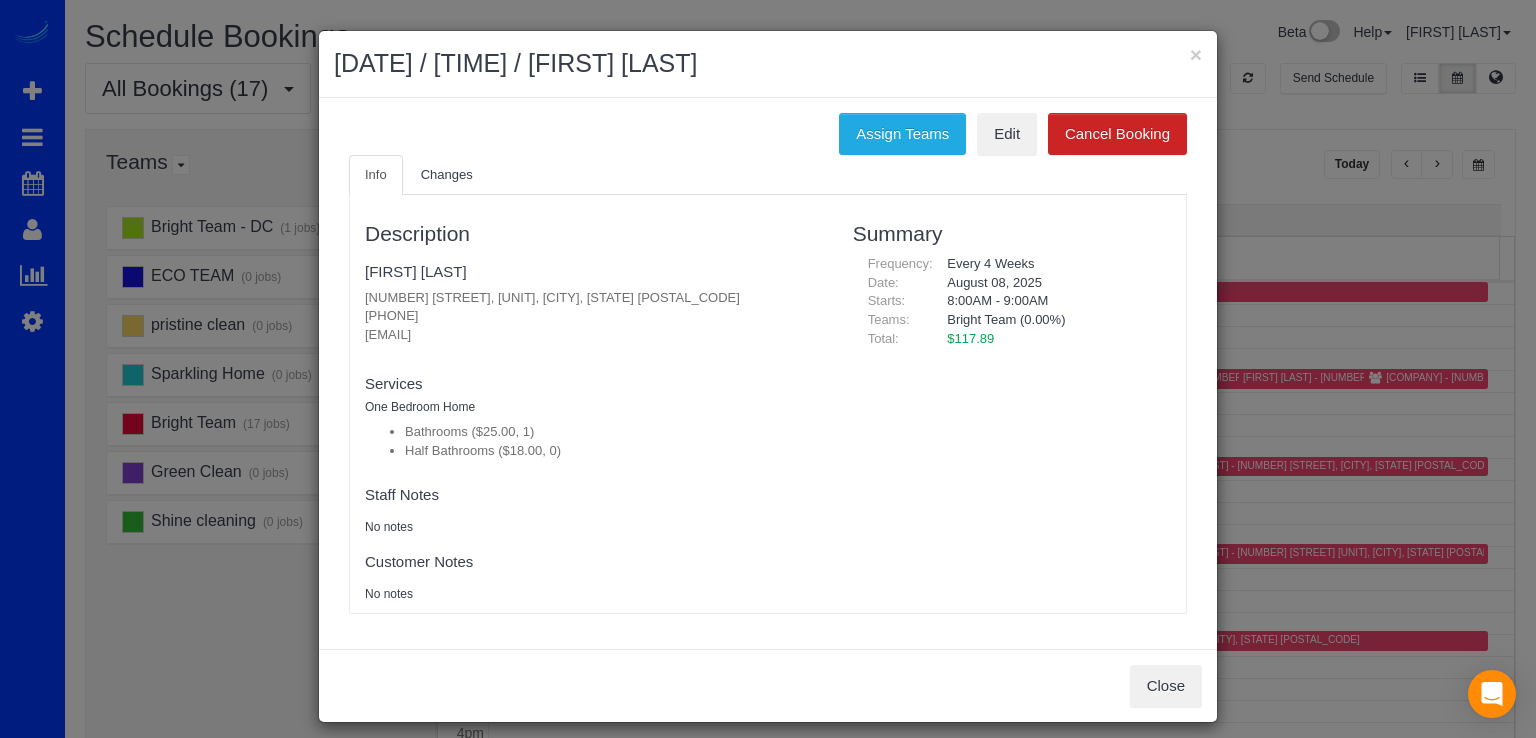 click on "[FIRST] [LAST]
[NUMBER] [STREET], [UNIT], [CITY], [STATE] [POSTAL_CODE]
[PHONE]
[EMAIL]
new customer
Team Requested:
Team w/Key:" at bounding box center [594, 306] 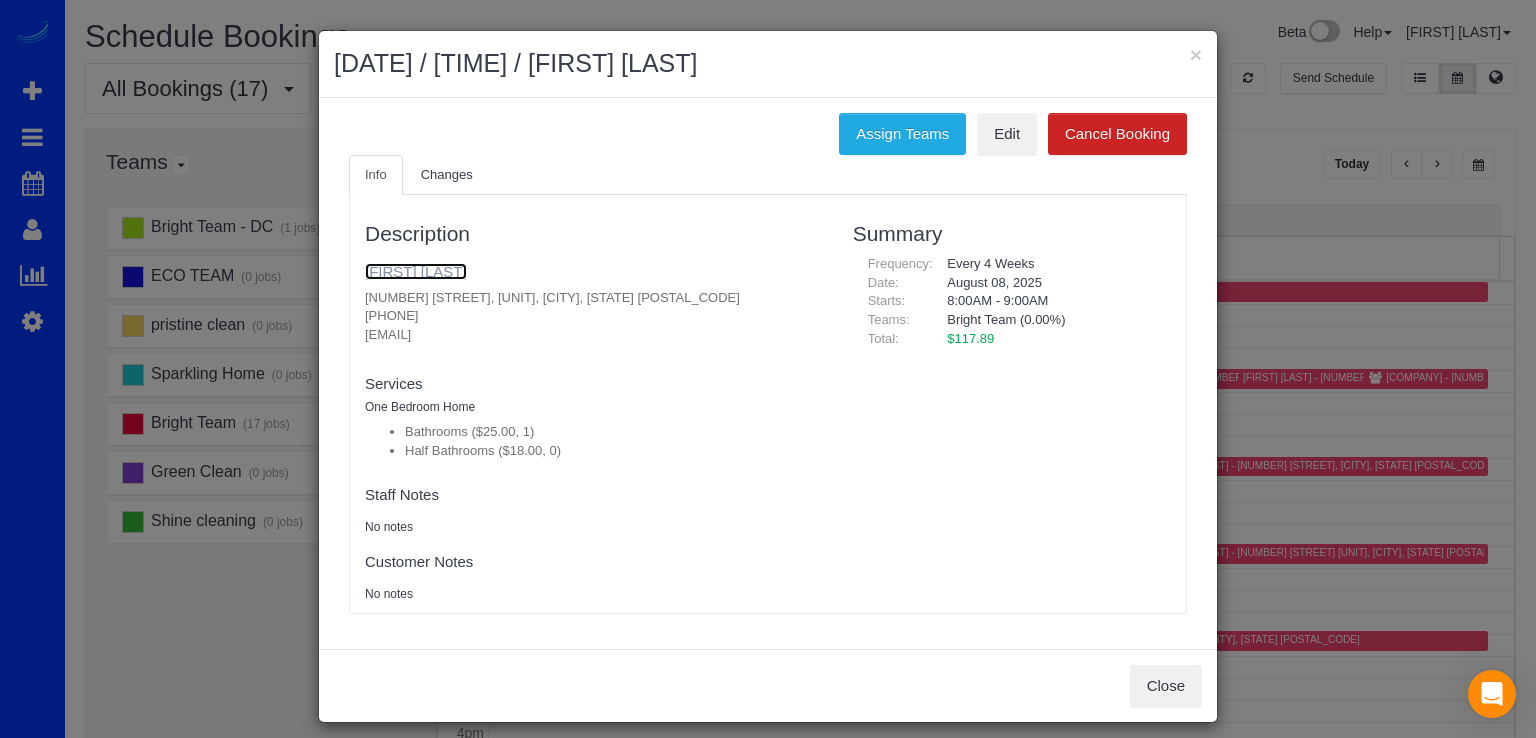 click on "[FIRST] [LAST]" at bounding box center (416, 271) 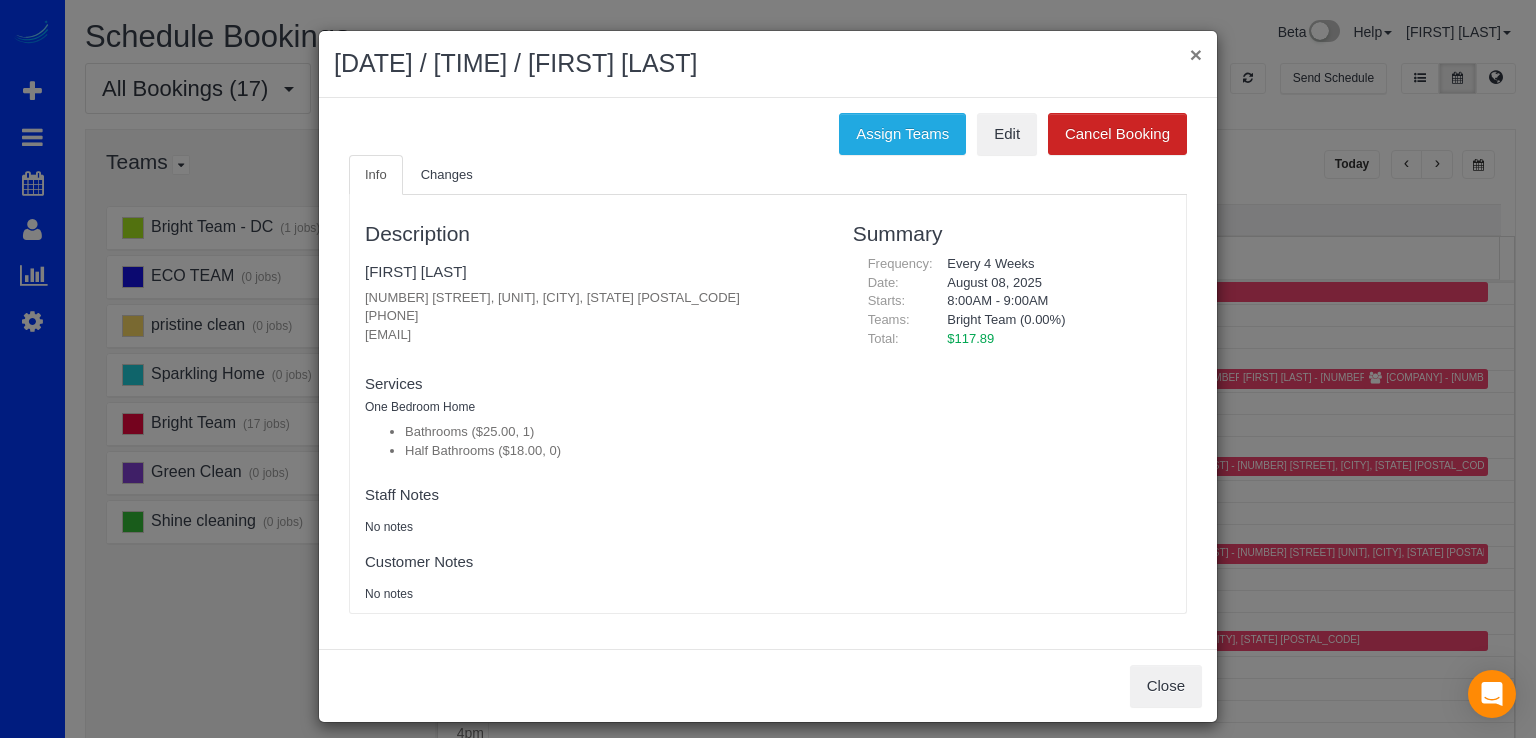 click on "×" at bounding box center [1196, 54] 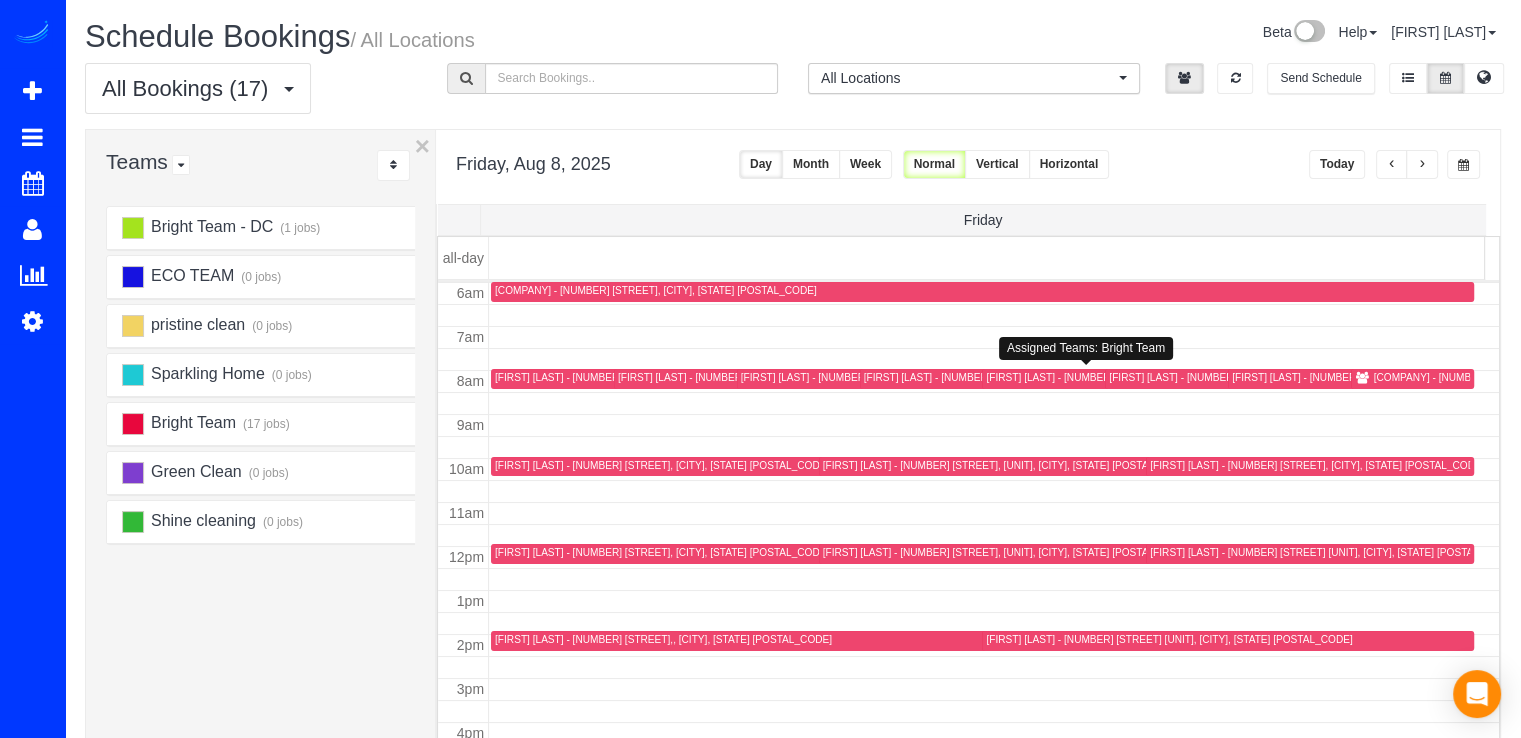 click on "Mehdi A - 6001 Arlington Blvd, Unit 312, Falls Church, VA 22044" at bounding box center [1170, 377] 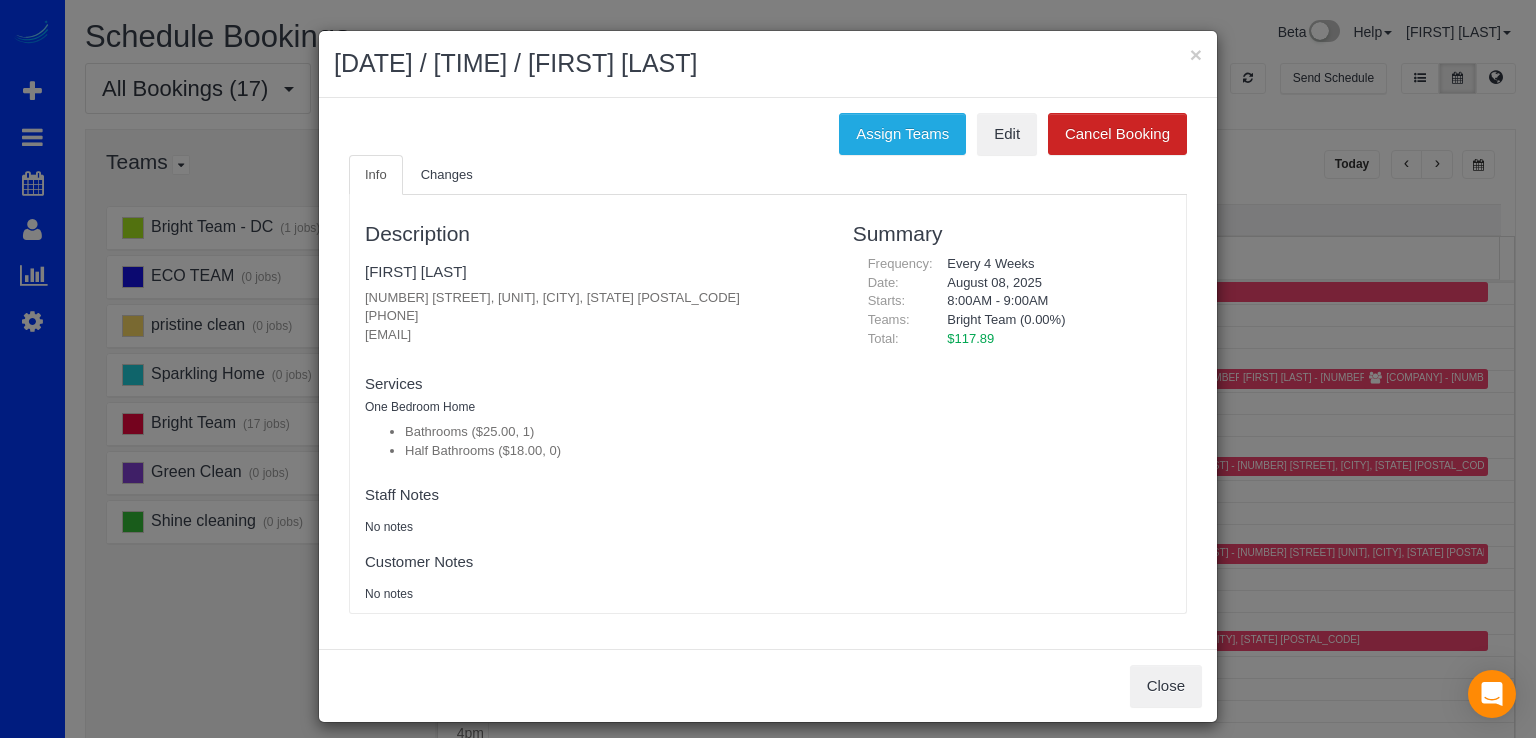 drag, startPoint x: 368, startPoint y: 294, endPoint x: 728, endPoint y: 303, distance: 360.1125 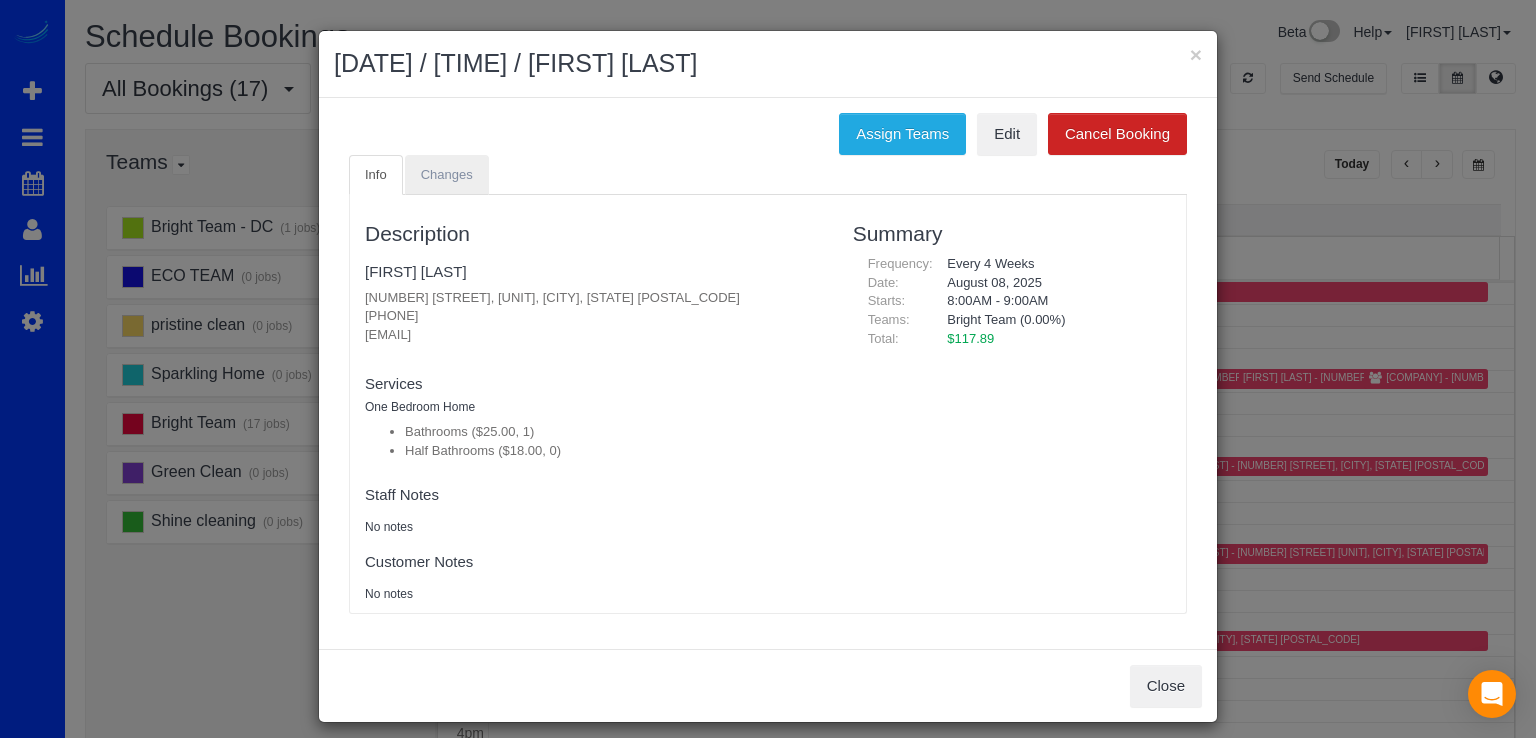 copy on "mehdi.arabshahi2001@gmail.com" 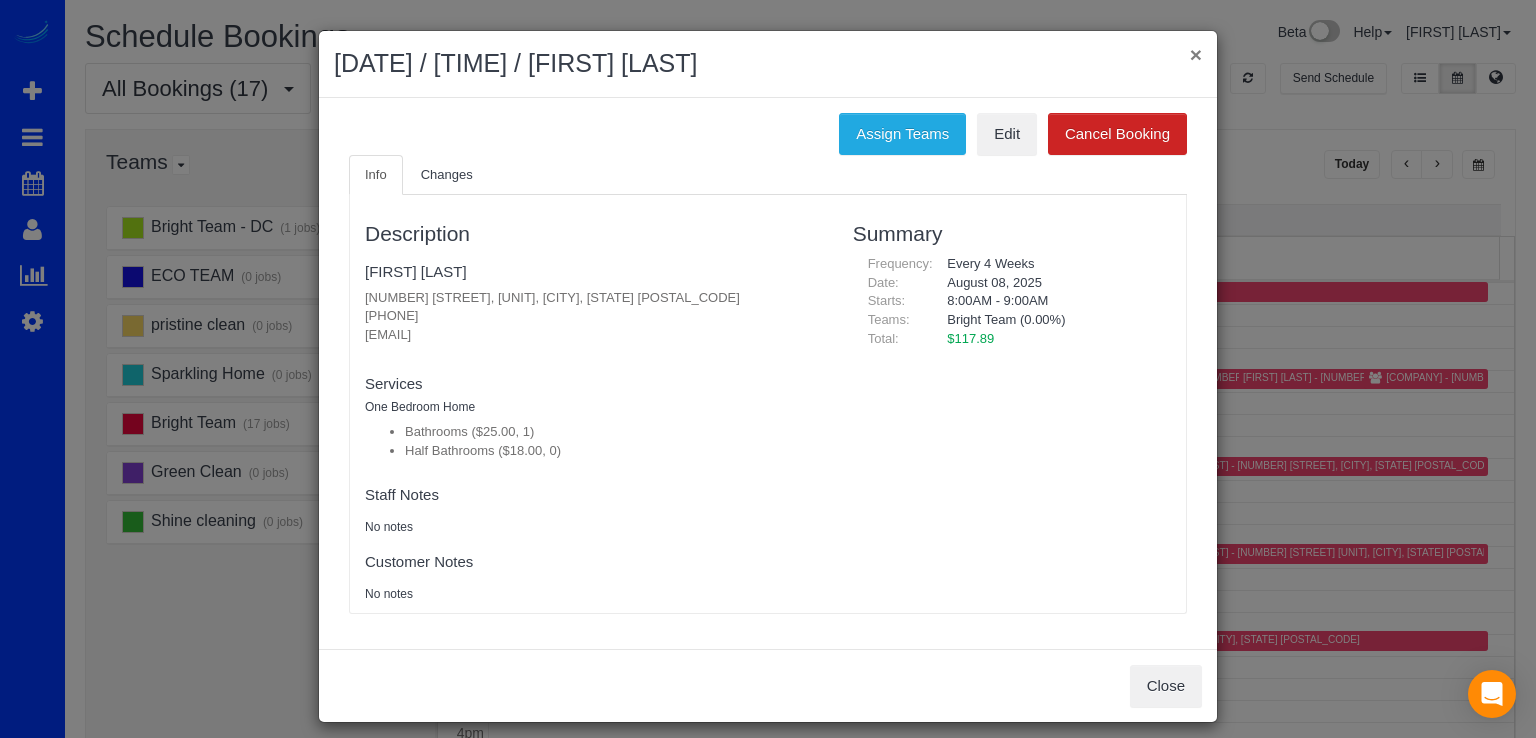 click on "×" at bounding box center [1196, 54] 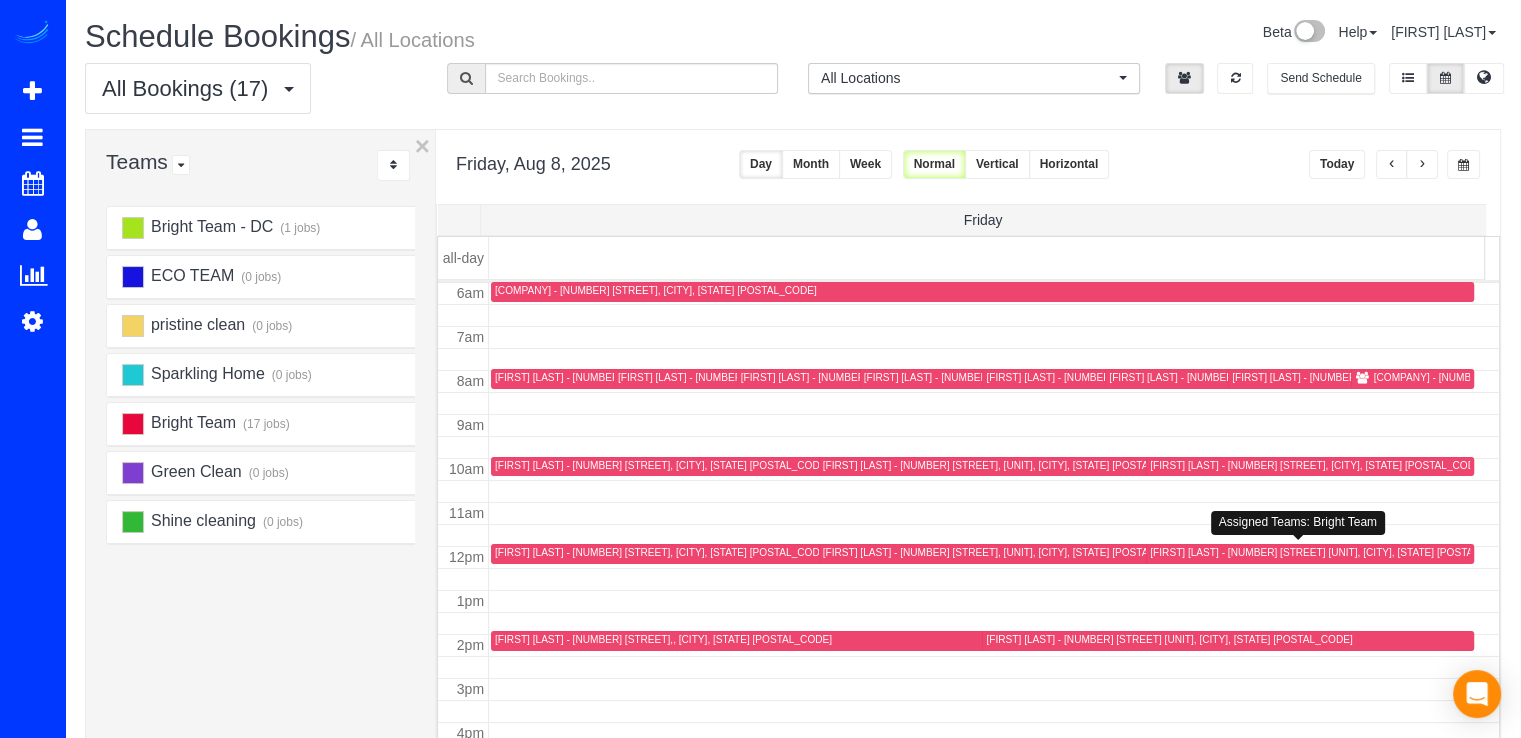 click on "Sean Banner - 3400 Potomac Ave Apt 703, Arlington, VA 22202" at bounding box center (1333, 552) 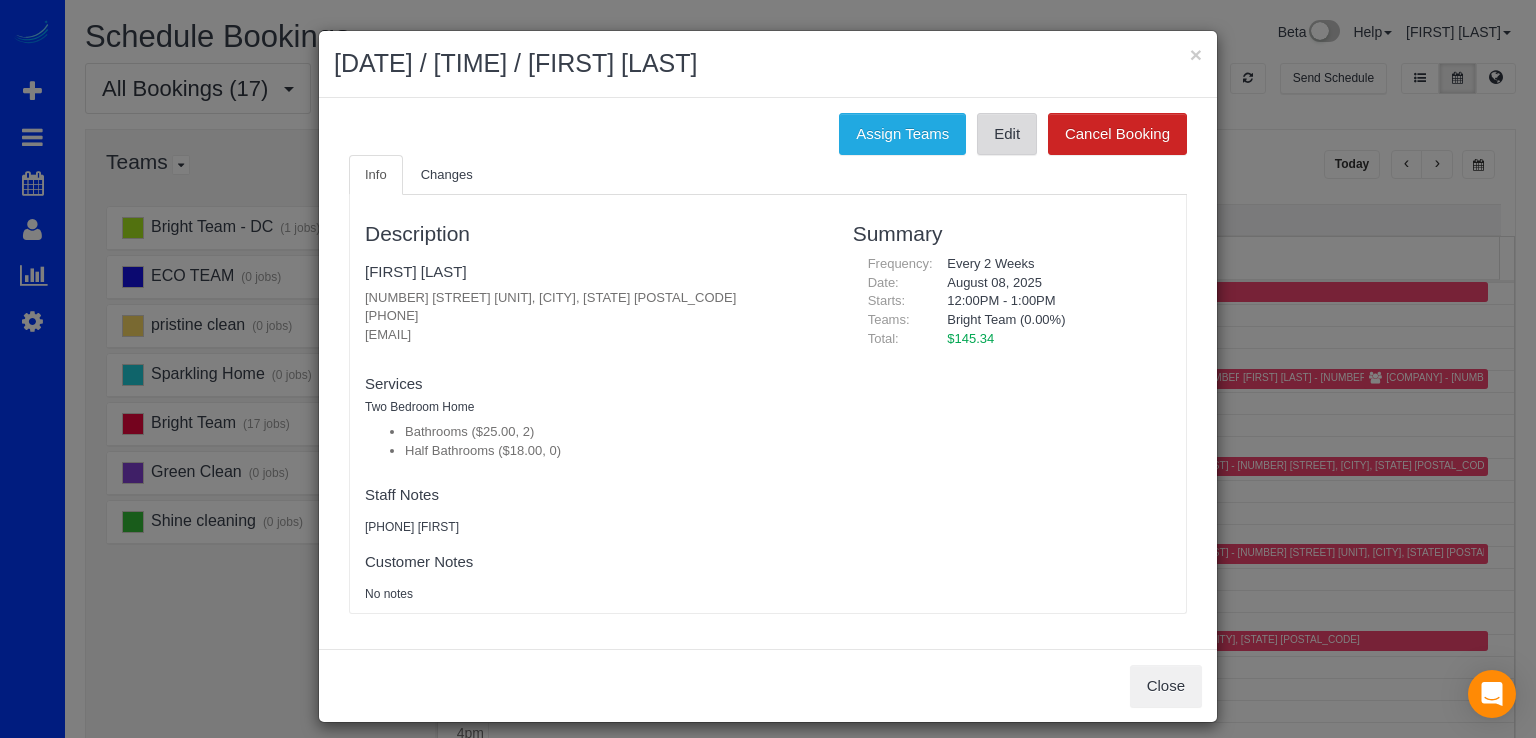 click on "Edit" at bounding box center (1007, 134) 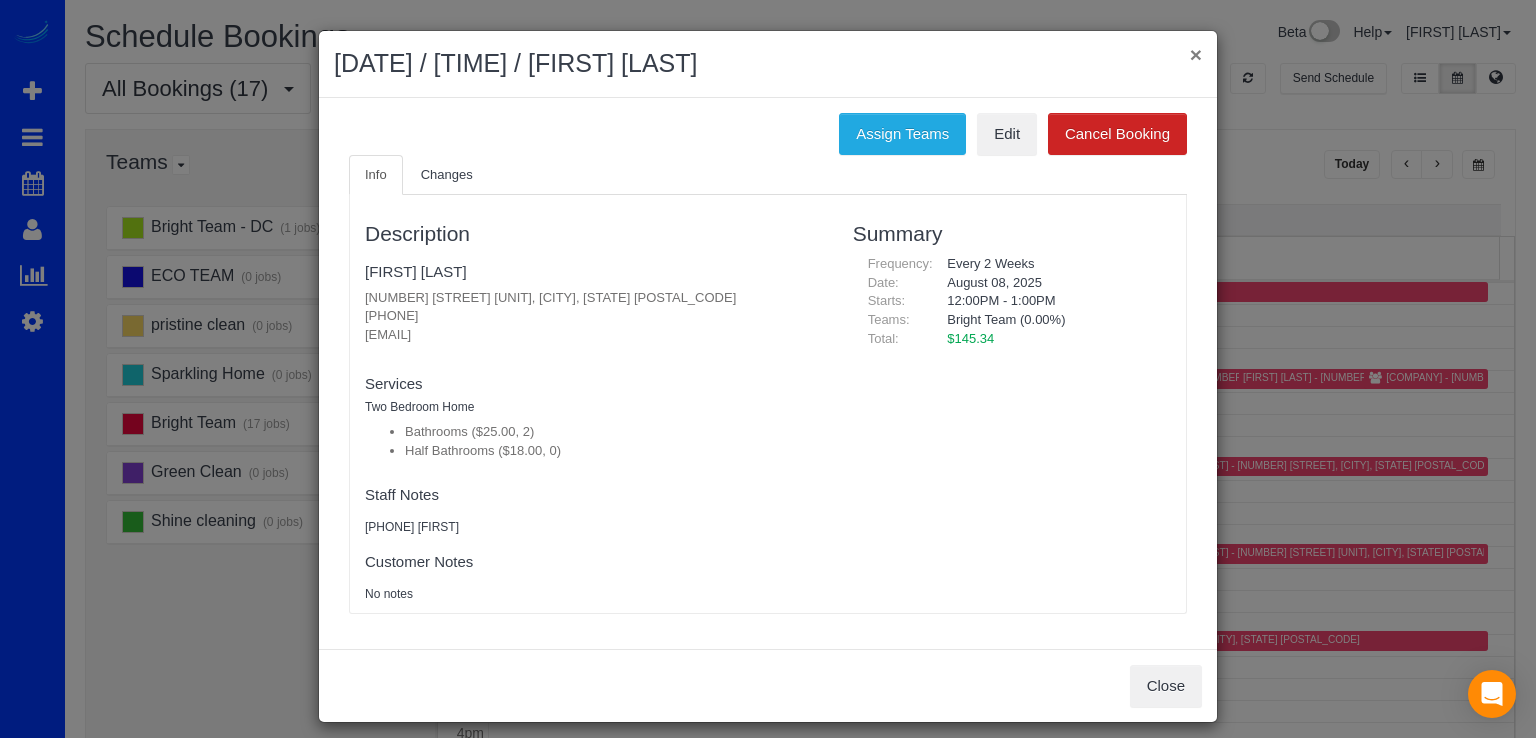 click on "×" at bounding box center (1196, 54) 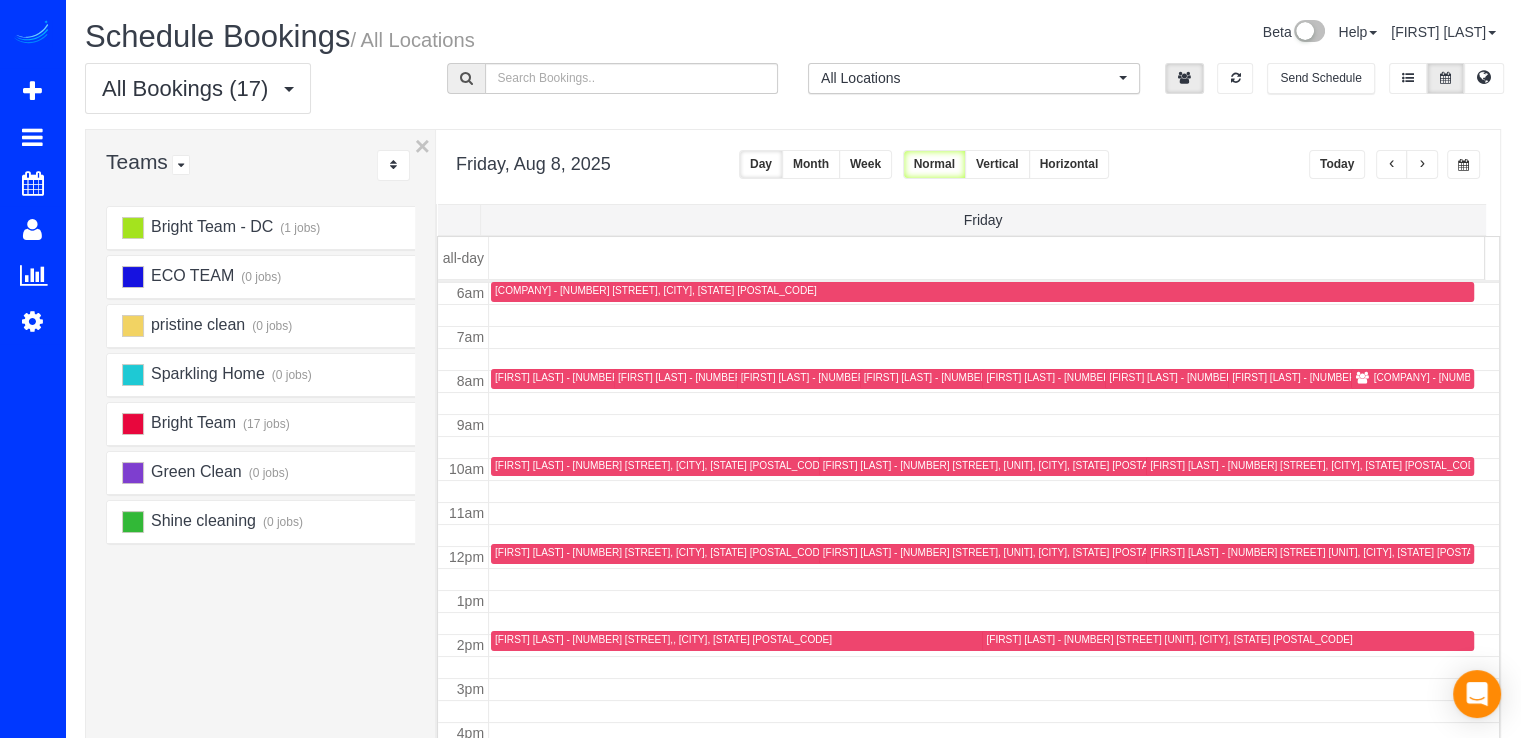 click on "Mehdi A - 6001 Arlington Blvd, Unit 312, Falls Church, VA 22044" at bounding box center (1170, 377) 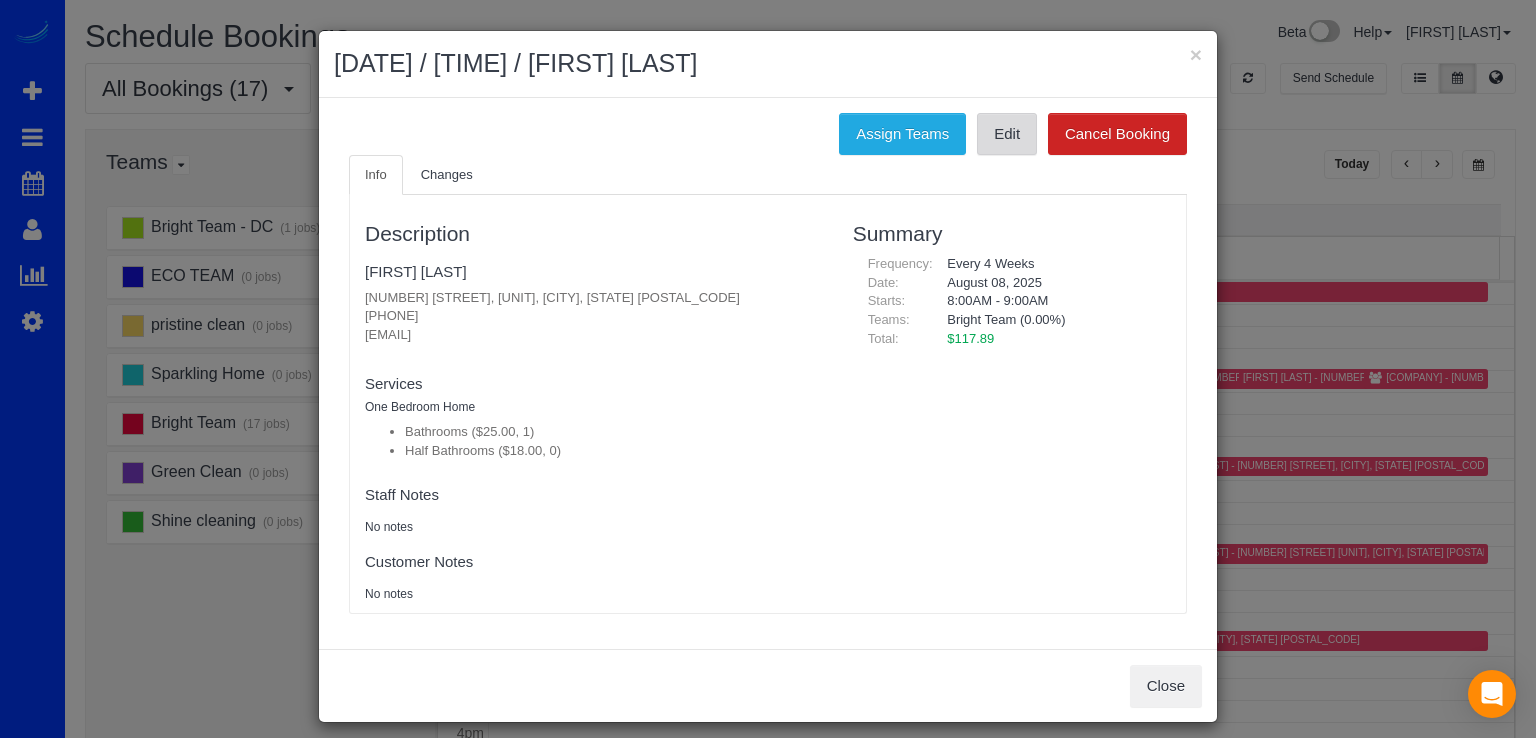 click on "Edit" at bounding box center [1007, 134] 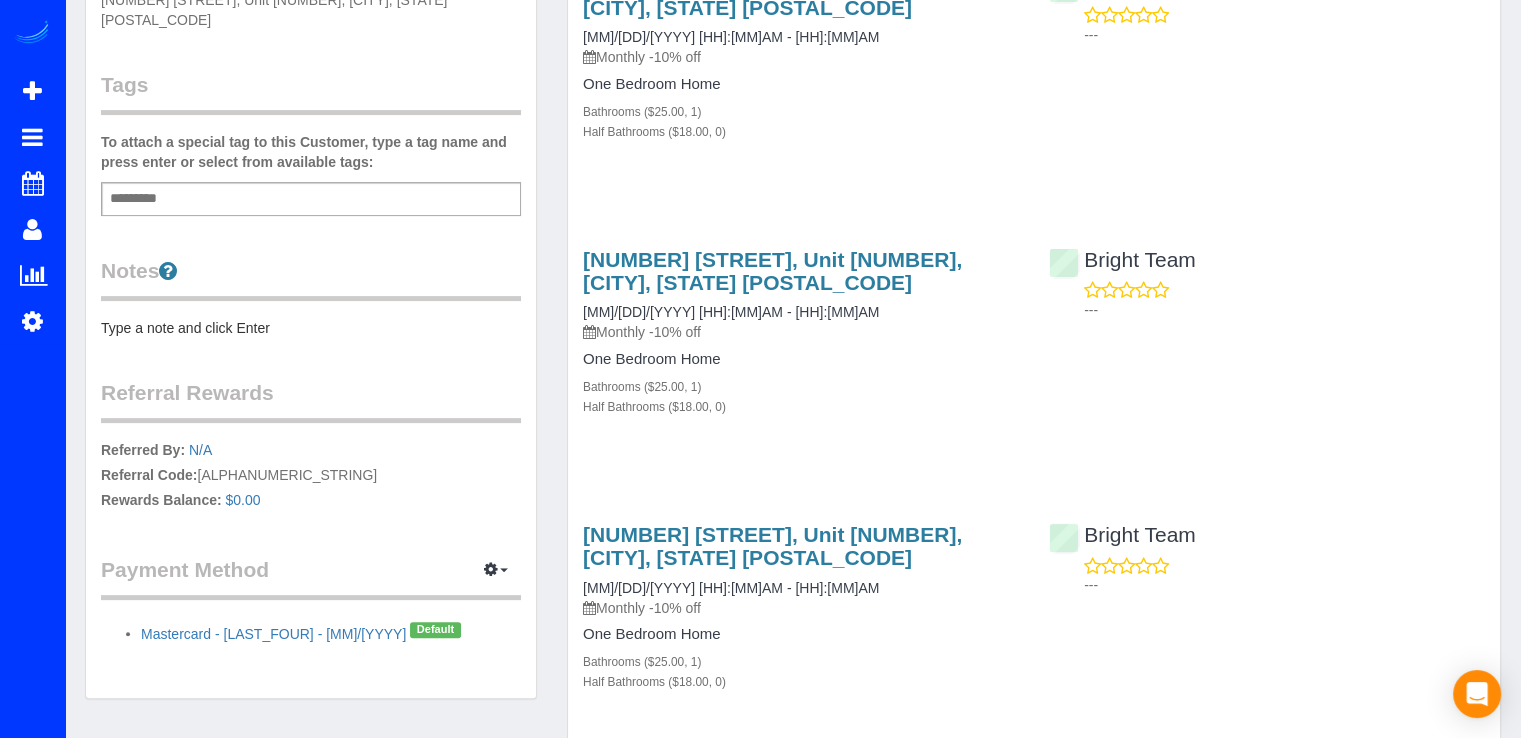 scroll, scrollTop: 400, scrollLeft: 0, axis: vertical 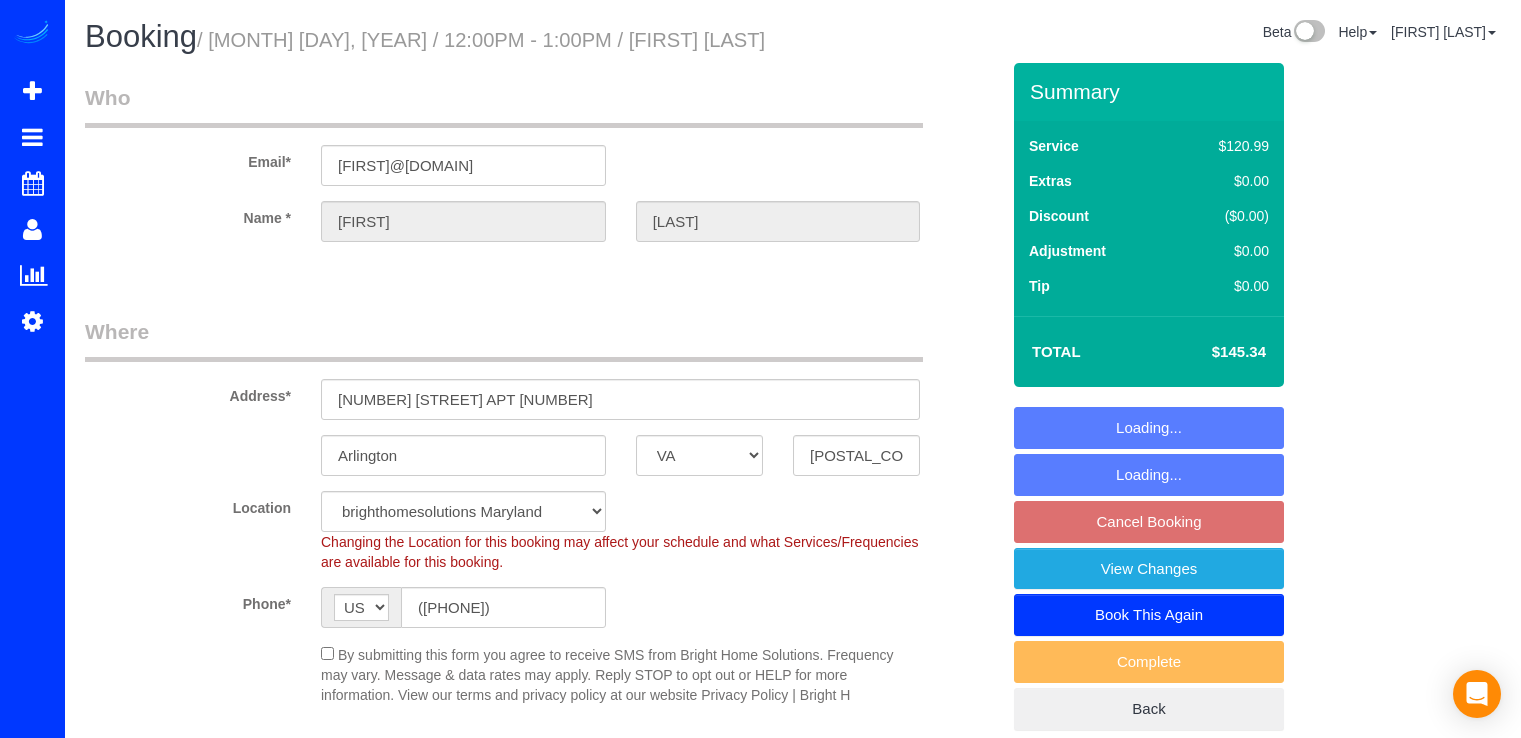 select on "VA" 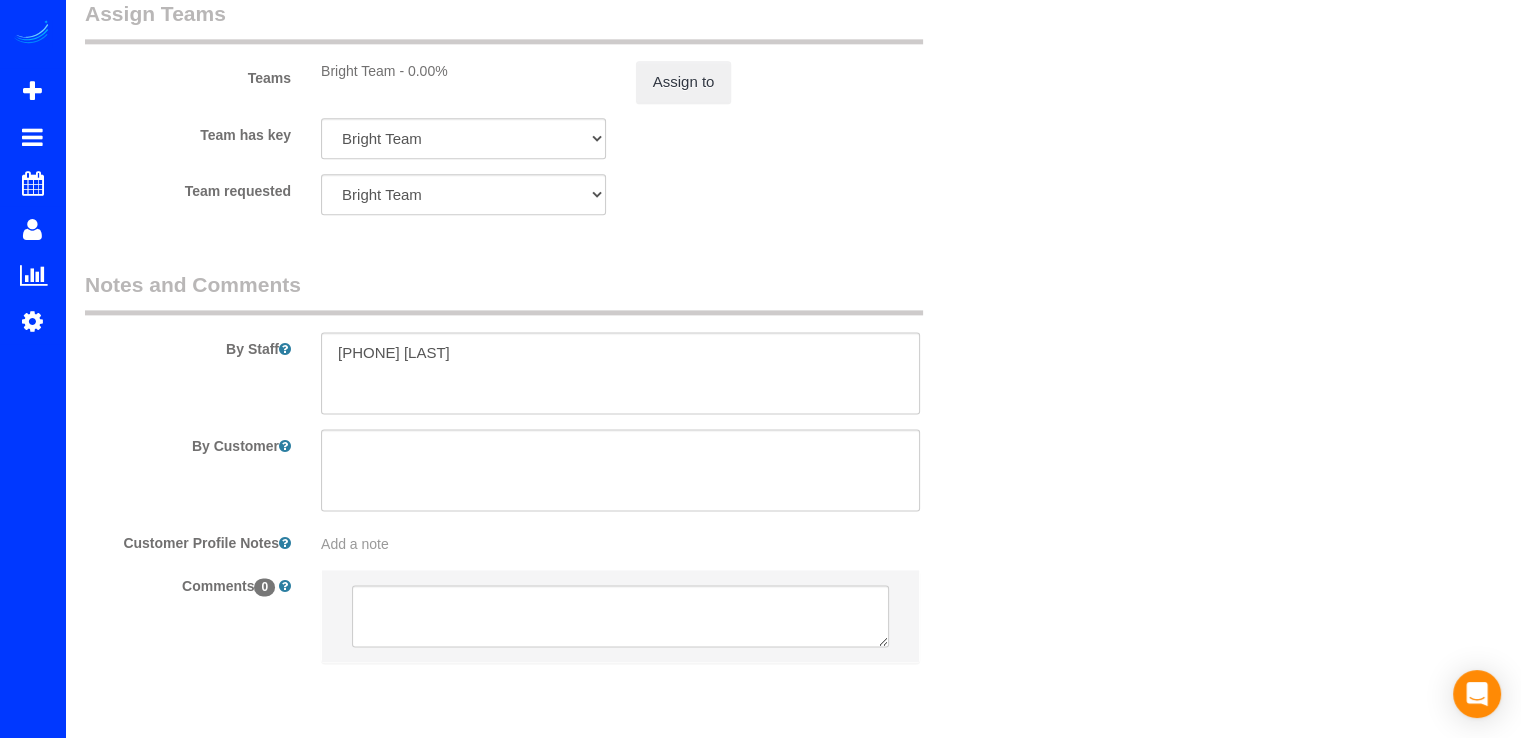 scroll, scrollTop: 2680, scrollLeft: 0, axis: vertical 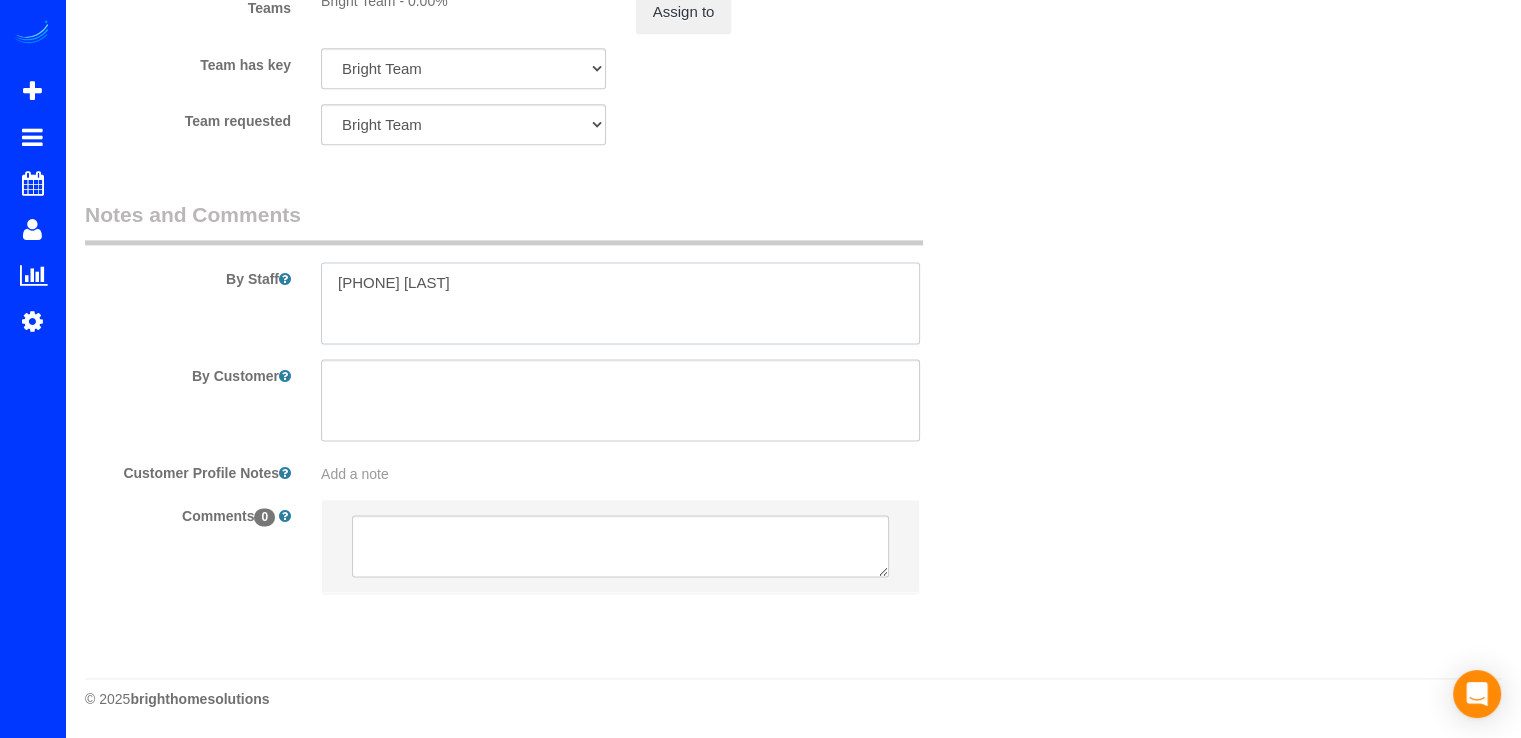 click at bounding box center (620, 303) 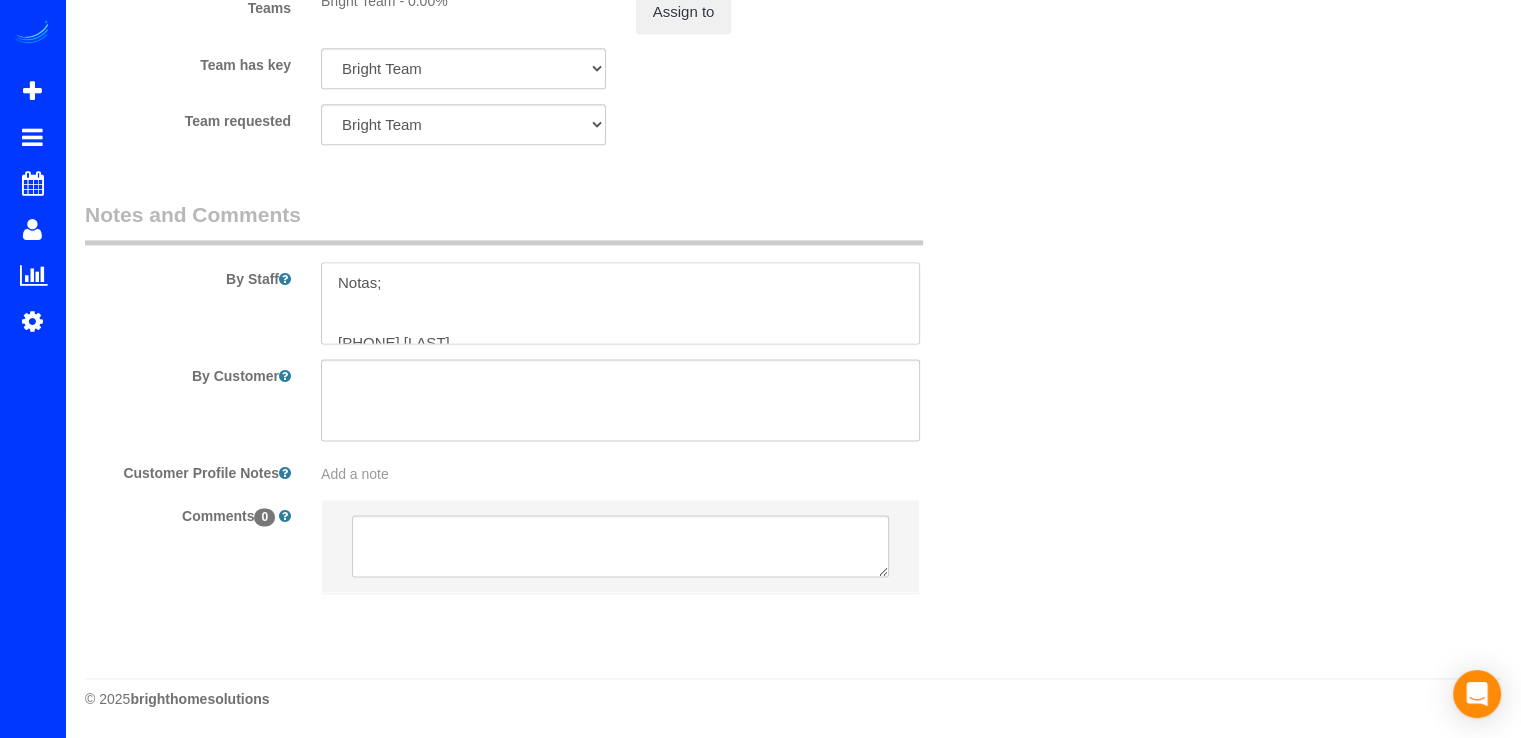 scroll, scrollTop: 8, scrollLeft: 0, axis: vertical 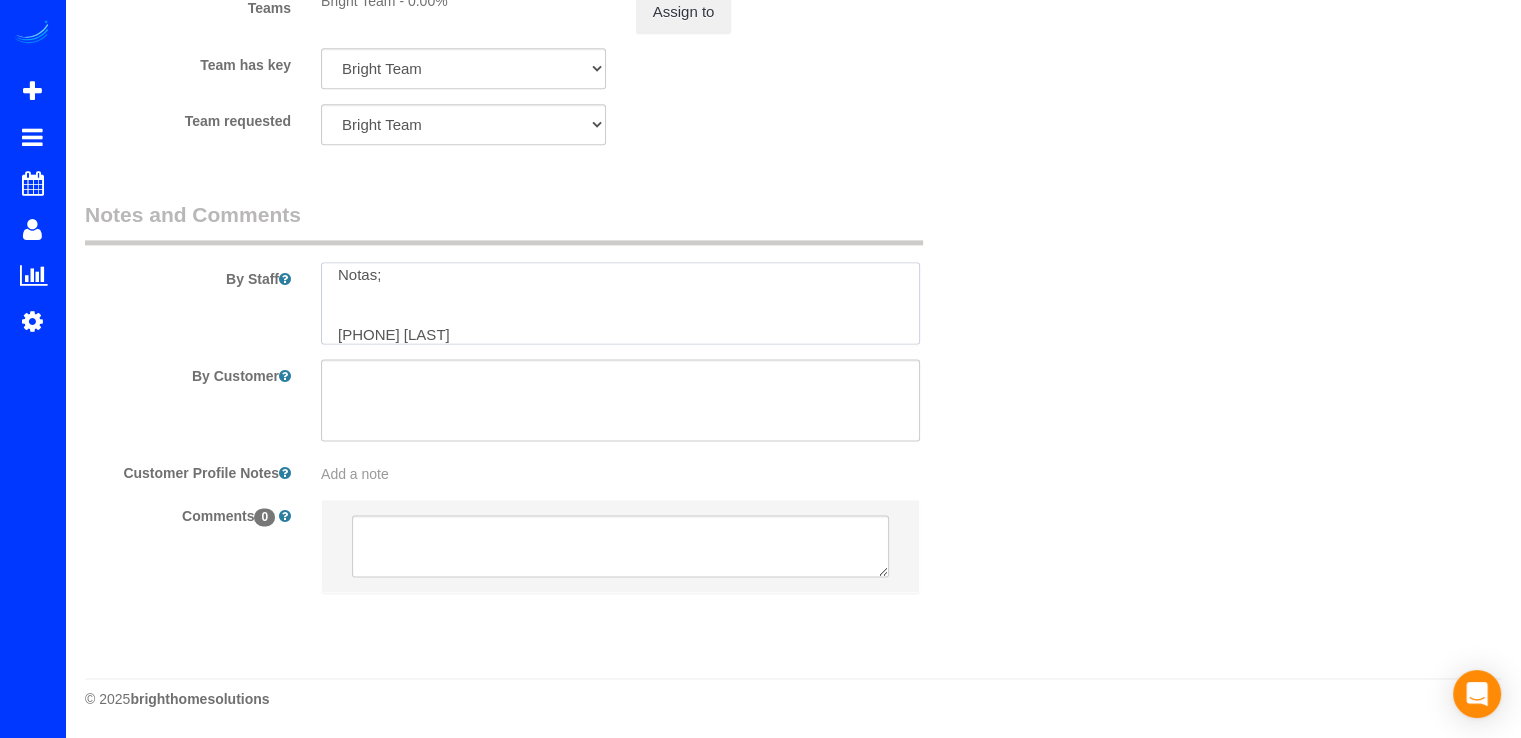 click at bounding box center (620, 303) 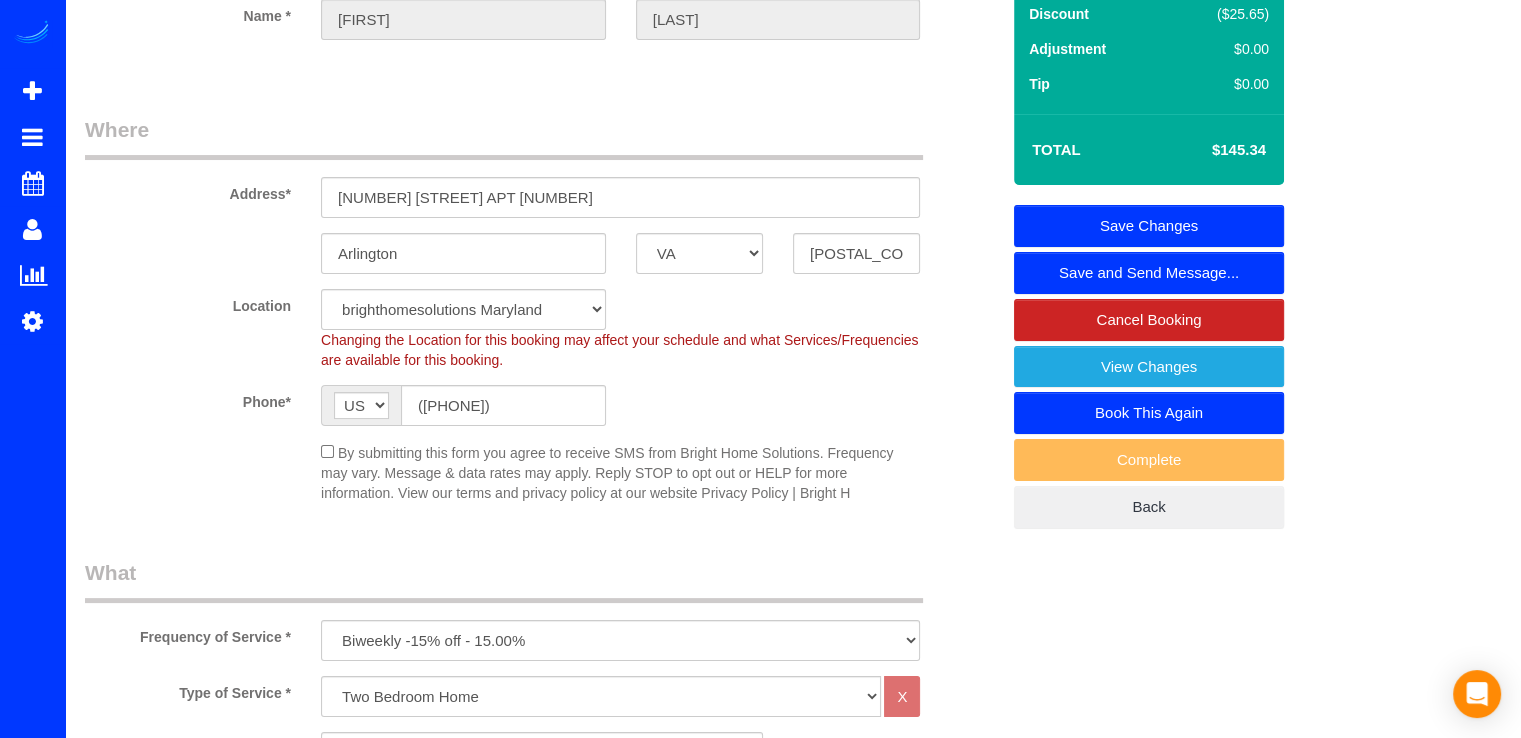 scroll, scrollTop: 0, scrollLeft: 0, axis: both 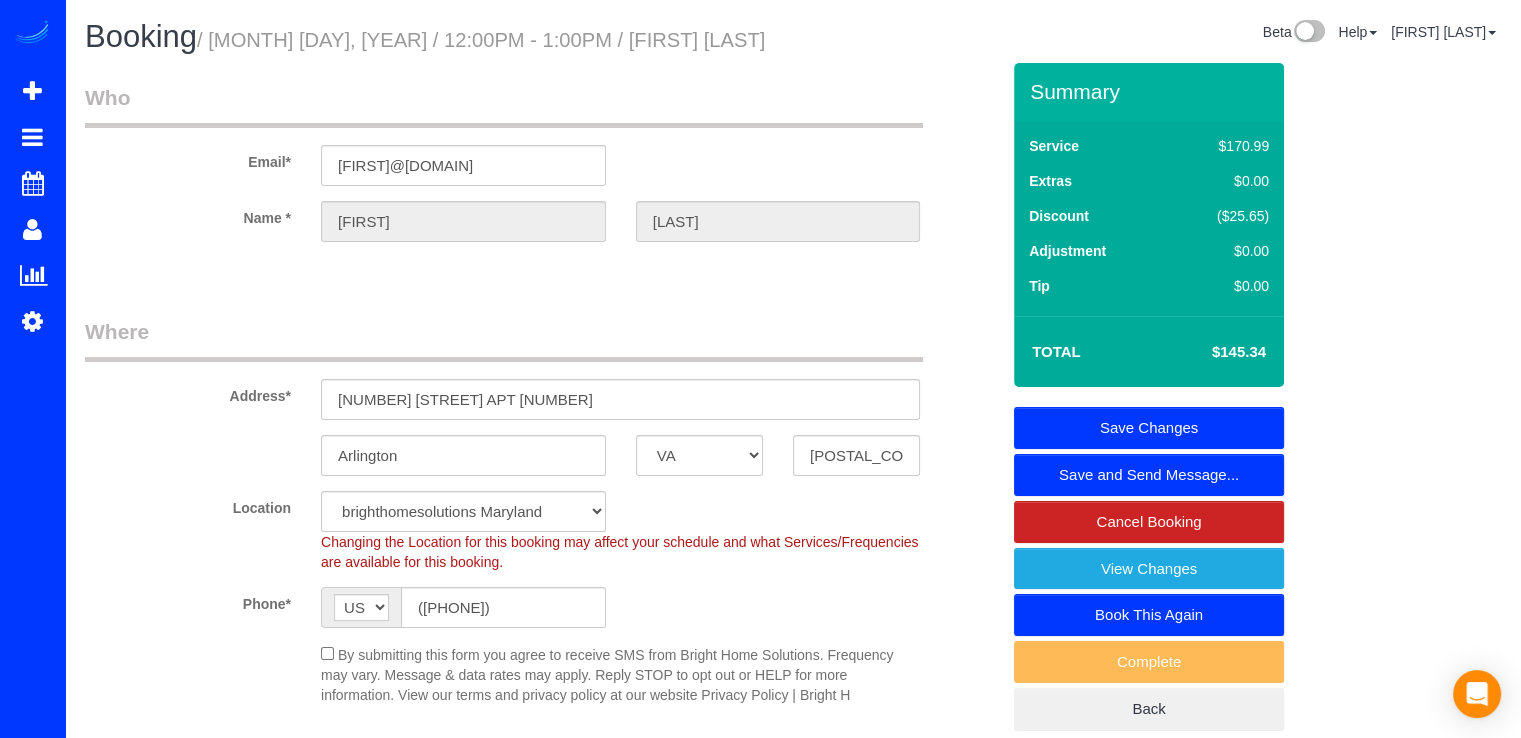 type on "Notas; no estaran en casa, podemos llegar a cualquier hora.
[PHONE] [LAST]" 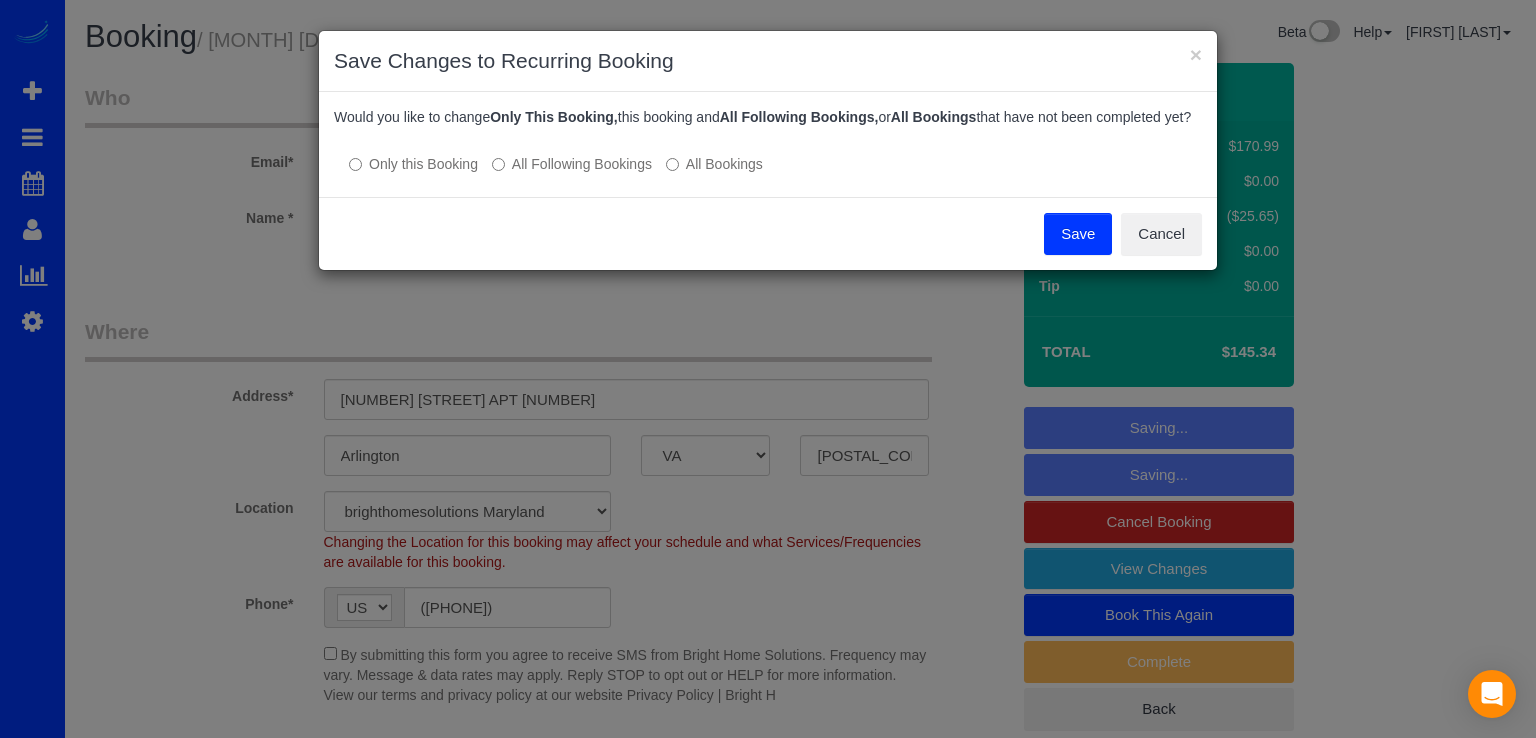 click on "Save
Cancel" at bounding box center [768, 233] 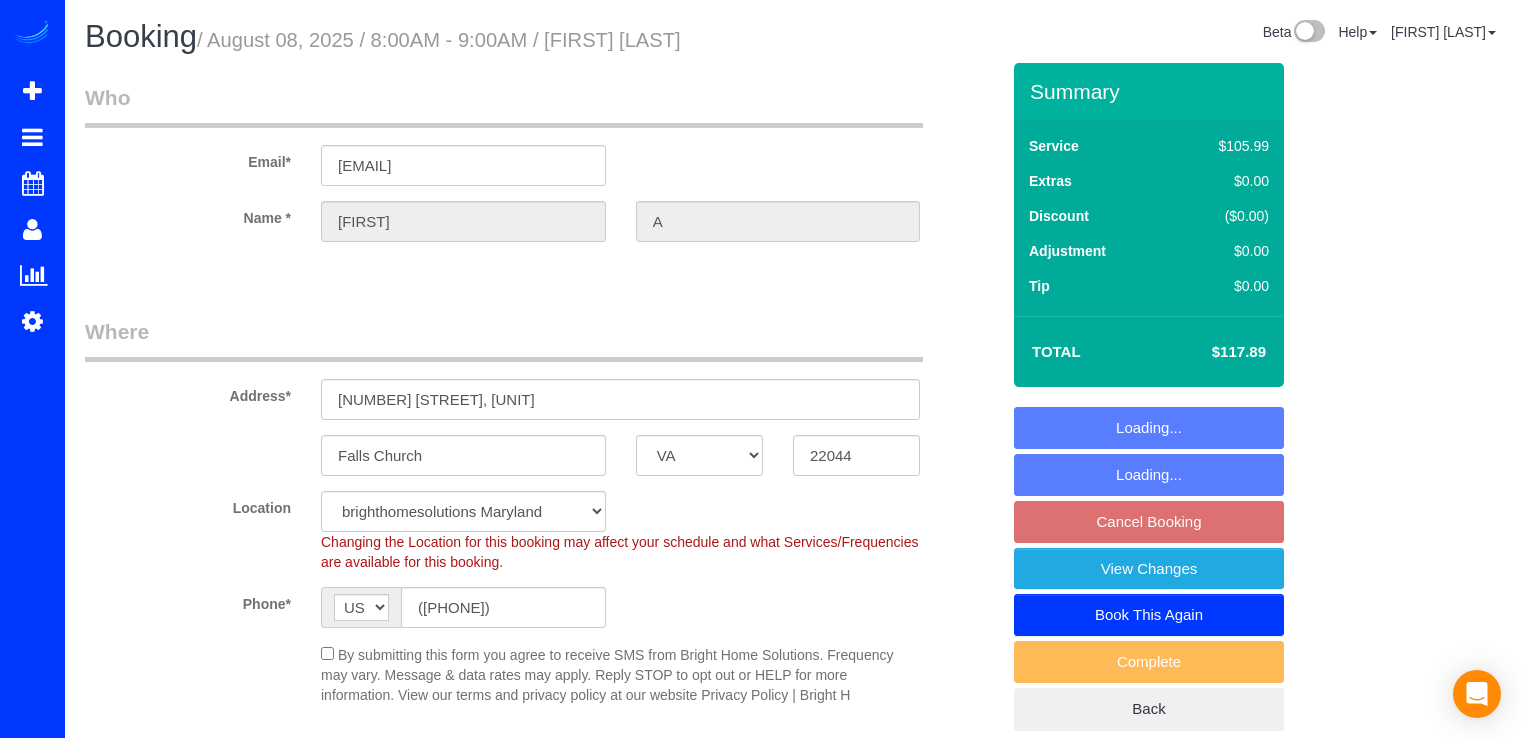 select on "VA" 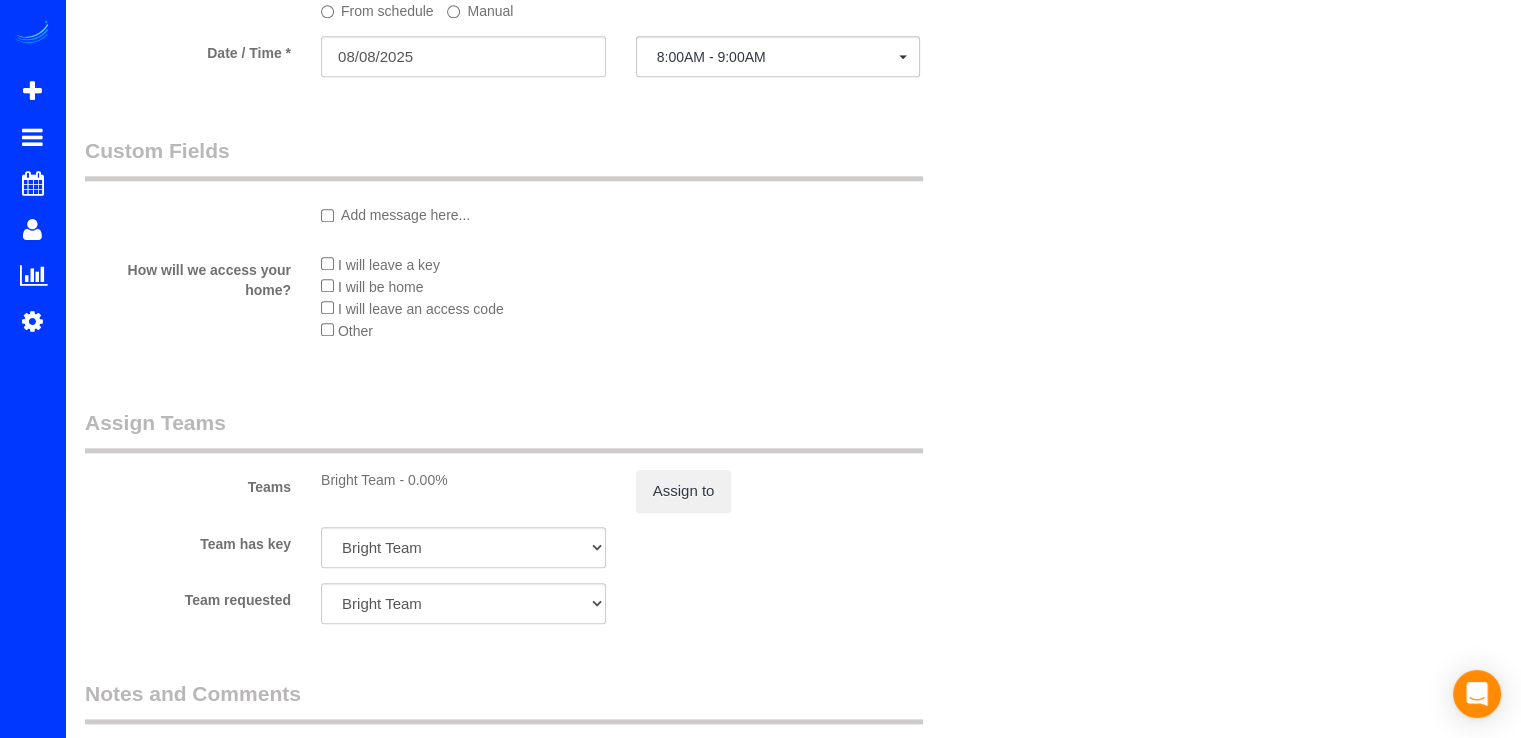 scroll, scrollTop: 1800, scrollLeft: 0, axis: vertical 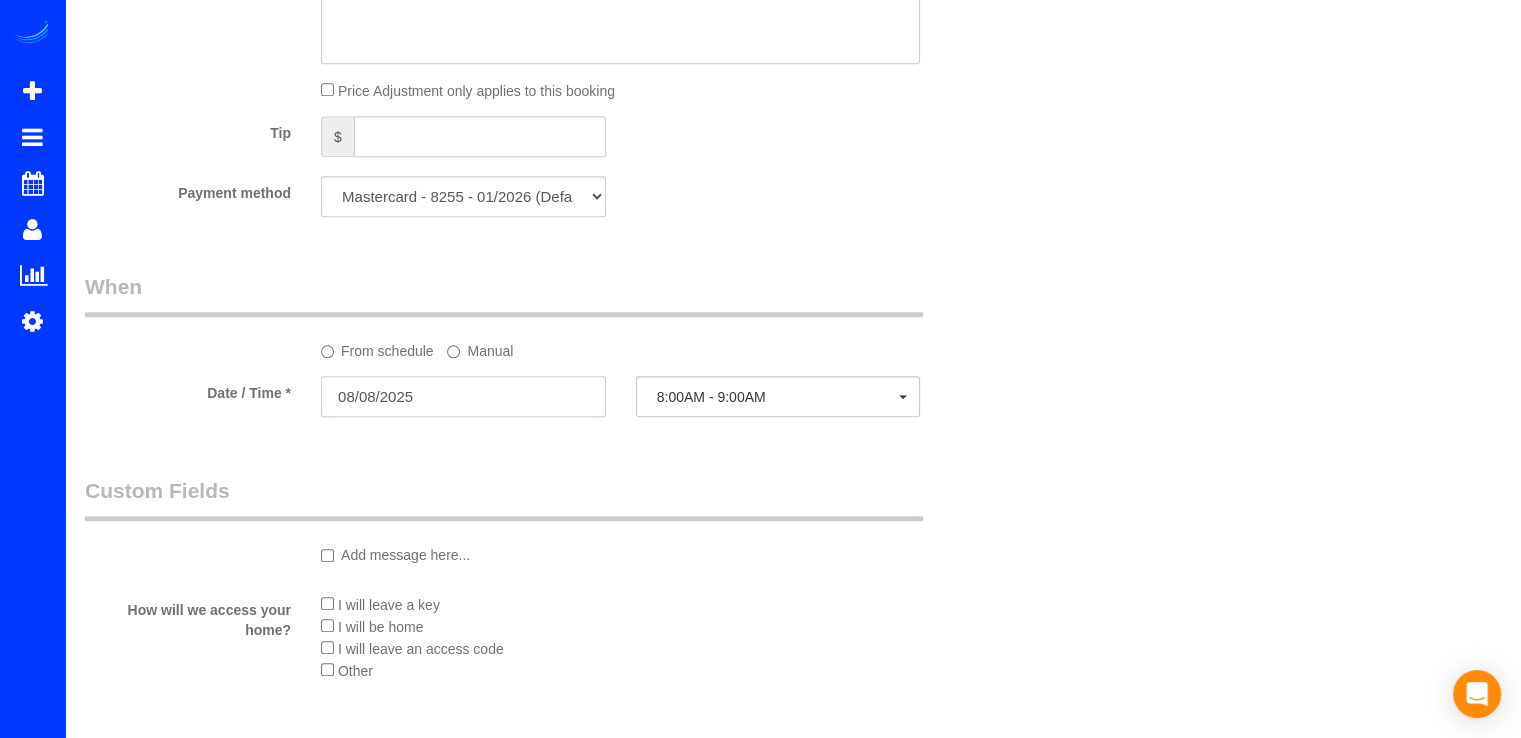 click on "08/08/2025" at bounding box center [463, 396] 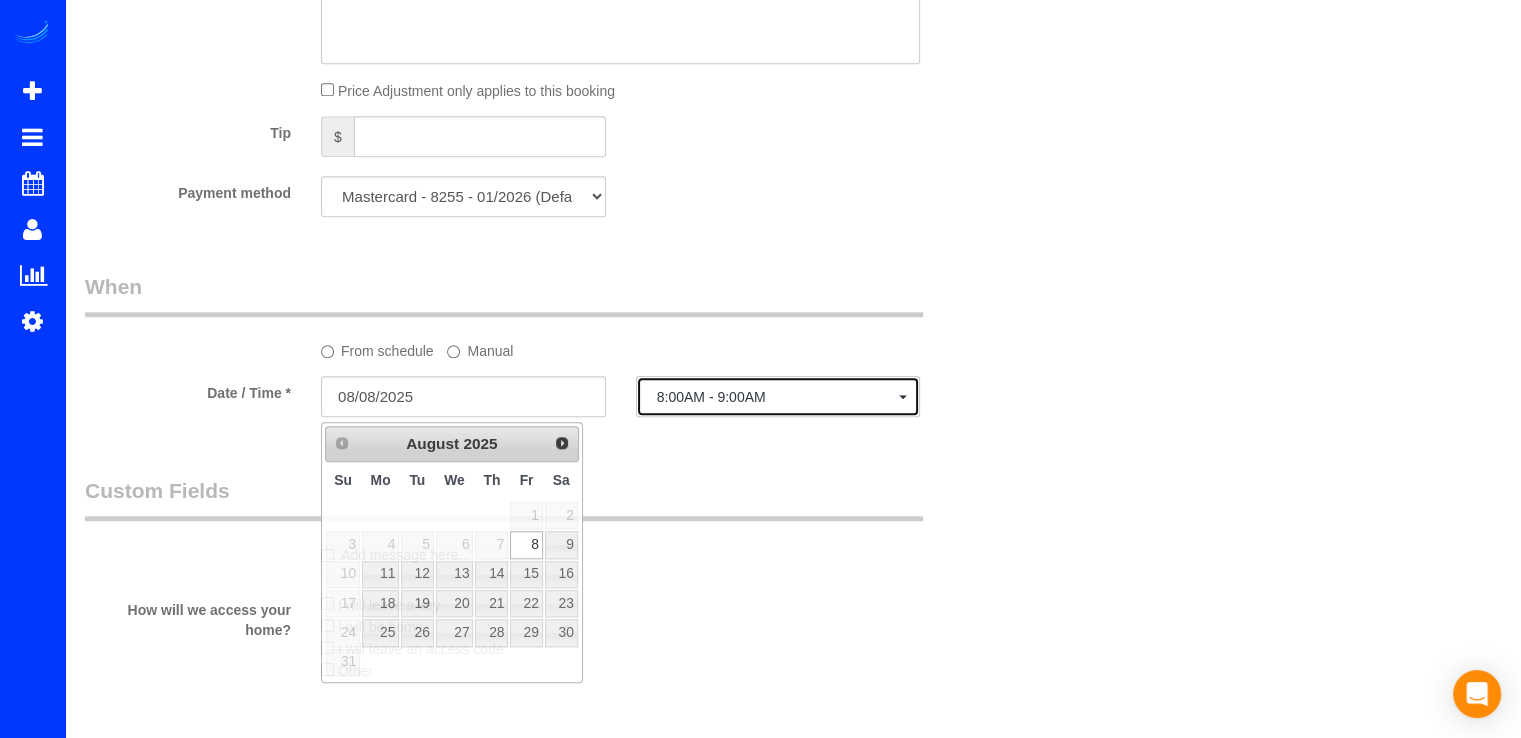 click on "8:00AM - 9:00AM" 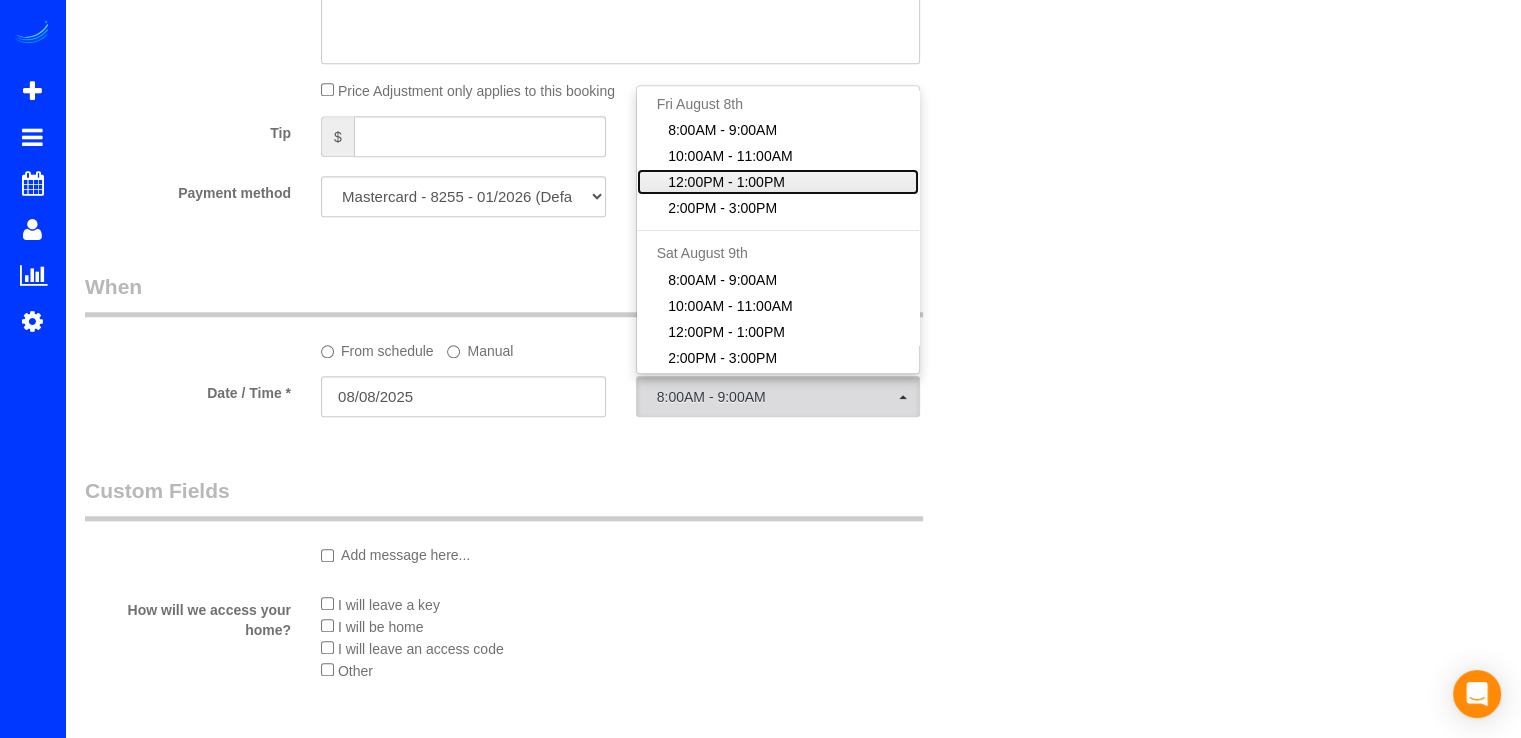 click on "12:00PM - 1:00PM" 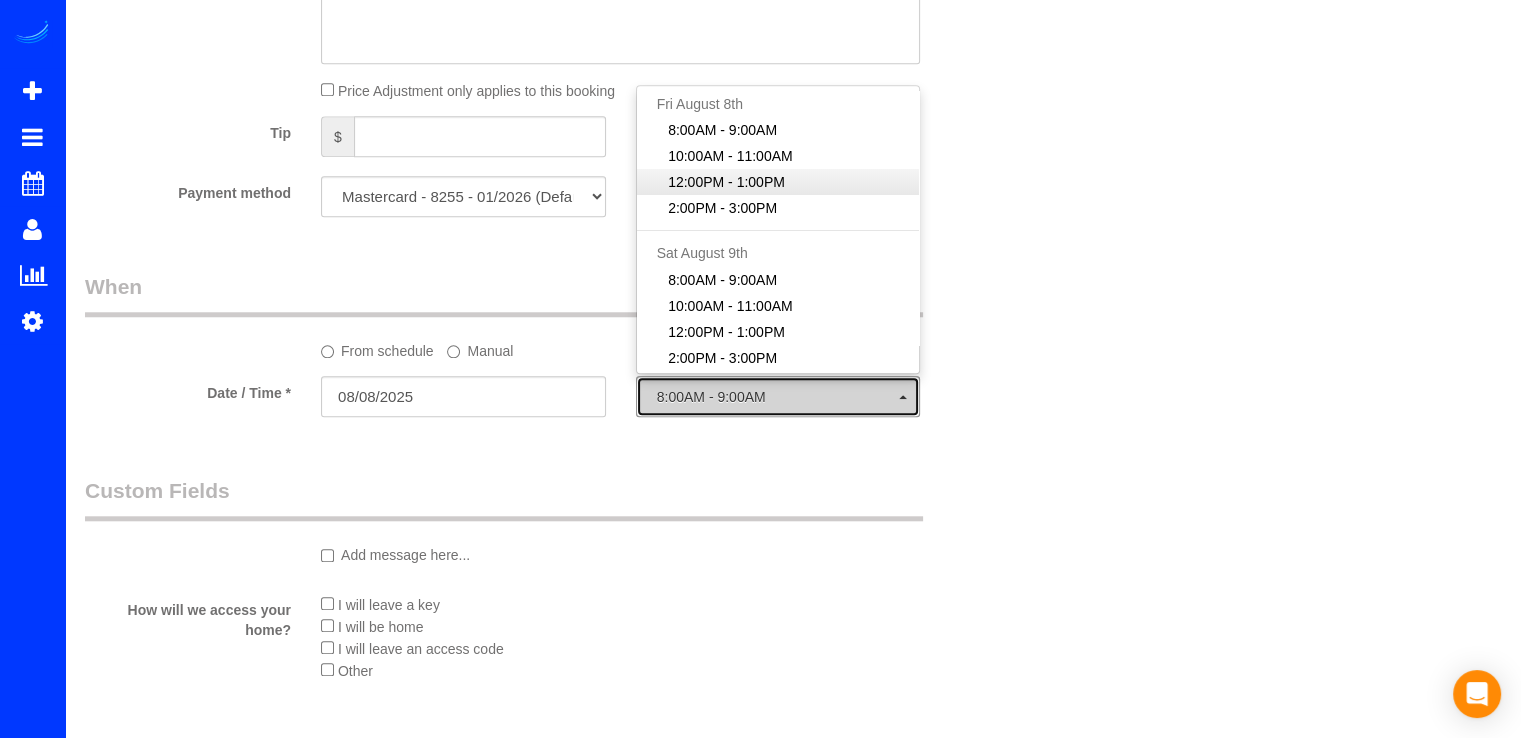 select on "spot3" 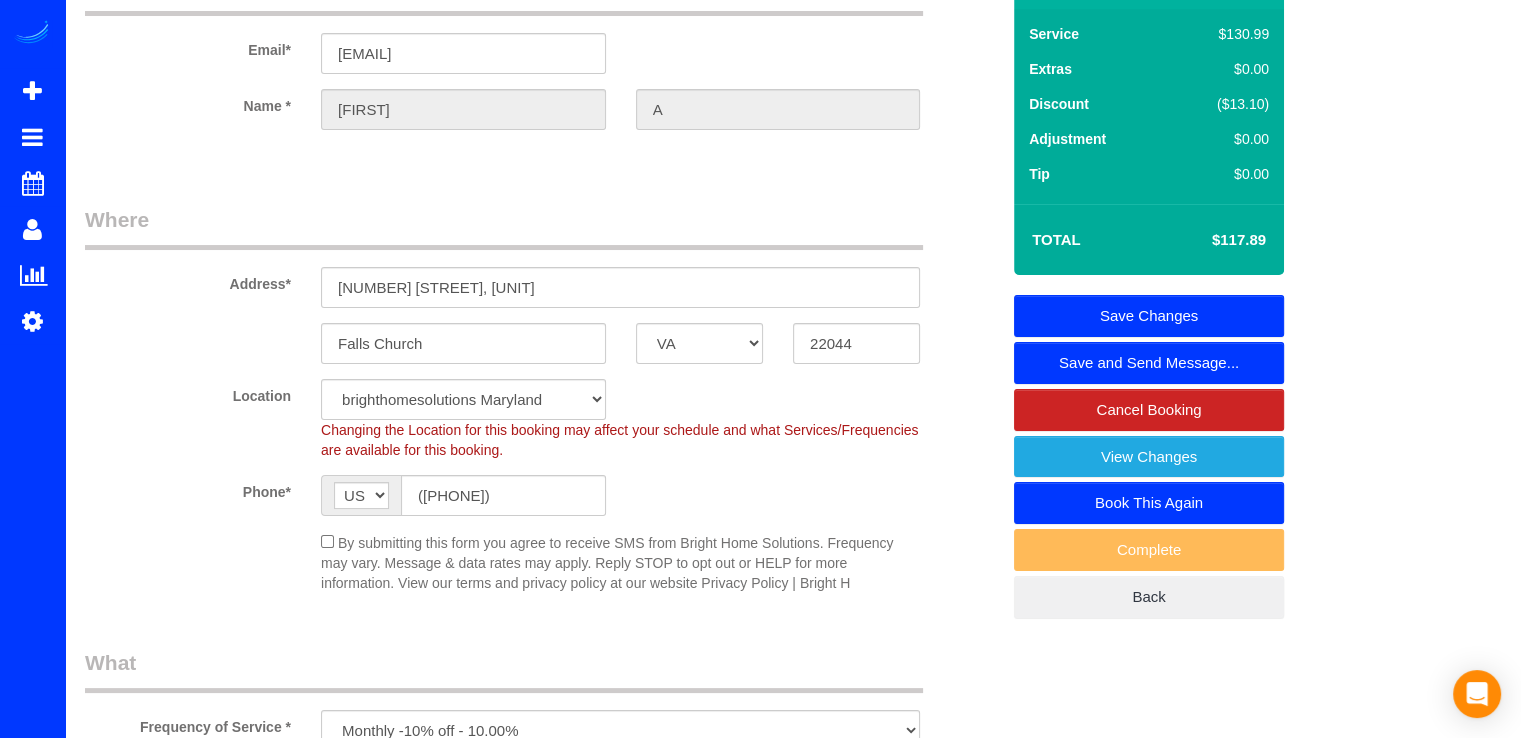 scroll, scrollTop: 0, scrollLeft: 0, axis: both 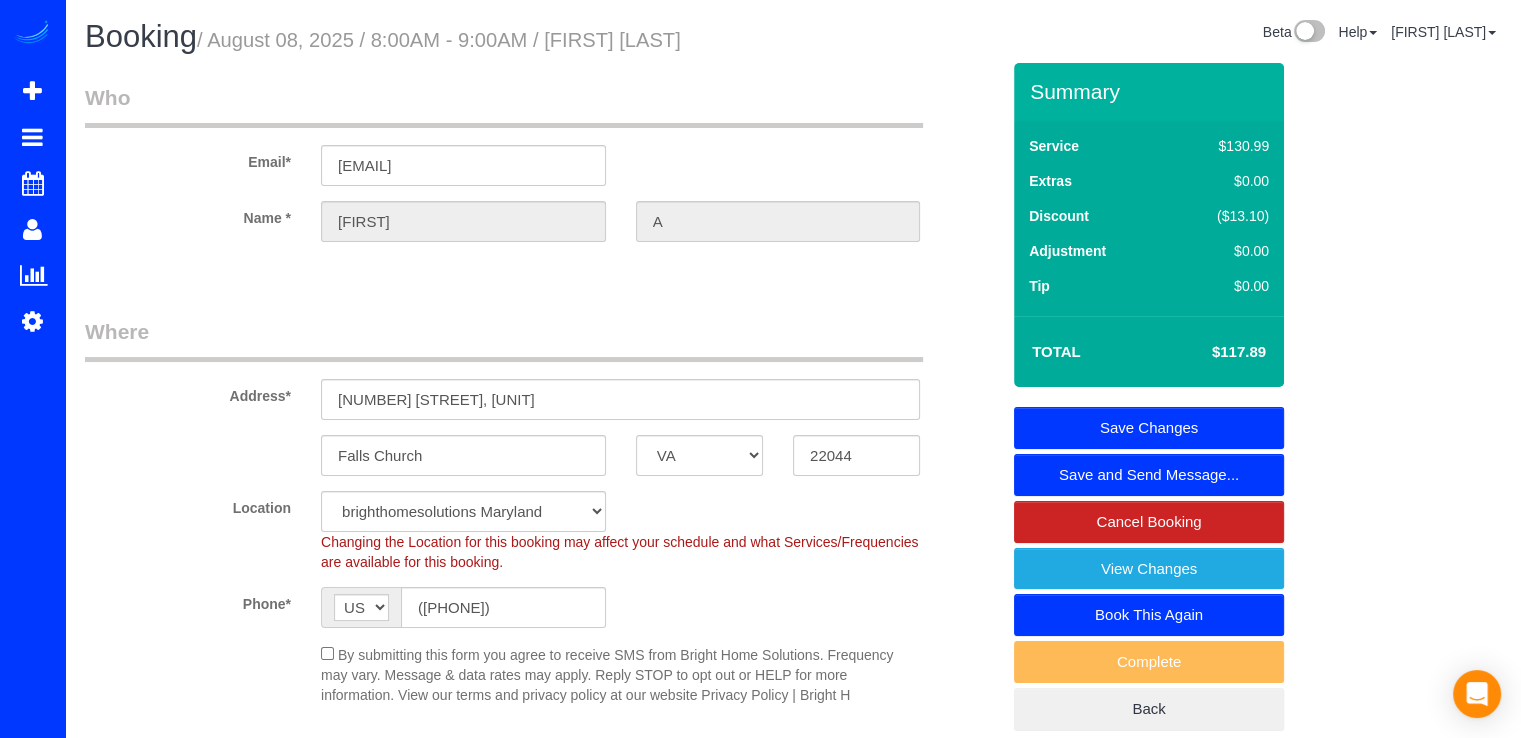 click on "Save Changes" at bounding box center (1149, 428) 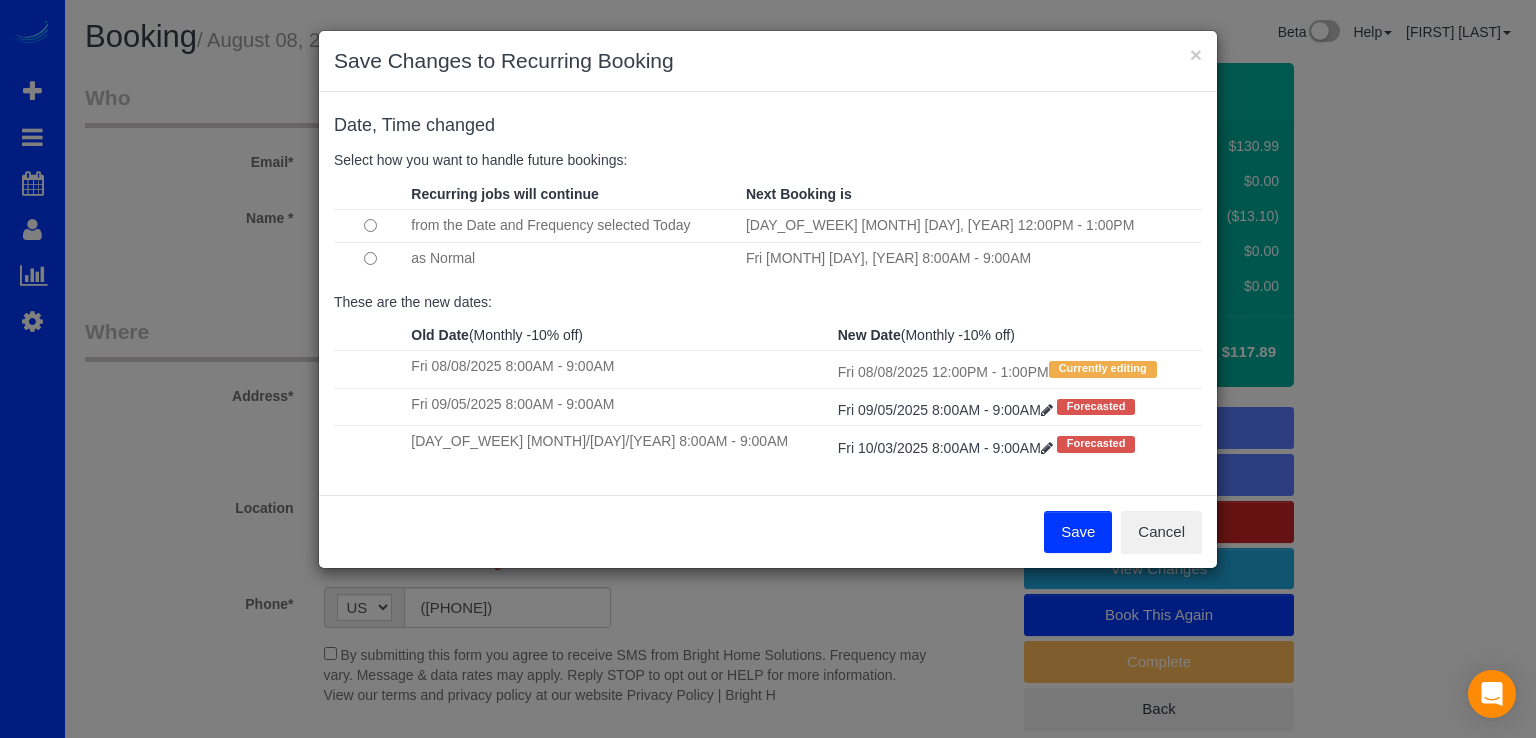 click on "Save" at bounding box center [1078, 532] 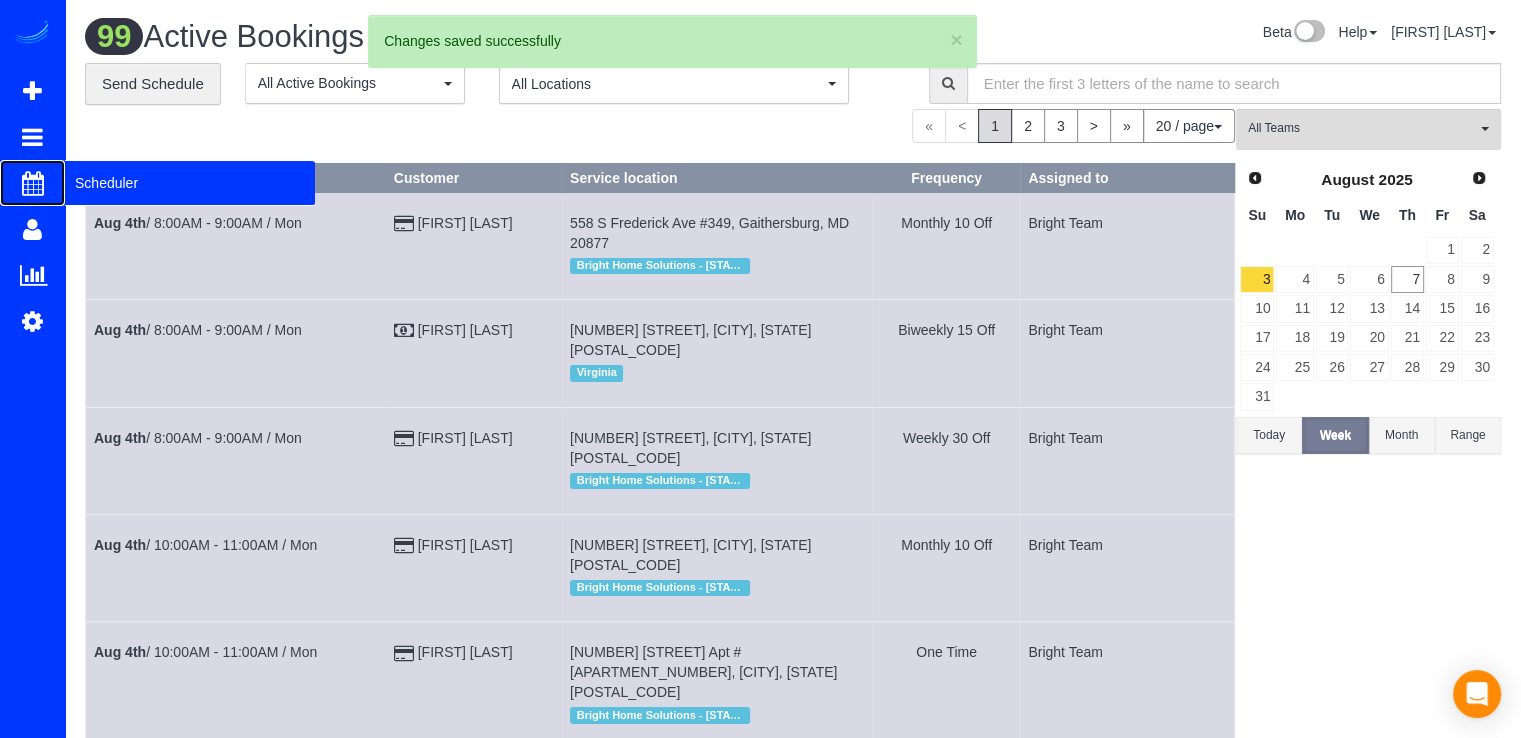 click on "Scheduler" at bounding box center (190, 183) 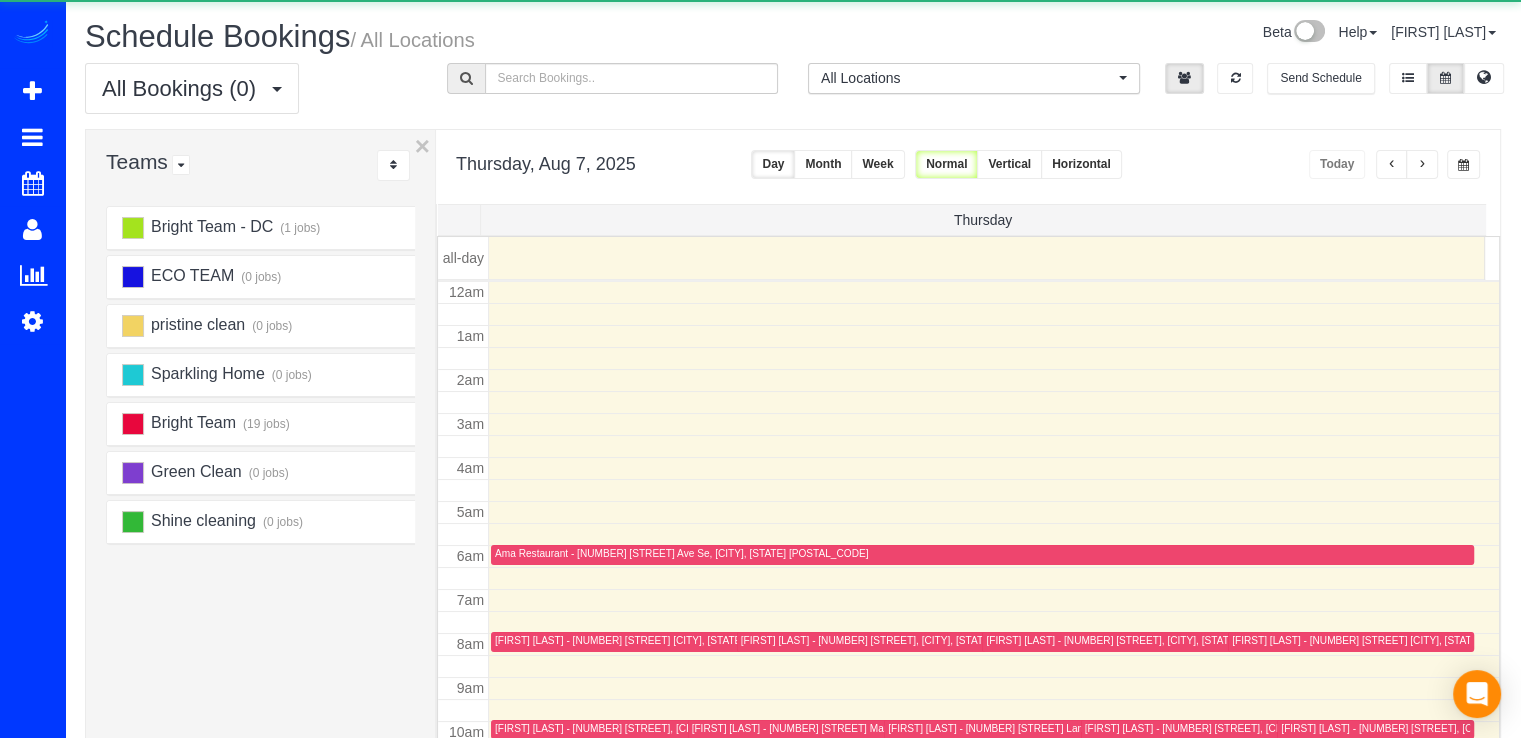 scroll, scrollTop: 263, scrollLeft: 0, axis: vertical 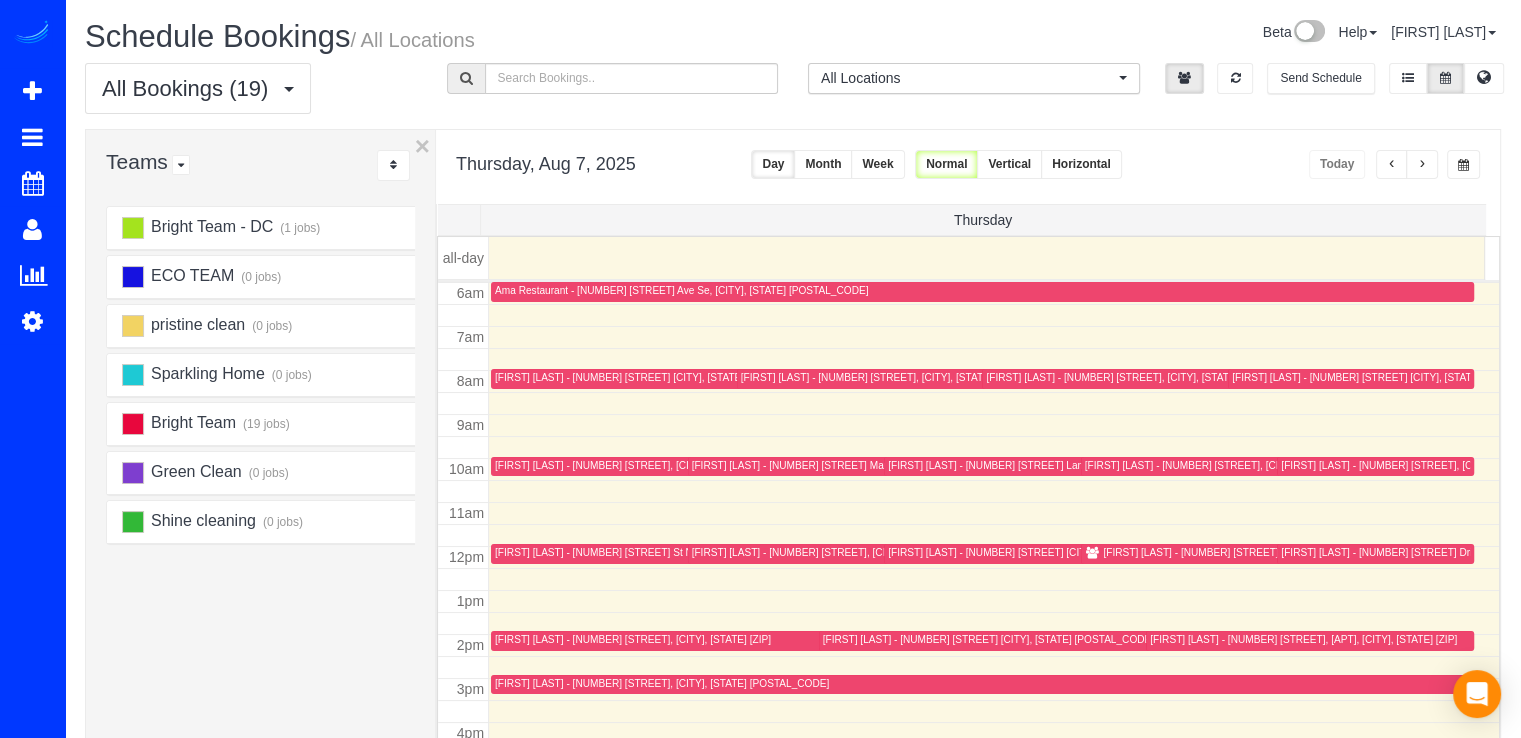 click at bounding box center (1422, 165) 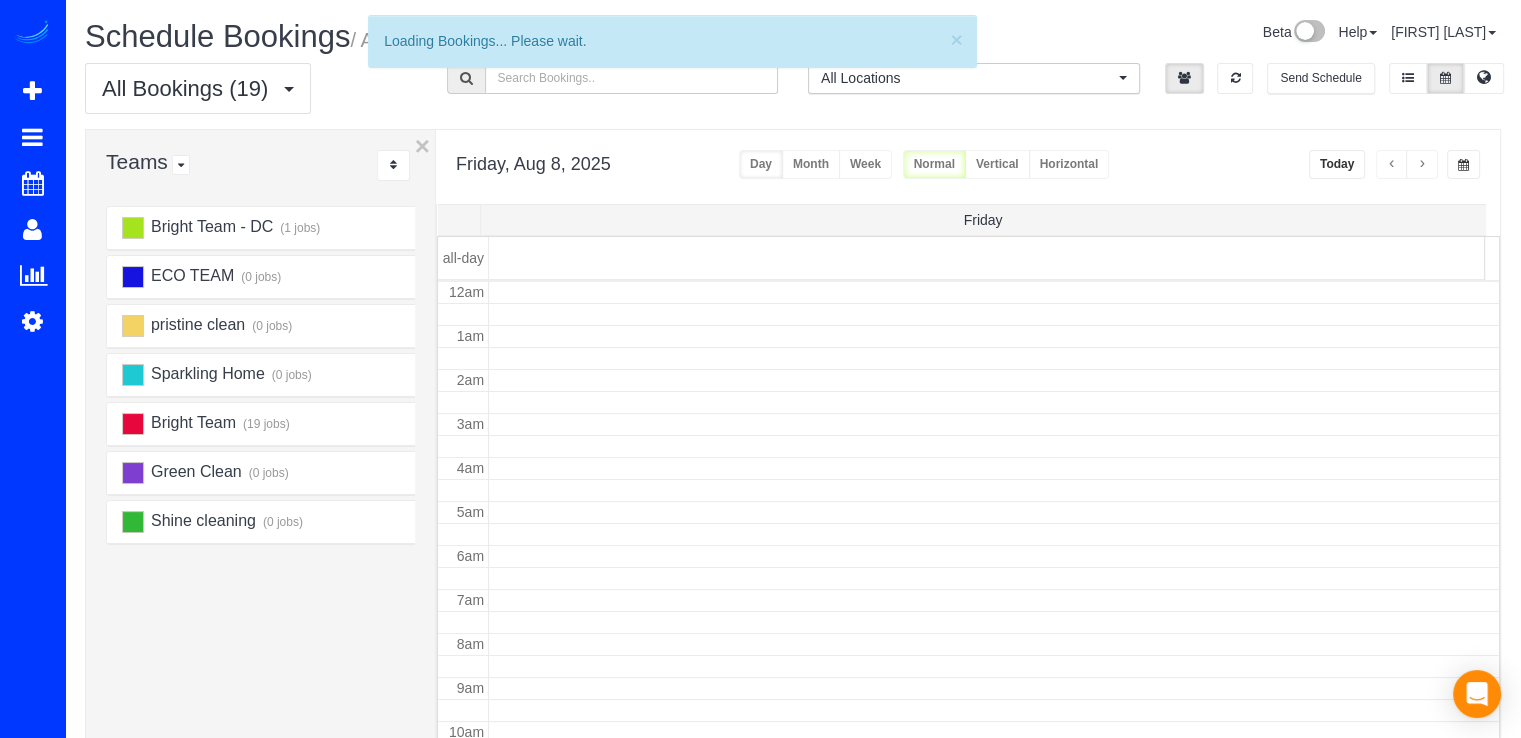 scroll, scrollTop: 263, scrollLeft: 0, axis: vertical 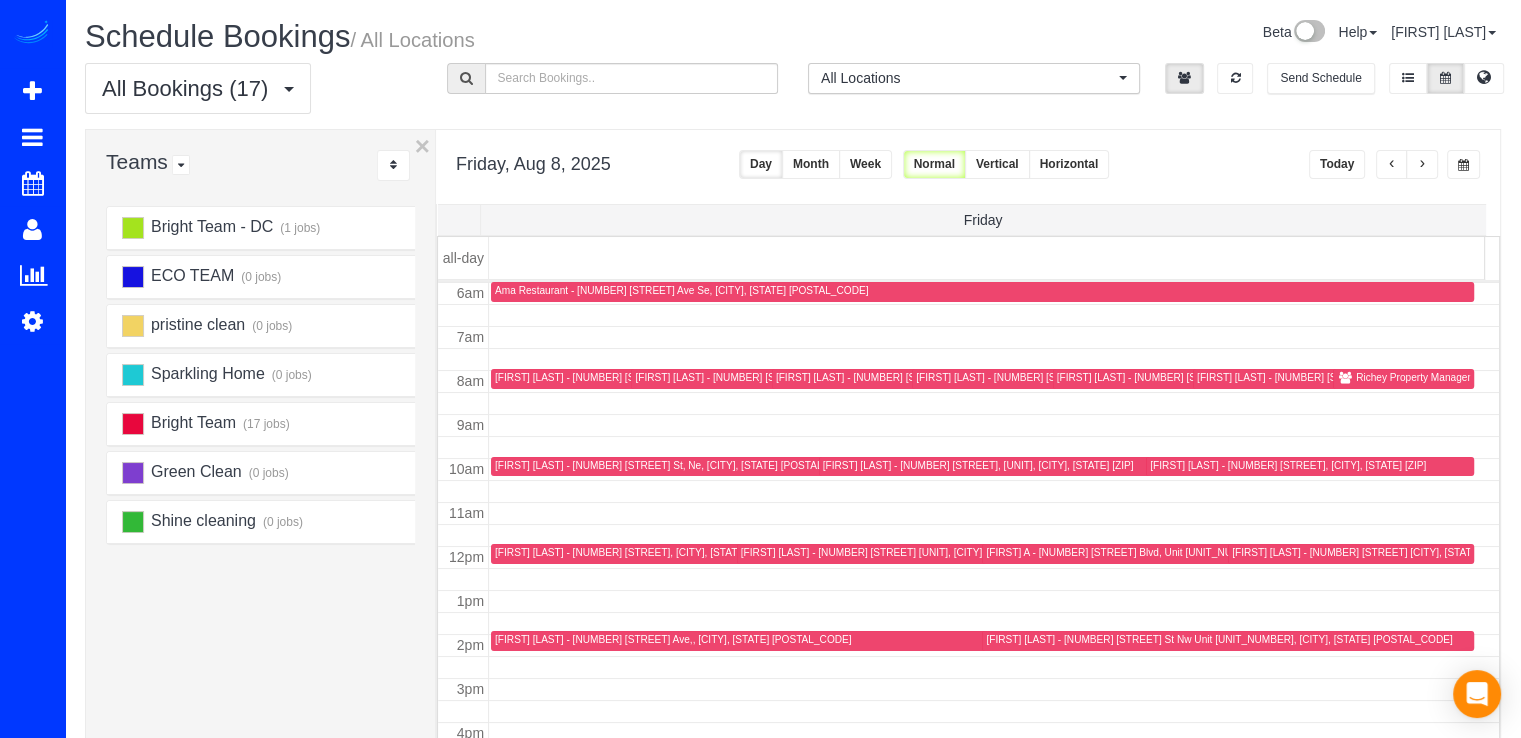 click on "[FIRST] [LAST] - [NUMBER] [STREET] Rd Nw, [CITY], [STATE] [POSTAL_CODE]" at bounding box center [1380, 377] 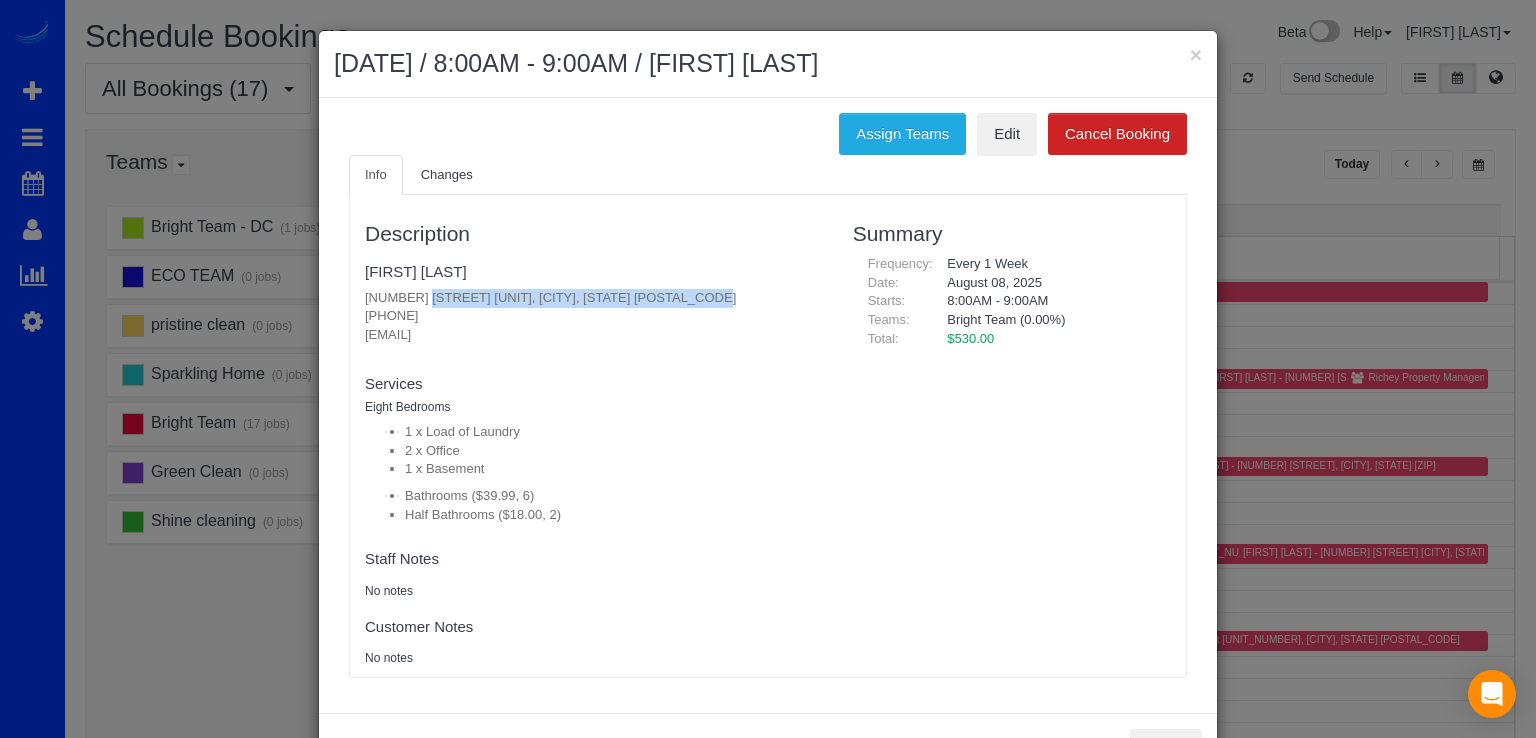 drag, startPoint x: 359, startPoint y: 294, endPoint x: 703, endPoint y: 297, distance: 344.0131 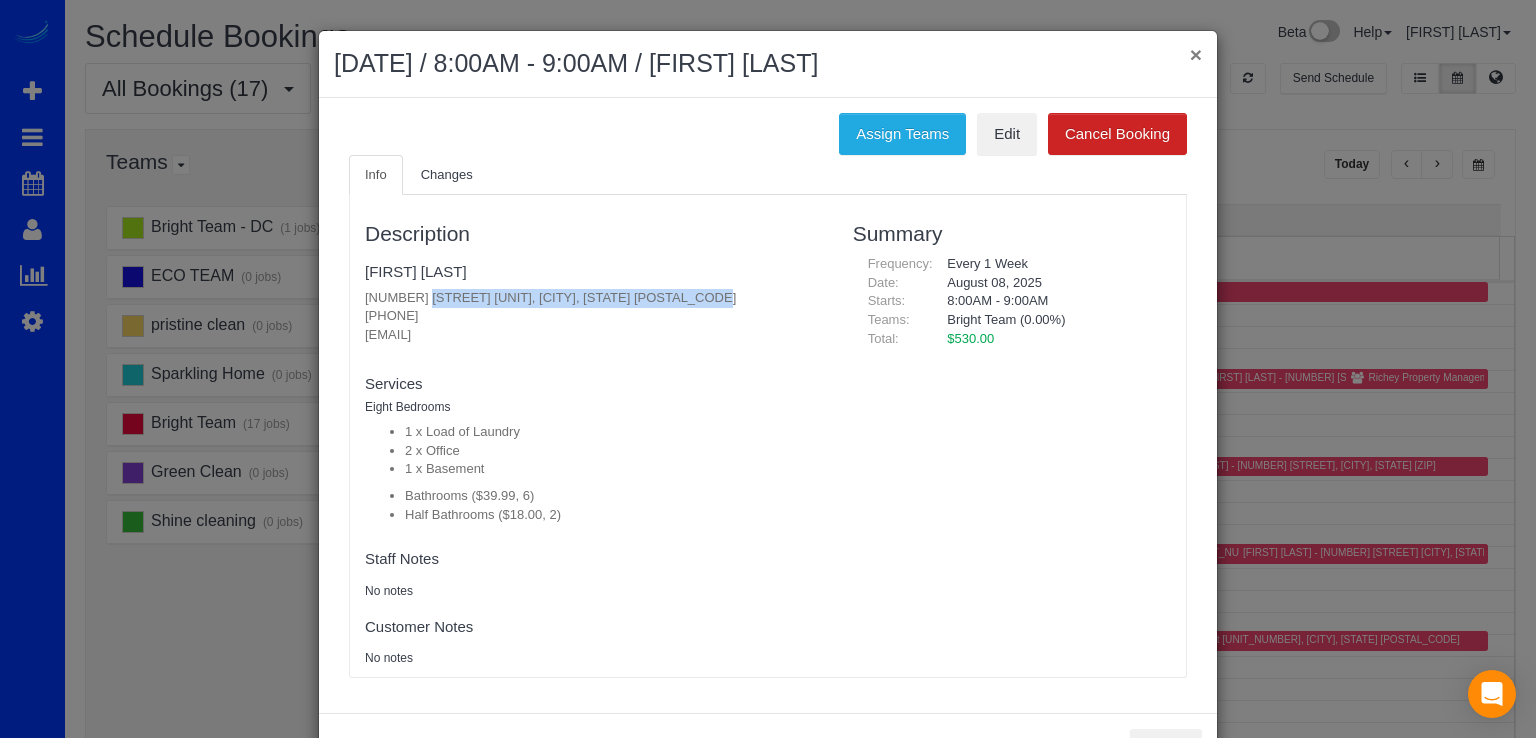 click on "×" at bounding box center (1196, 54) 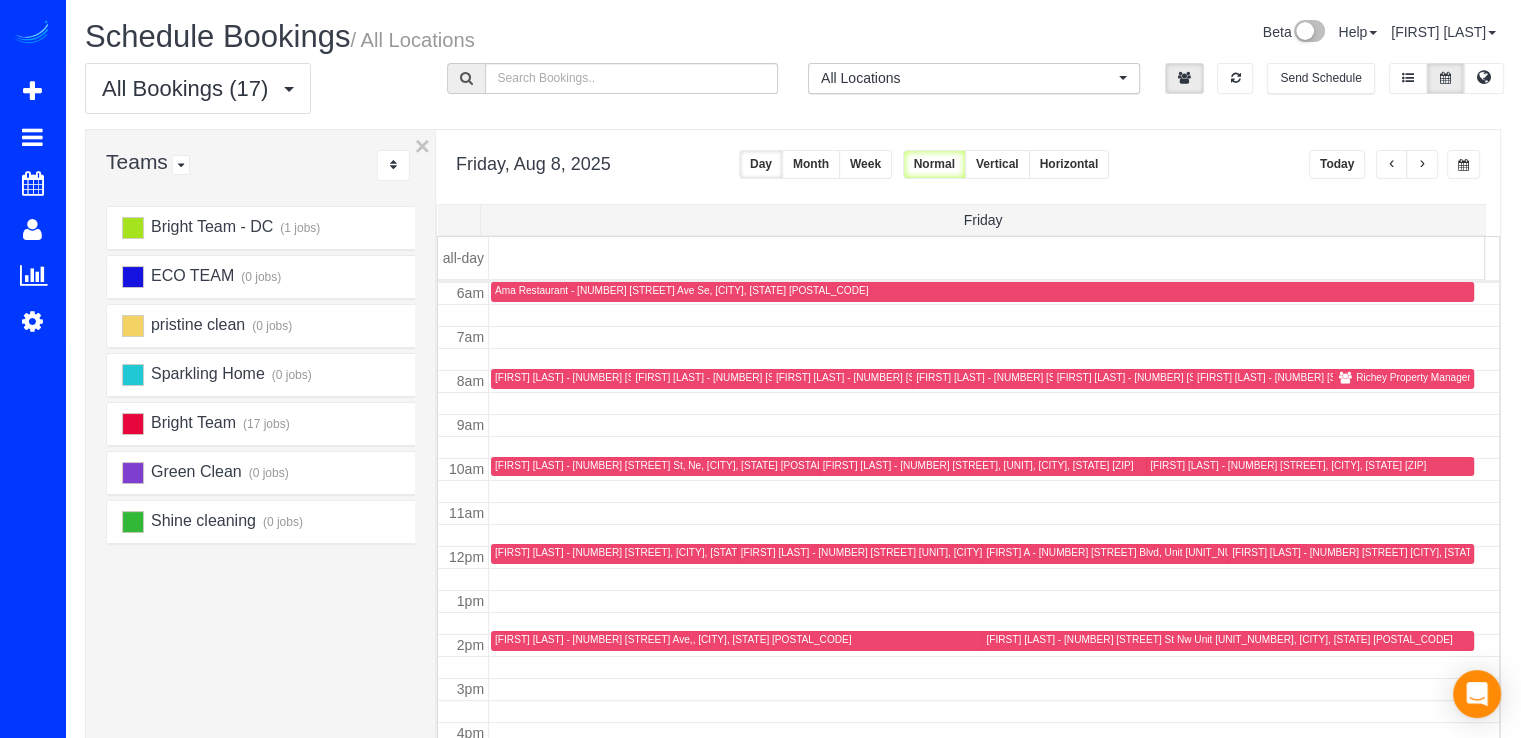 click at bounding box center [1392, 164] 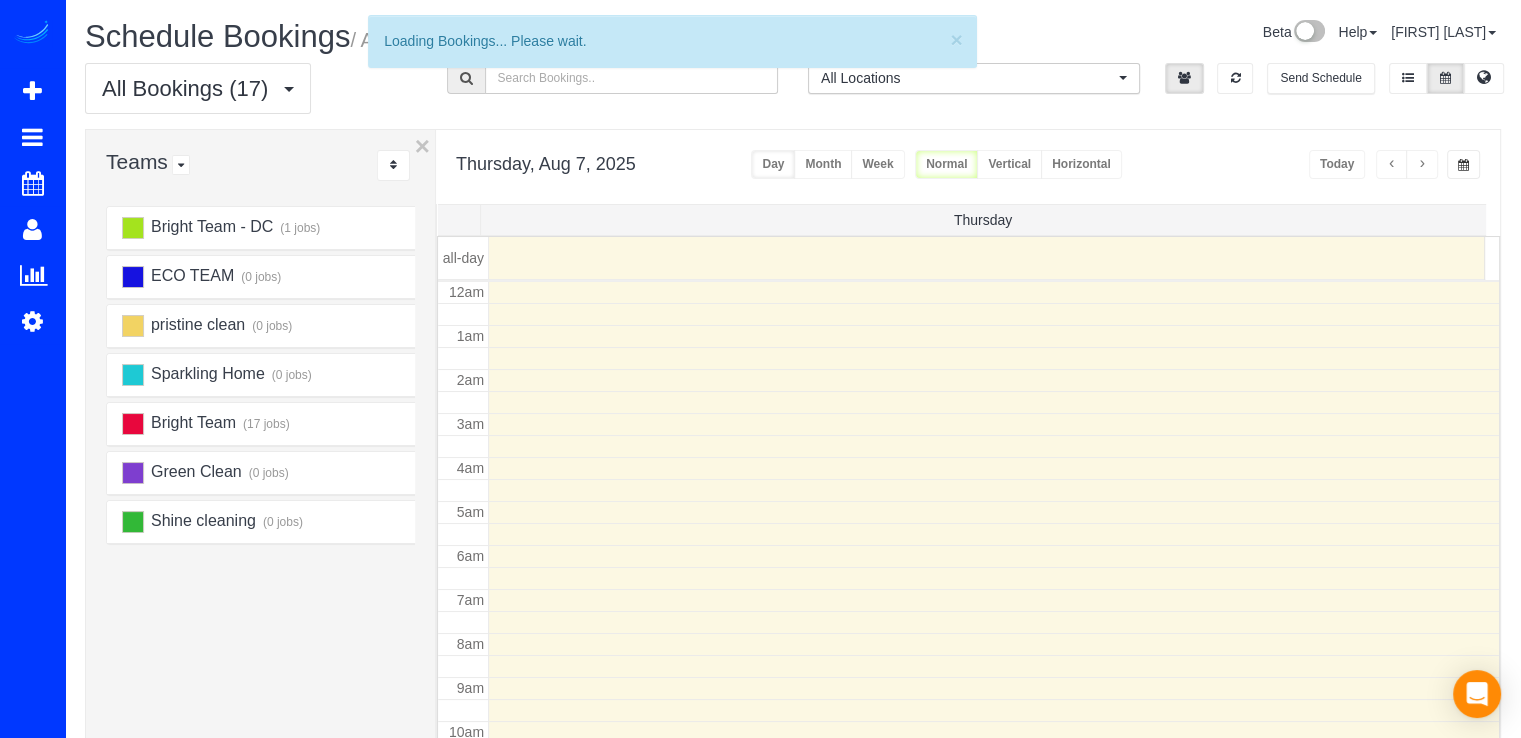 click at bounding box center (1392, 164) 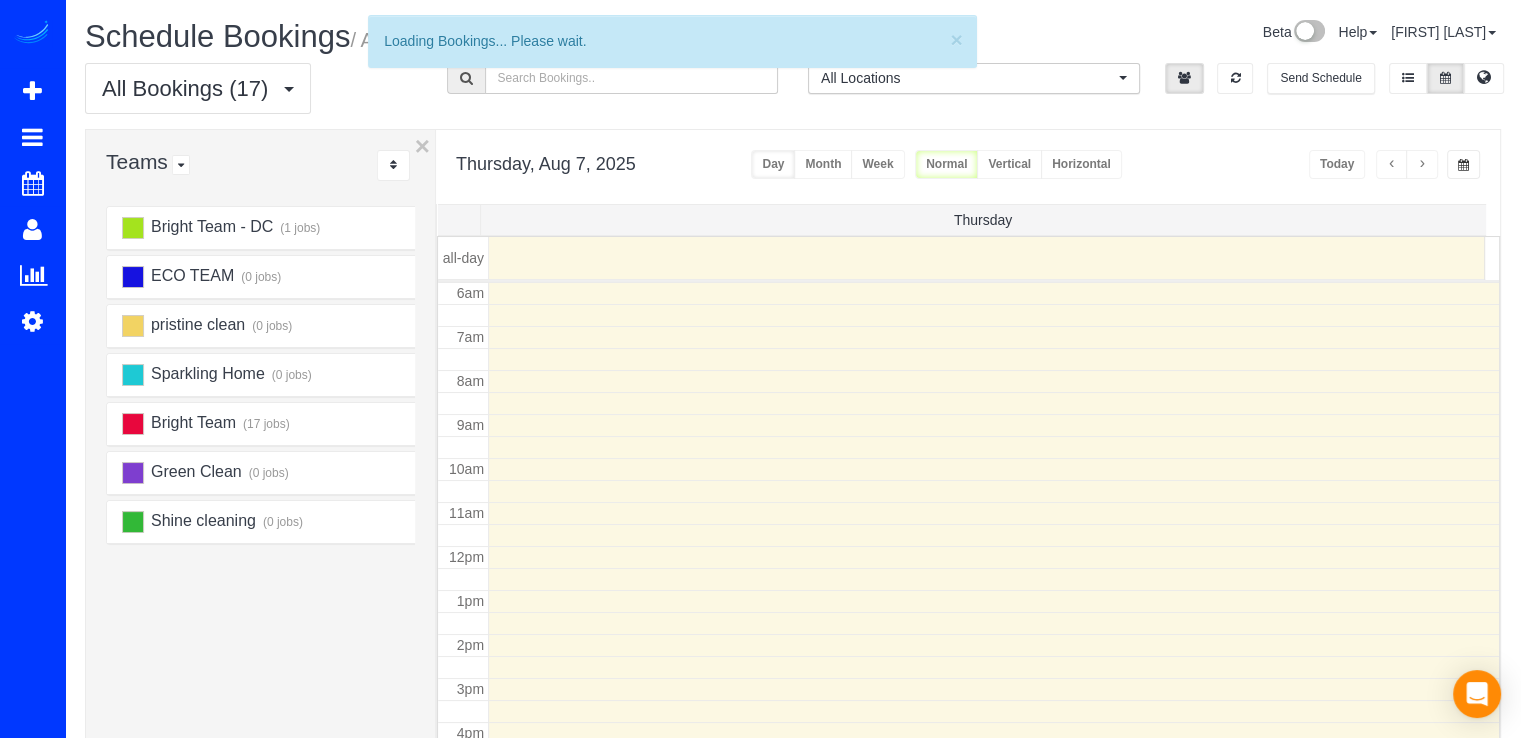 click at bounding box center (1392, 164) 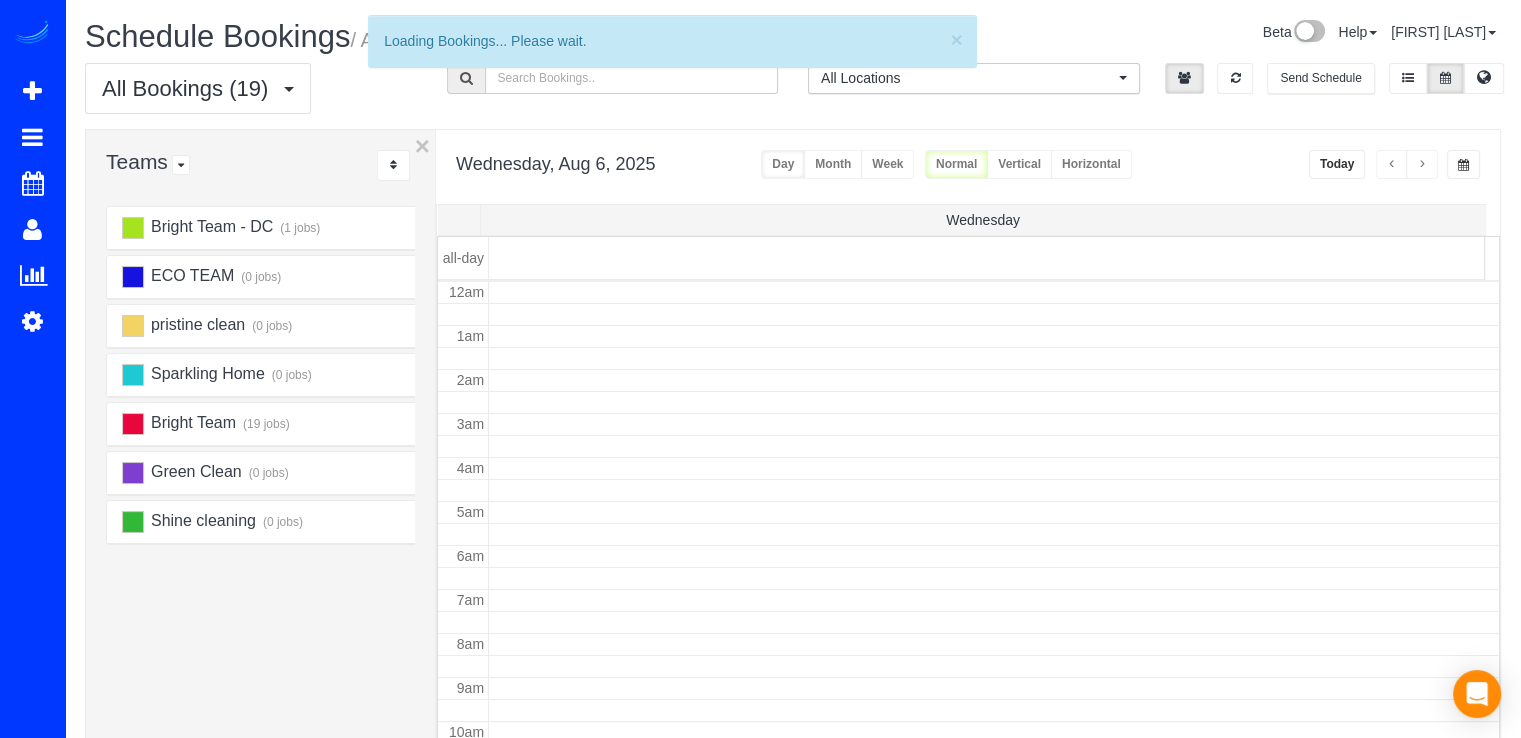 click at bounding box center [1392, 164] 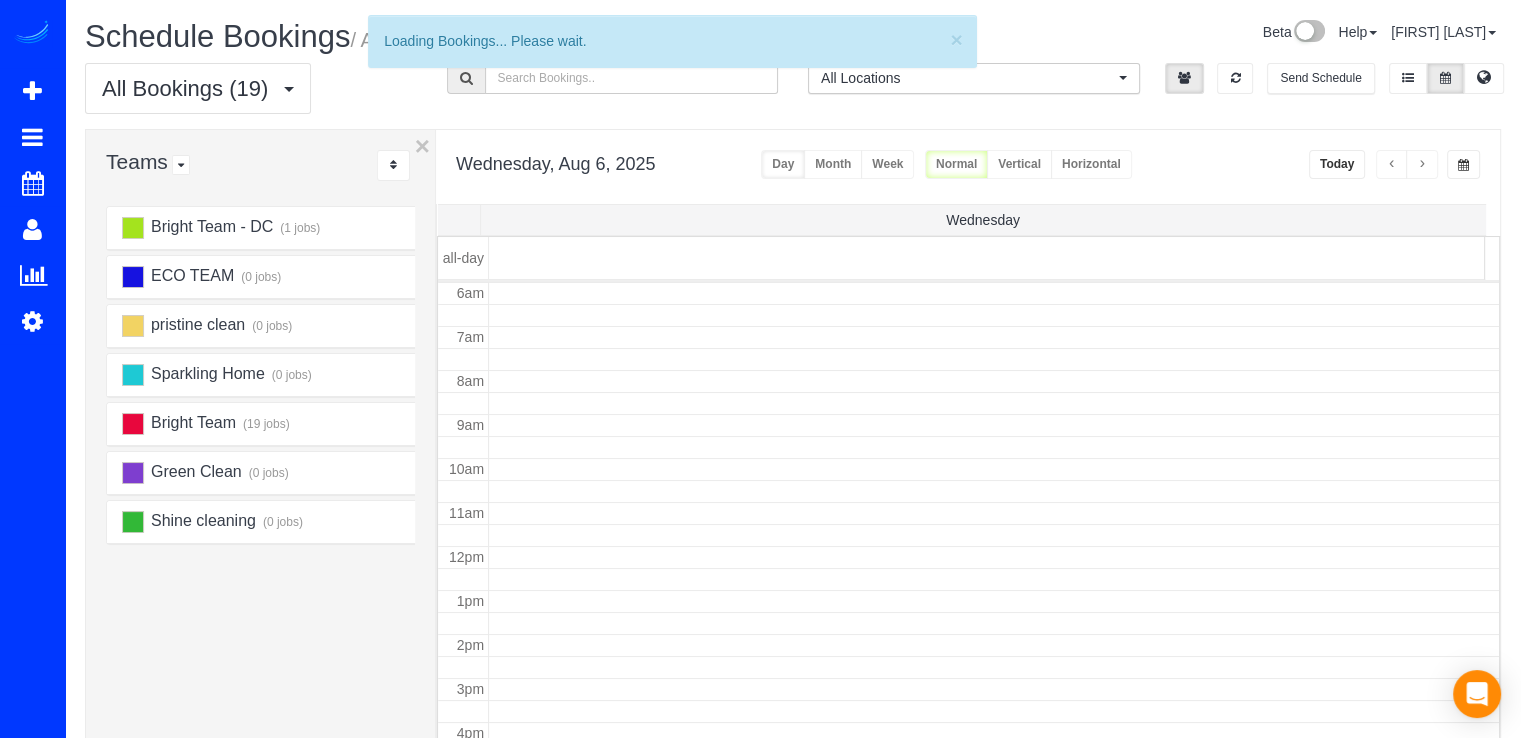 click at bounding box center (1392, 164) 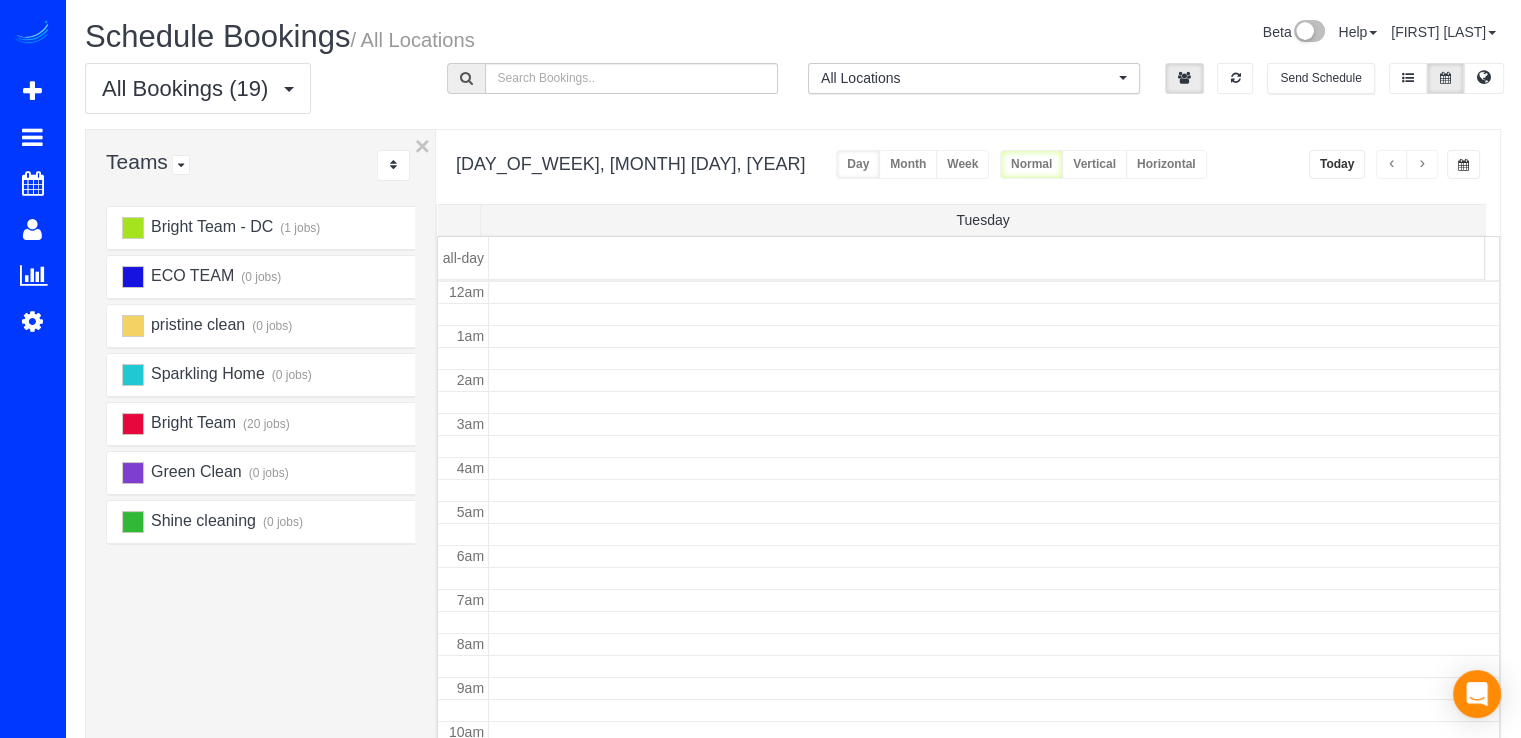 click at bounding box center (1392, 164) 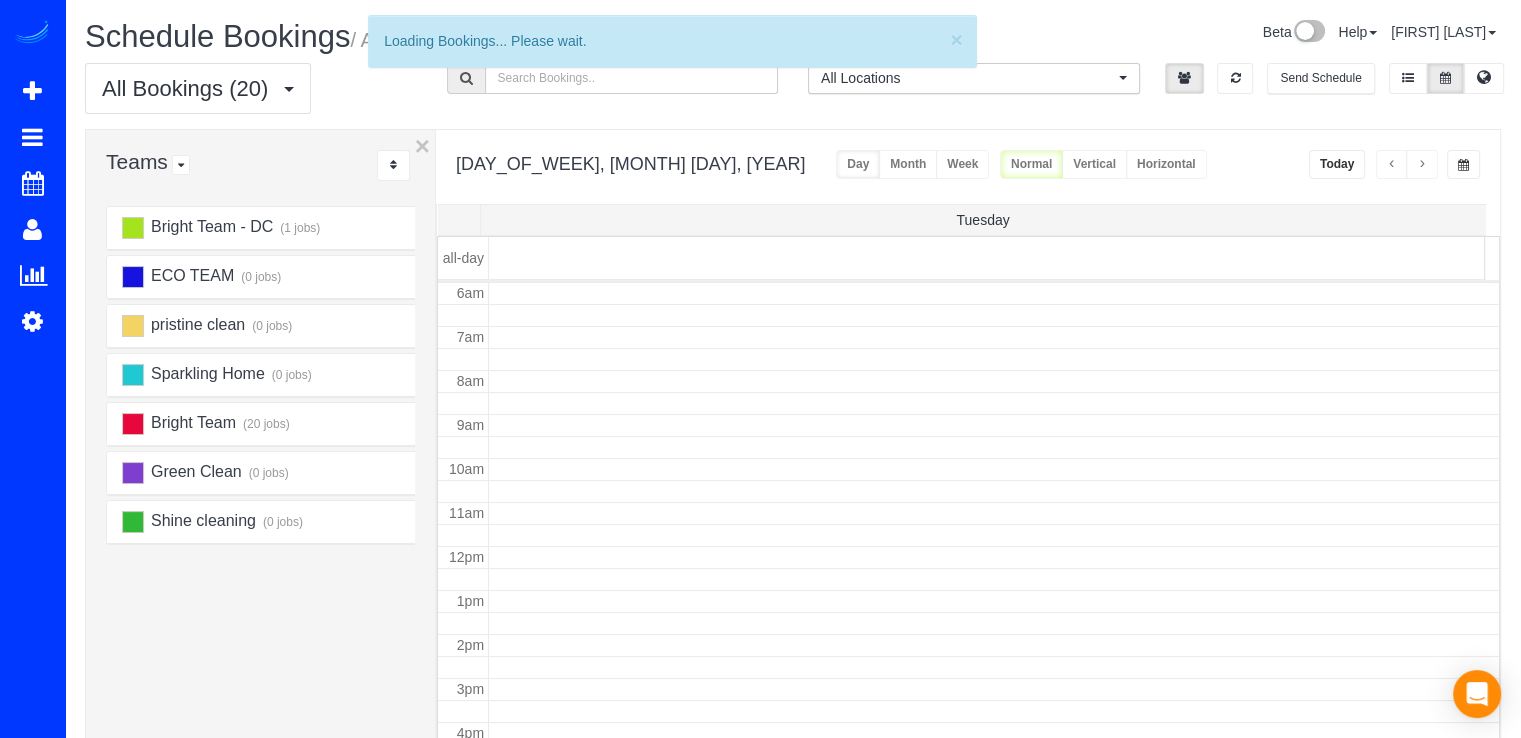 click at bounding box center [1392, 164] 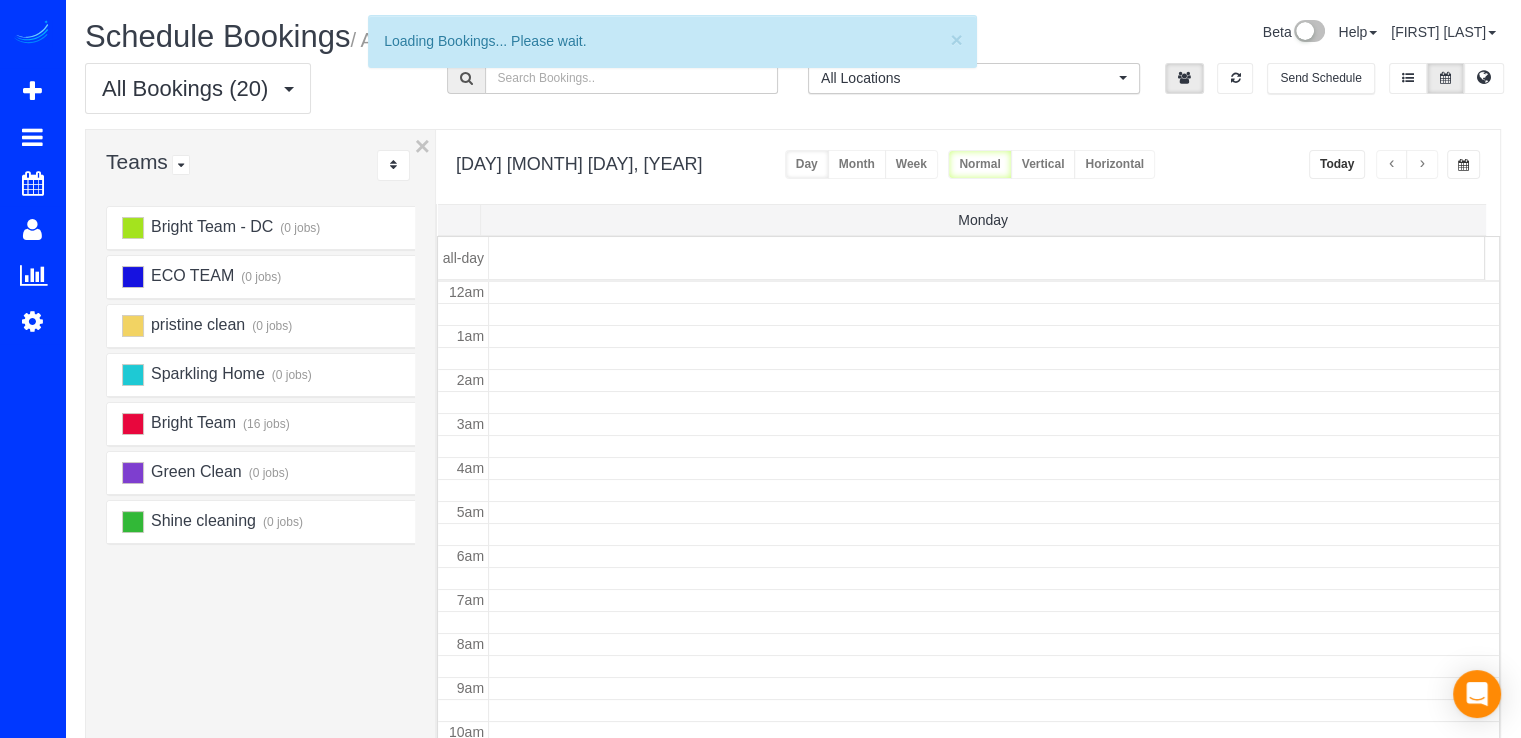 click at bounding box center [1392, 164] 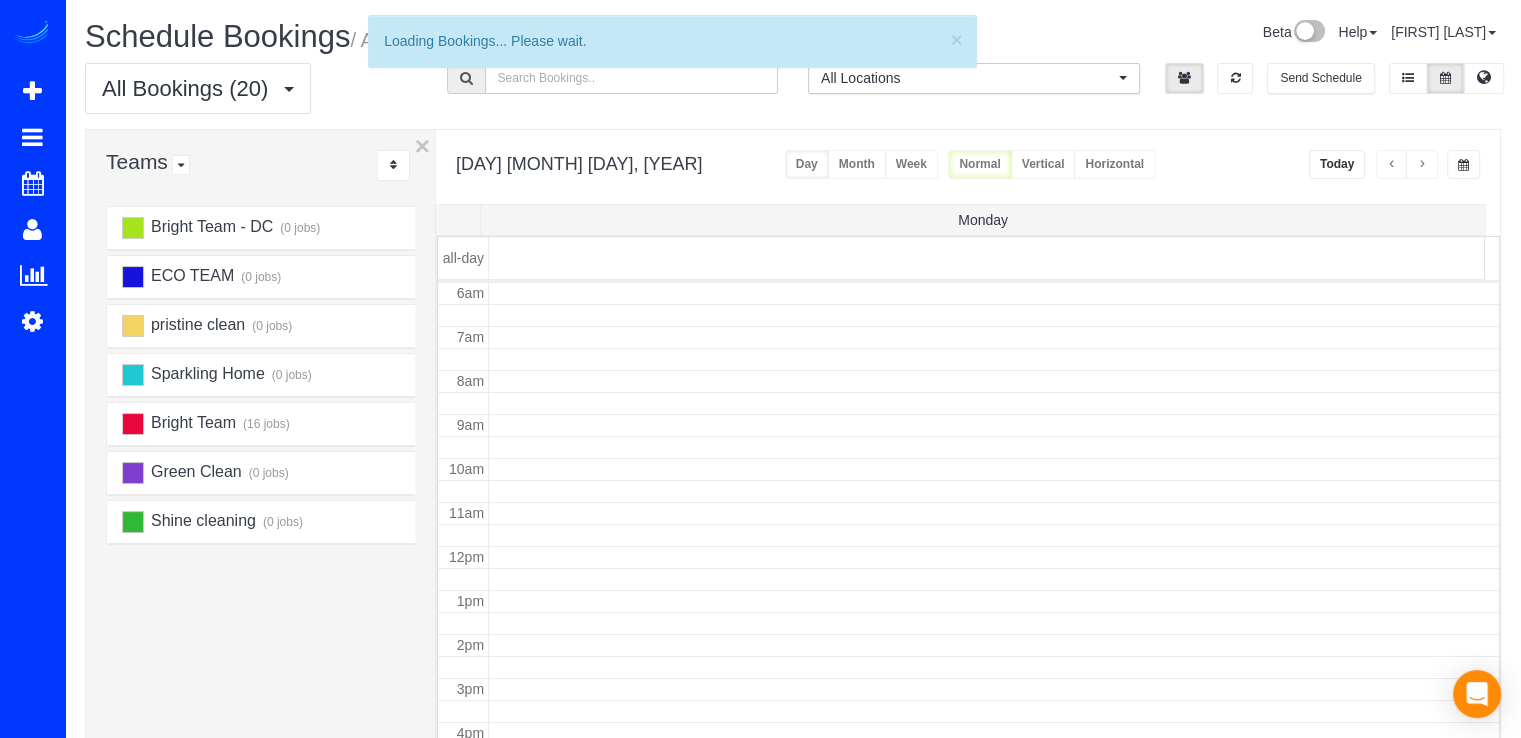 click at bounding box center [1392, 164] 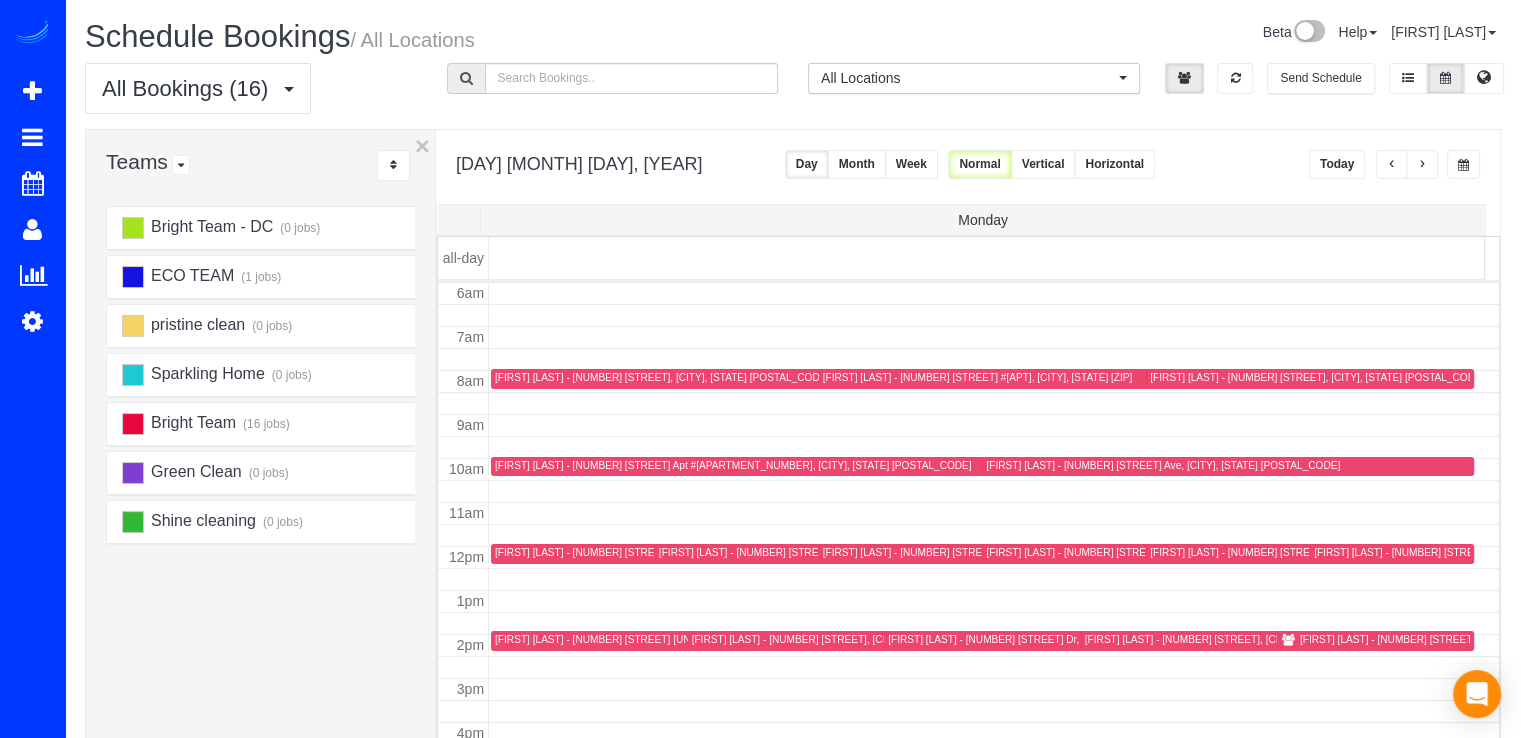 click at bounding box center (1392, 165) 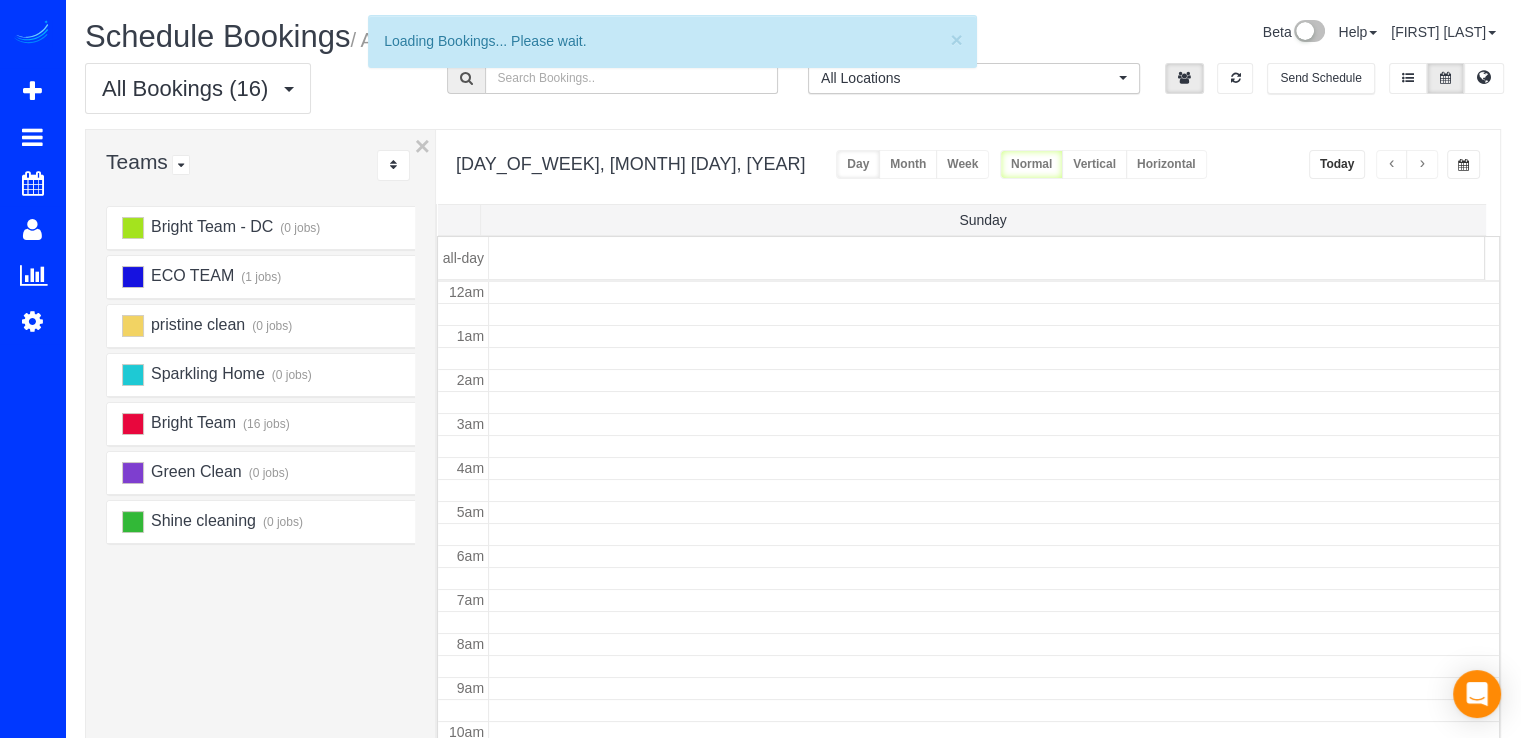 scroll, scrollTop: 263, scrollLeft: 0, axis: vertical 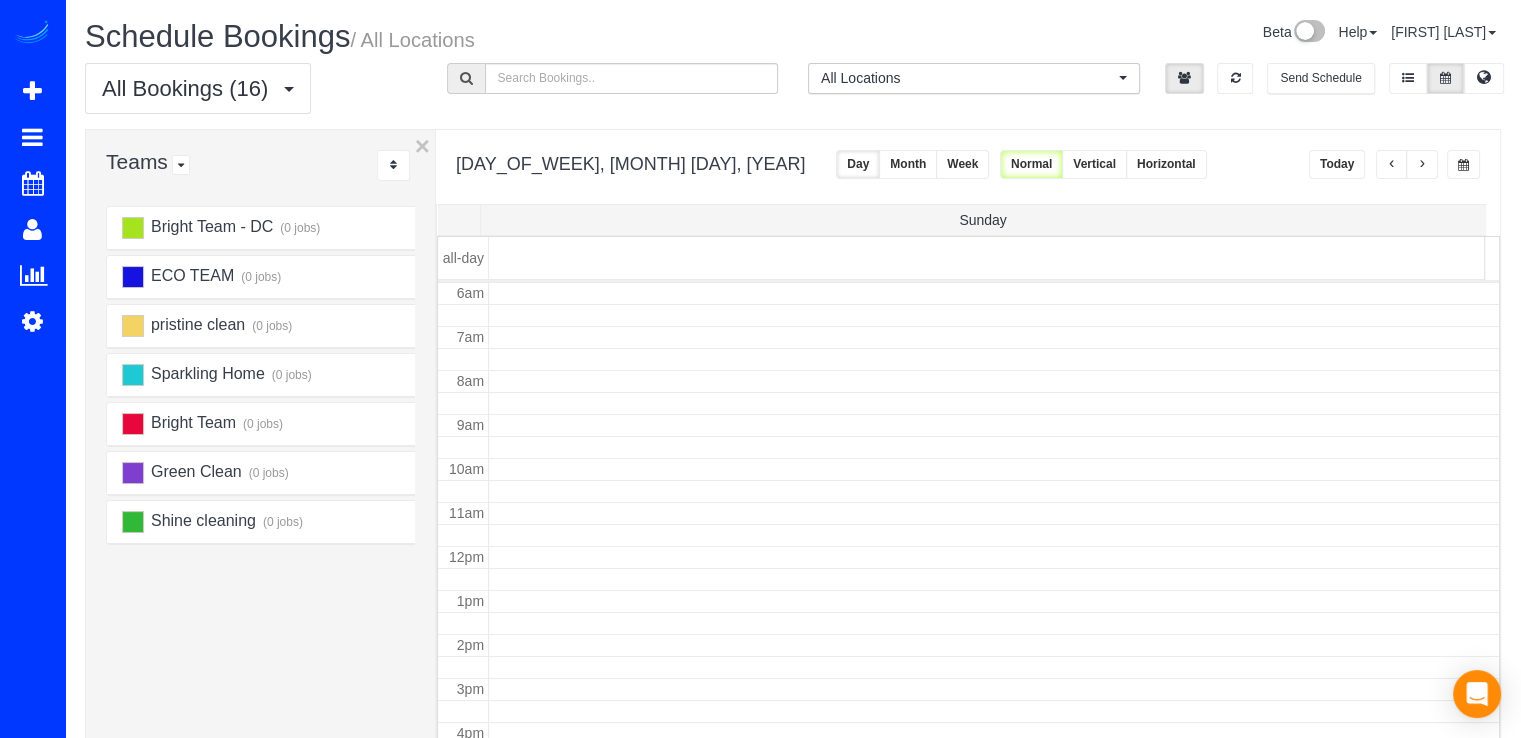 click at bounding box center (1392, 165) 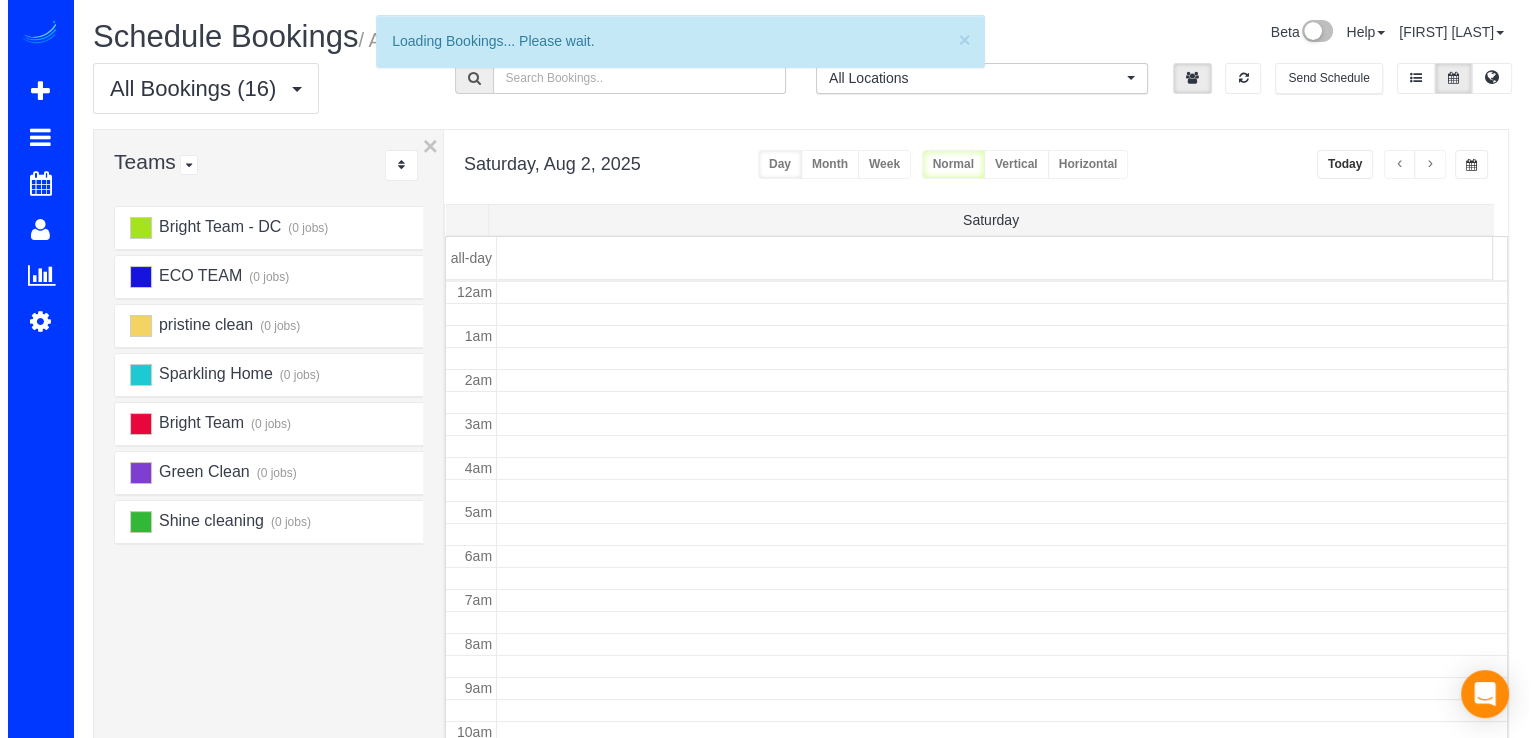 scroll, scrollTop: 263, scrollLeft: 0, axis: vertical 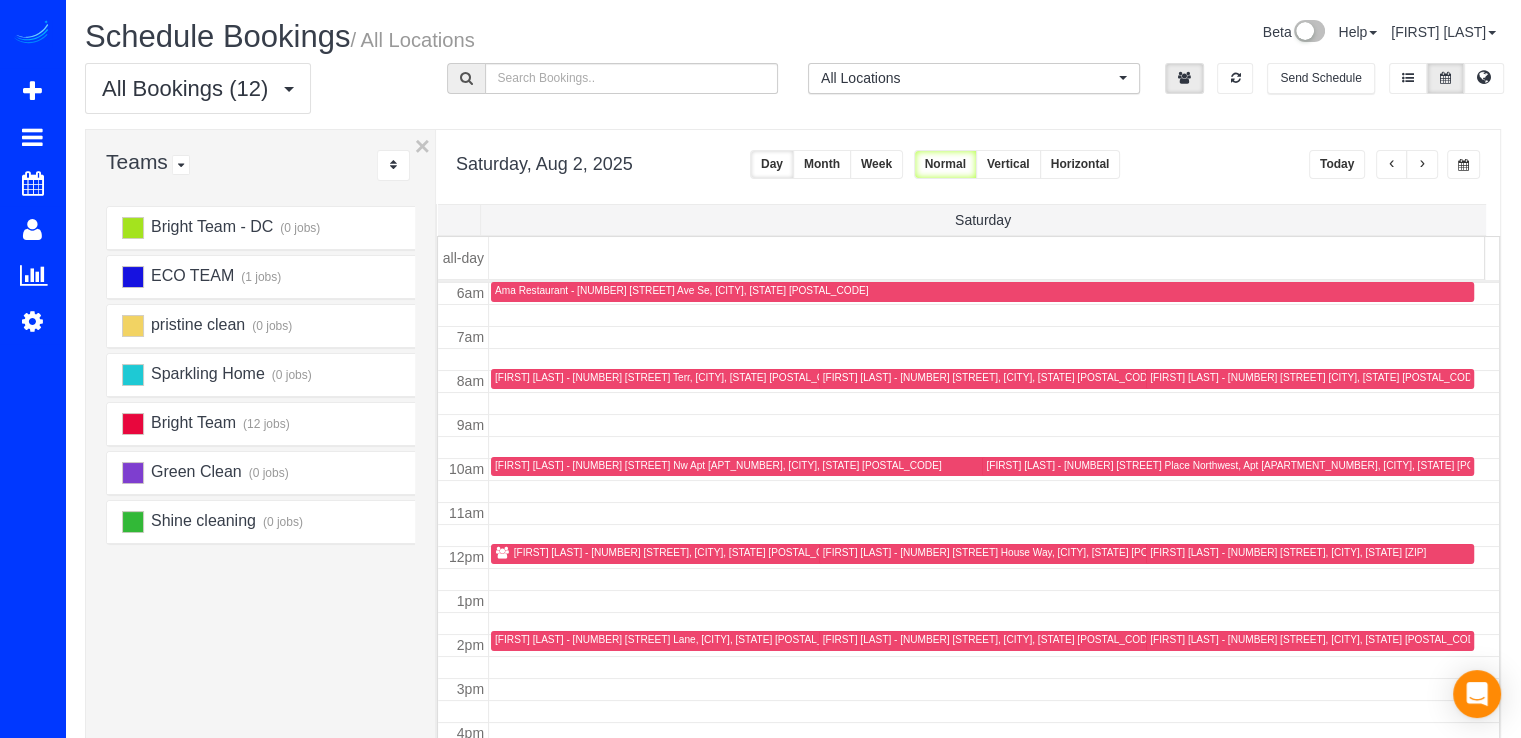 click on "[FIRST] [LAST] - [NUMBER] [STREET], [CITY], [STATE] [POSTAL_CODE]" at bounding box center (681, 552) 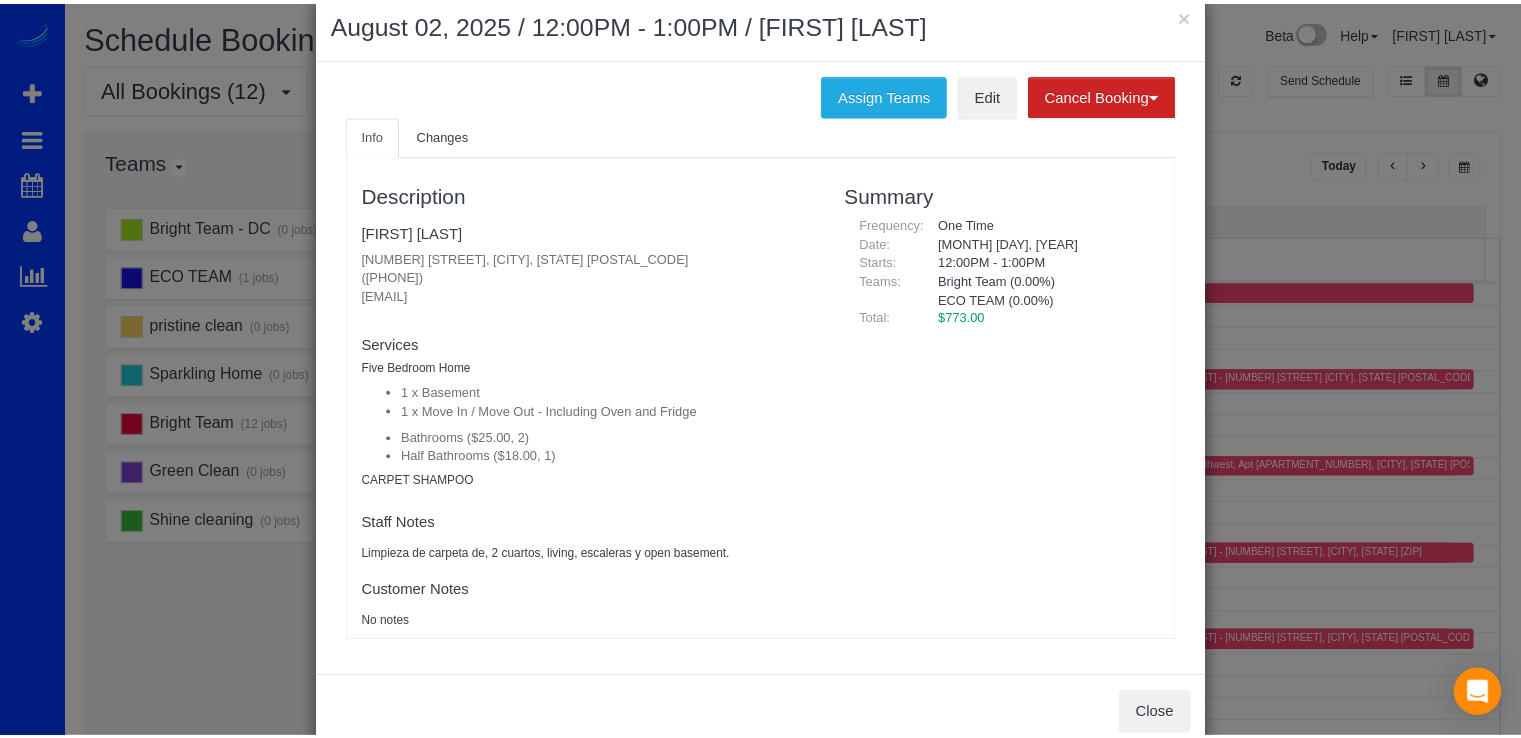 scroll, scrollTop: 0, scrollLeft: 0, axis: both 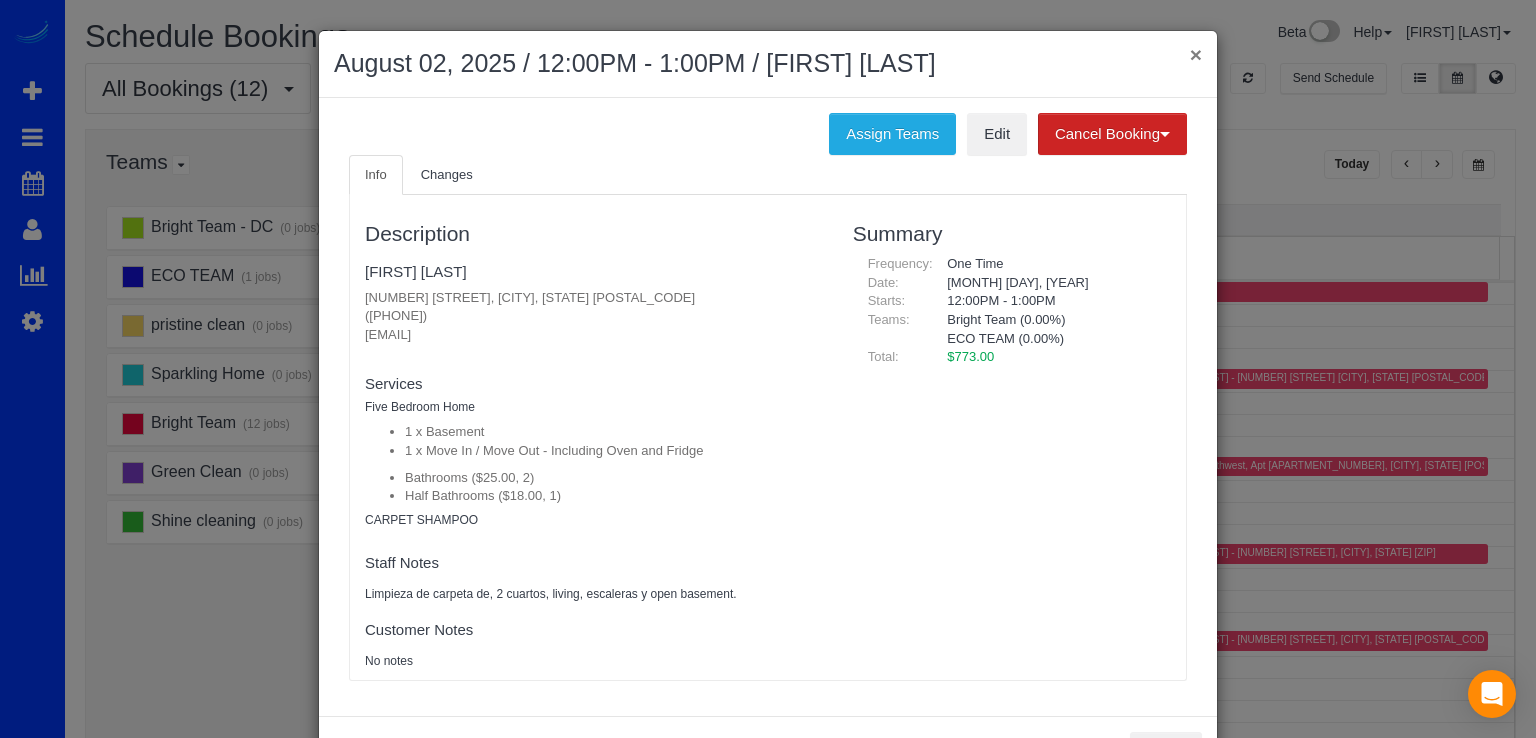 click on "×" at bounding box center [1196, 54] 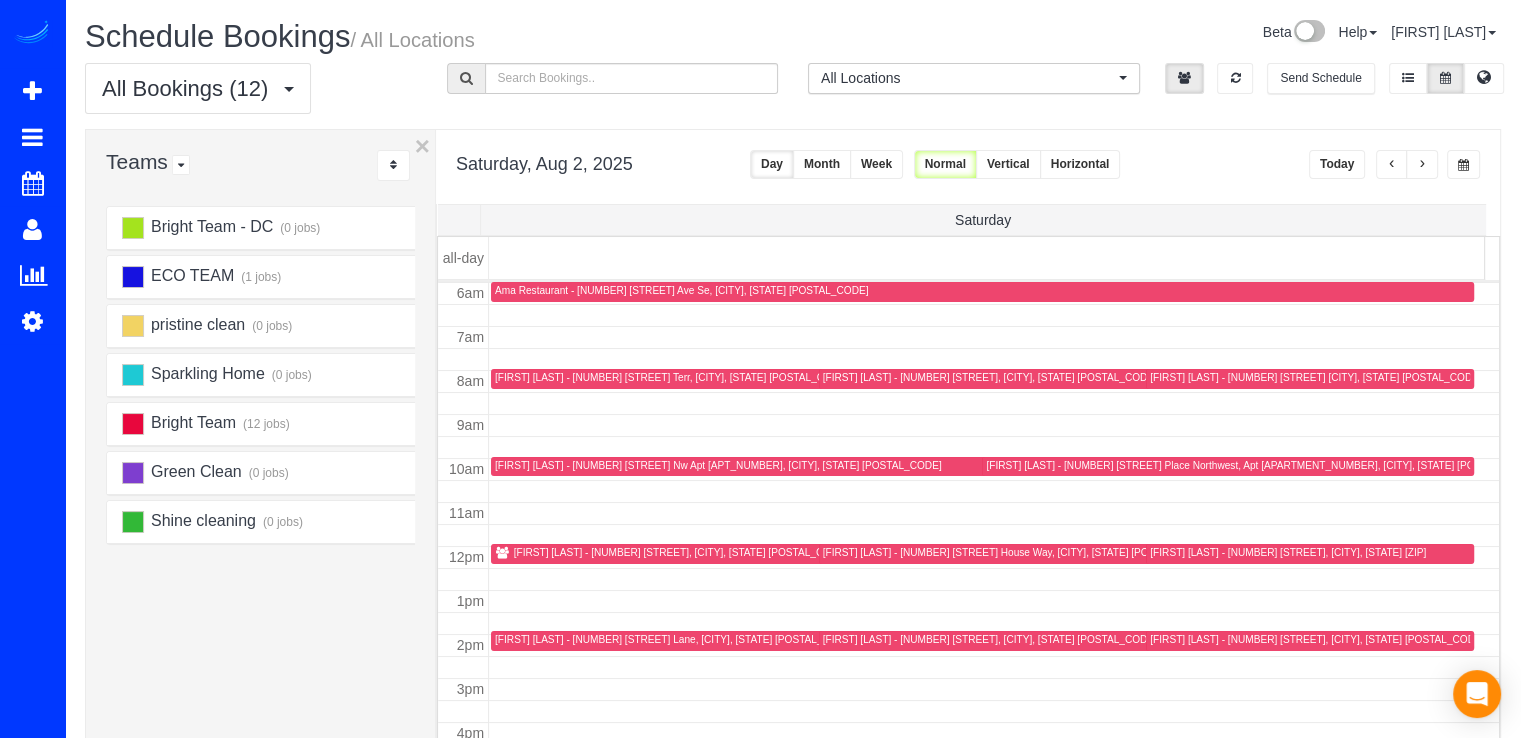 click at bounding box center (1422, 164) 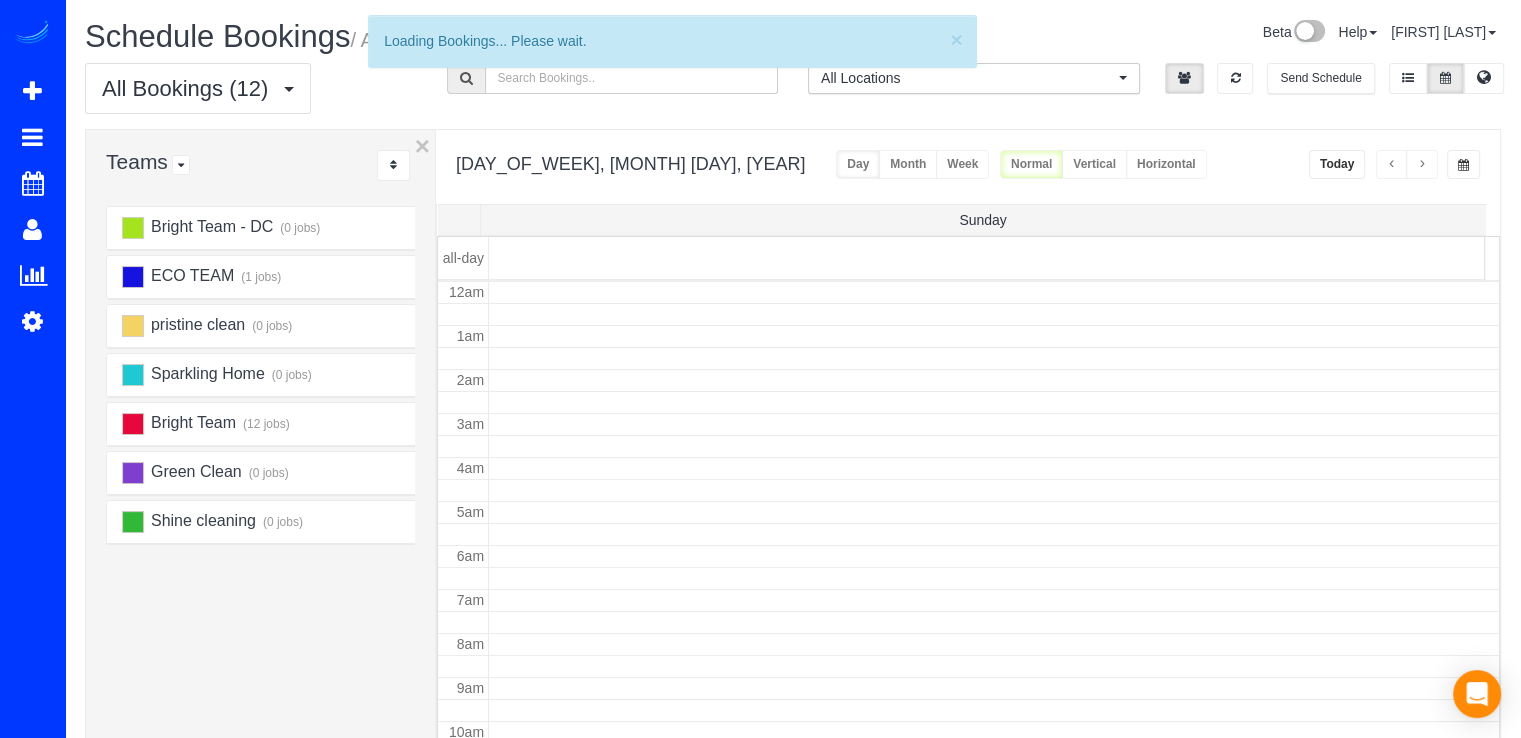 scroll, scrollTop: 263, scrollLeft: 0, axis: vertical 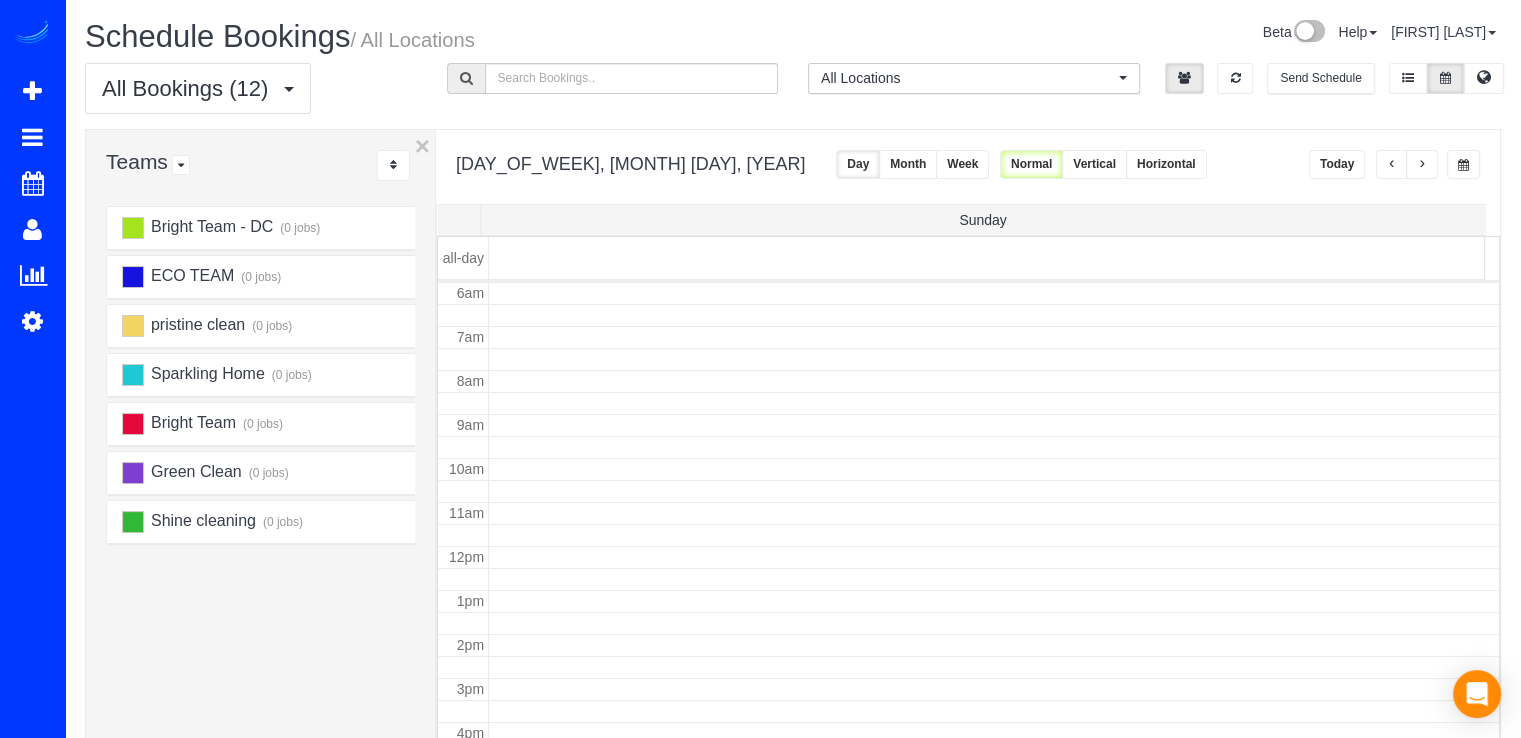 click at bounding box center [1422, 165] 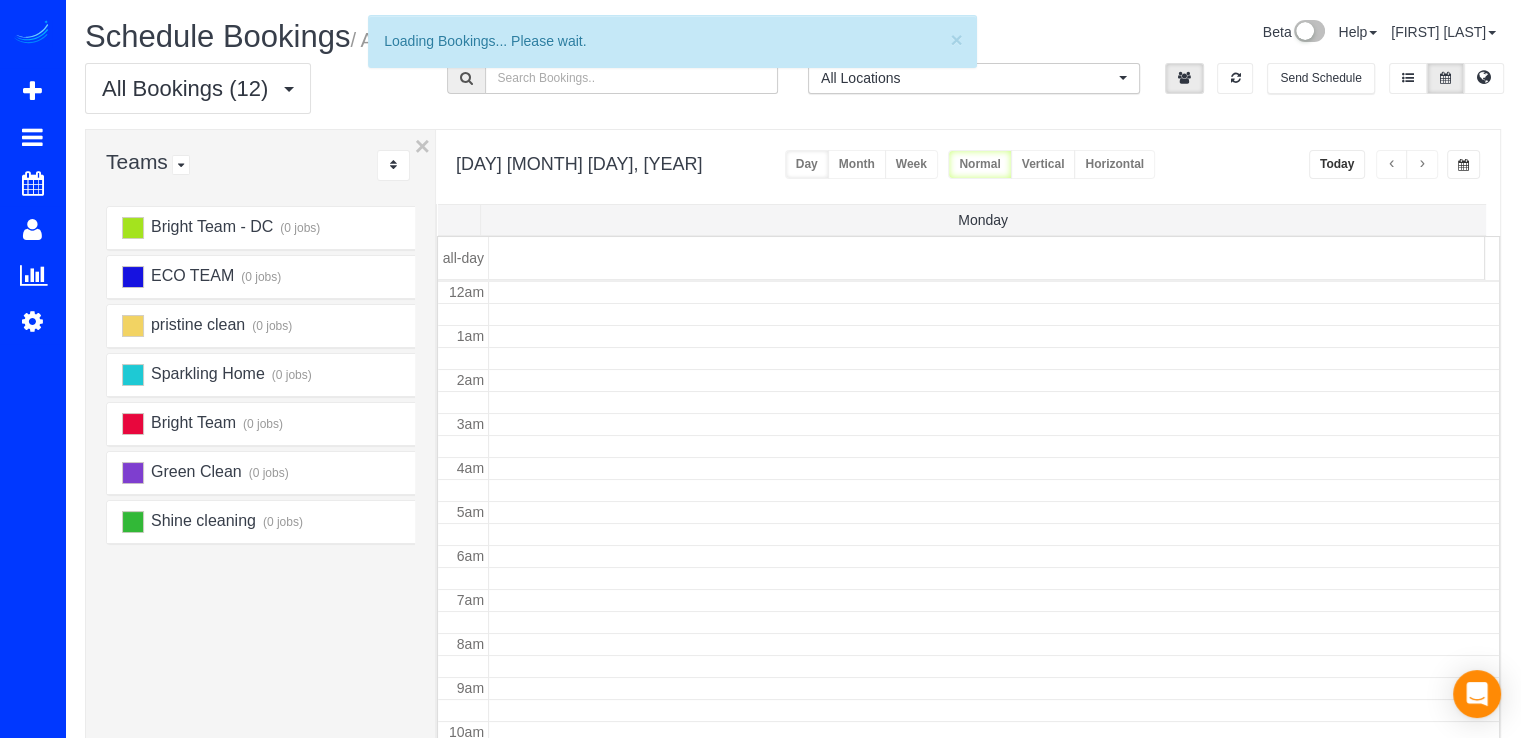 scroll, scrollTop: 263, scrollLeft: 0, axis: vertical 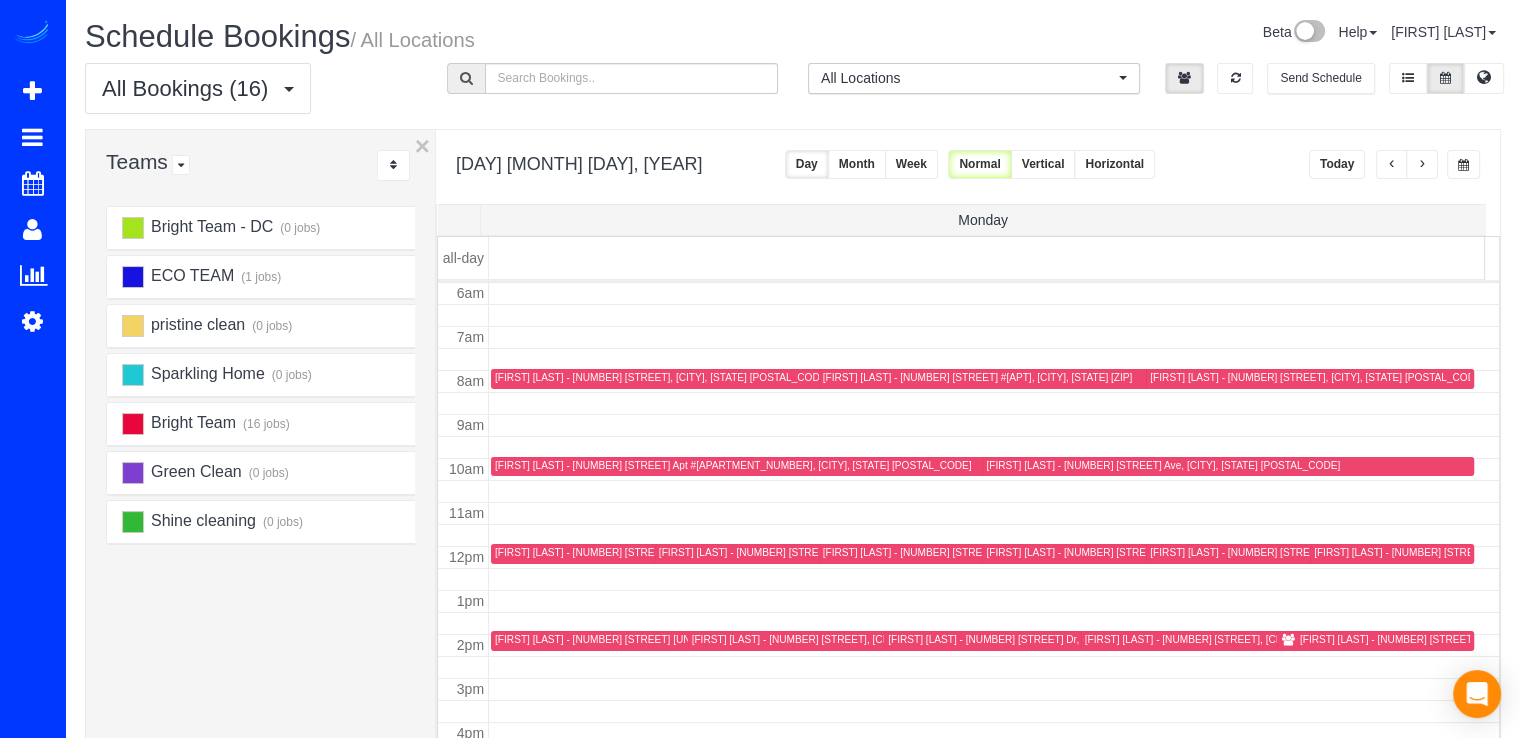 click at bounding box center [1422, 165] 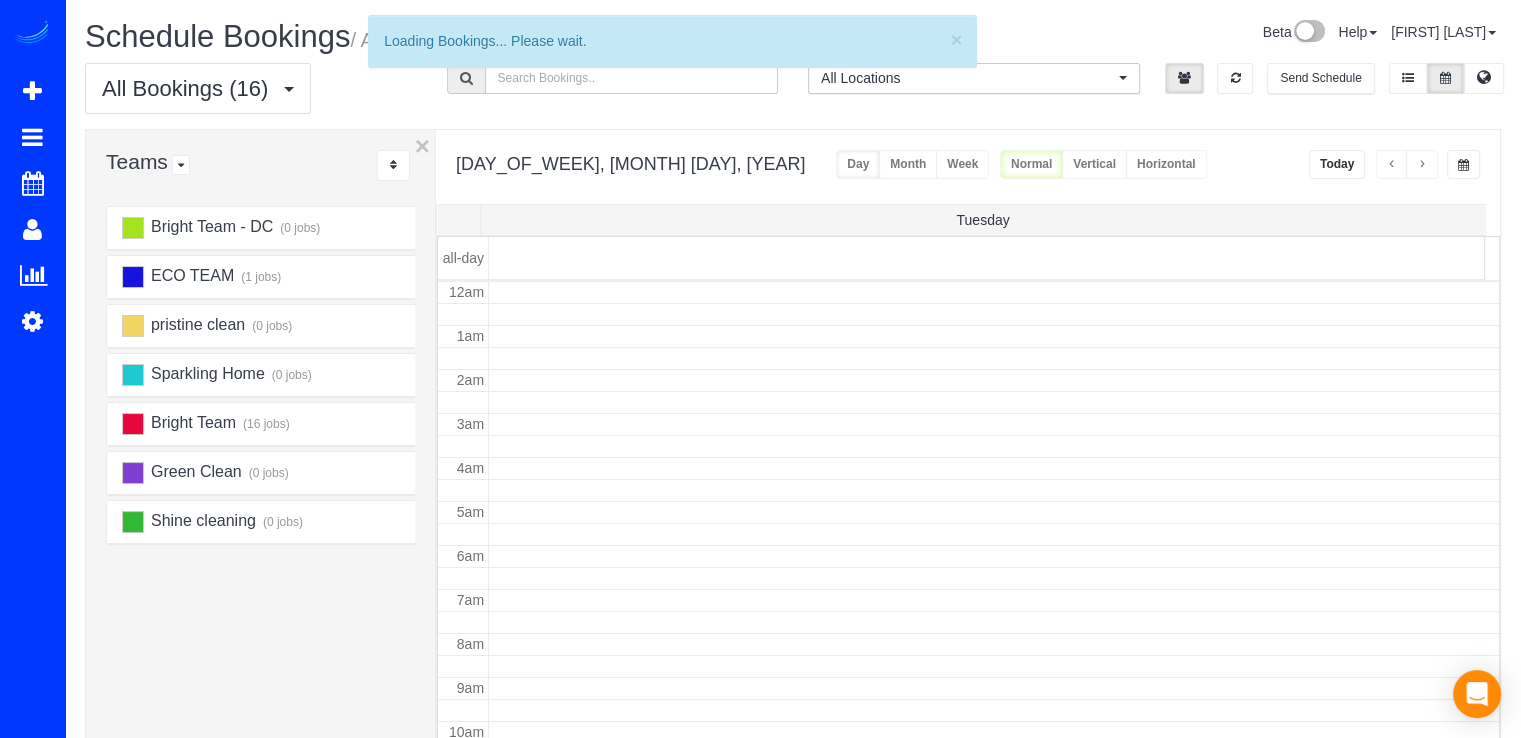 scroll, scrollTop: 263, scrollLeft: 0, axis: vertical 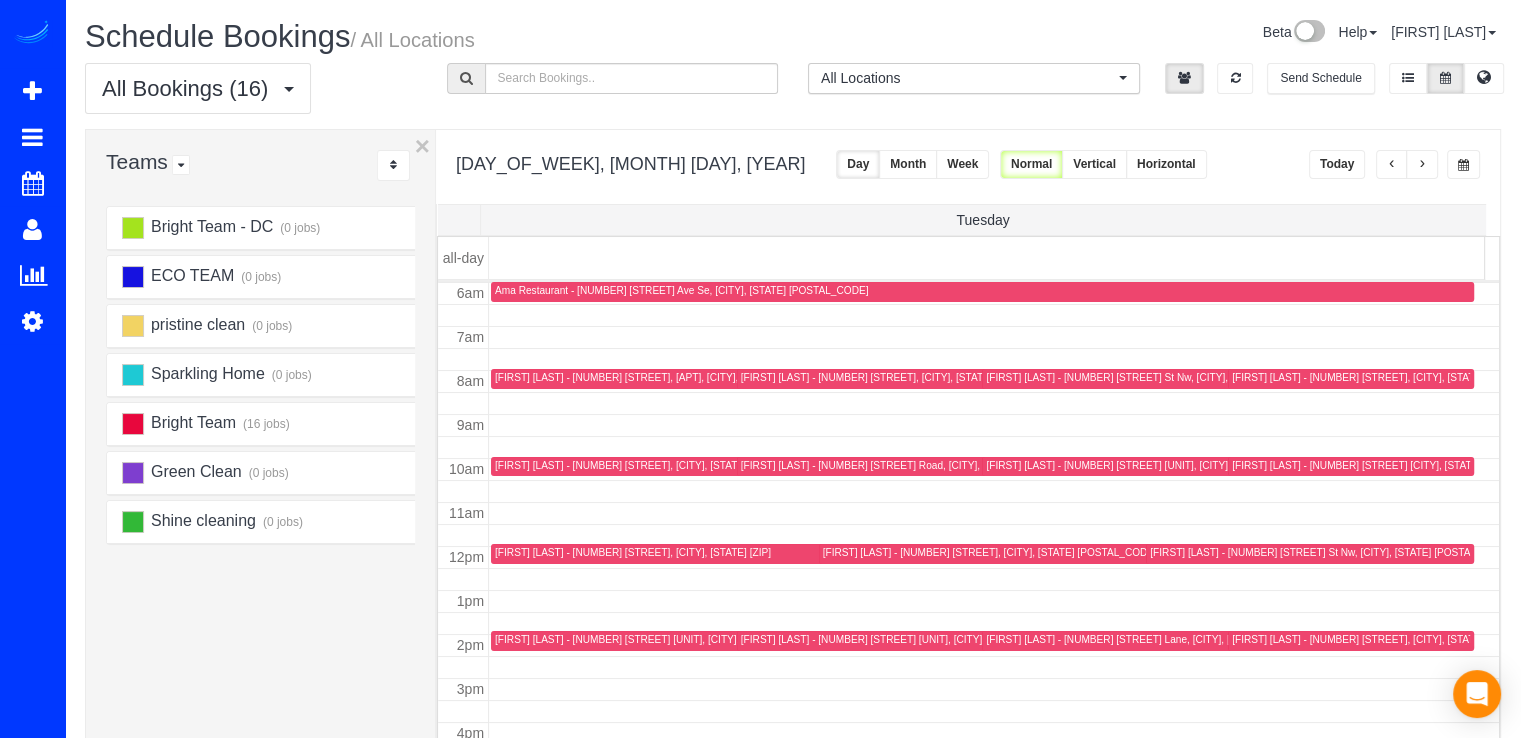 click at bounding box center [1422, 164] 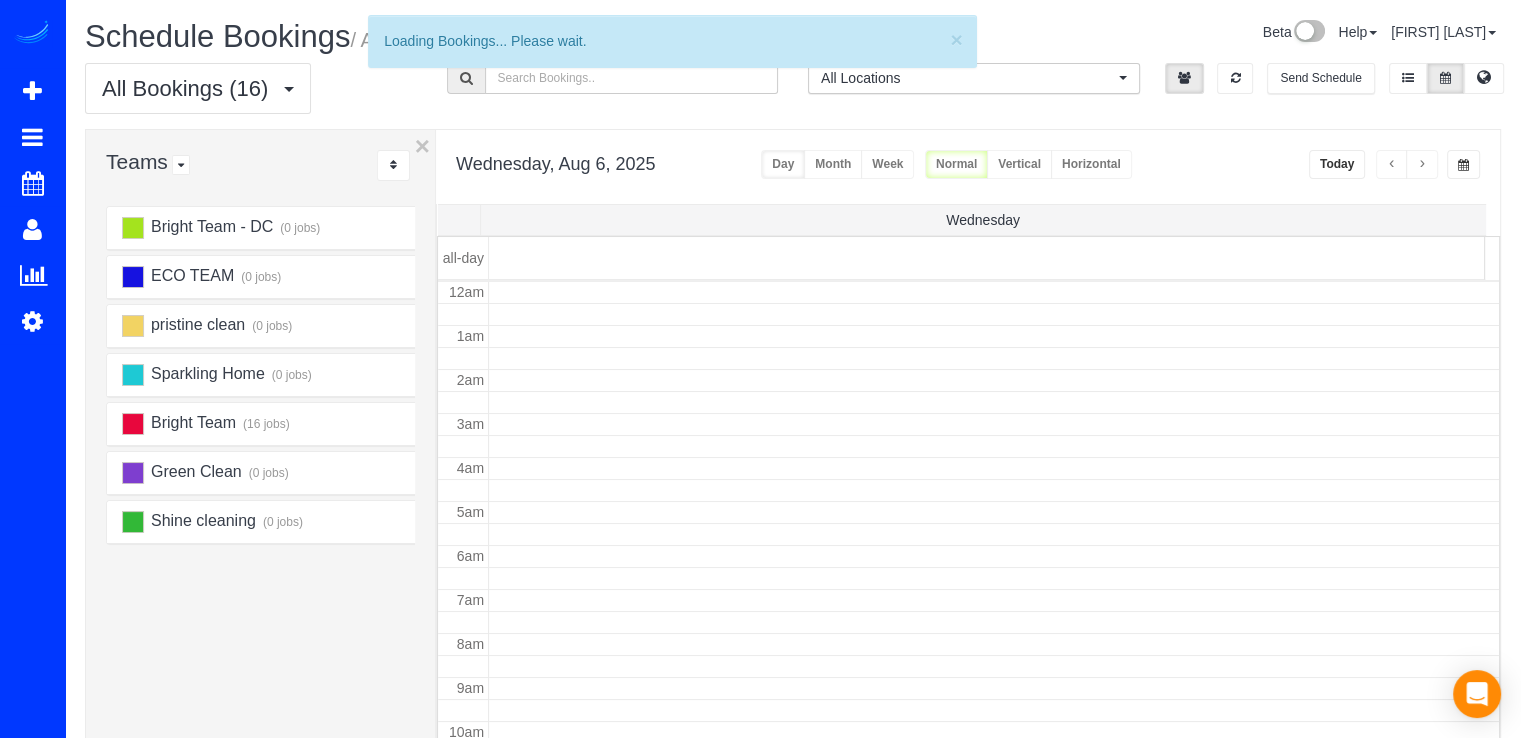 scroll, scrollTop: 263, scrollLeft: 0, axis: vertical 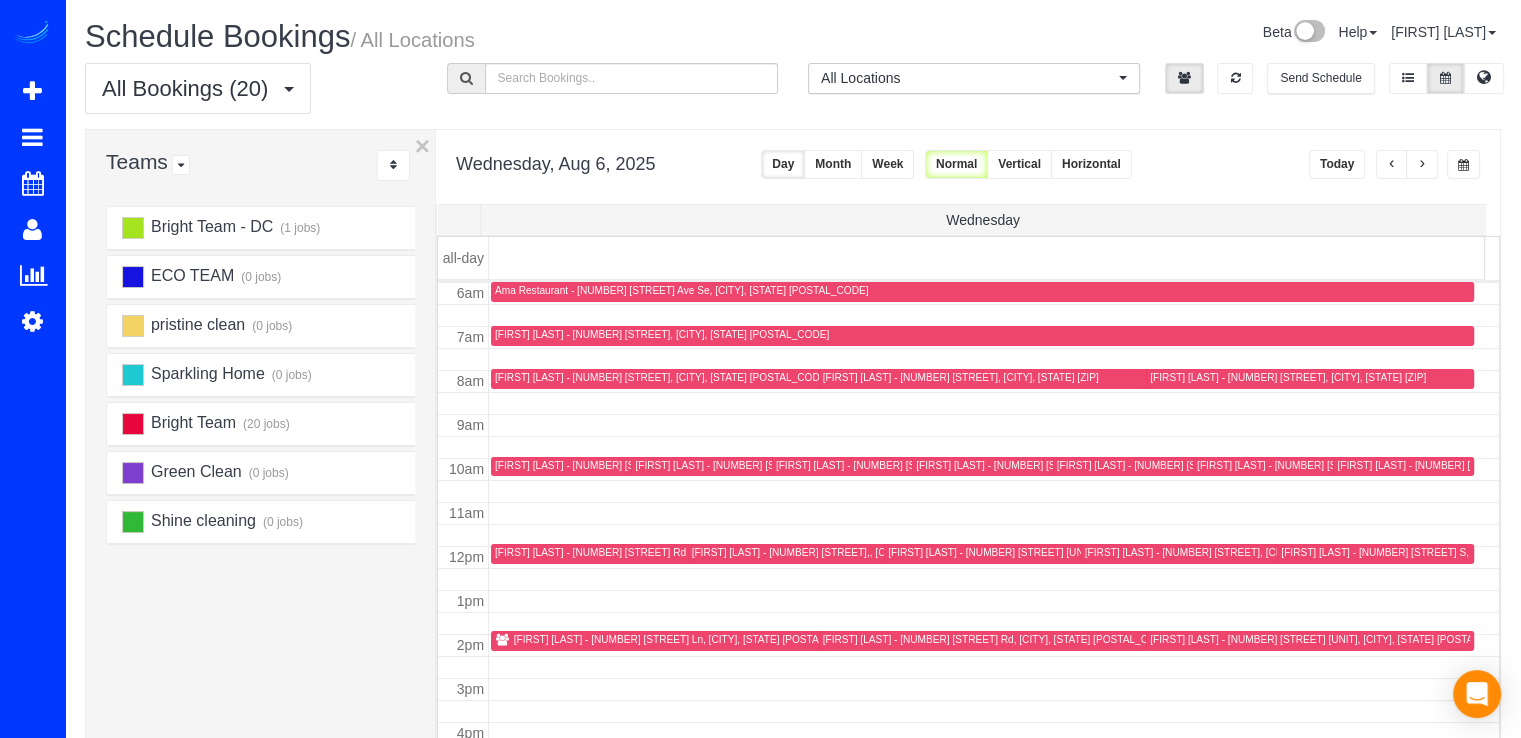 click at bounding box center [1422, 165] 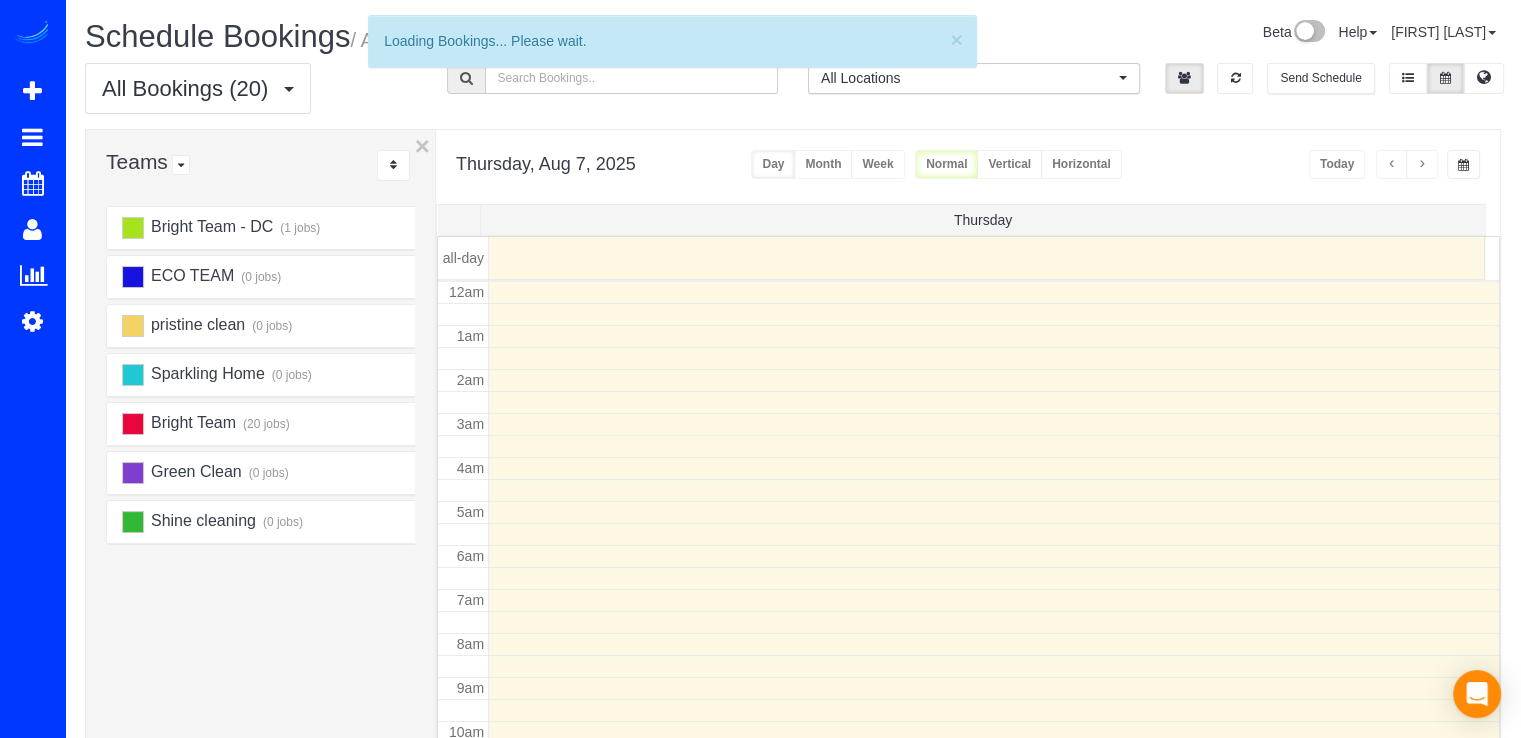 scroll, scrollTop: 263, scrollLeft: 0, axis: vertical 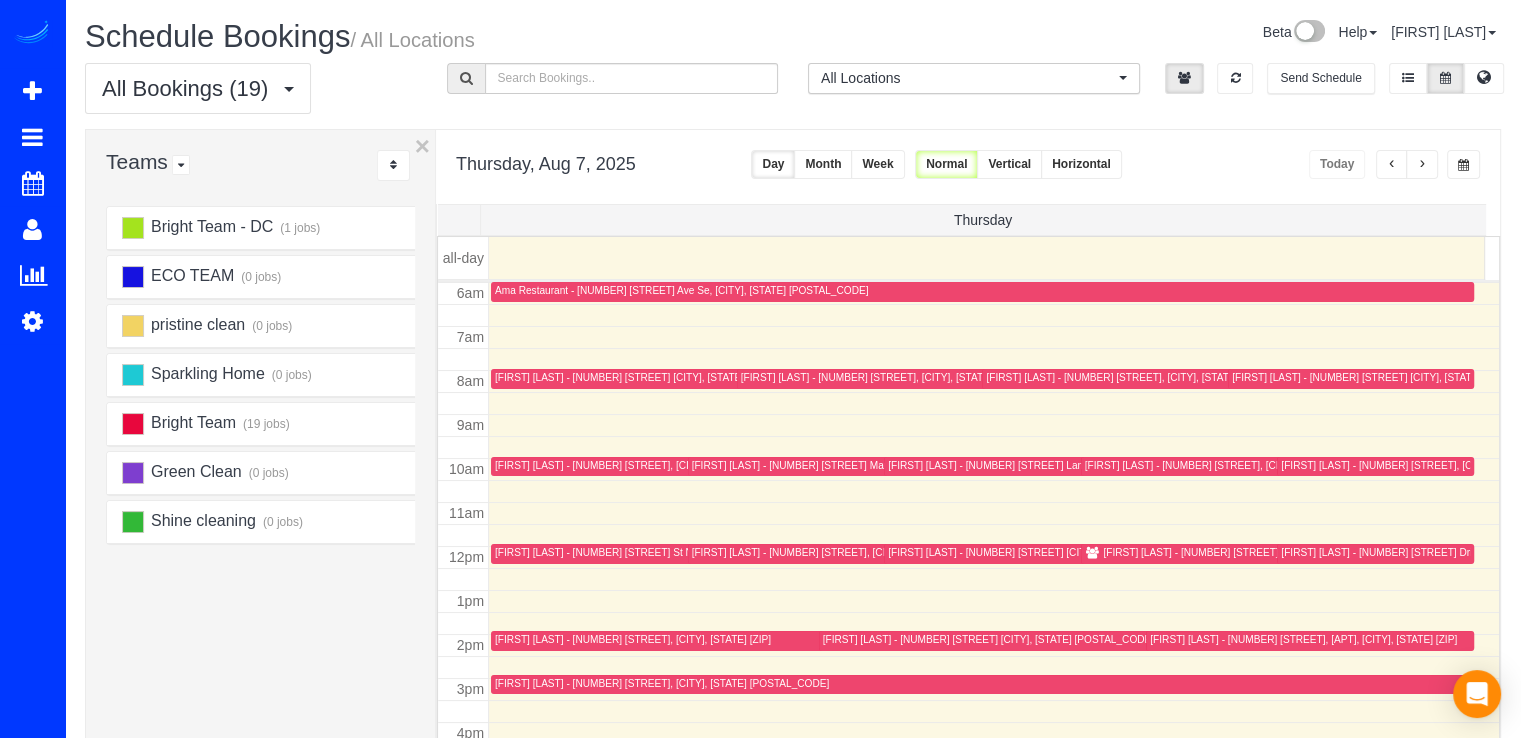 click at bounding box center (1422, 165) 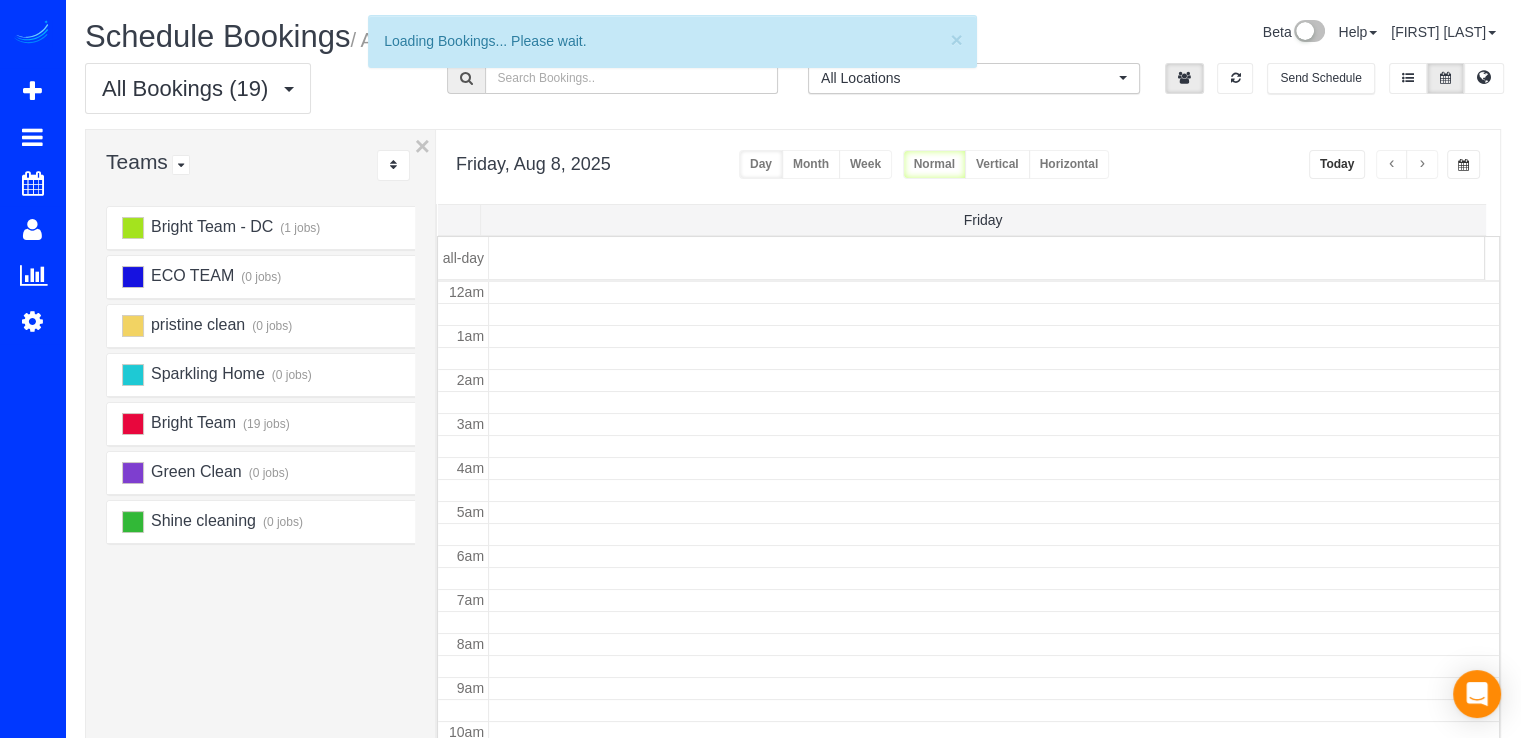 scroll, scrollTop: 263, scrollLeft: 0, axis: vertical 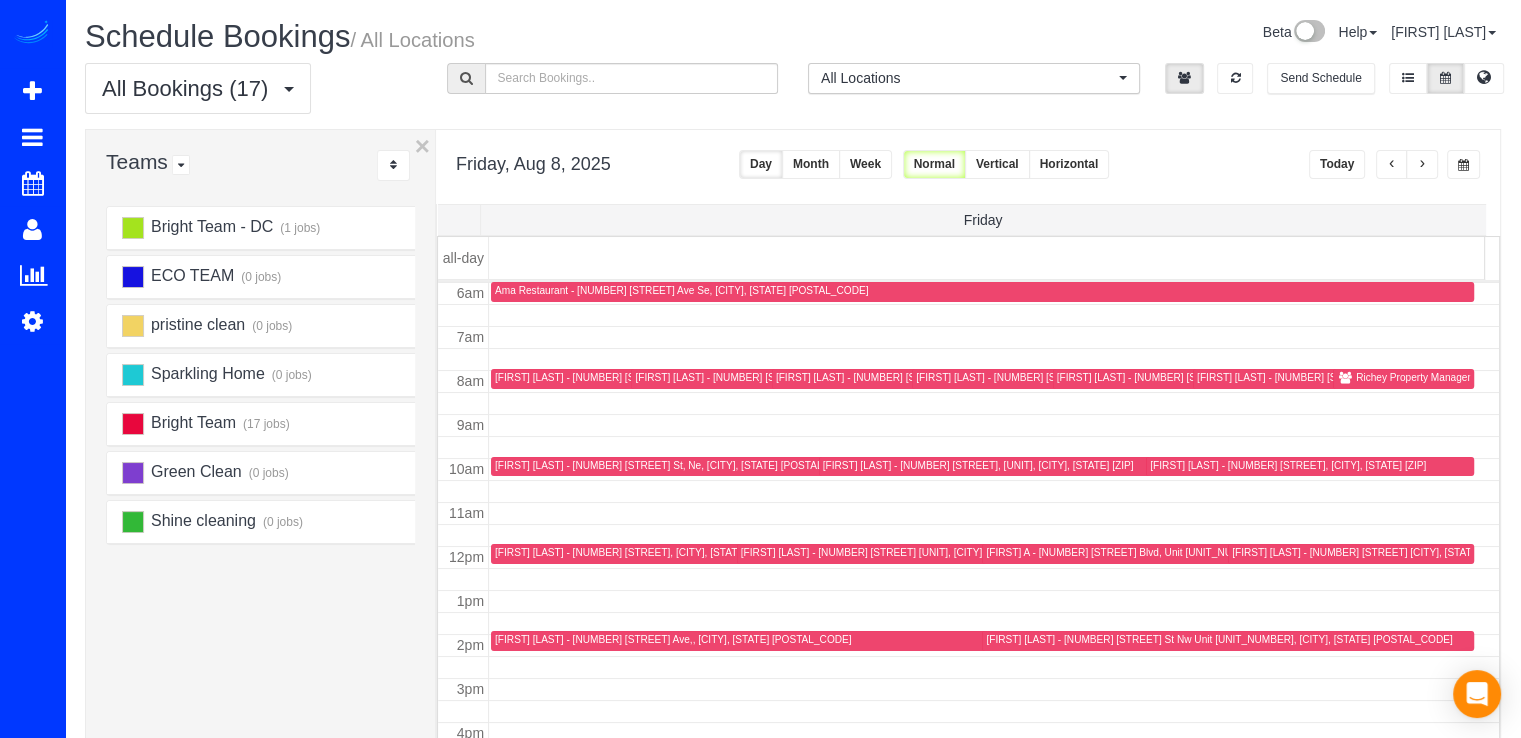 click at bounding box center [1392, 165] 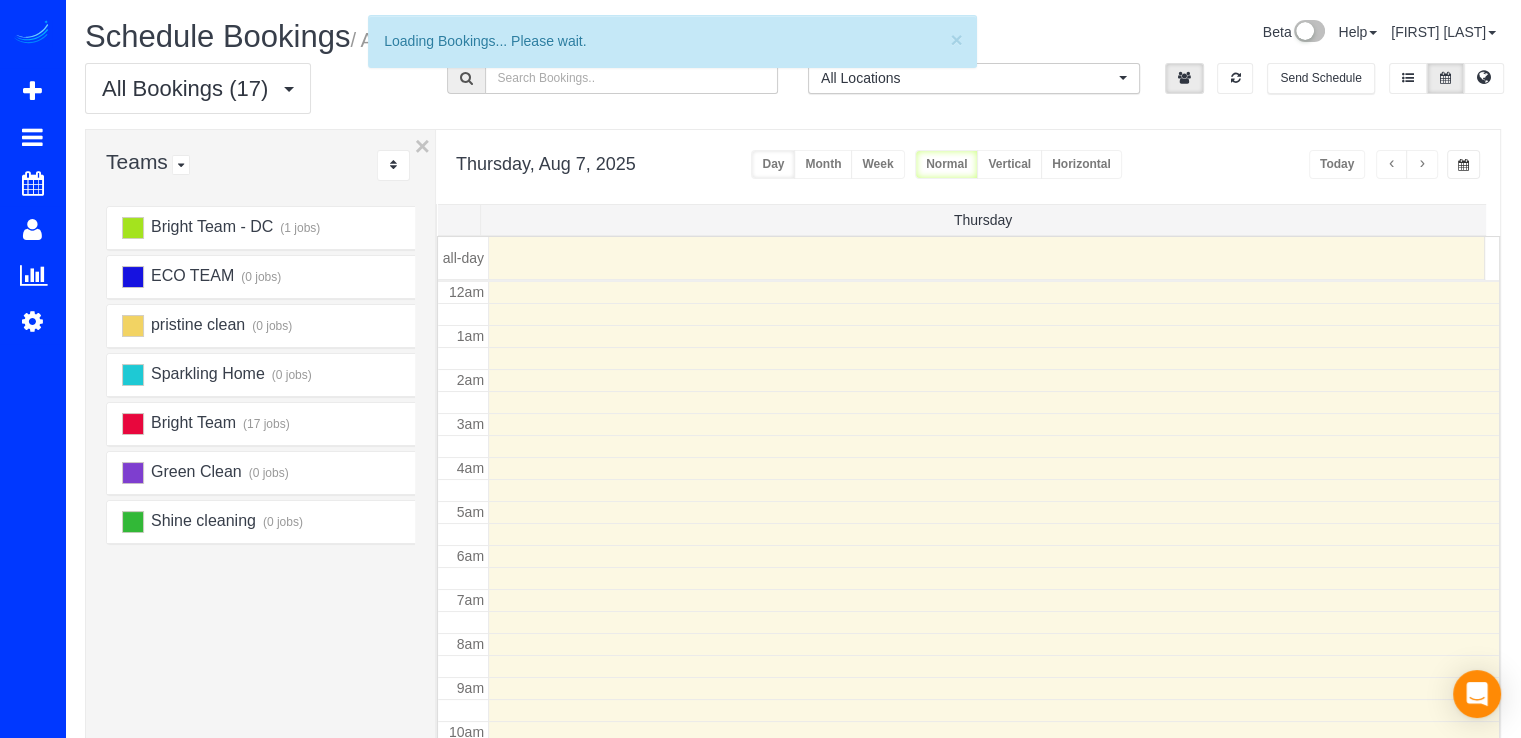 scroll, scrollTop: 263, scrollLeft: 0, axis: vertical 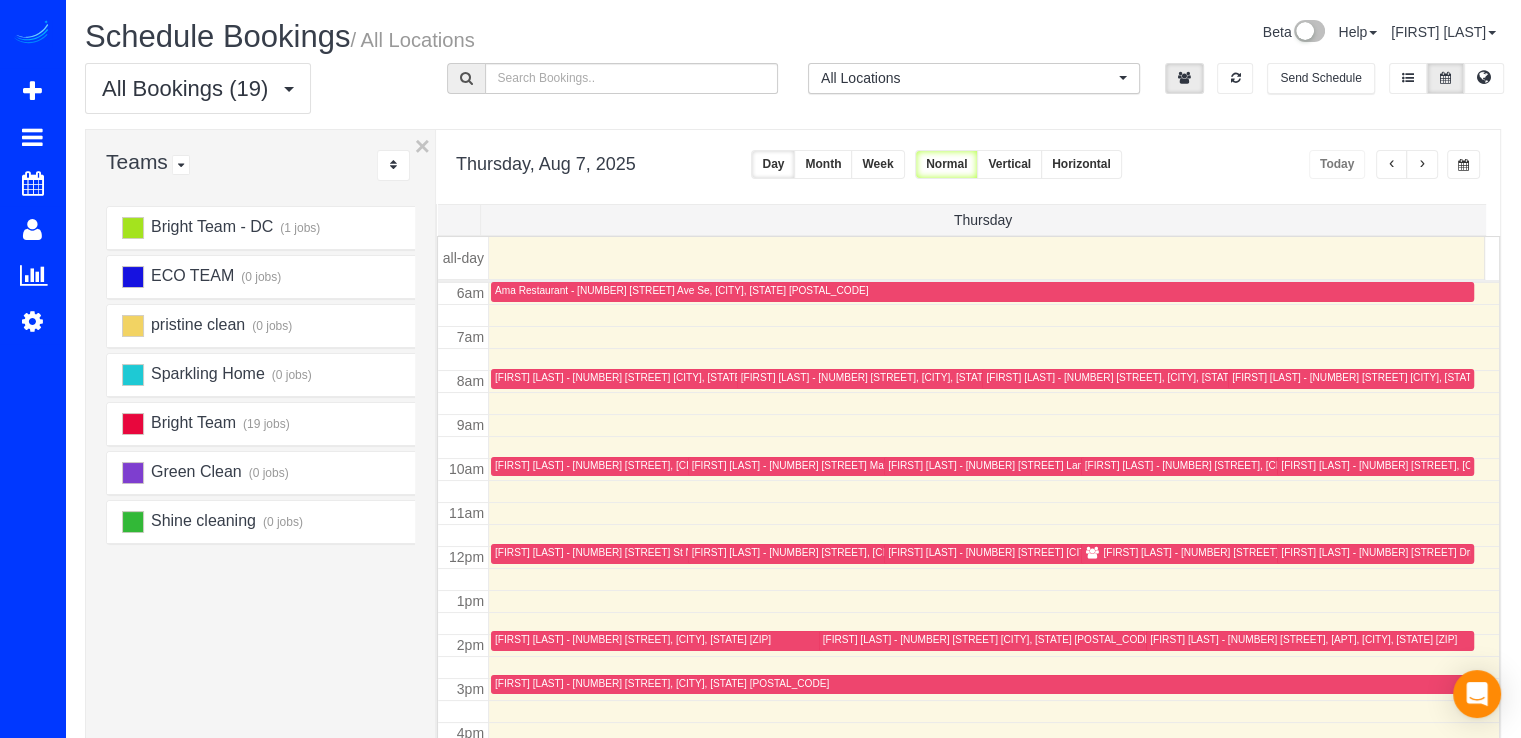 click at bounding box center [1392, 165] 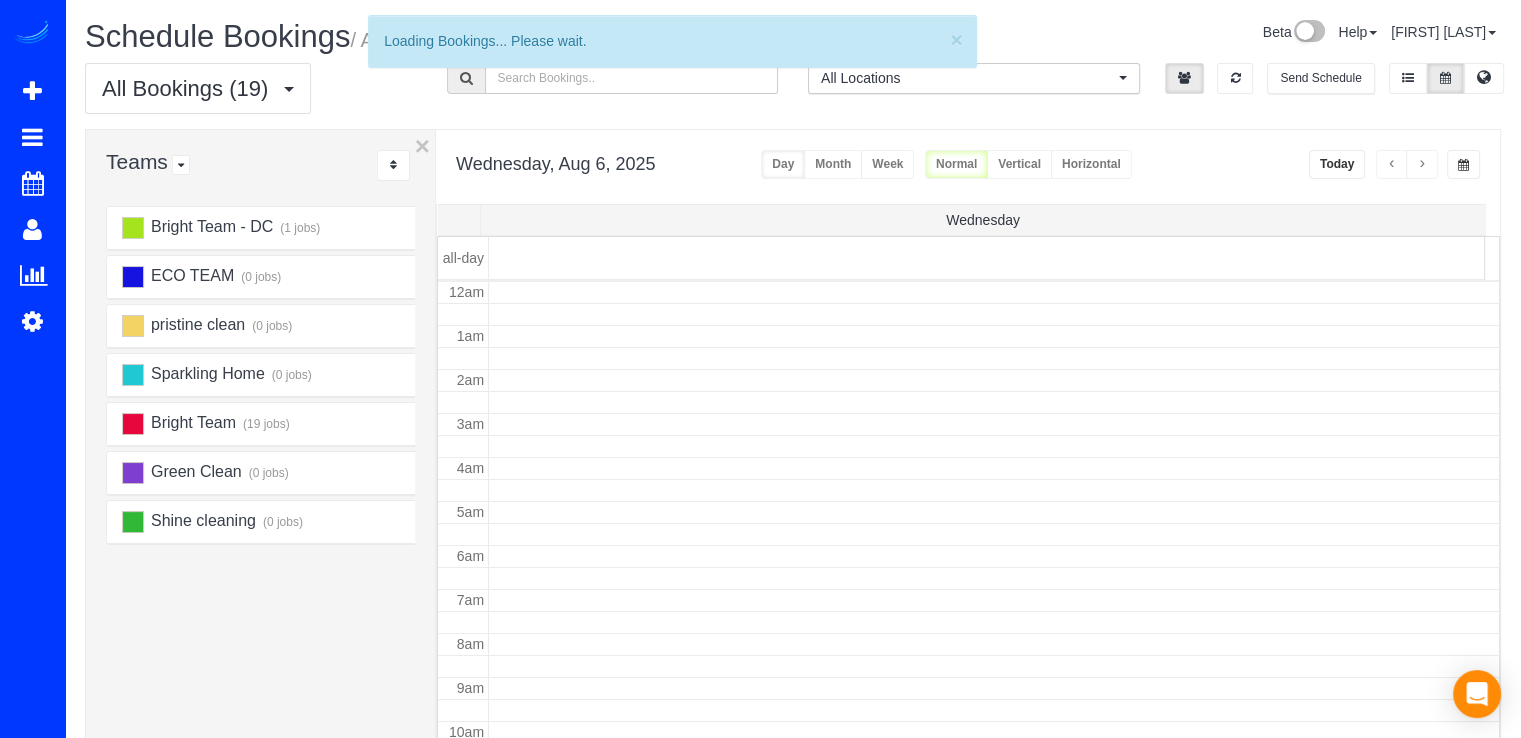 scroll, scrollTop: 263, scrollLeft: 0, axis: vertical 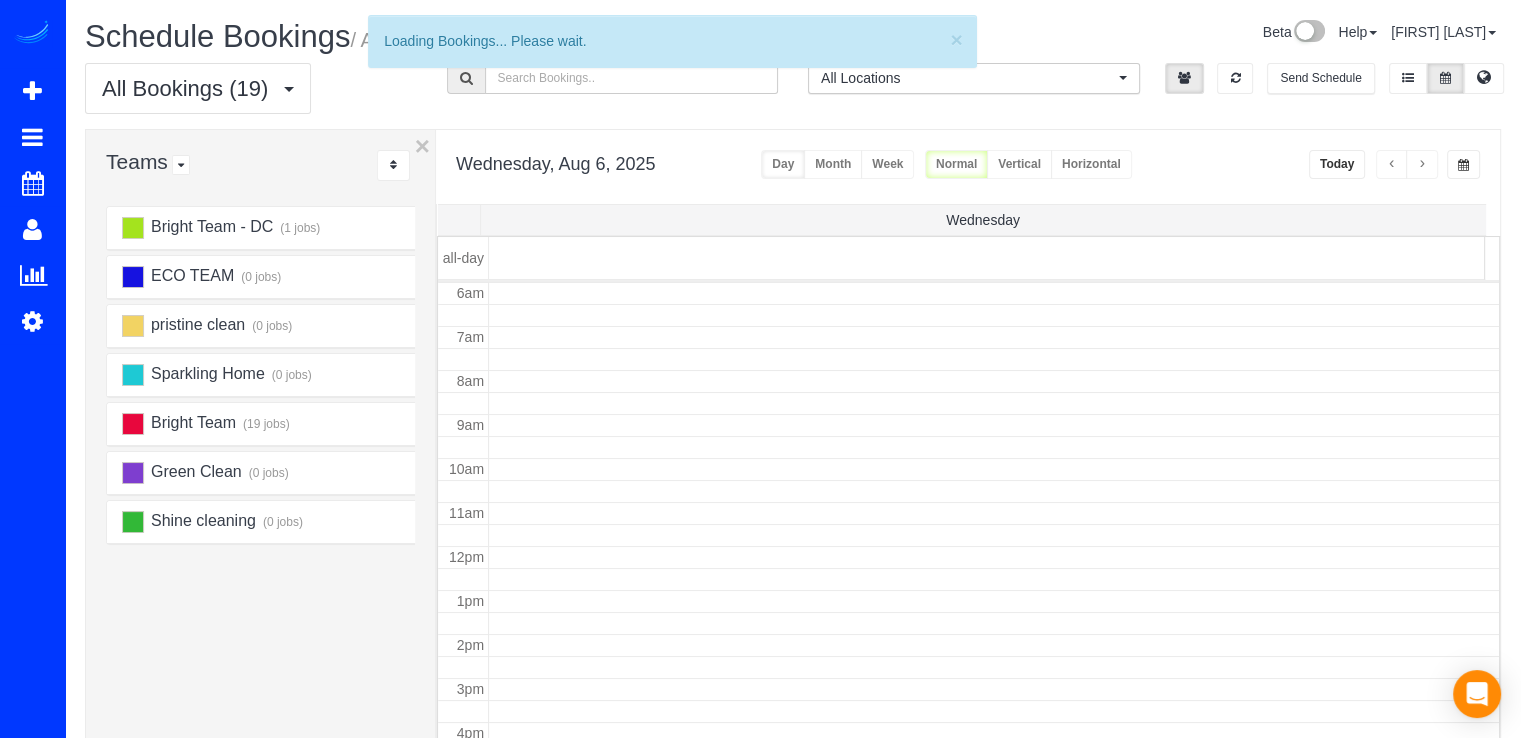 click at bounding box center (1392, 165) 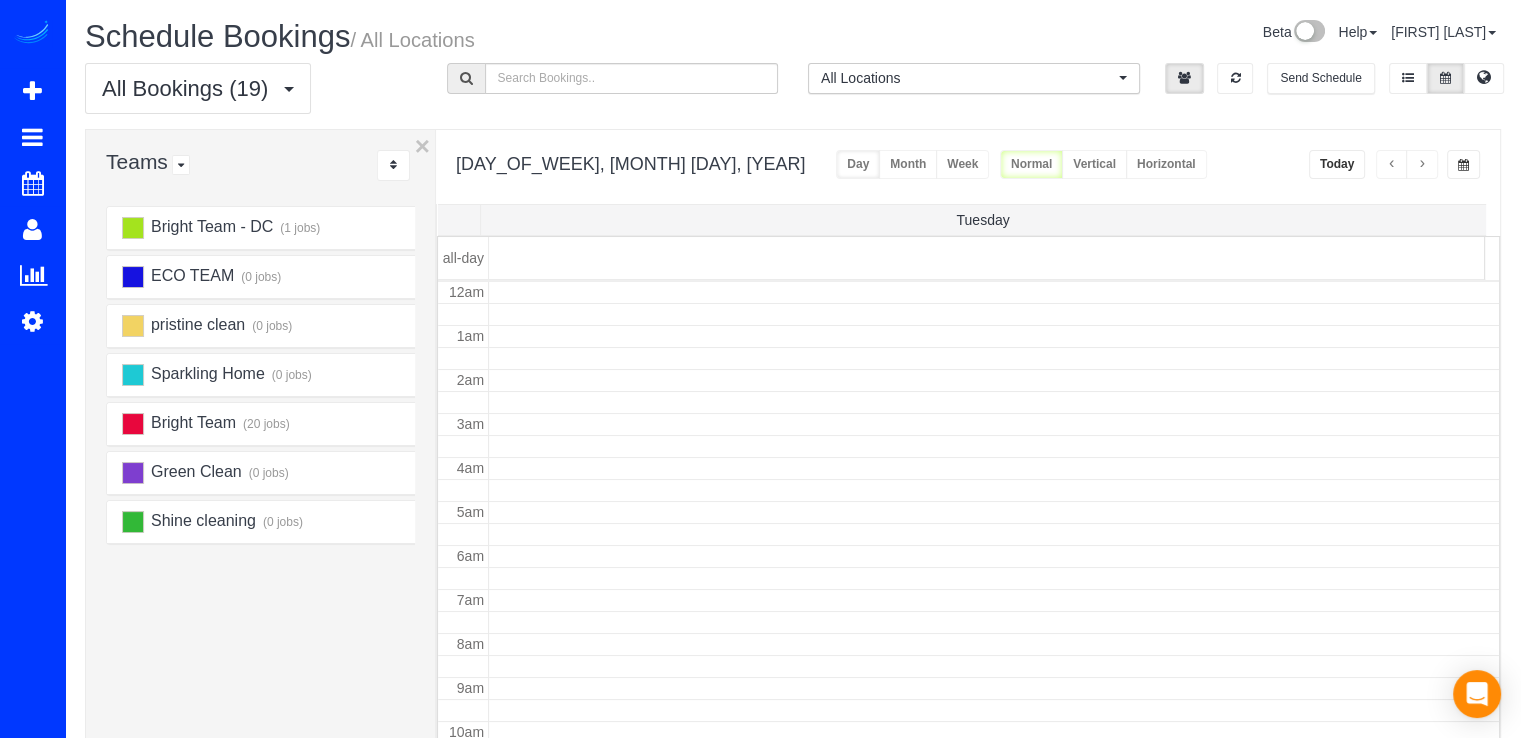 scroll, scrollTop: 263, scrollLeft: 0, axis: vertical 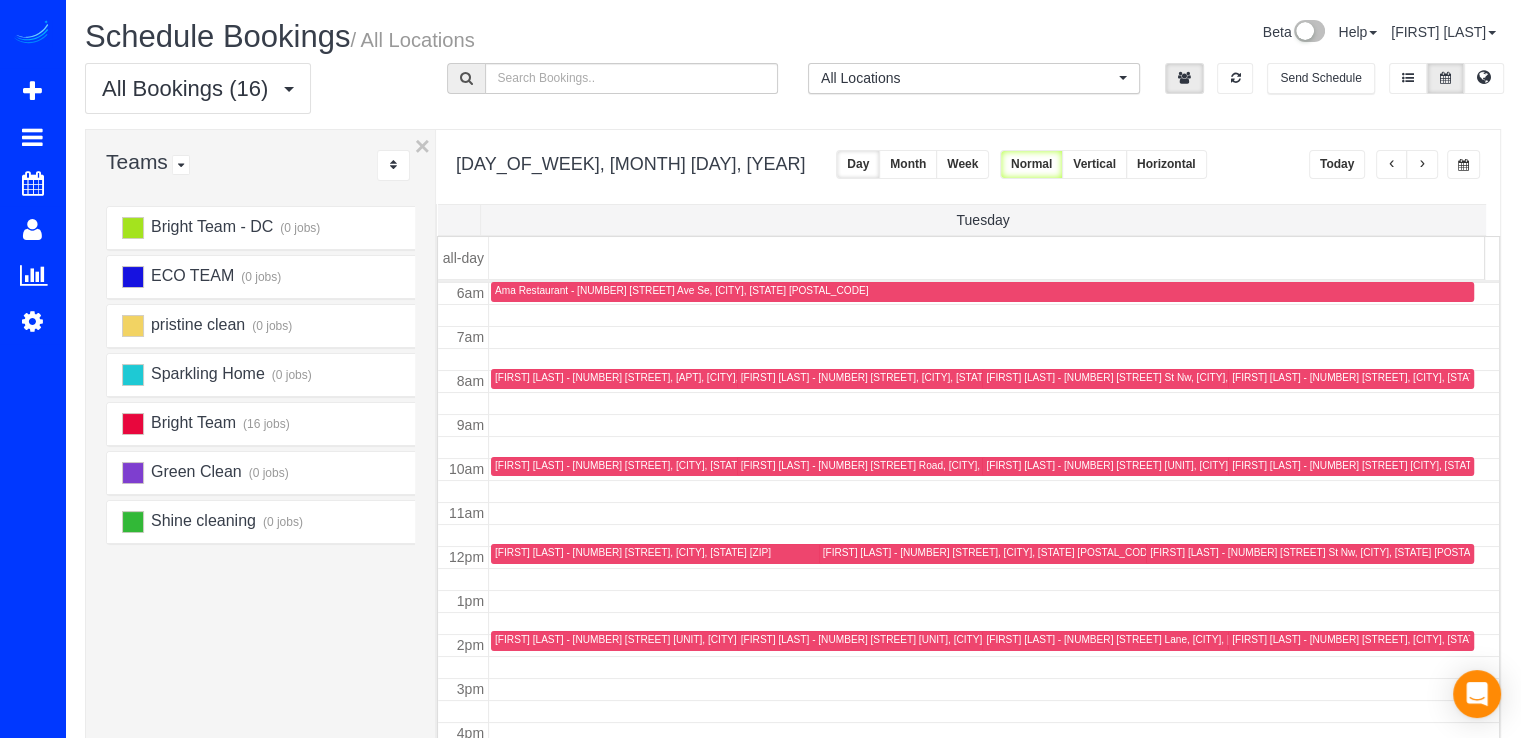 click at bounding box center [1392, 165] 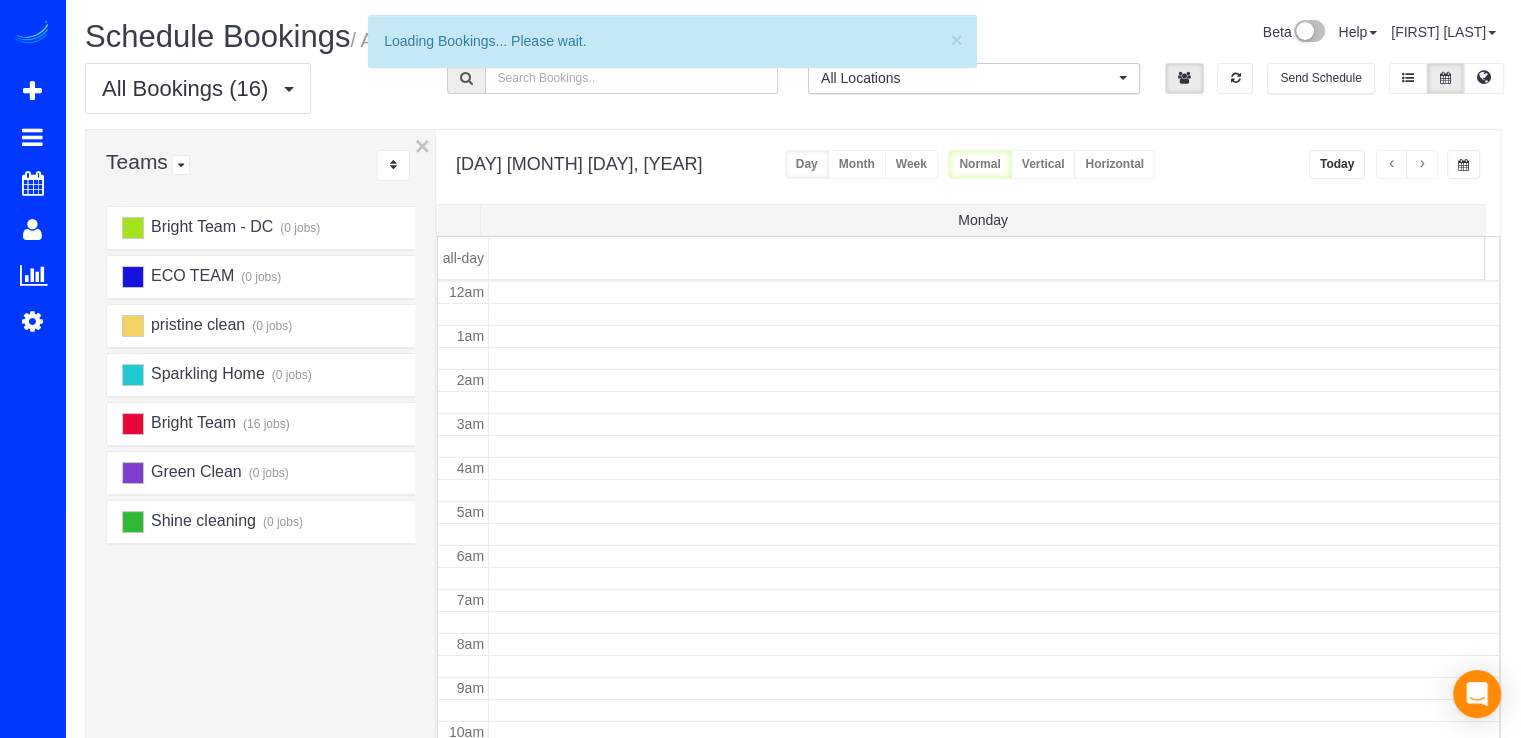 click at bounding box center (1392, 165) 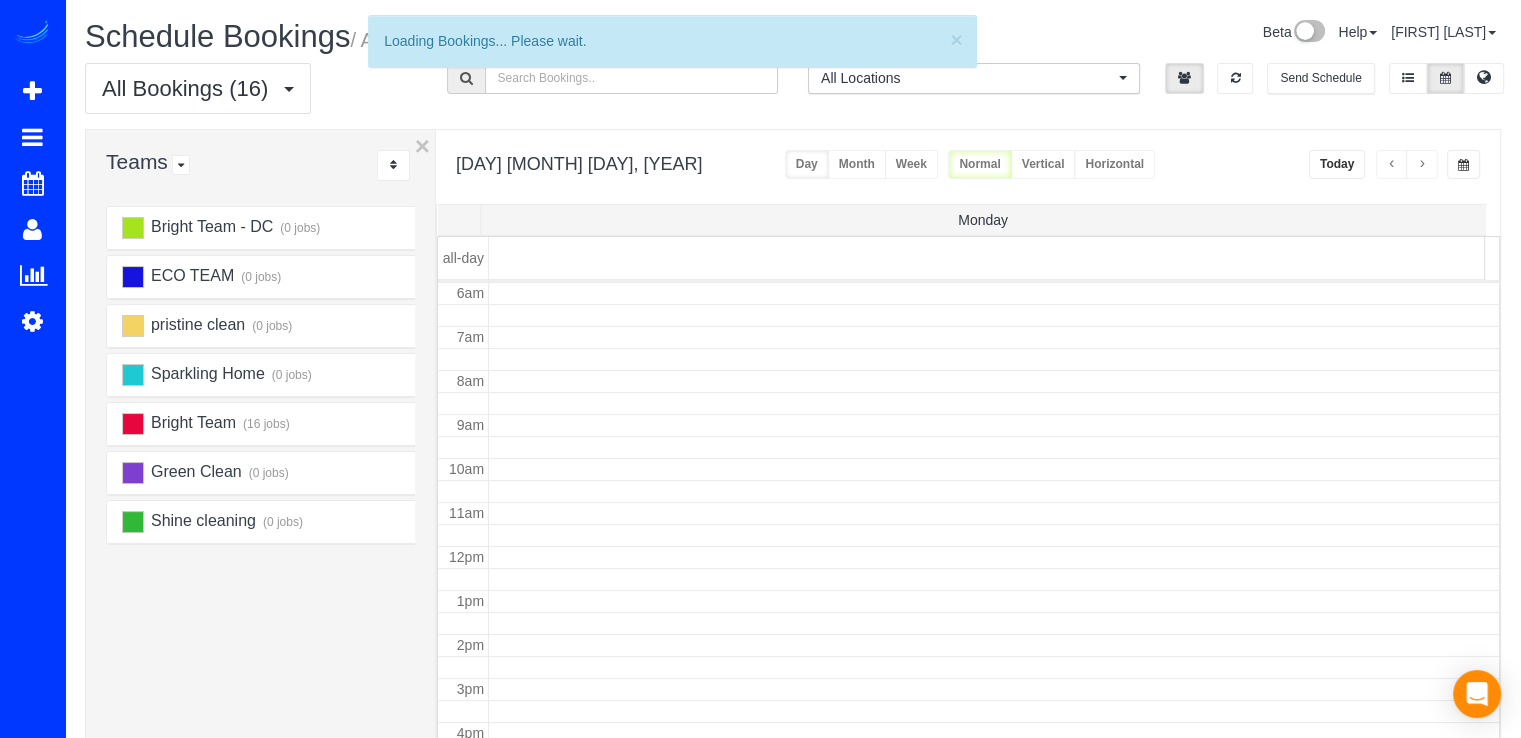 click at bounding box center [1392, 165] 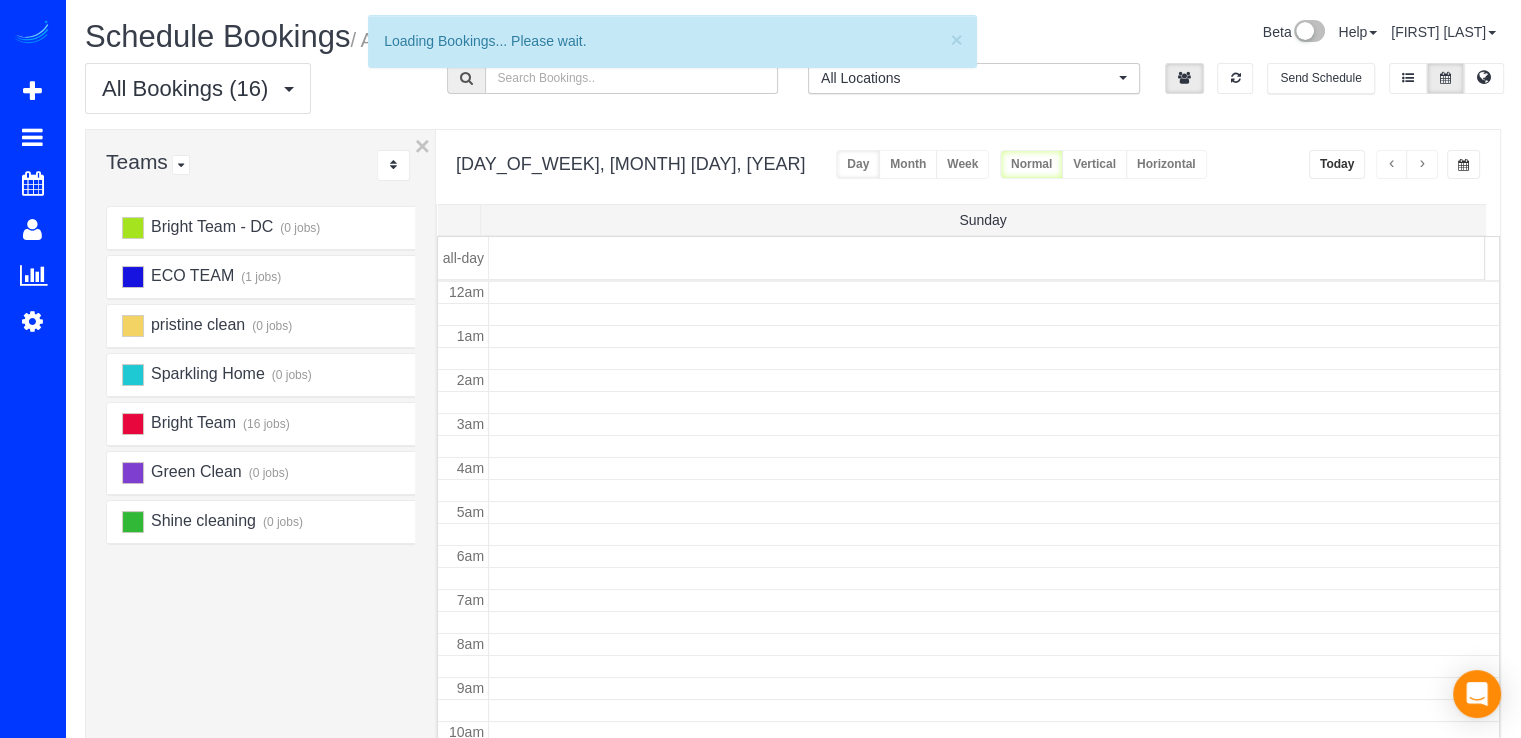 scroll, scrollTop: 263, scrollLeft: 0, axis: vertical 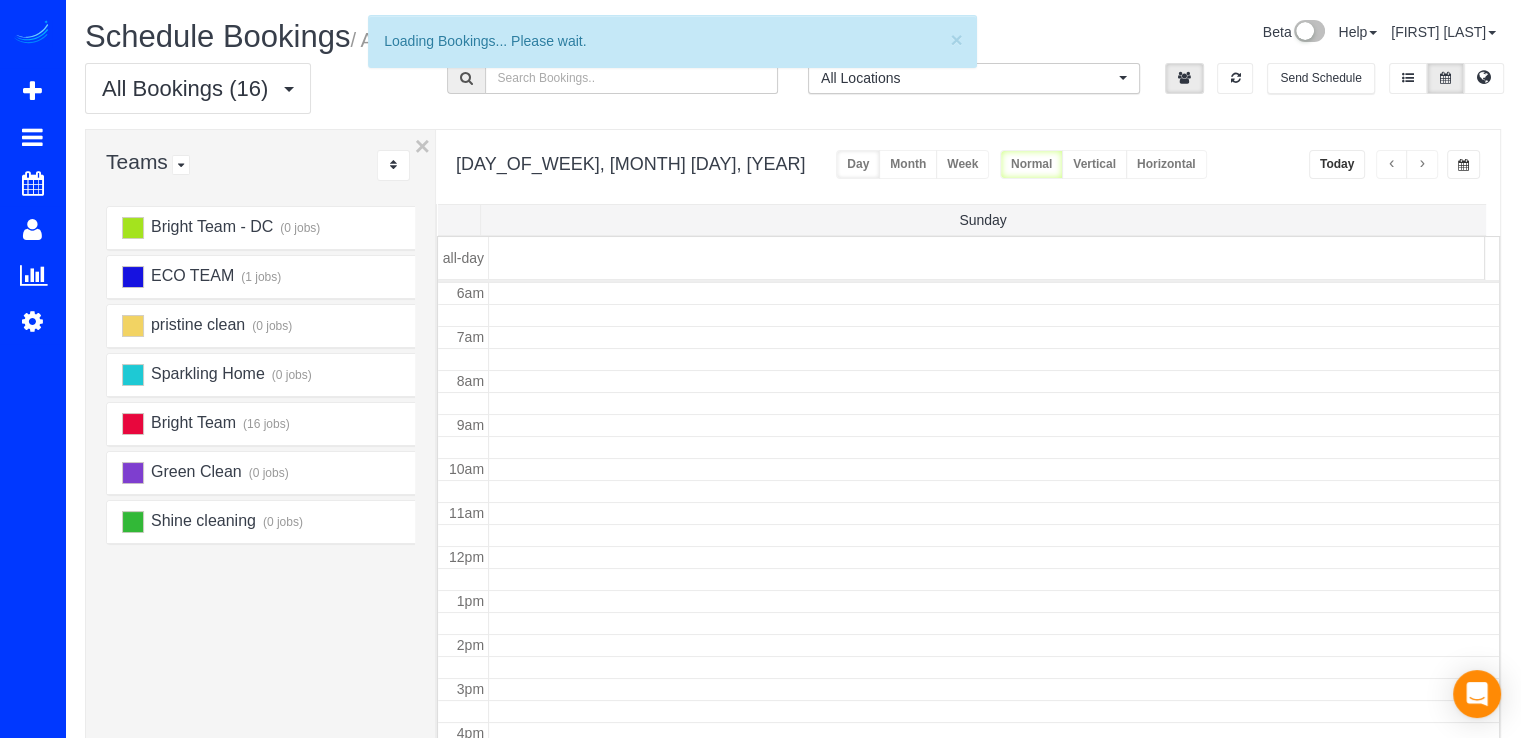 click at bounding box center [1392, 165] 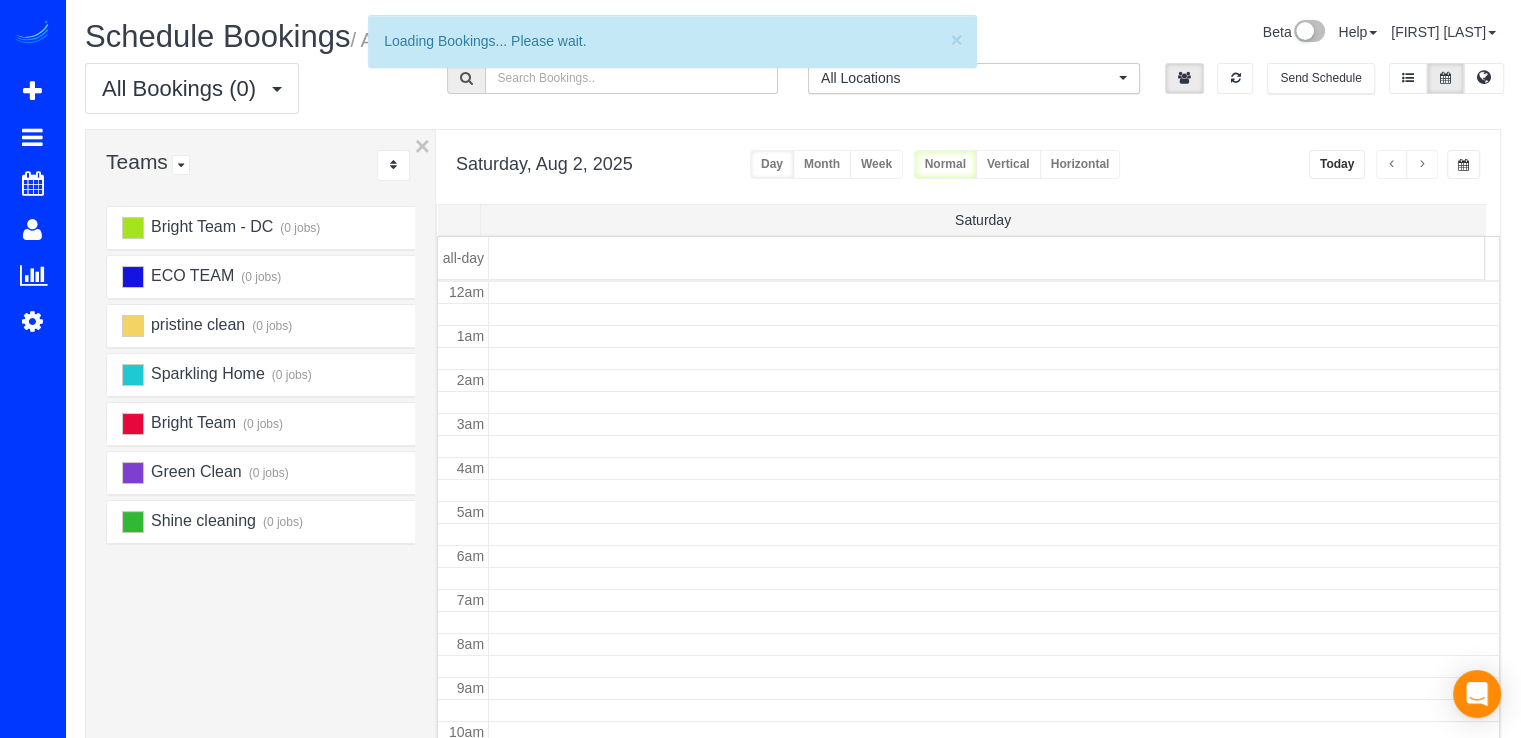 scroll, scrollTop: 263, scrollLeft: 0, axis: vertical 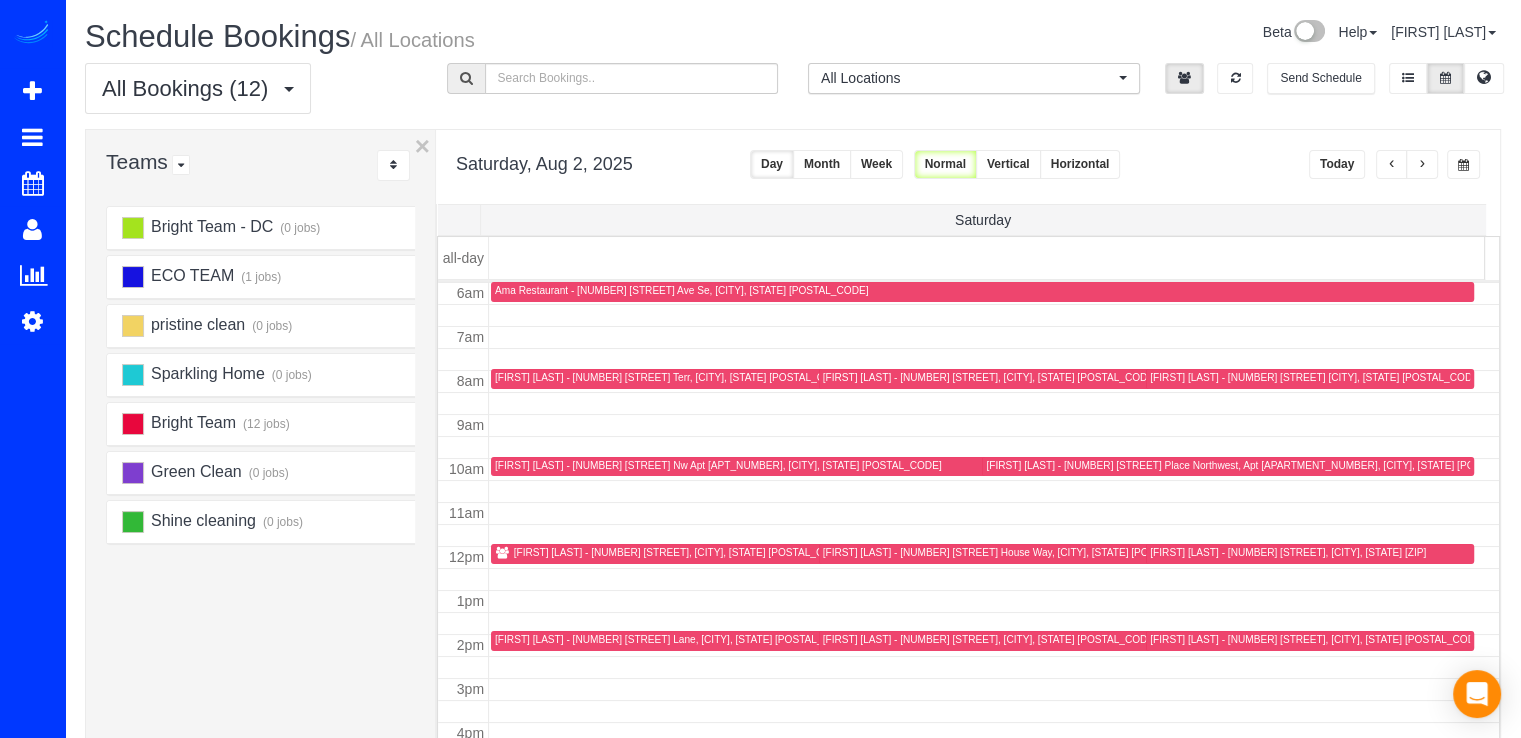 click at bounding box center [1227, 467] 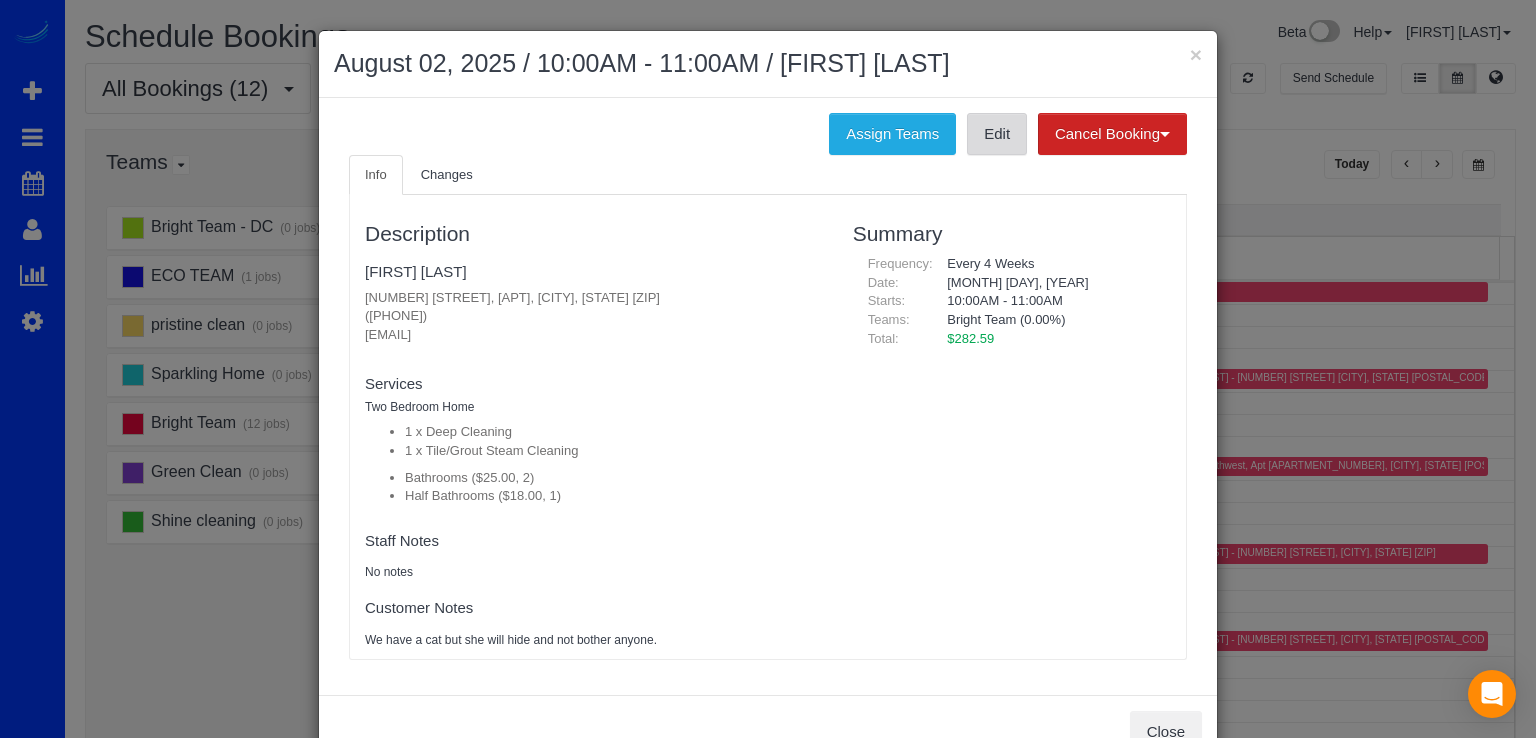 click on "Edit" at bounding box center (997, 134) 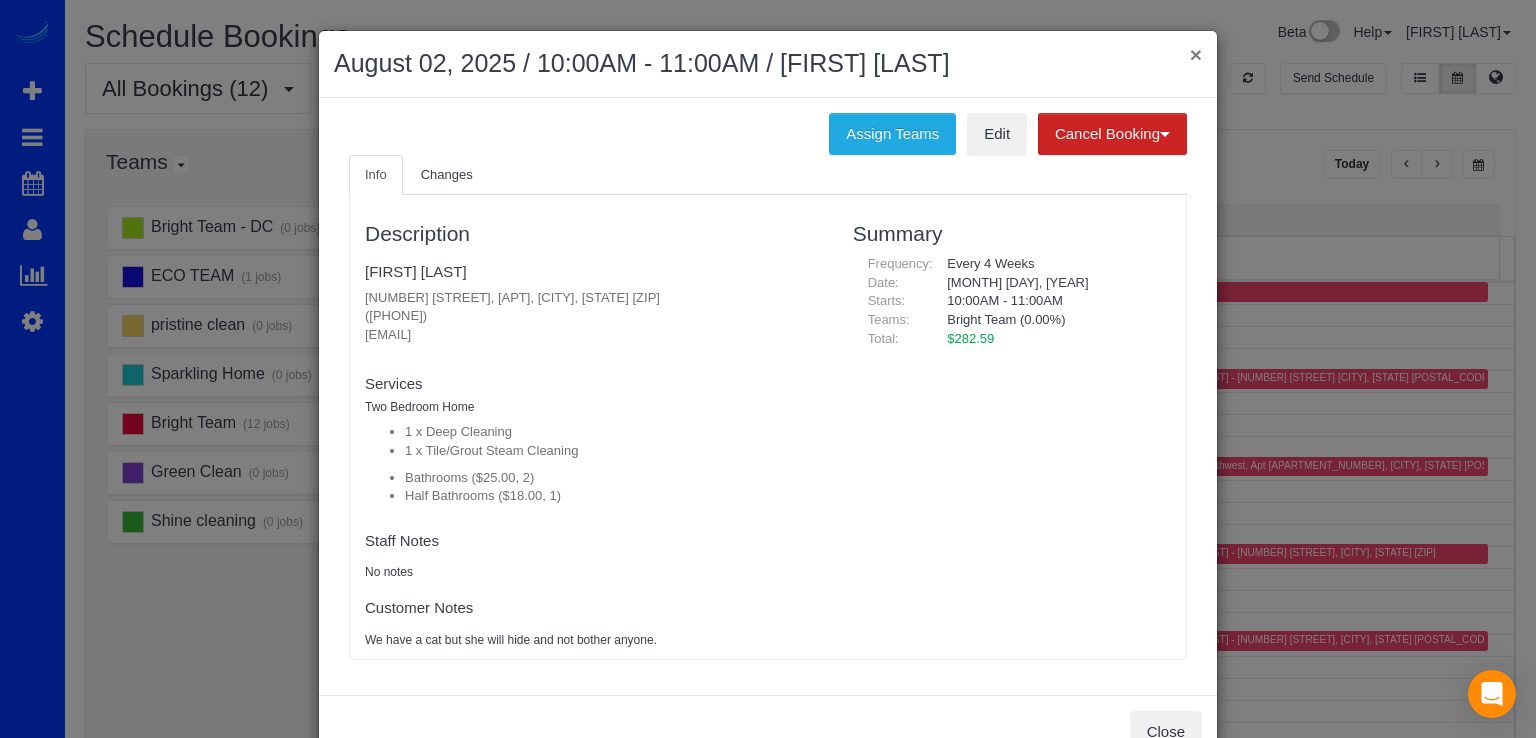 click on "×" at bounding box center [1196, 54] 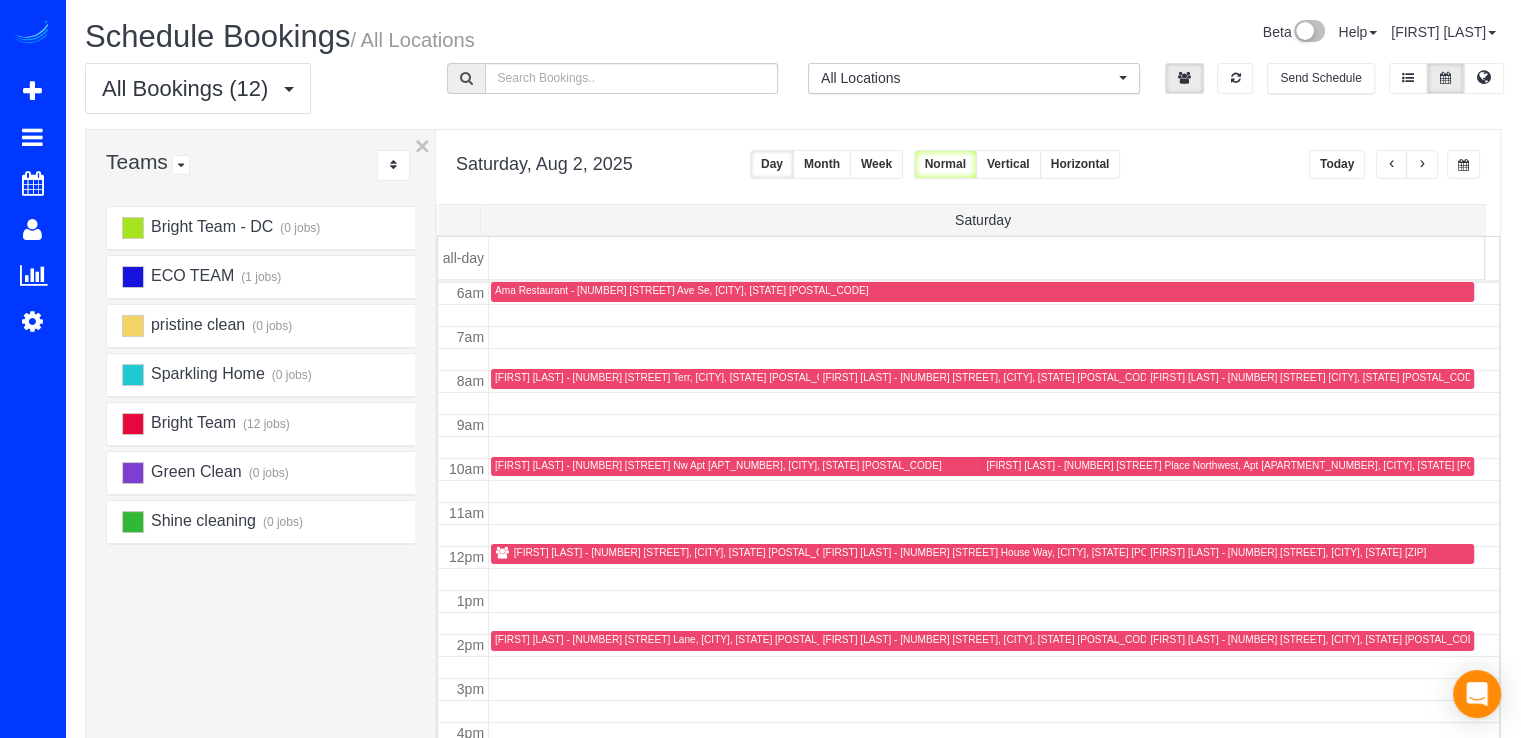 click on "[FIRST] [LAST] - [NUMBER] [STREET] House Way, [CITY], [STATE] [POSTAL_CODE]" at bounding box center [1017, 552] 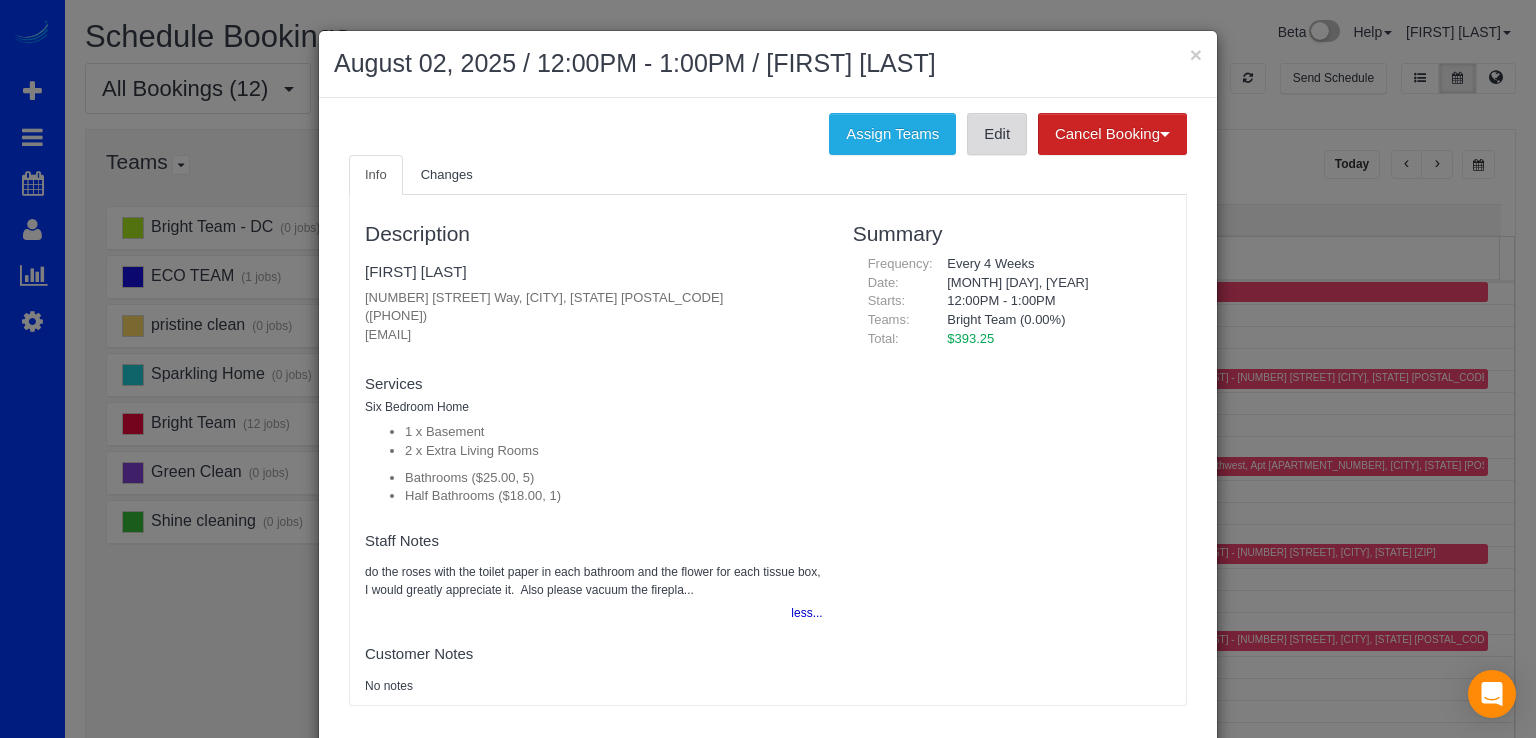 click on "Edit" at bounding box center (997, 134) 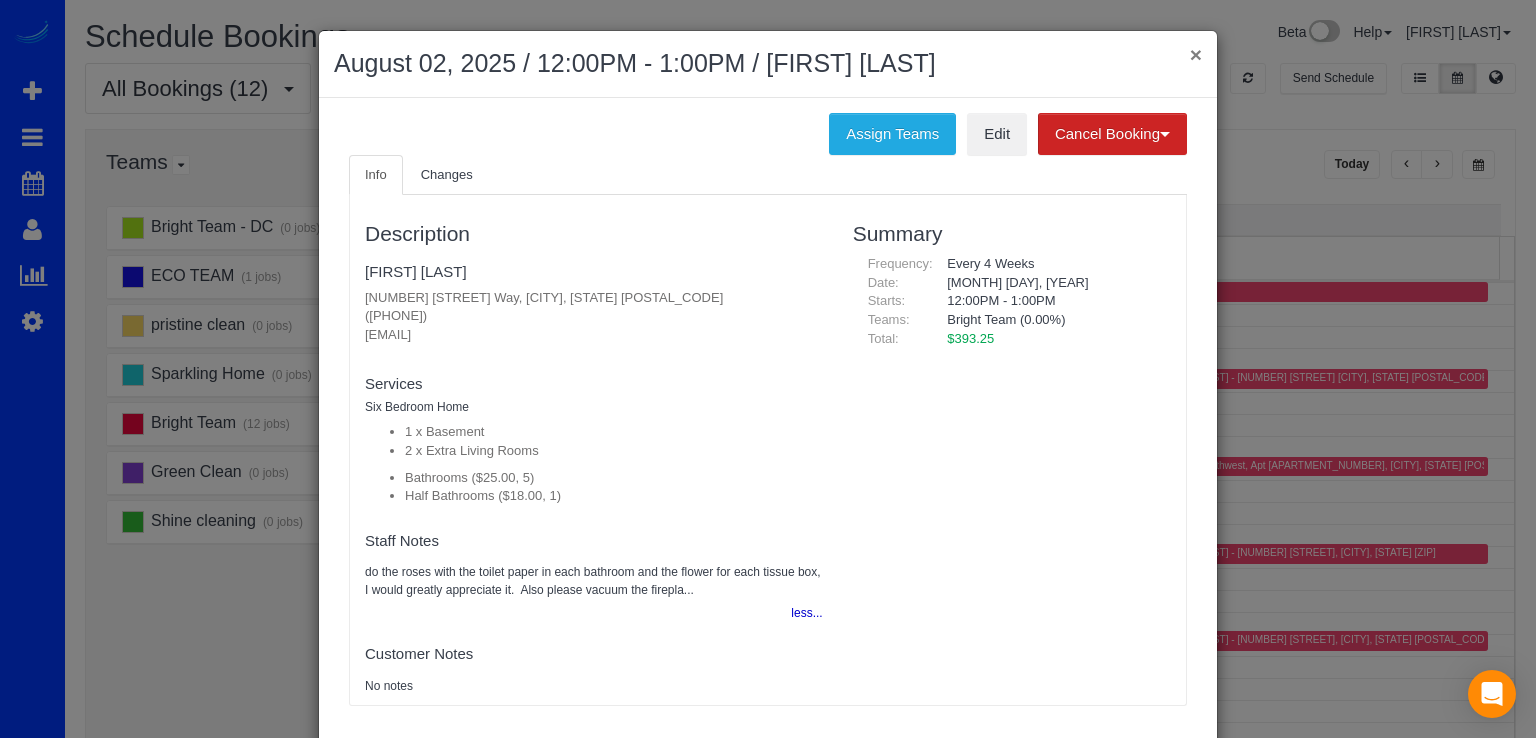 click on "×" at bounding box center (1196, 54) 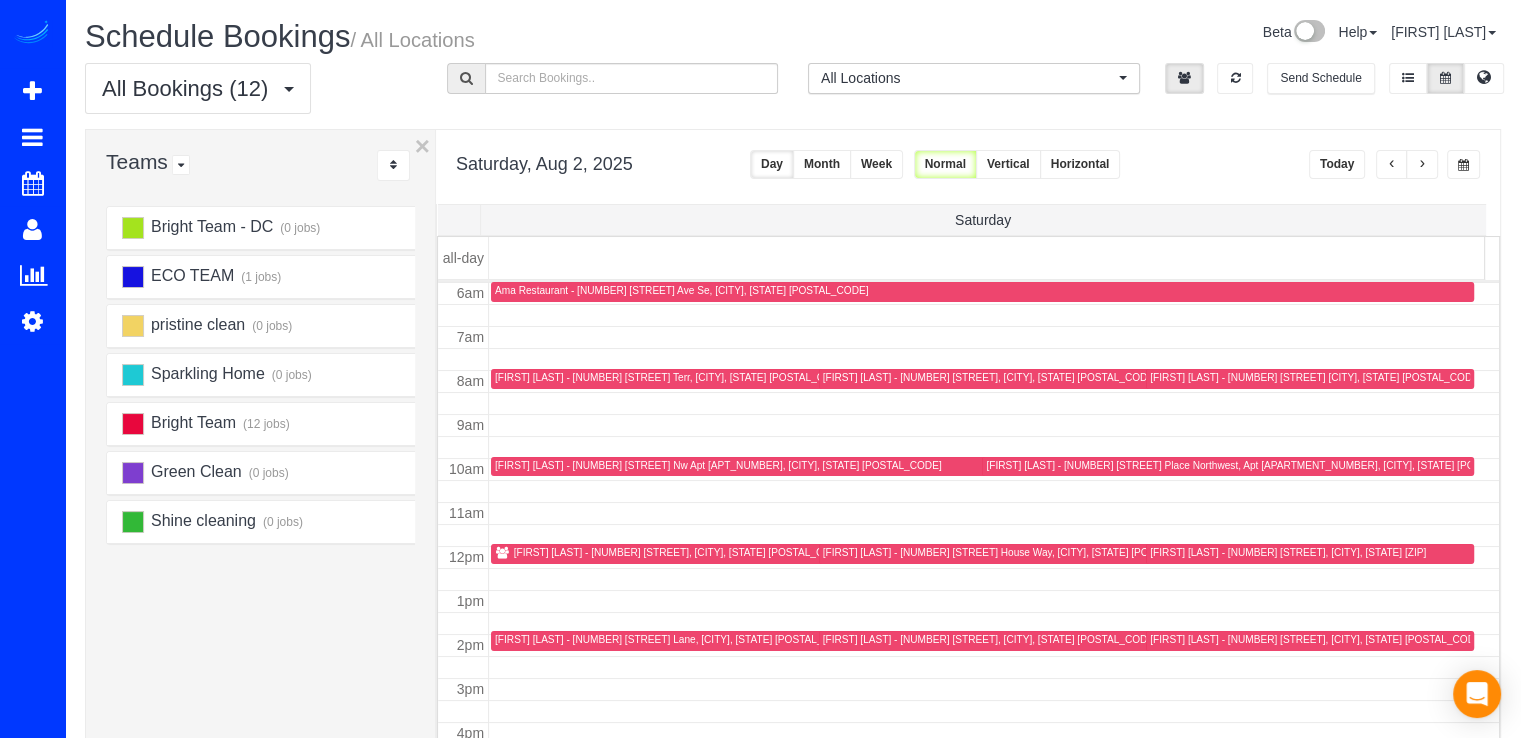 click on "[FIRST] [LAST] - [NUMBER] [STREET] Terr, [CITY], [STATE] [POSTAL_CODE]" at bounding box center (808, 378) 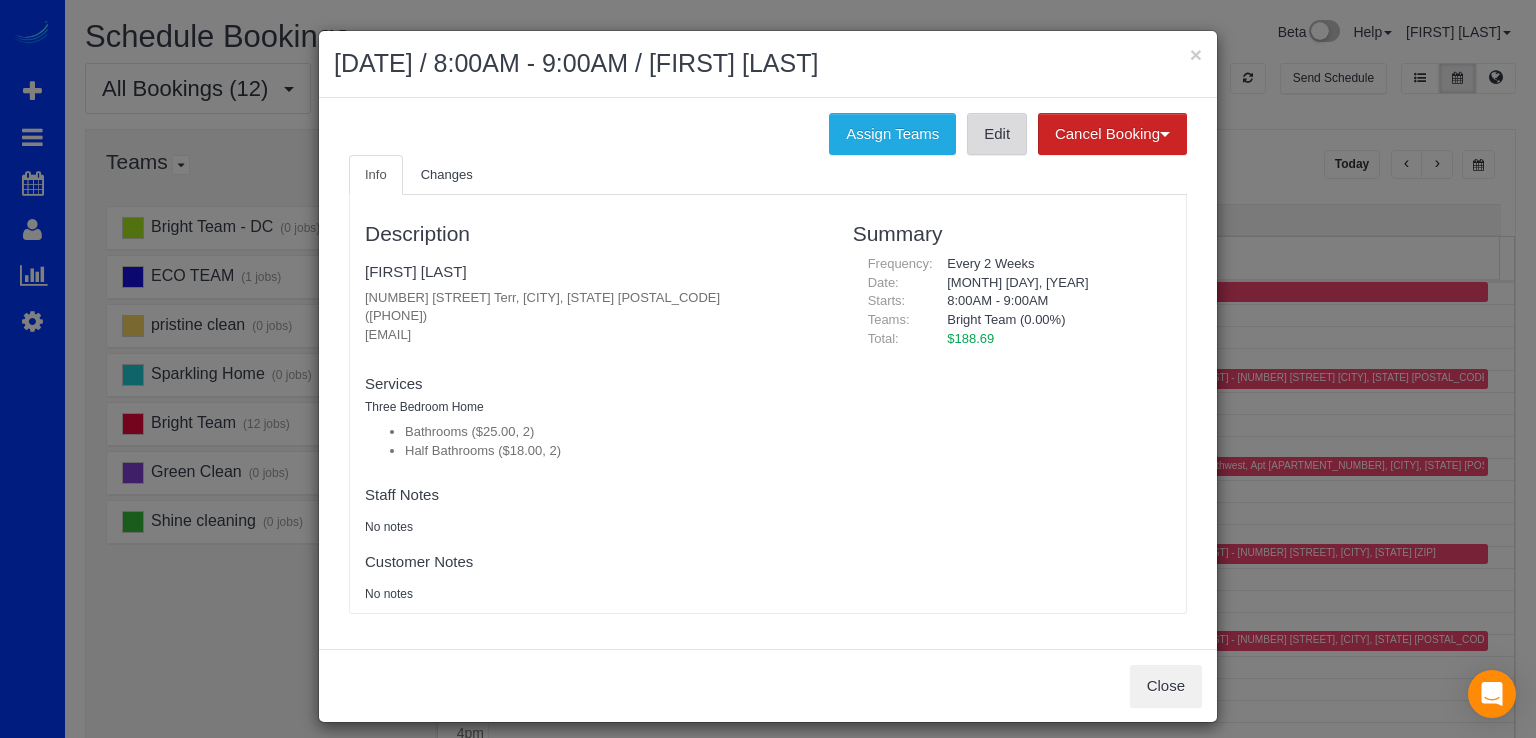 click on "Edit" at bounding box center [997, 134] 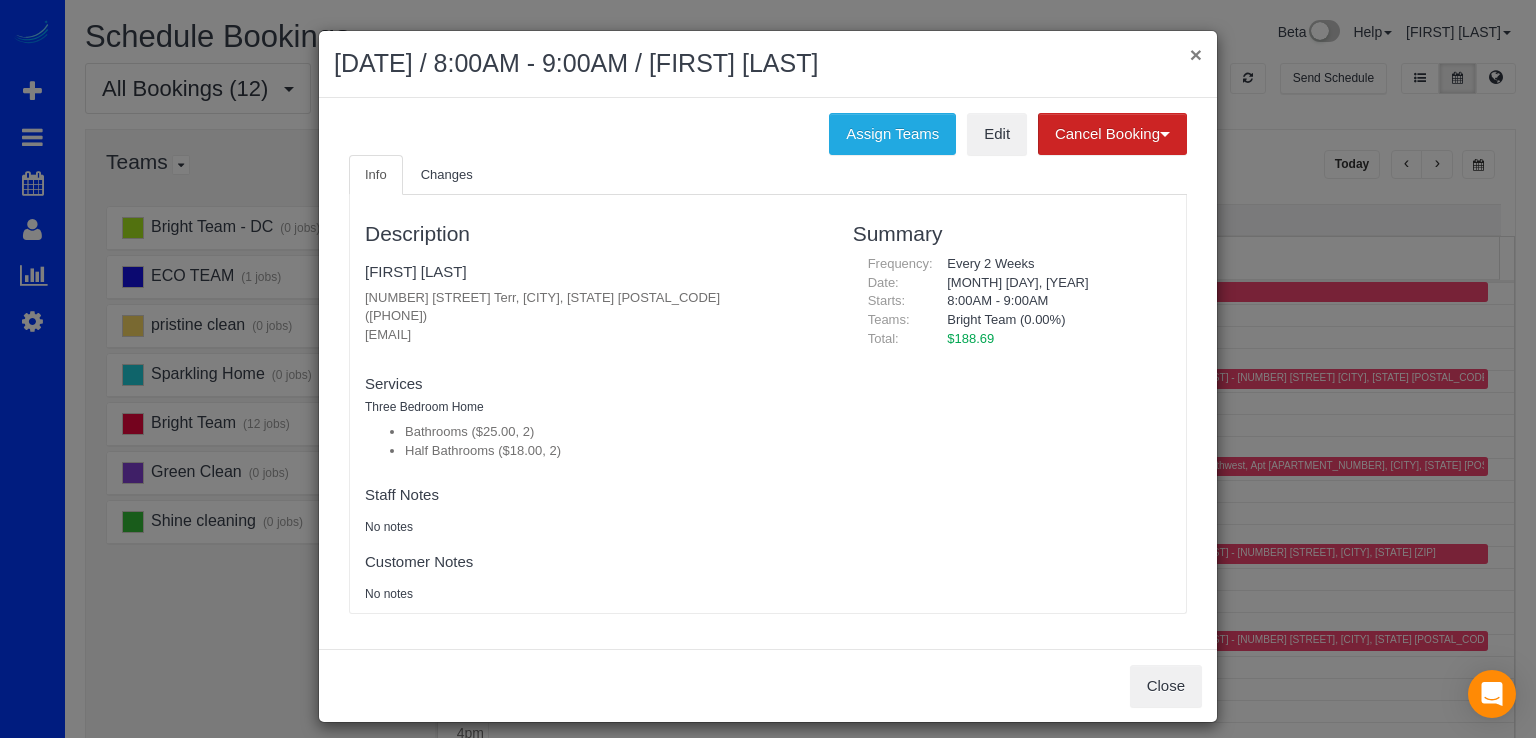 click on "×" at bounding box center [1196, 54] 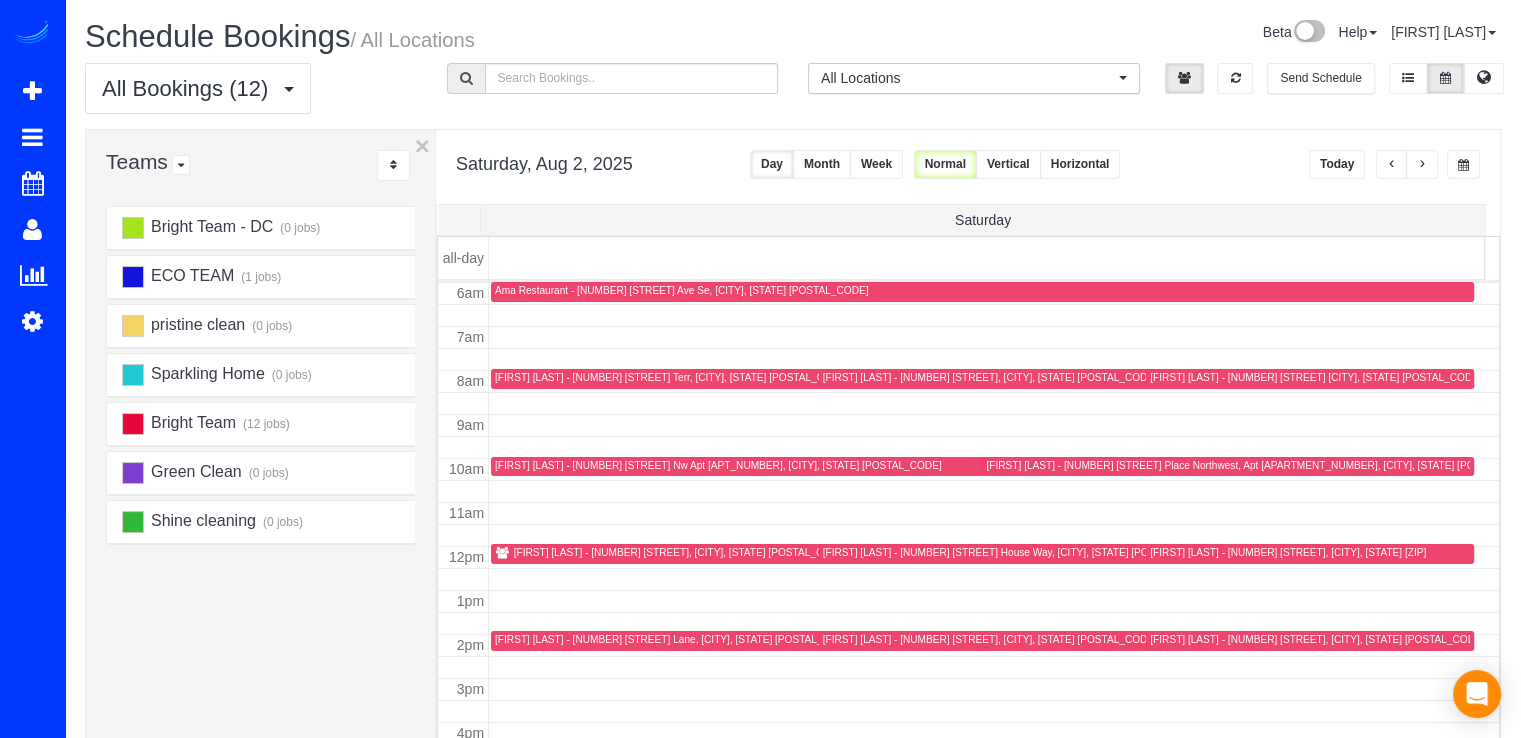 click on "[FIRST] [LAST] - [NUMBER] [STREET] Nw Apt [APT_NUMBER], [CITY], [STATE] [POSTAL_CODE]" at bounding box center (972, 466) 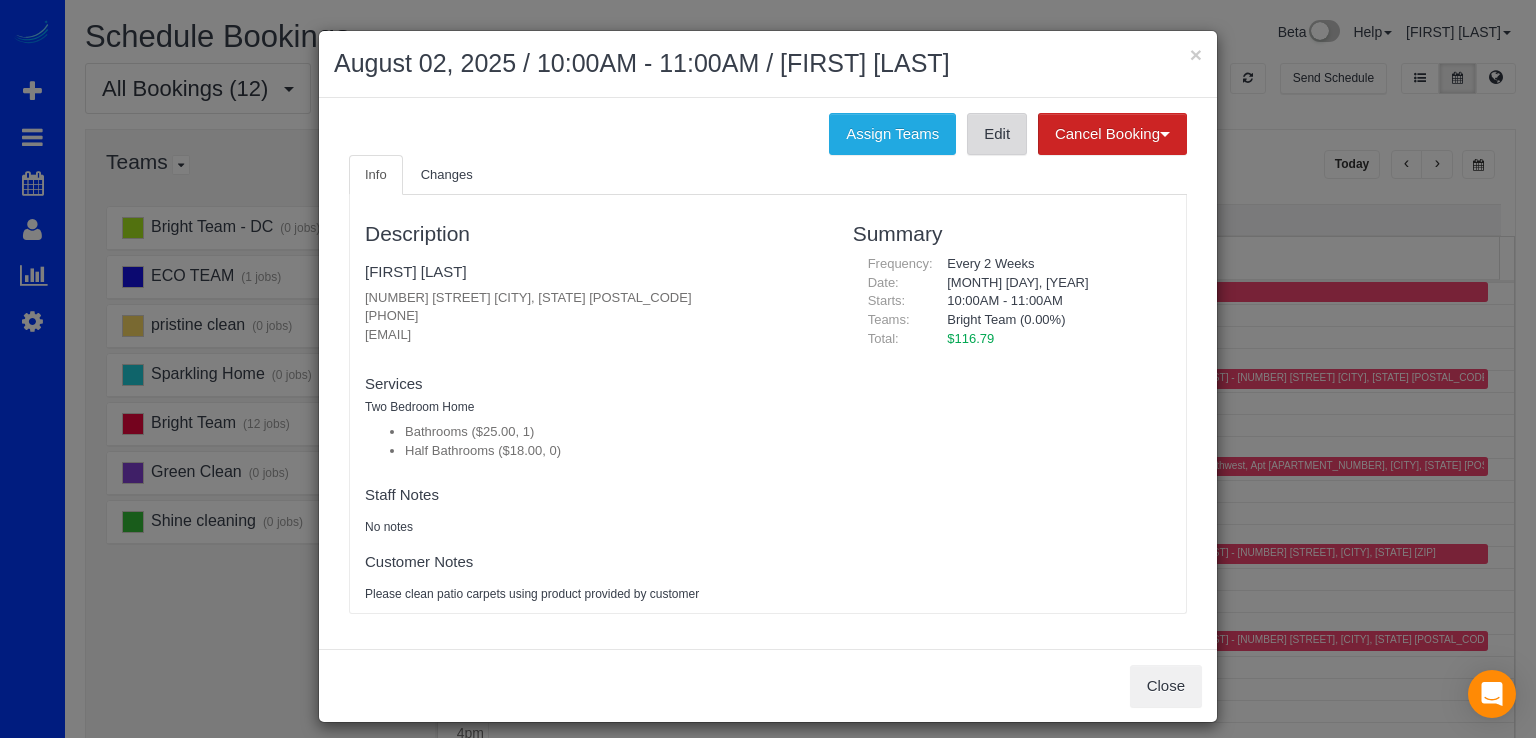 click on "Edit" at bounding box center [997, 134] 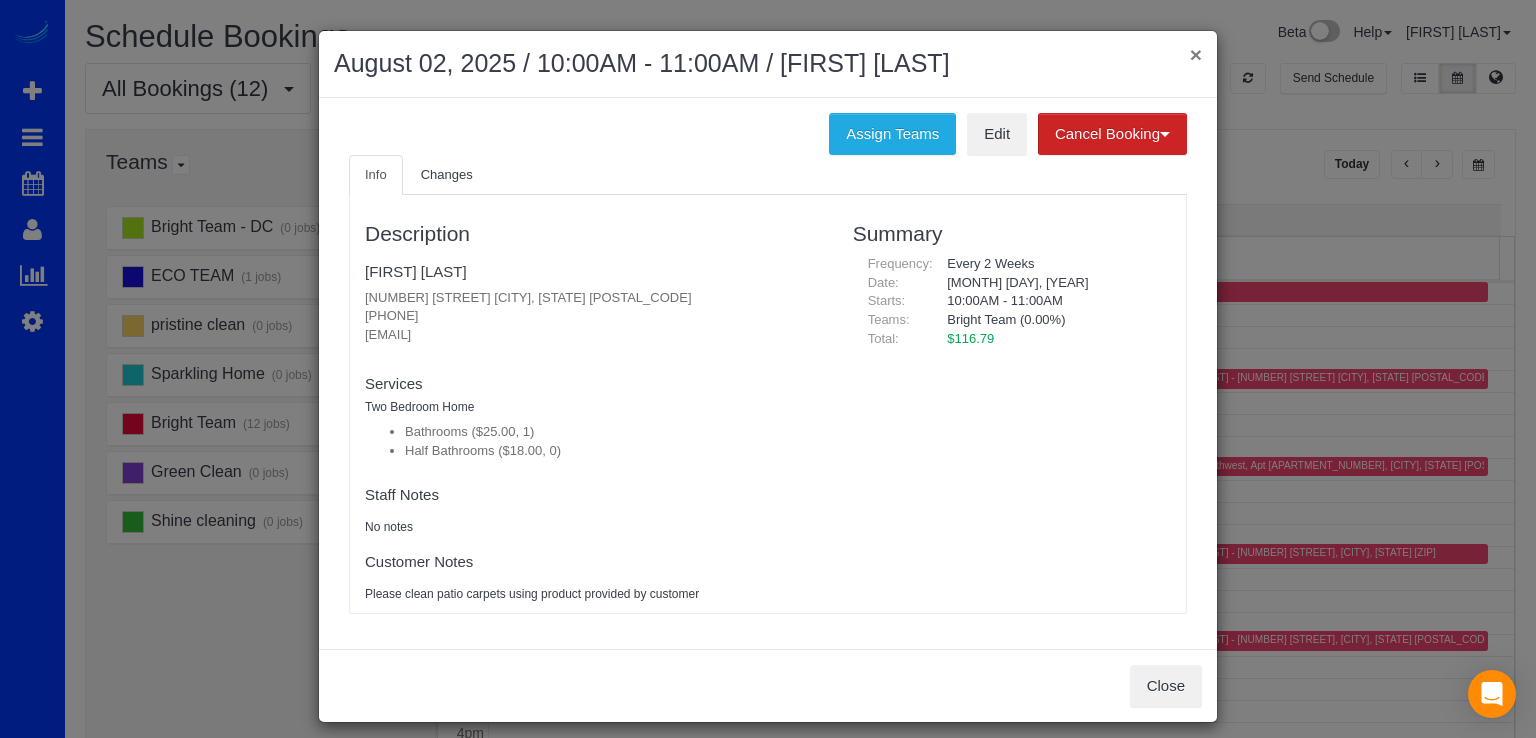 click on "×" at bounding box center [1196, 54] 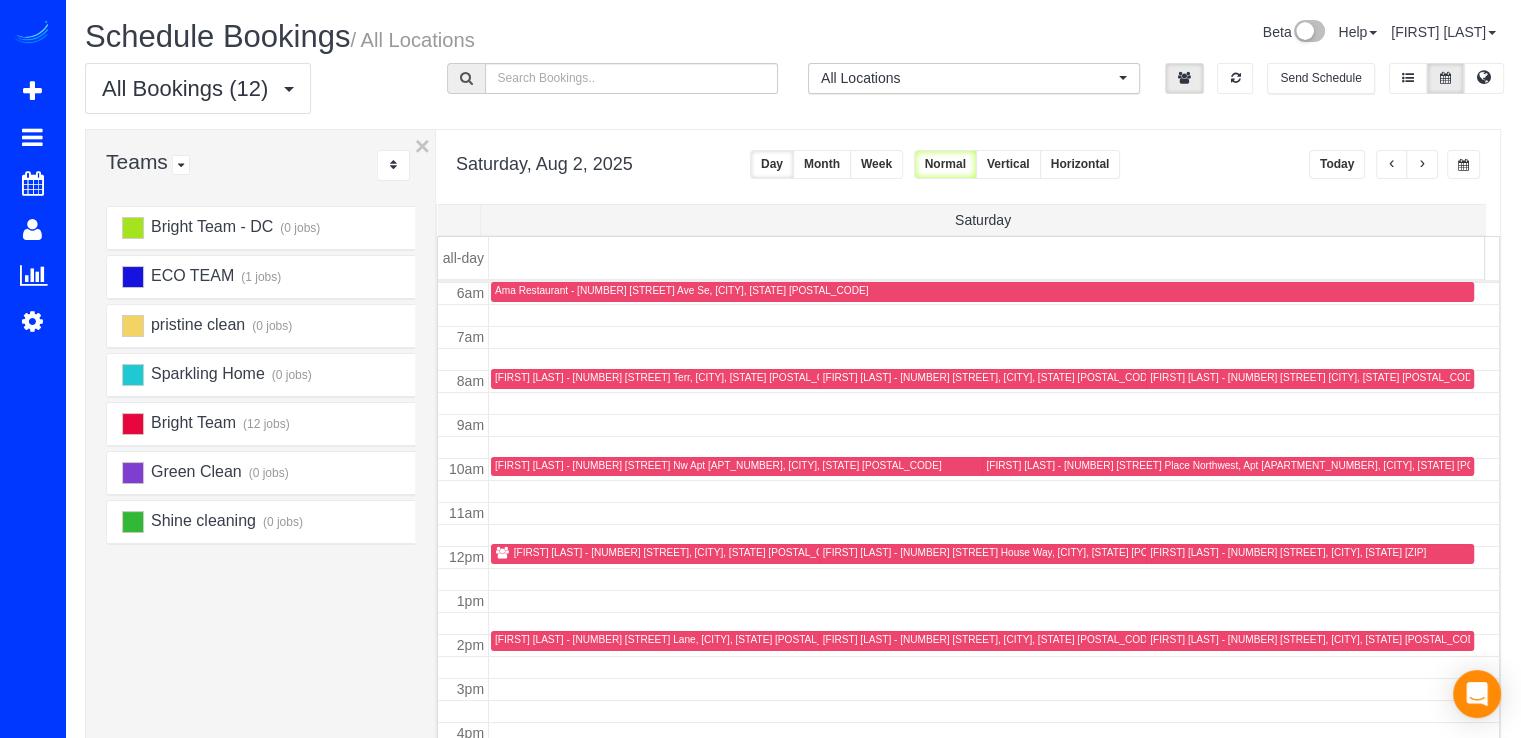 click on "[FIRST] [LAST] - [NUMBER] [STREET], [CITY], [STATE] [POSTAL_CODE]" at bounding box center [681, 552] 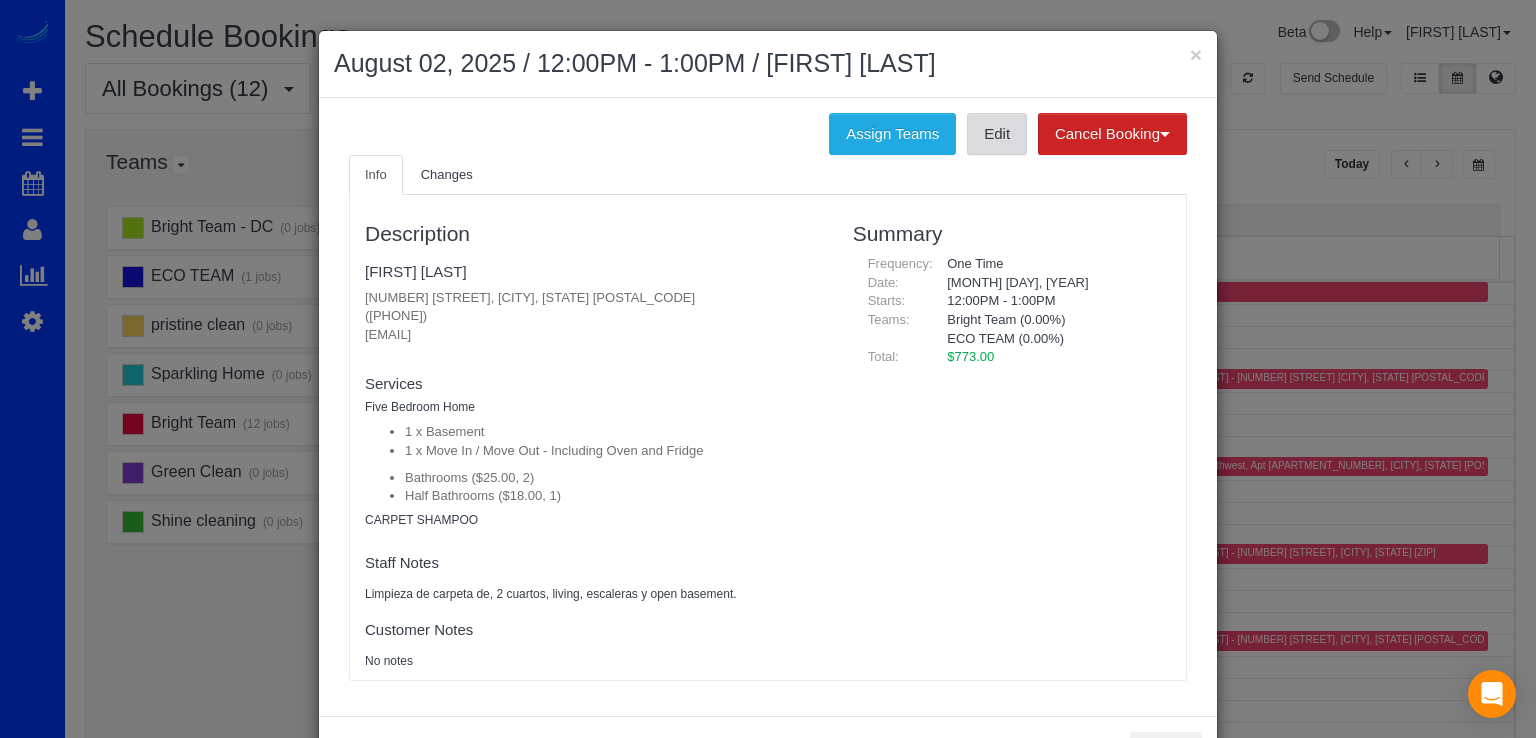 click on "Edit" at bounding box center [997, 134] 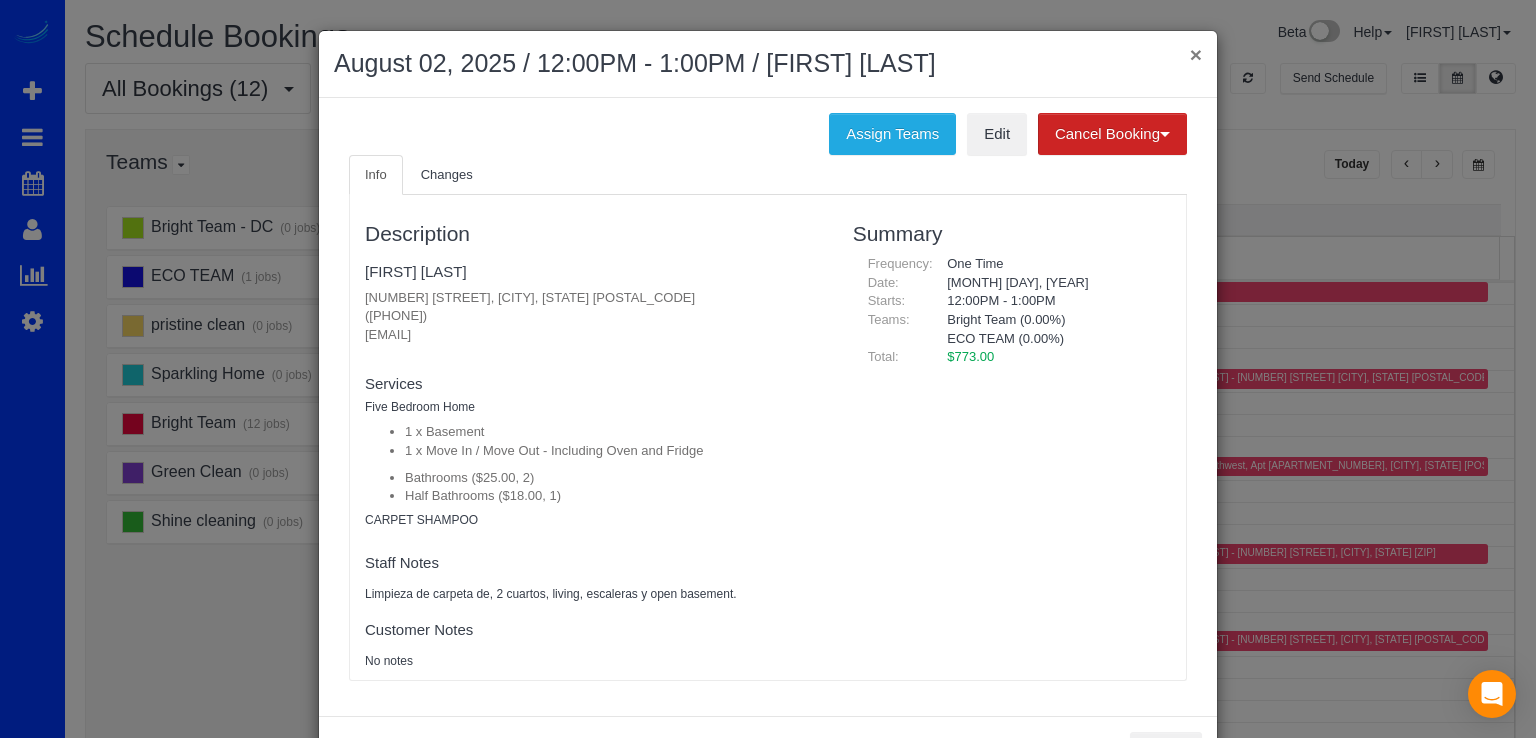 click on "×" at bounding box center (1196, 54) 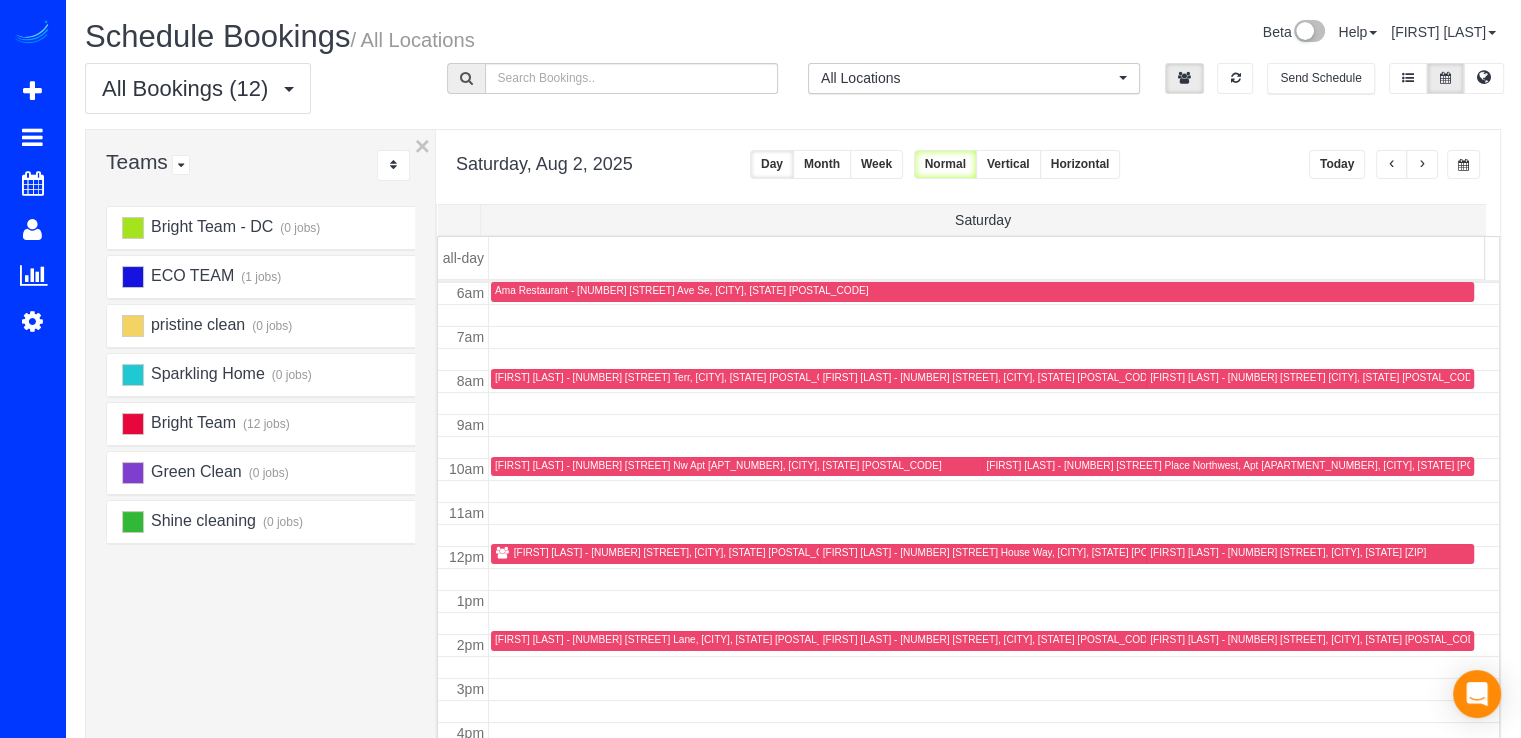 click on "[FIRST] [LAST] - [NUMBER] [STREET], [CITY], [STATE] [POSTAL_CODE]" at bounding box center (990, 377) 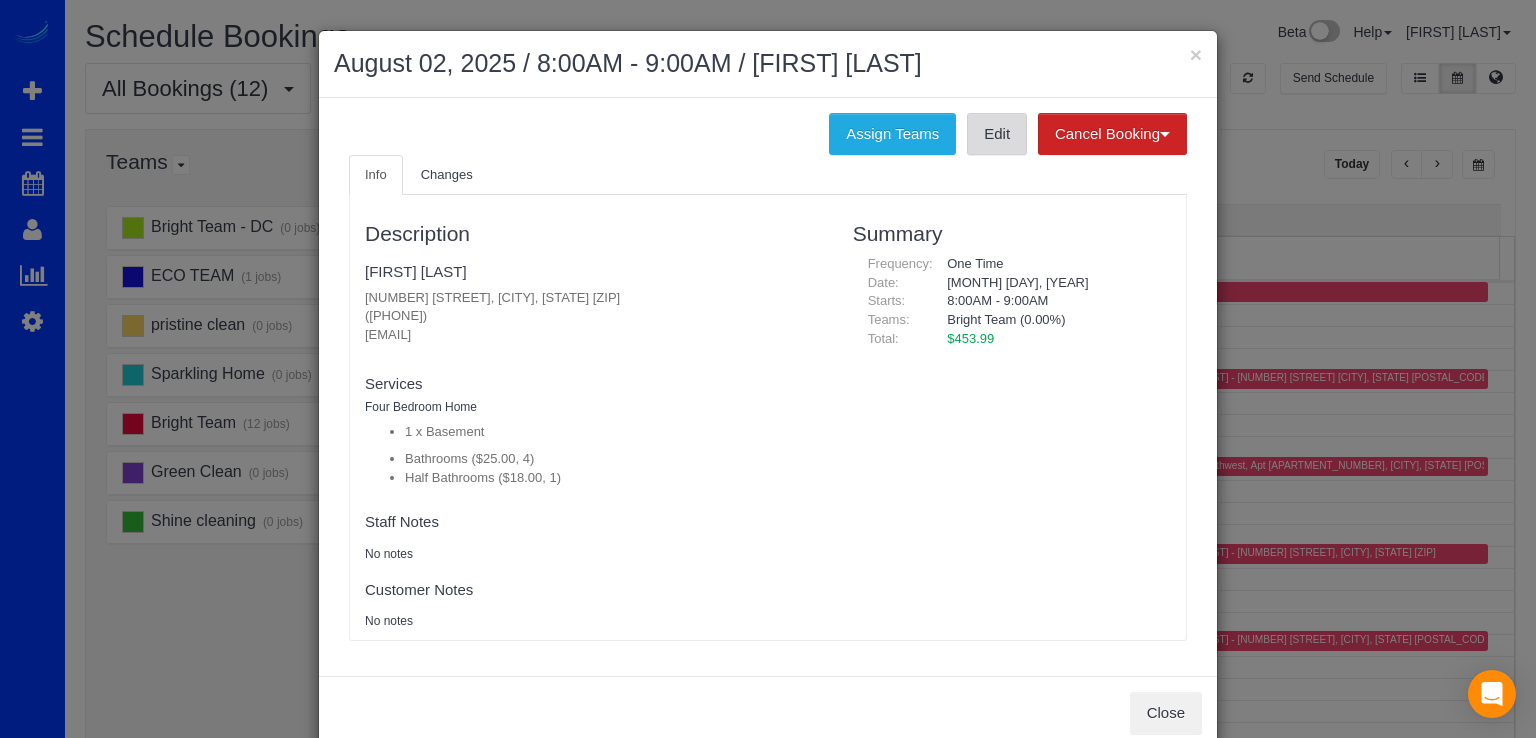 click on "Edit" at bounding box center [997, 134] 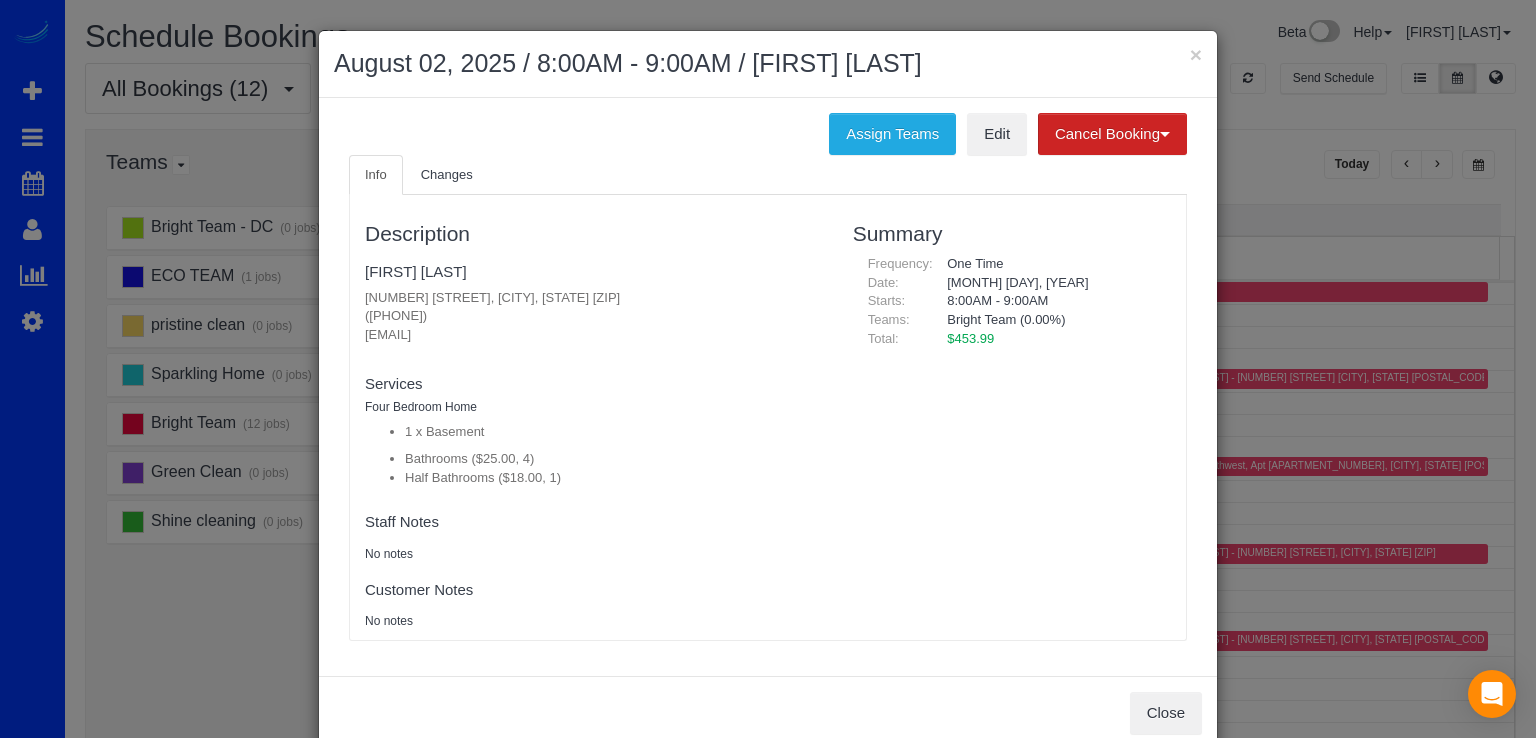 click on "×
[DATE] /
8:00AM - 9:00AM /
[FIRST] [LAST]" at bounding box center [768, 64] 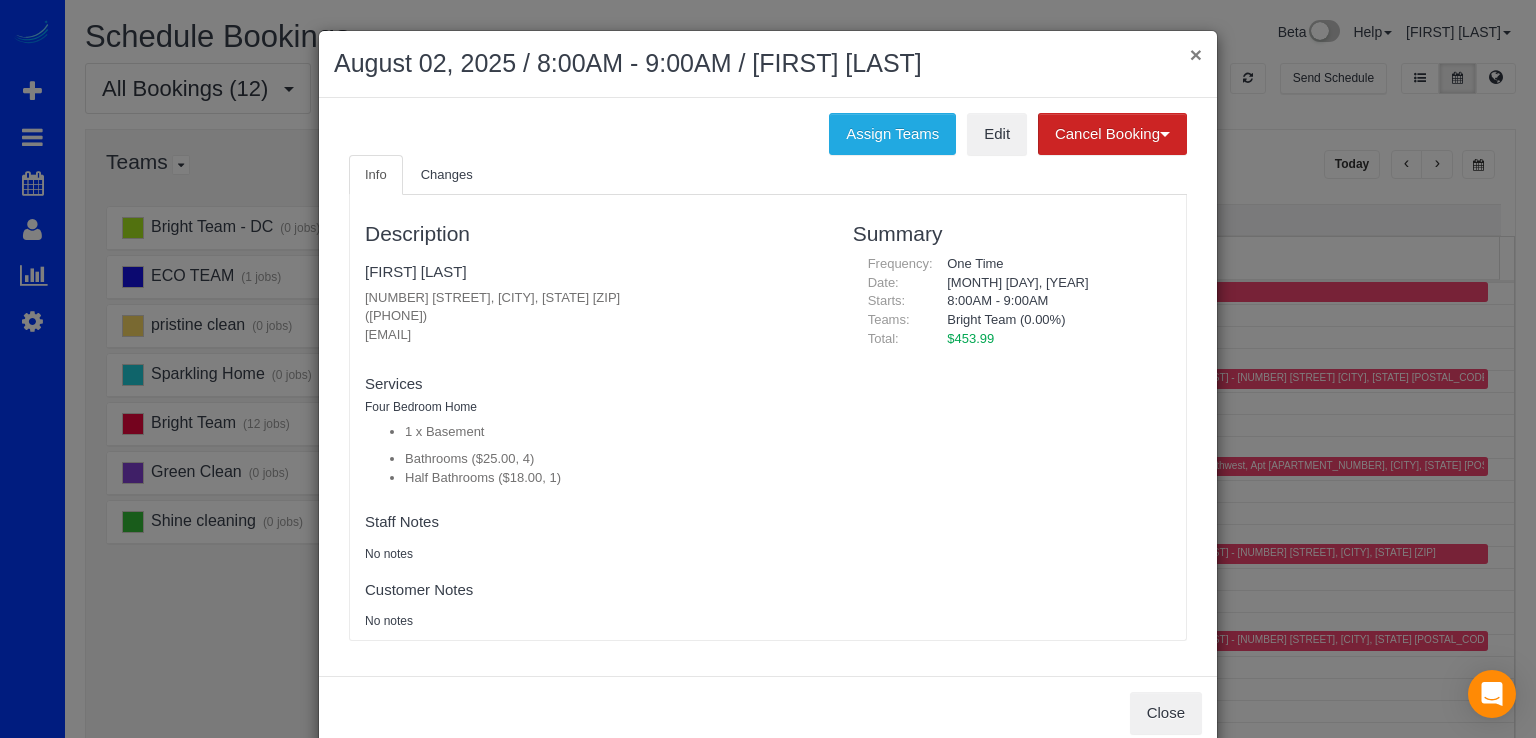click on "×" at bounding box center [1196, 54] 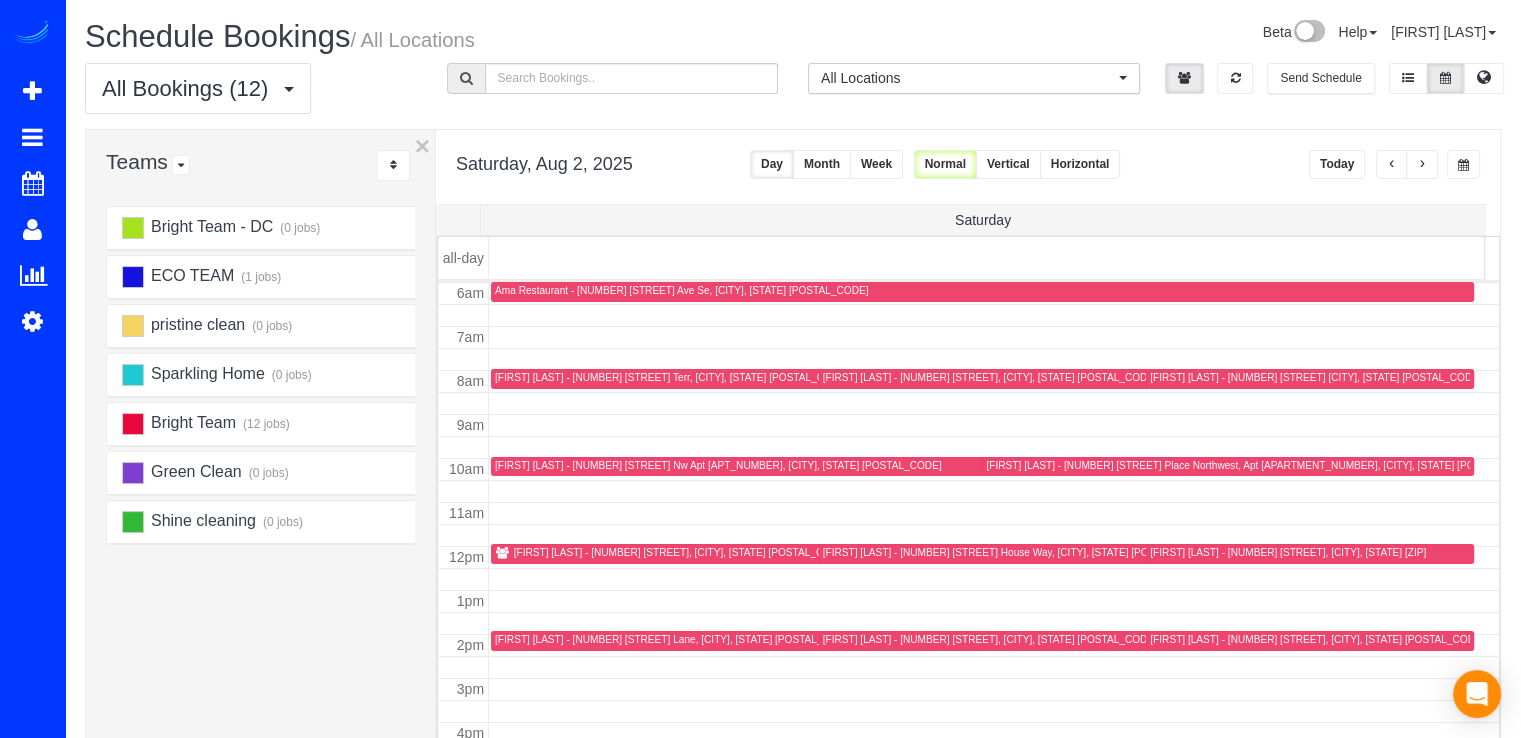 click on "[FIRST] [LAST] - [NUMBER] [STREET], [CITY], [STATE] [ZIP]" at bounding box center [1288, 552] 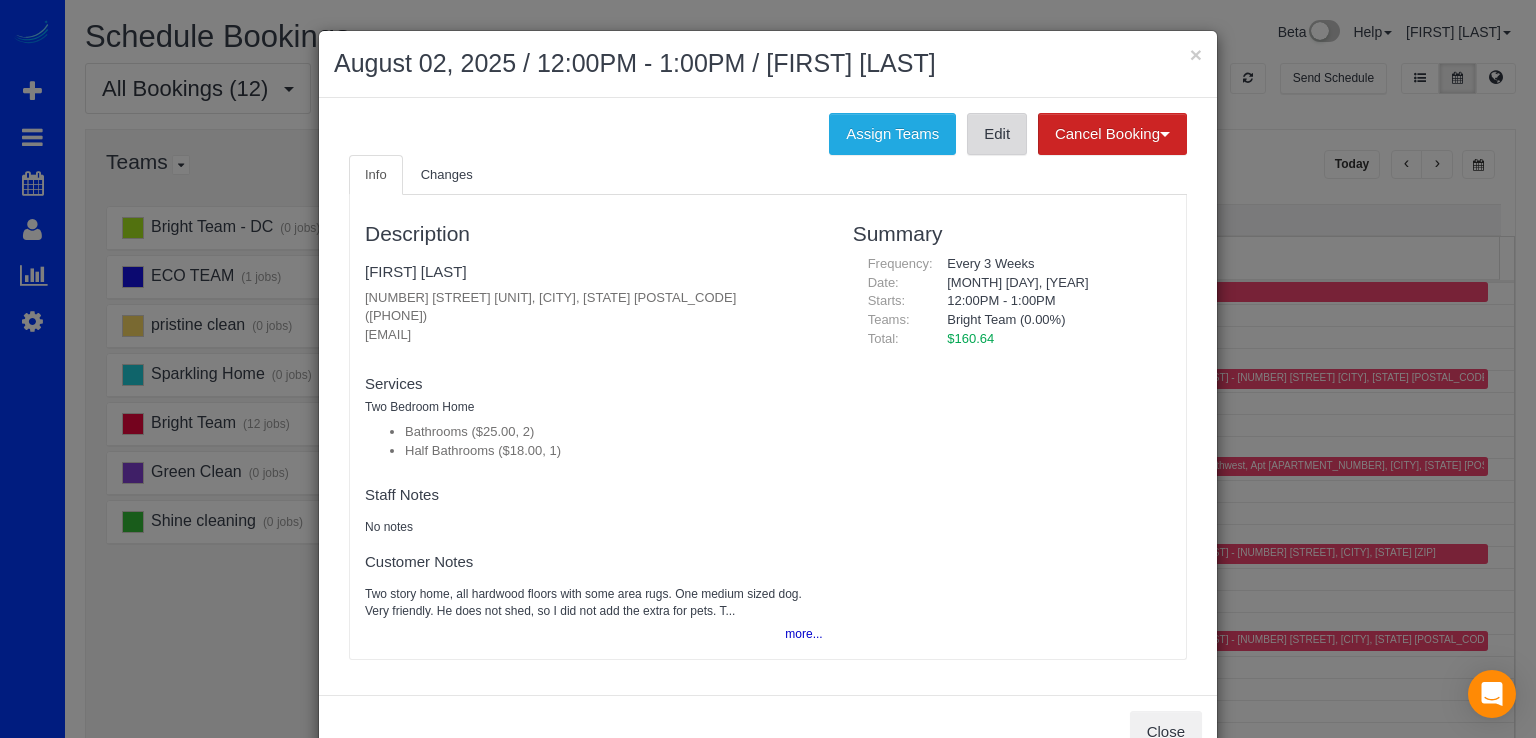 click on "Edit" at bounding box center (997, 134) 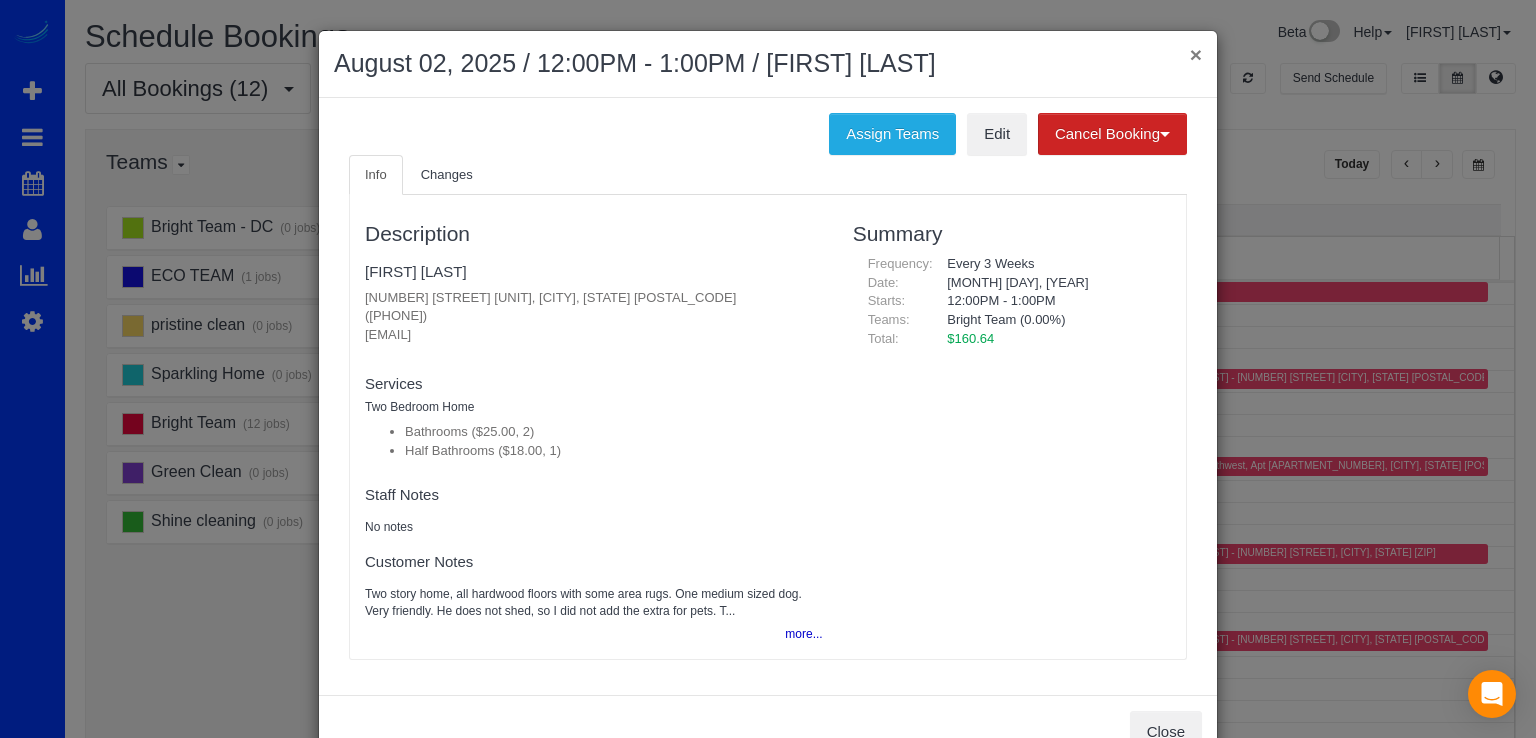 click on "×" at bounding box center [1196, 54] 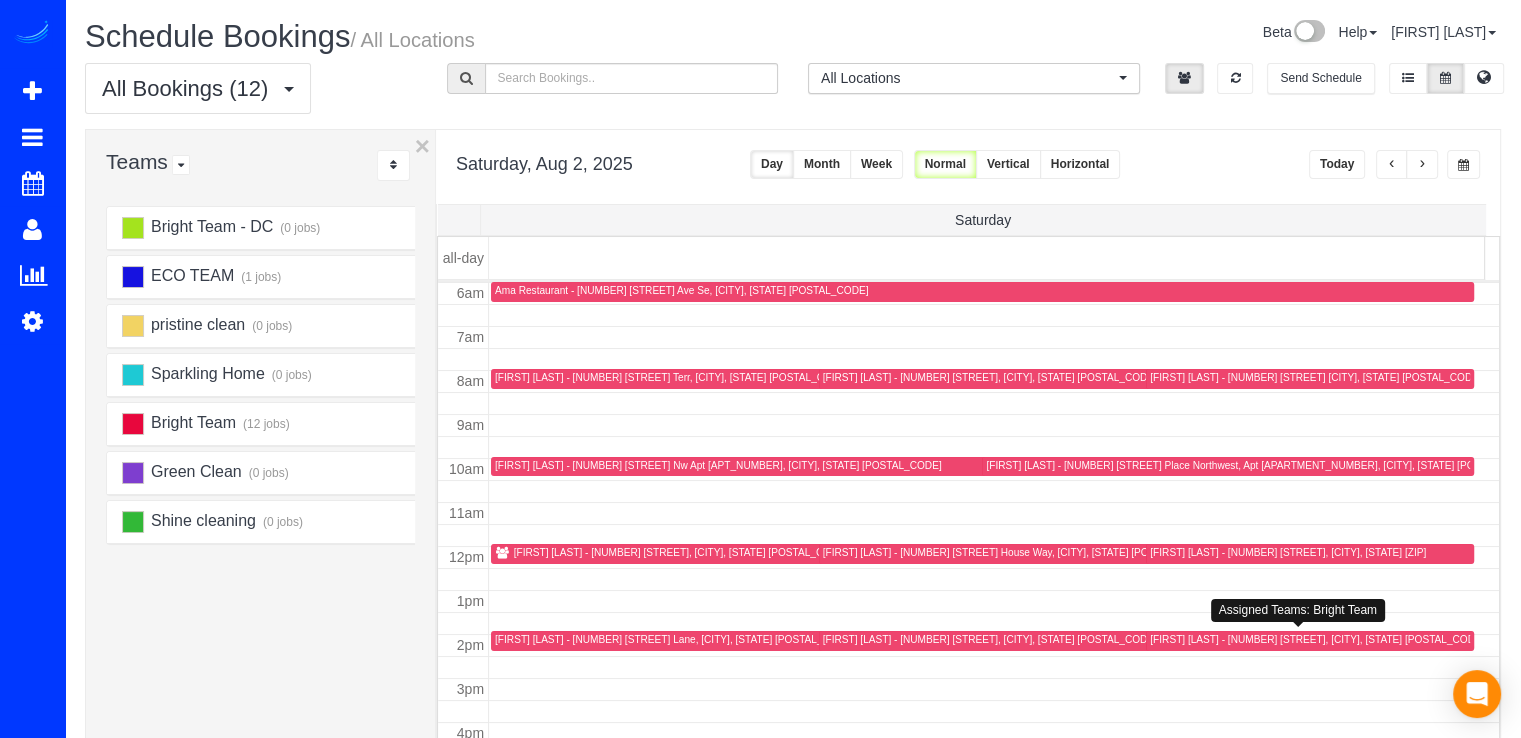 click on "[FIRST] [LAST] - [NUMBER] [STREET], [CITY], [STATE] [POSTAL_CODE]" at bounding box center [1317, 639] 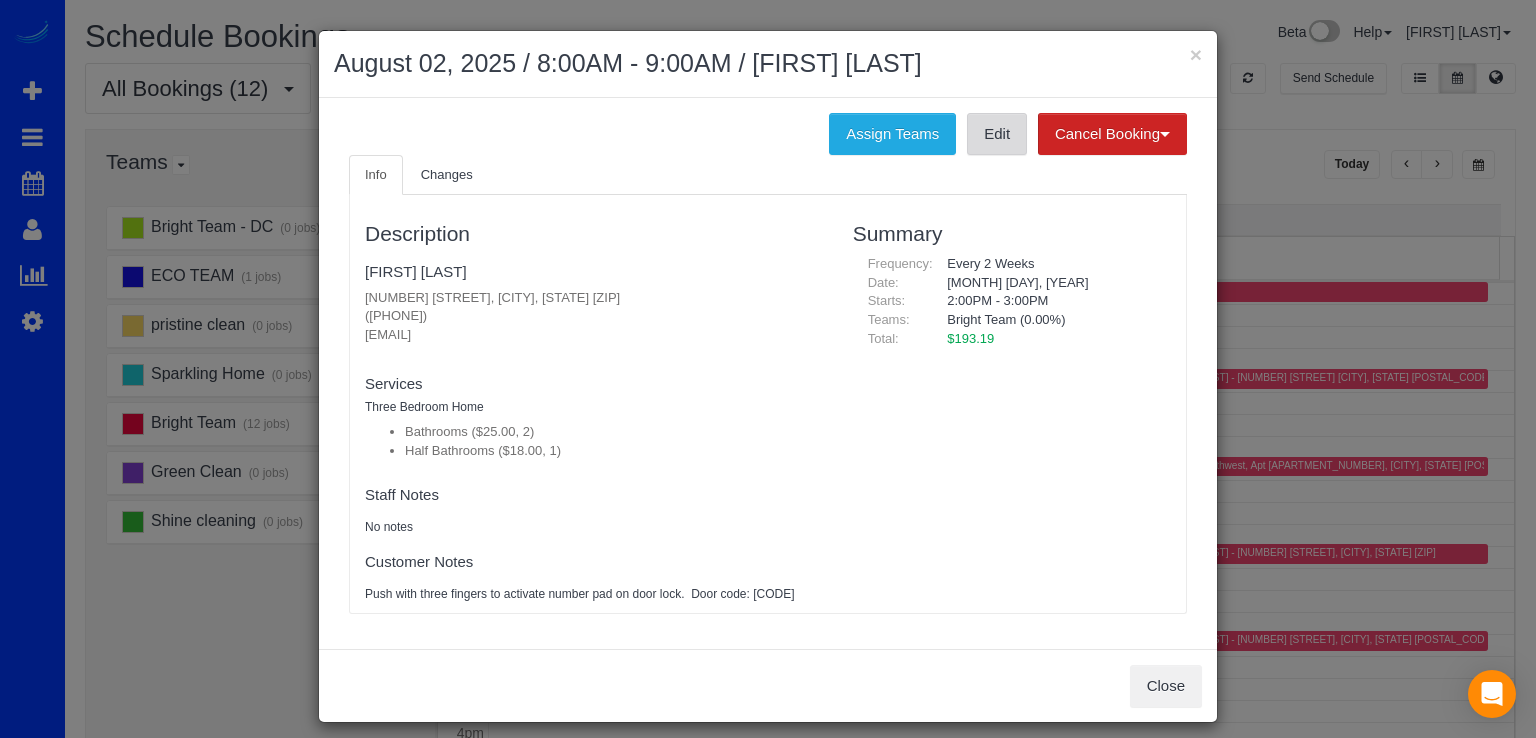 click on "Edit" at bounding box center (997, 134) 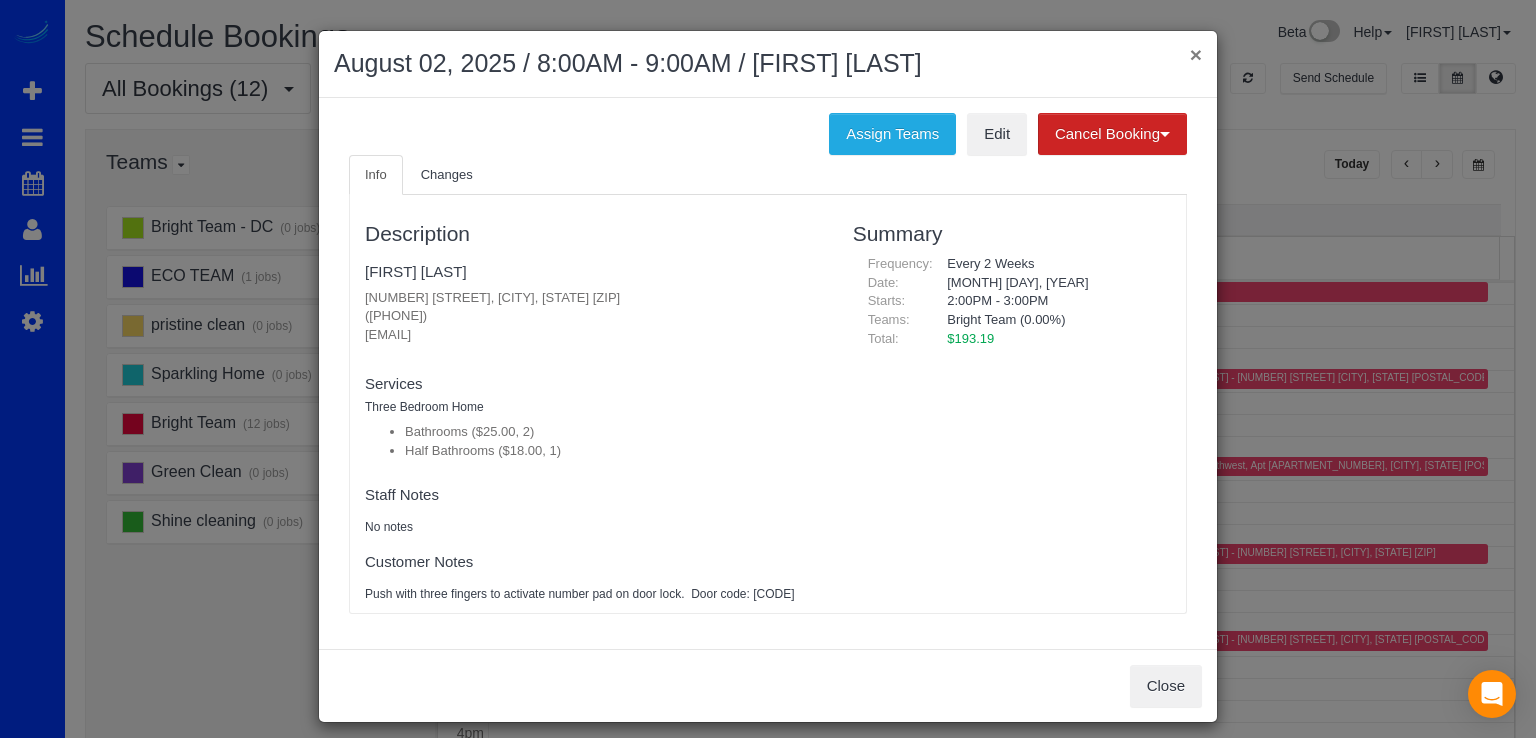 click on "×" at bounding box center [1196, 54] 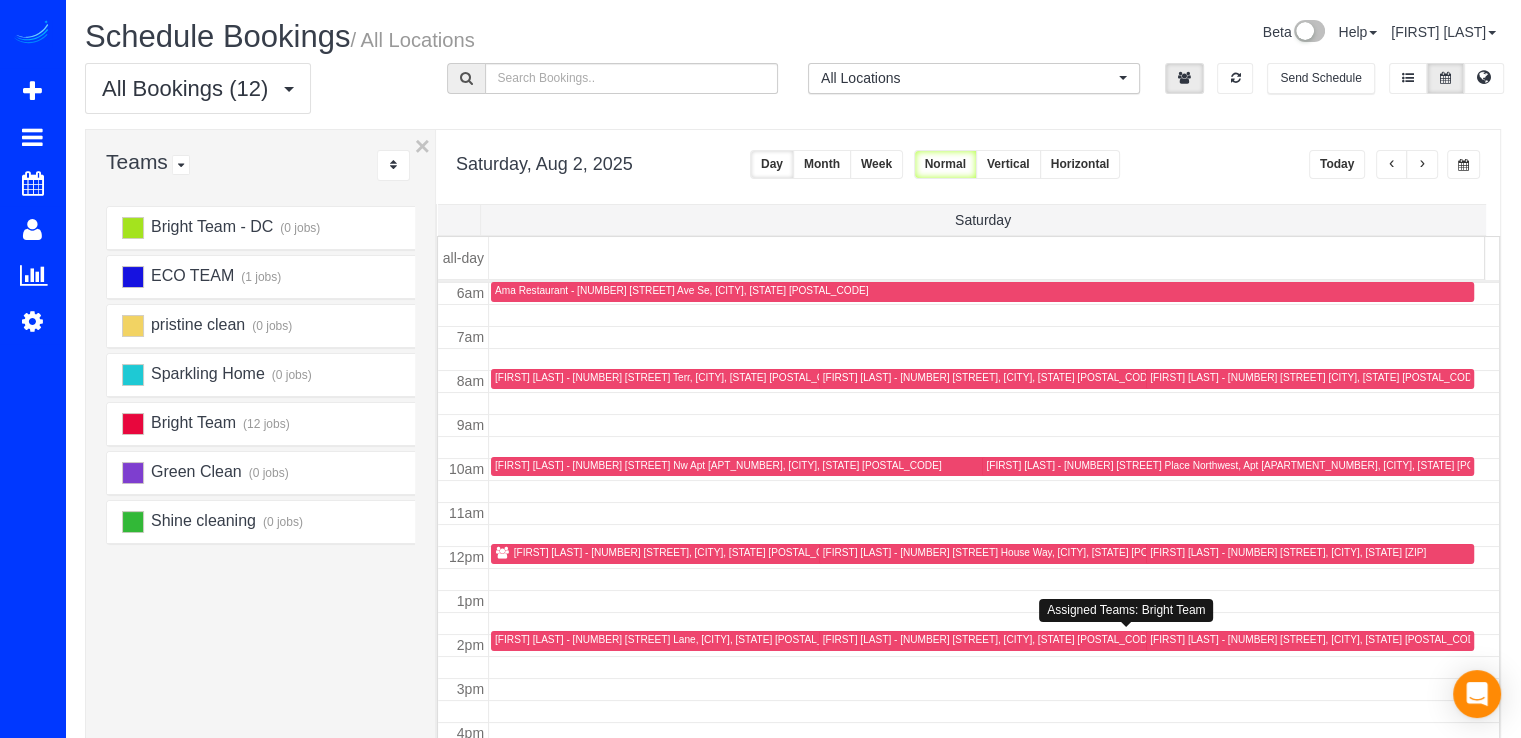 click on "[FIRST] [LAST] - [NUMBER] [STREET], [CITY], [STATE] [POSTAL_CODE]" at bounding box center (990, 639) 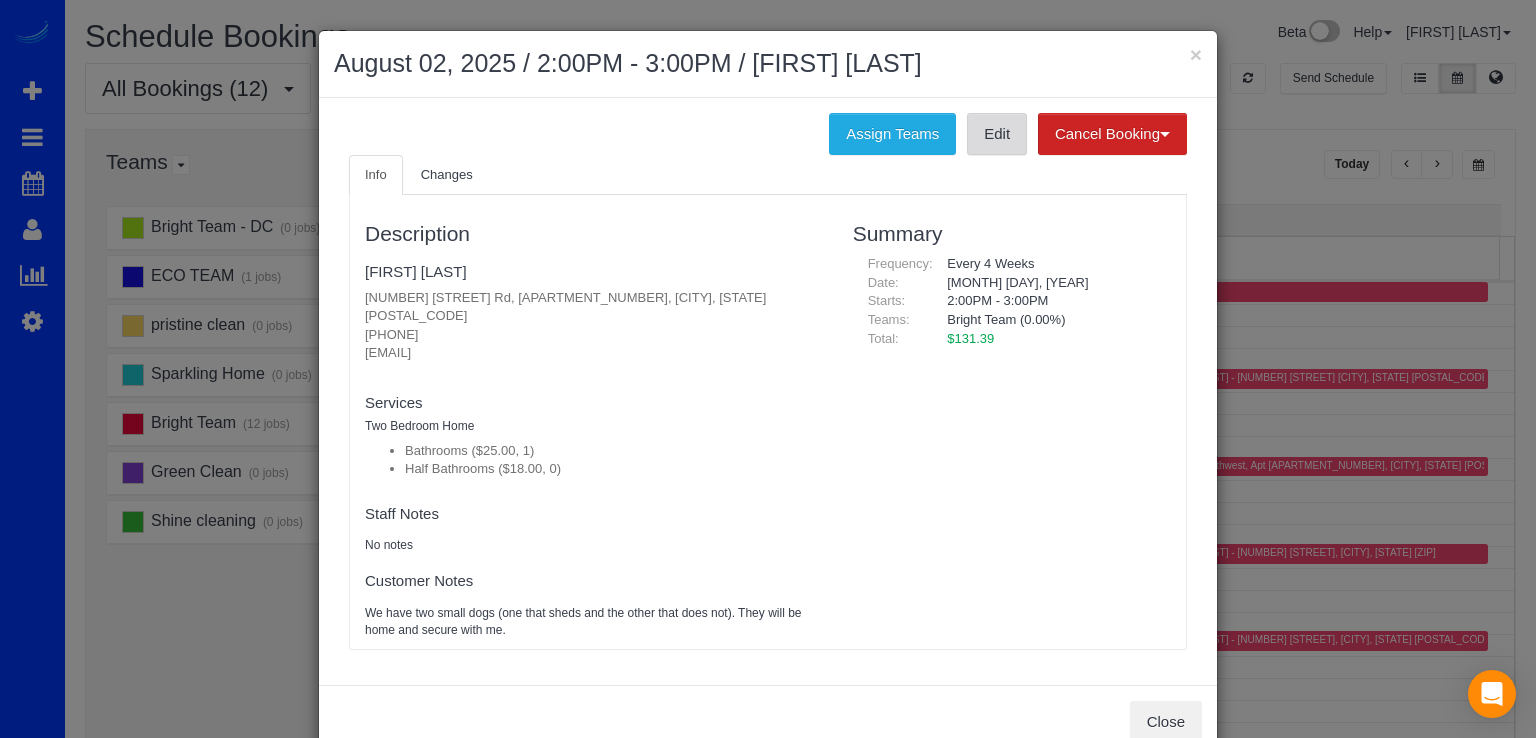 click on "Edit" at bounding box center [997, 134] 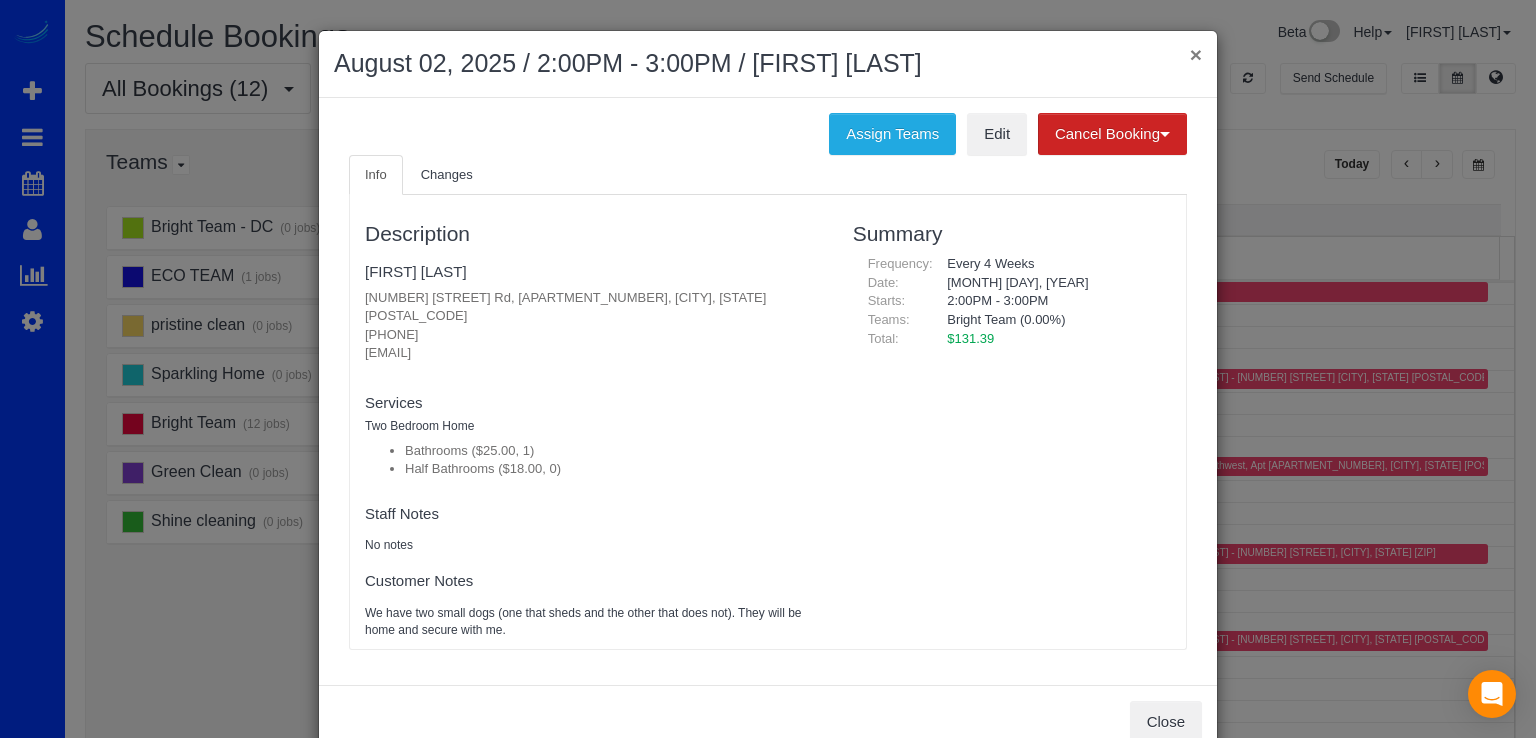 click on "×" at bounding box center [1196, 54] 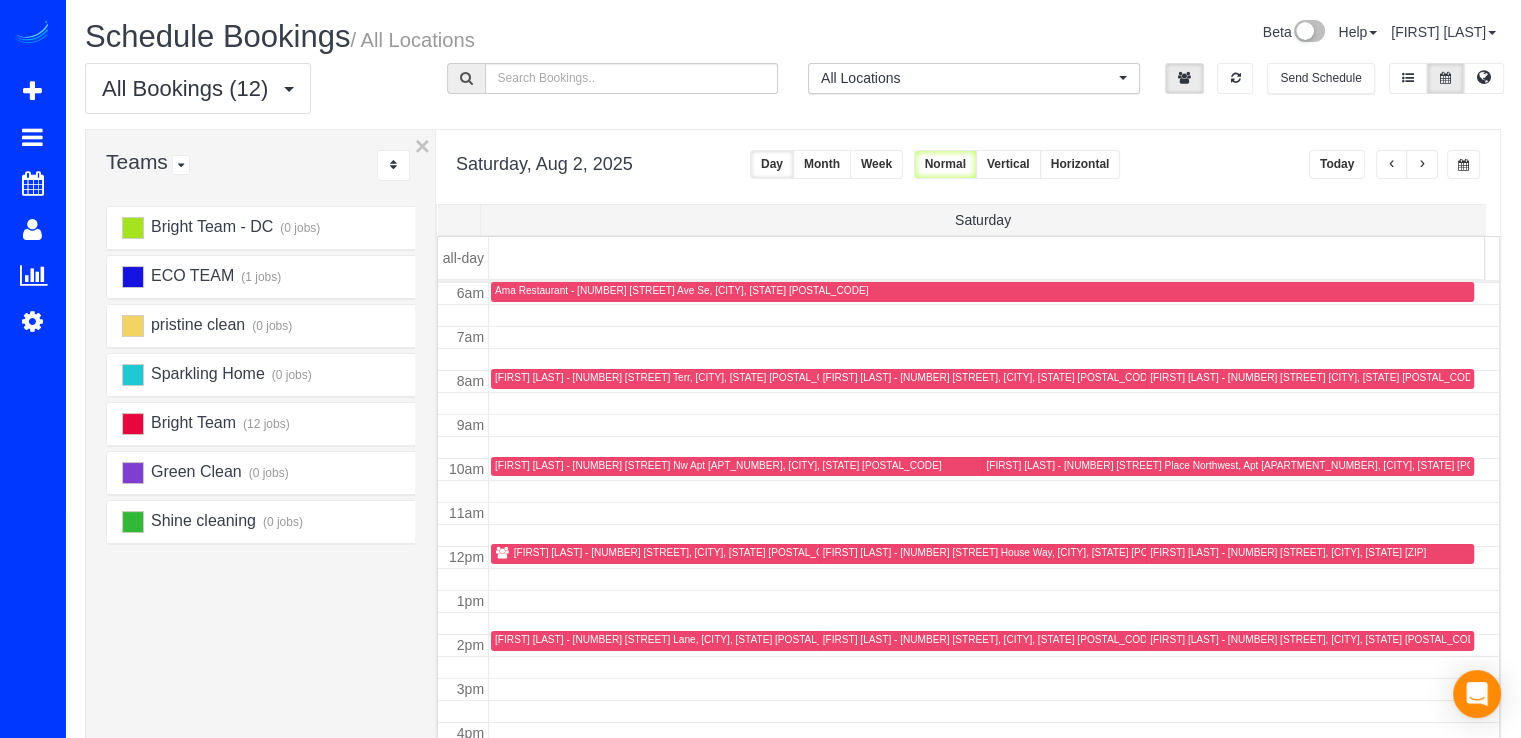 click on "[FIRST] [LAST] - [NUMBER] [STREET] [CITY], [STATE] [POSTAL_CODE]" at bounding box center (1315, 377) 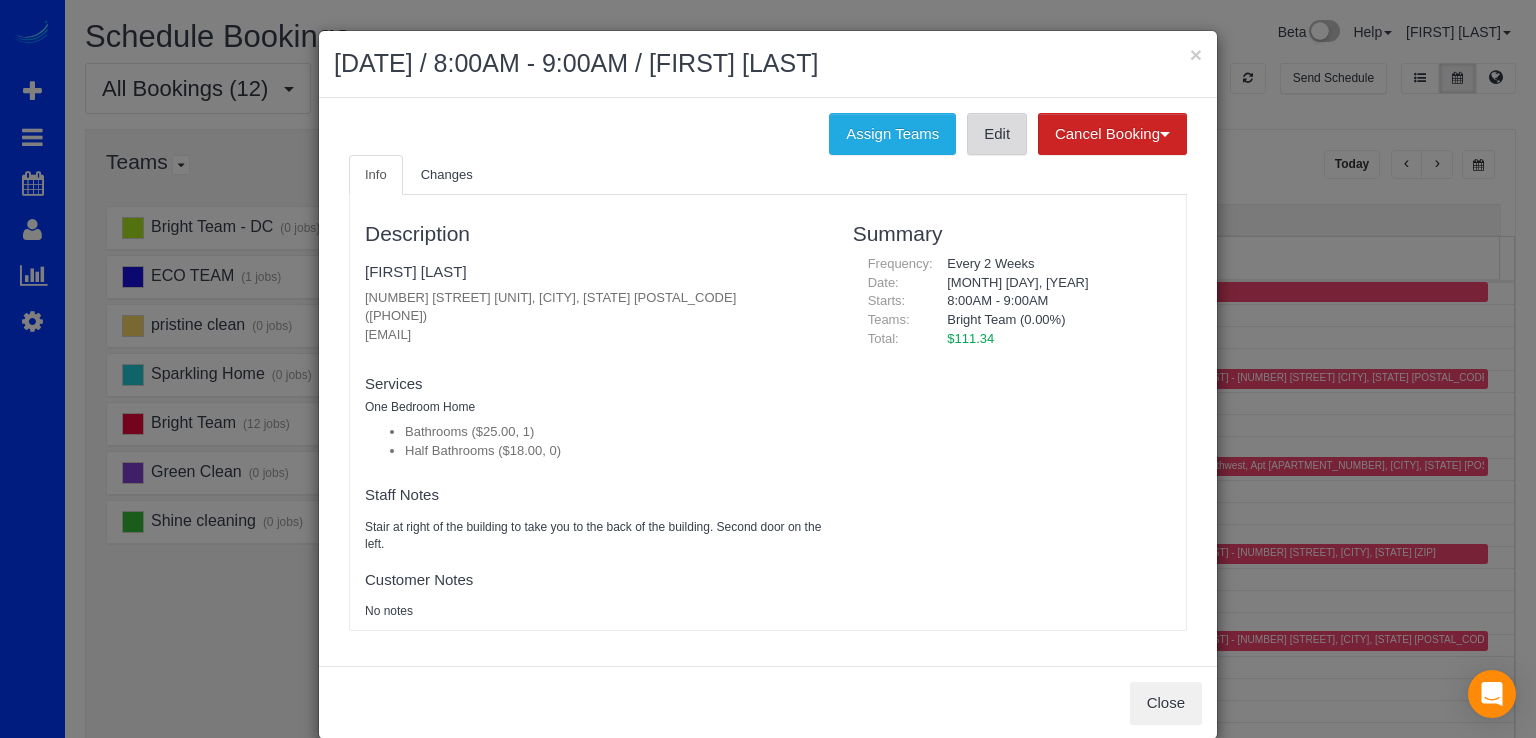 click on "Edit" at bounding box center [997, 134] 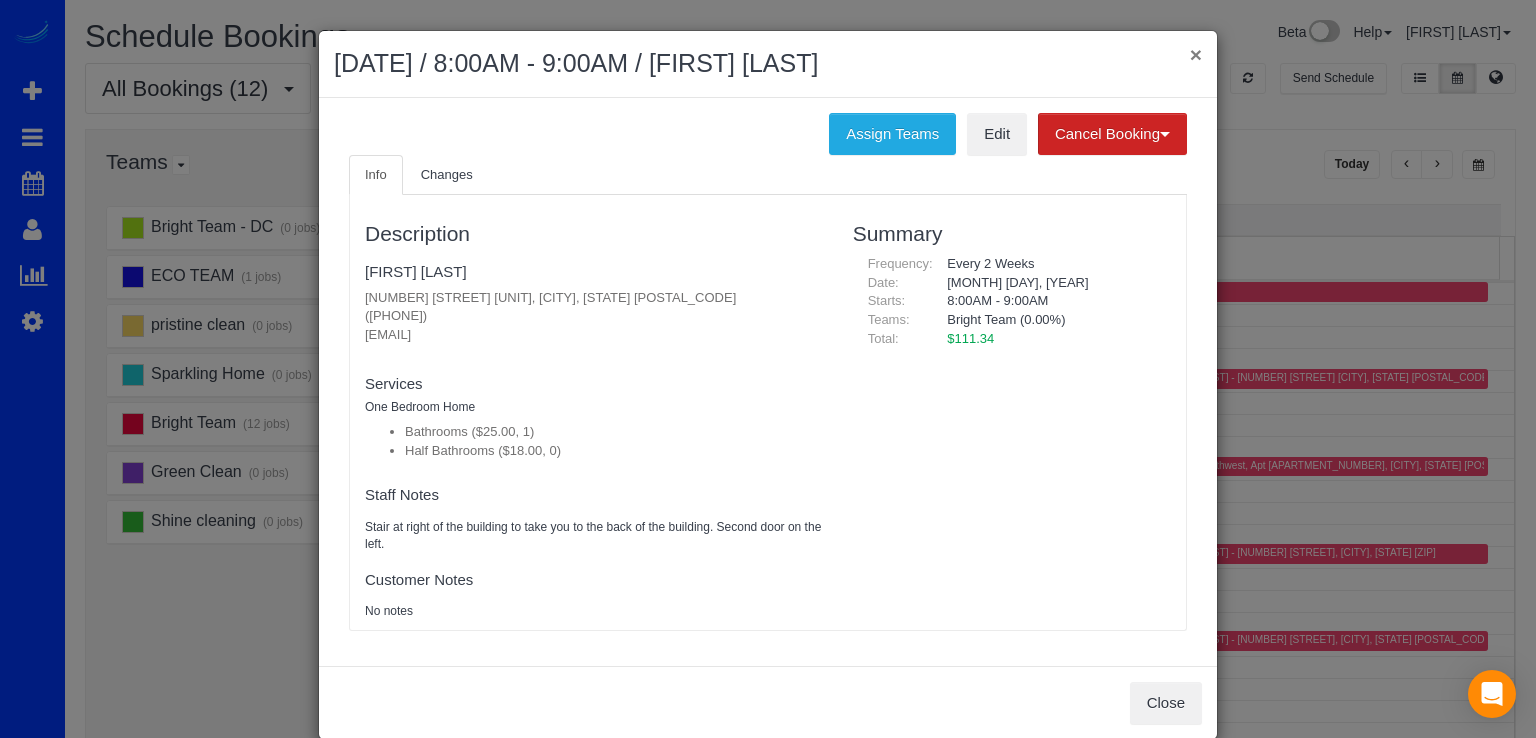click on "×" at bounding box center [1196, 54] 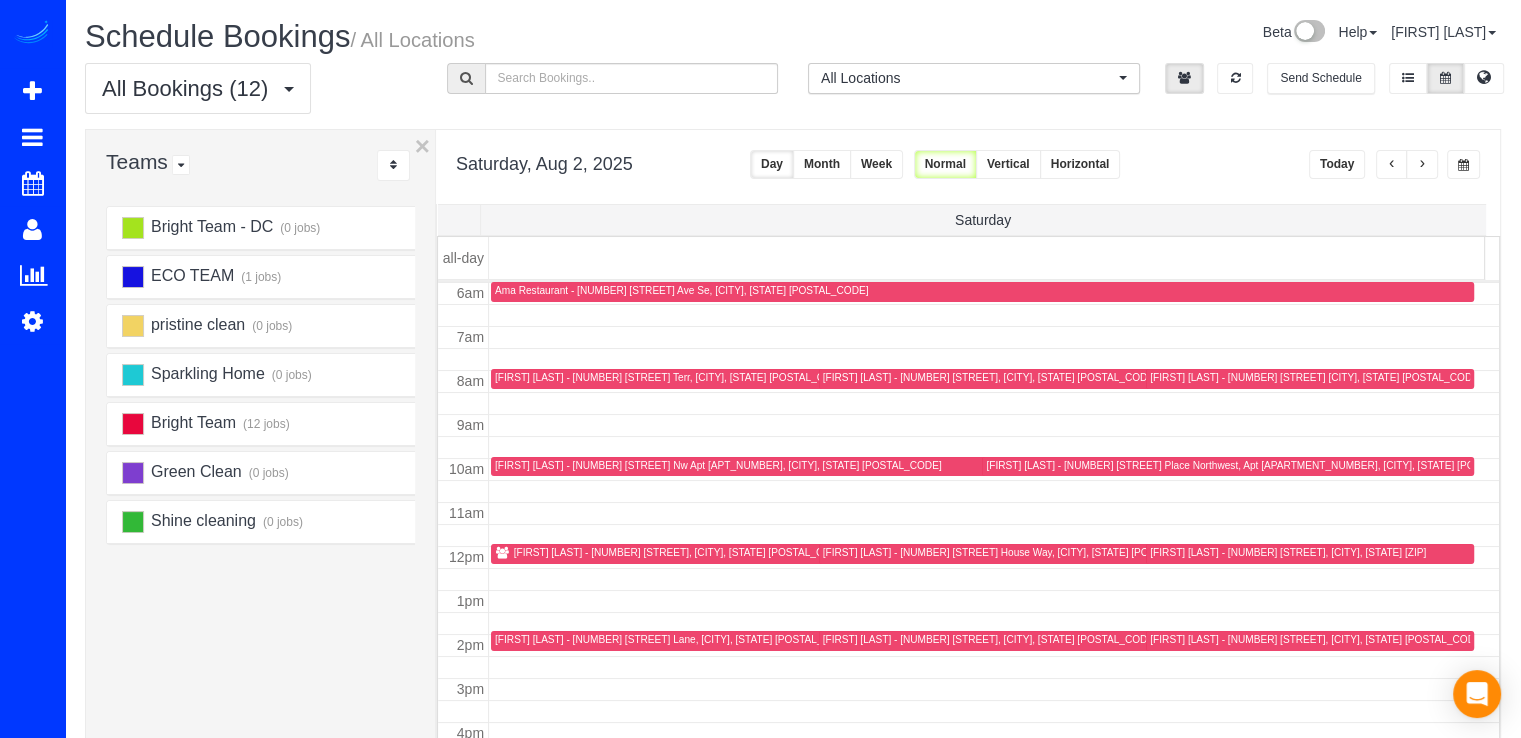 click on "[FIRST] [LAST] - [NUMBER] [STREET] Lane, [CITY], [STATE] [POSTAL_CODE]" at bounding box center [808, 640] 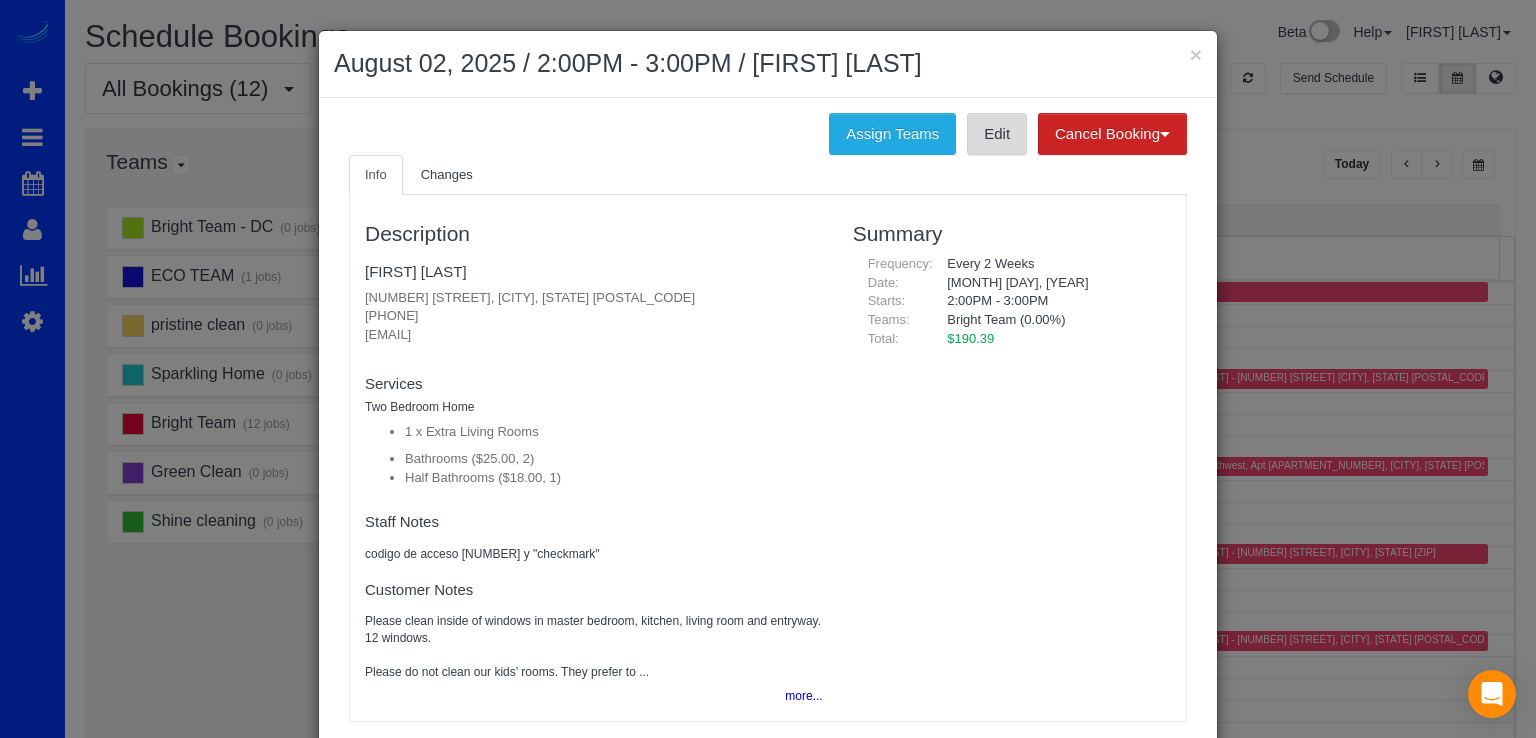 click on "Edit" at bounding box center (997, 134) 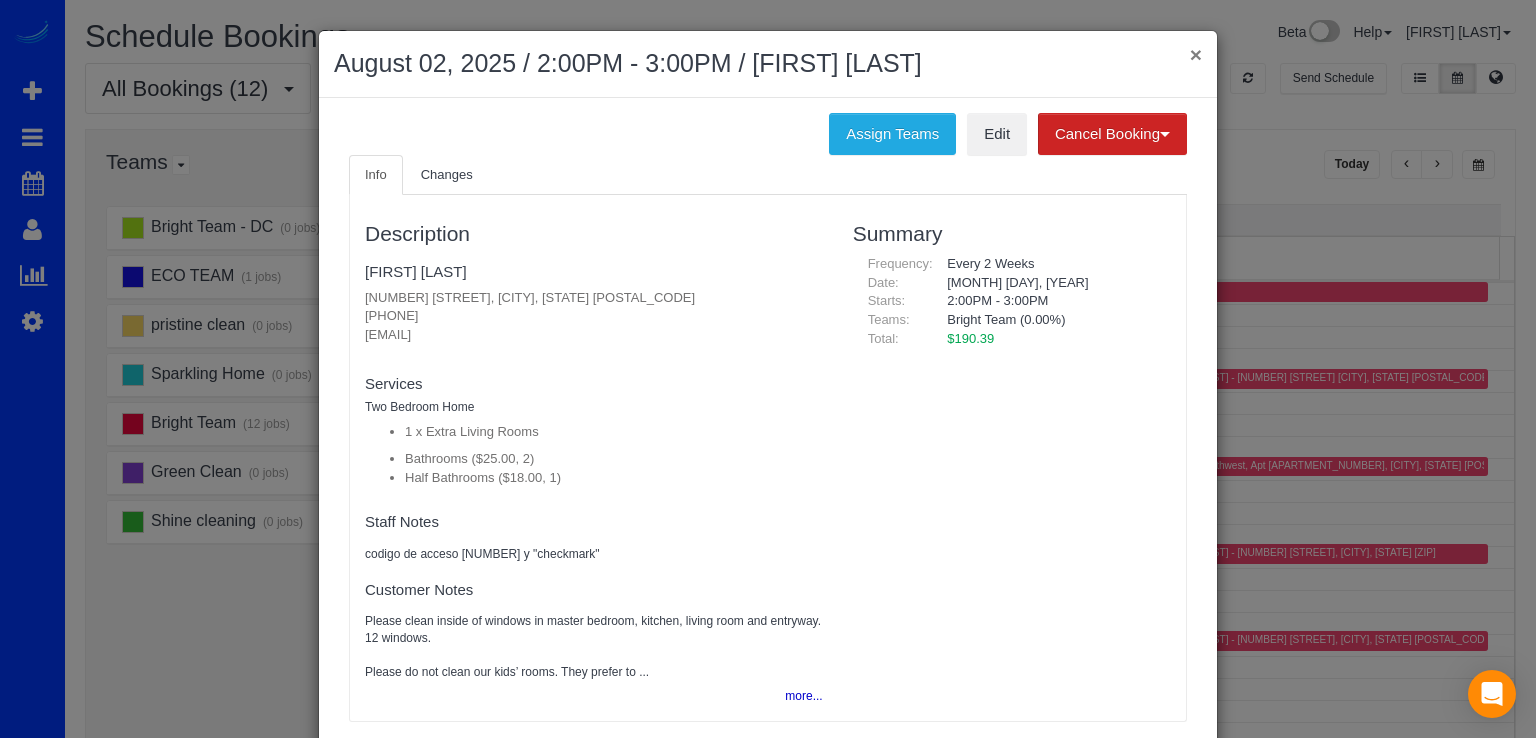 click on "×" at bounding box center (1196, 54) 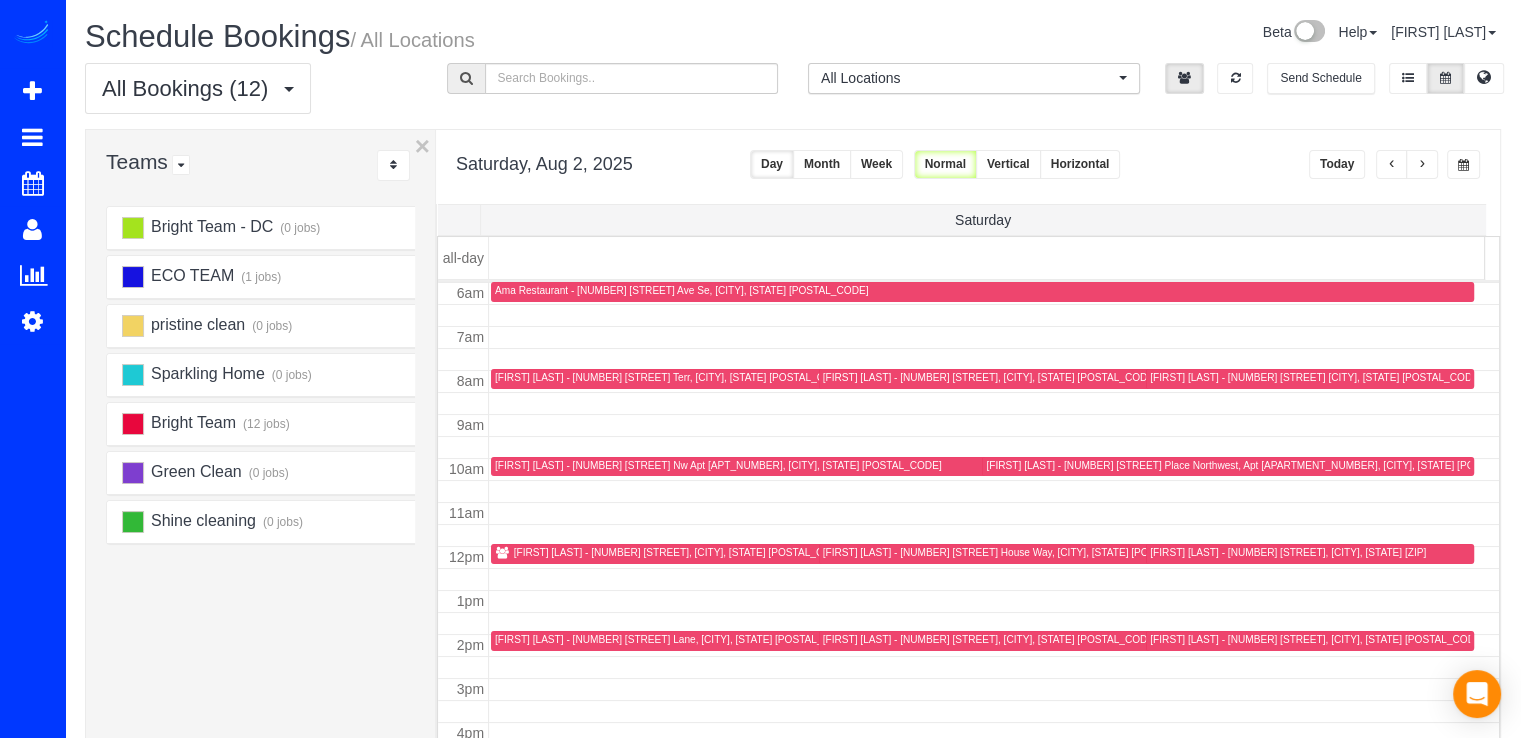 click at bounding box center (1422, 164) 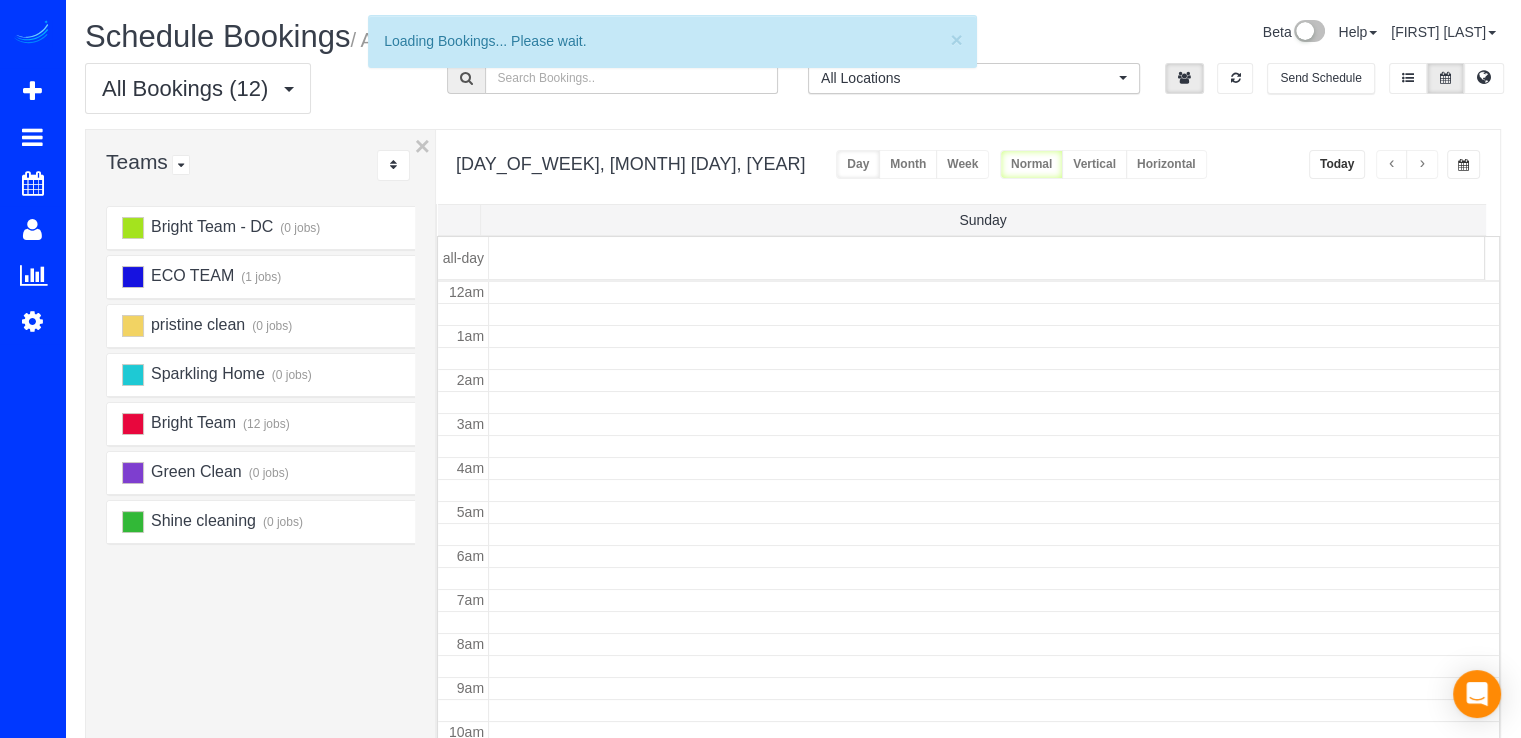 scroll, scrollTop: 263, scrollLeft: 0, axis: vertical 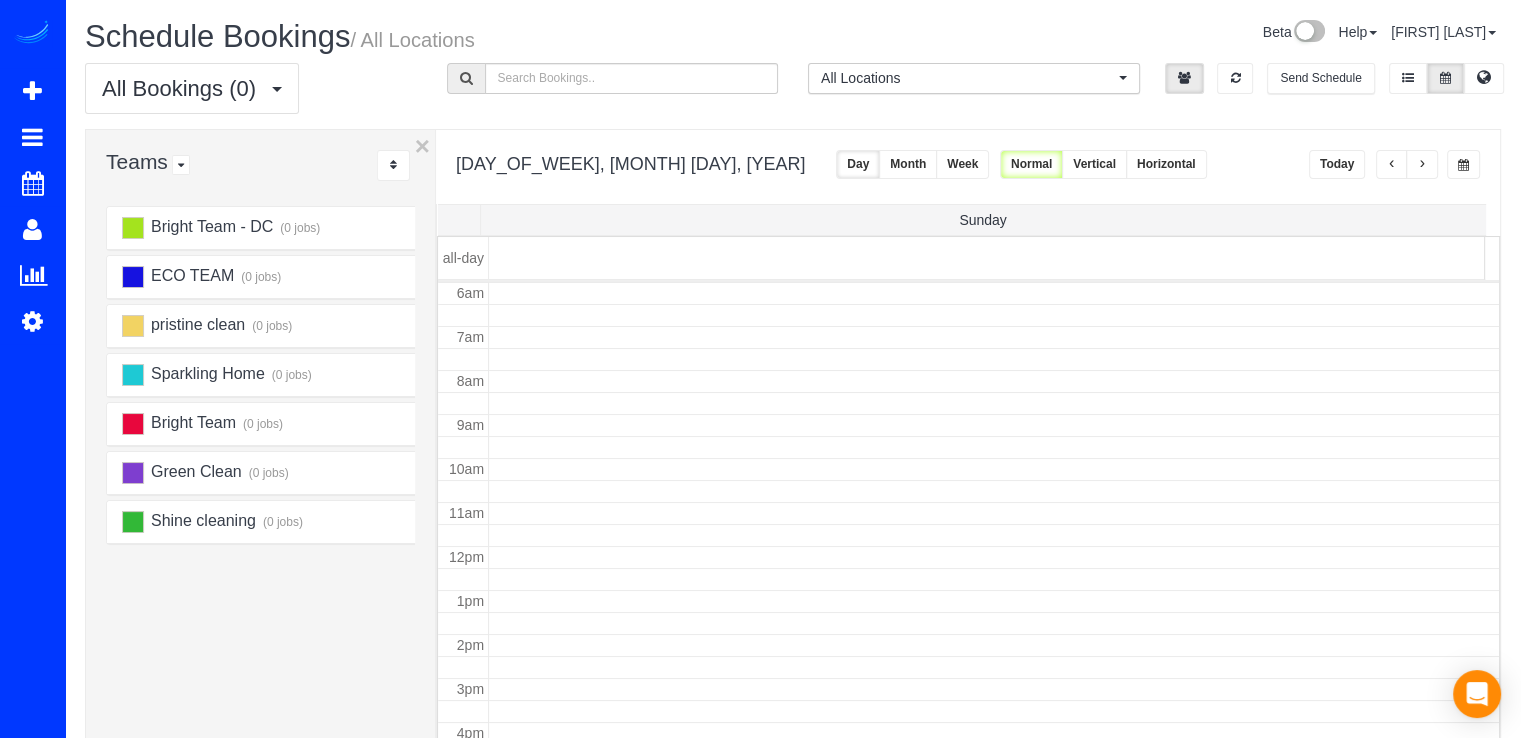 click at bounding box center [1422, 164] 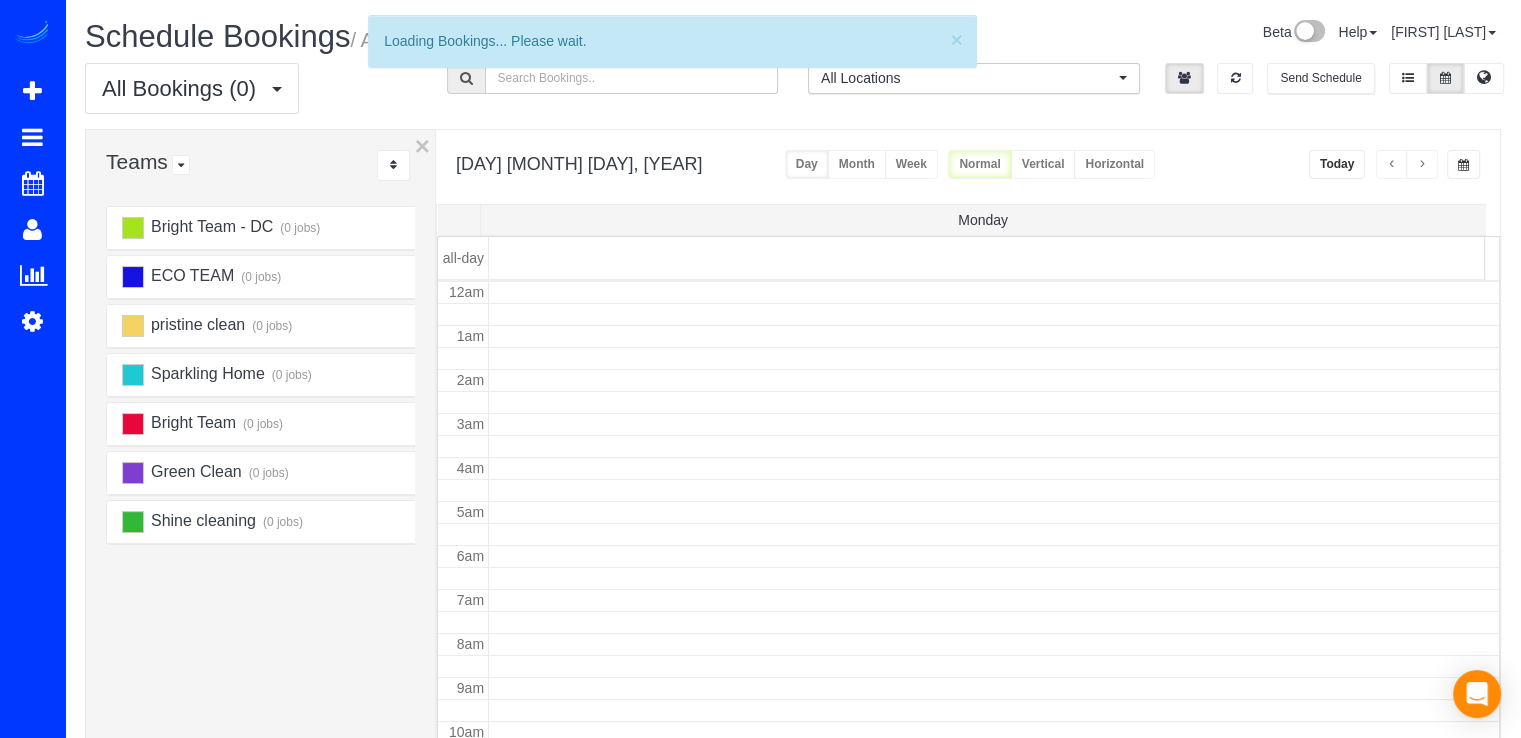 scroll, scrollTop: 263, scrollLeft: 0, axis: vertical 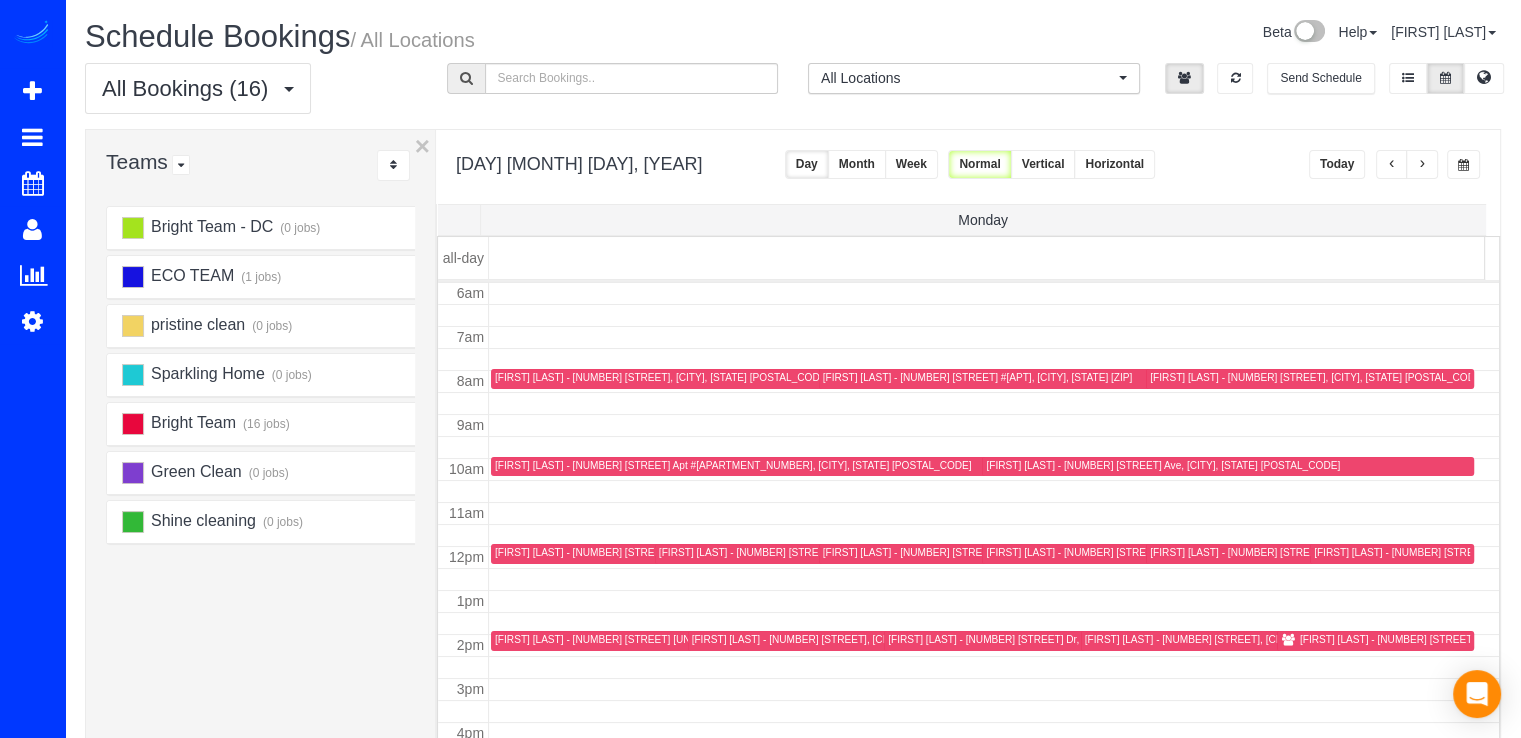 click on "[FIRST] [LAST] - [NUMBER] [STREET], [CITY], [STATE] [POSTAL_CODE]" at bounding box center (808, 378) 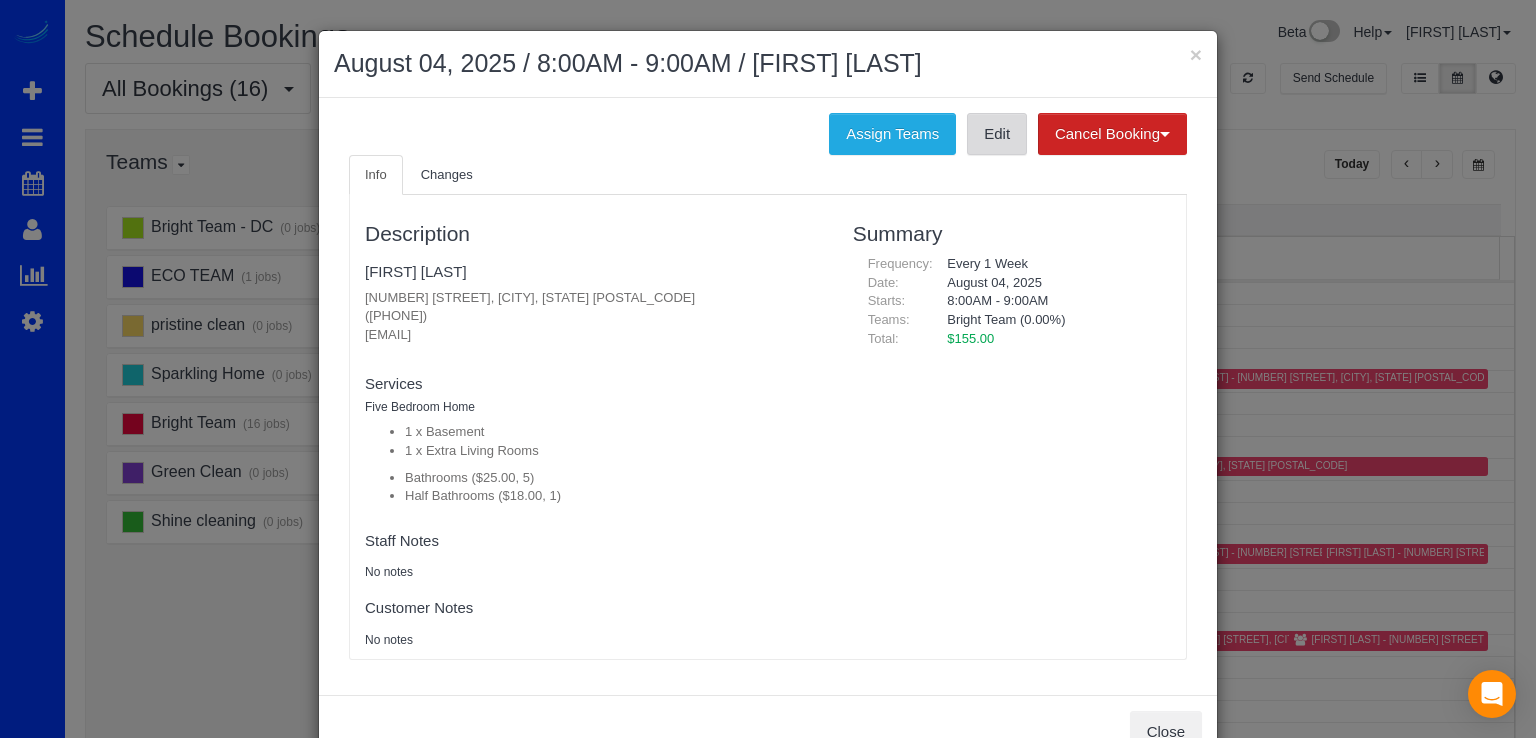 click on "Edit" at bounding box center [997, 134] 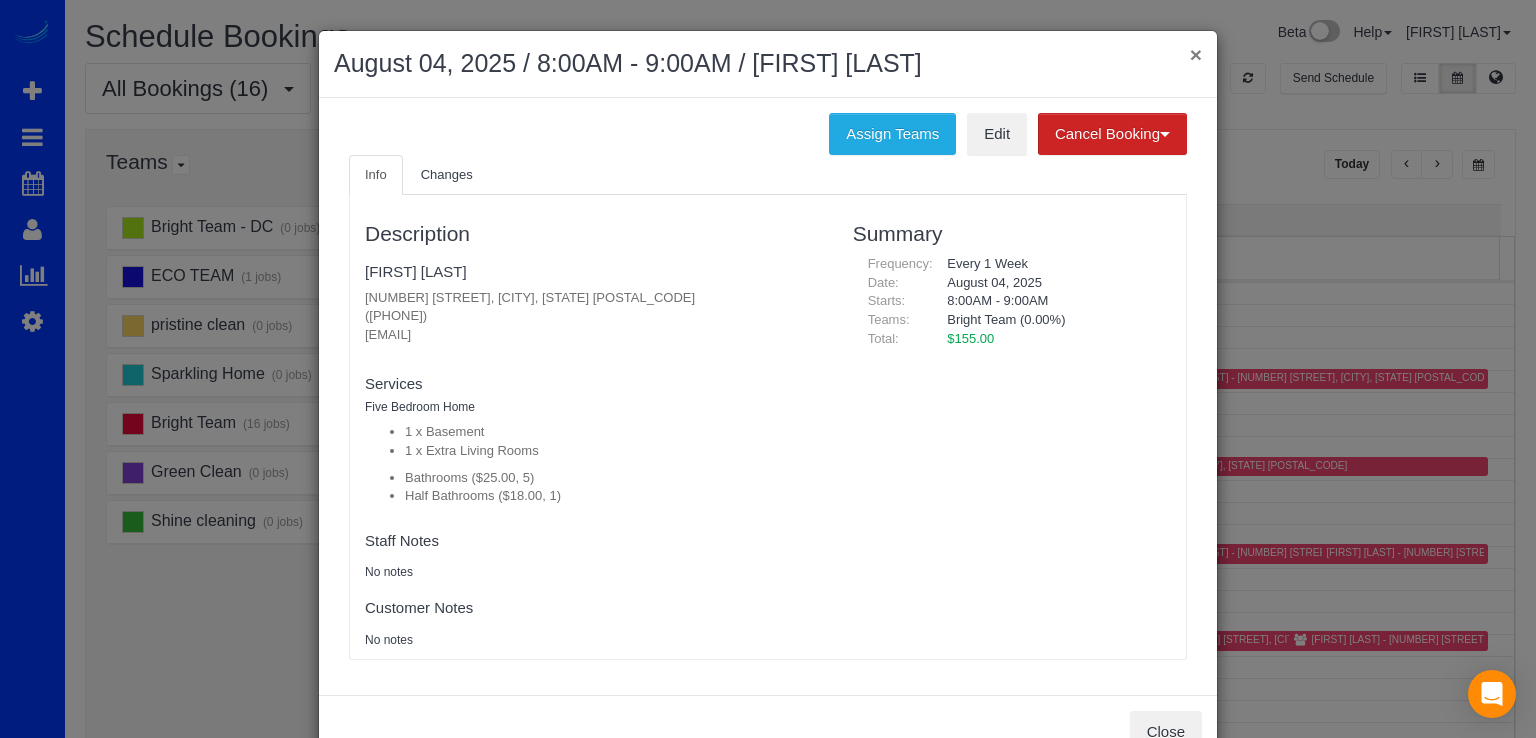 click on "×" at bounding box center (1196, 54) 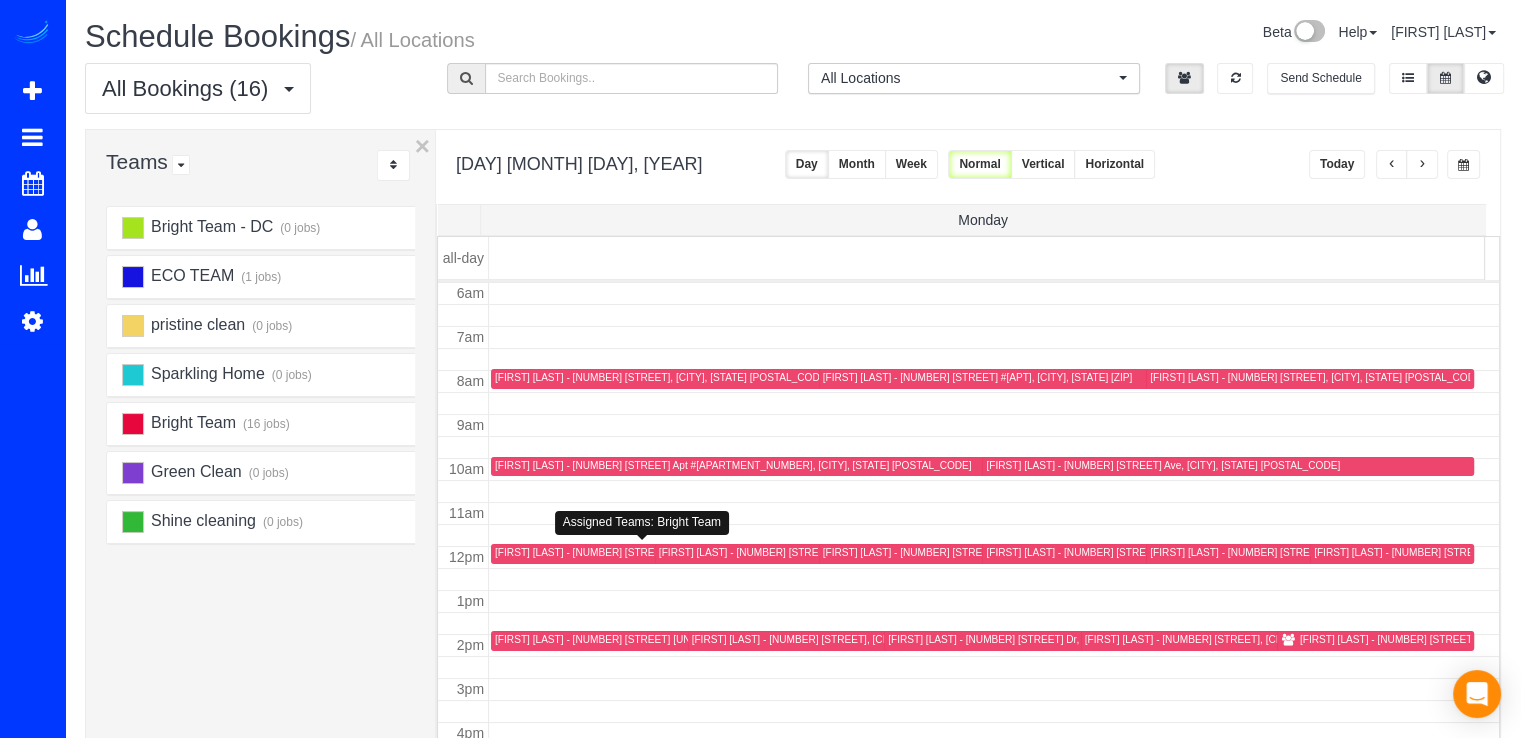 click on "[FIRST] [LAST] - [NUMBER] [STREET], [CITY], [STATE] [ZIP]" at bounding box center (633, 552) 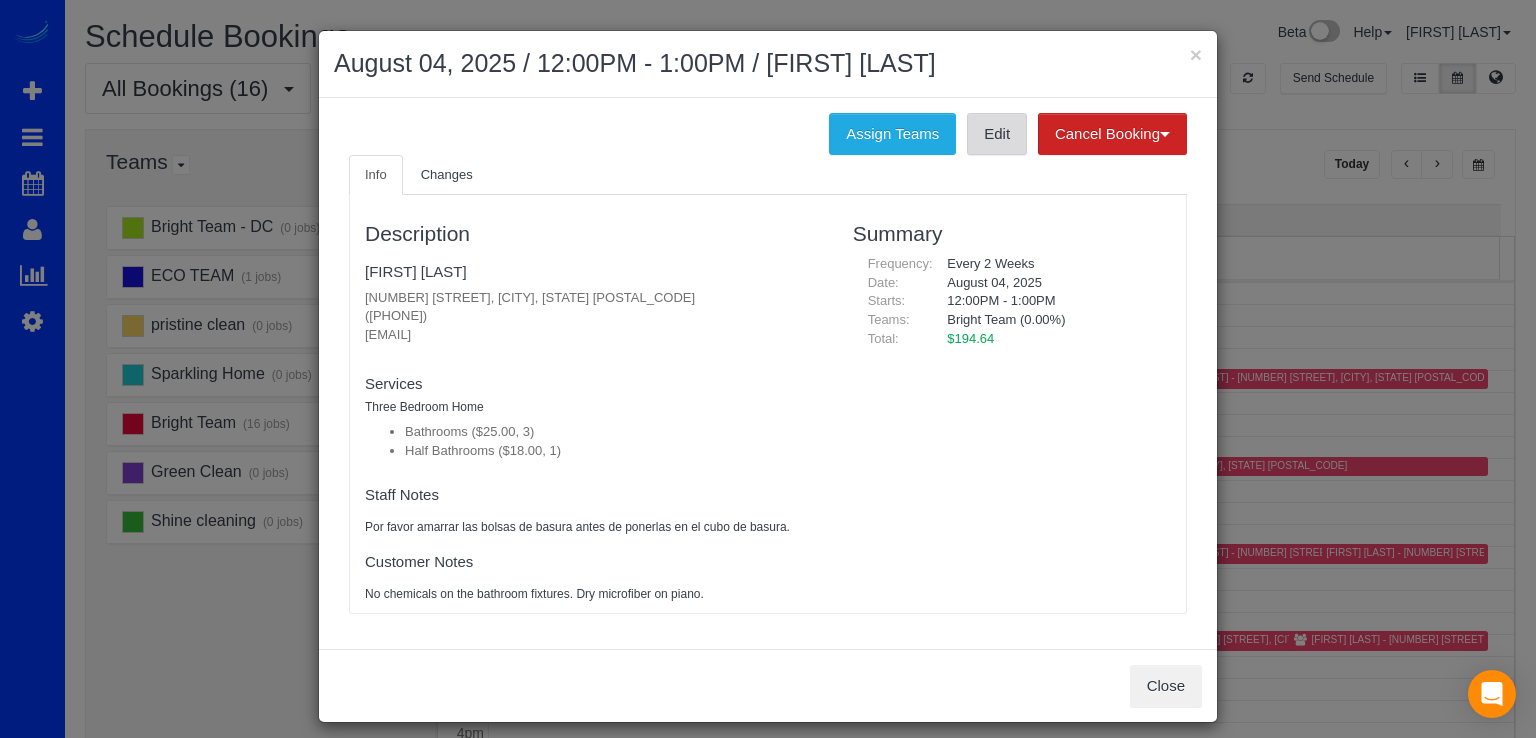 click on "Edit" at bounding box center [997, 134] 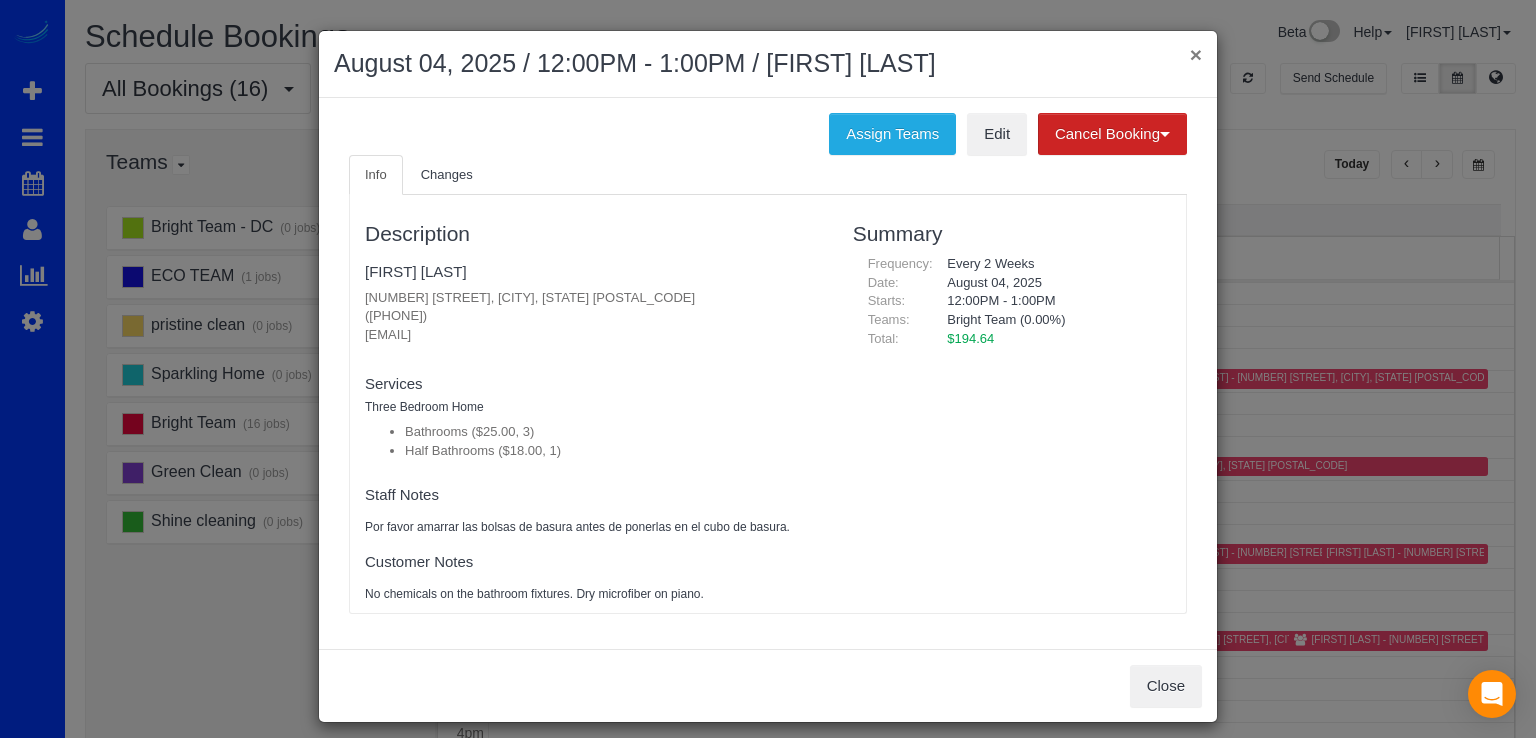 click on "×" at bounding box center (1196, 54) 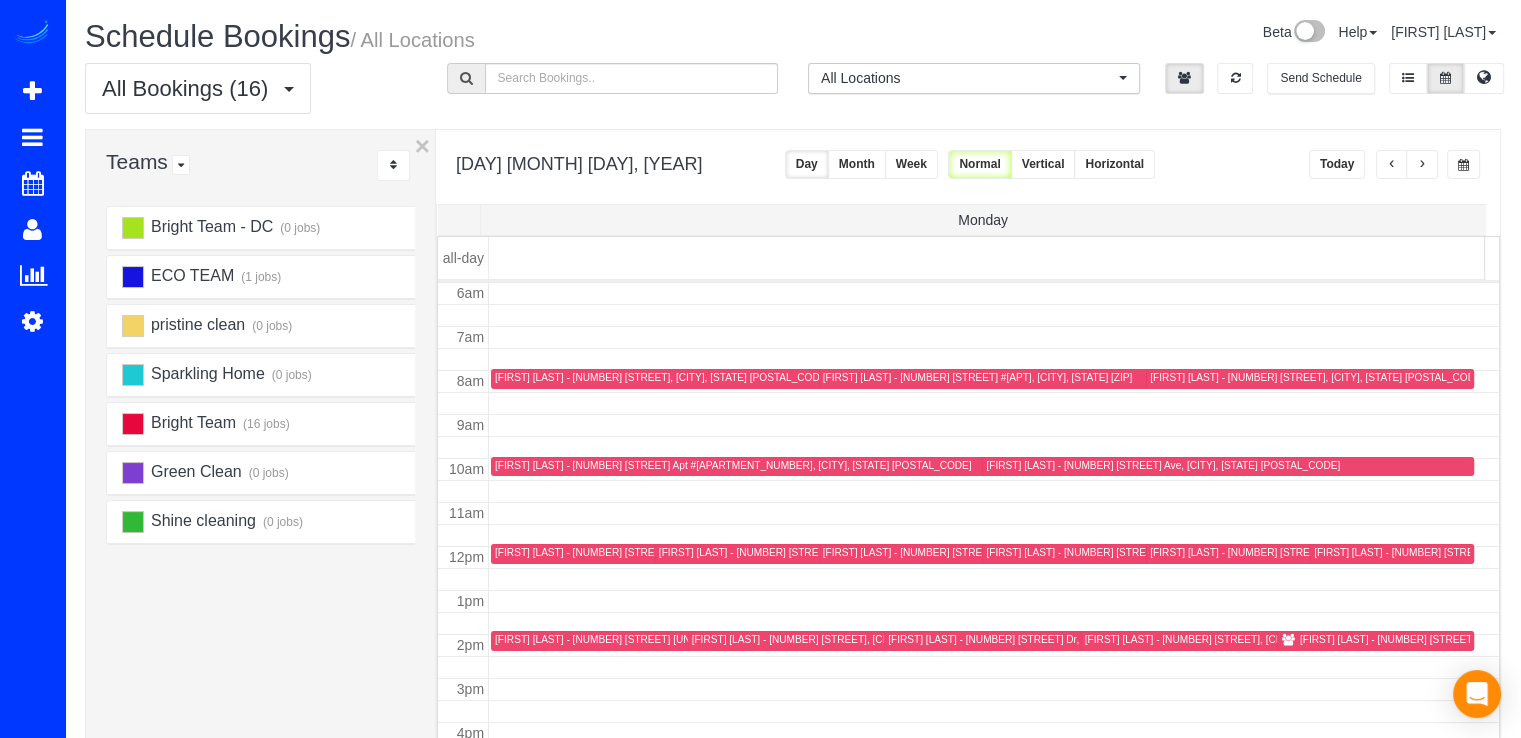 click on "[FIRST] [LAST] - [NUMBER] [STREET] [UNIT], [CITY], [STATE] [POSTAL_CODE]" at bounding box center (677, 640) 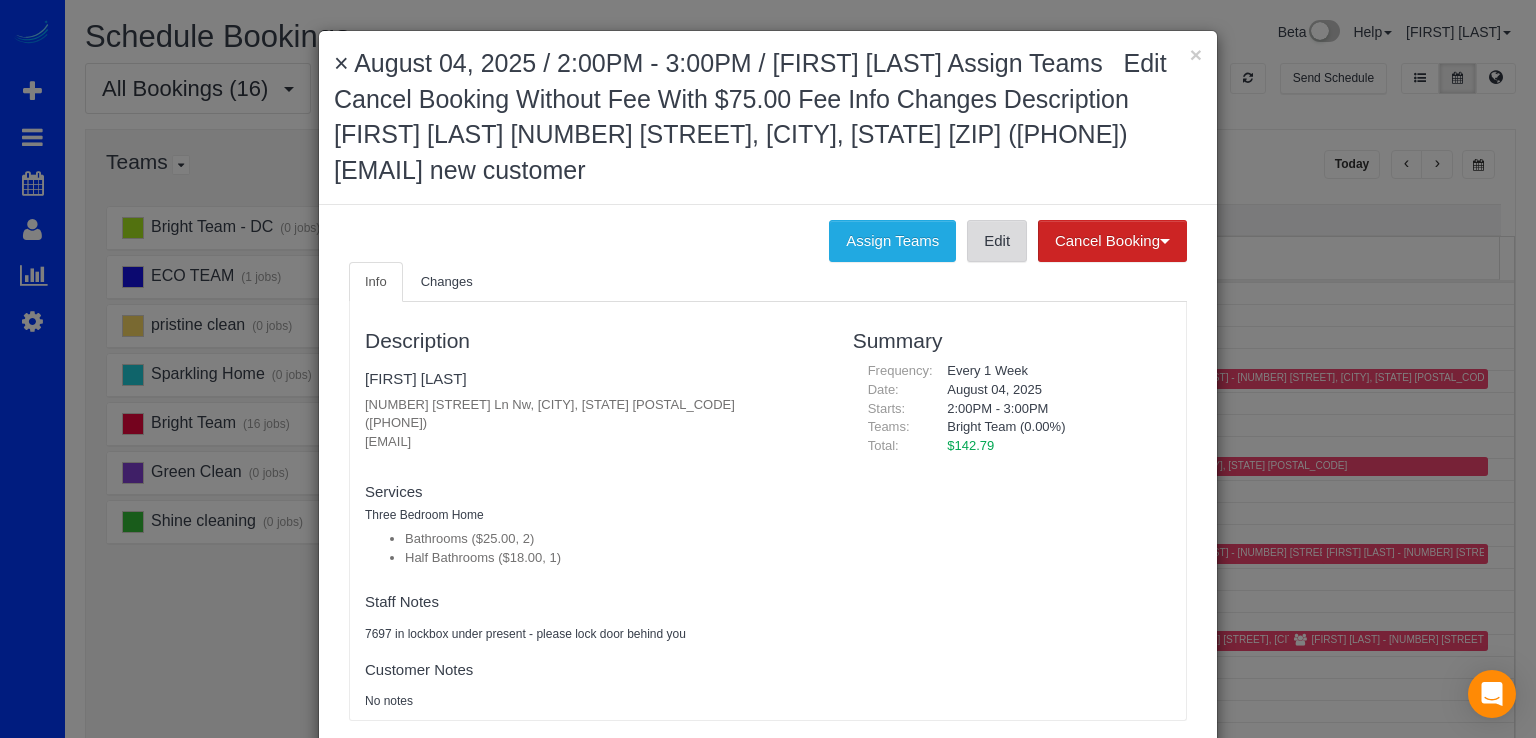 click on "Edit" at bounding box center [997, 241] 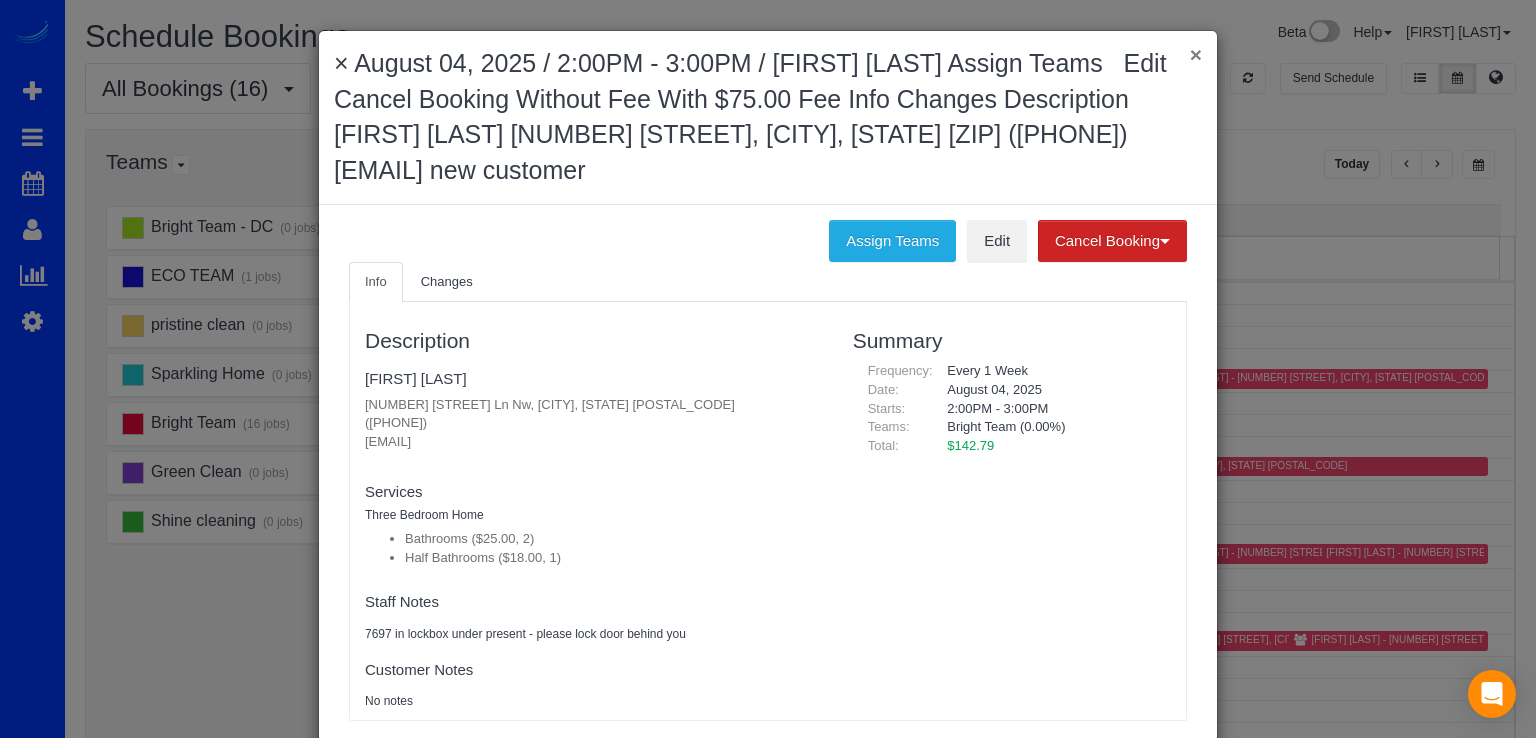 click on "×
[DATE] /
2:00PM - 3:00PM /
[FIRST] [LAST]" at bounding box center (768, 118) 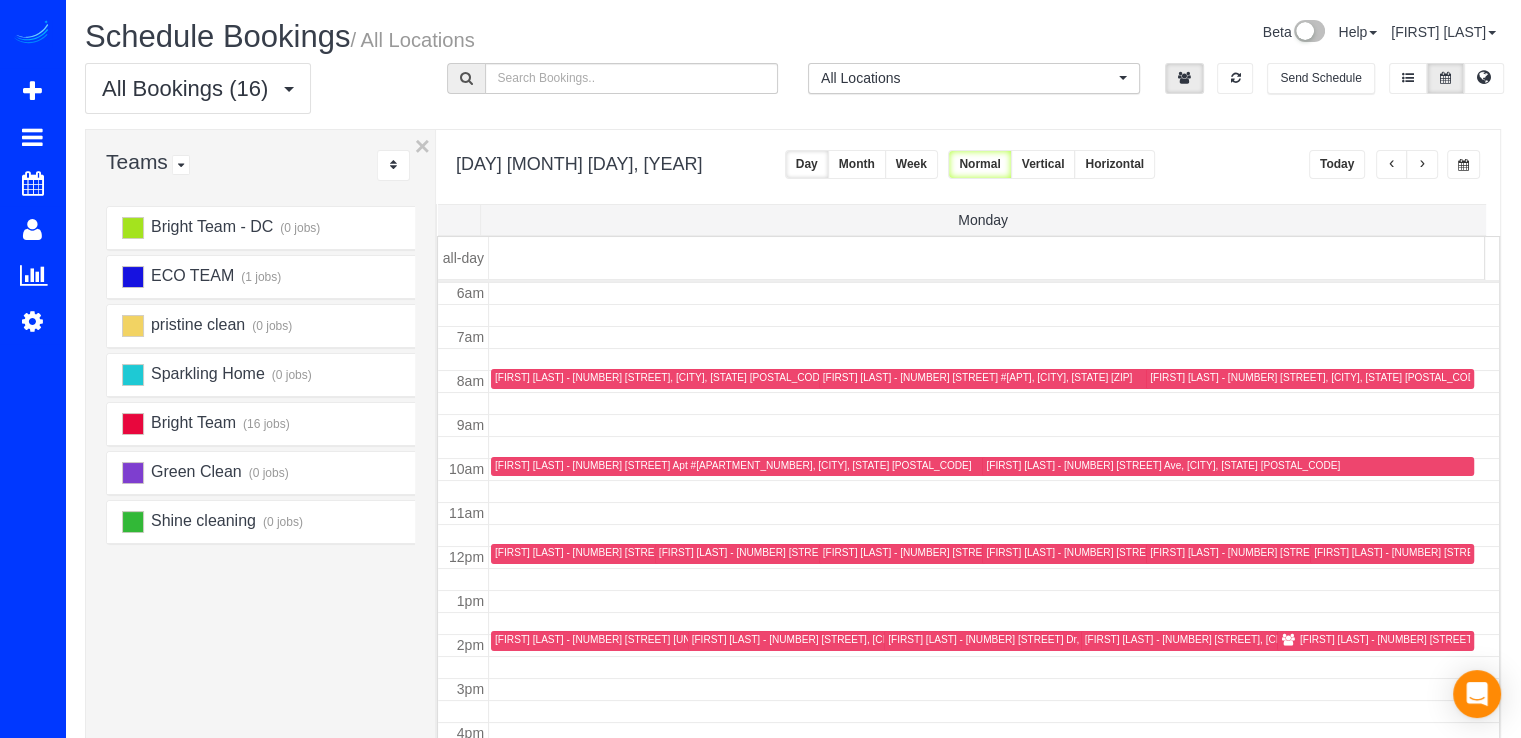 click on "[FIRST] [LAST] - [NUMBER] [STREET], [CITY], [STATE] [POSTAL_CODE]" at bounding box center (1317, 377) 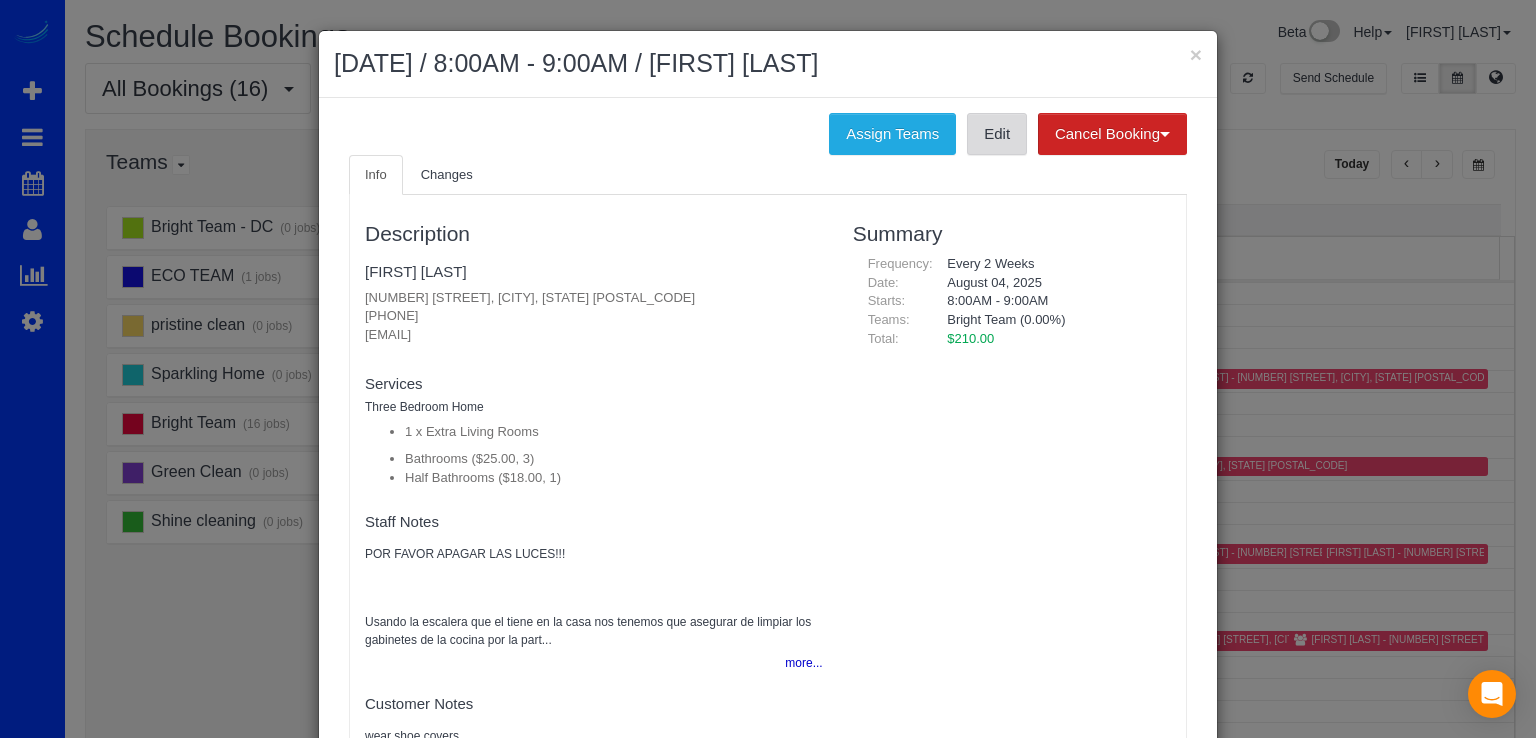 click on "Edit" at bounding box center (997, 134) 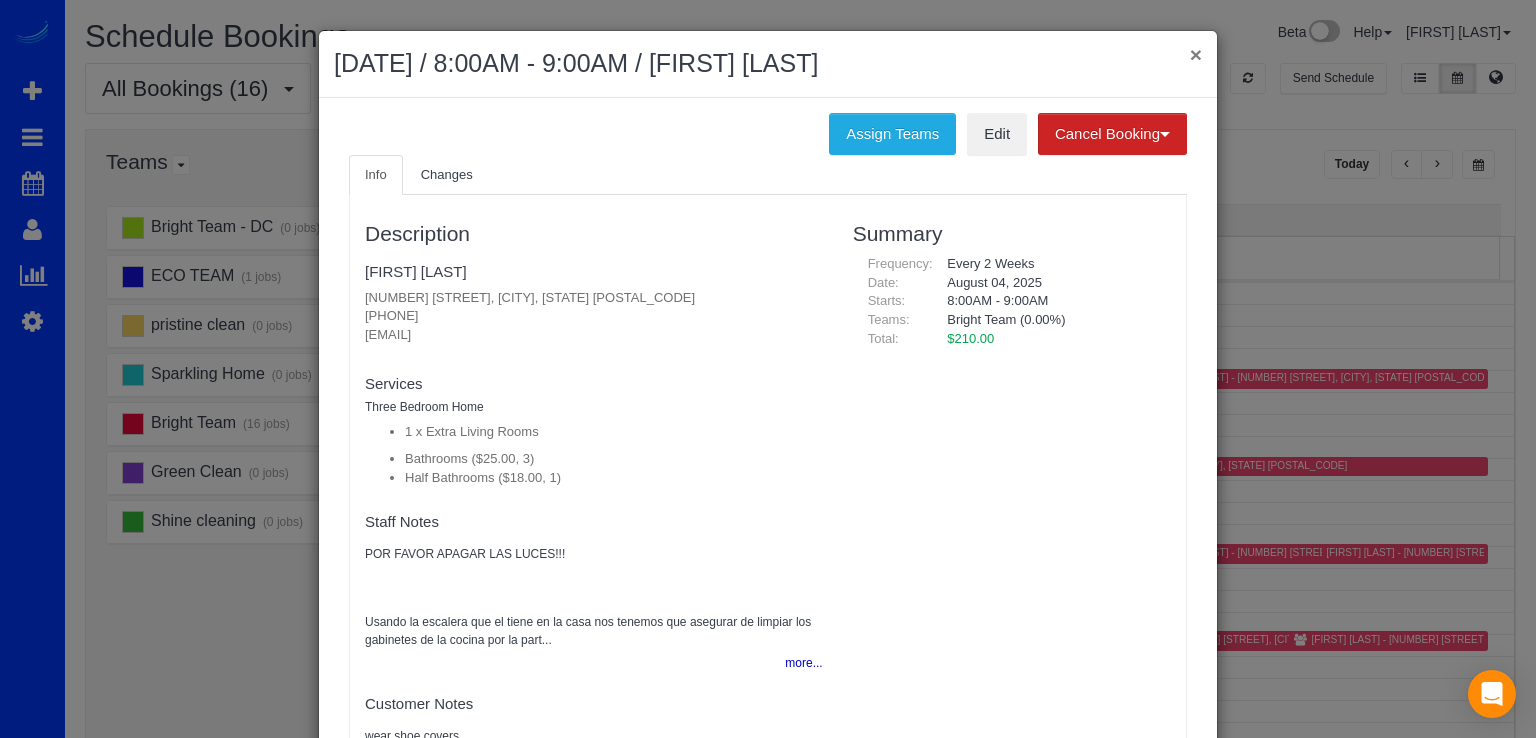 click on "×" at bounding box center (1196, 54) 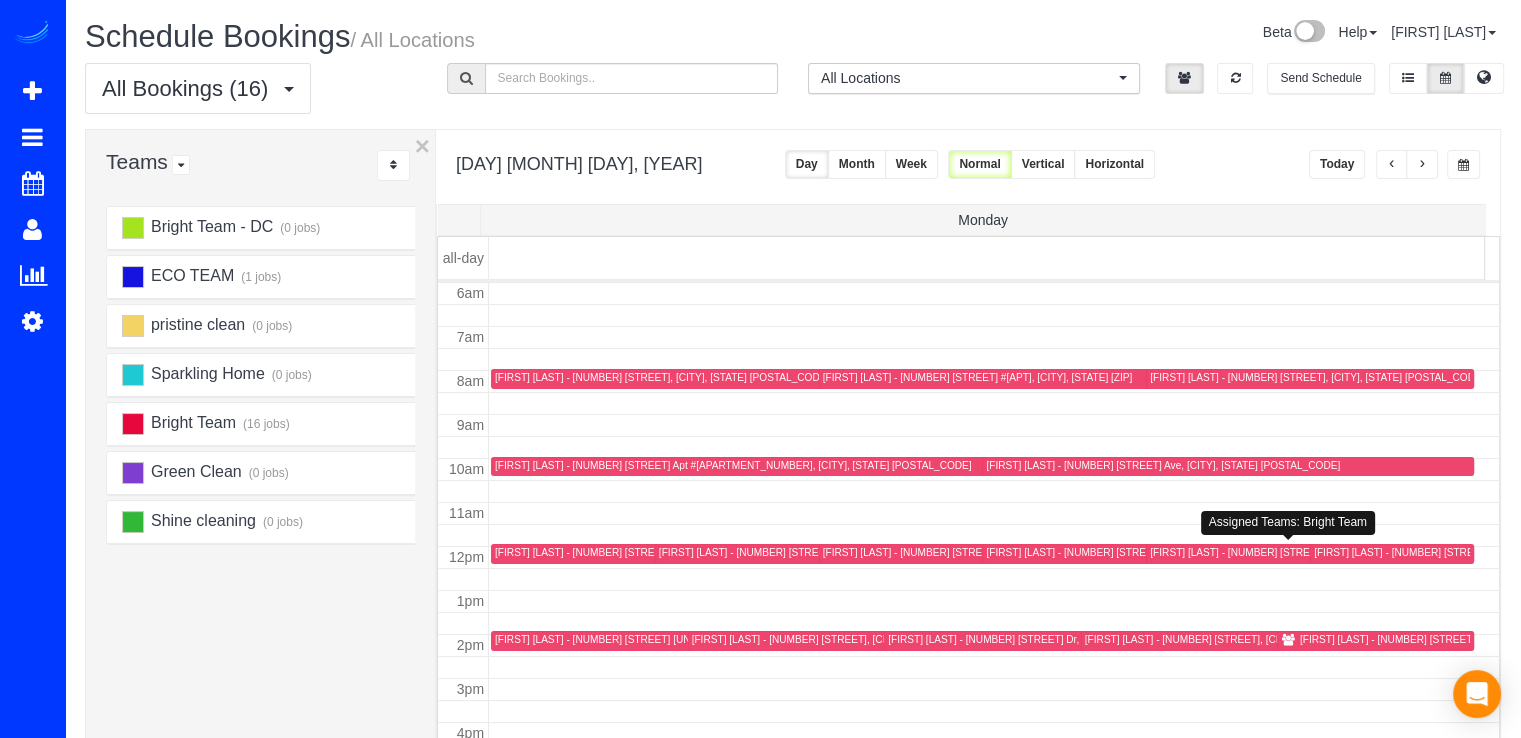 click on "[FIRST] [LAST] - [NUMBER] [STREET], [CITY], [STATE] [POSTAL_CODE]" at bounding box center (1481, 552) 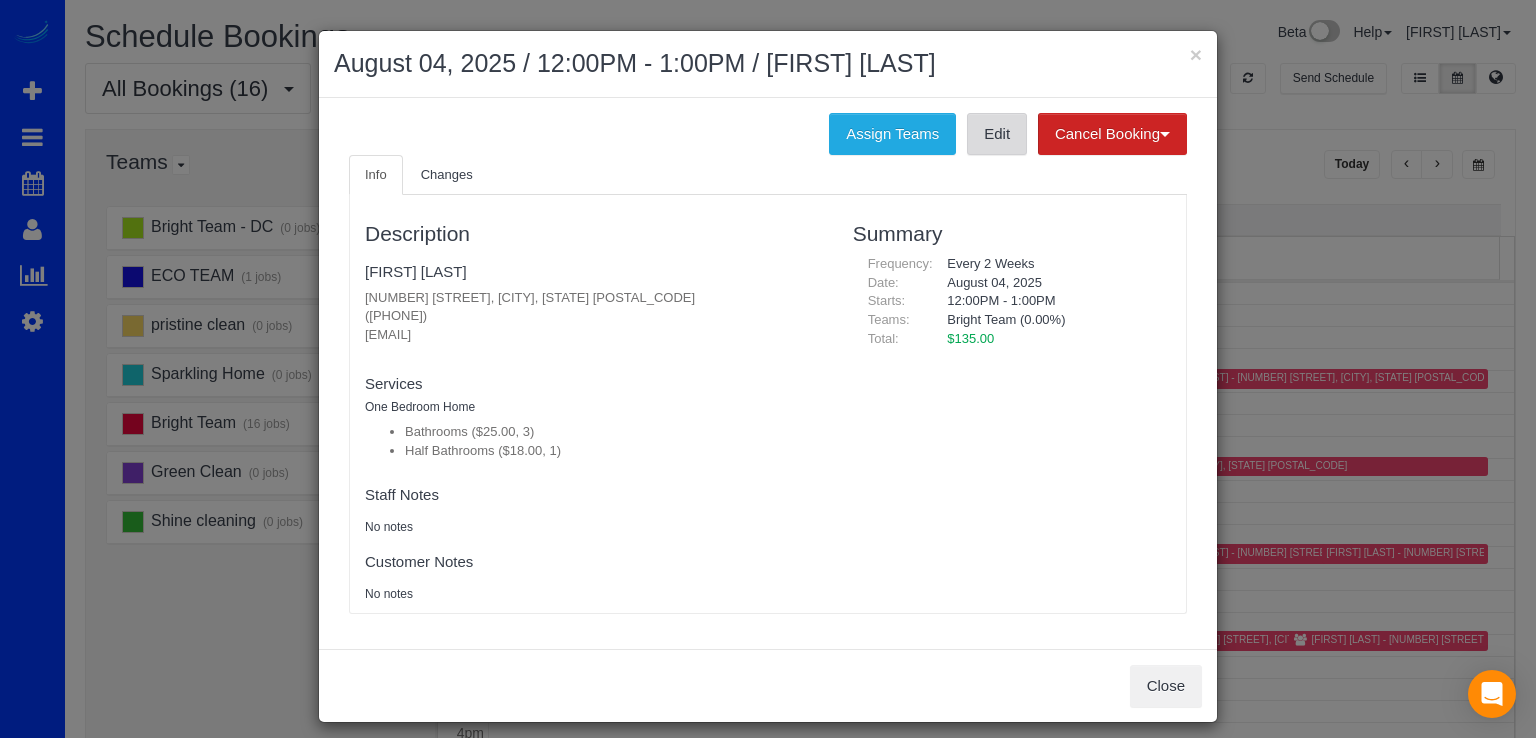 click on "Edit" at bounding box center [997, 134] 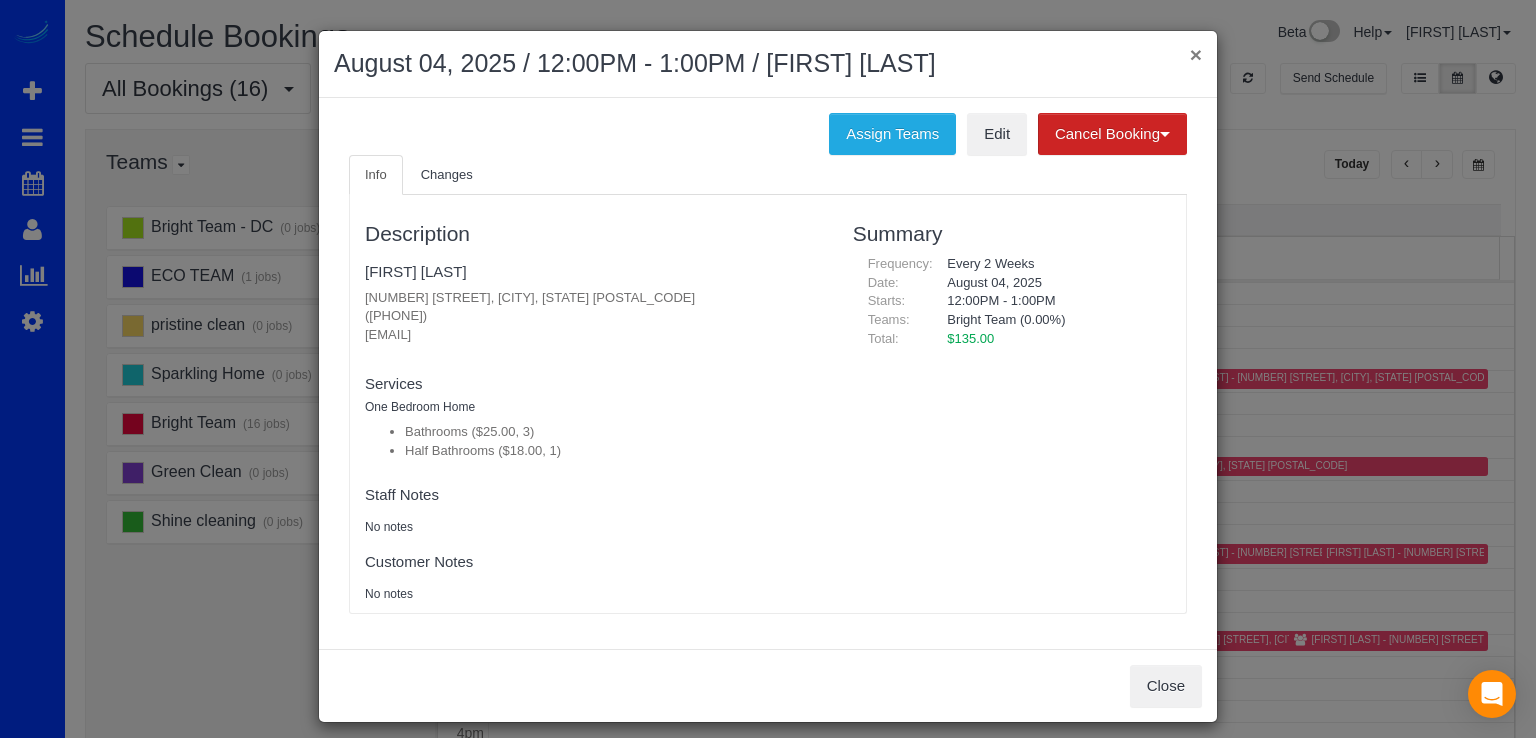 click on "×" at bounding box center [1196, 54] 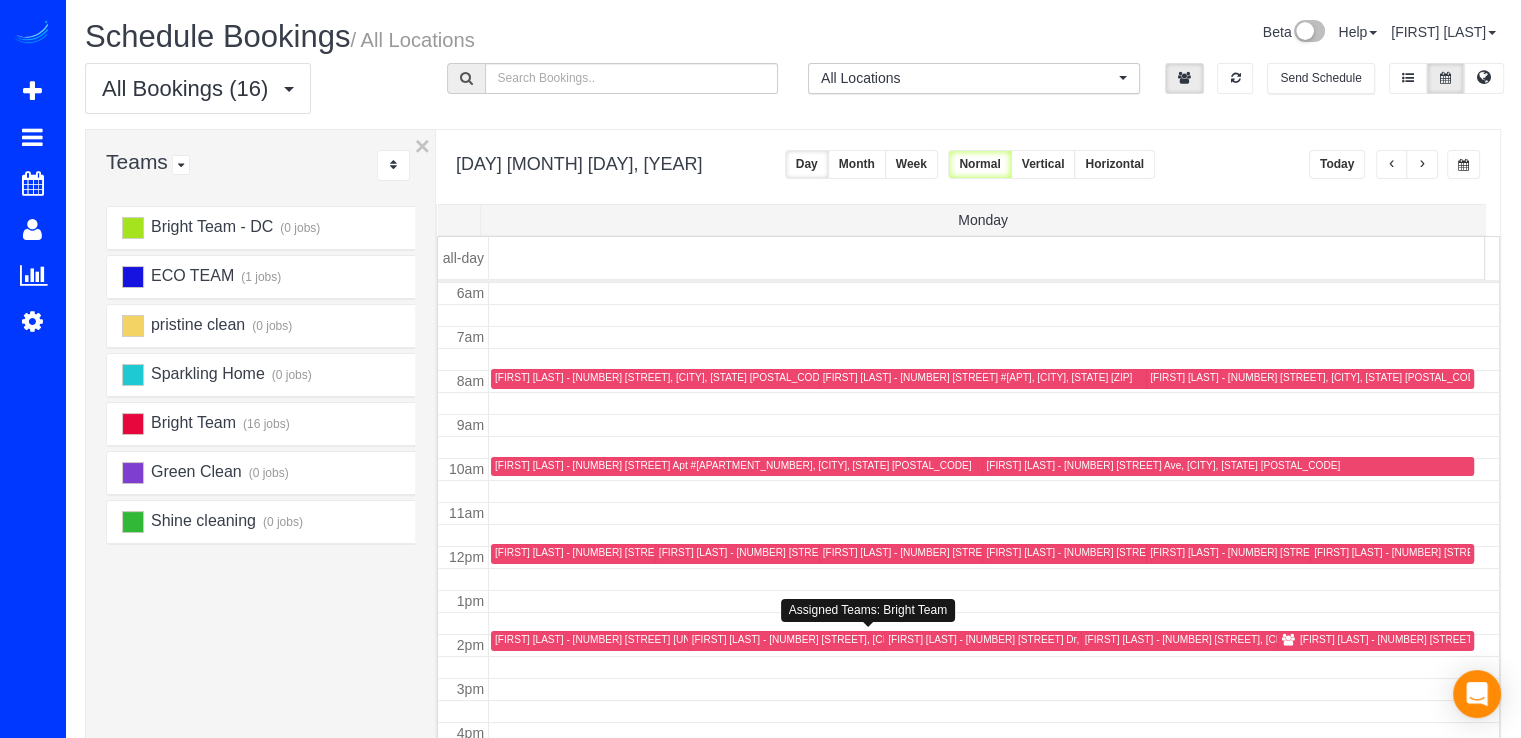 click on "[FIRST] [LAST] - [NUMBER] [STREET], [CITY], [STATE] [POSTAL_CODE]" at bounding box center [859, 639] 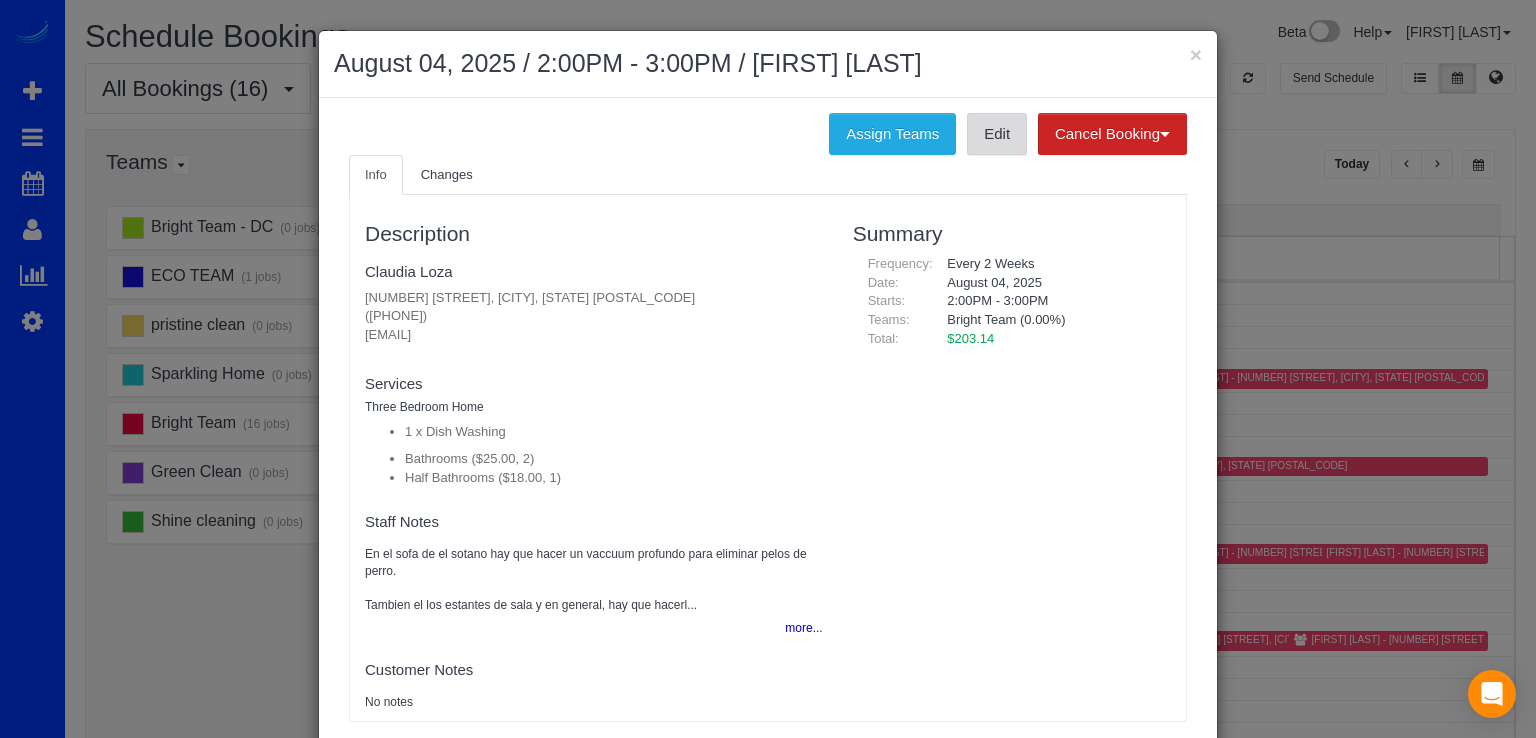 click on "Edit" at bounding box center (997, 134) 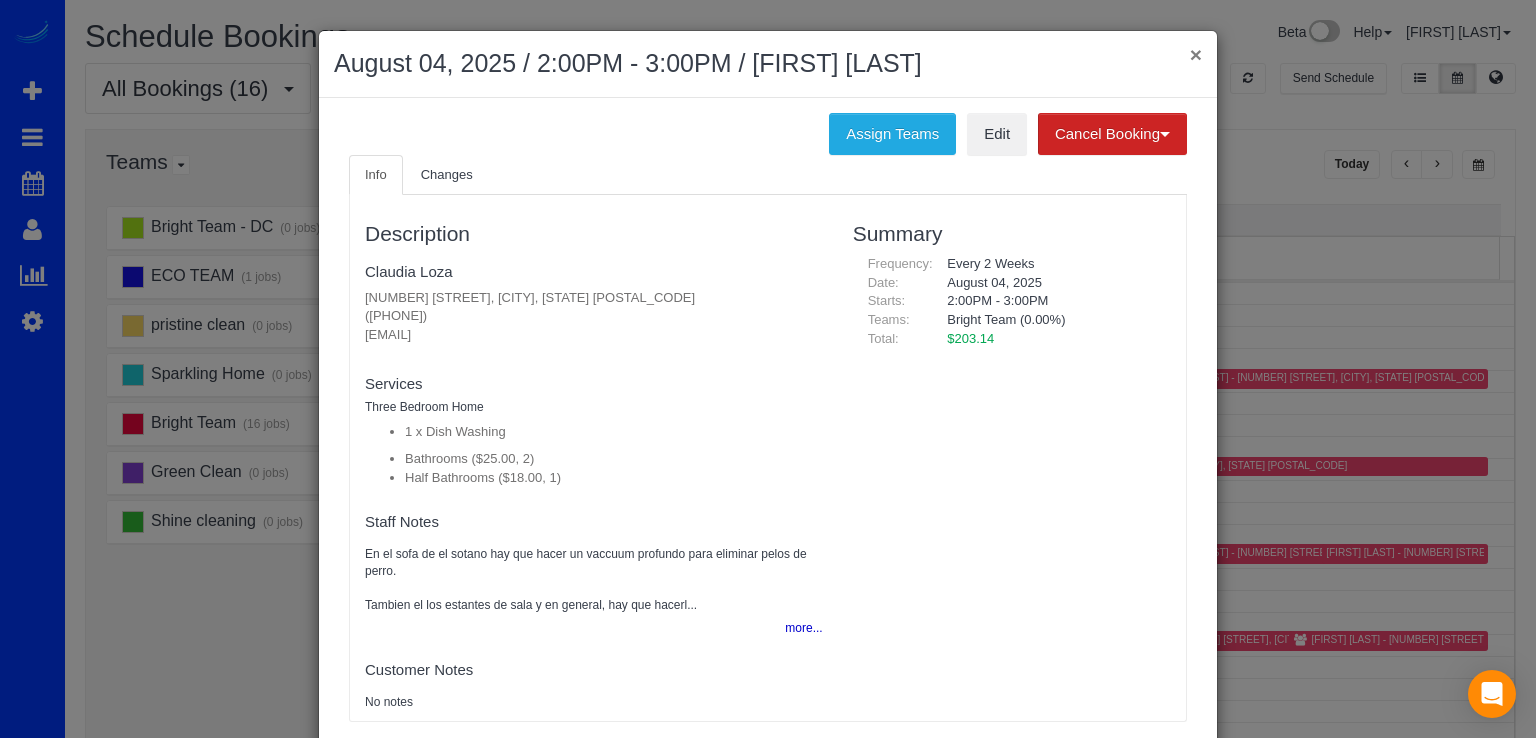 click on "×" at bounding box center (1196, 54) 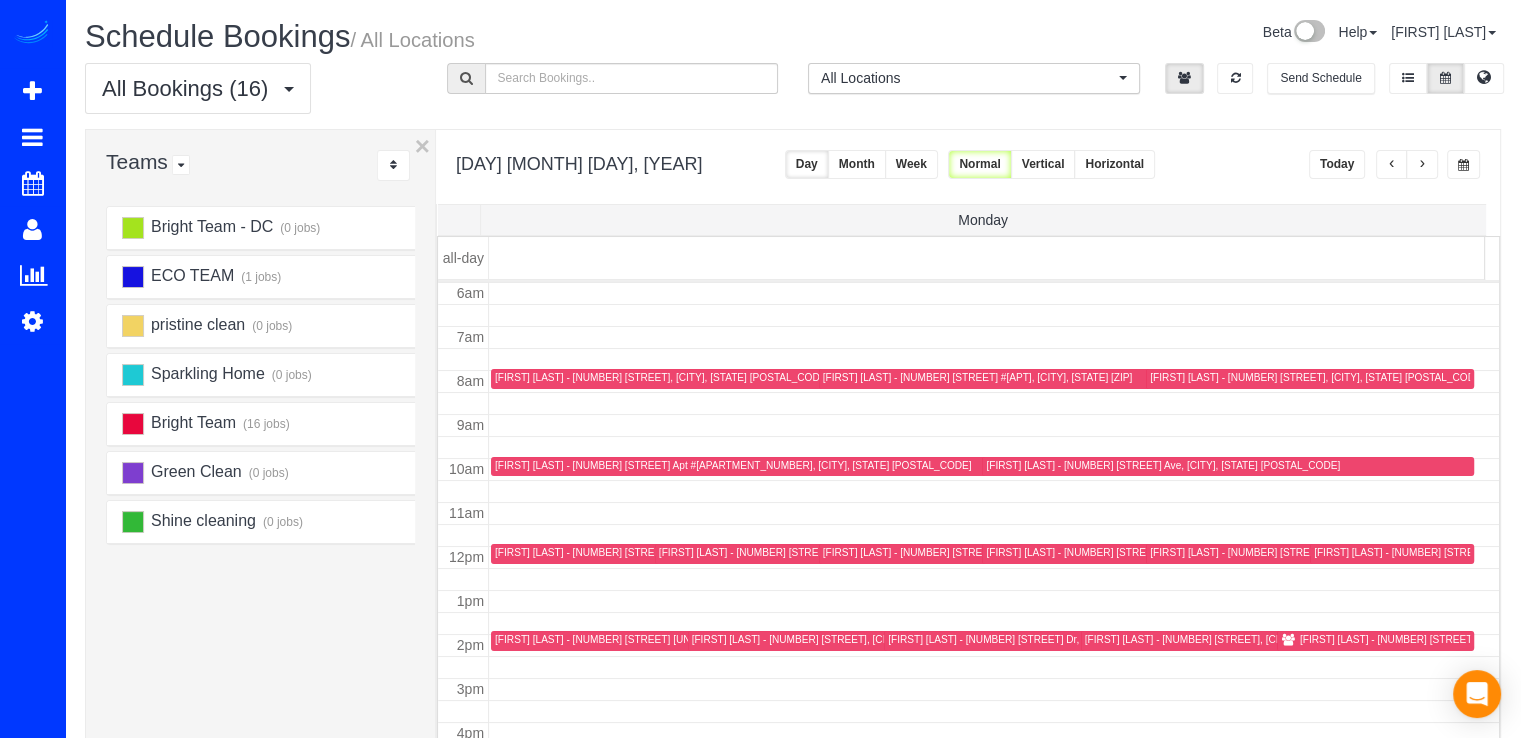 click on "[FIRST] [LAST] - [NUMBER] [STREET] #[APT], [CITY], [STATE] [ZIP]" at bounding box center (978, 377) 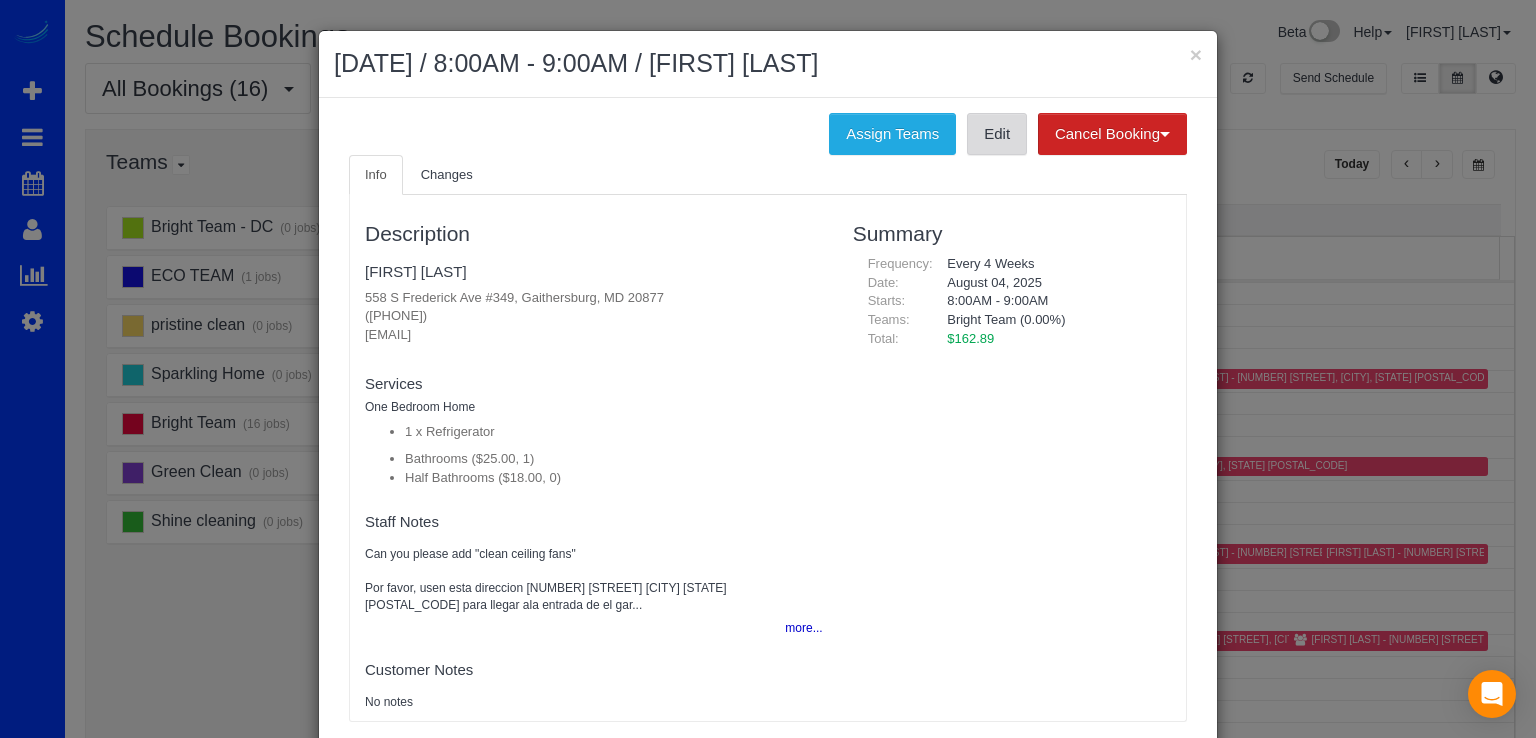 click on "Edit" at bounding box center [997, 134] 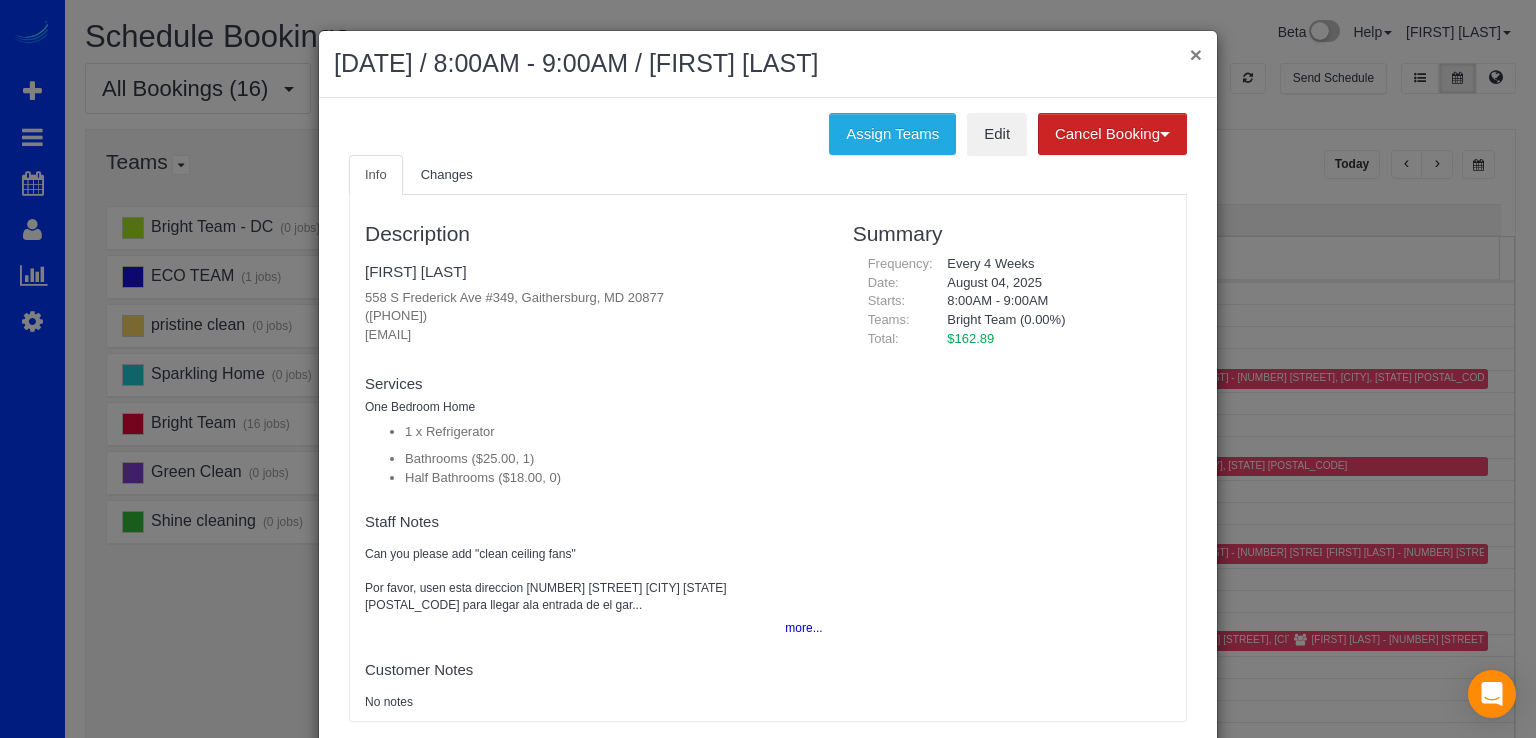 click on "×" at bounding box center (1196, 54) 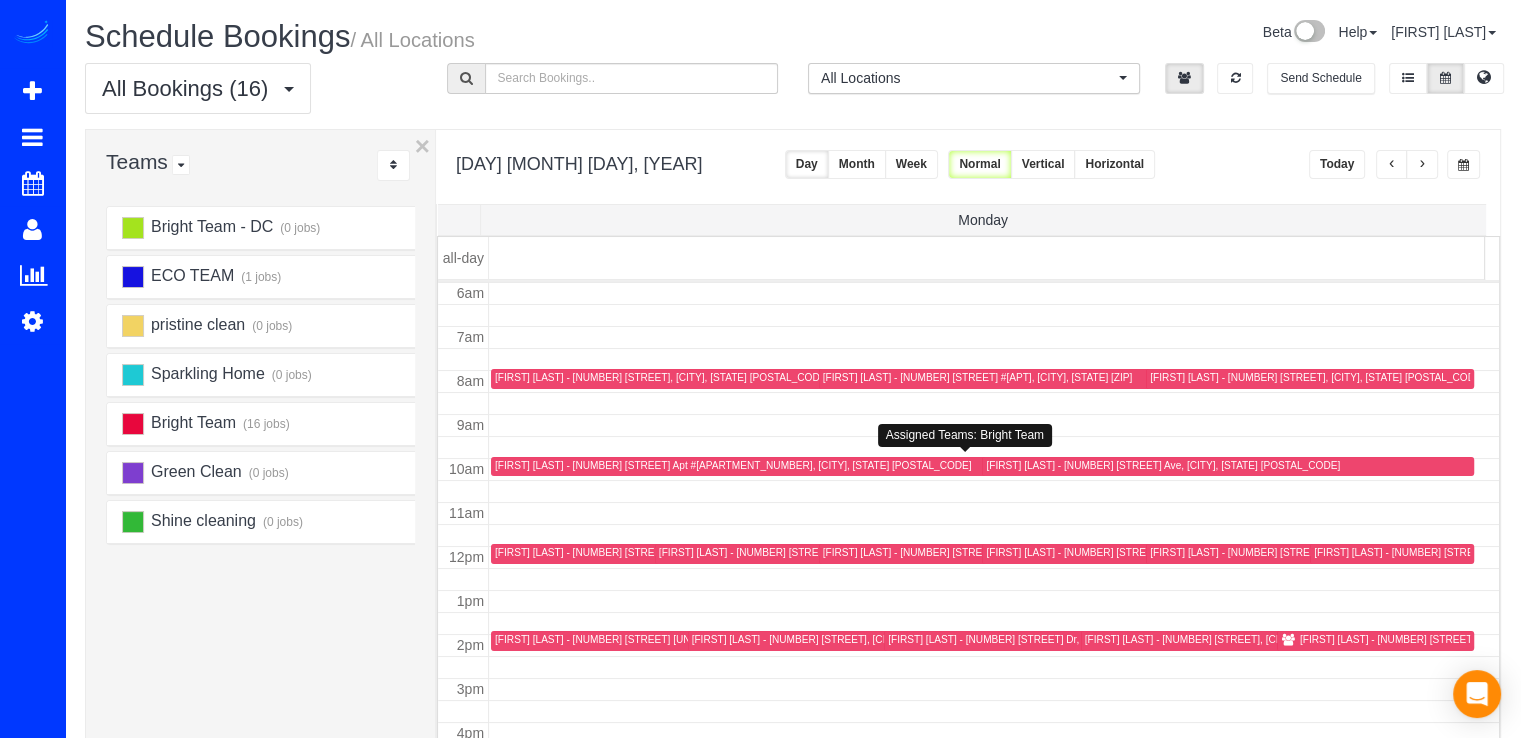 click on "[FIRST] [LAST] - [NUMBER] [STREET]  Apt #[APARTMENT_NUMBER], [CITY], [STATE] [POSTAL_CODE]" at bounding box center (733, 465) 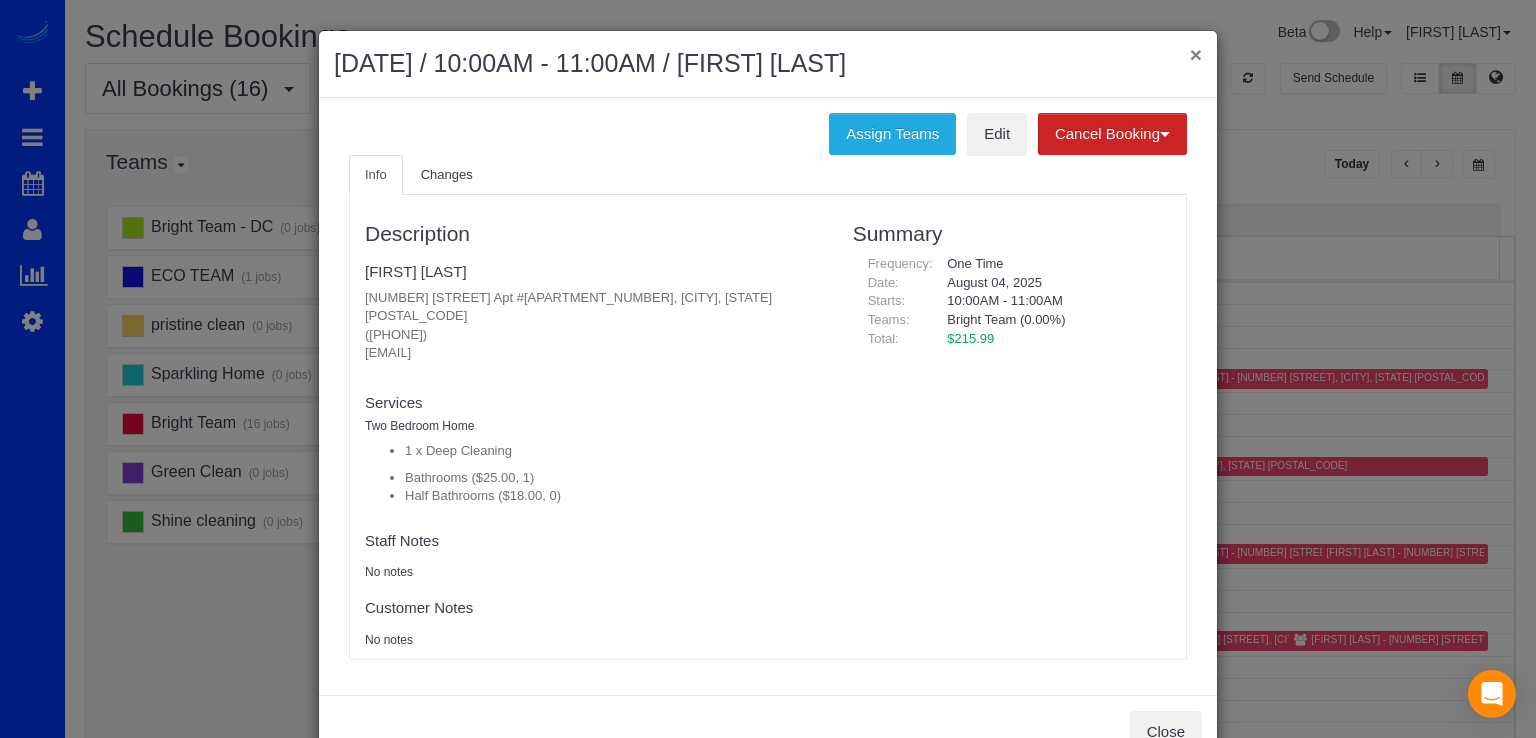 click on "×" at bounding box center [1196, 54] 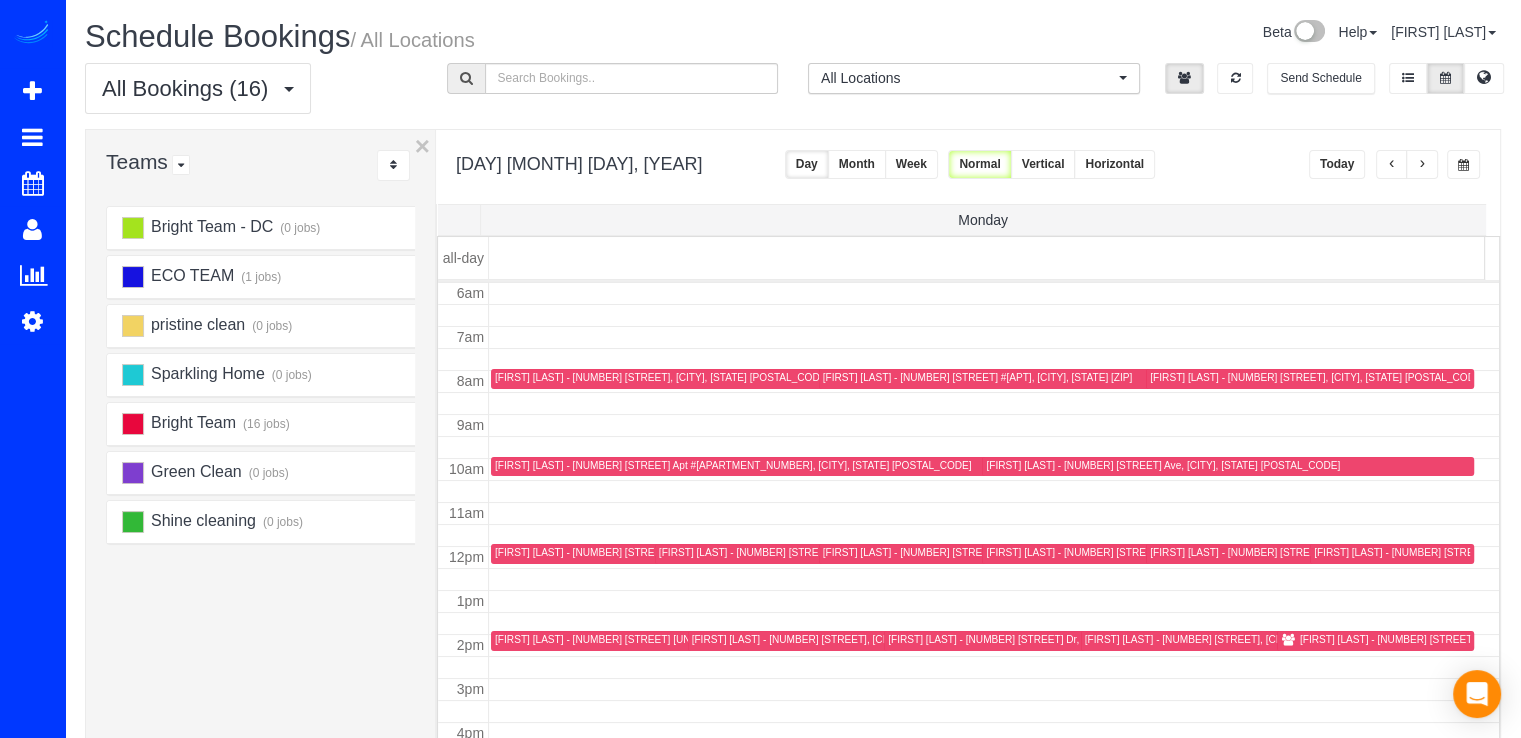 click on "[FIRST] [LAST] - [NUMBER] [STREET], [CITY], [STATE] [ZIP]" at bounding box center (961, 552) 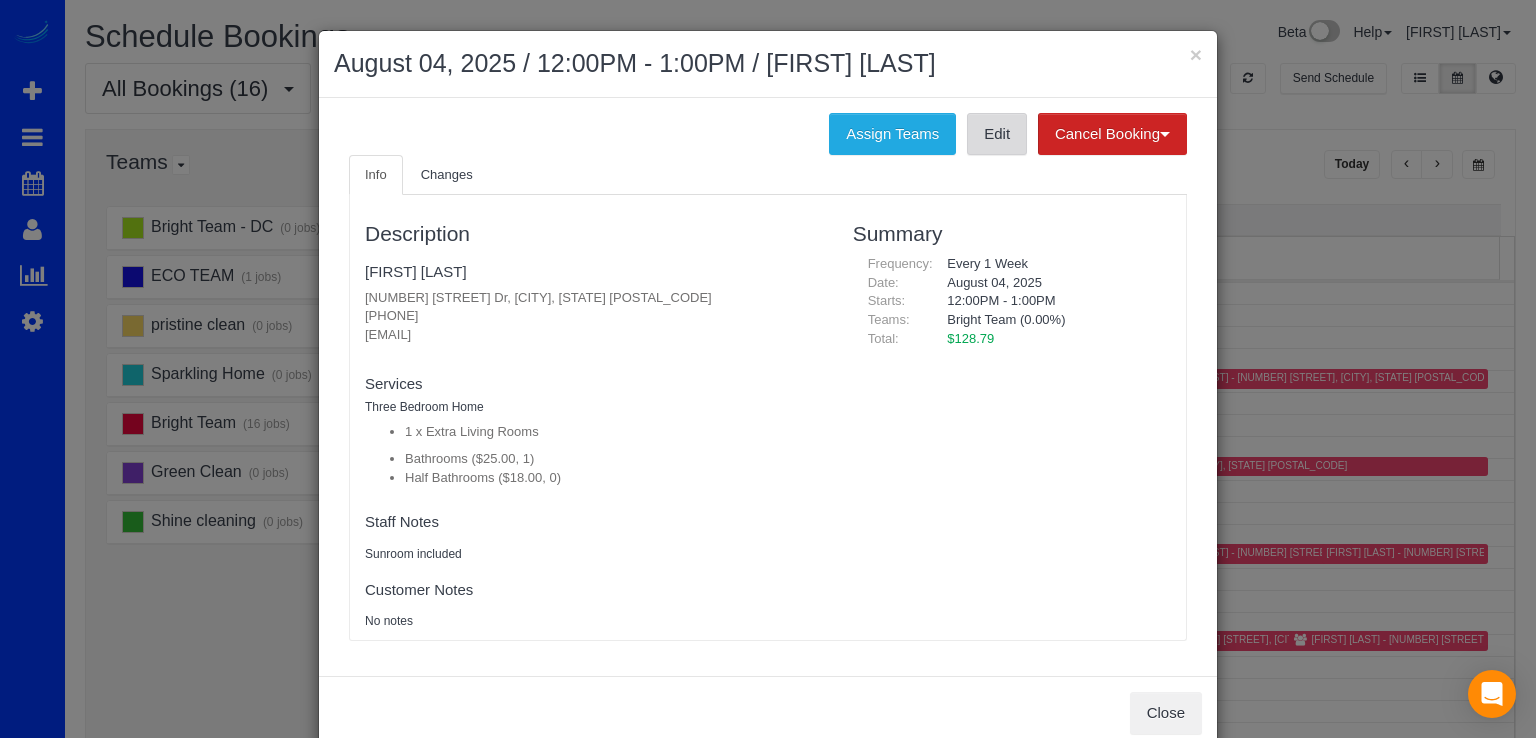 click on "Edit" at bounding box center [997, 134] 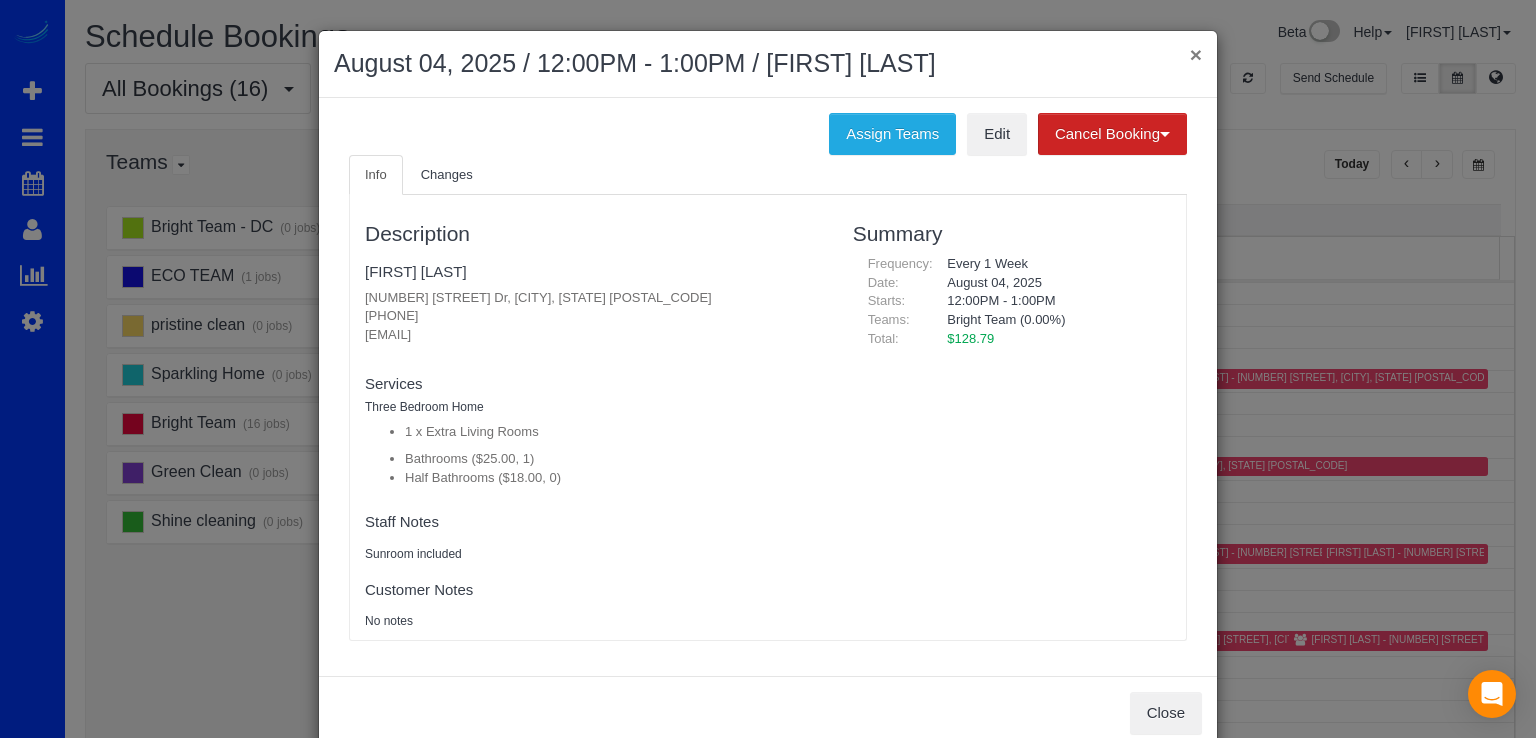 click on "×" at bounding box center [1196, 54] 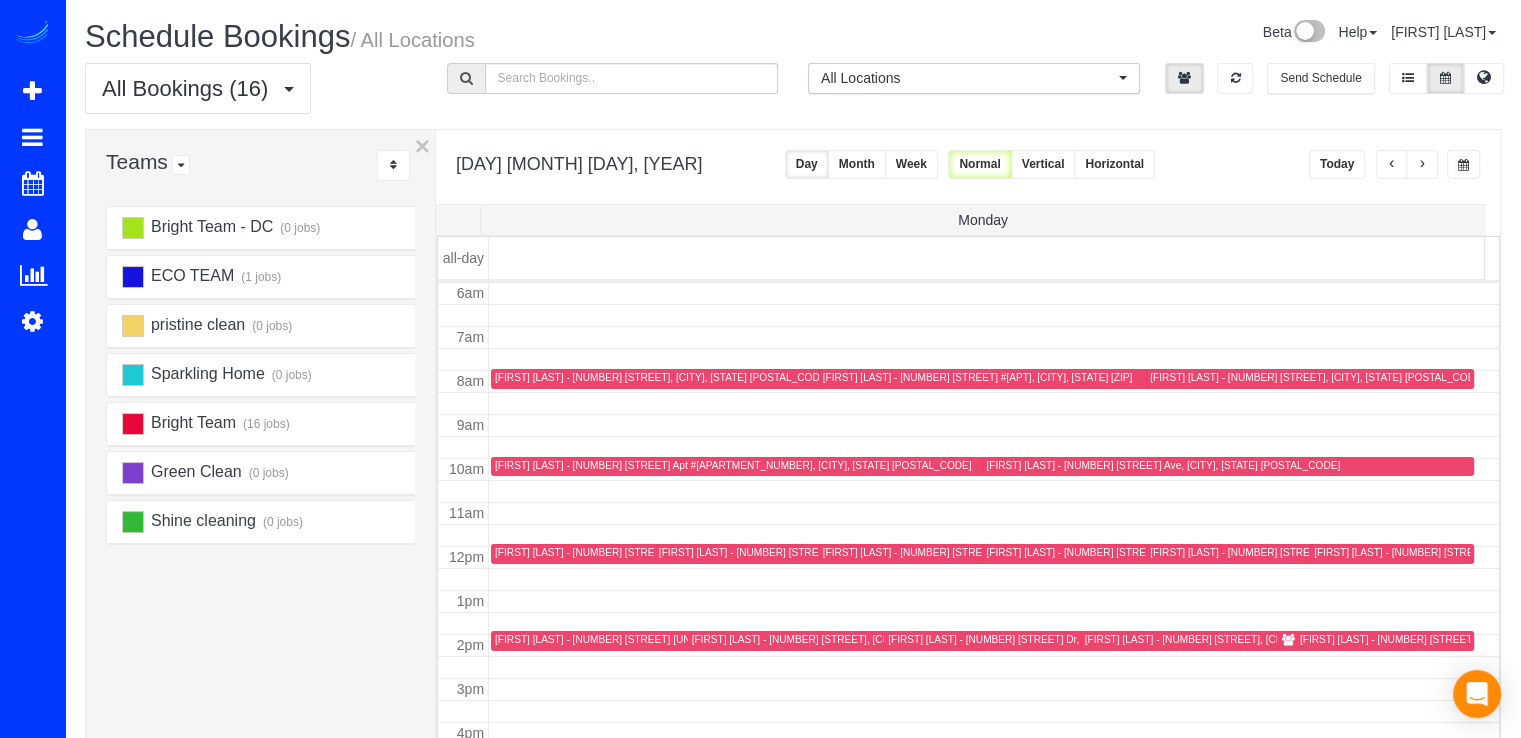 click on "[FIRST] [LAST] - [NUMBER] [STREET], [CITY], [STATE] [POSTAL_CODE]" at bounding box center [1252, 639] 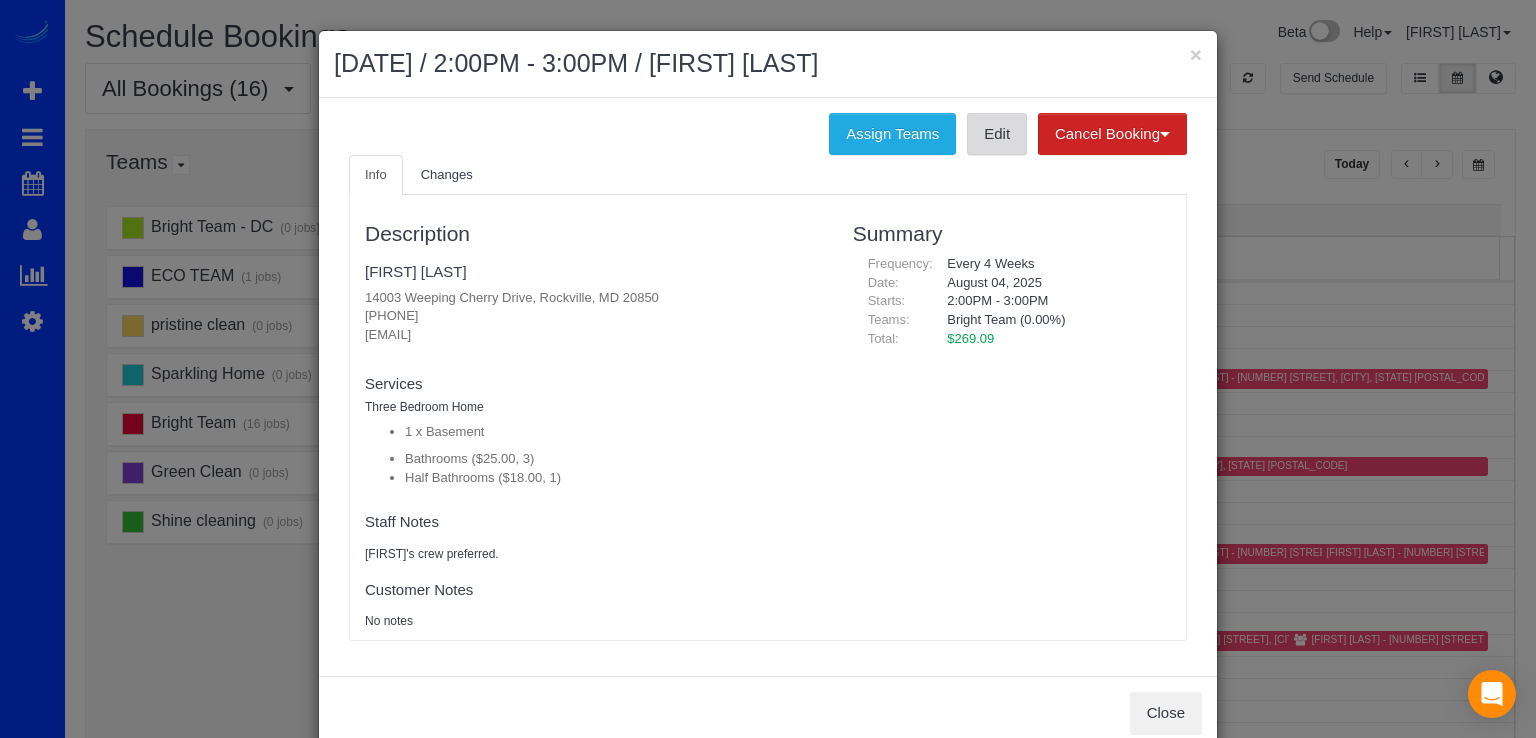 click on "Edit" at bounding box center (997, 134) 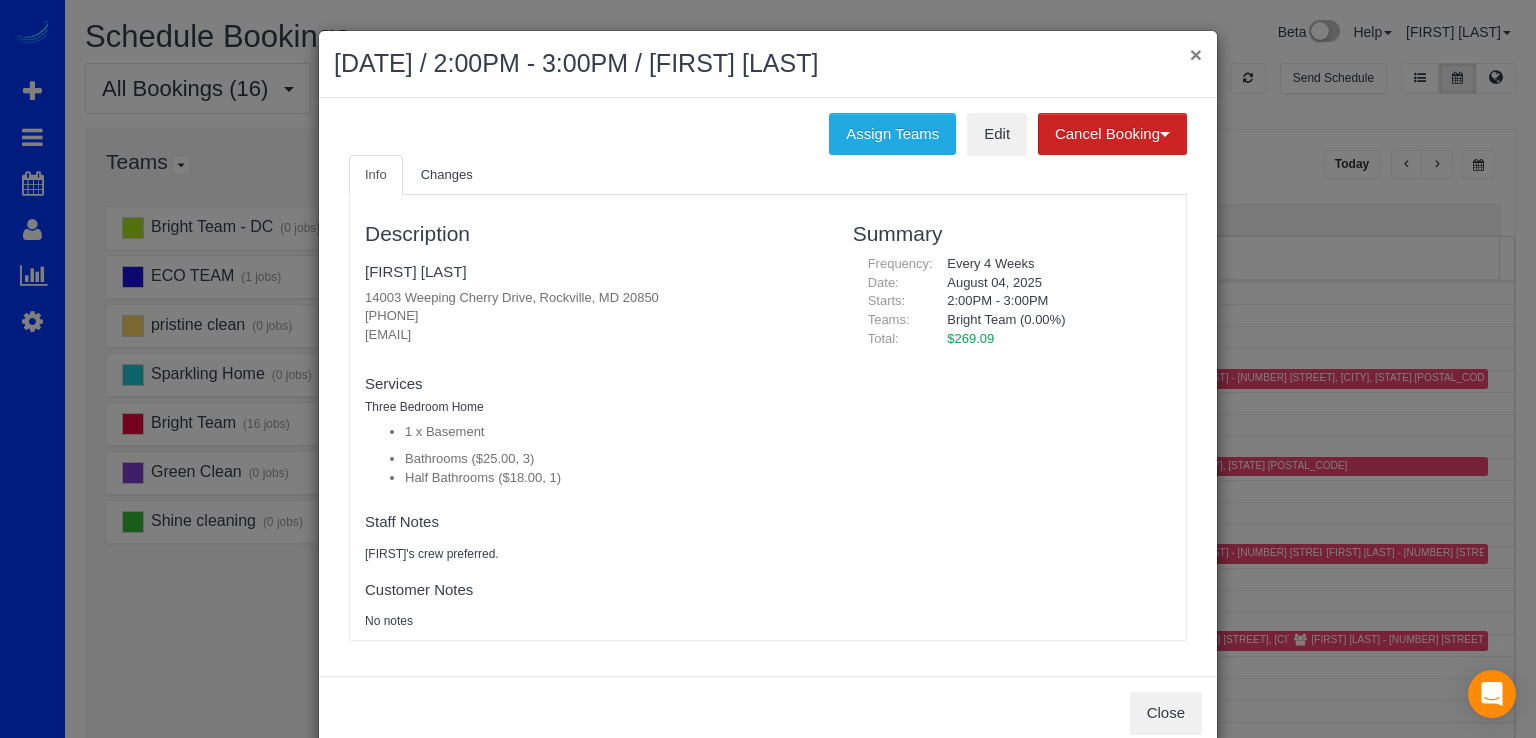click on "×" at bounding box center [1196, 54] 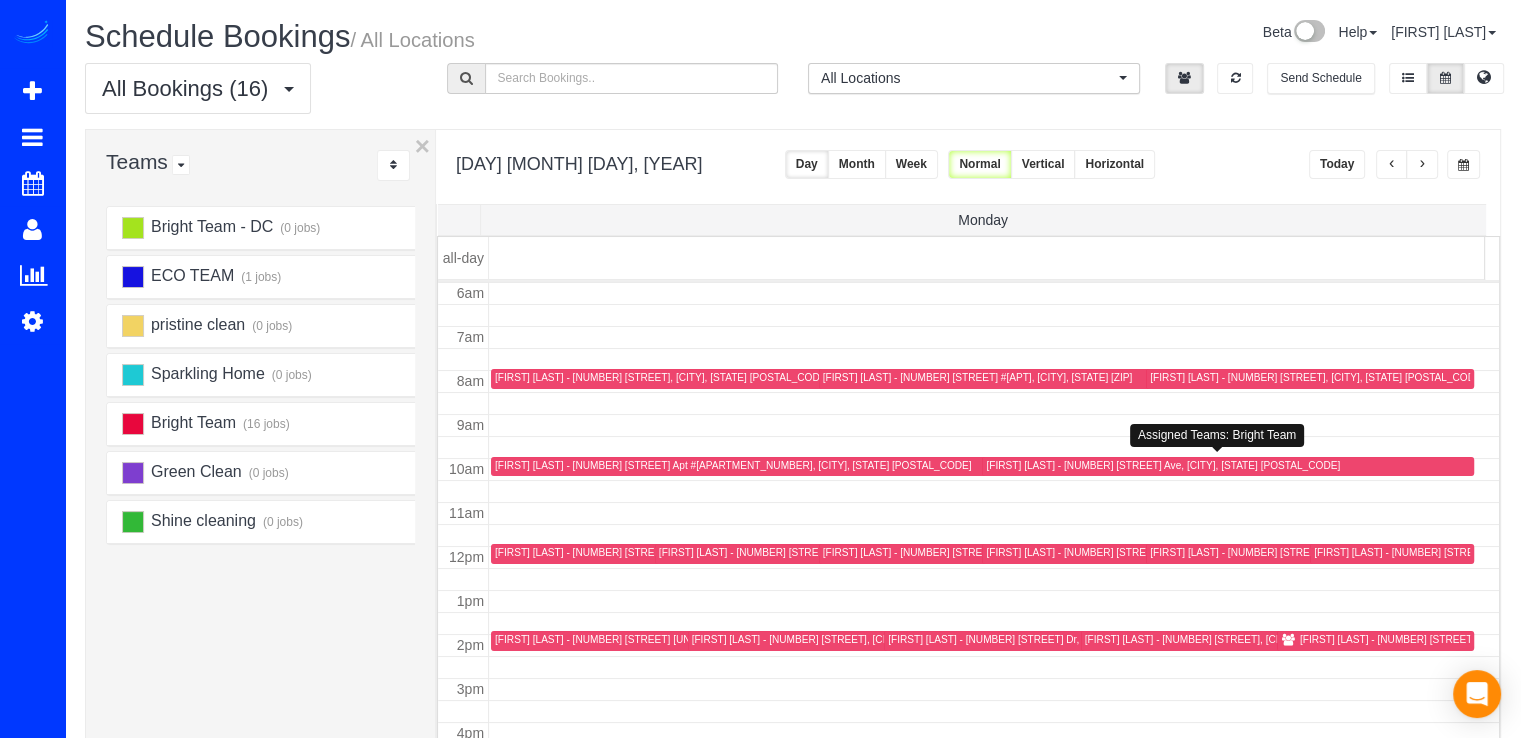 click on "[FIRST] [LAST] - [NUMBER] [STREET] Ave, [CITY], [STATE] [POSTAL_CODE]" at bounding box center [1227, 466] 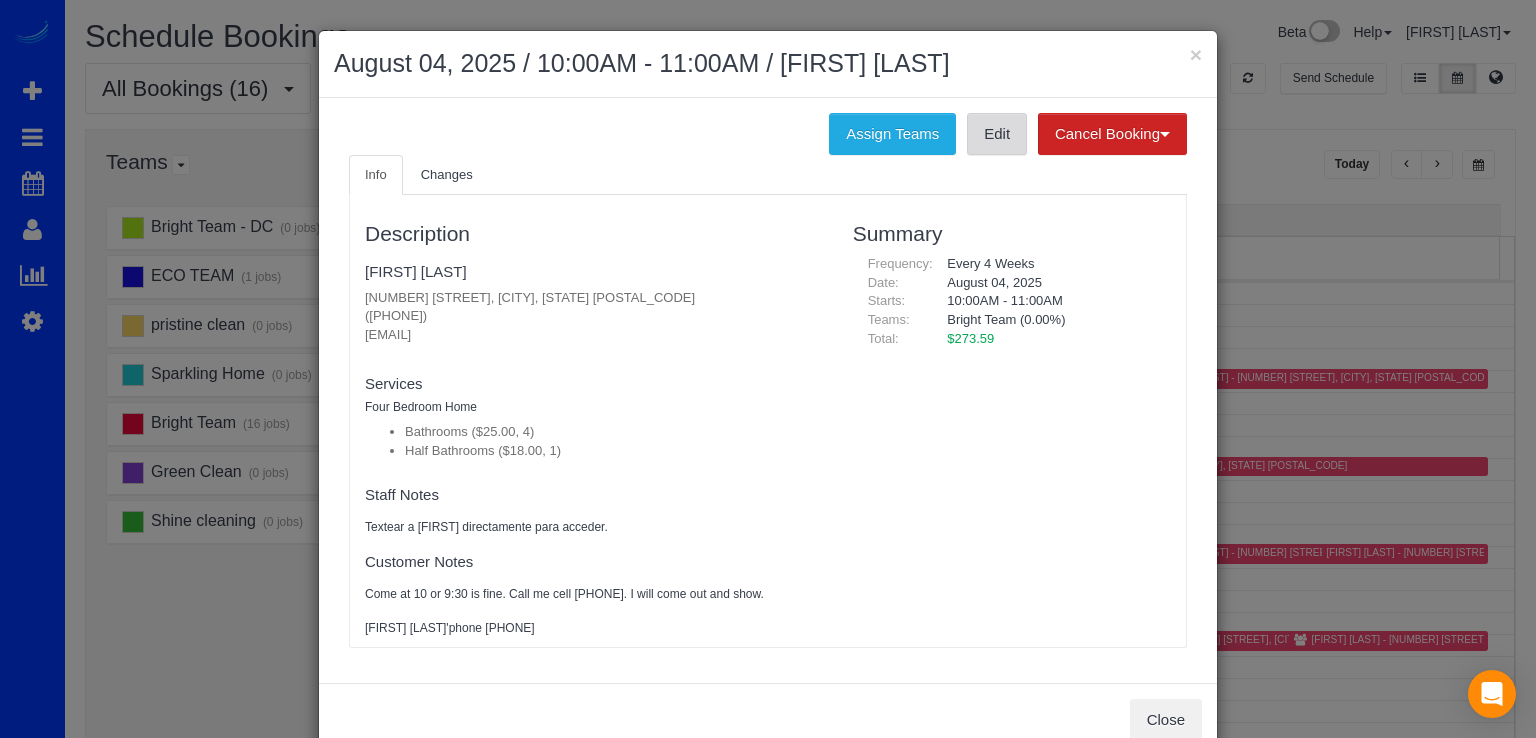 click on "Edit" at bounding box center (997, 134) 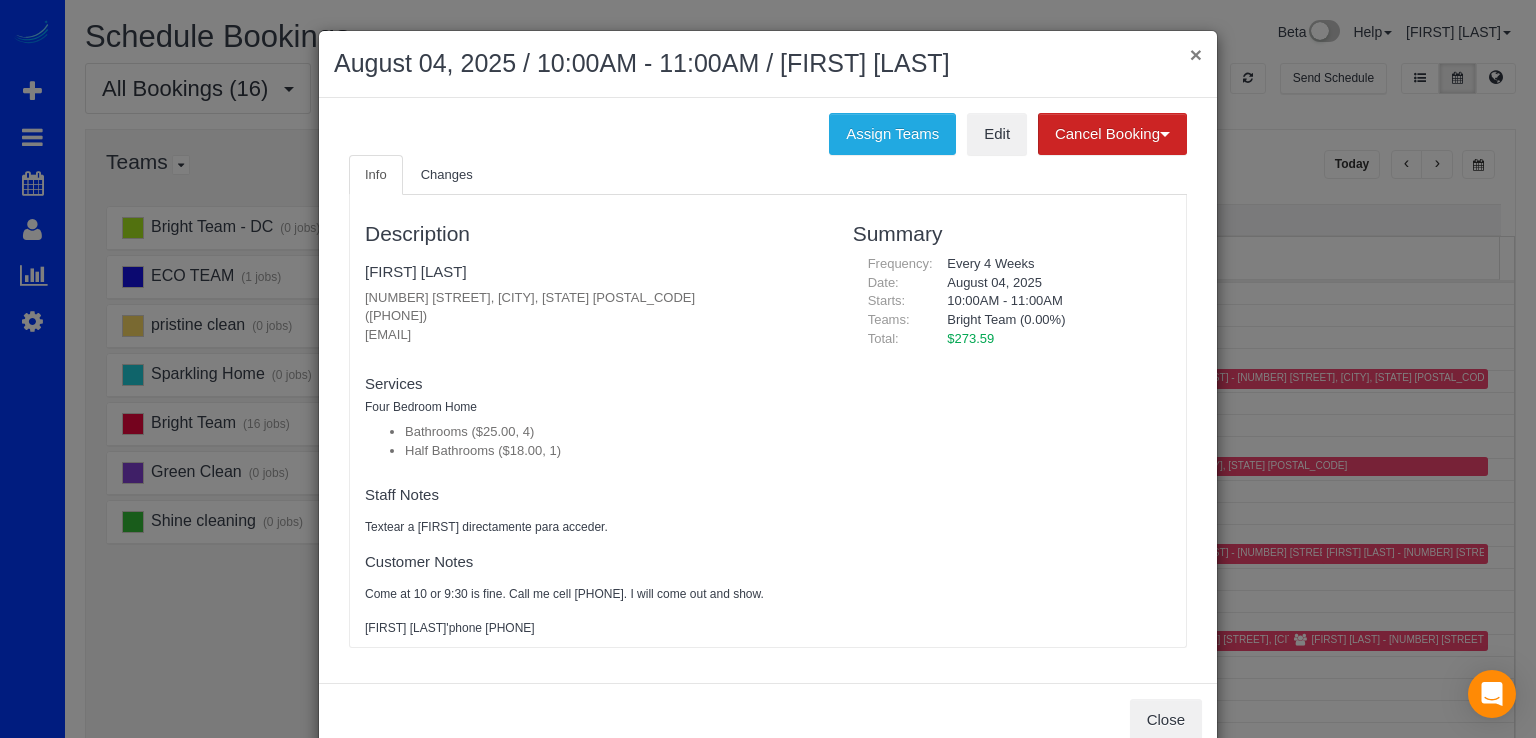 click on "×" at bounding box center [1196, 54] 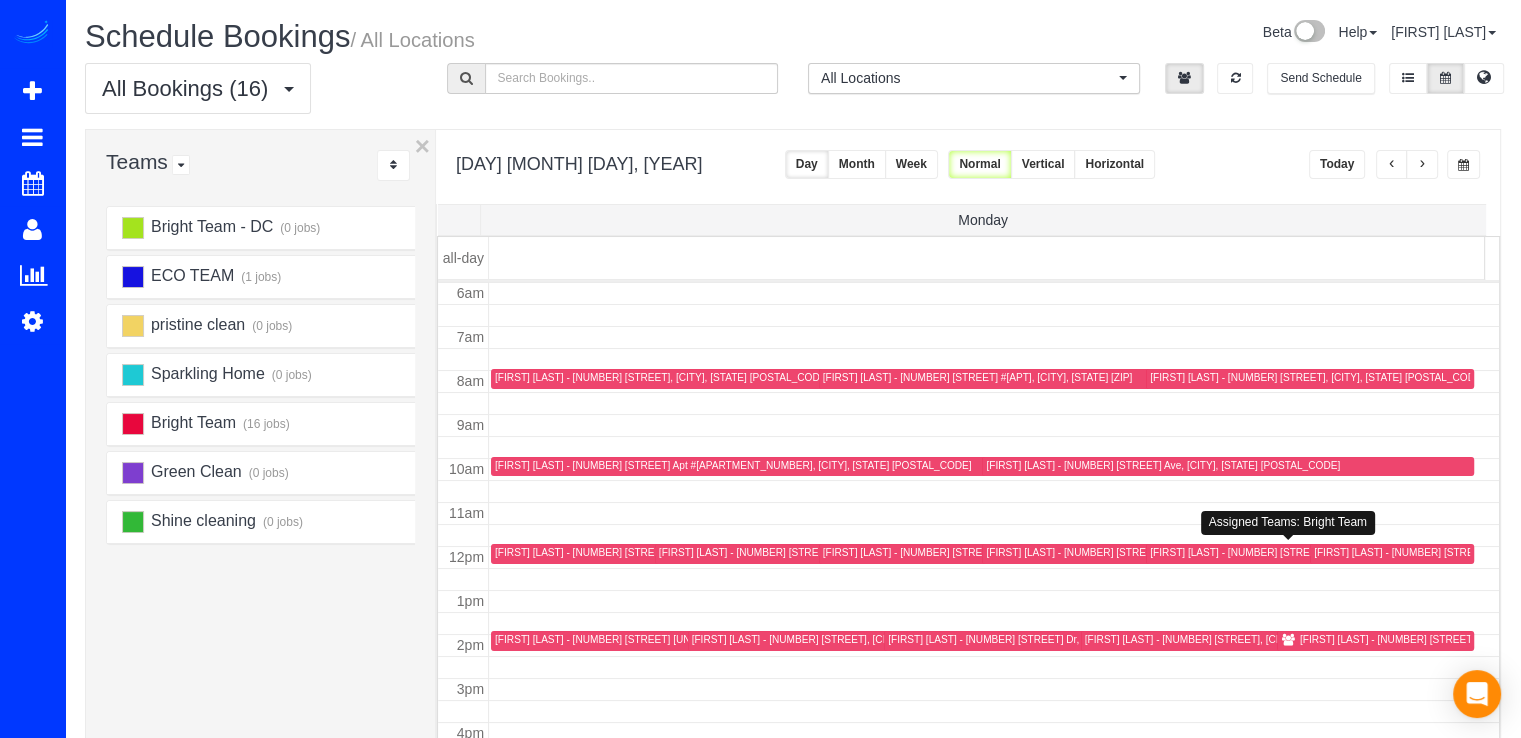 click on "[FIRST] [LAST] - [NUMBER] [STREET] Ne, [CITY], [STATE] [POSTAL_CODE]" at bounding box center (1325, 552) 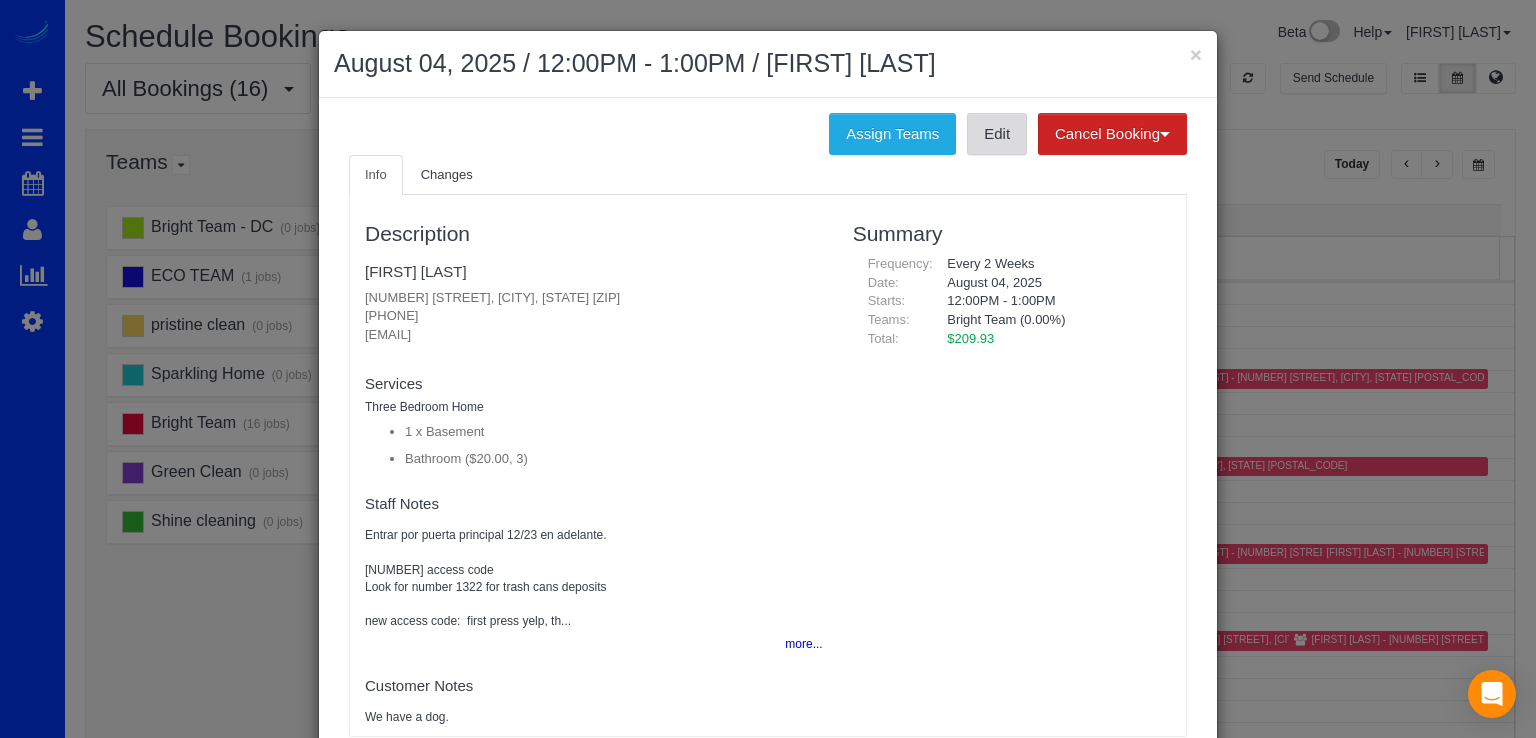 click on "Edit" at bounding box center [997, 134] 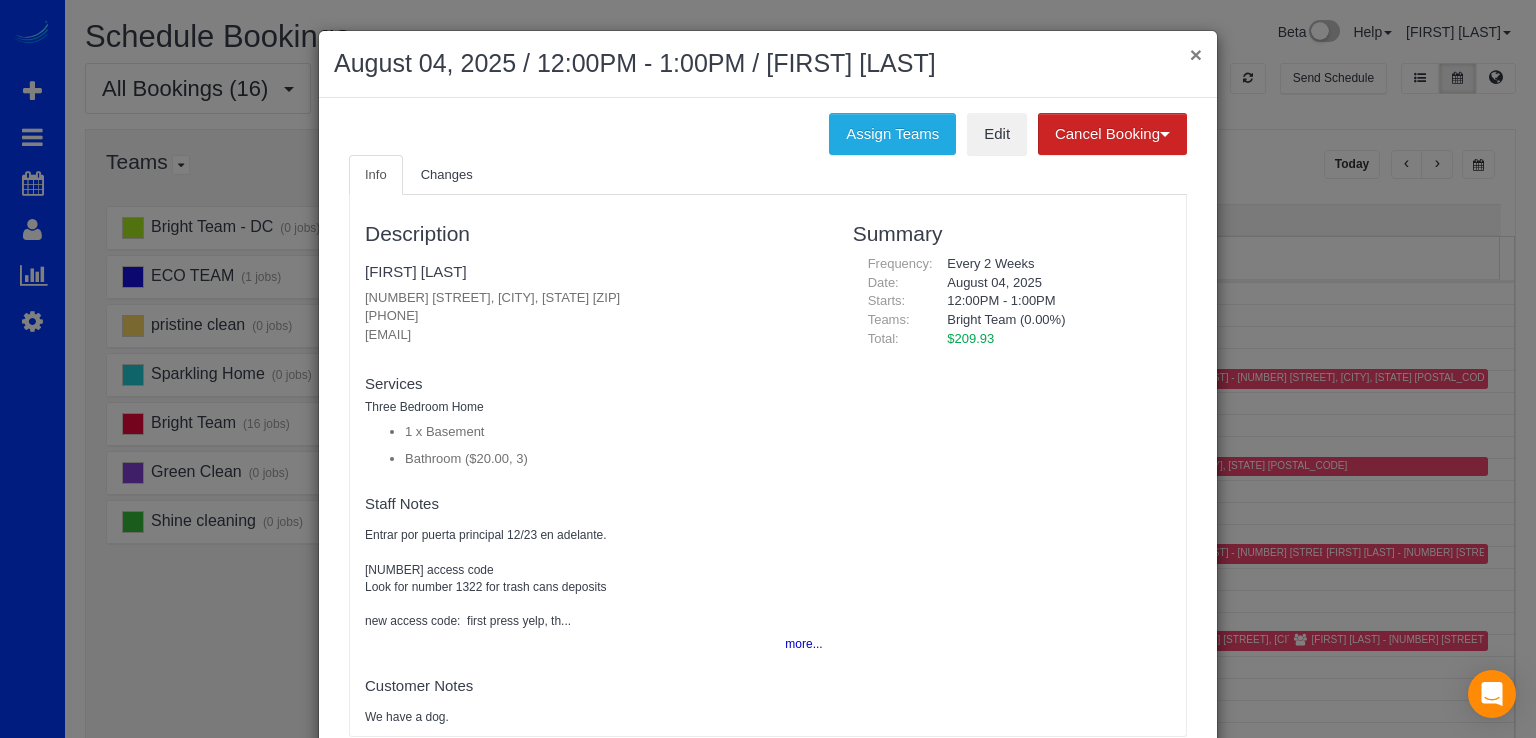 click on "×" at bounding box center (1196, 54) 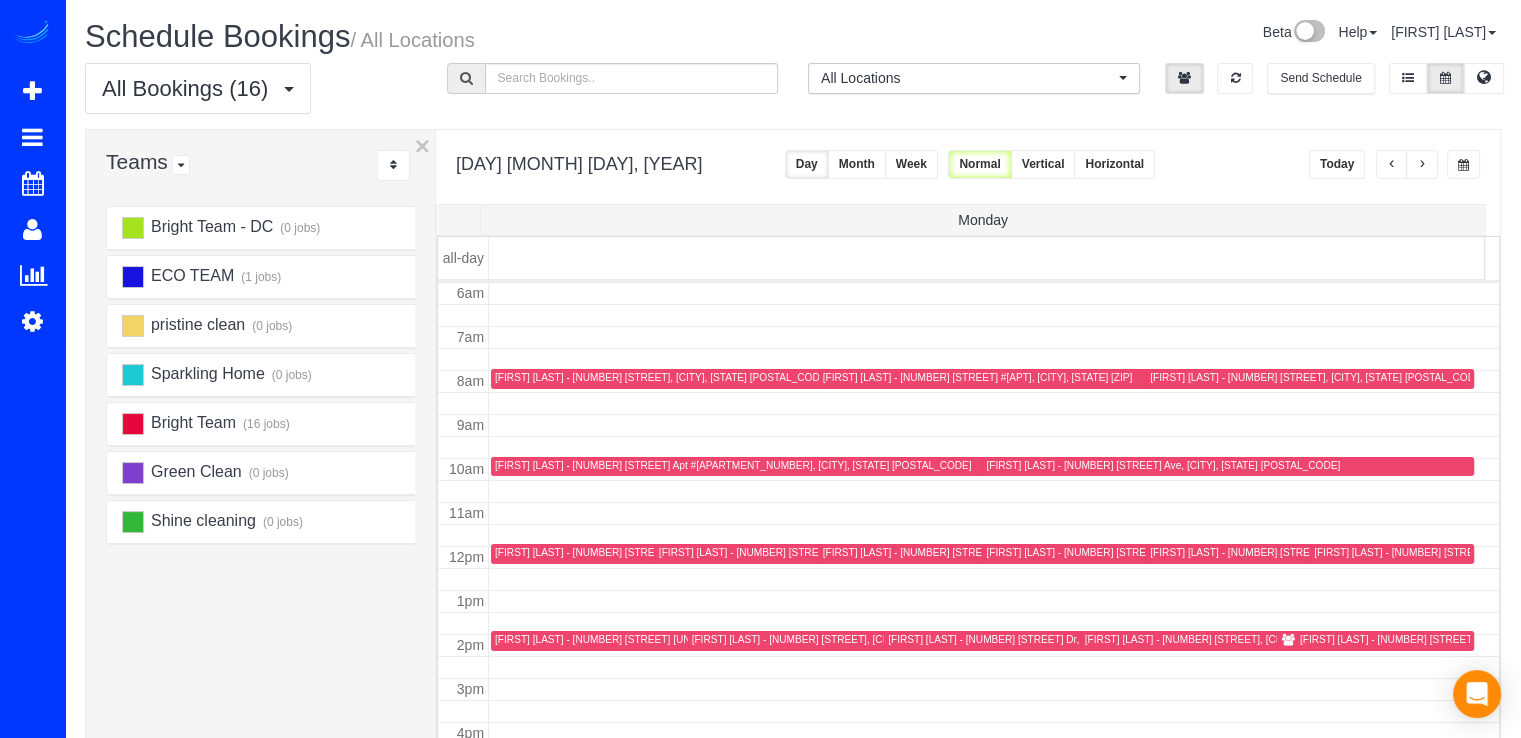 click on "[FIRST] [LAST] - [NUMBER] [STREET] Dr, [APT_NUMBER], [CITY], [STATE] [POSTAL_CODE]" at bounding box center [1101, 639] 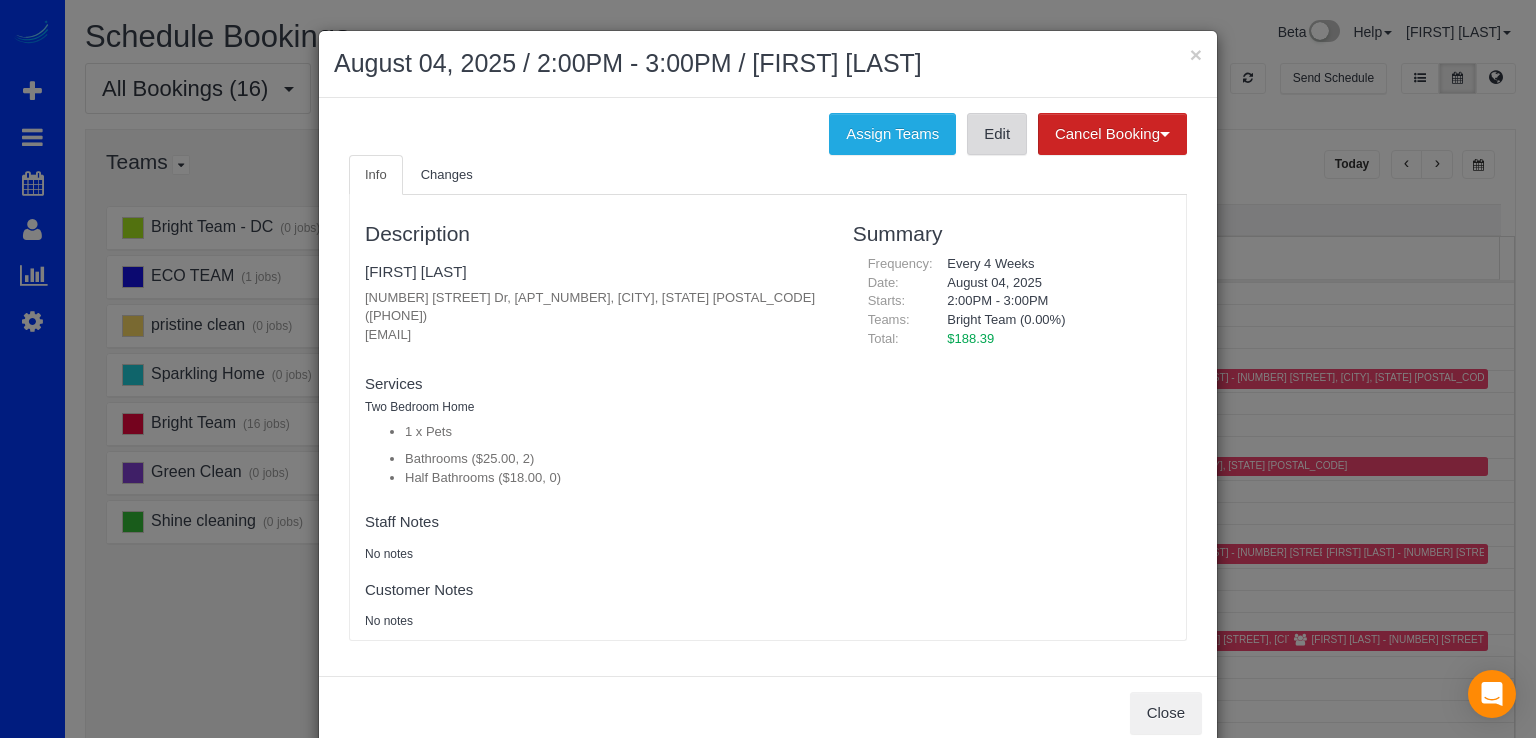 click on "Edit" at bounding box center [997, 134] 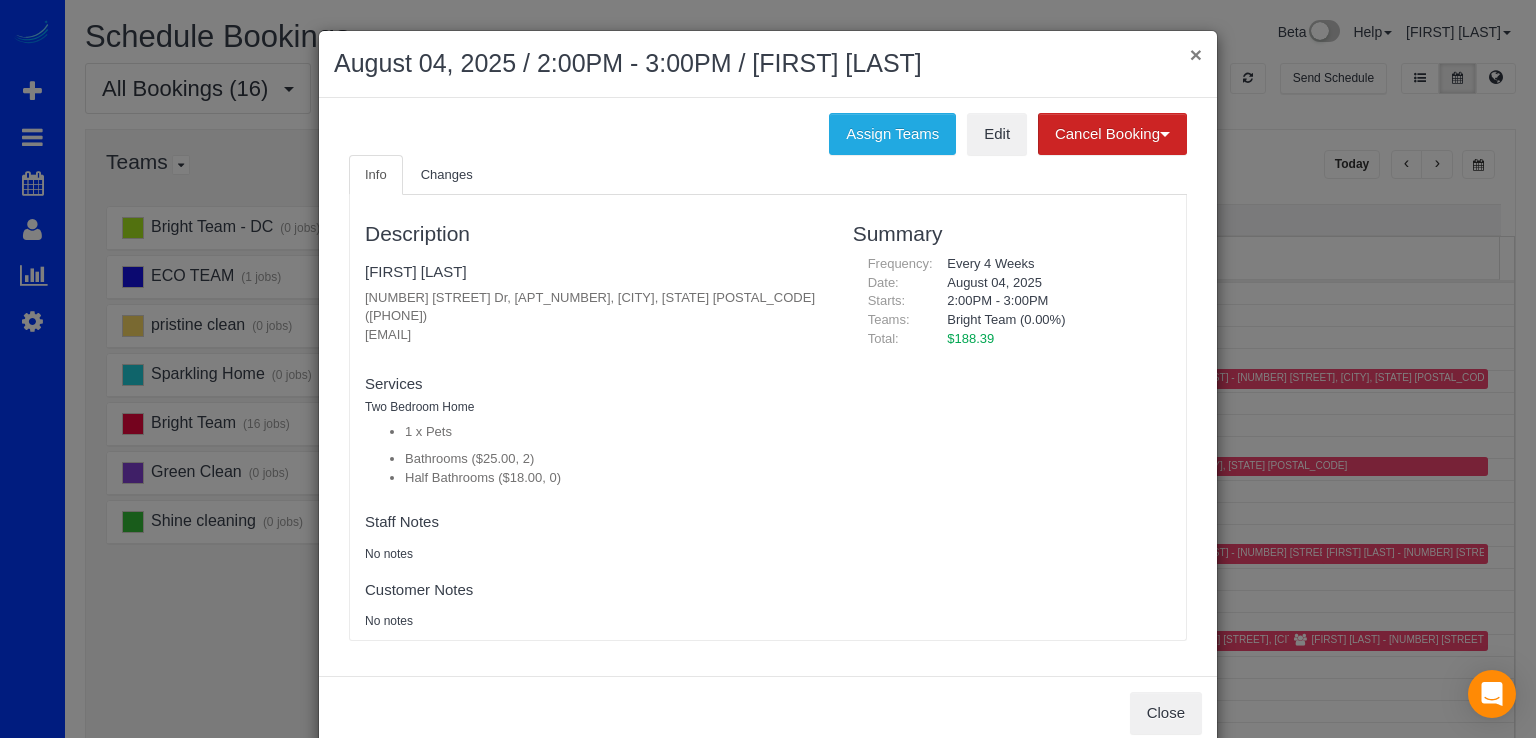 click on "×" at bounding box center (1196, 54) 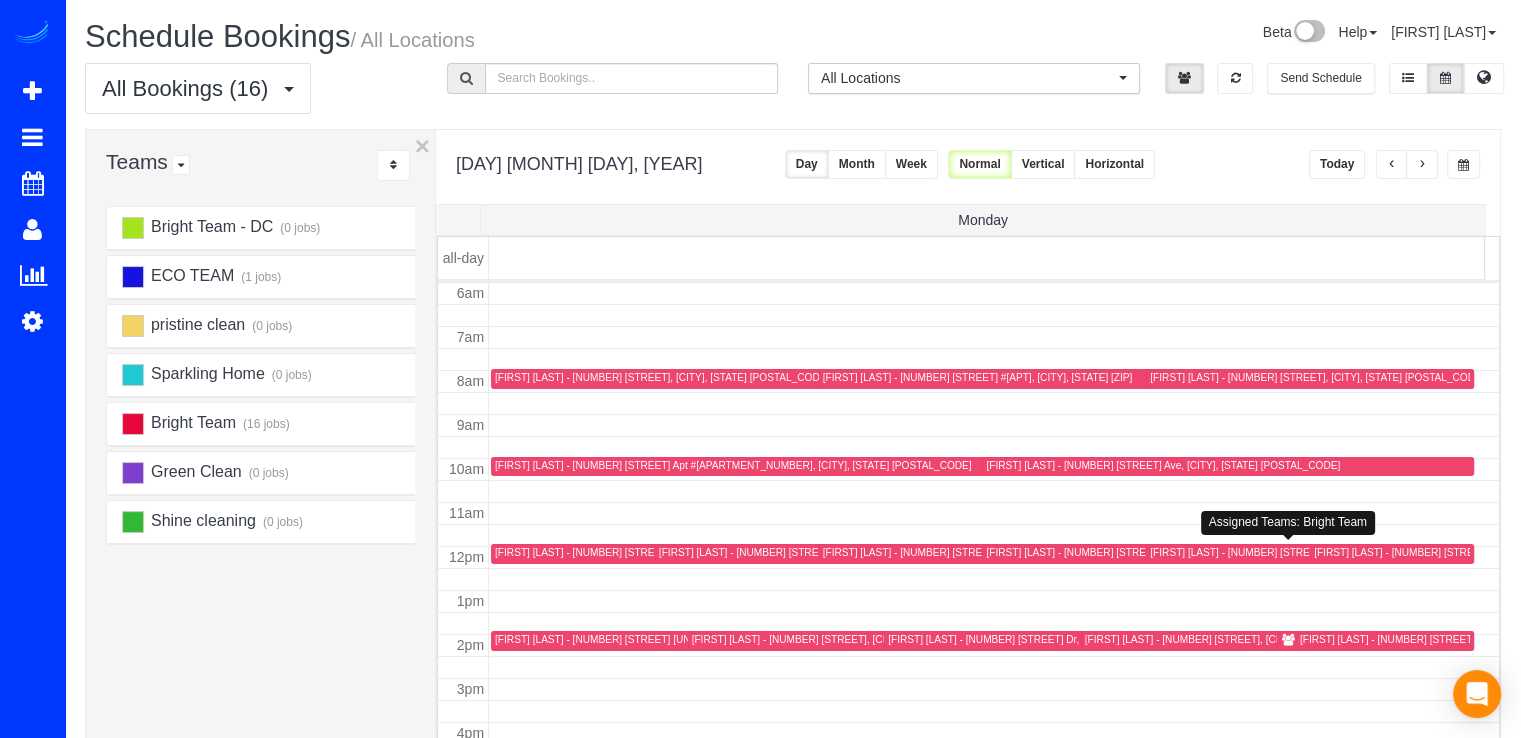 click on "[FIRST] [LAST] - [NUMBER] [STREET] Ne, [CITY], [STATE] [POSTAL_CODE]" at bounding box center [1325, 552] 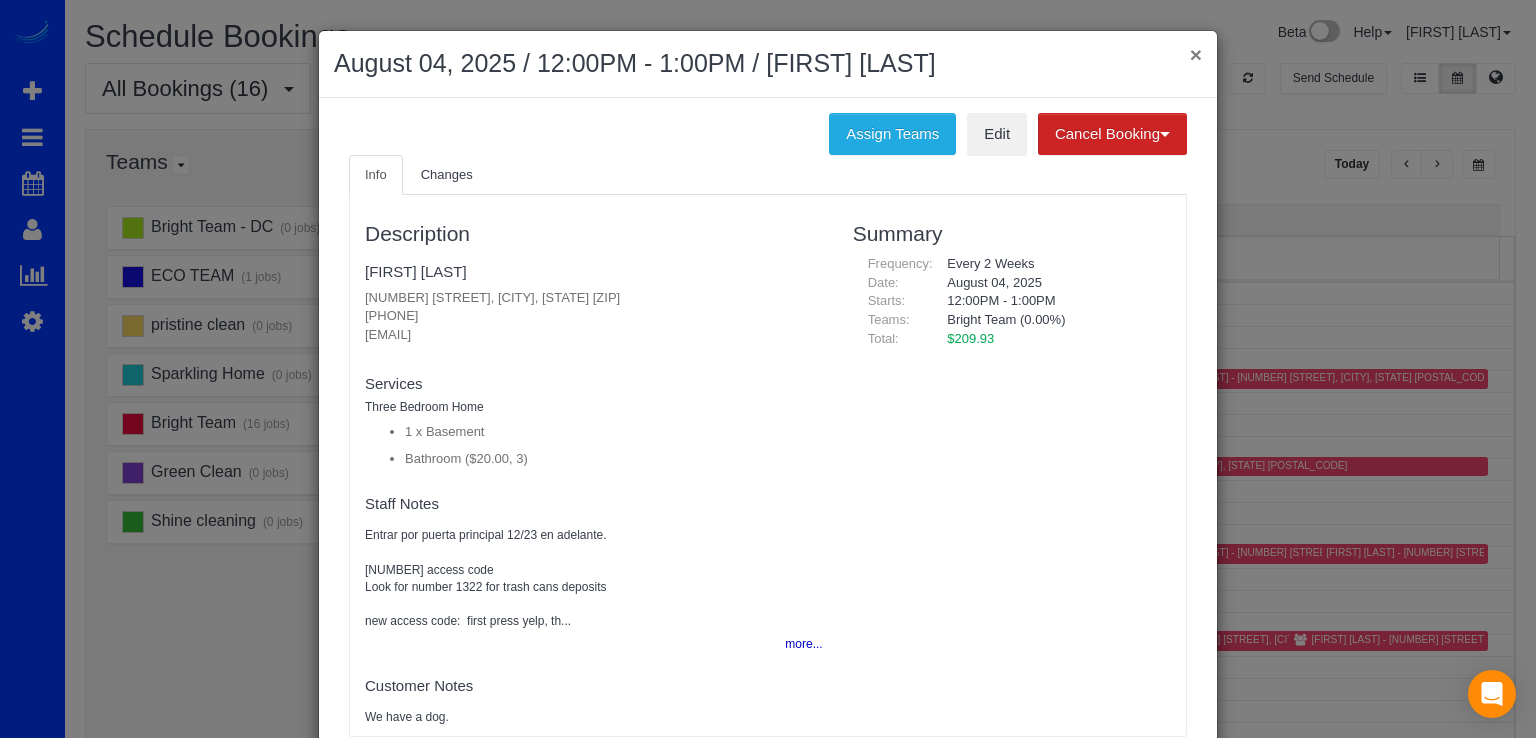 click on "×" at bounding box center [1196, 54] 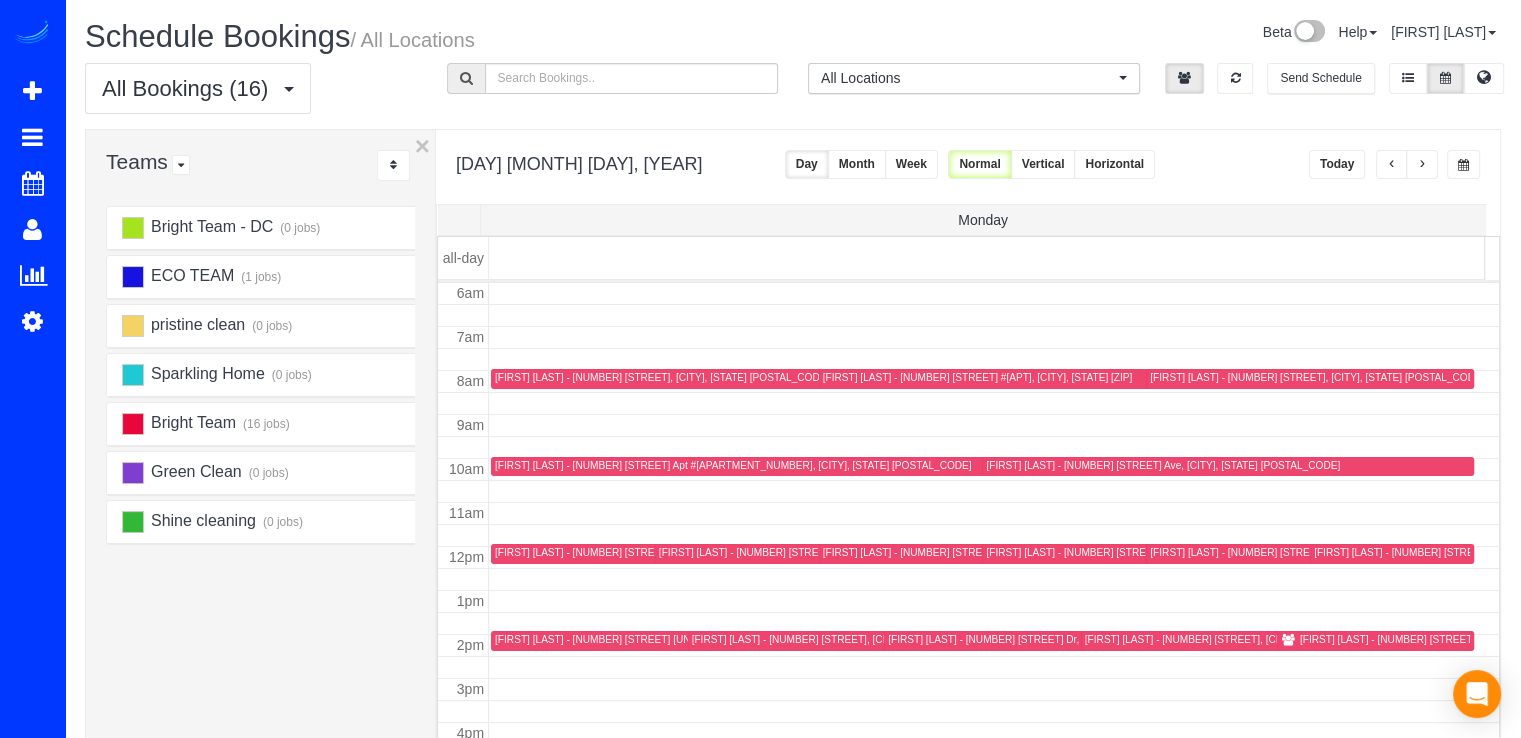 click on "[FIRST] [LAST] - [NUMBER] [STREET] Street, Apt [APARTMENT_NUMBER], [CITY], [STATE] [POSTAL_CODE]" at bounding box center [1552, 639] 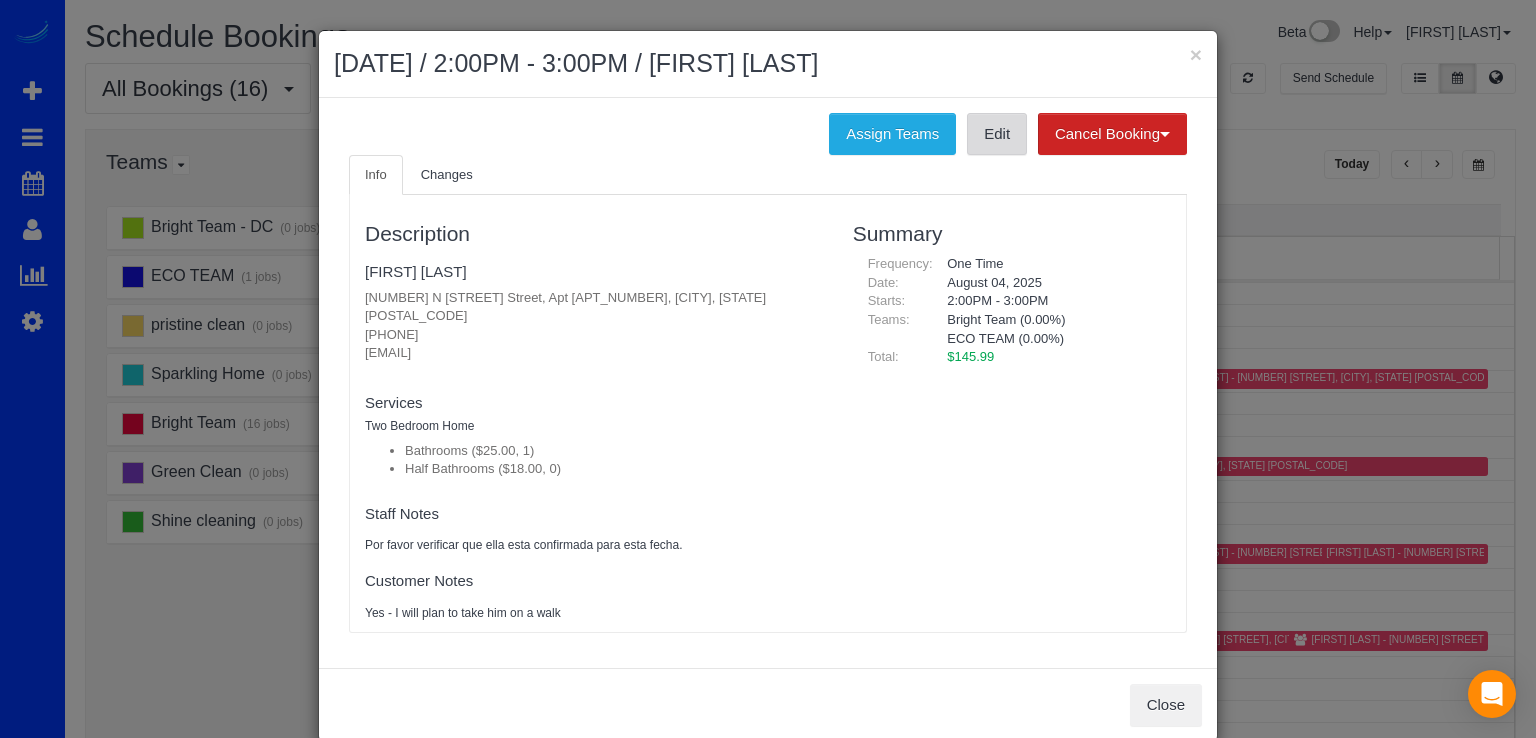 click on "Edit" at bounding box center (997, 134) 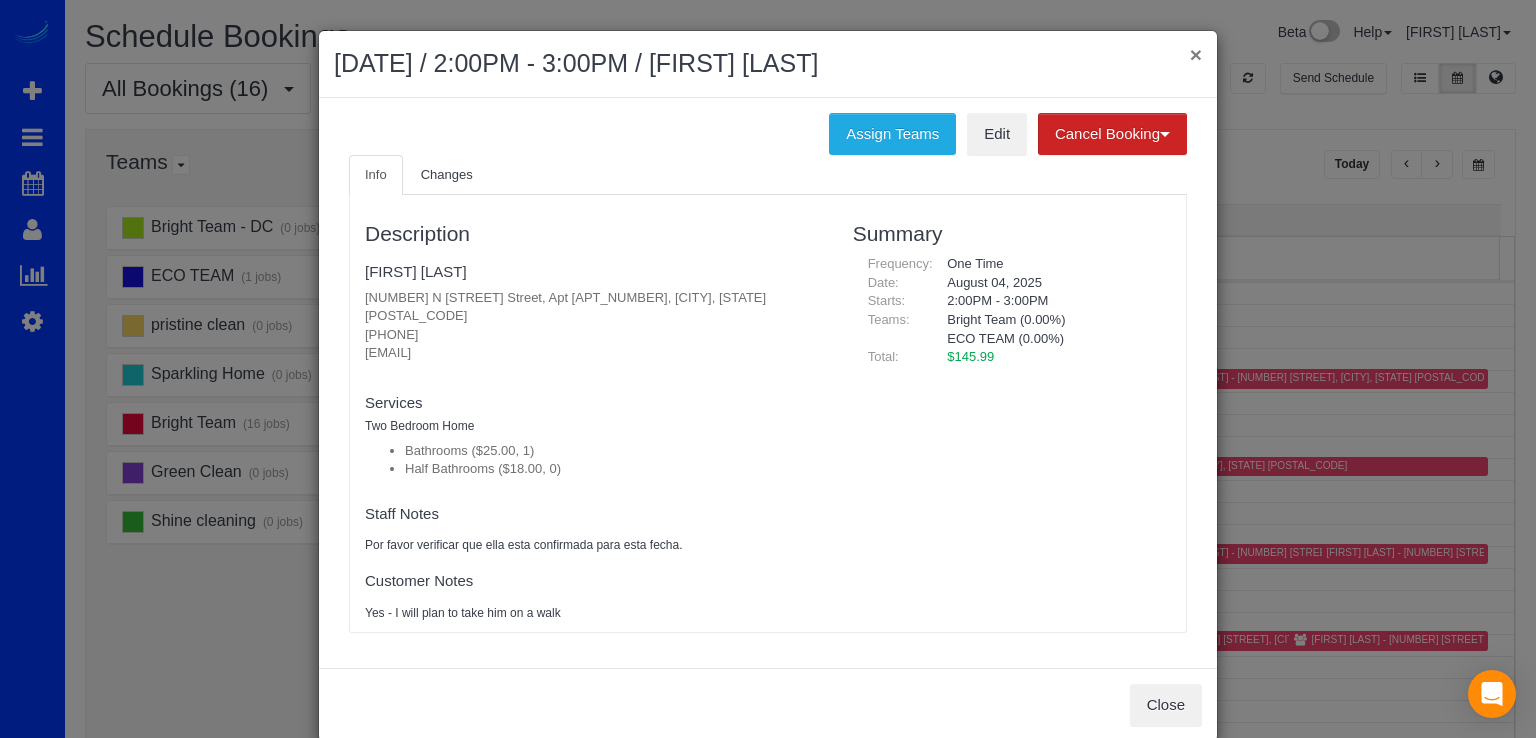 click on "×" at bounding box center (1196, 54) 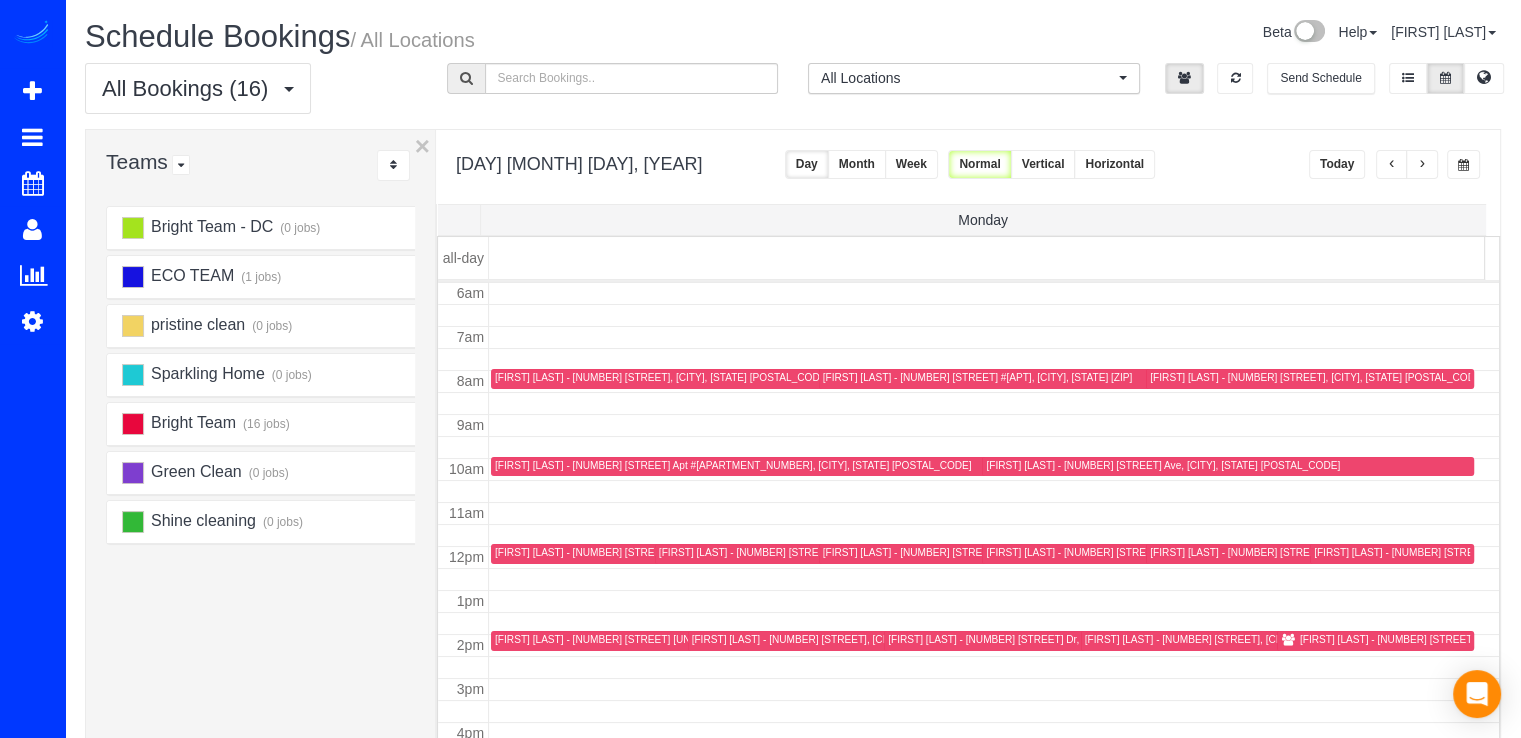 click at bounding box center [1136, 554] 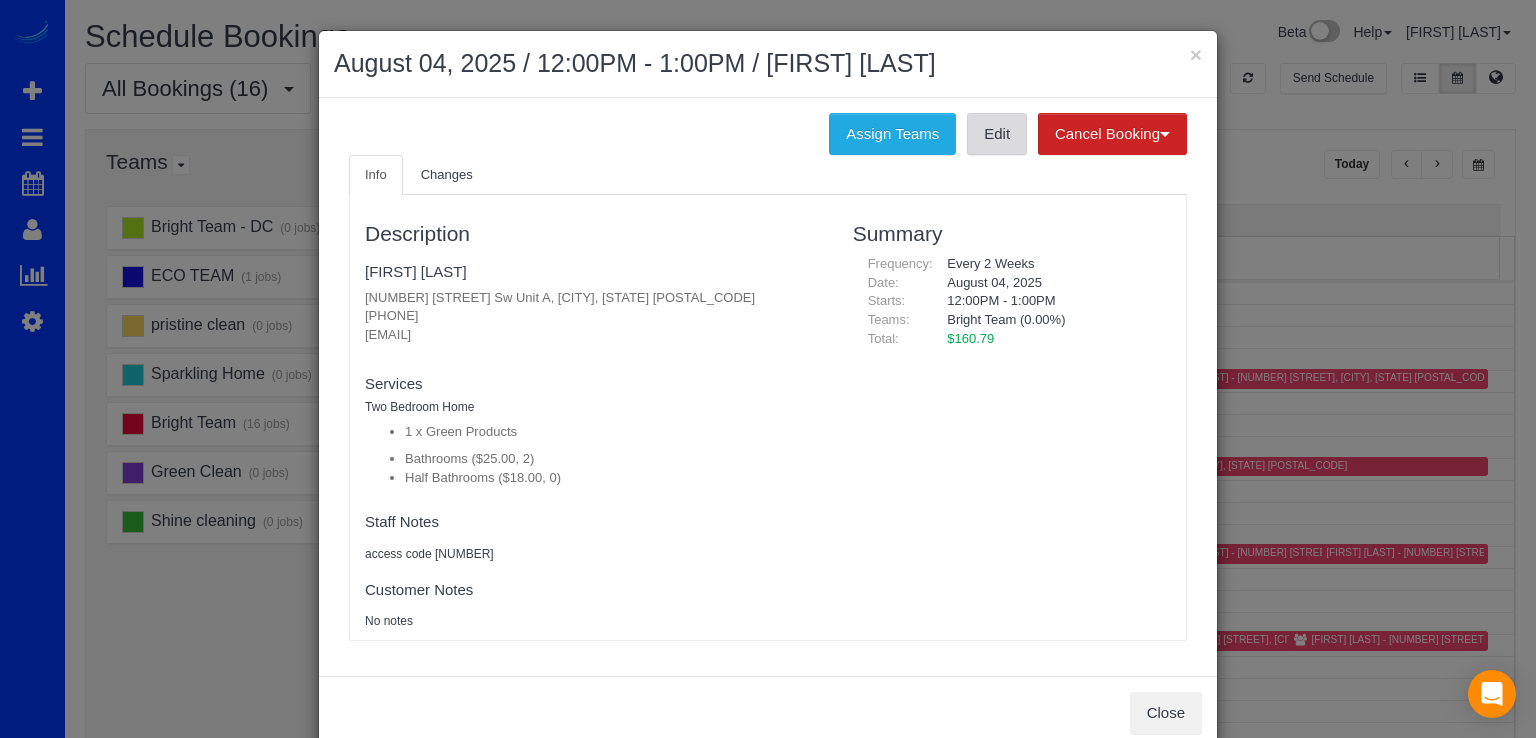 click on "Edit" at bounding box center (997, 134) 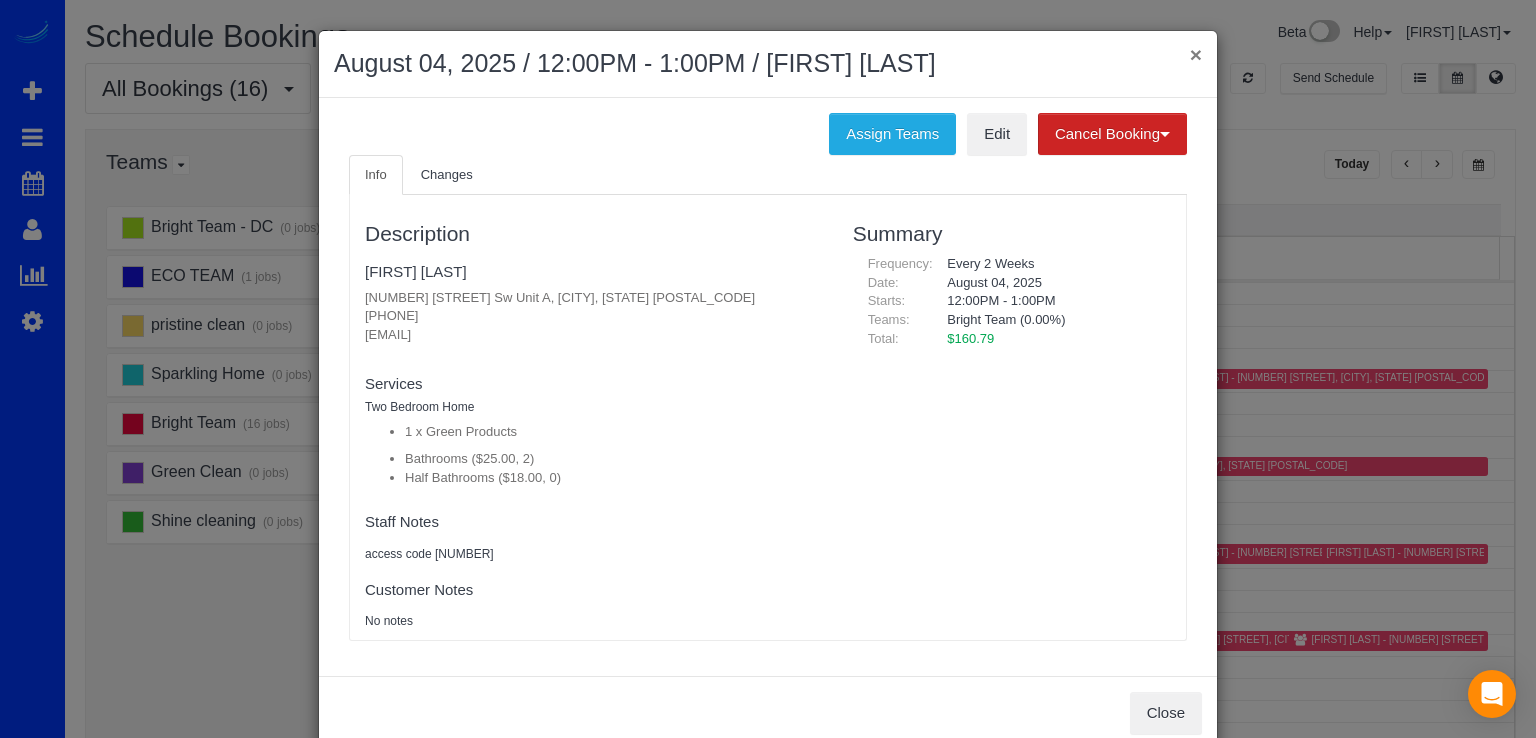 click on "×" at bounding box center (1196, 54) 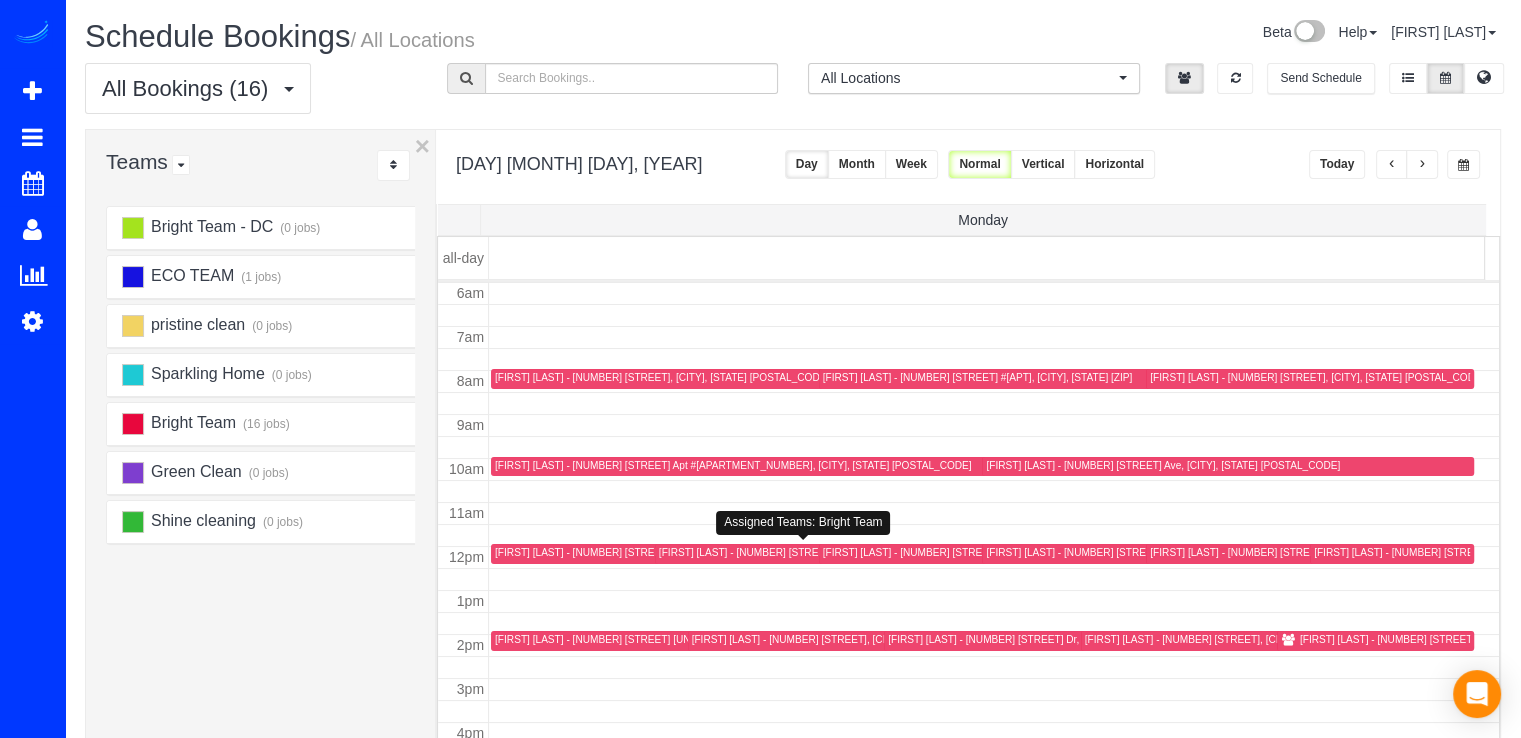 click on "[FIRST] [LAST] - [NUMBER] [STREET] Nw, [POSTAL_CODE], [CITY], [STATE] [POSTAL_CODE]" at bounding box center [877, 552] 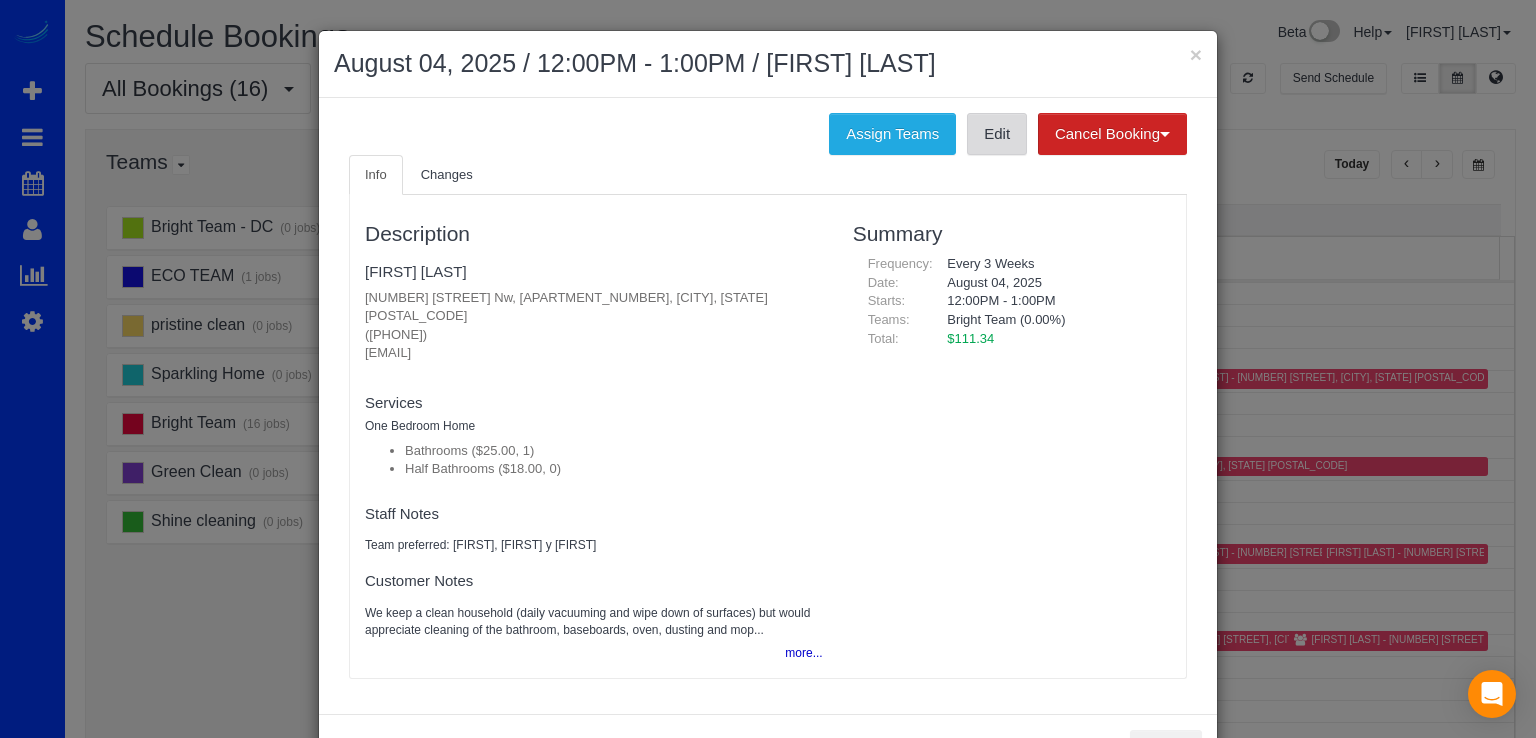 click on "Edit" at bounding box center (997, 134) 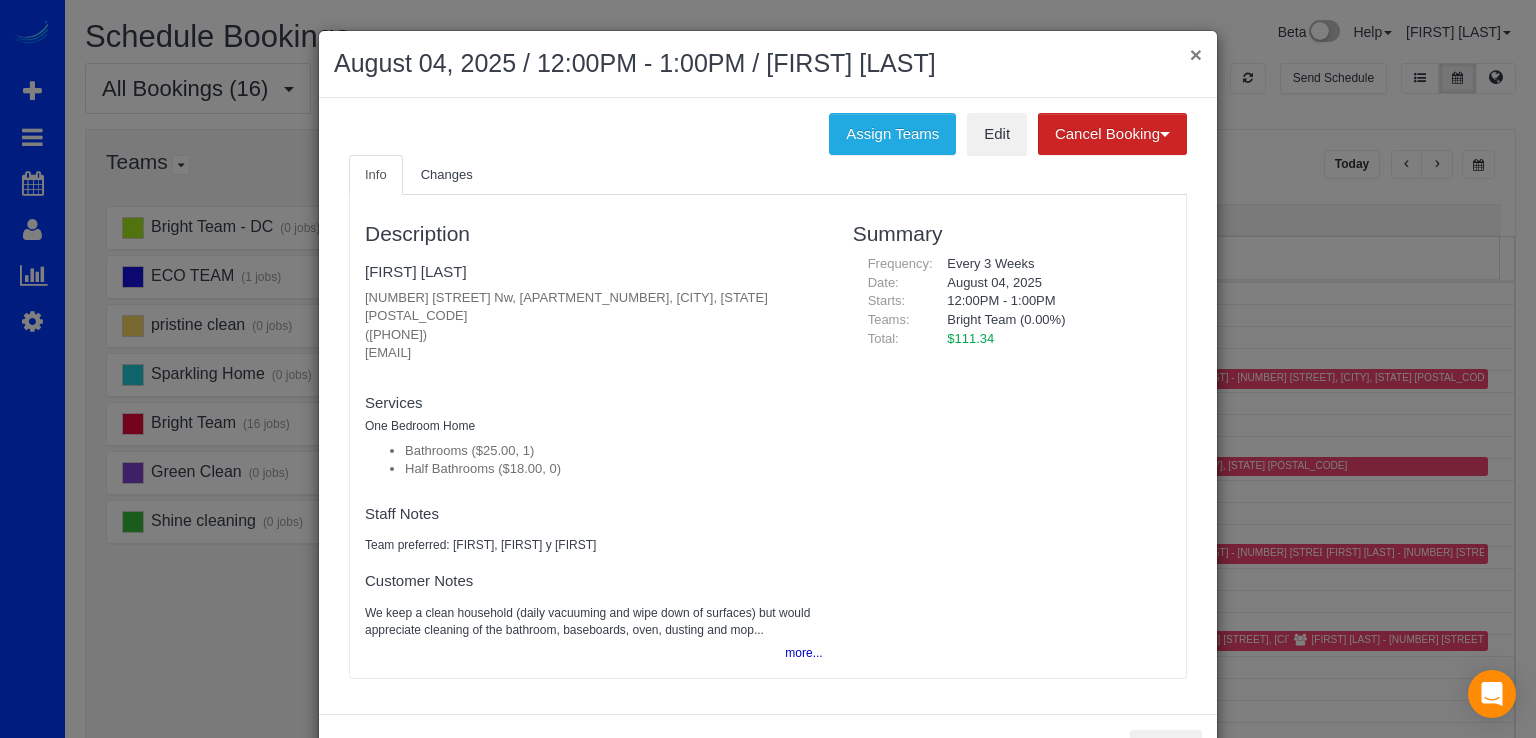 drag, startPoint x: 1184, startPoint y: 53, endPoint x: 1188, endPoint y: 64, distance: 11.7046995 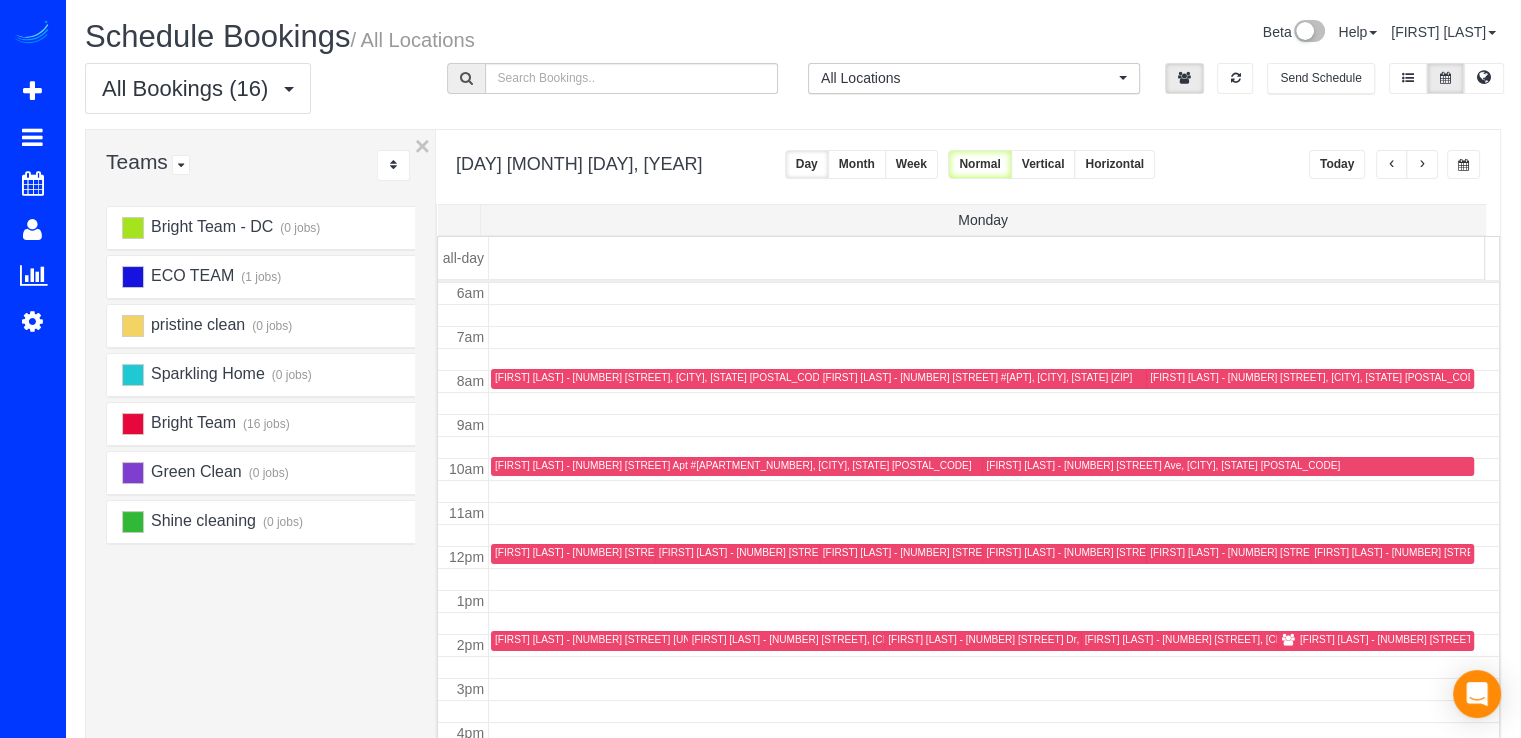 click at bounding box center [1422, 165] 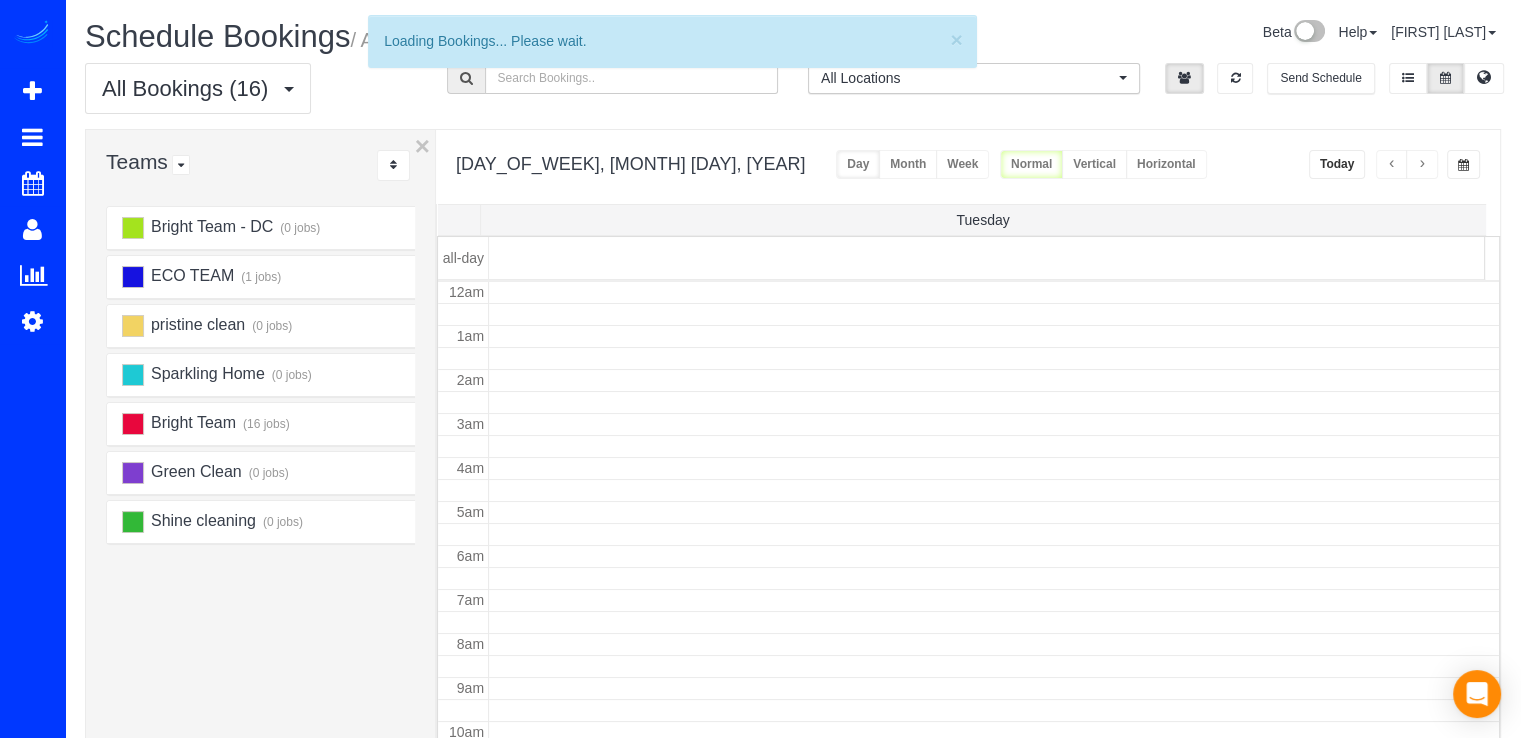 scroll, scrollTop: 263, scrollLeft: 0, axis: vertical 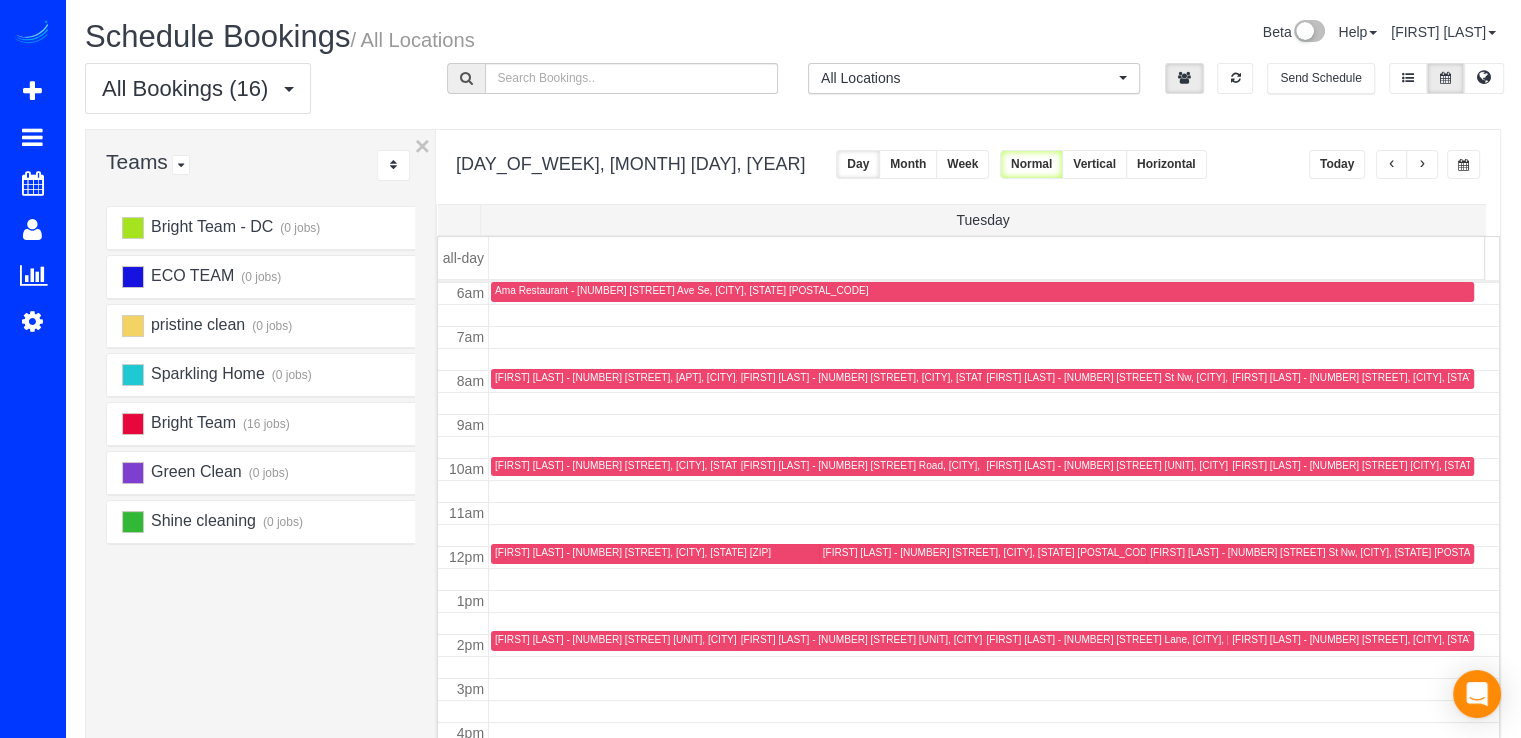 click on "[FIRST] [LAST] - [NUMBER] [STREET], [APT], [CITY], [STATE] [ZIP]" at bounding box center [648, 377] 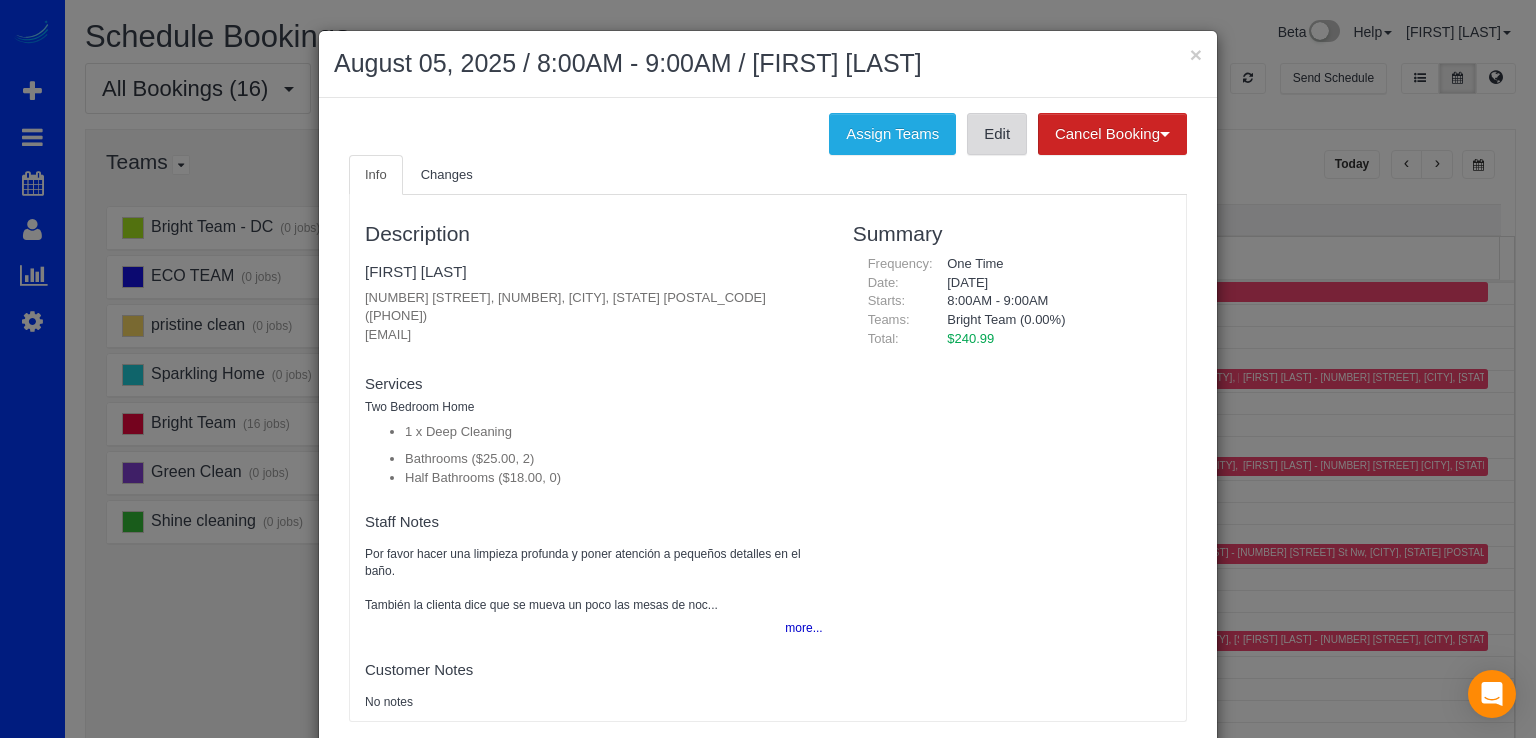 click on "Edit" at bounding box center [997, 134] 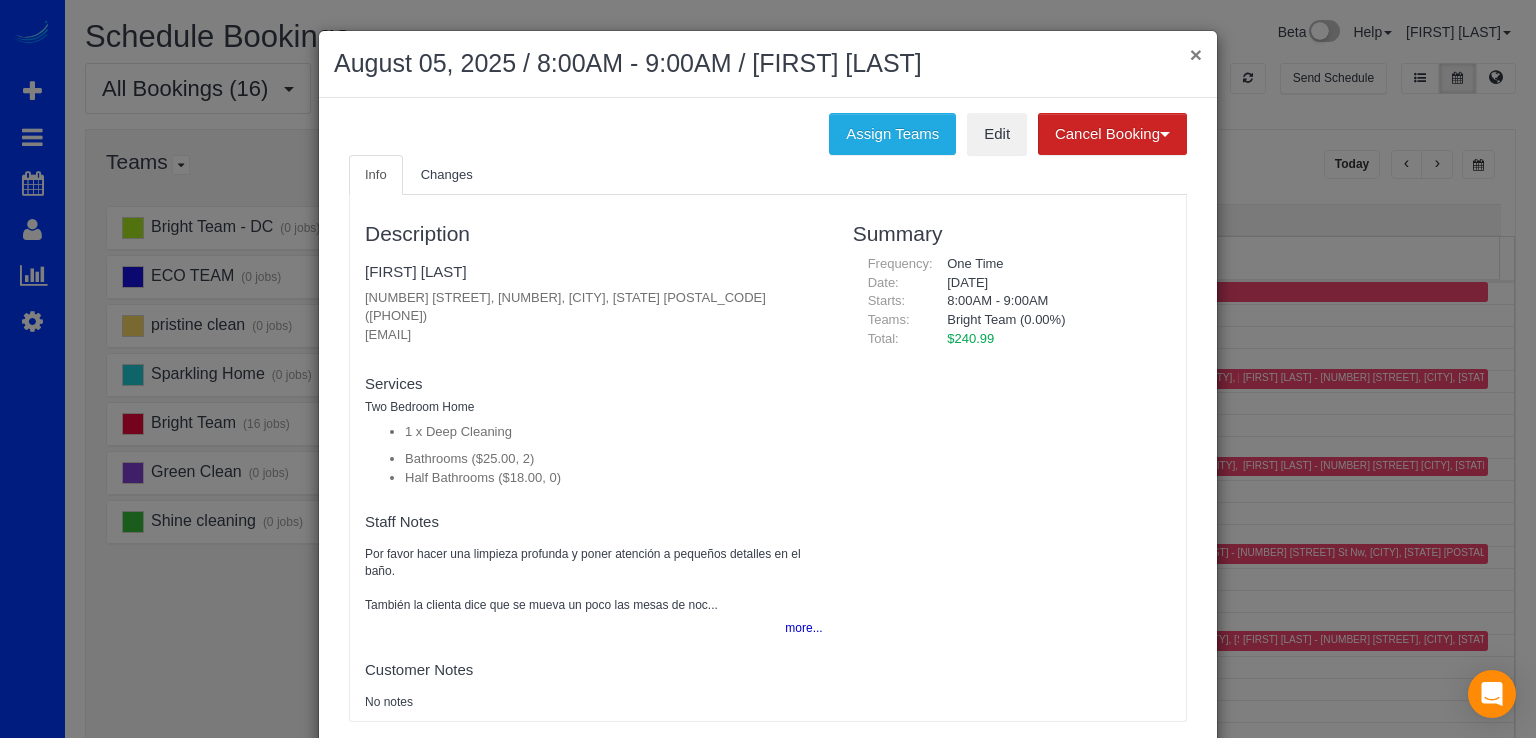 click on "×" at bounding box center (1196, 54) 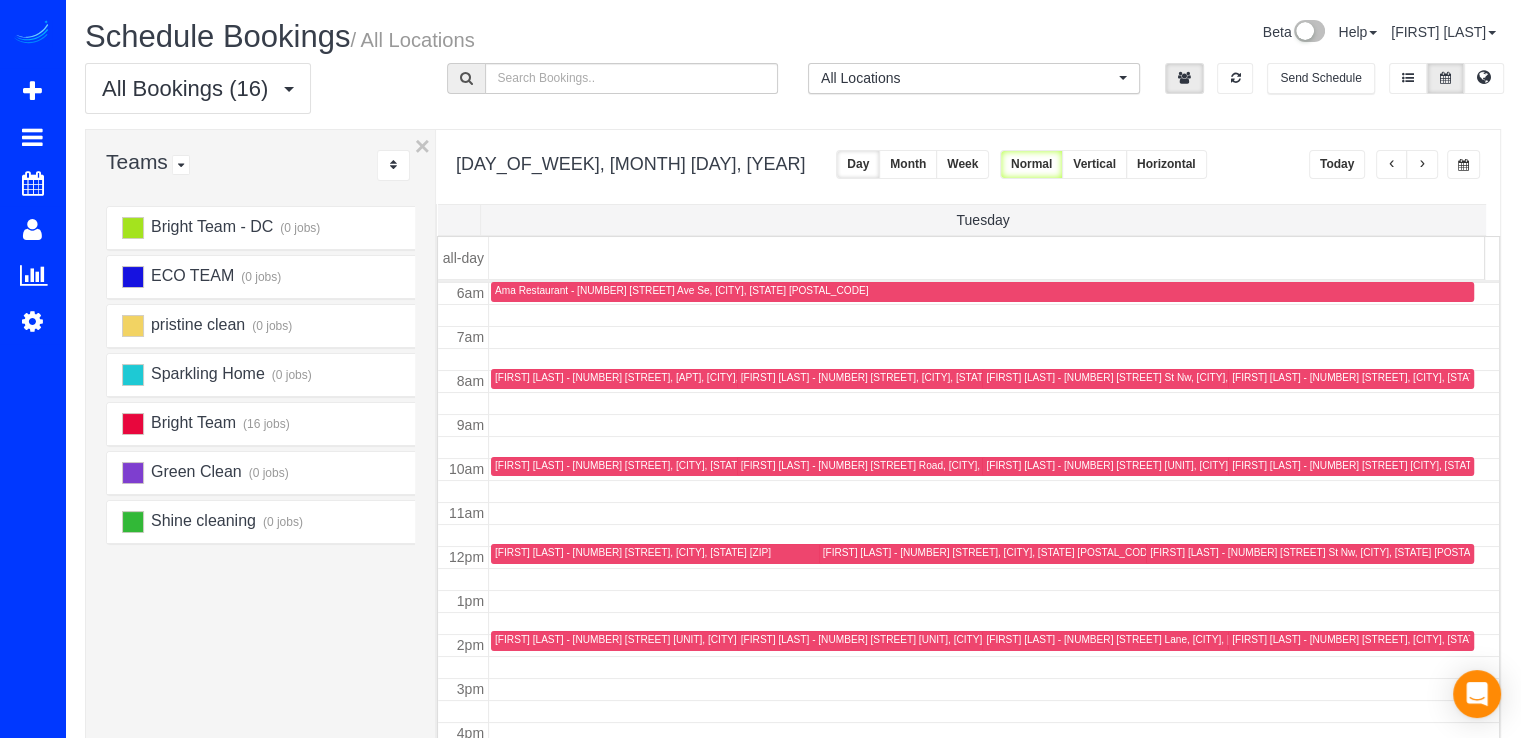 click at bounding box center (726, 467) 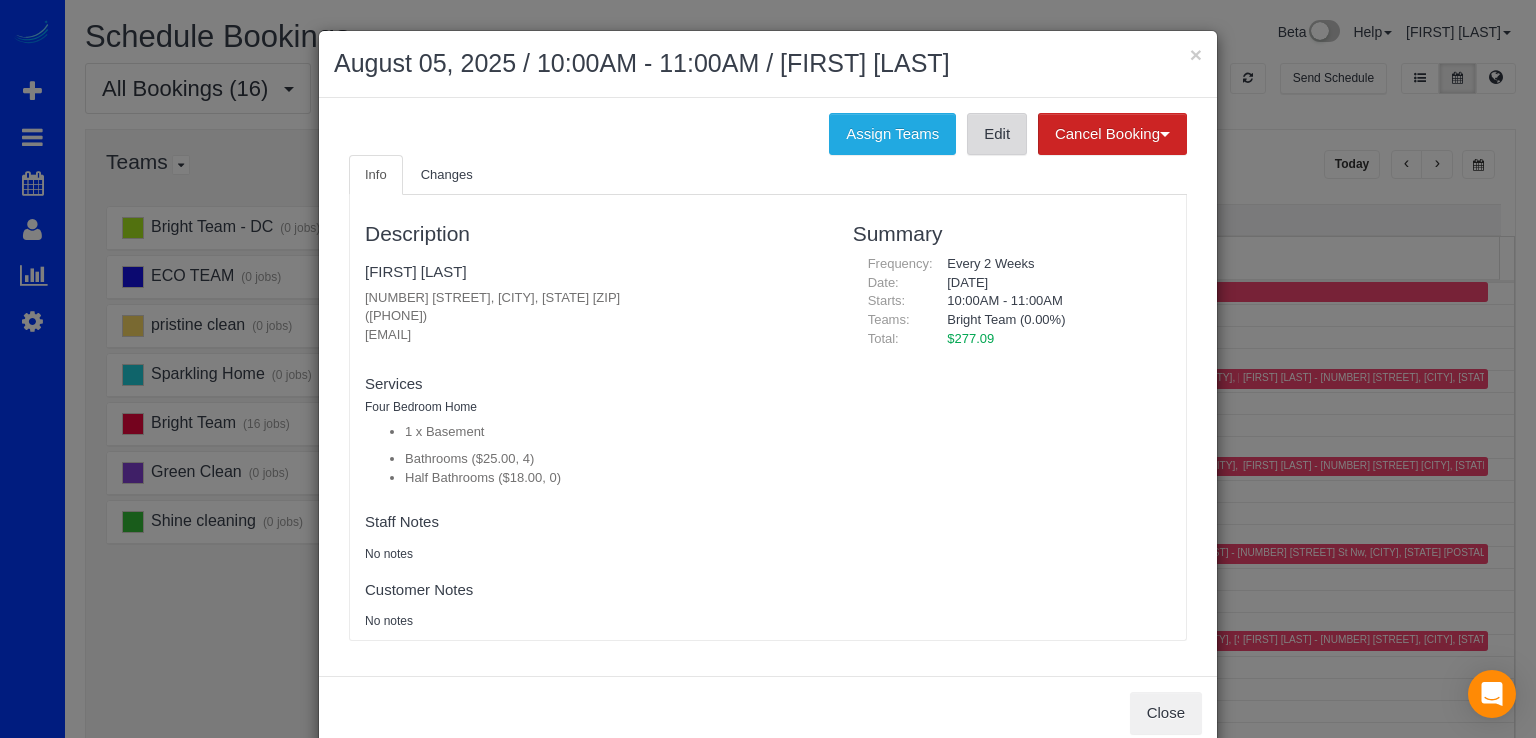 click on "Edit" at bounding box center (997, 134) 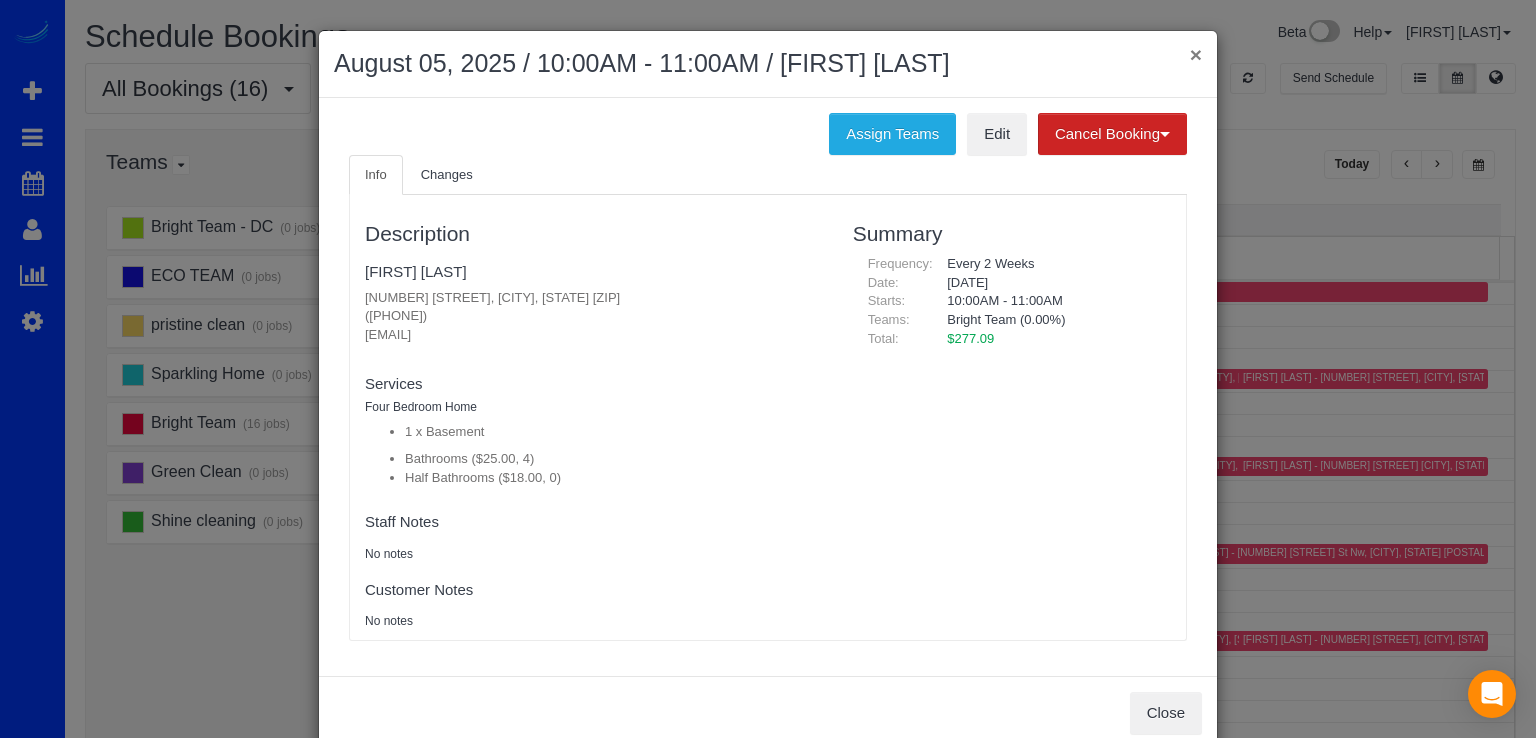 click on "×" at bounding box center (1196, 54) 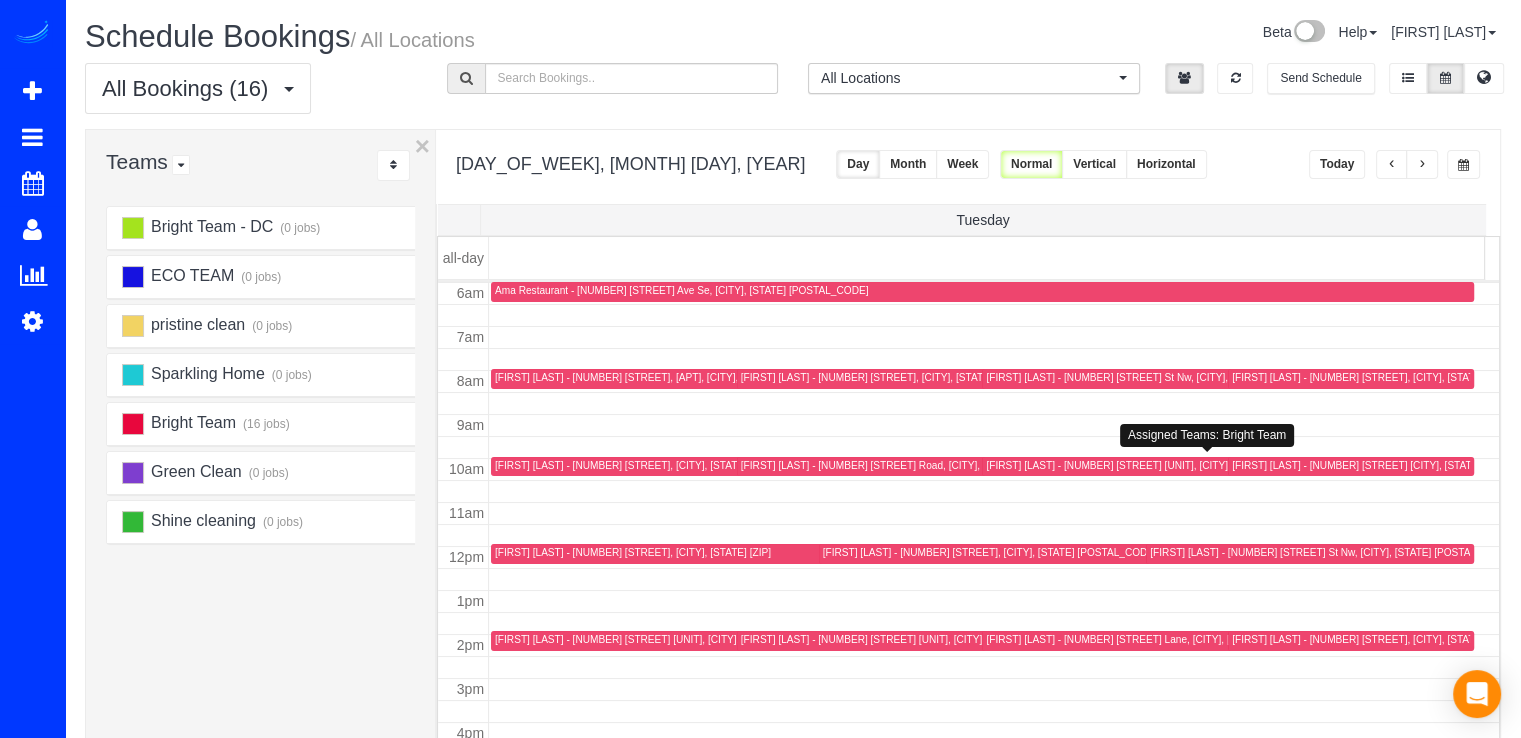 click on "[FIRST] [LAST] - [NUMBER] [STREET] [UNIT], [CITY], [STATE] [POSTAL_CODE]" at bounding box center [1169, 465] 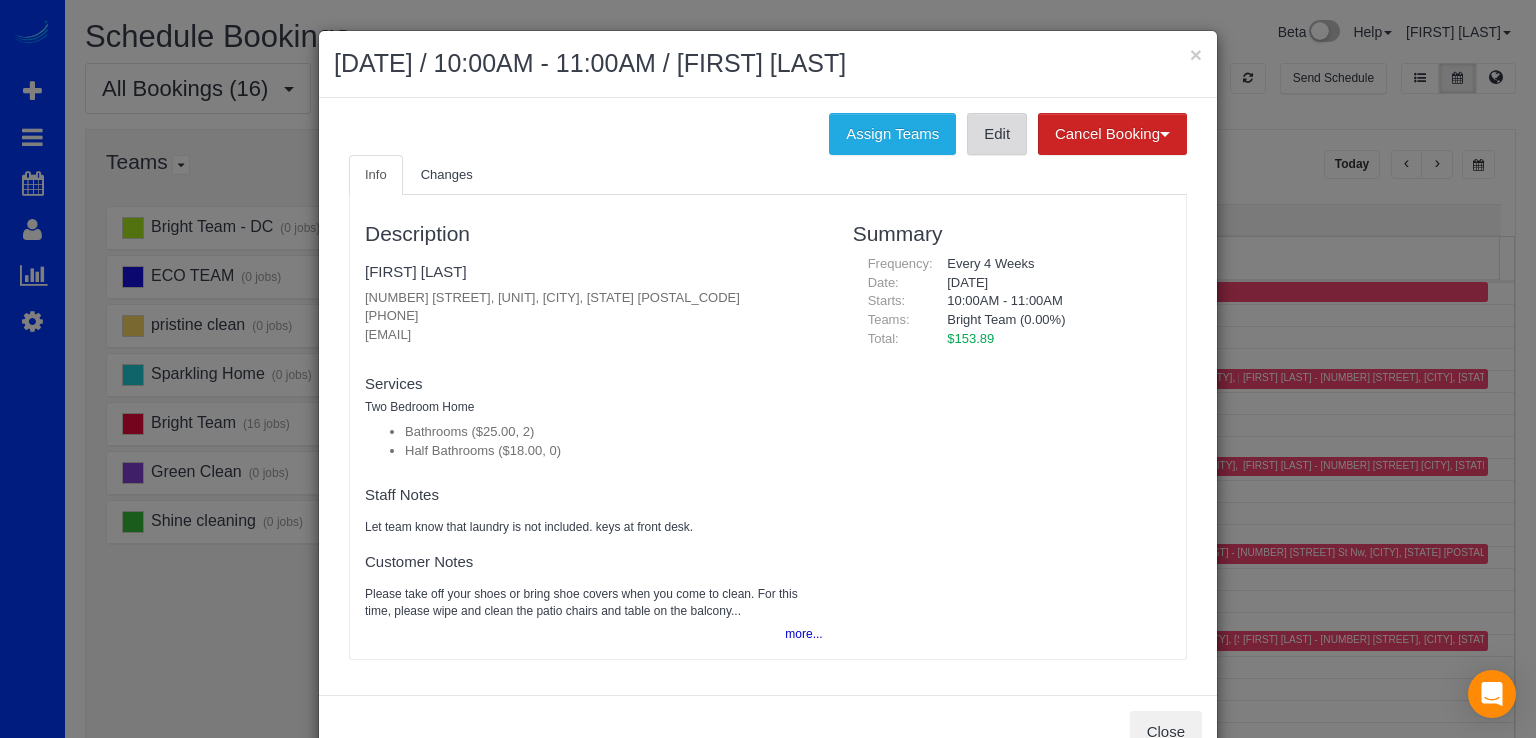 click on "Edit" at bounding box center [997, 134] 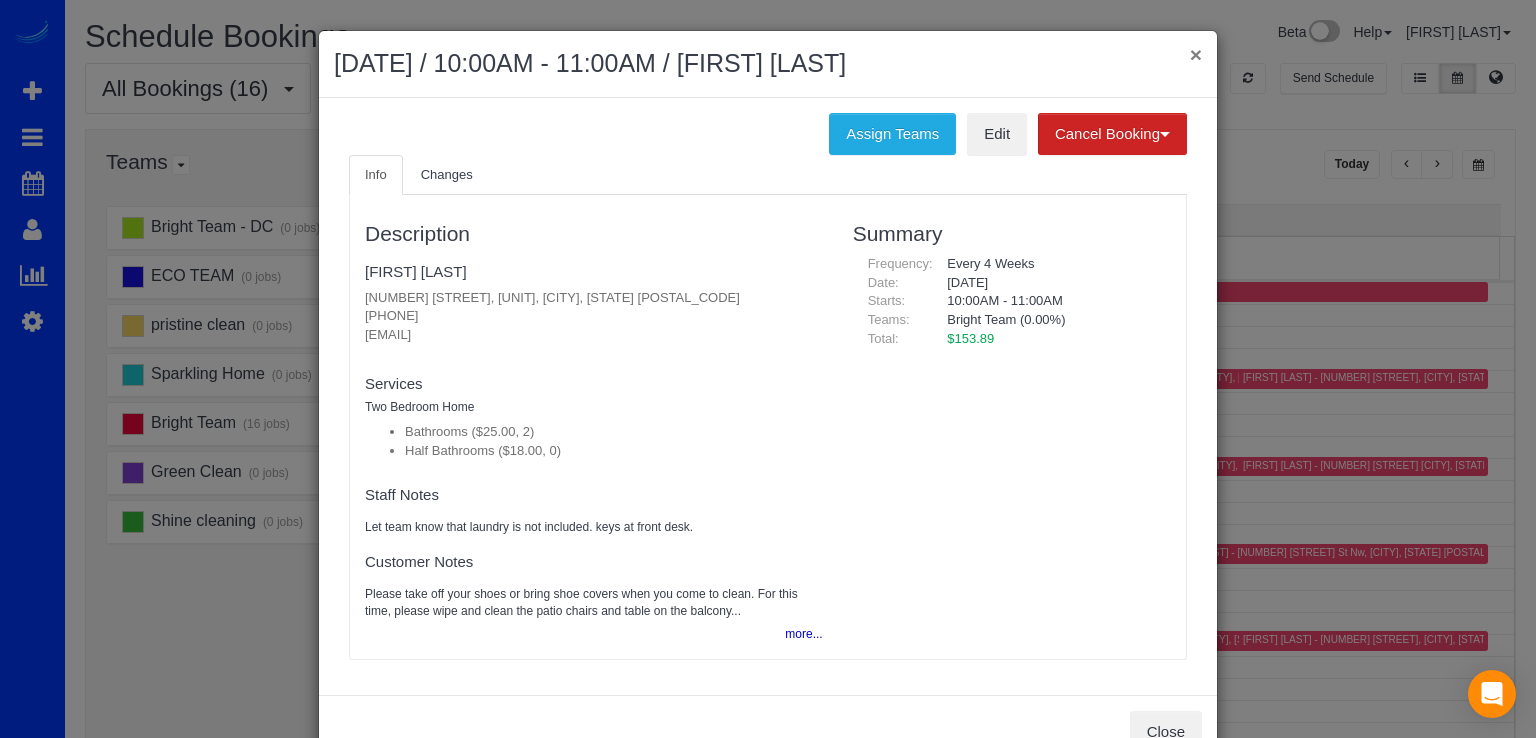 click on "×" at bounding box center (1196, 54) 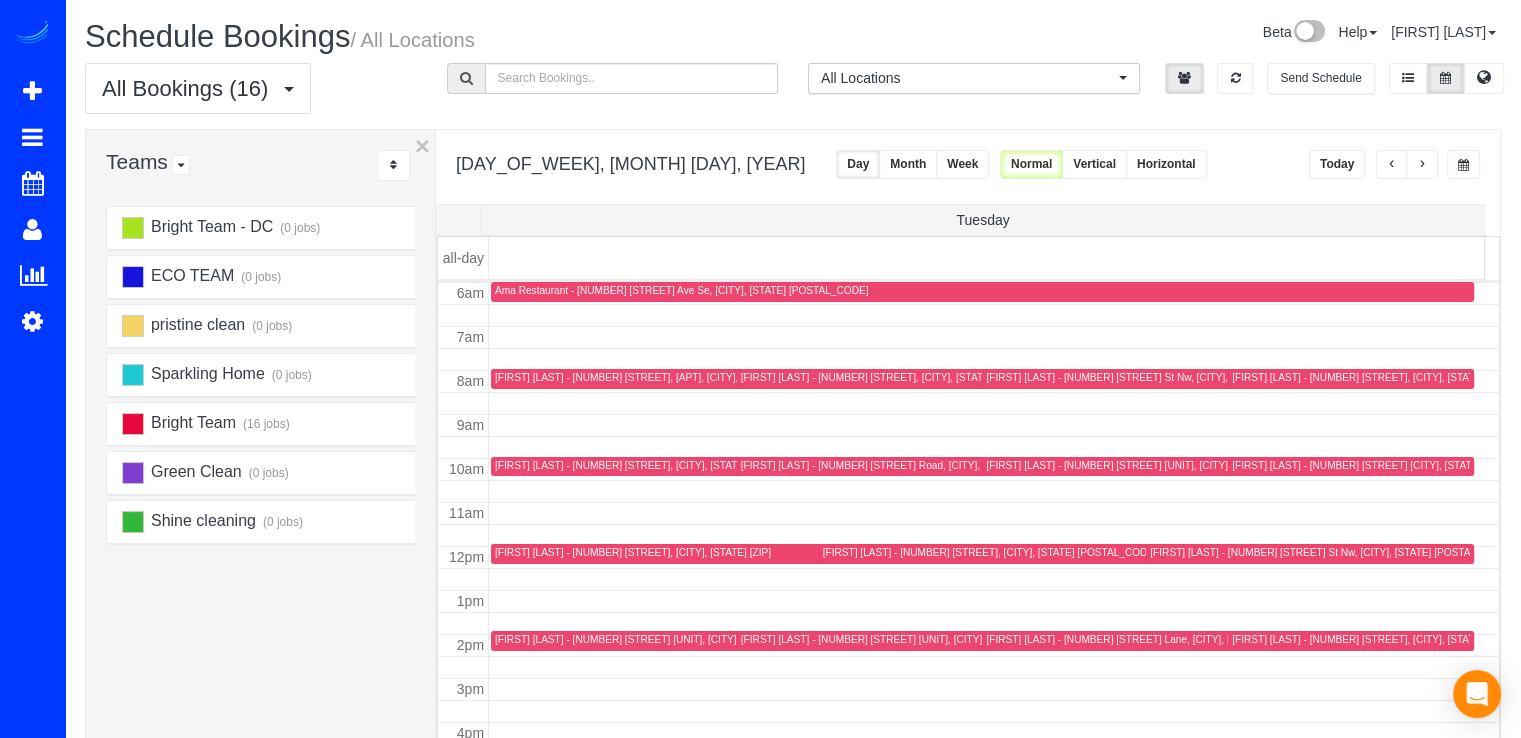 click at bounding box center (1217, 641) 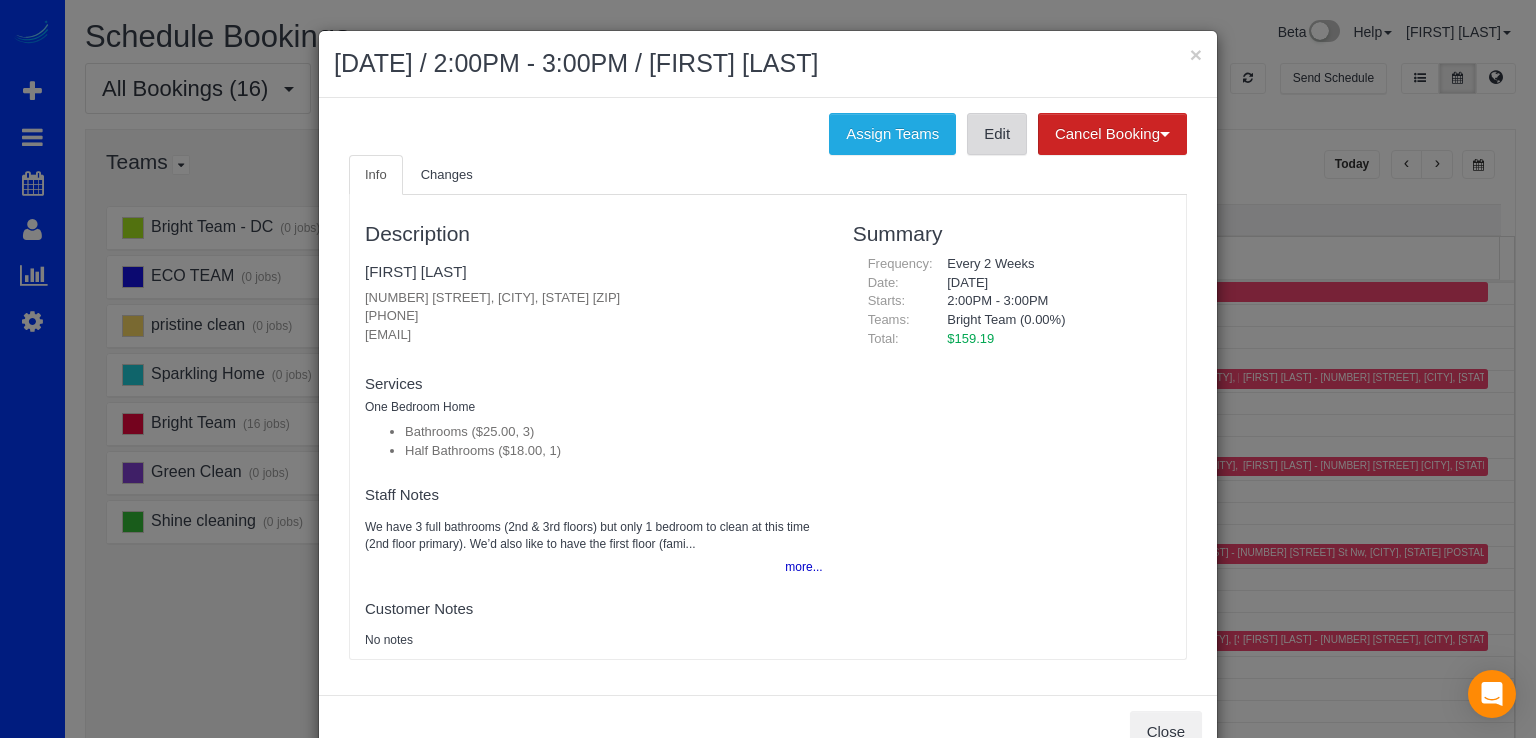 click on "Edit" at bounding box center [997, 134] 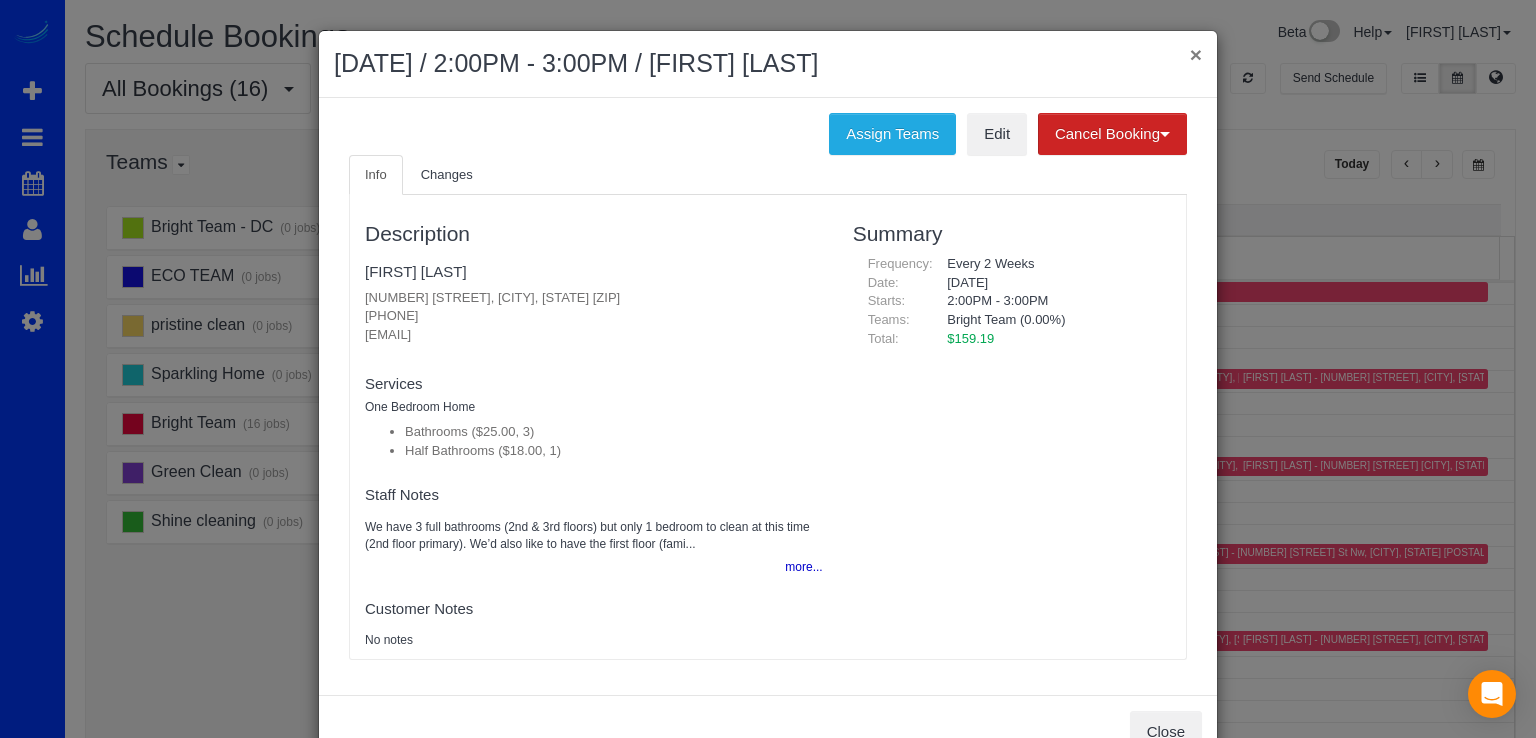 click on "×" at bounding box center [1196, 54] 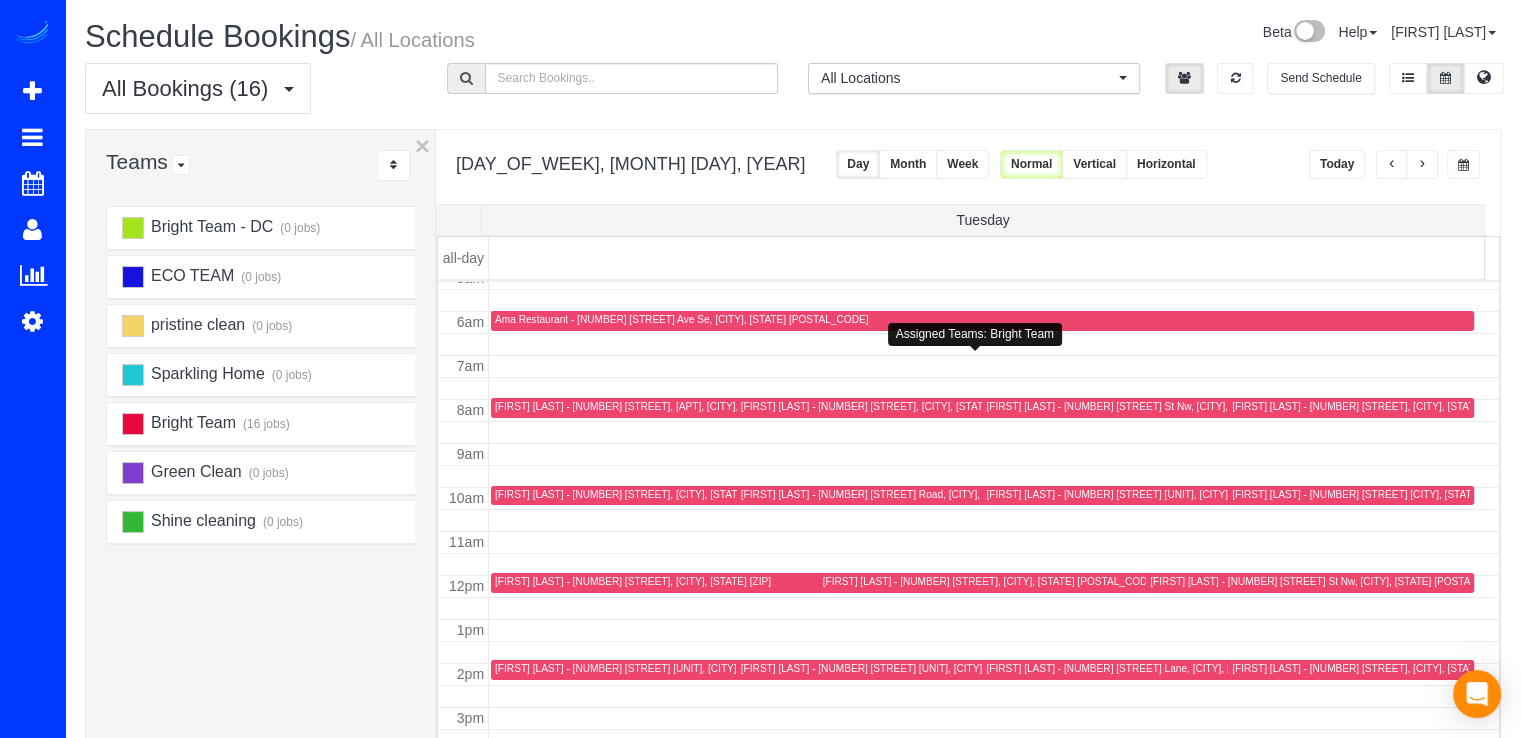 scroll, scrollTop: 263, scrollLeft: 0, axis: vertical 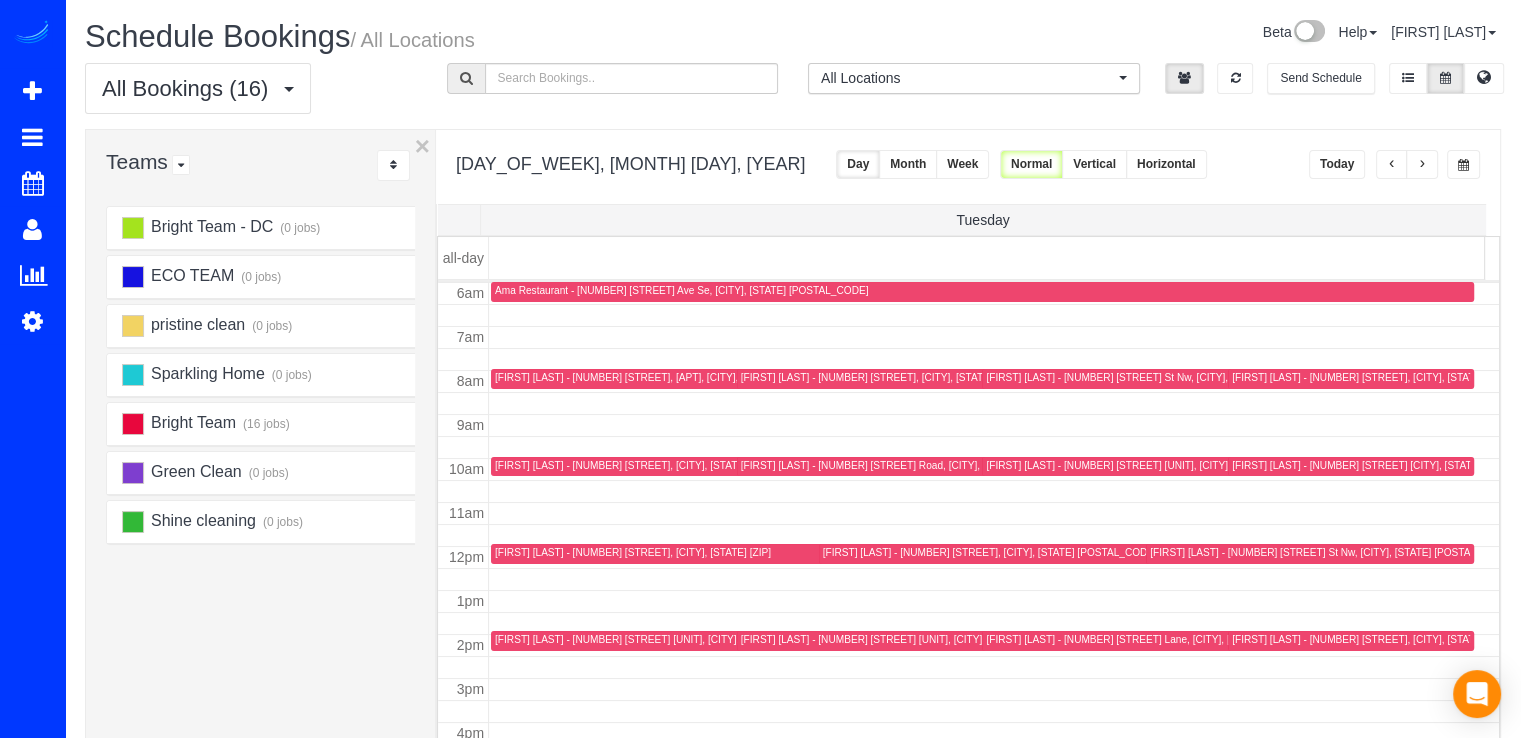 click on "[FIRST] [LAST] - [NUMBER] [STREET], [CITY], [STATE] [ZIP]" at bounding box center [879, 377] 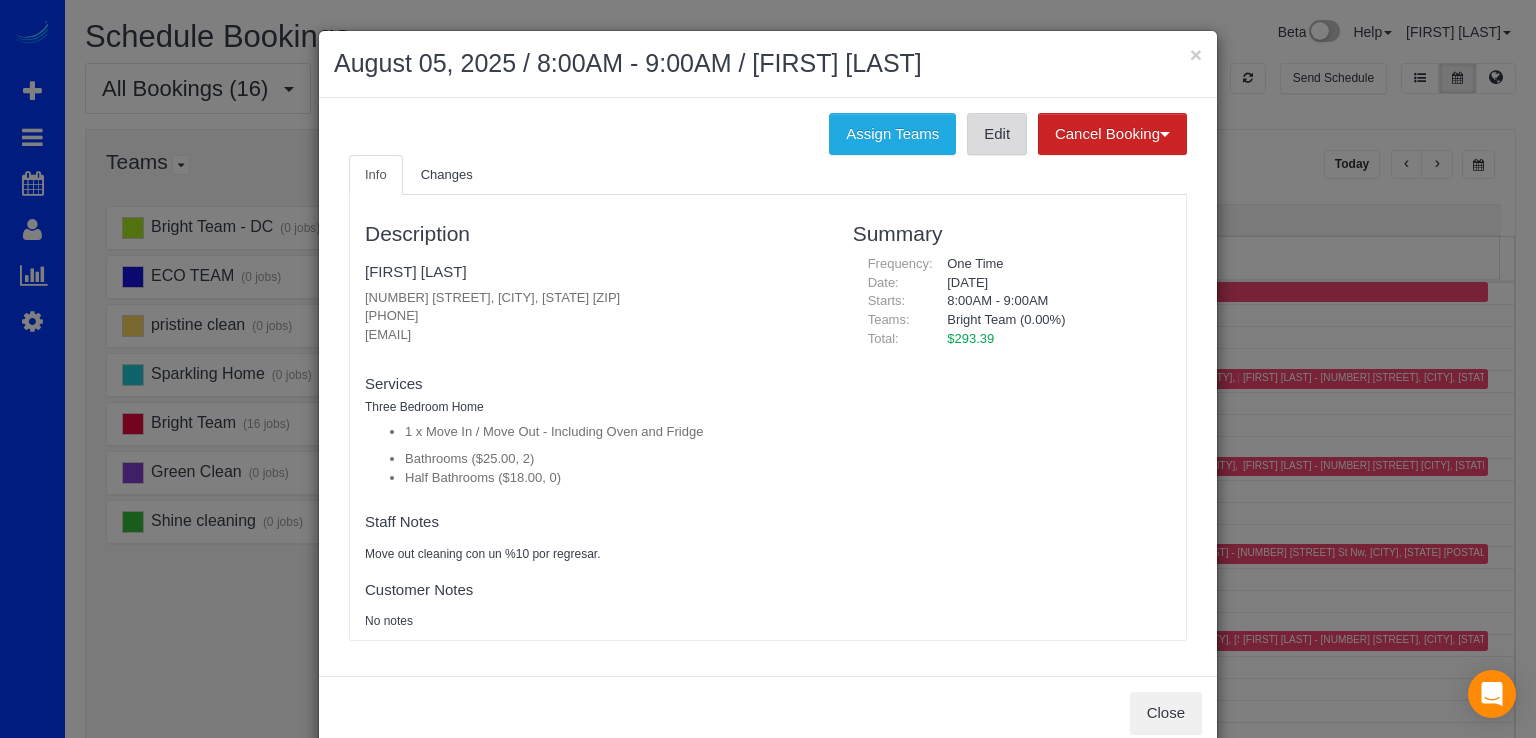 click on "Edit" at bounding box center (997, 134) 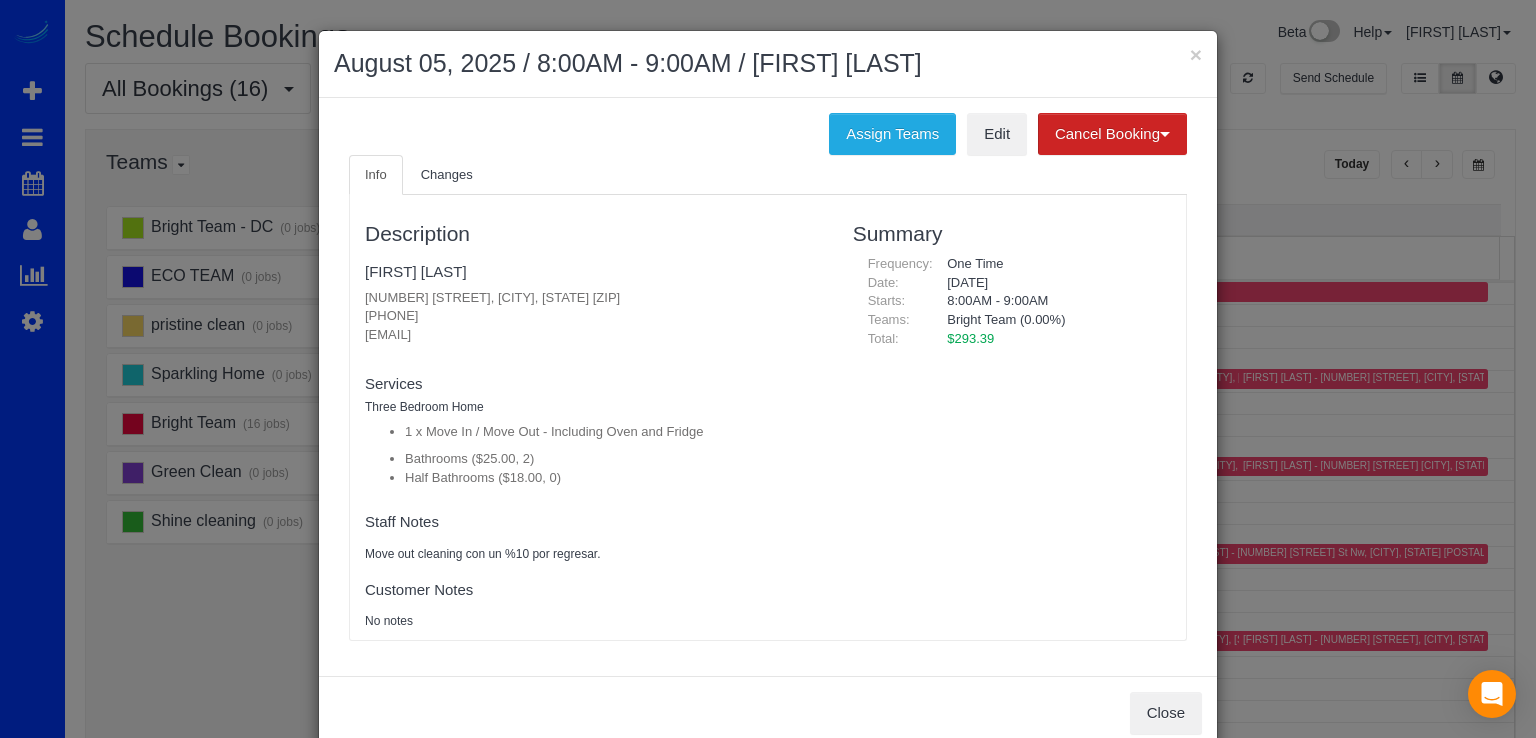 click on "August 05, 2025 /
8:00AM - 9:00AM /
[FIRST] [LAST]" at bounding box center [768, 64] 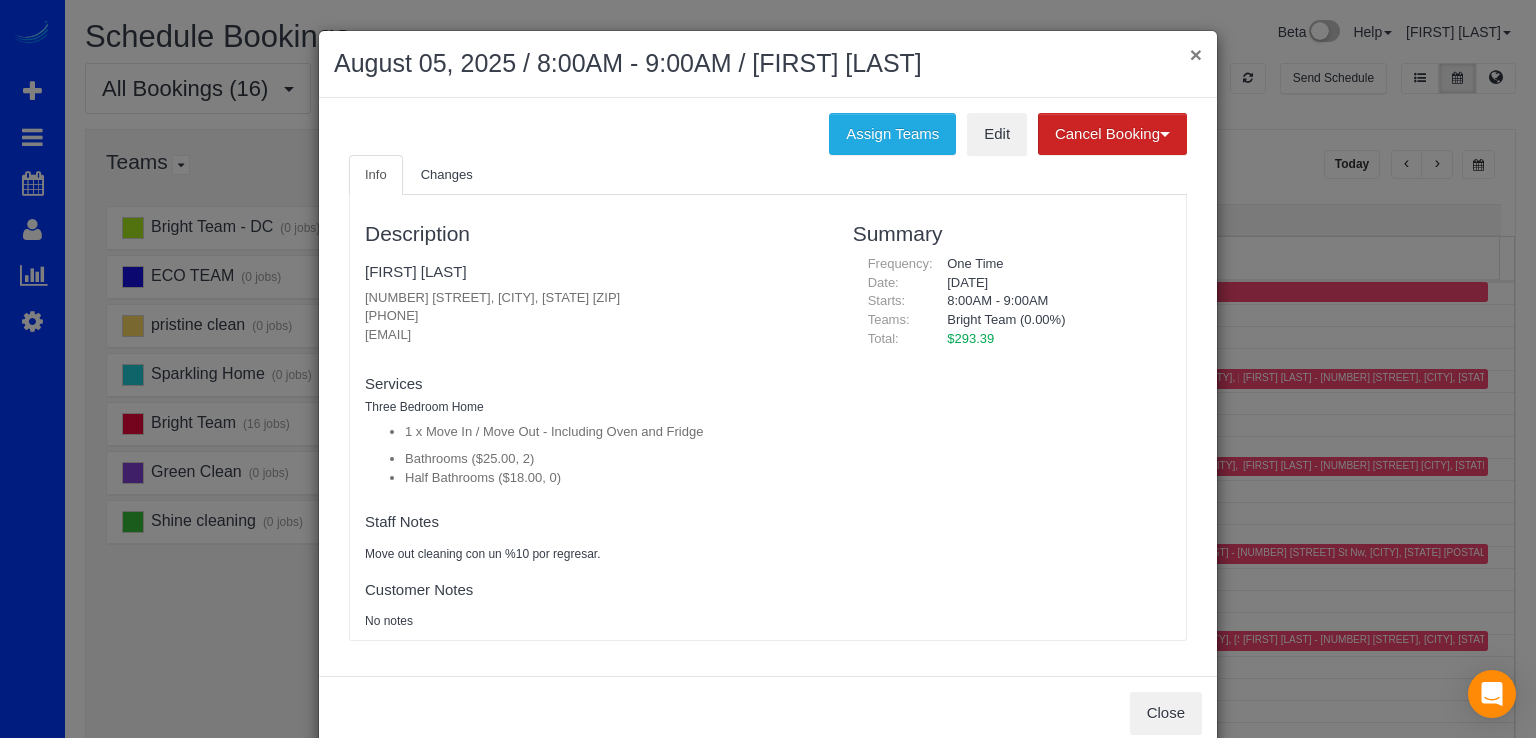 click on "×" at bounding box center [1196, 54] 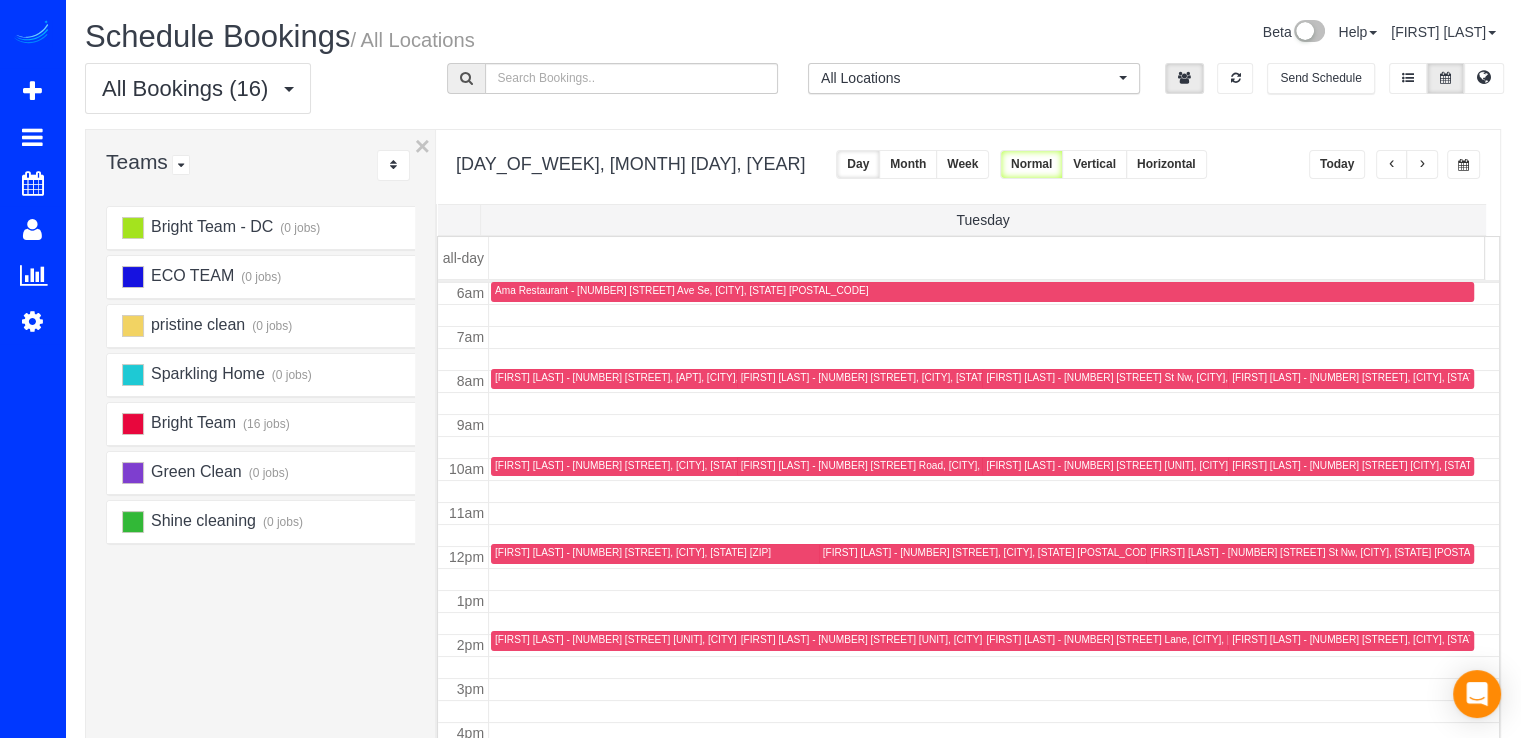 drag, startPoint x: 851, startPoint y: 565, endPoint x: 857, endPoint y: 555, distance: 11.661903 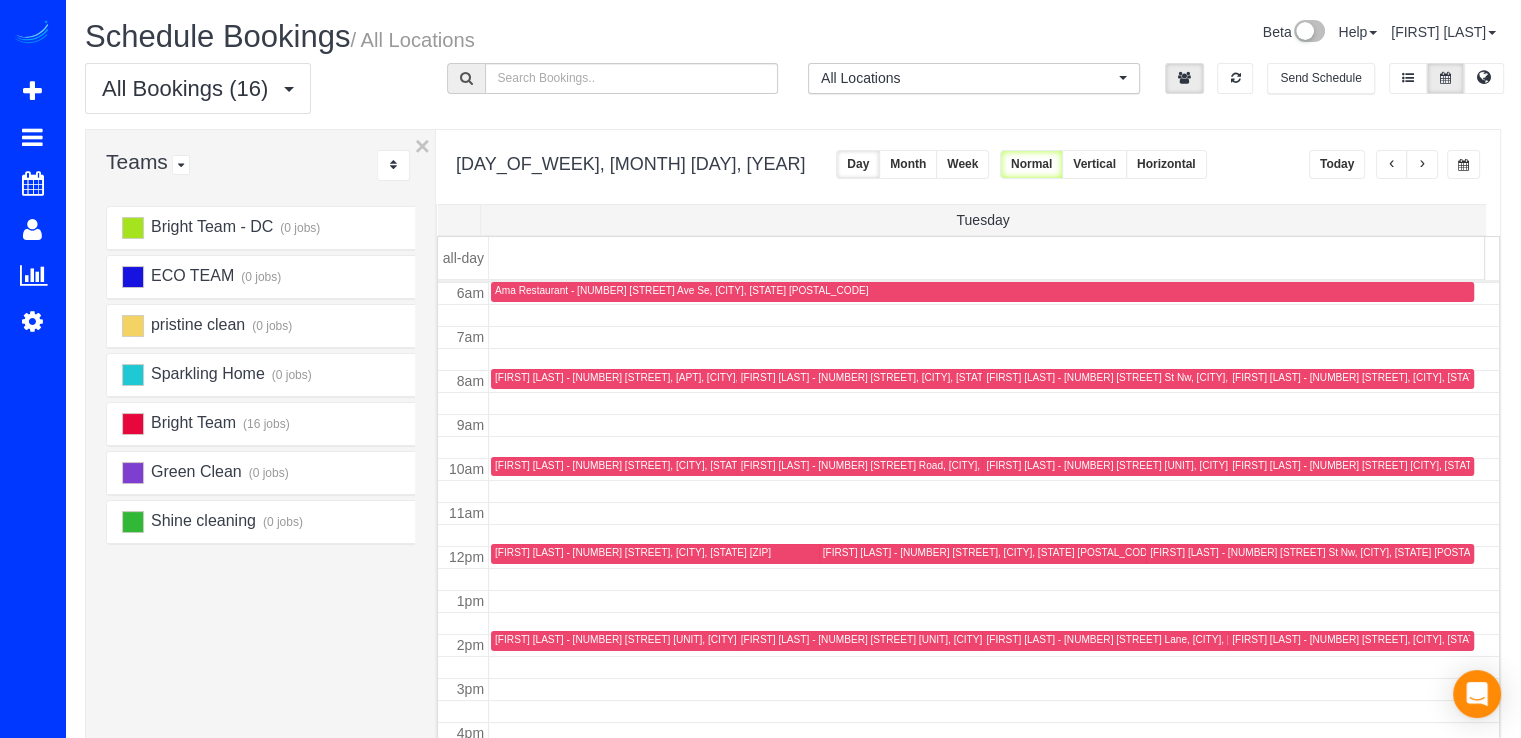 click on "[FIRST] [LAST] - [NUMBER] [STREET], [CITY], [STATE] [POSTAL_CODE]" at bounding box center (990, 552) 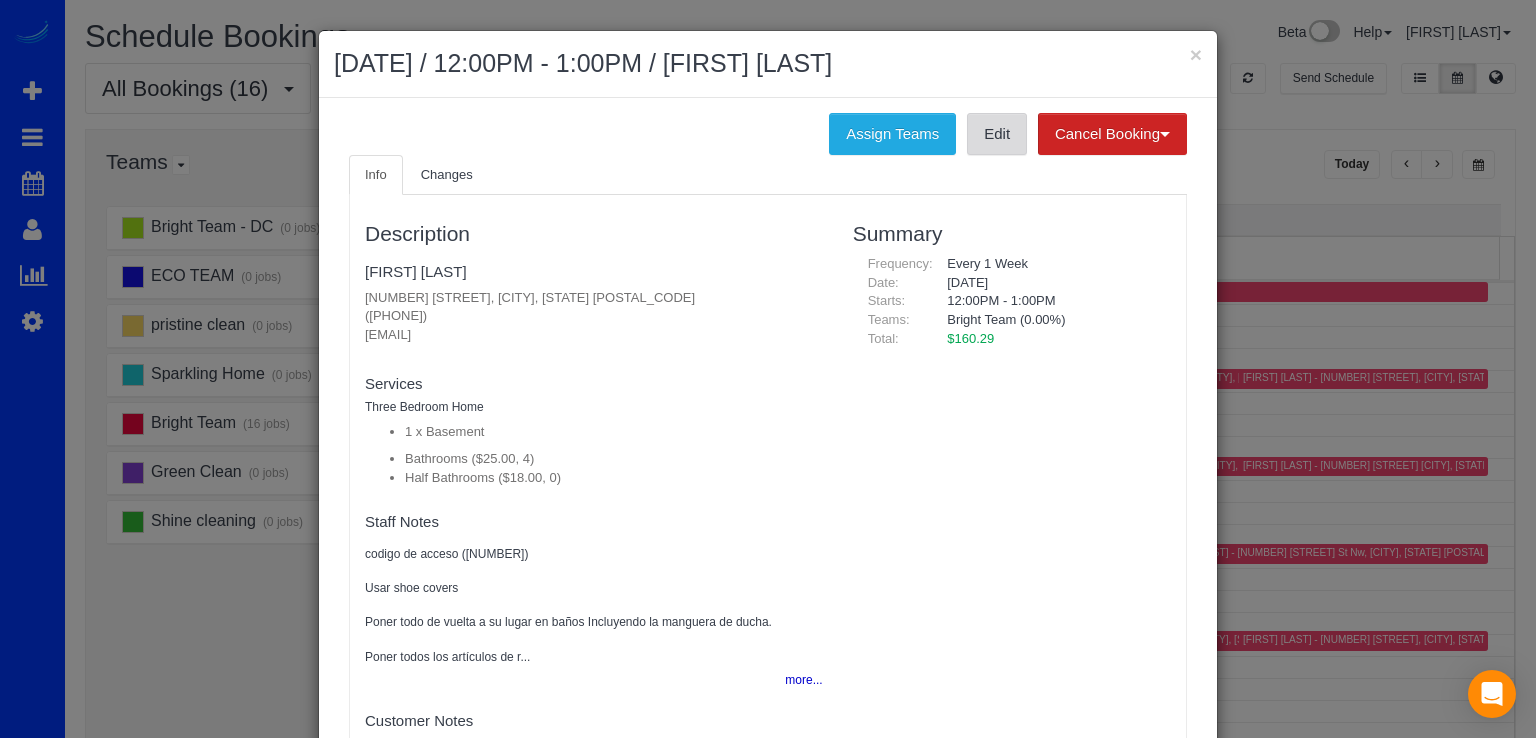 click on "Assign Teams
Edit
Cancel Booking
Without Fee
With $75.00 Fee
Info
Changes
Description
[FIRST] [LAST]
[NUMBER] [STREET] Rd, [CITY], [STATE] [POSTAL_CODE]
[PHONE]
[EMAIL]
new customer
Team Requested:" at bounding box center [768, 448] 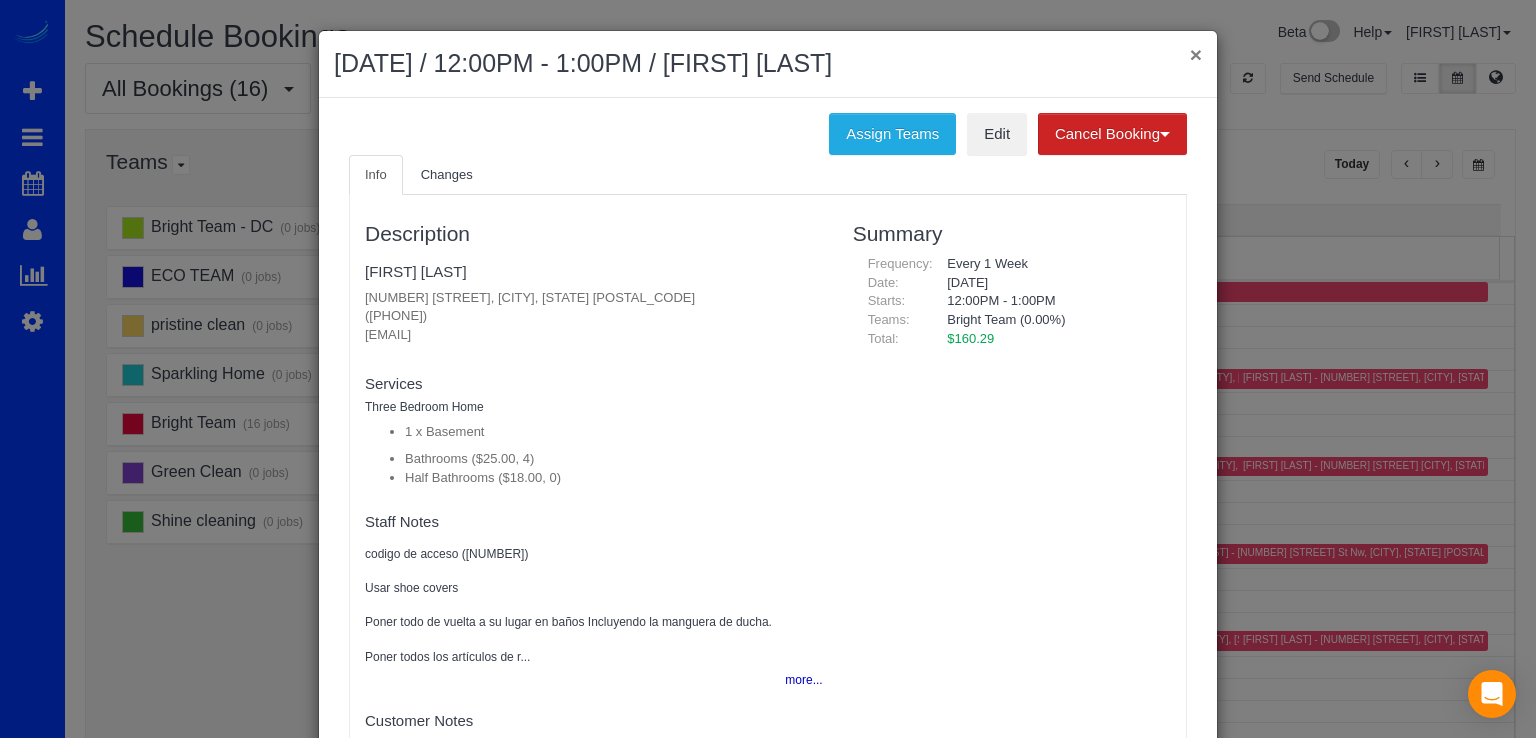 click on "×" at bounding box center (1196, 54) 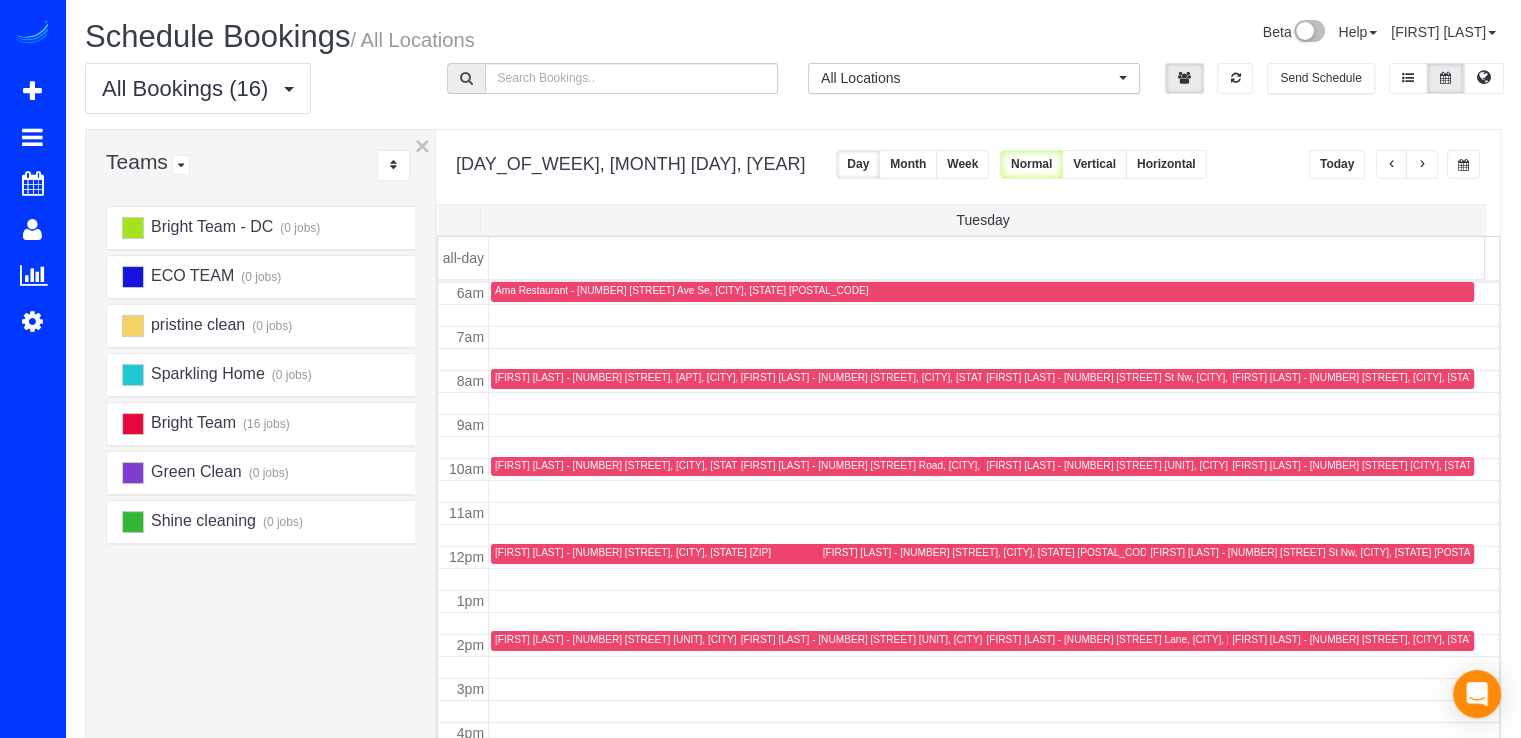 click on "[FIRST] [LAST] - [NUMBER] [STREET] St Nw, [CITY], [STATE] [POSTAL_CODE]" at bounding box center [1167, 377] 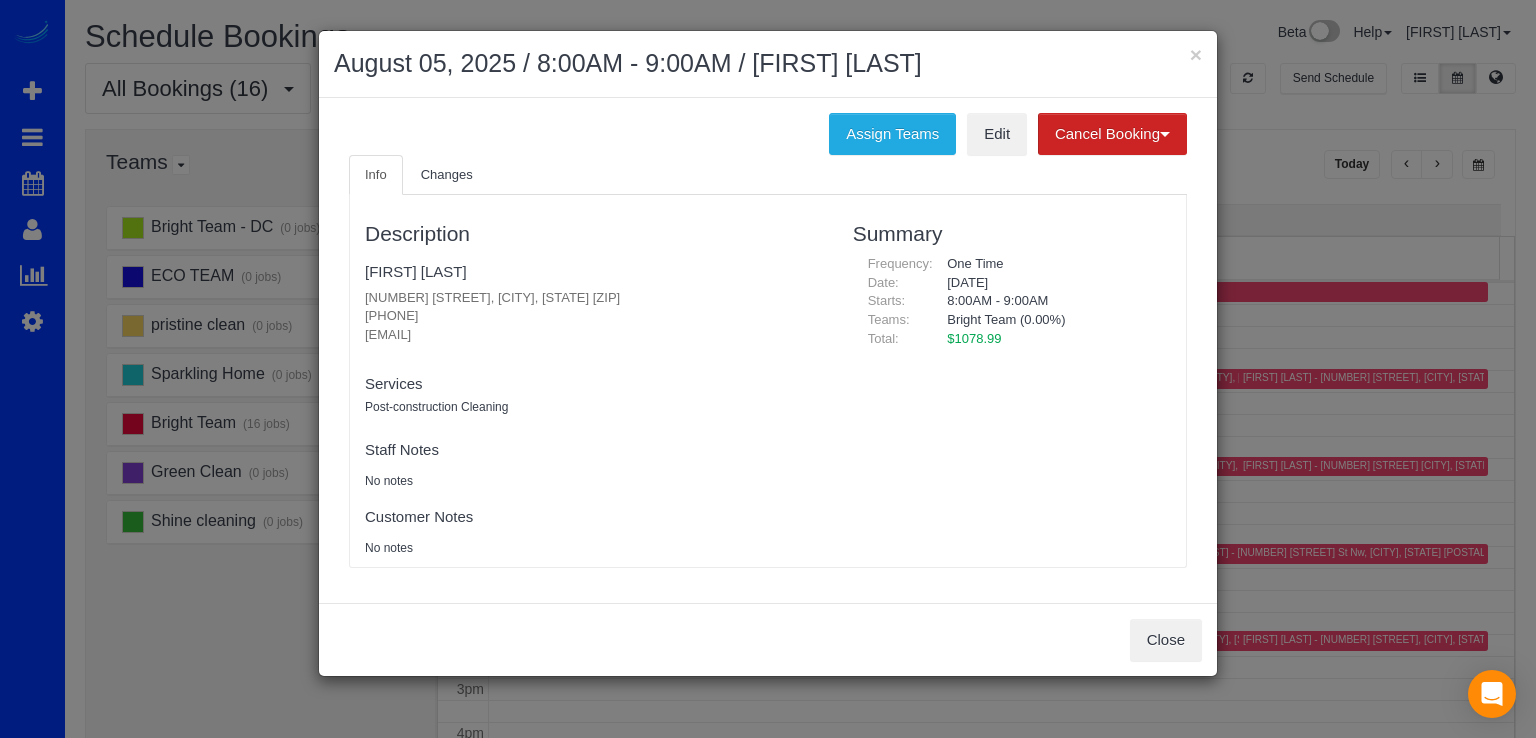 click on "×
August 05, 2025 /
8:00AM - 9:00AM /
[FIRST] [LAST]" at bounding box center [768, 64] 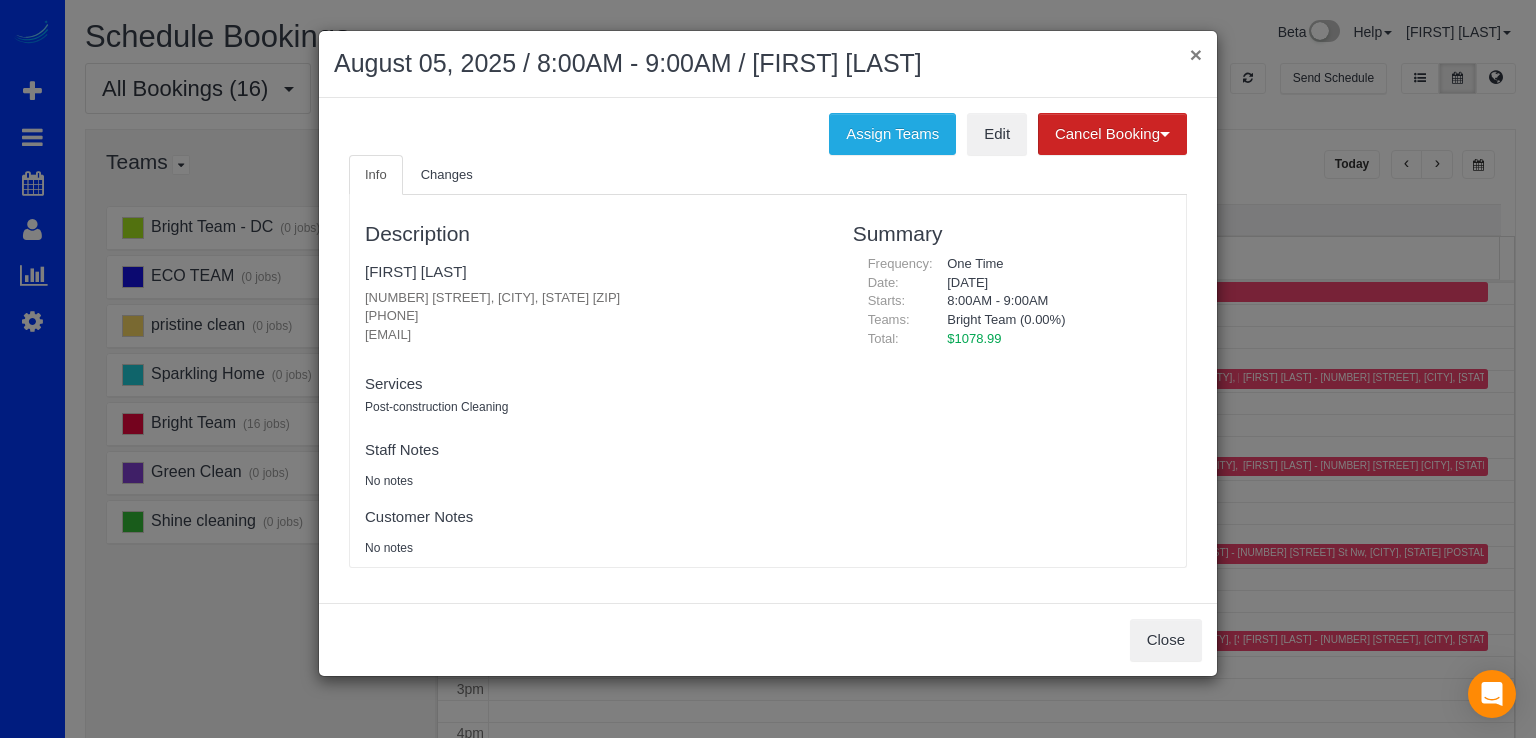 click on "×" at bounding box center (1196, 54) 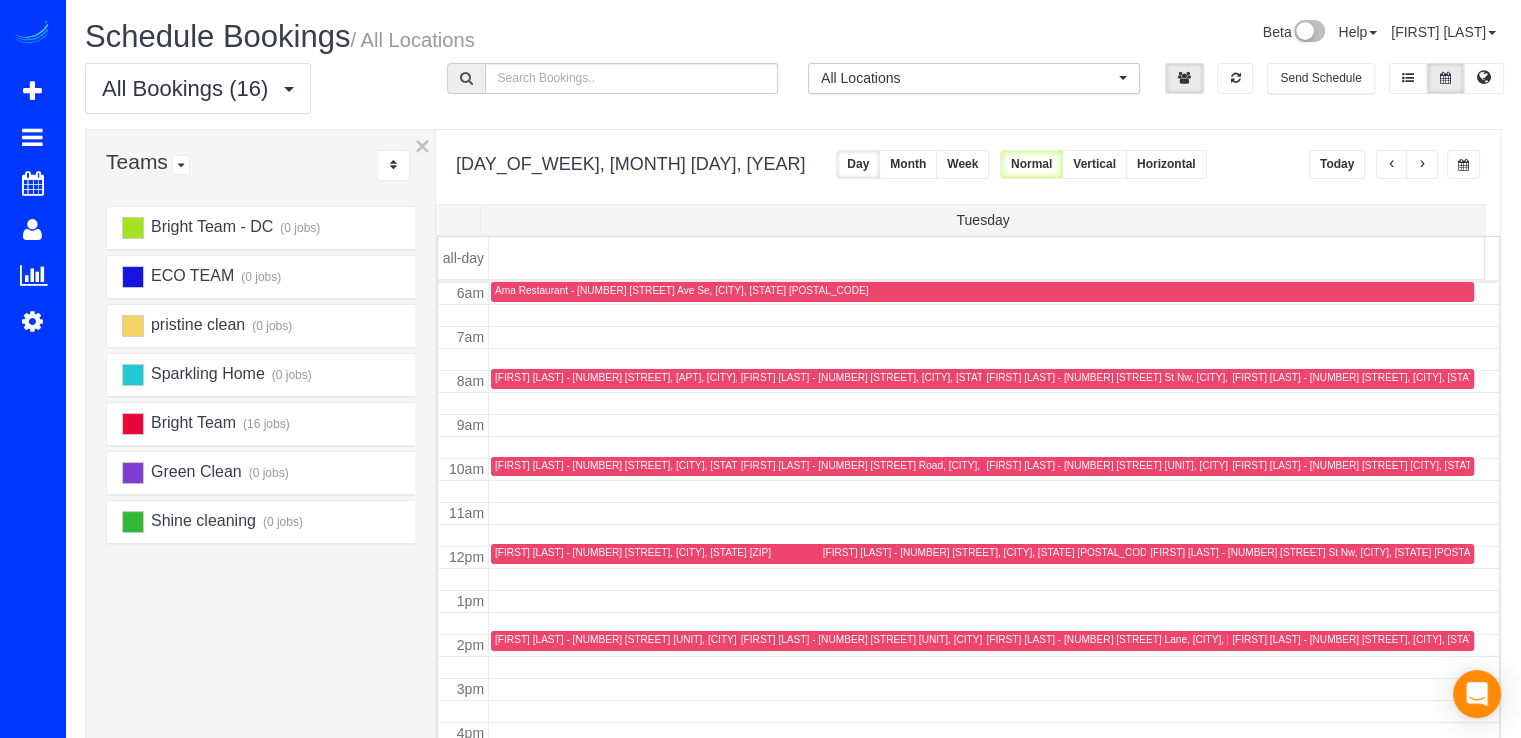 click on "[FIRST] [LAST] - [NUMBER] [STREET] St Nw, [CITY], [STATE] [POSTAL_CODE]" at bounding box center (1331, 552) 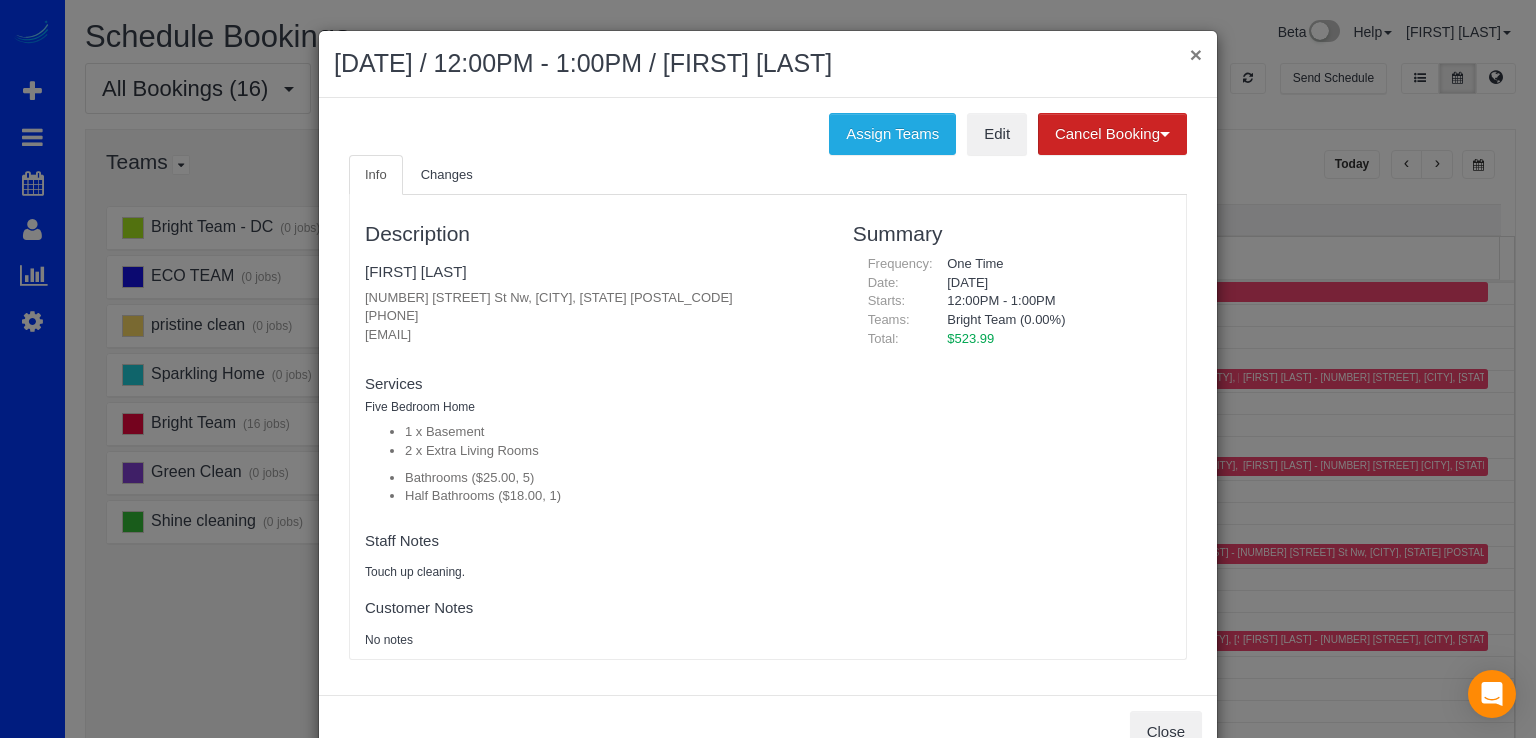 click on "×" at bounding box center [1196, 54] 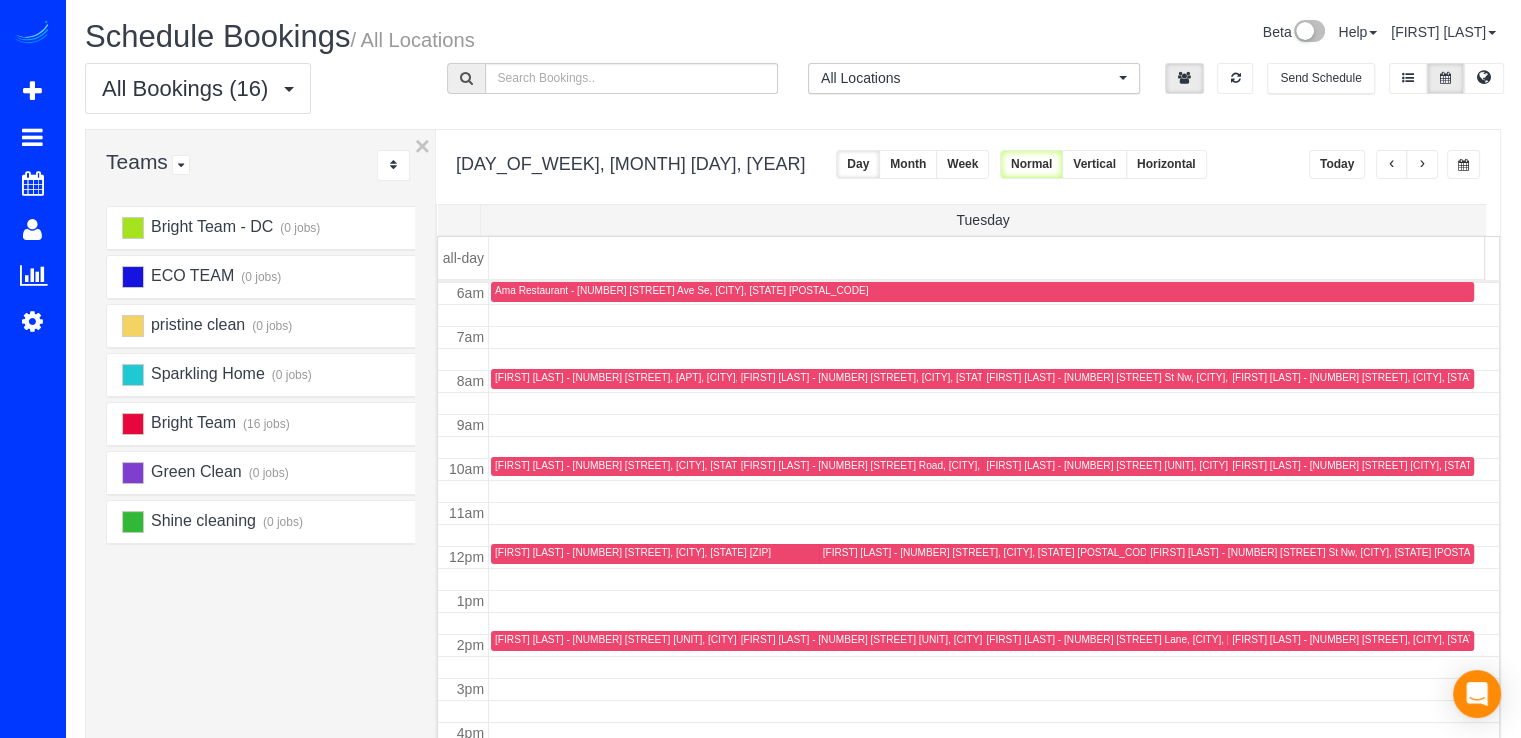 click on "[FIRST] [LAST] - [NUMBER] [STREET], [CITY], [STATE] [ZIP]" at bounding box center [1370, 639] 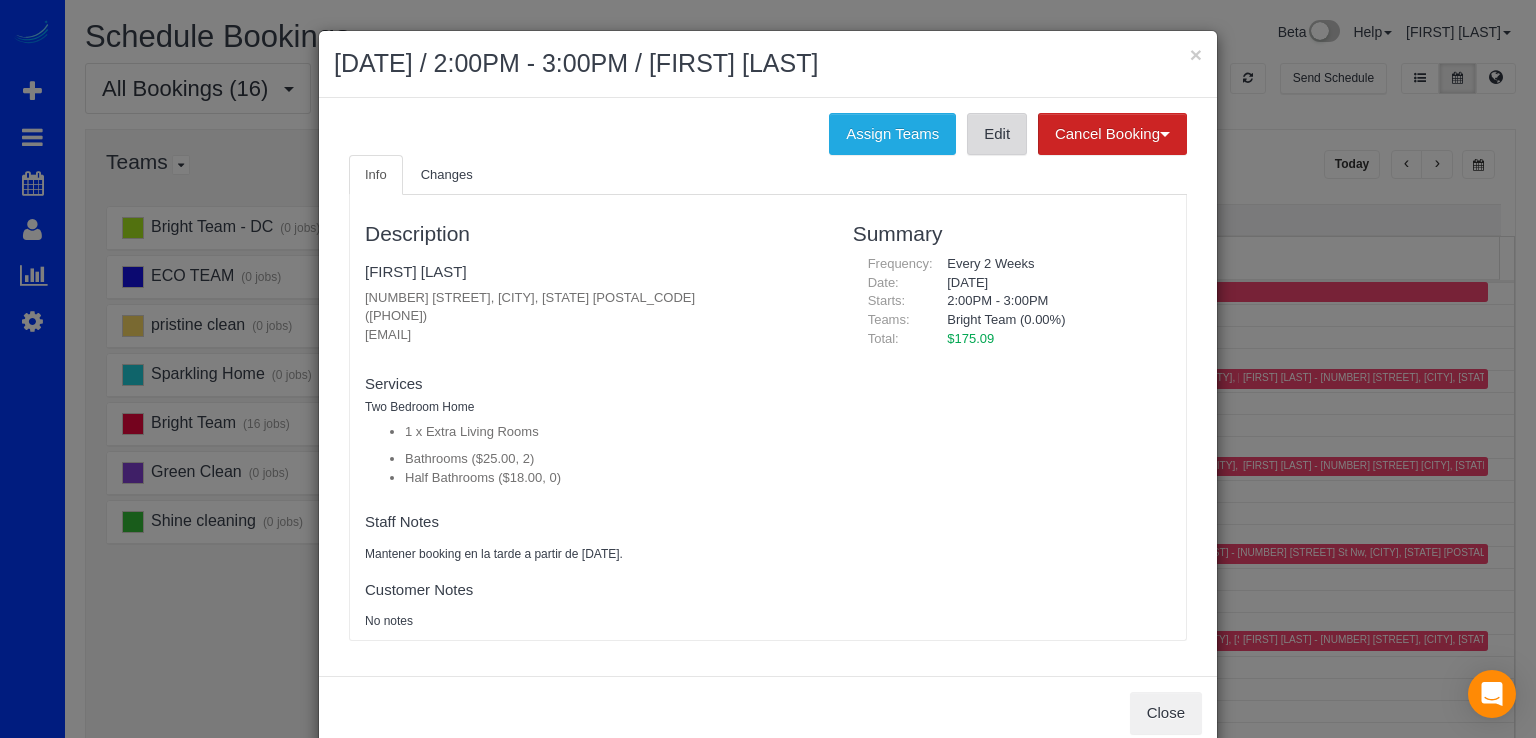 click on "Edit" at bounding box center [997, 134] 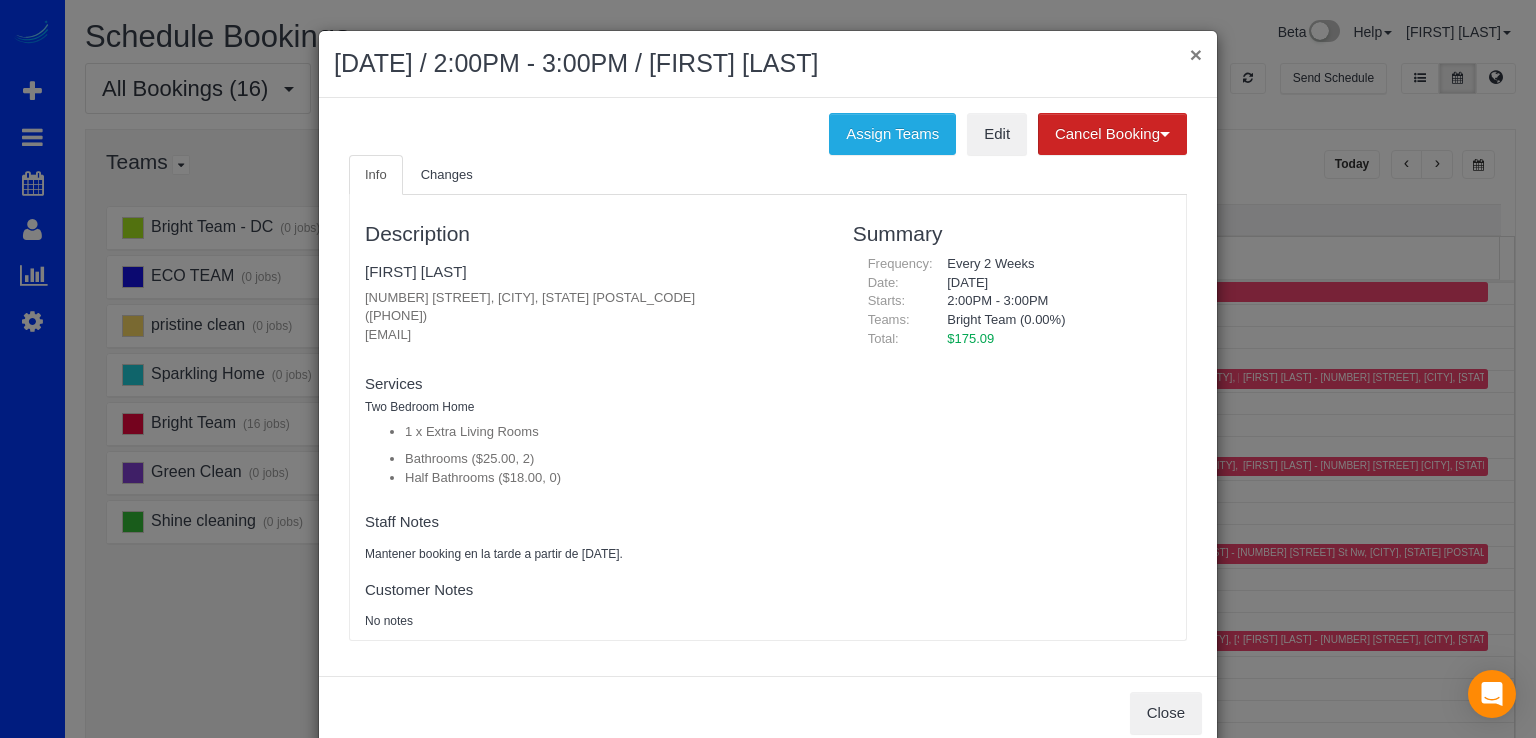 click on "×" at bounding box center [1196, 54] 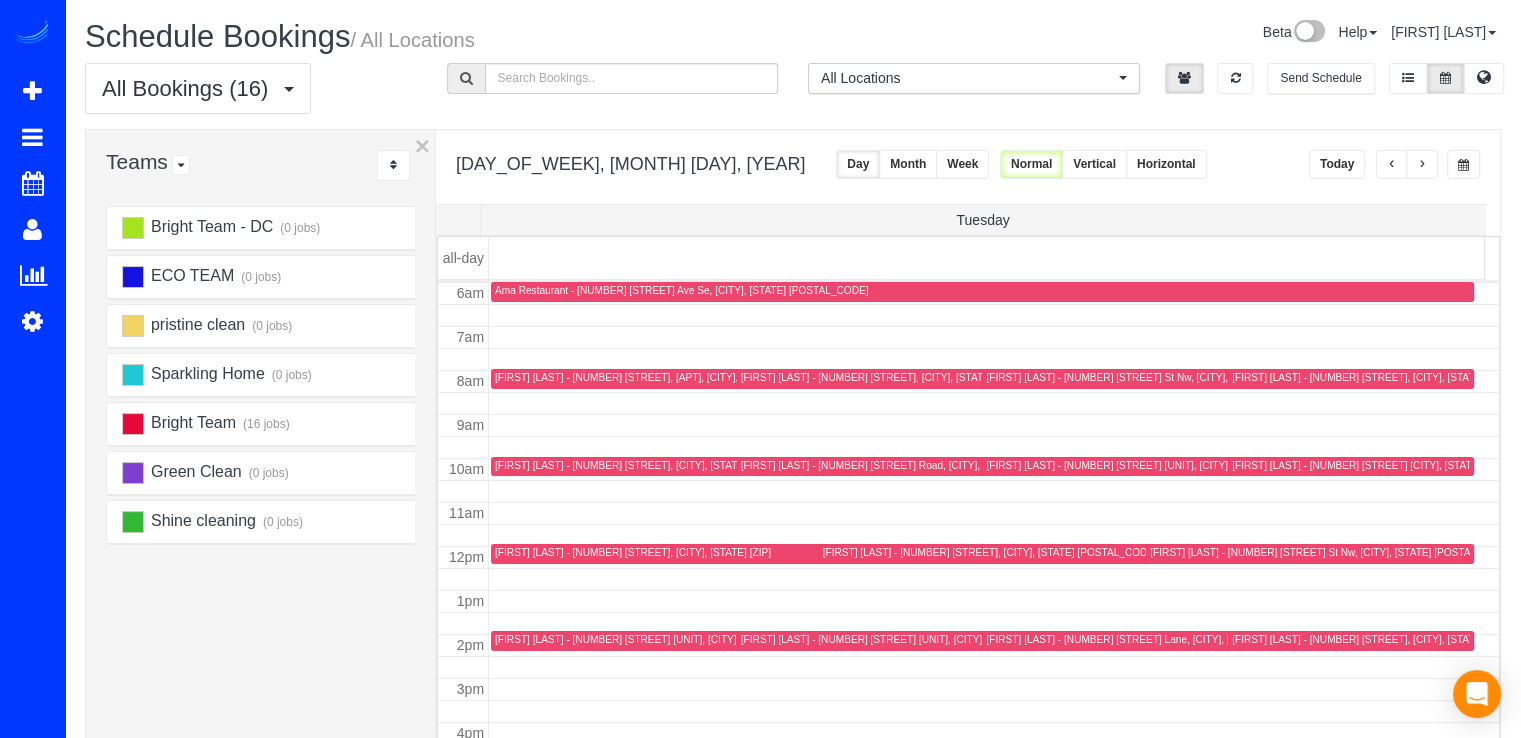 click on "[FIRST] [LAST] - [NUMBER] [STREET], [CITY], [STATE] [ZIP]" at bounding box center (1370, 377) 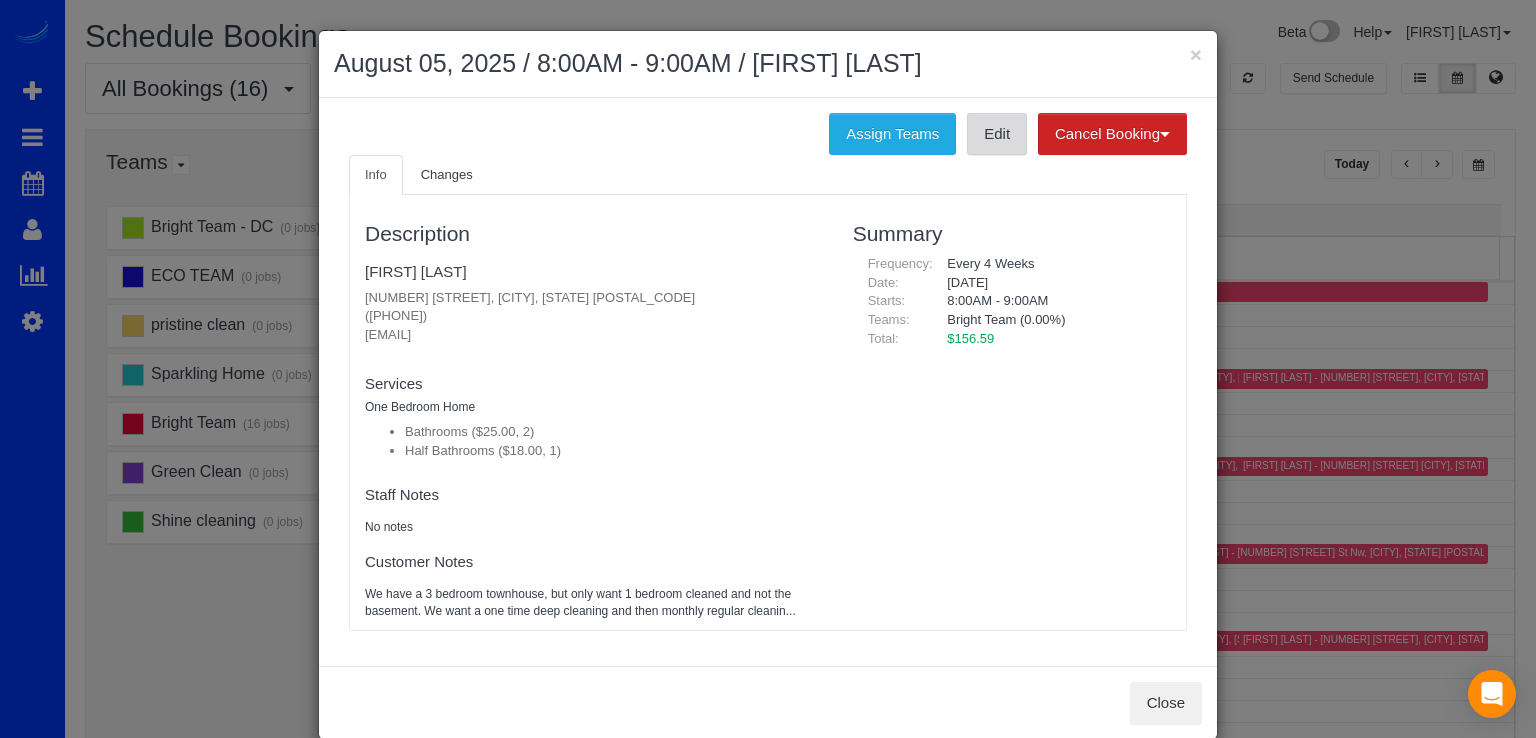 click on "Edit" at bounding box center [997, 134] 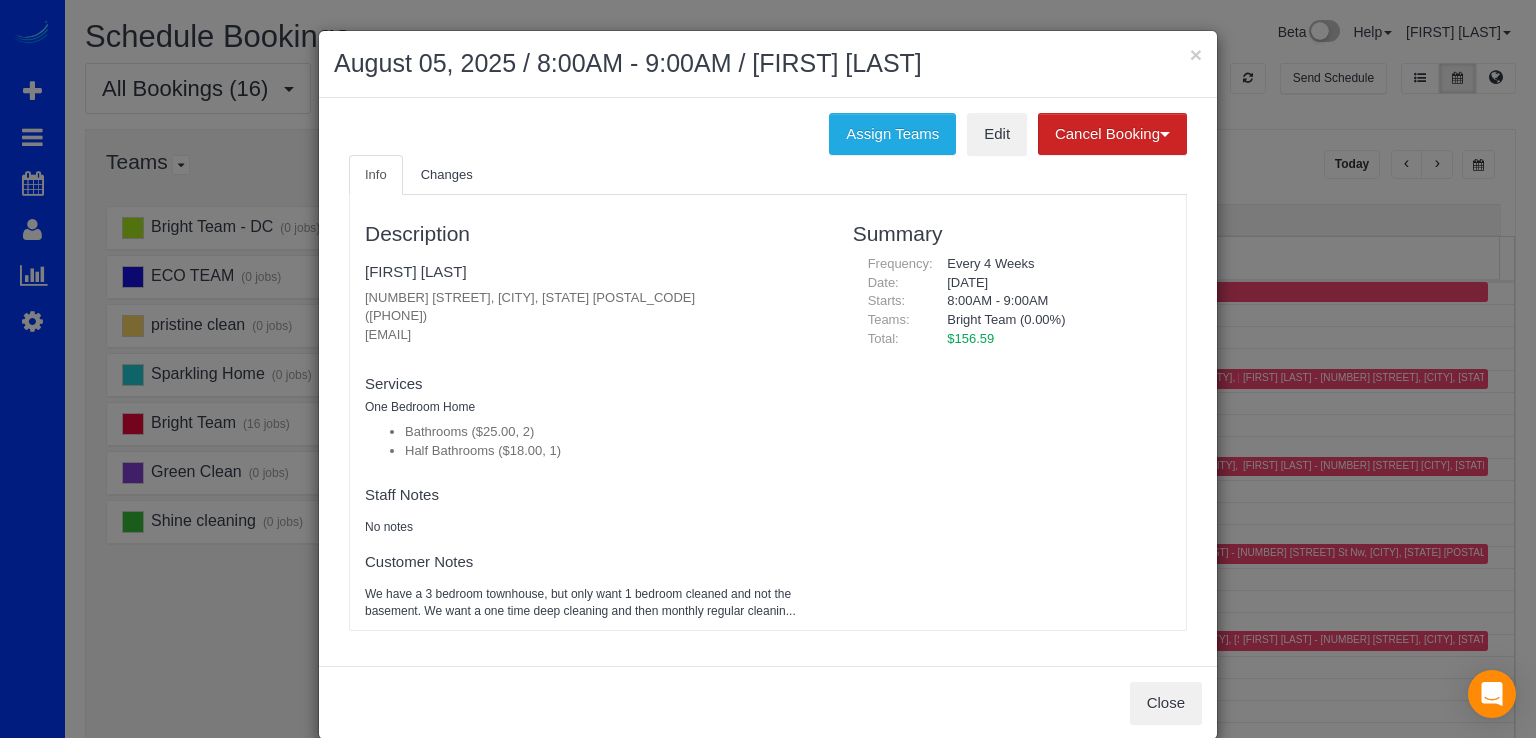 click on "×
August 05, 2025 /
8:00AM - 9:00AM /
[FIRST] [LAST]" at bounding box center [768, 64] 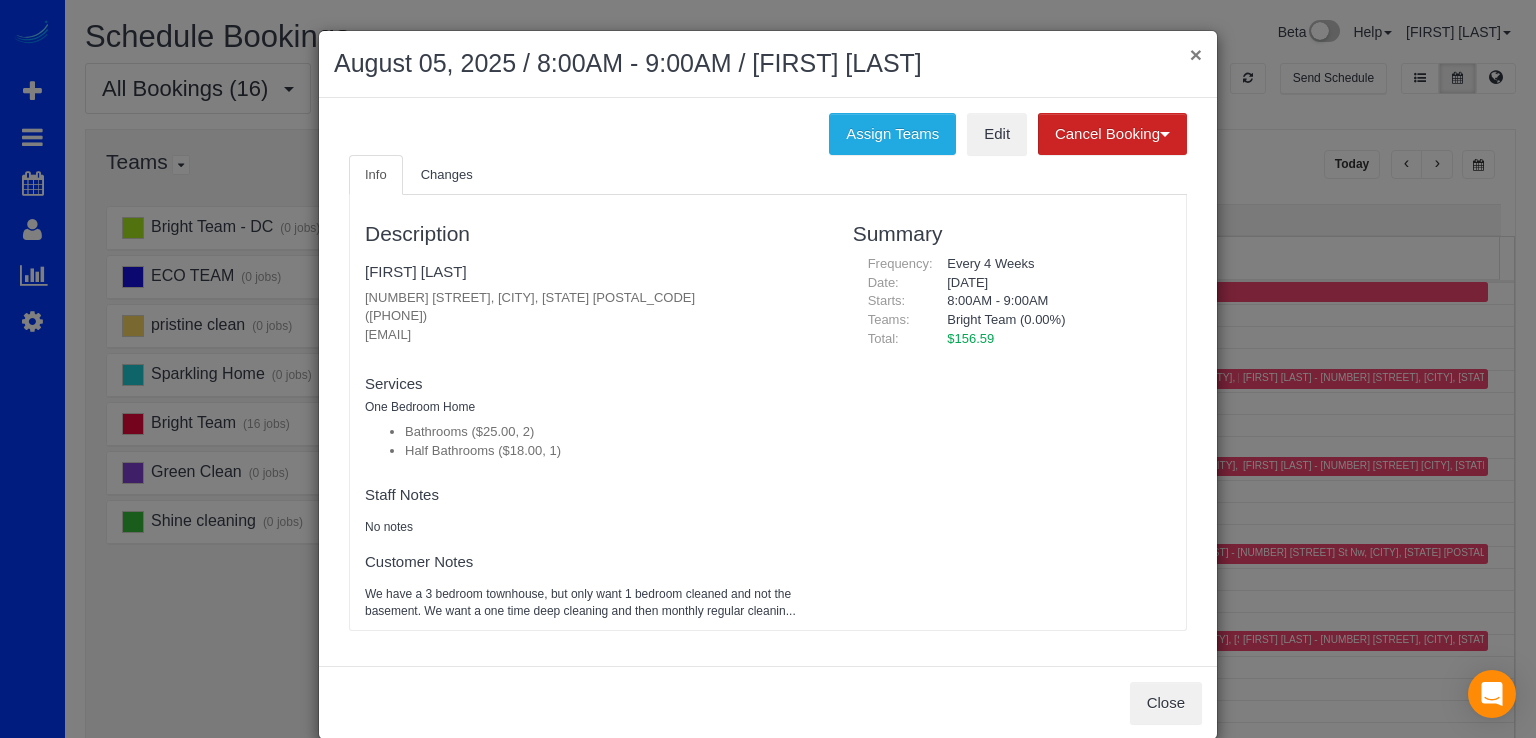 click on "×" at bounding box center [1196, 54] 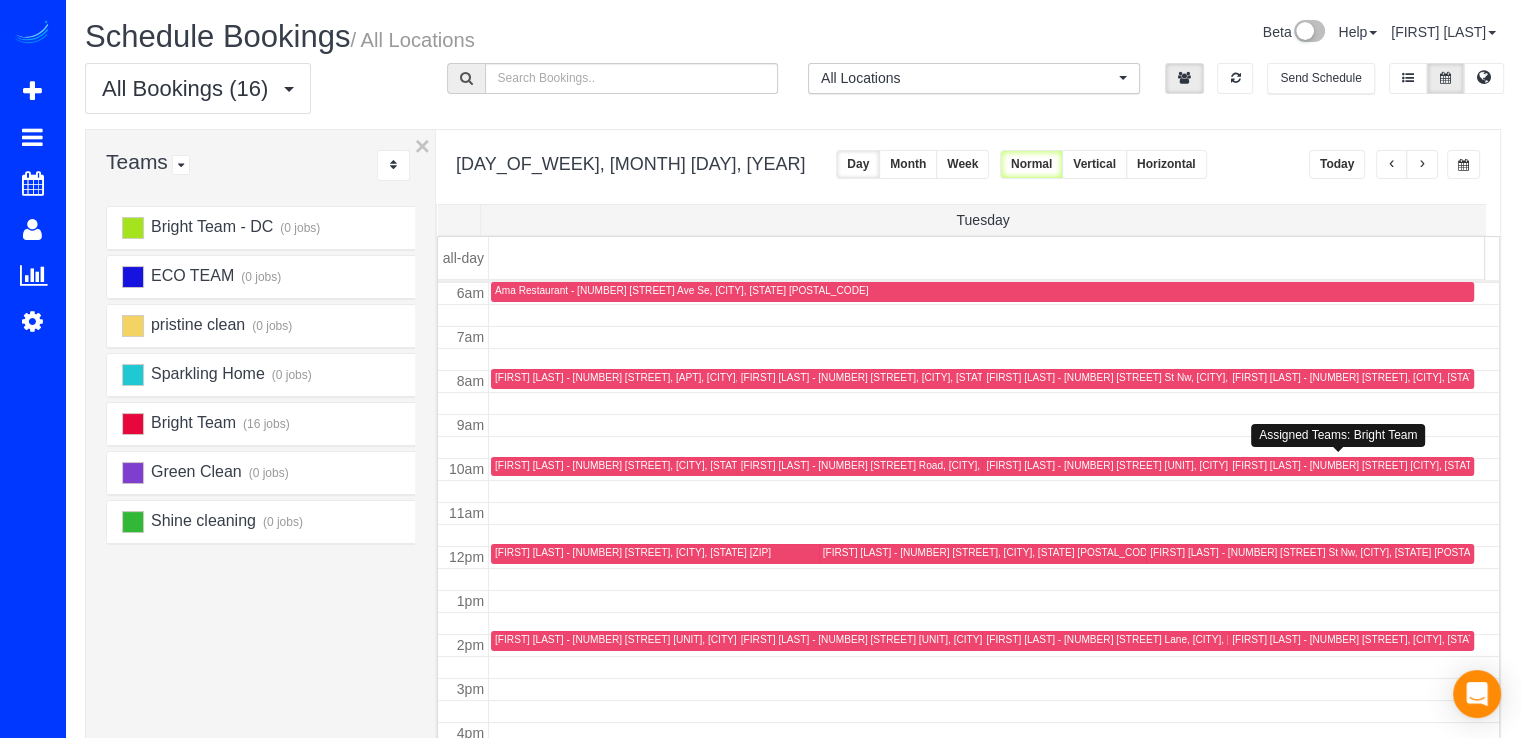 click on "[FIRST] [LAST] - [NUMBER] [STREET] [CITY], [STATE] [POSTAL_CODE]" at bounding box center (1397, 465) 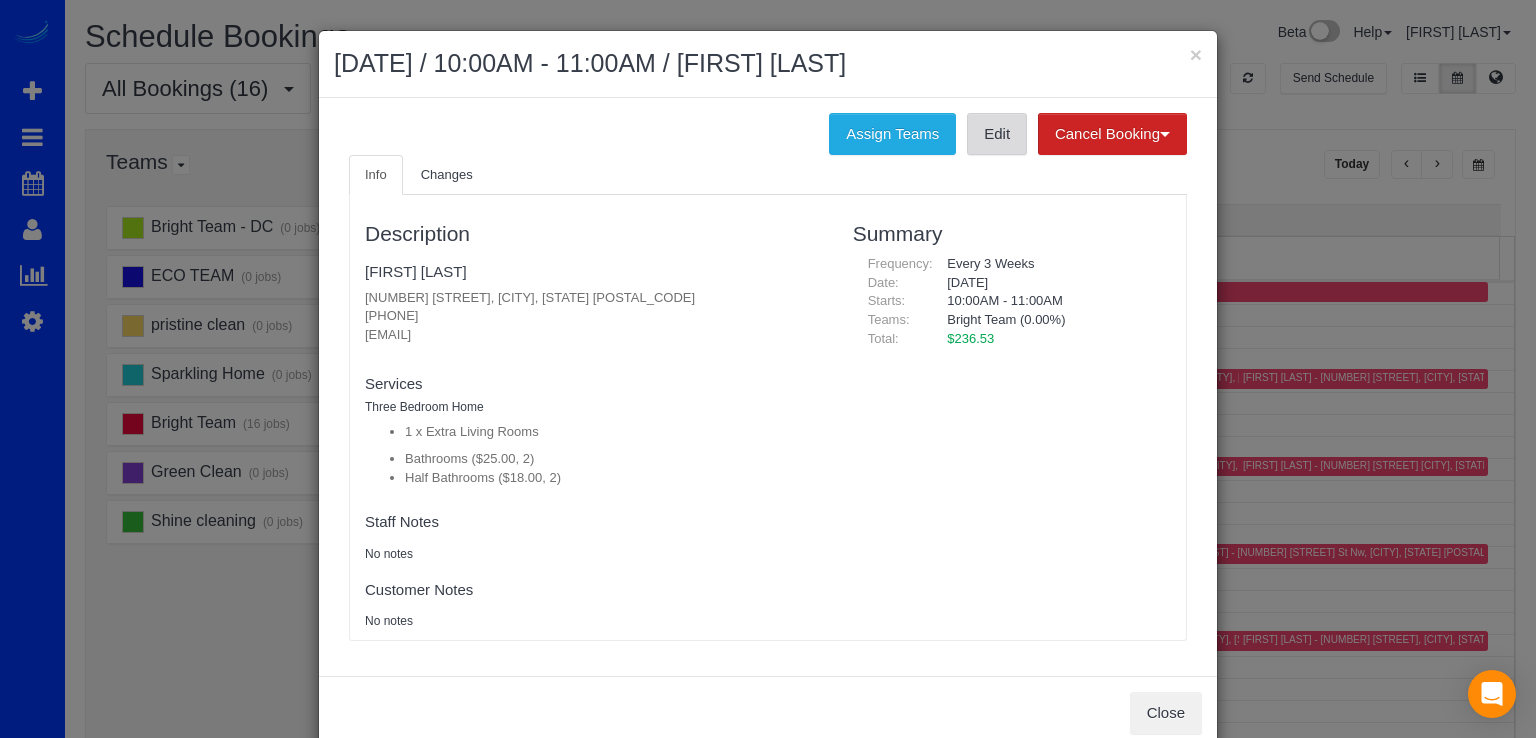 click on "Edit" at bounding box center (997, 134) 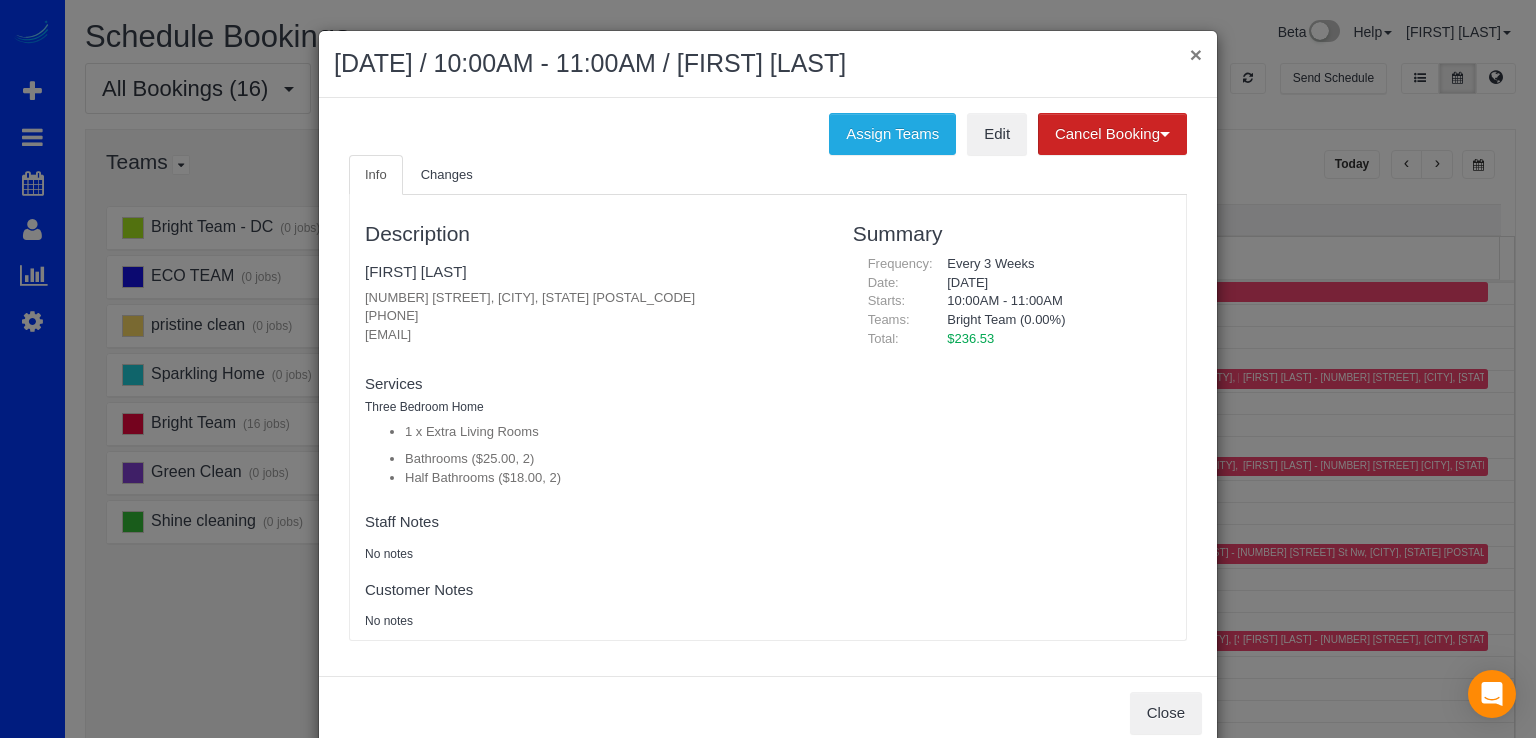 click on "×" at bounding box center (1196, 54) 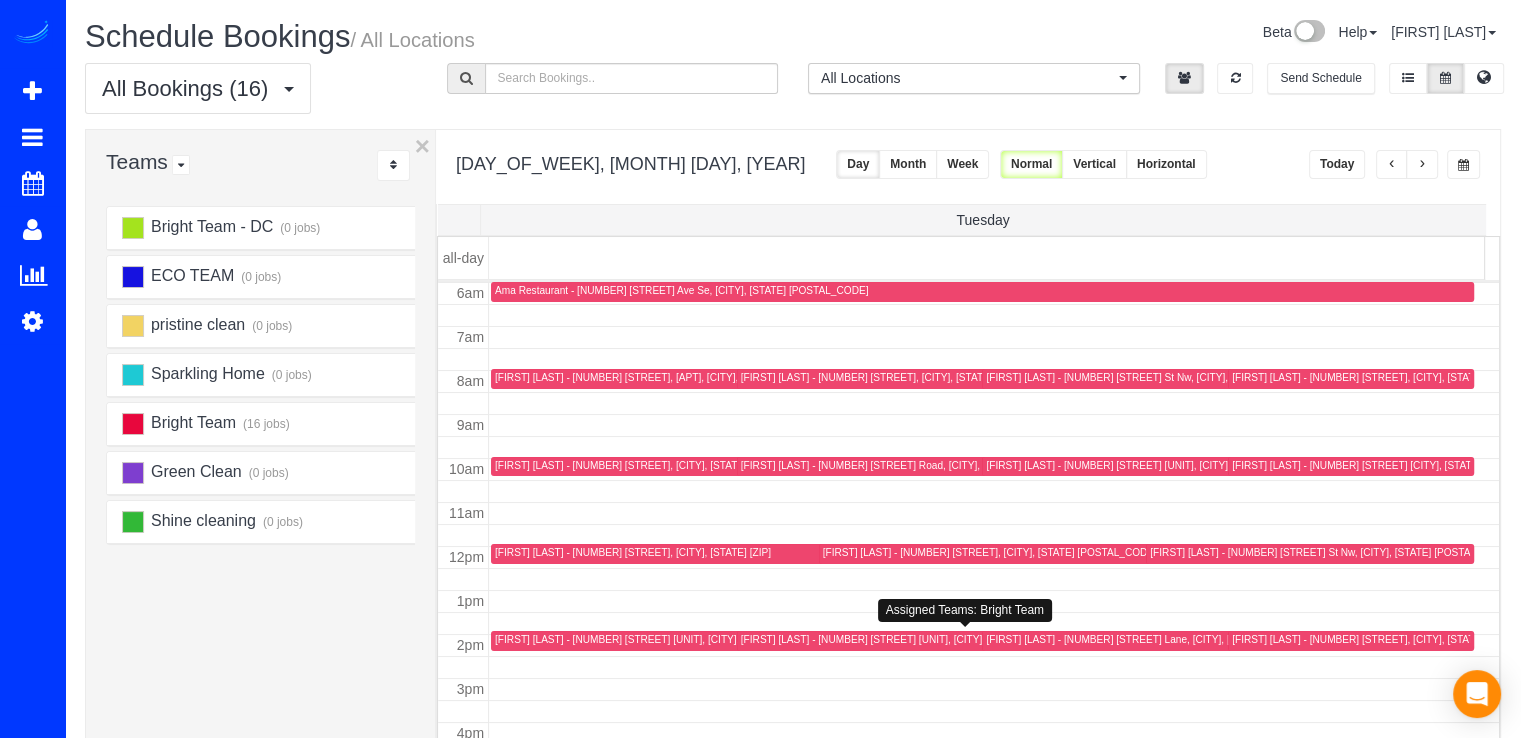 click on "[FIRST] [LAST] - [NUMBER] [STREET] [UNIT], [CITY], [STATE] [POSTAL_CODE]" at bounding box center (924, 639) 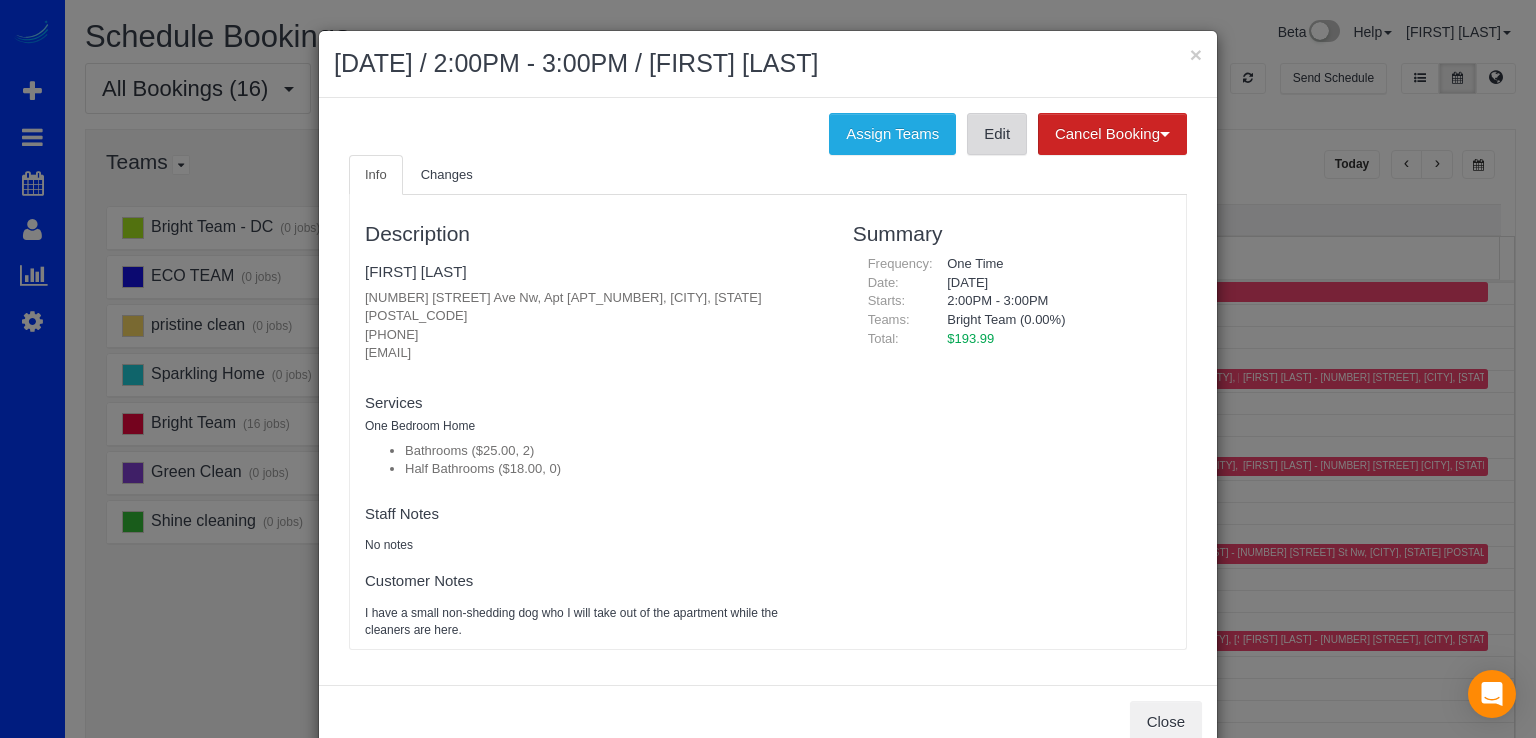 click on "Edit" at bounding box center (997, 134) 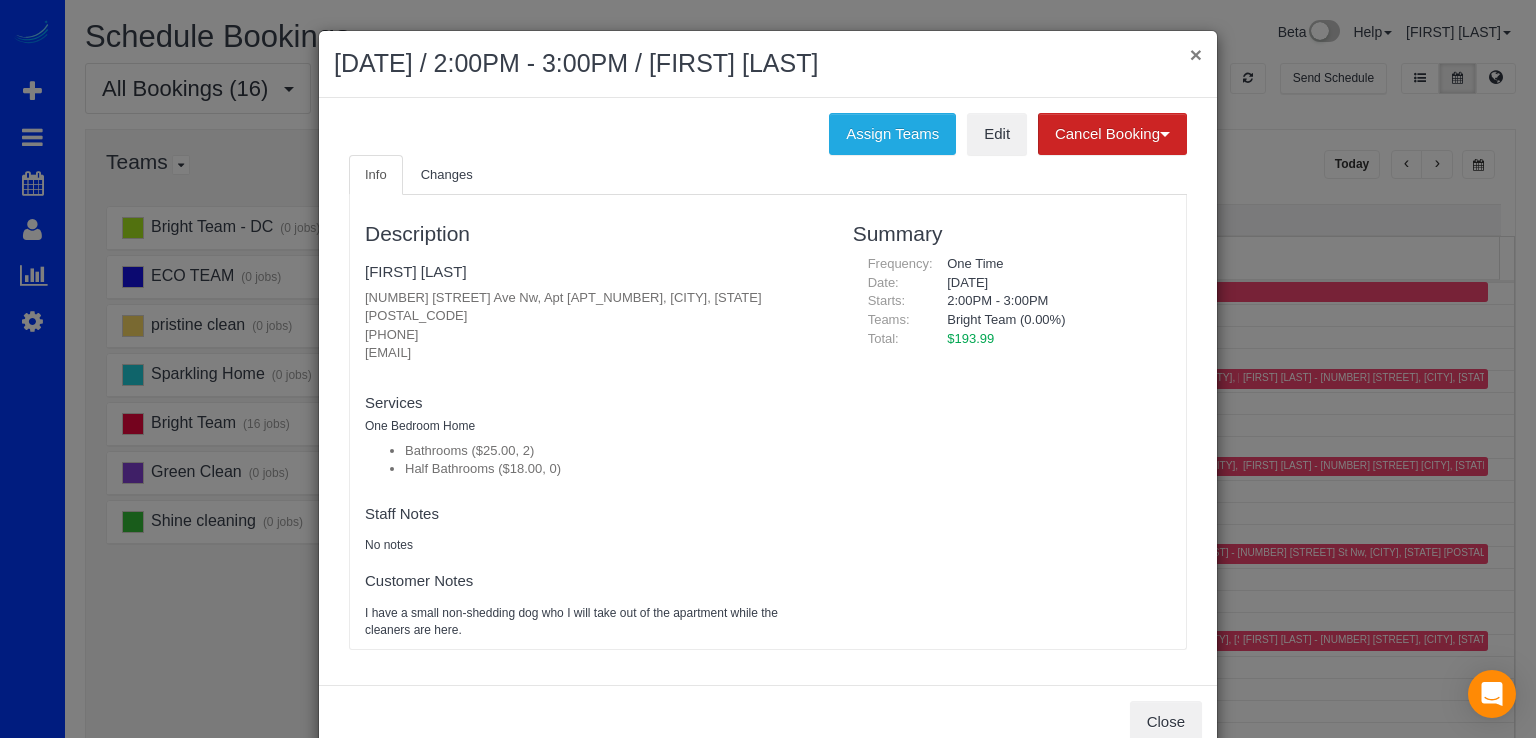 click on "×" at bounding box center [1196, 54] 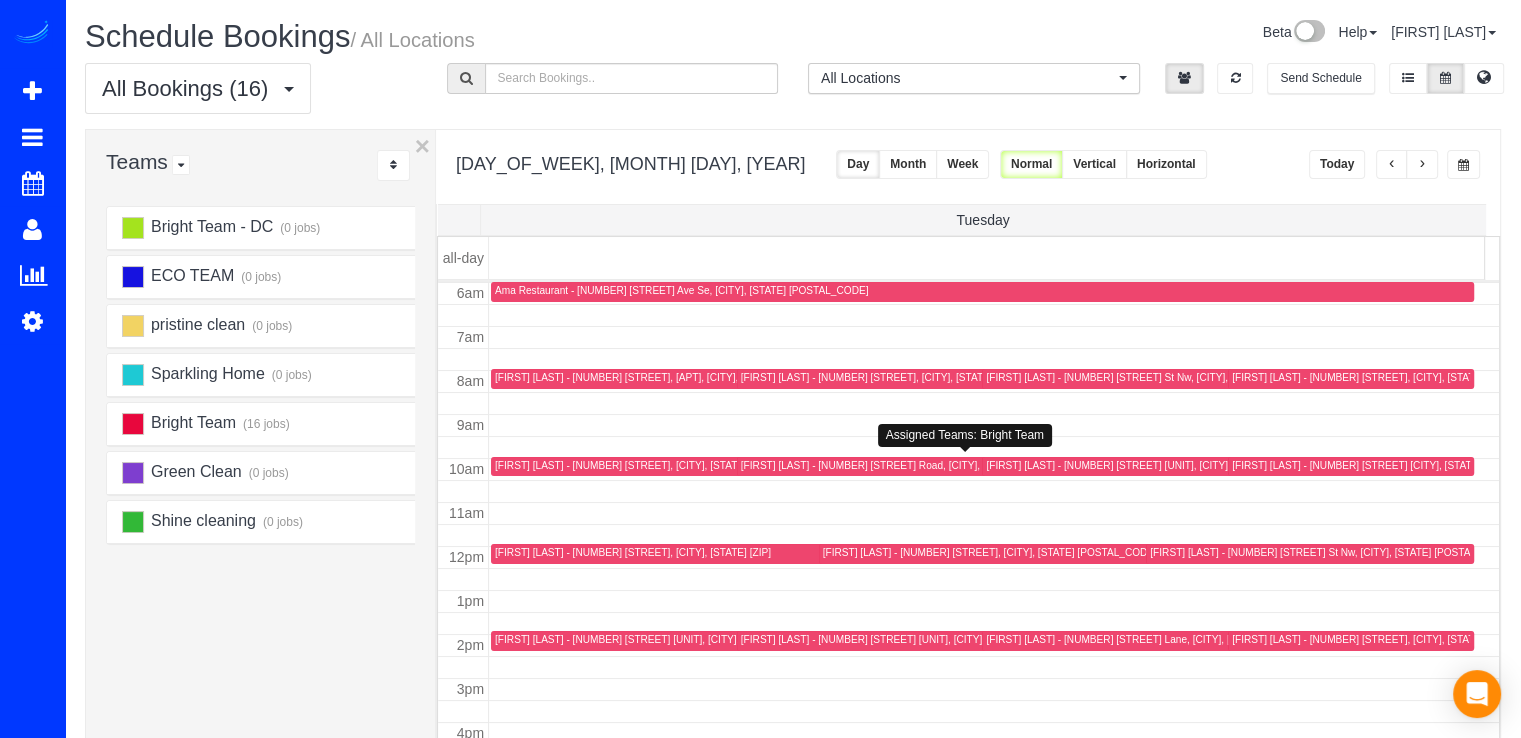 click on "[FIRST] [LAST] - [NUMBER] [STREET] Road, [CITY], [STATE] [POSTAL_CODE]" at bounding box center [921, 465] 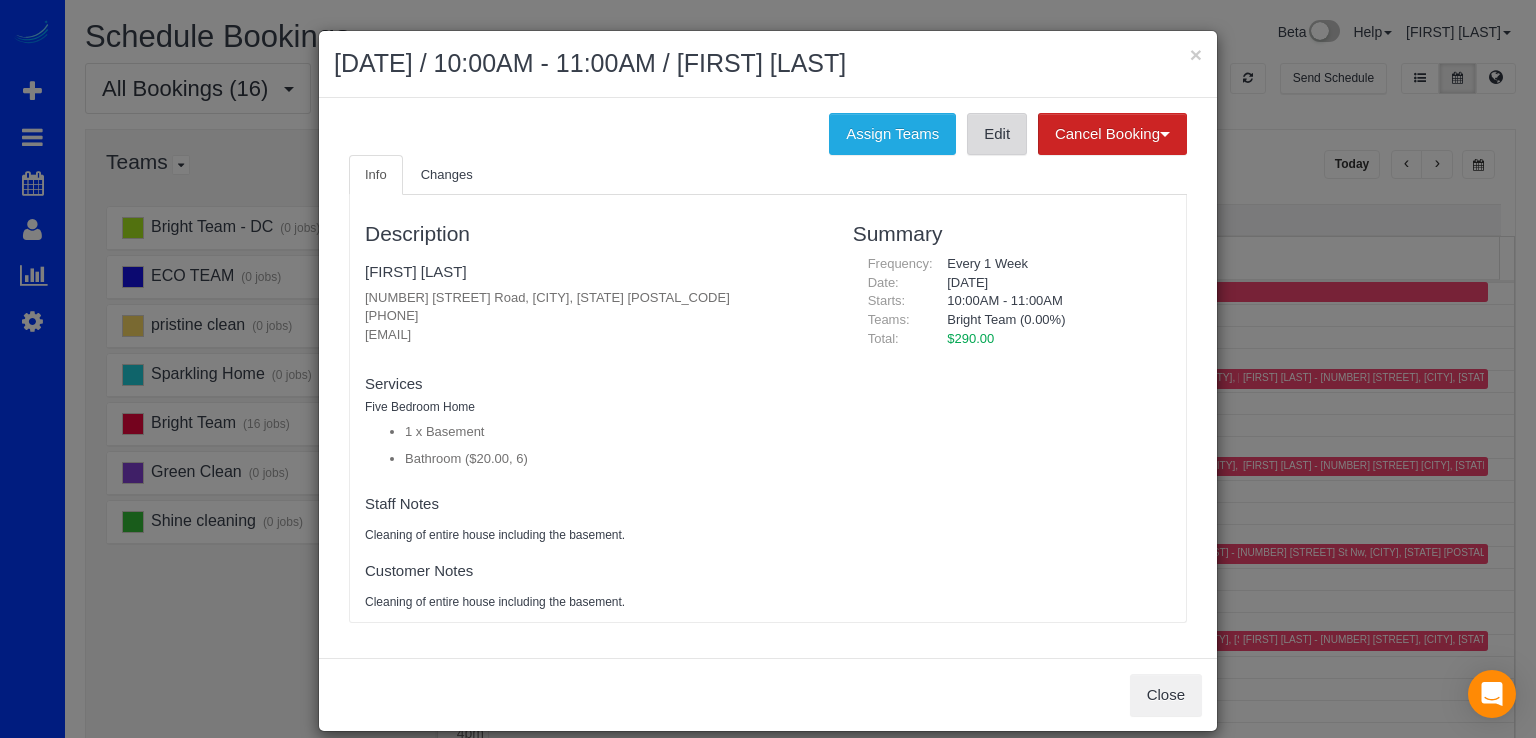 click on "Edit" at bounding box center [997, 134] 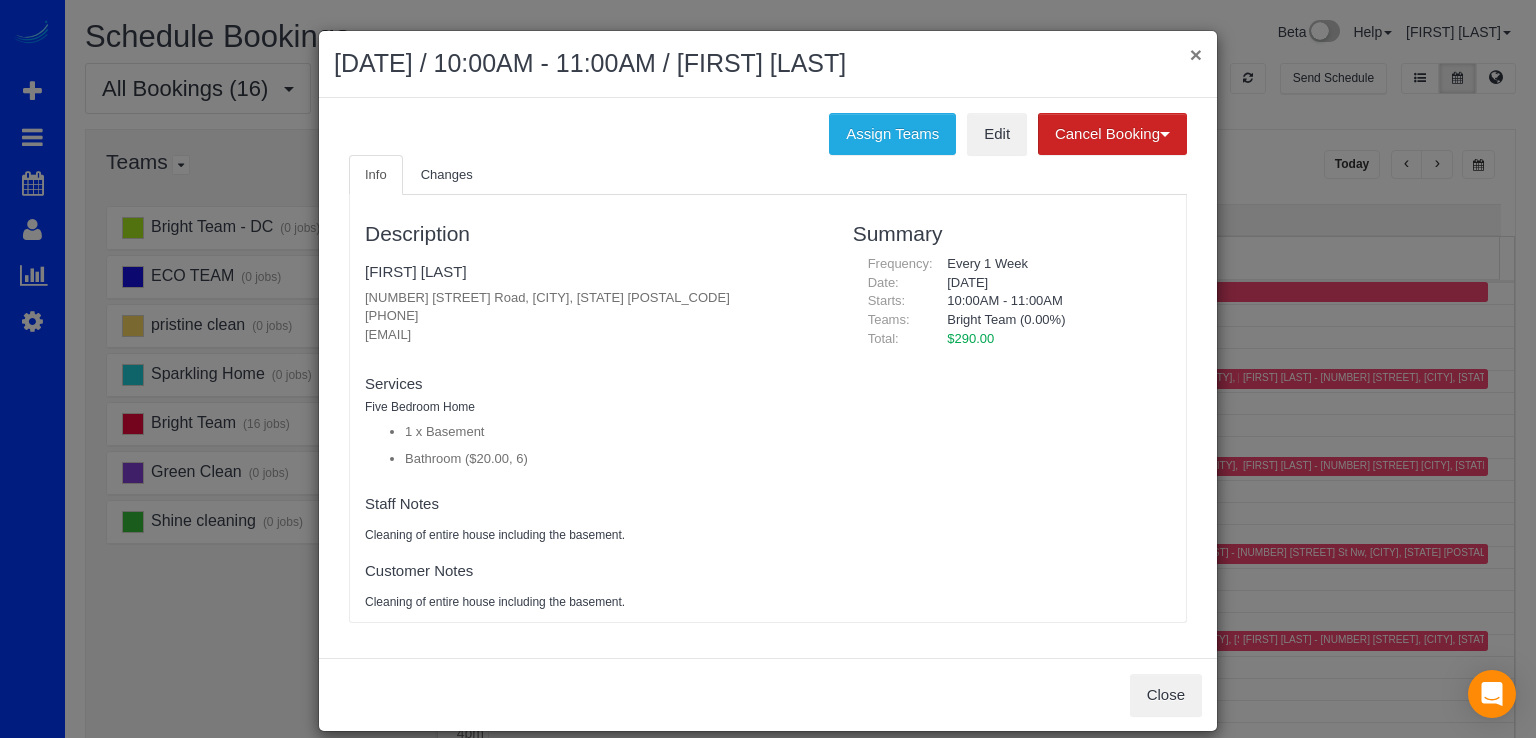 click on "×" at bounding box center (1196, 54) 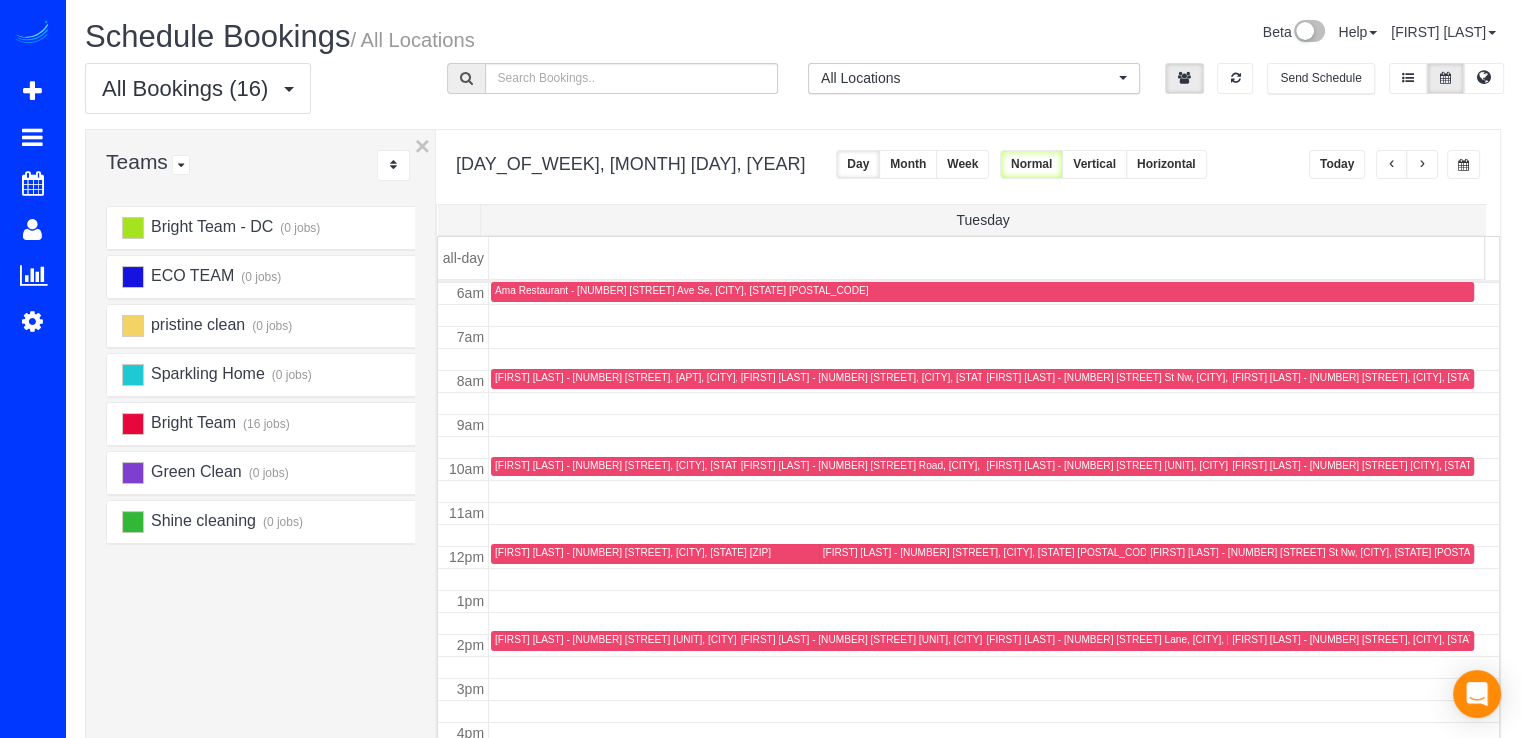 click on "[FIRST] [LAST] - [NUMBER] [STREET], [CITY], [STATE] [ZIP]" at bounding box center [633, 552] 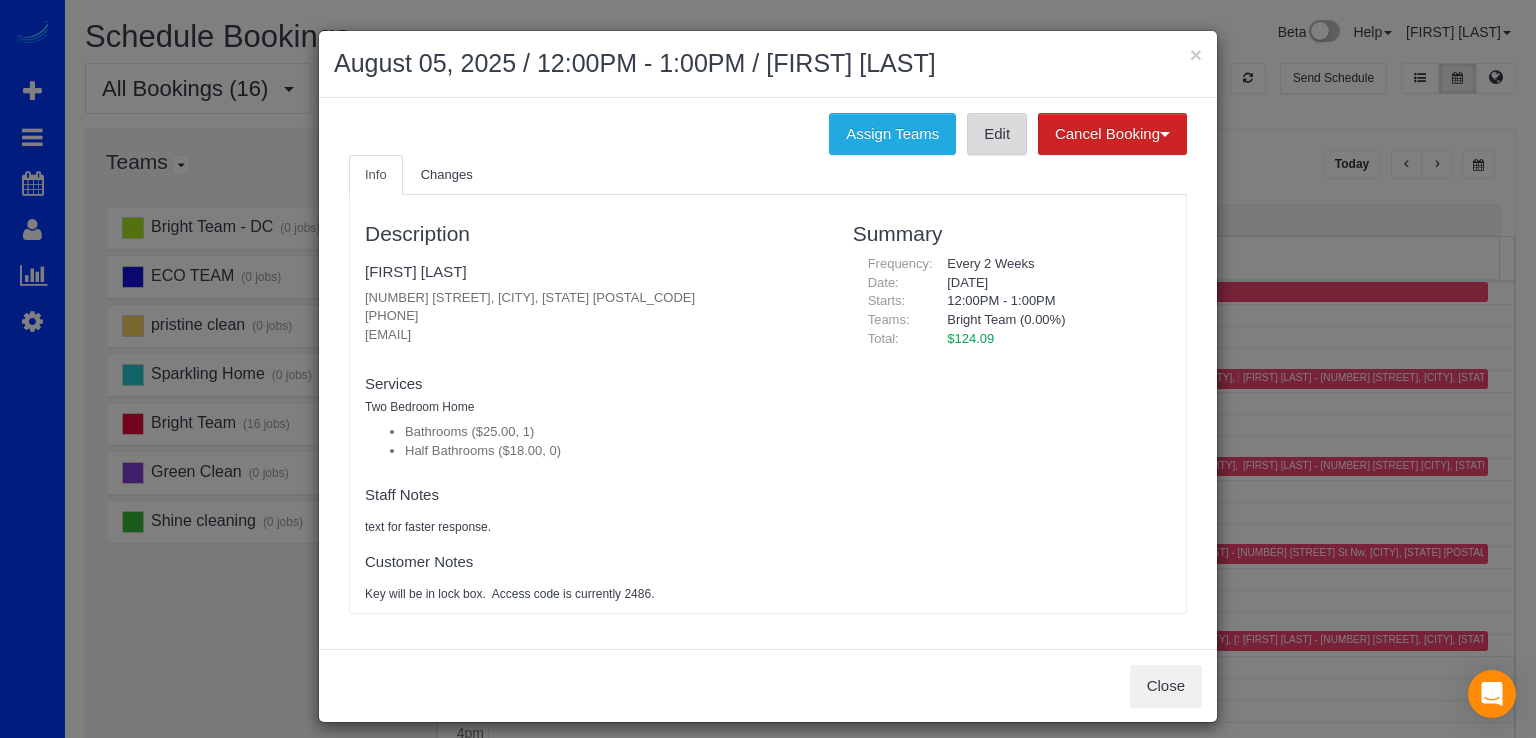 click on "Edit" at bounding box center [997, 134] 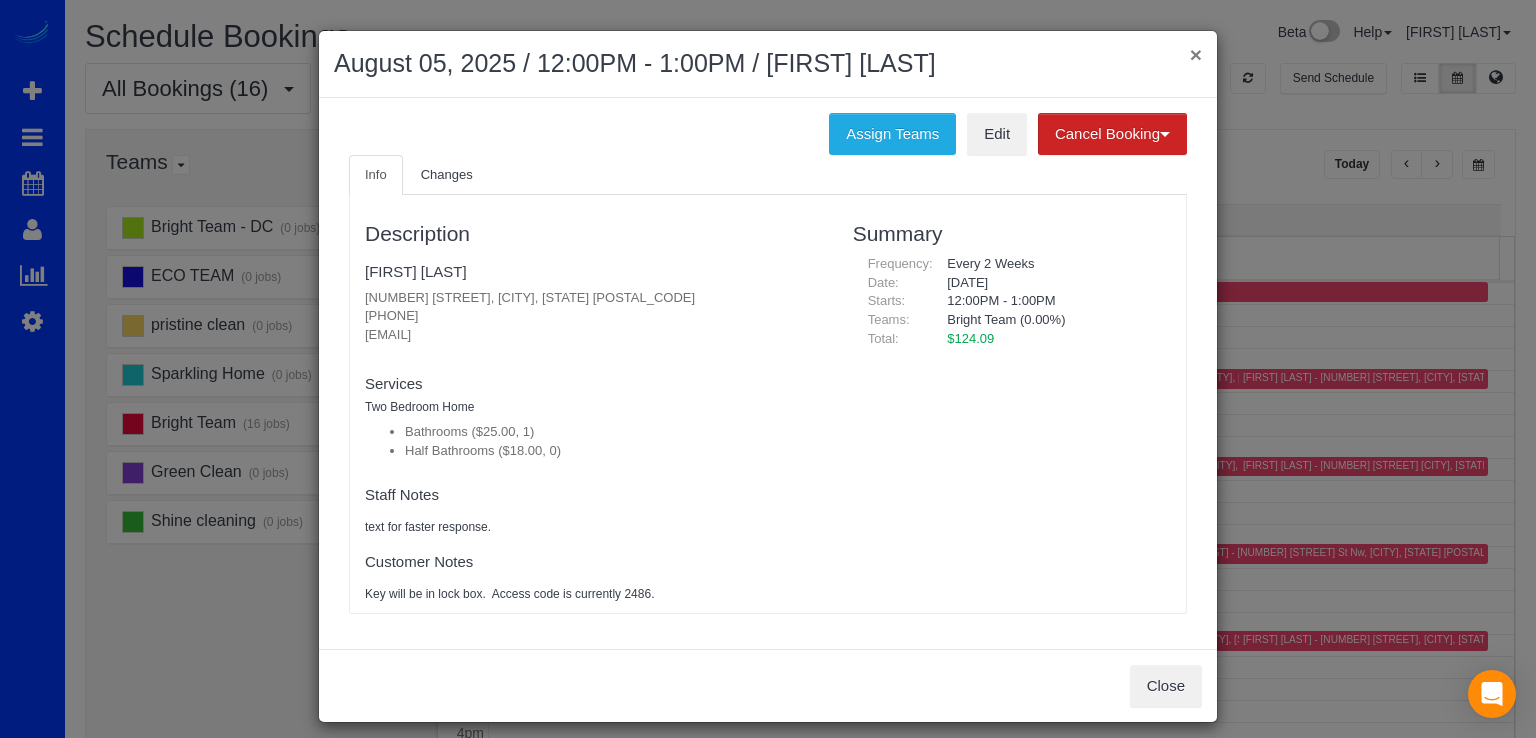 click on "×" at bounding box center (1196, 54) 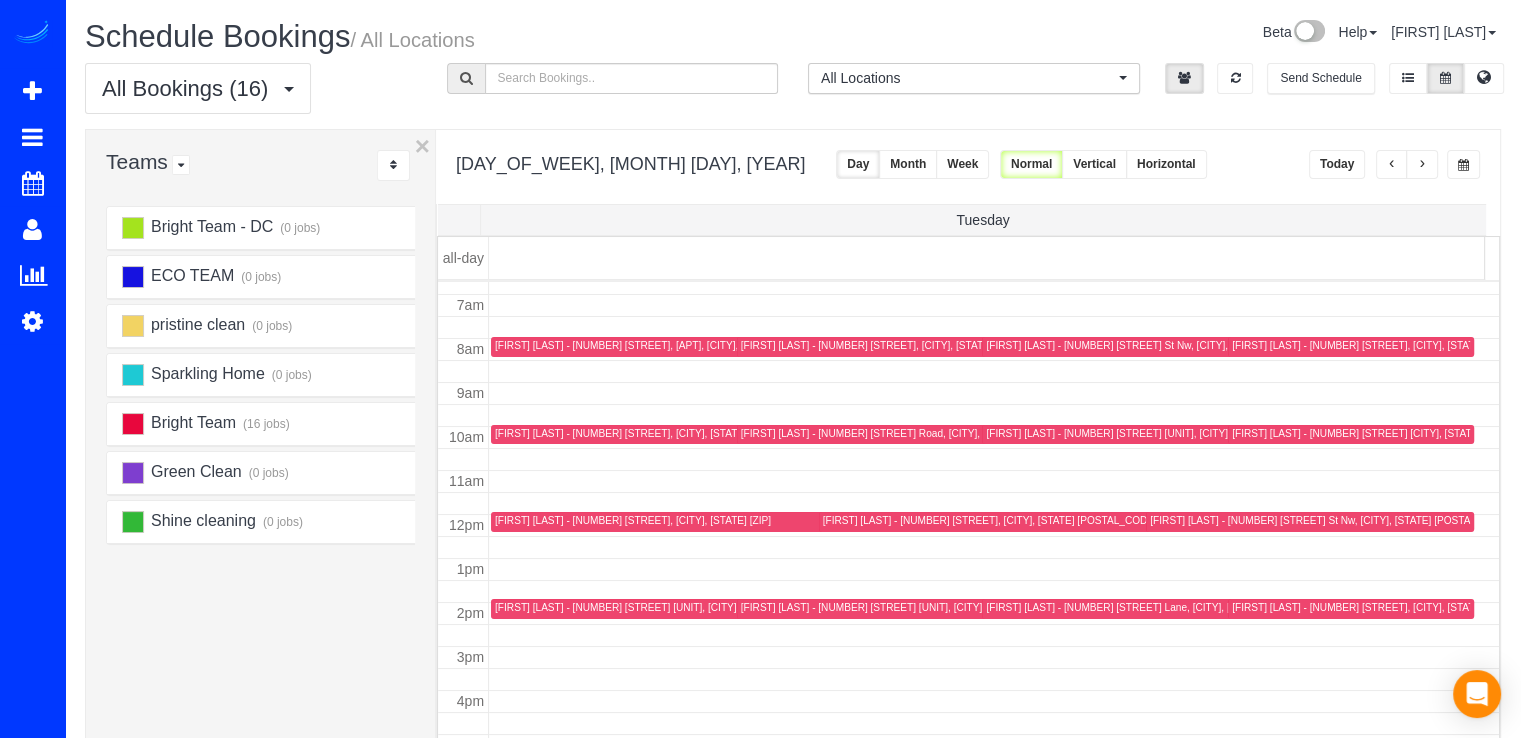scroll, scrollTop: 300, scrollLeft: 0, axis: vertical 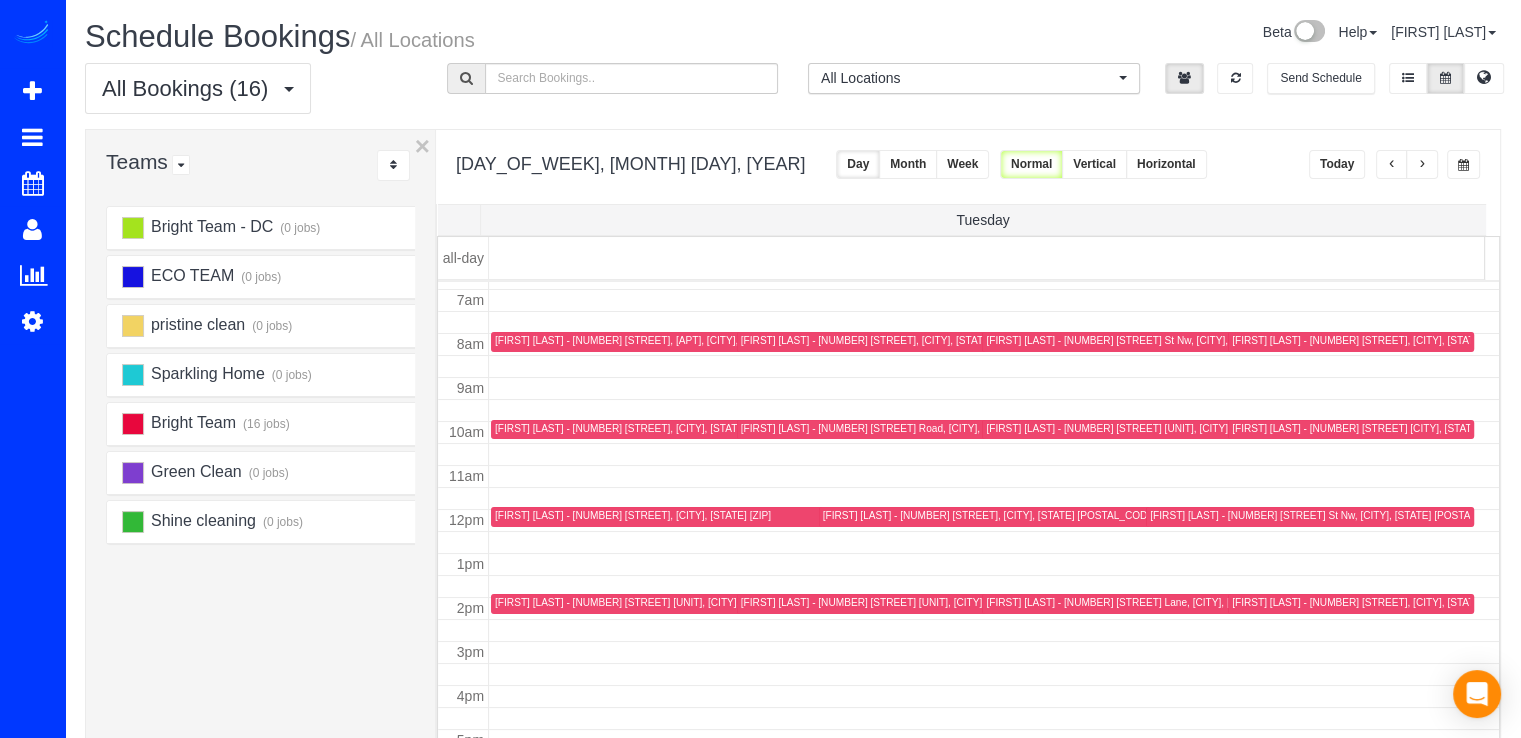 click at bounding box center [994, 630] 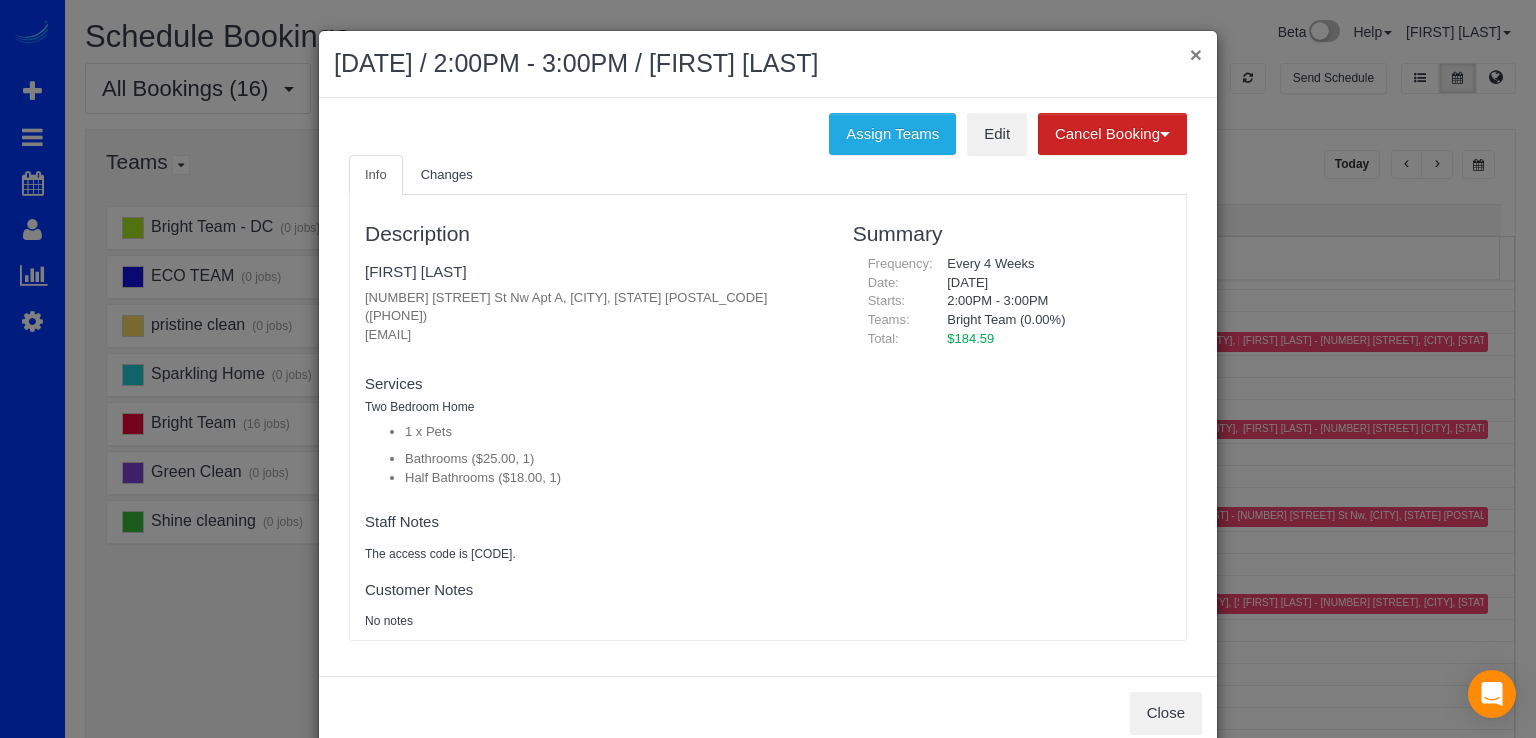 click on "×
August 05, 2025 /
2:00PM - 3:00PM /
[FIRST] [LAST]" at bounding box center [768, 64] 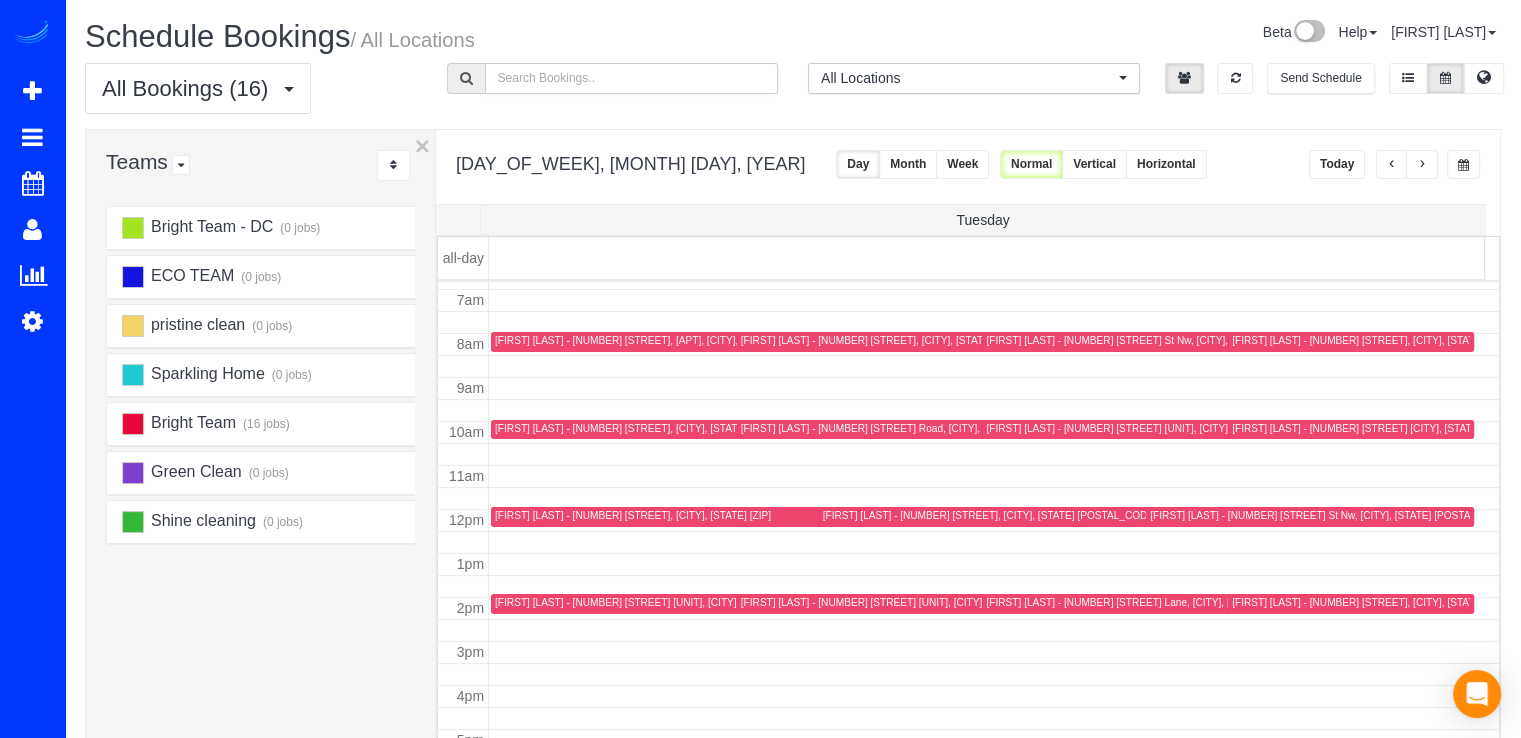 drag, startPoint x: 588, startPoint y: 68, endPoint x: 576, endPoint y: 77, distance: 15 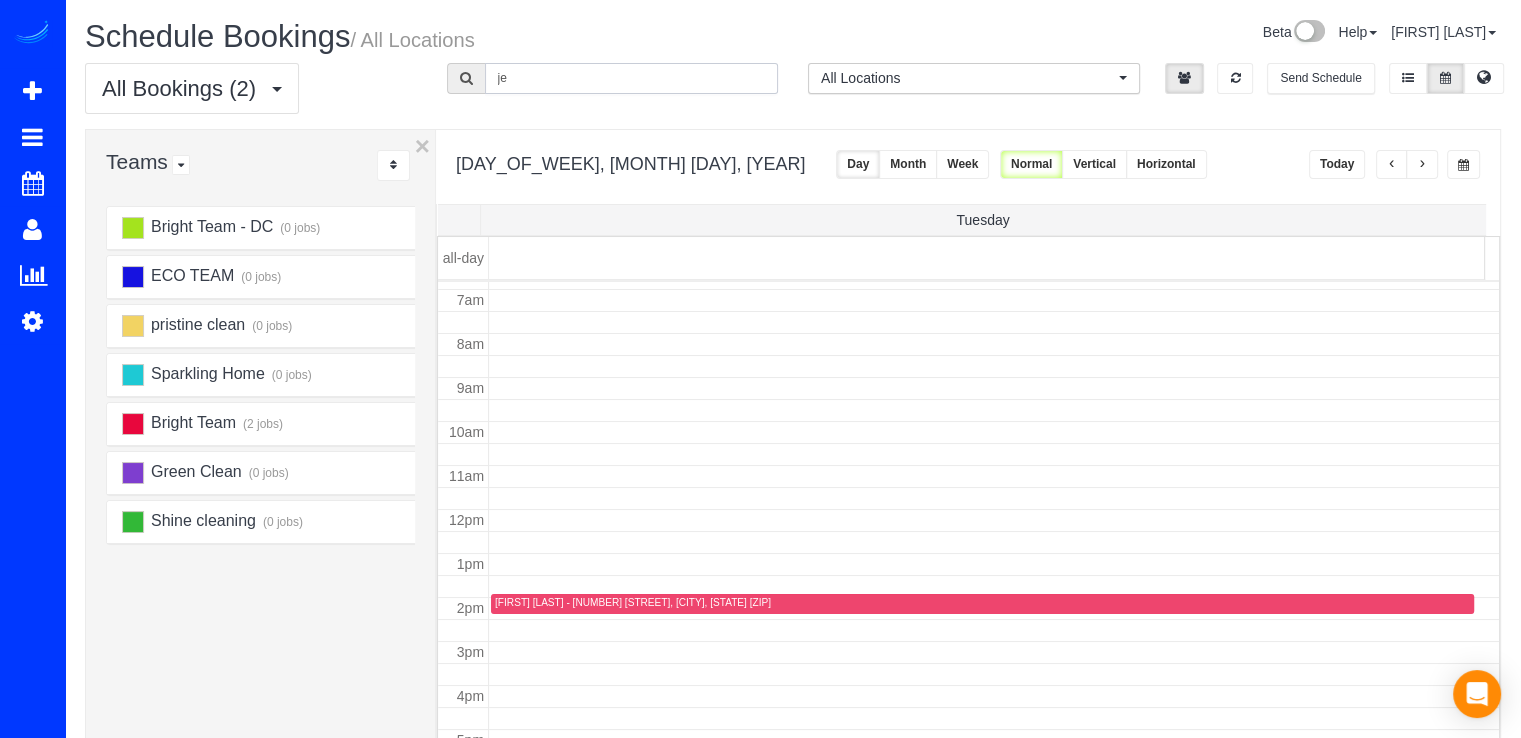 type on "j" 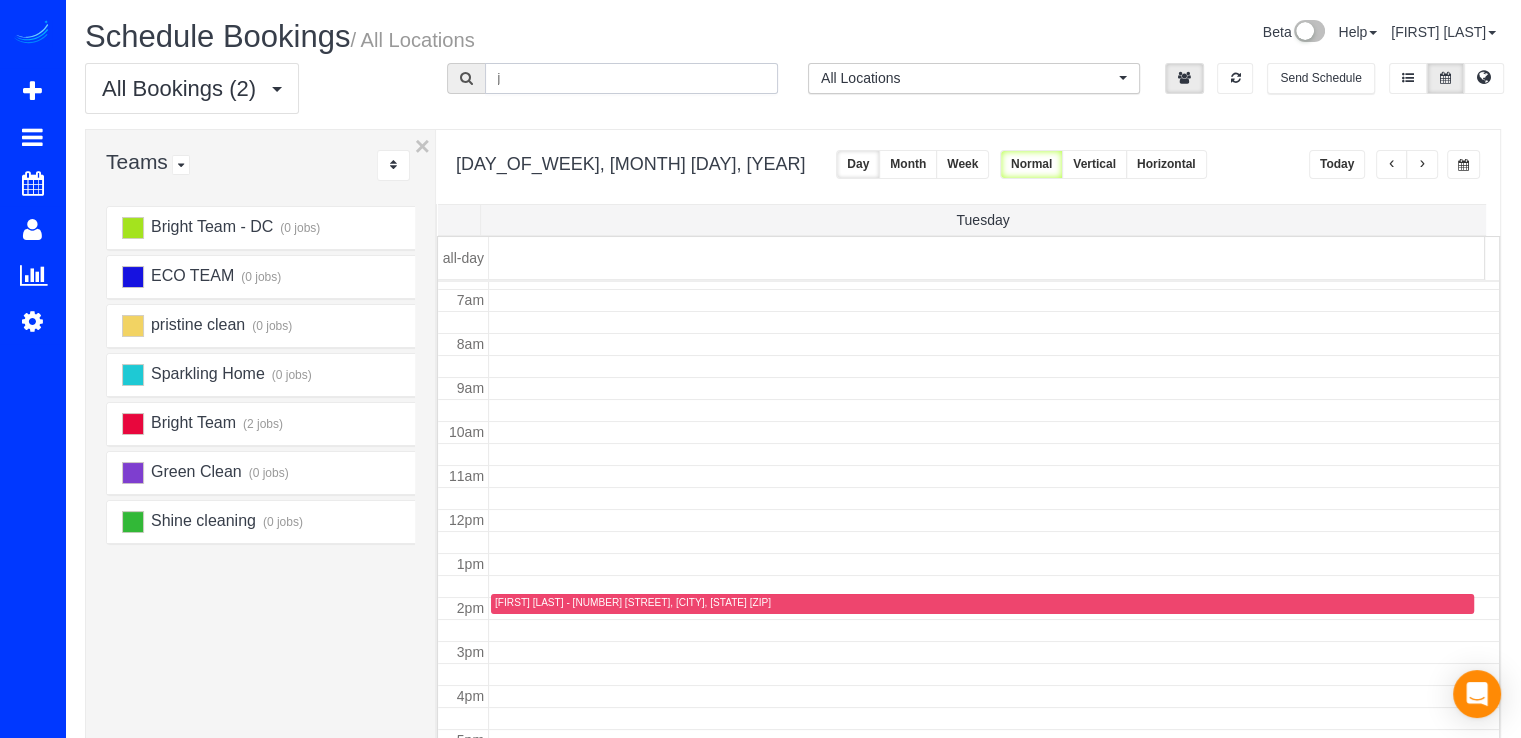 type 